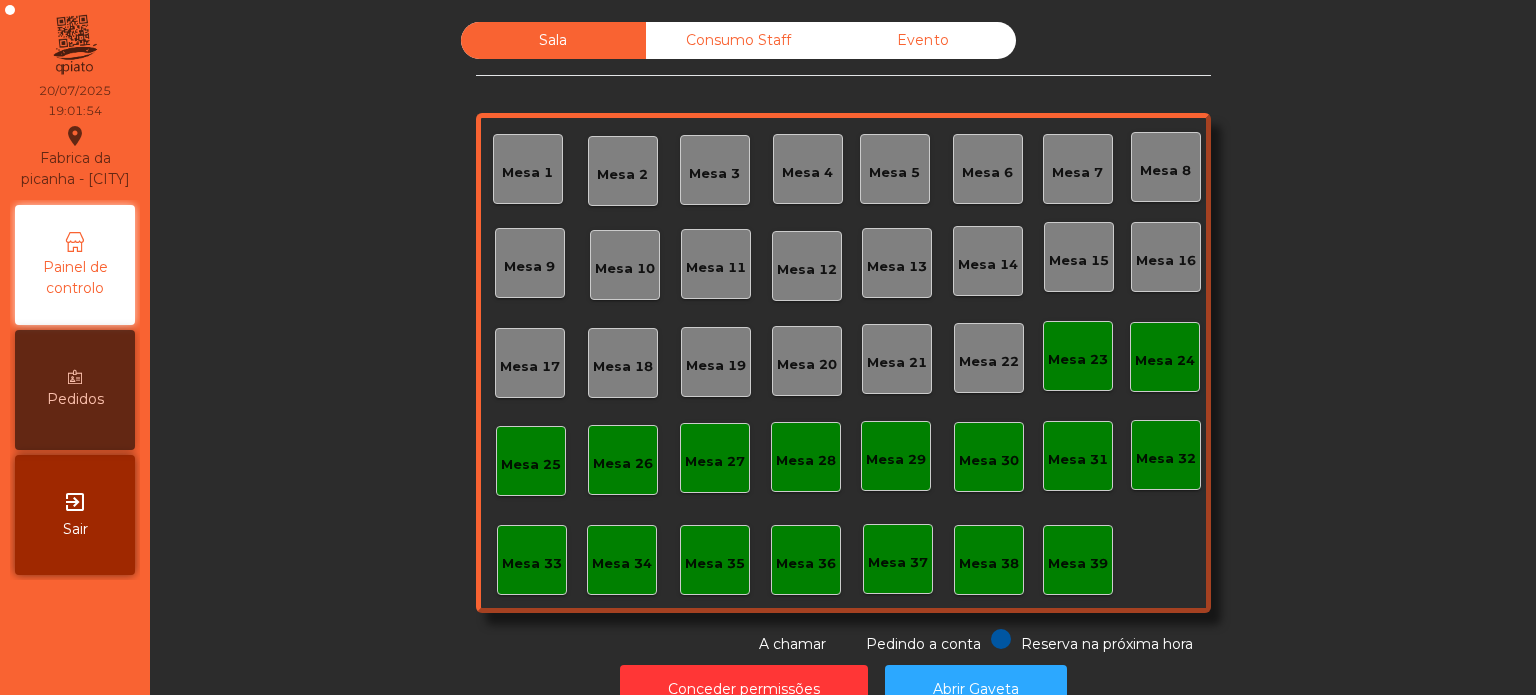 scroll, scrollTop: 0, scrollLeft: 0, axis: both 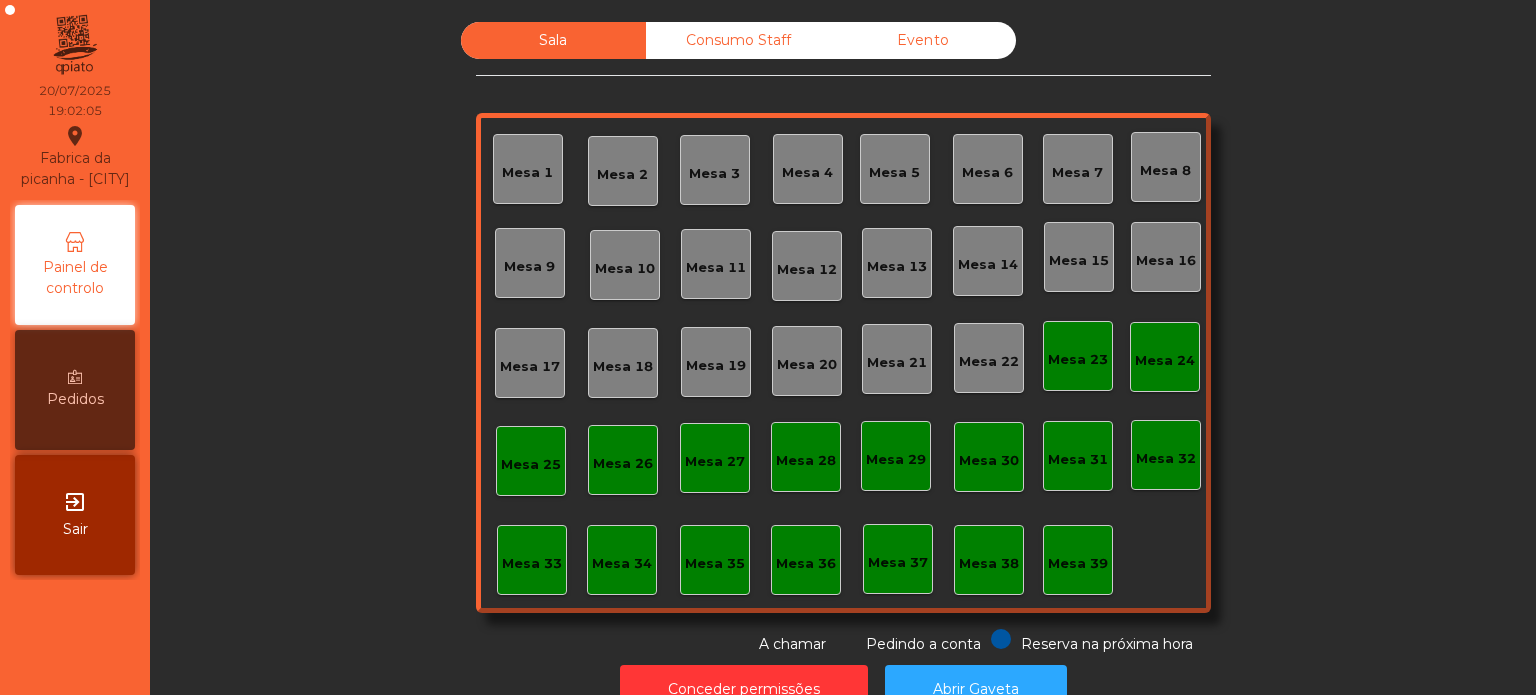 click on "Mesa 17" 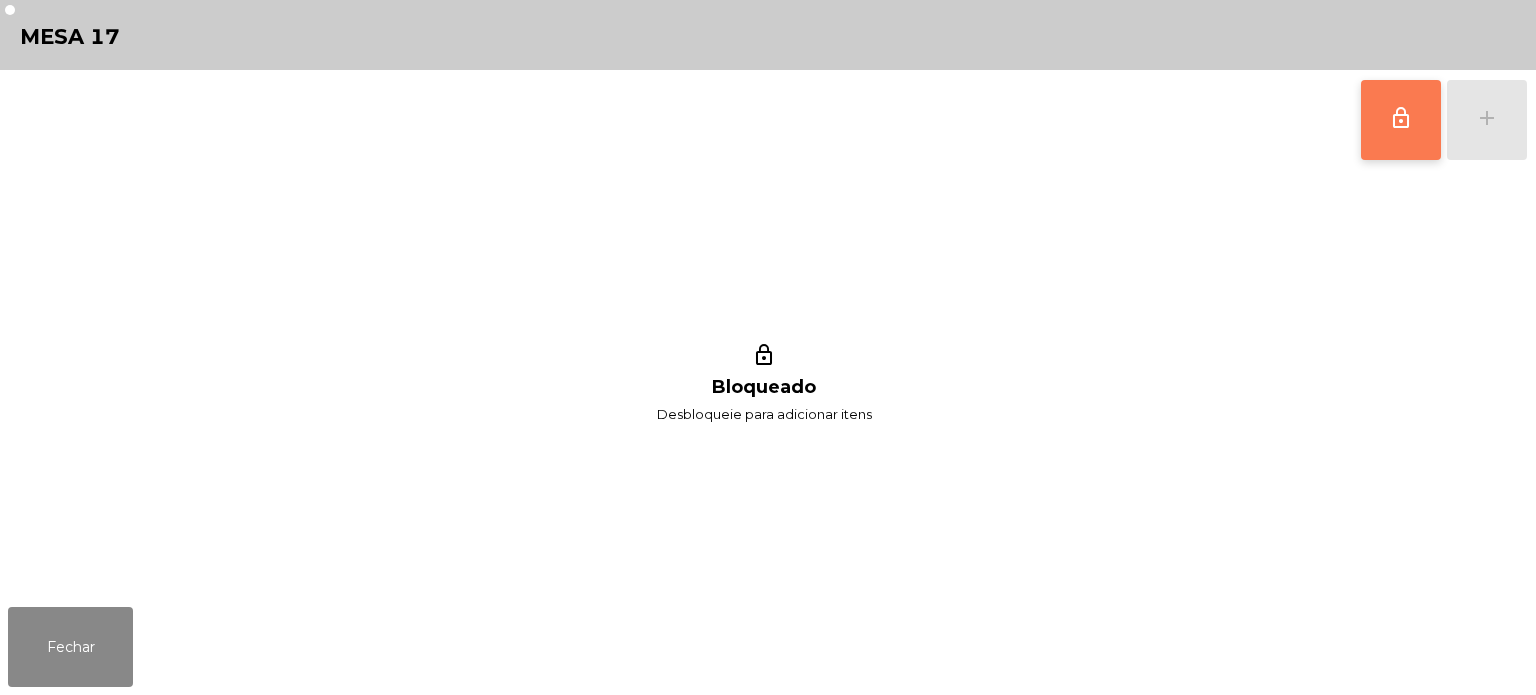 click on "lock_outline" 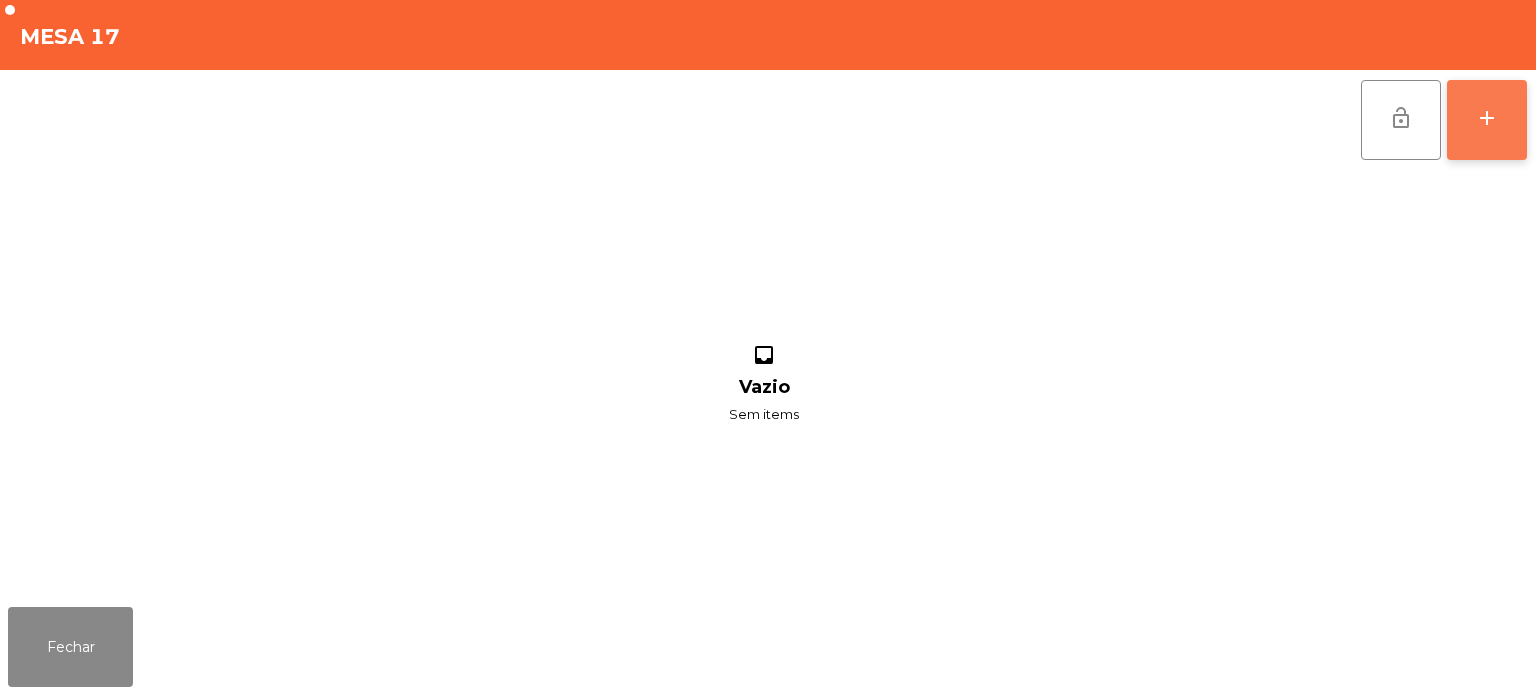 click on "add" 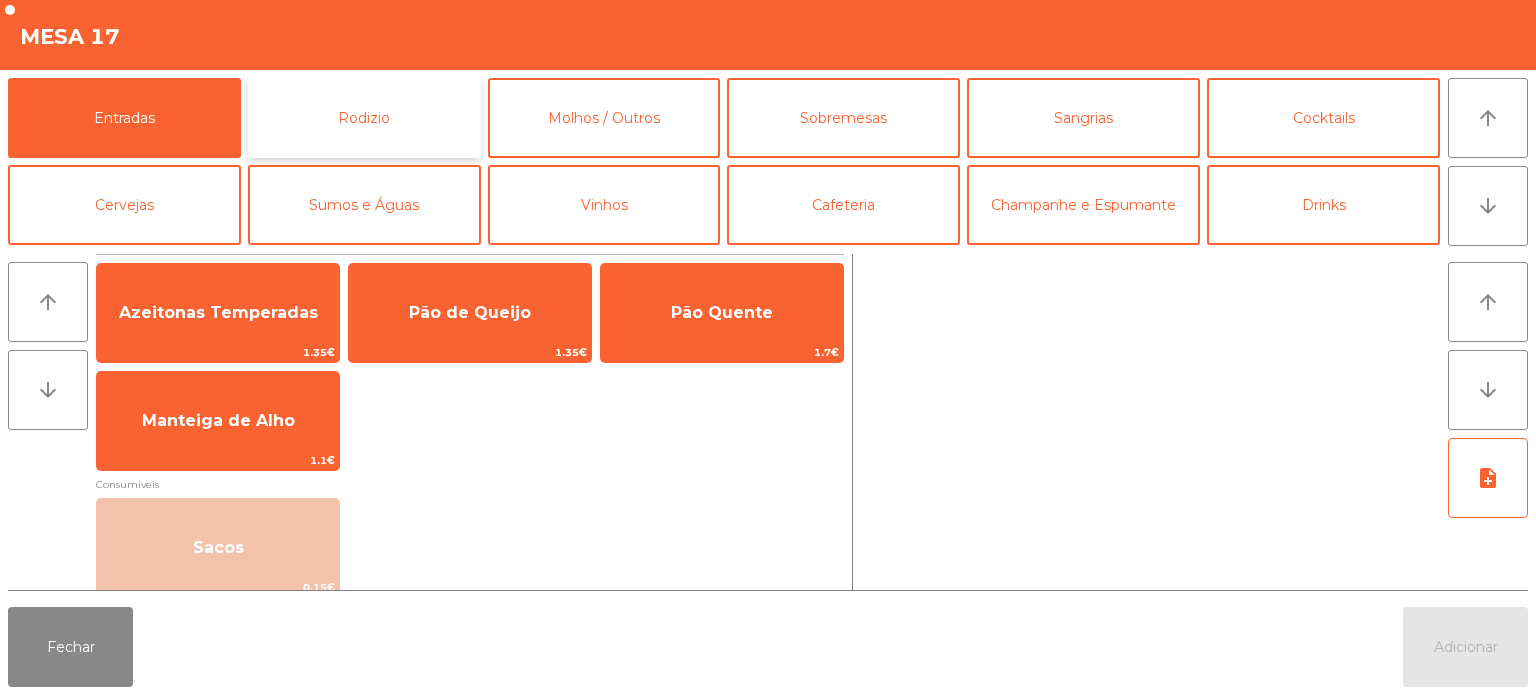 click on "Rodizio" 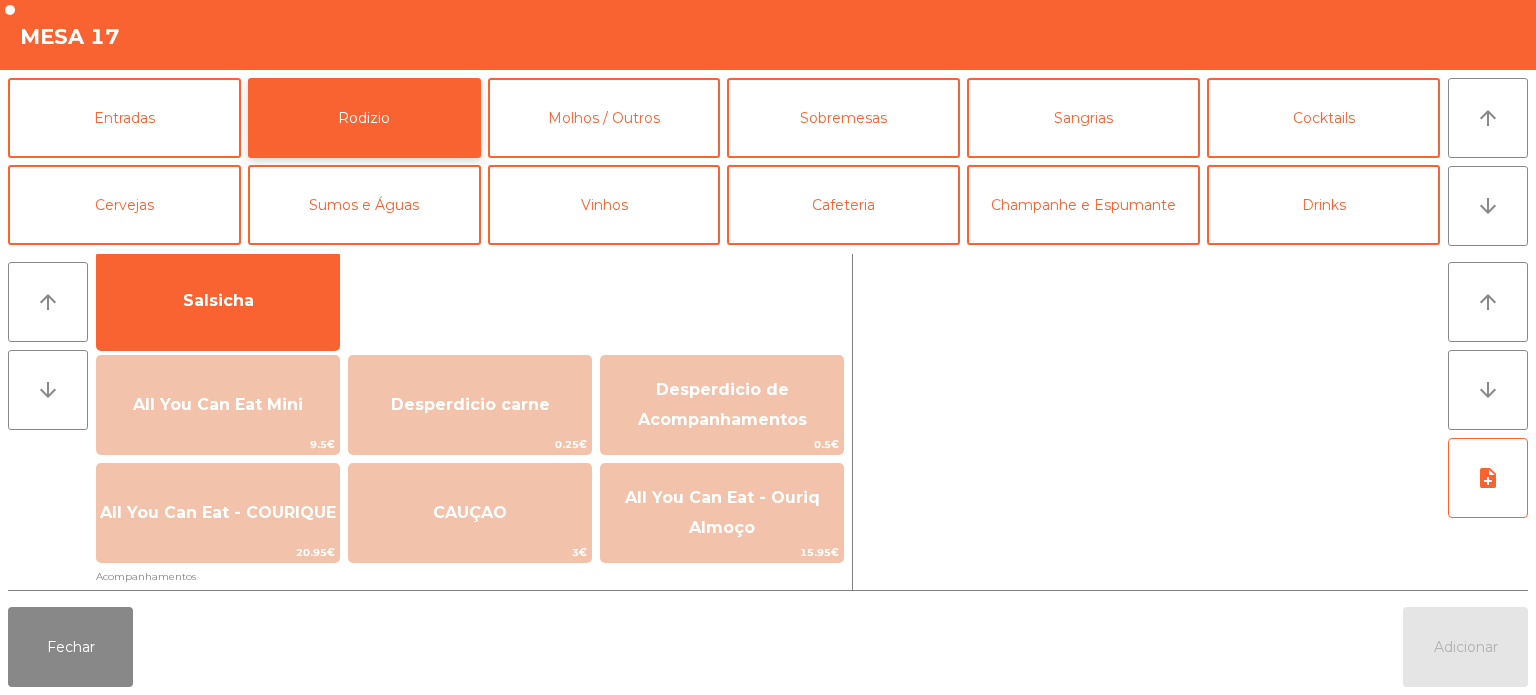 scroll, scrollTop: 159, scrollLeft: 0, axis: vertical 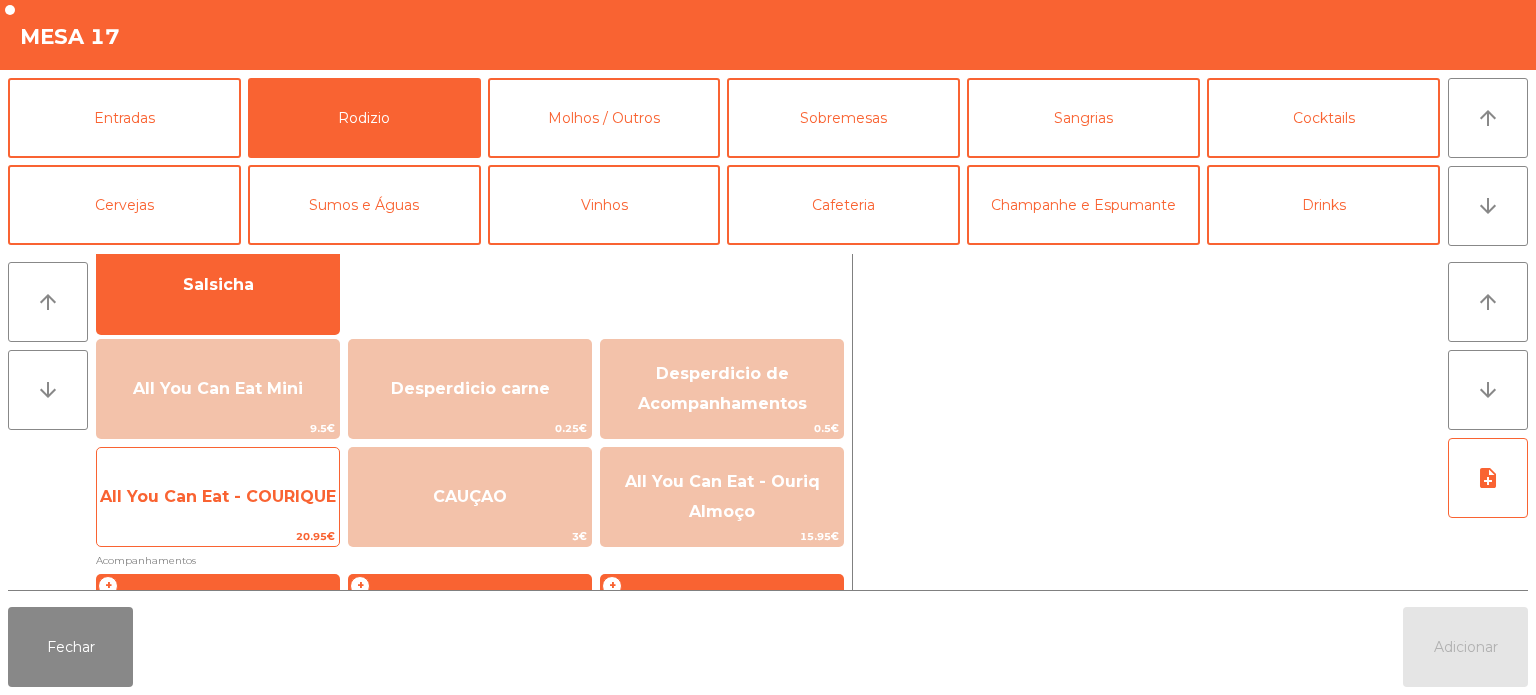 click on "All You Can Eat - COURIQUE" 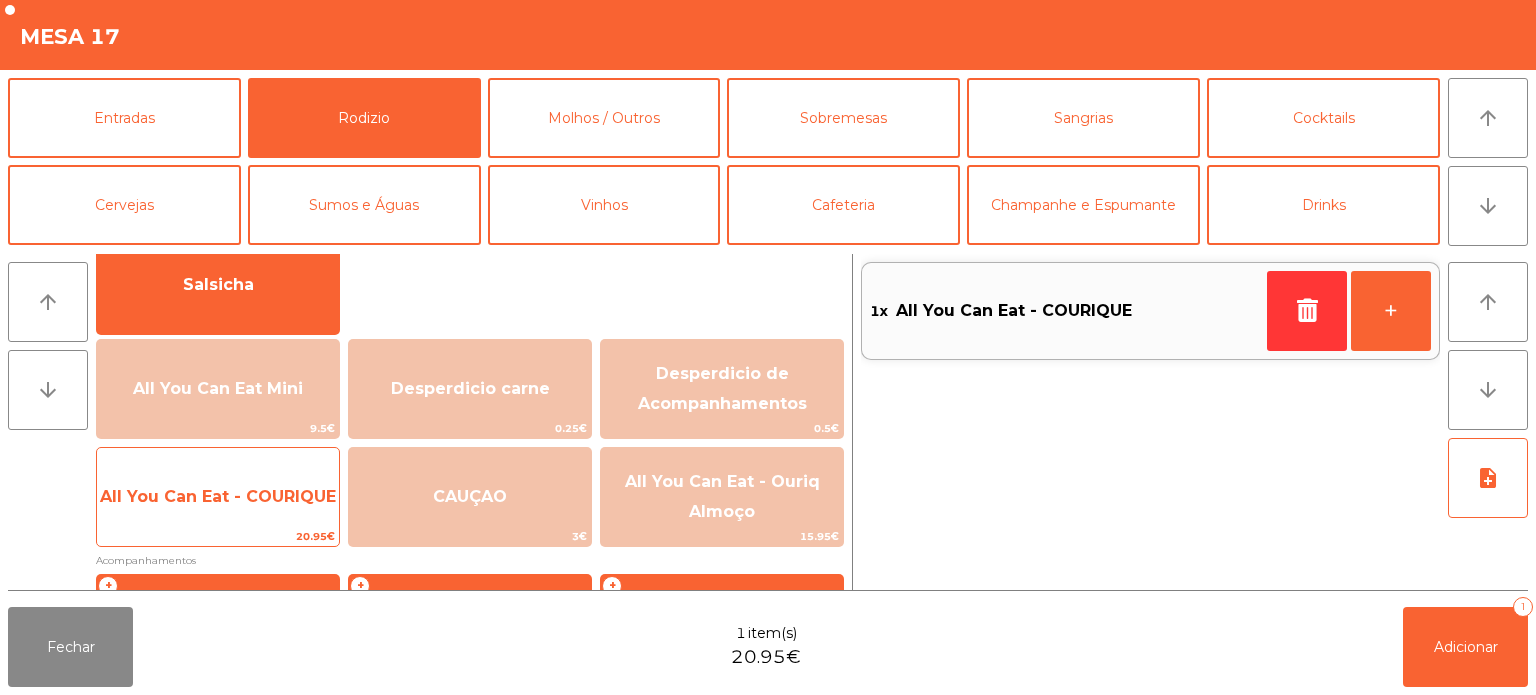 click on "All You Can Eat - COURIQUE" 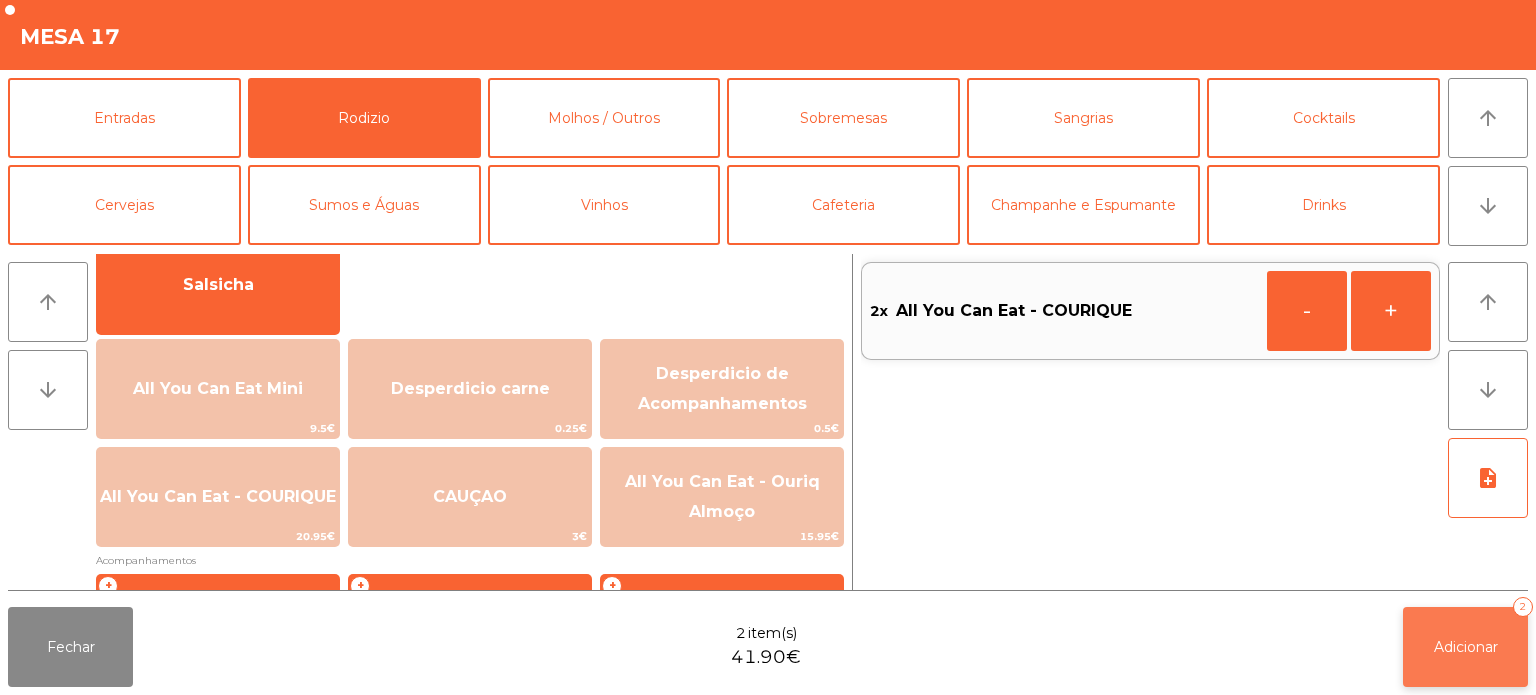 click on "Adicionar" 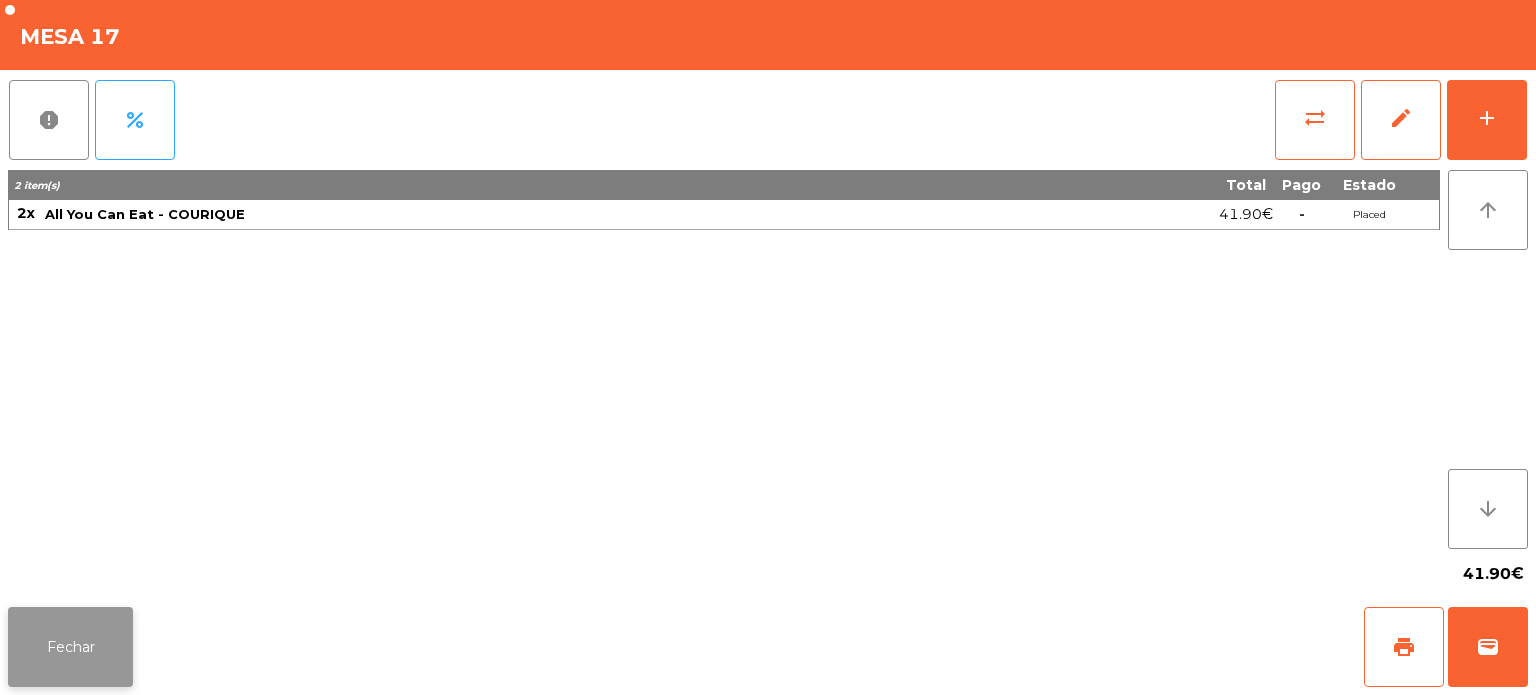 click on "Fechar" 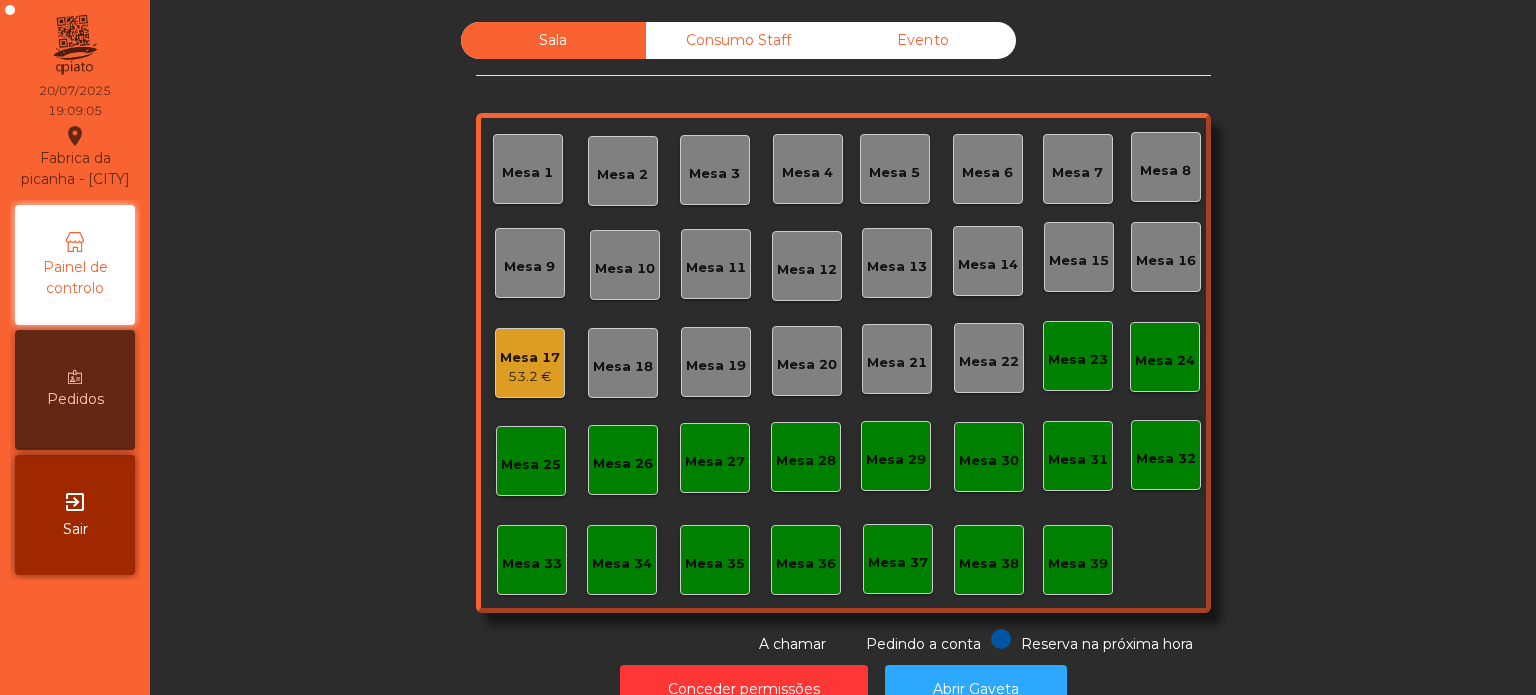 click on "53.2 €" 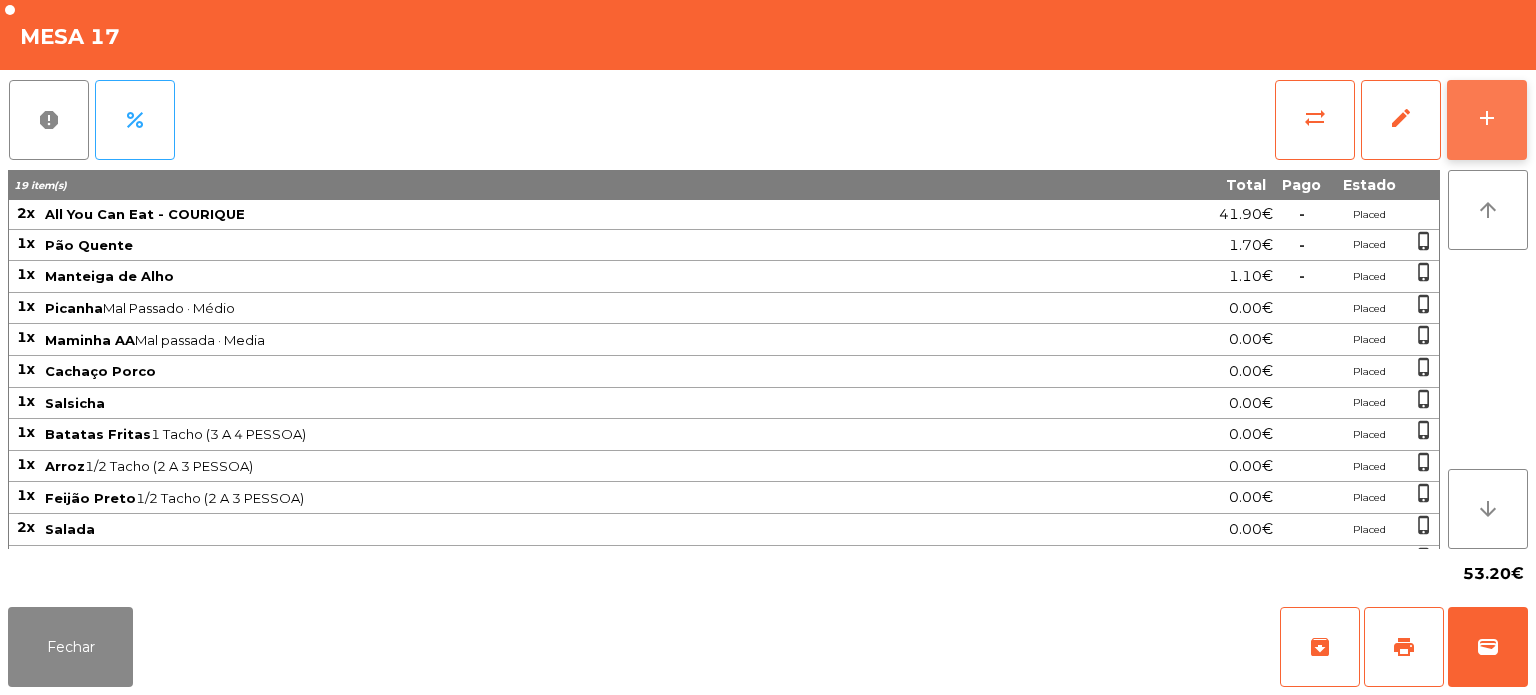 click on "add" 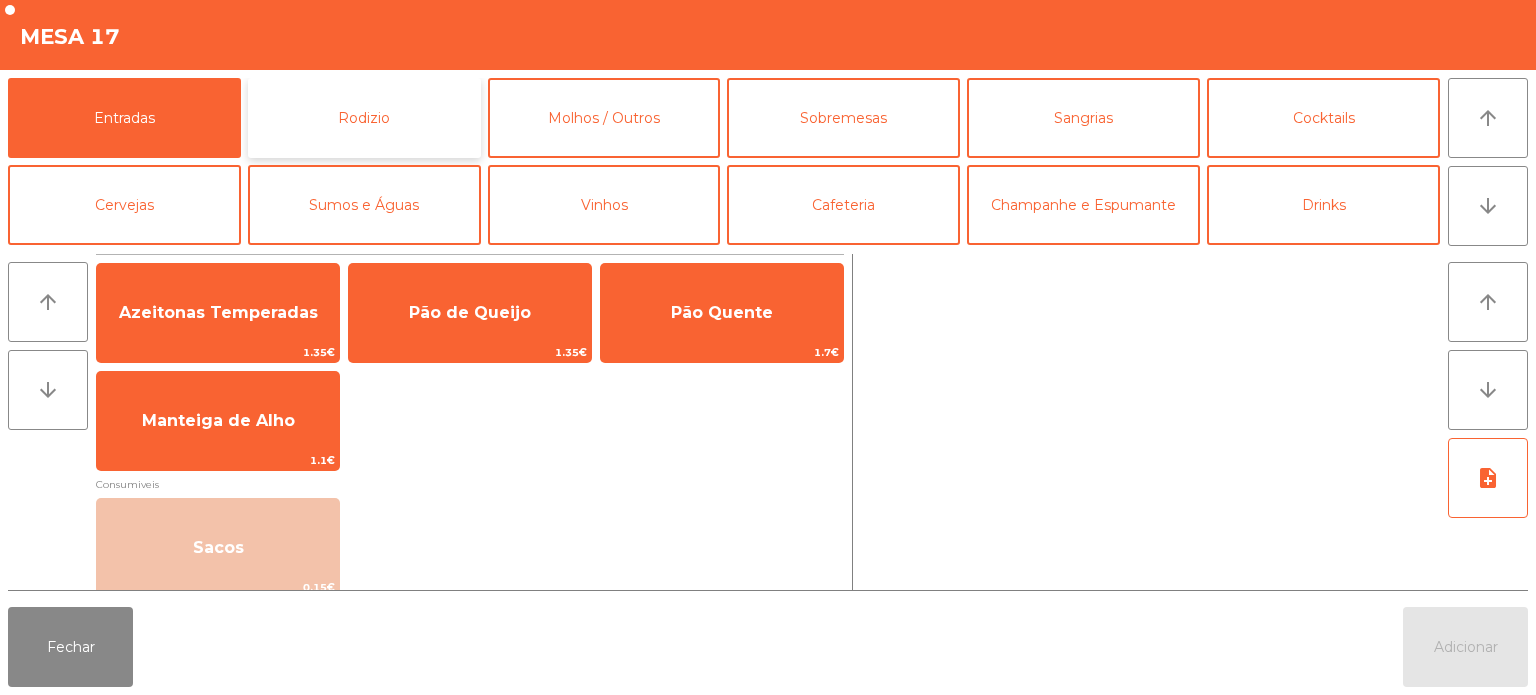 click on "Rodizio" 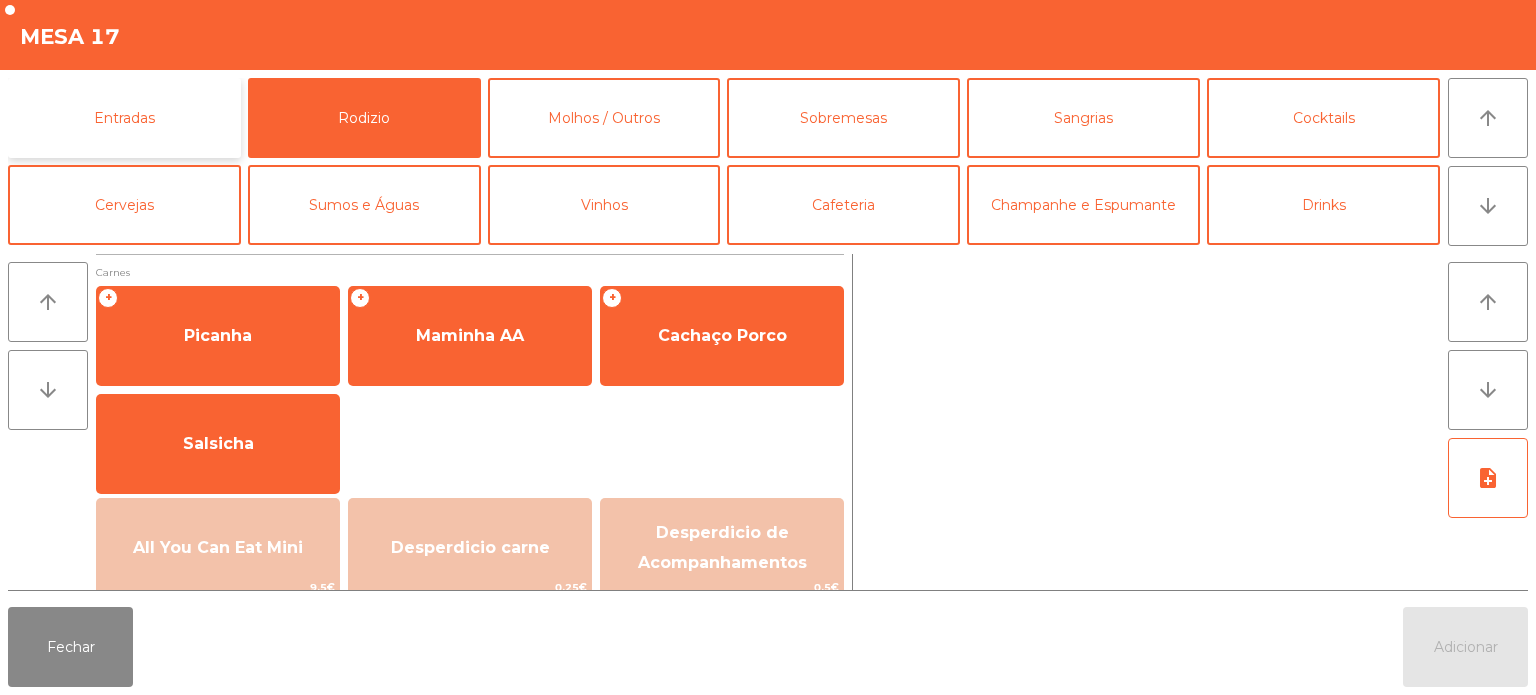 click on "Entradas" 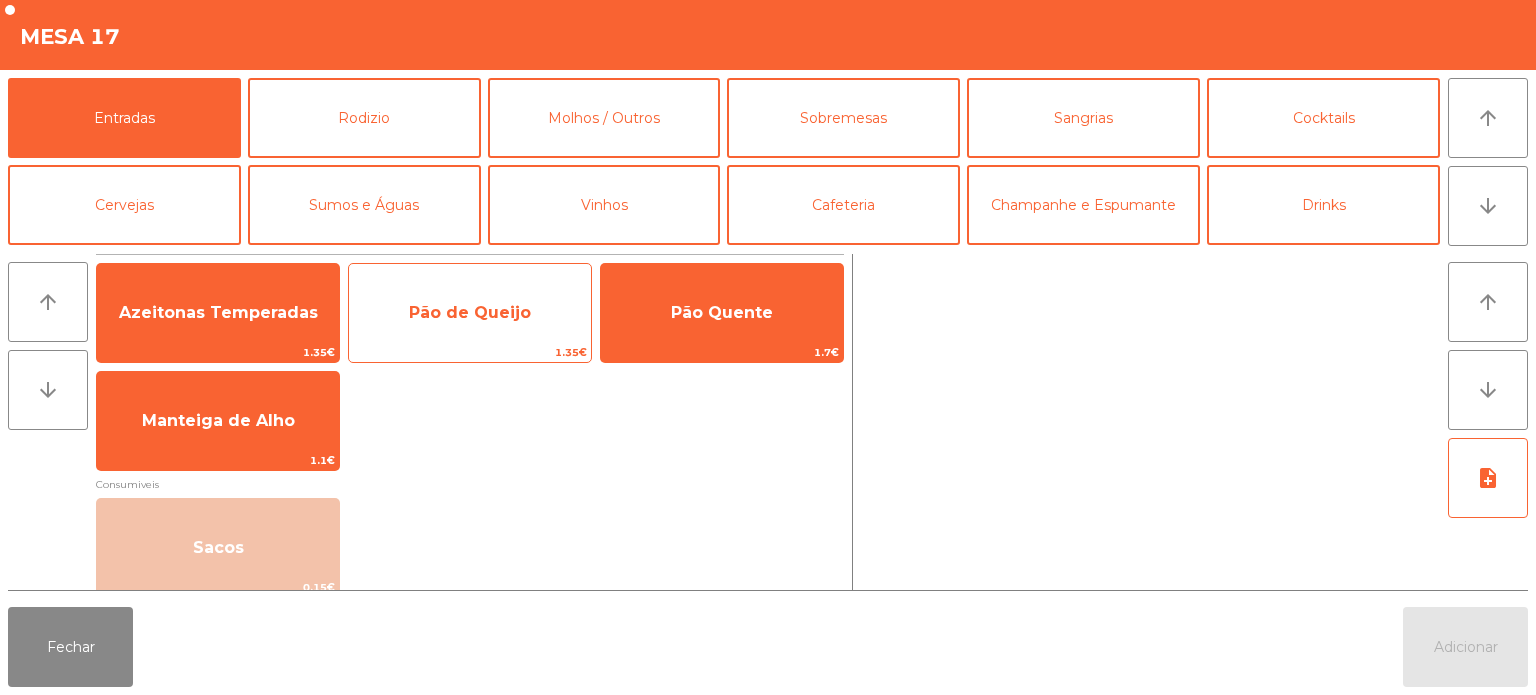 click on "Pão de Queijo" 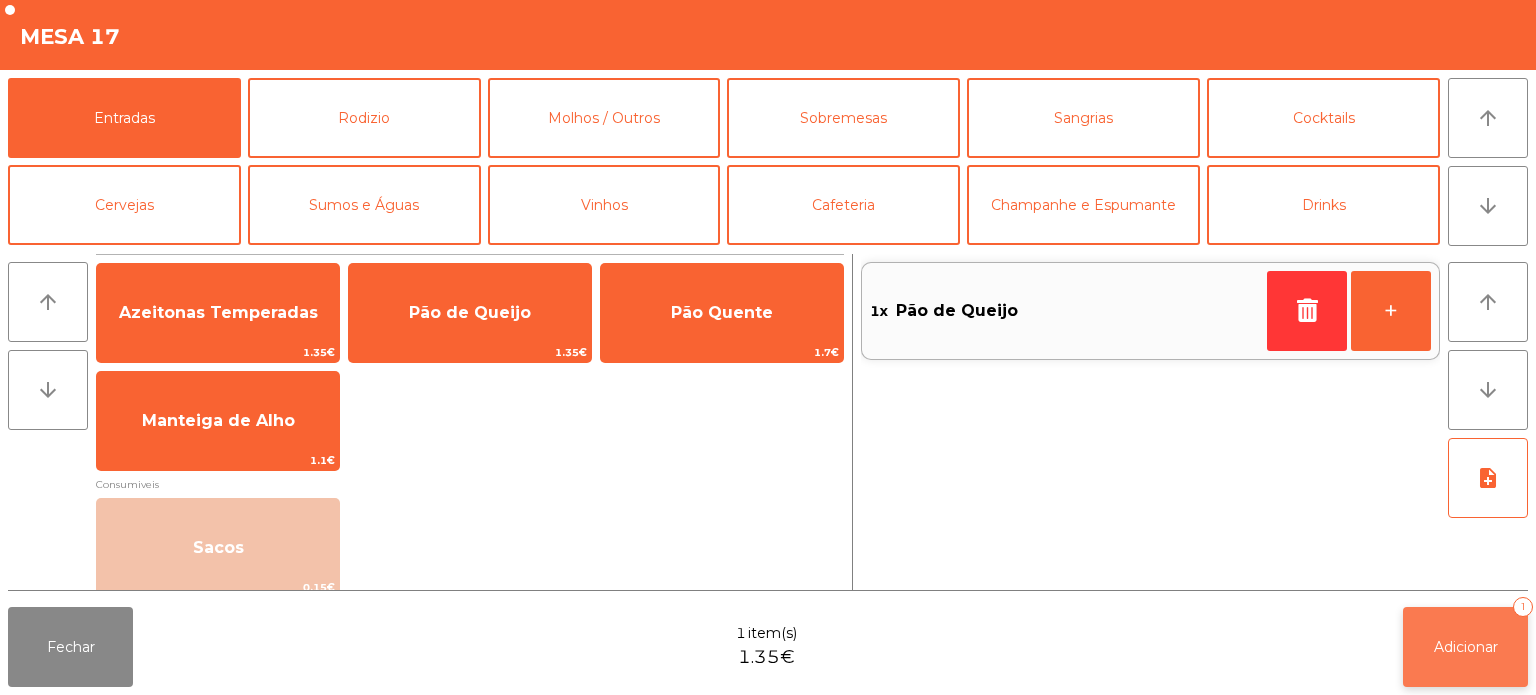 click on "Adicionar   1" 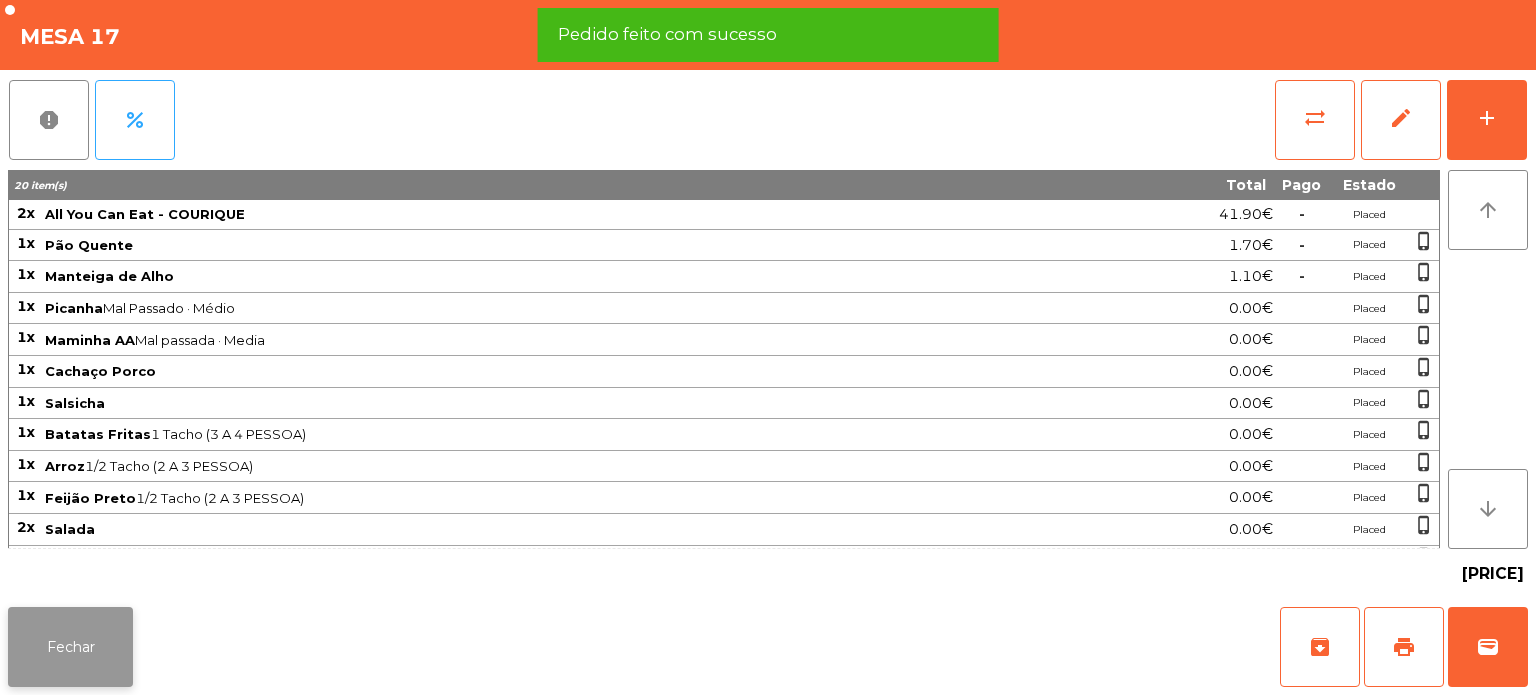 click on "Fechar" 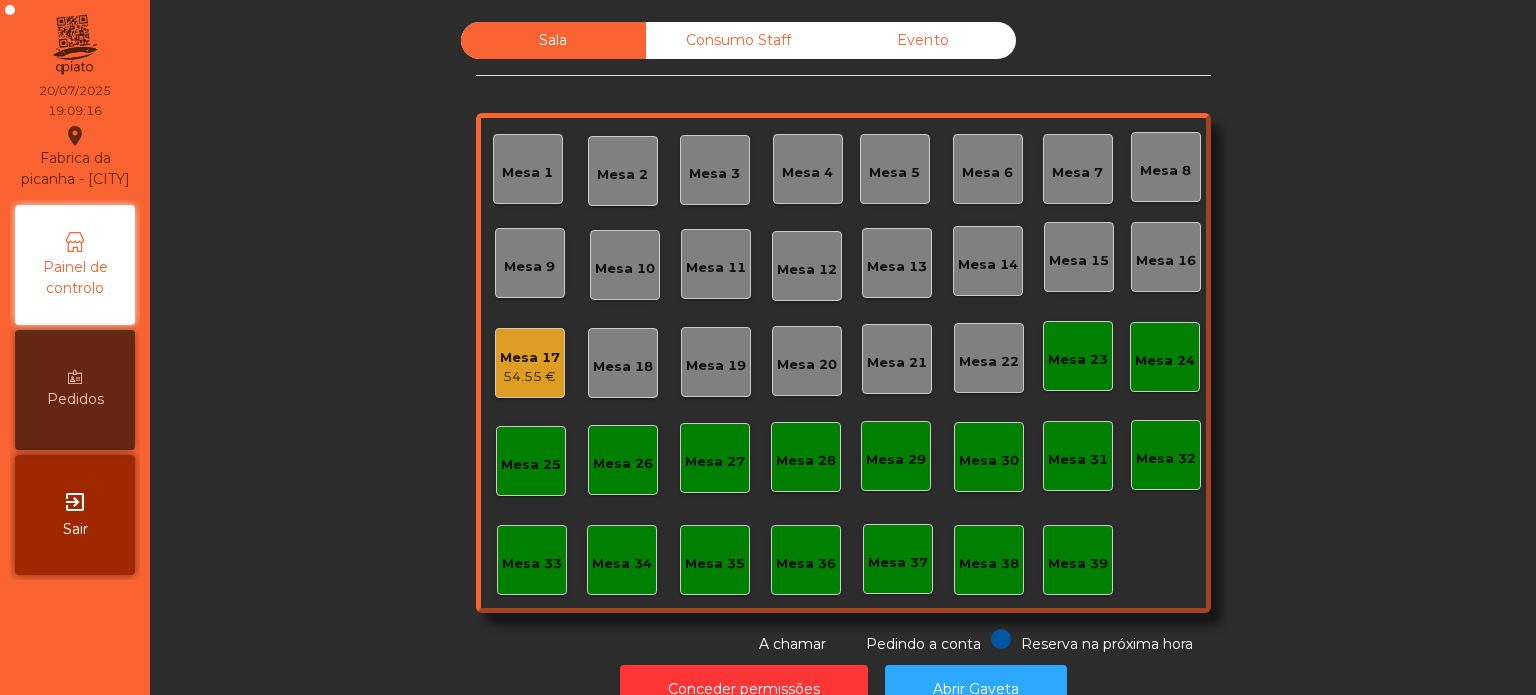 click on "Mesa 3" 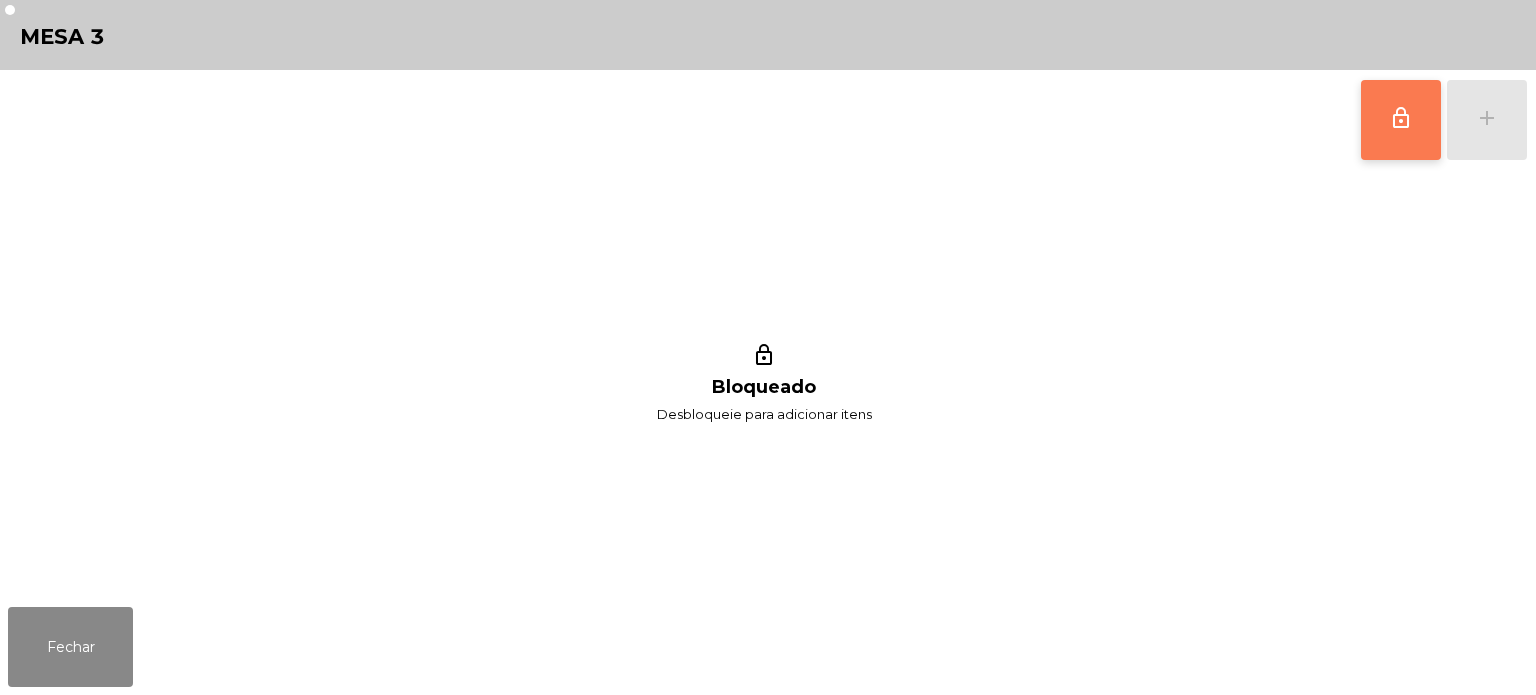 click on "lock_outline" 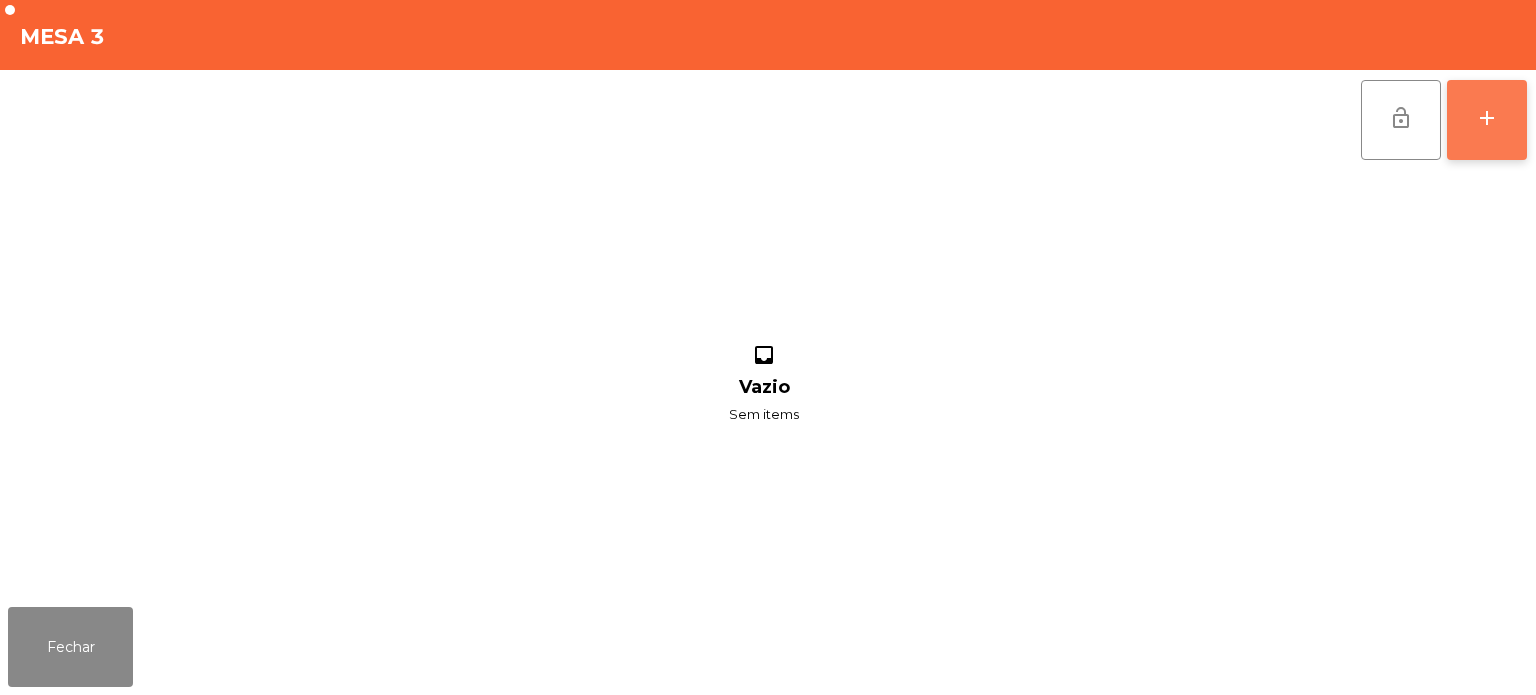 click on "add" 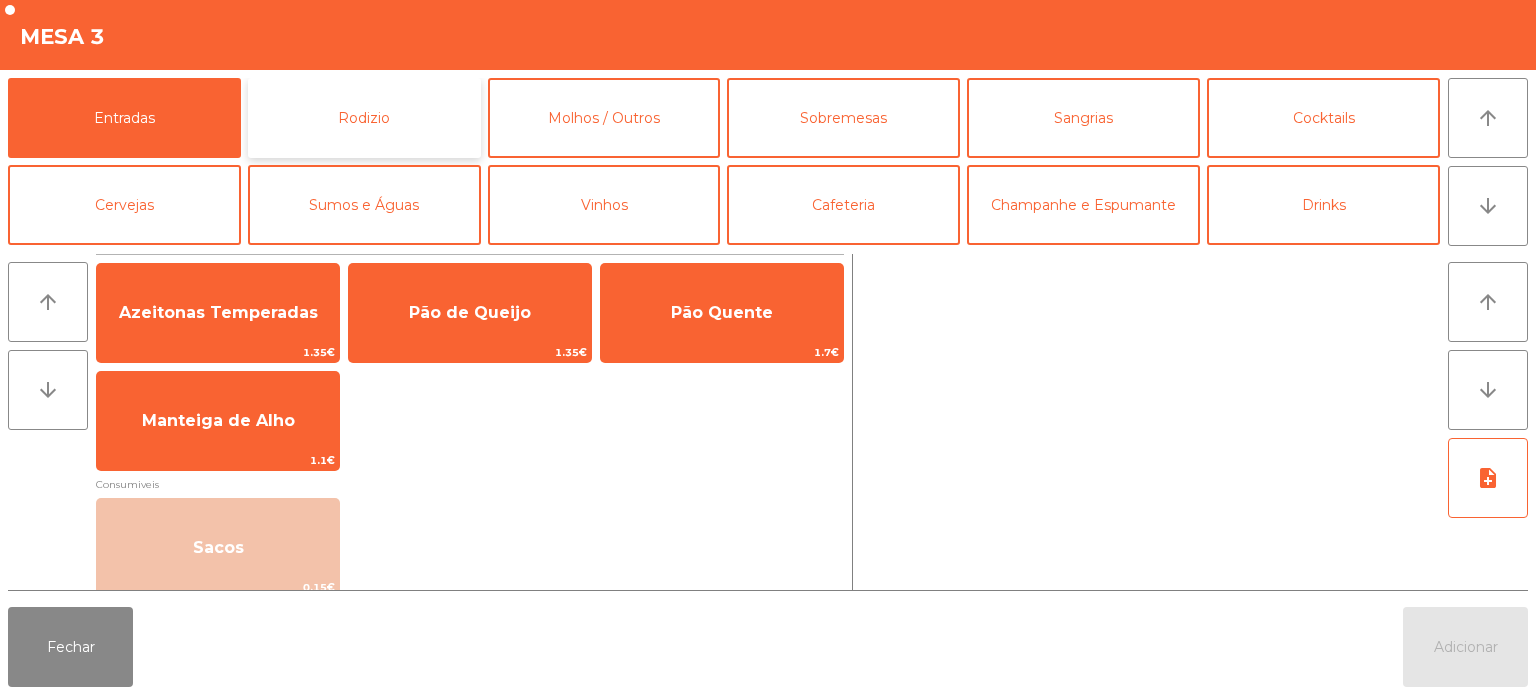 click on "Rodizio" 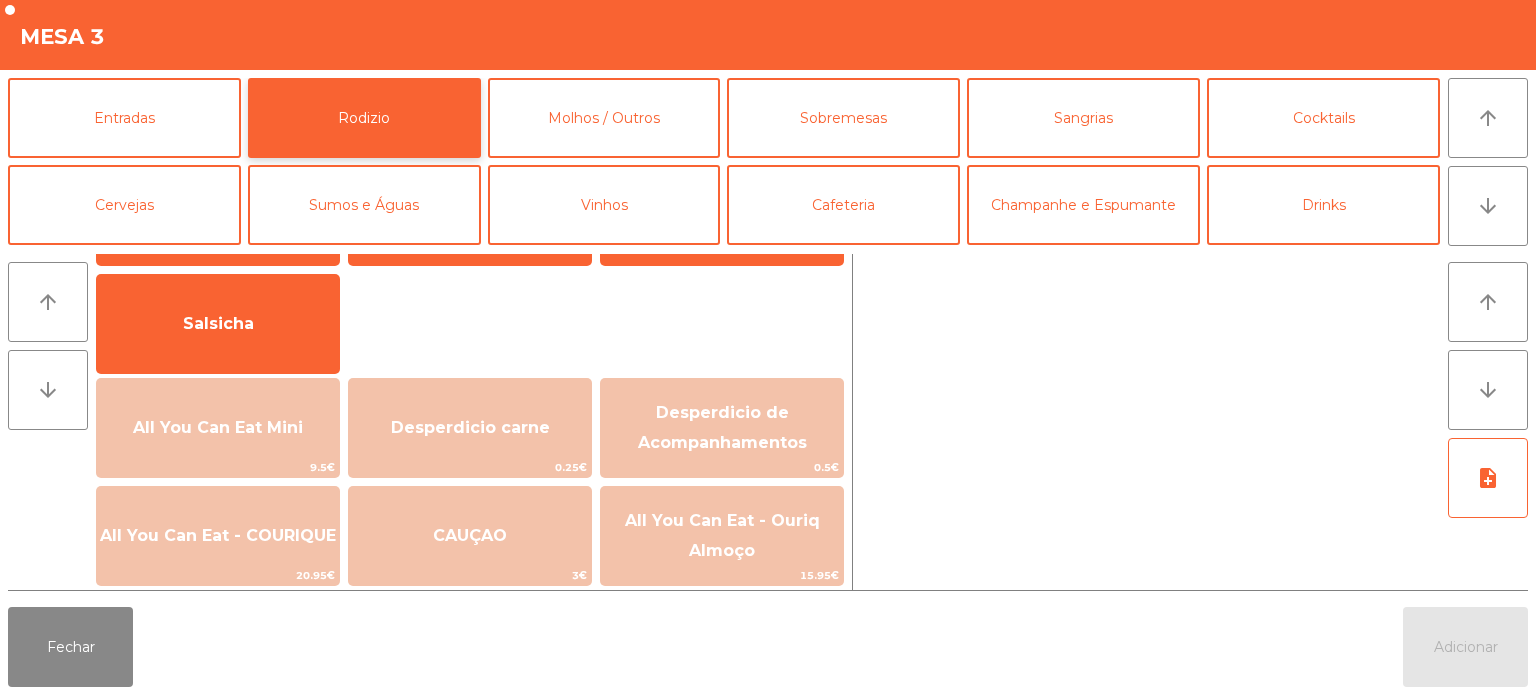 scroll, scrollTop: 148, scrollLeft: 0, axis: vertical 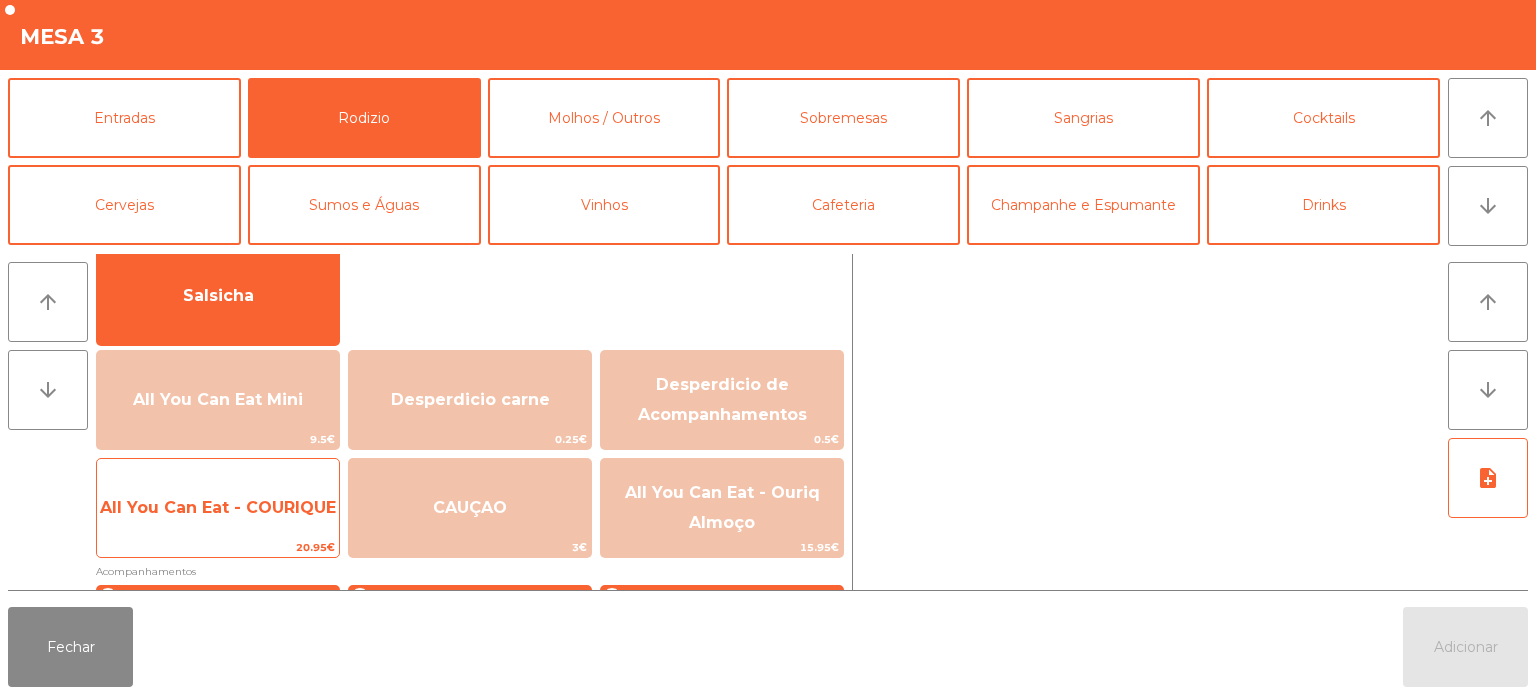 click on "All You Can Eat - COURIQUE" 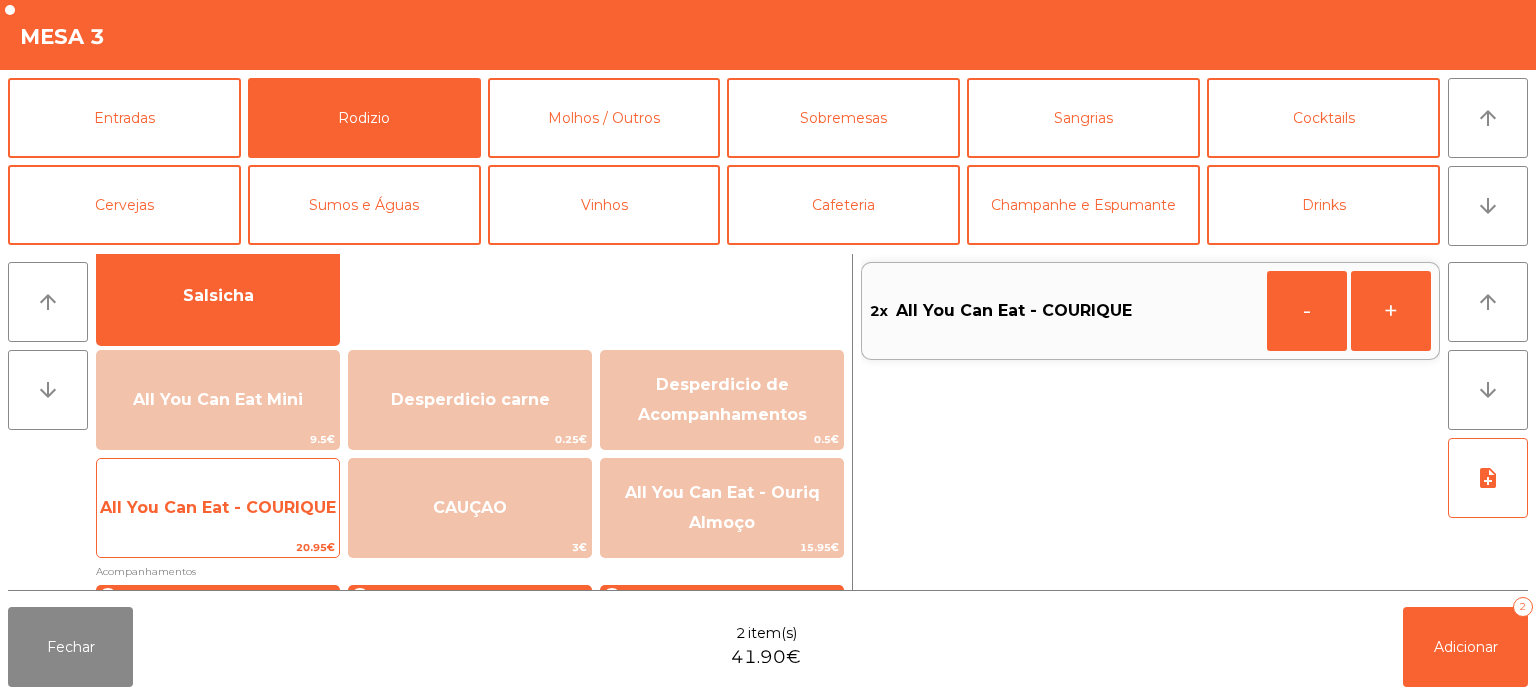 click on "All You Can Eat - COURIQUE" 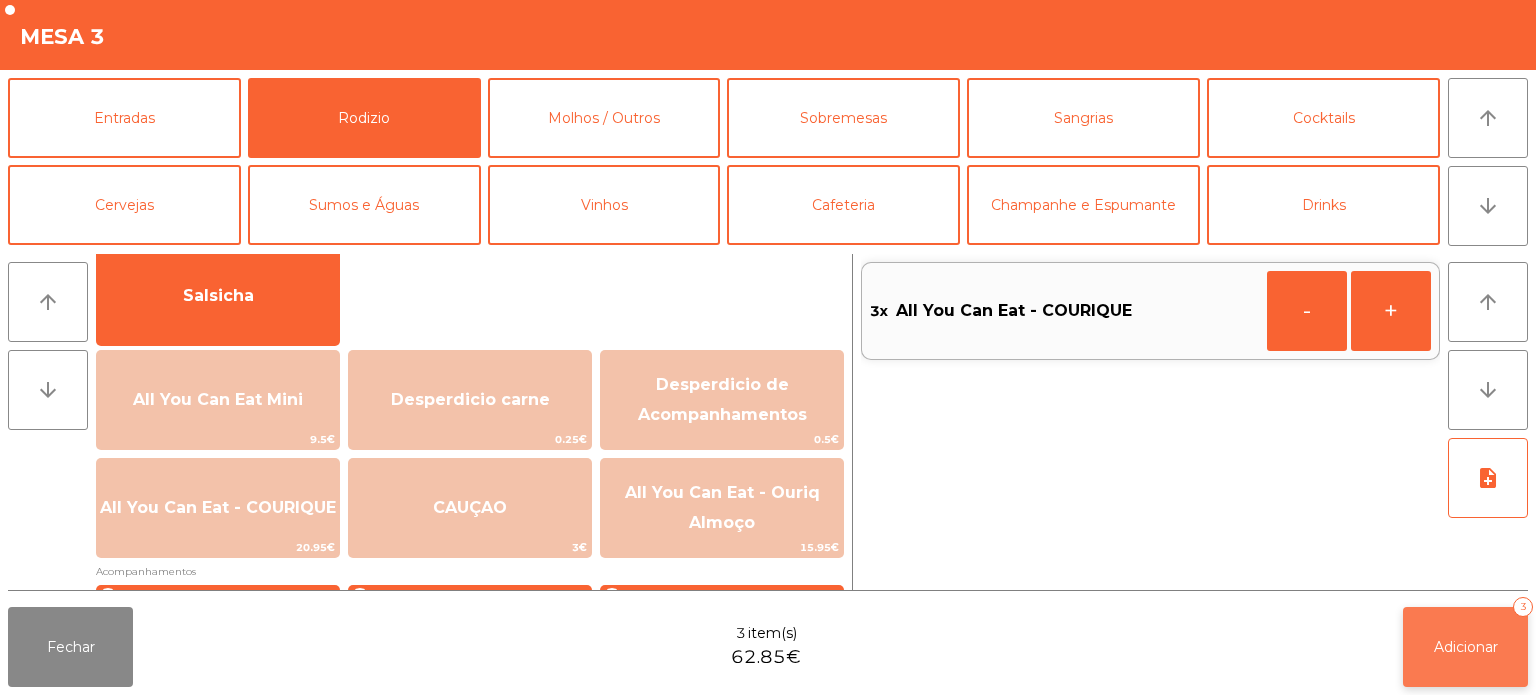 click on "Adicionar   3" 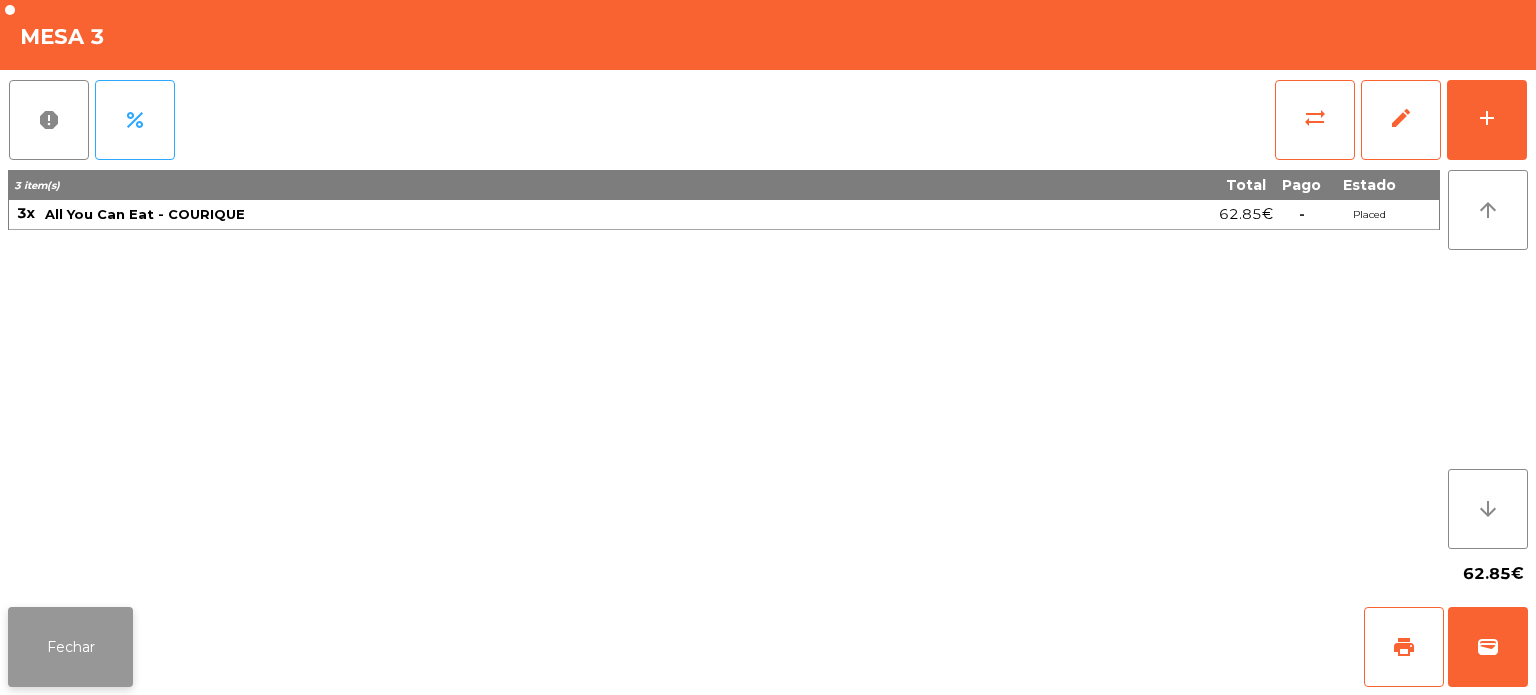 click on "Fechar" 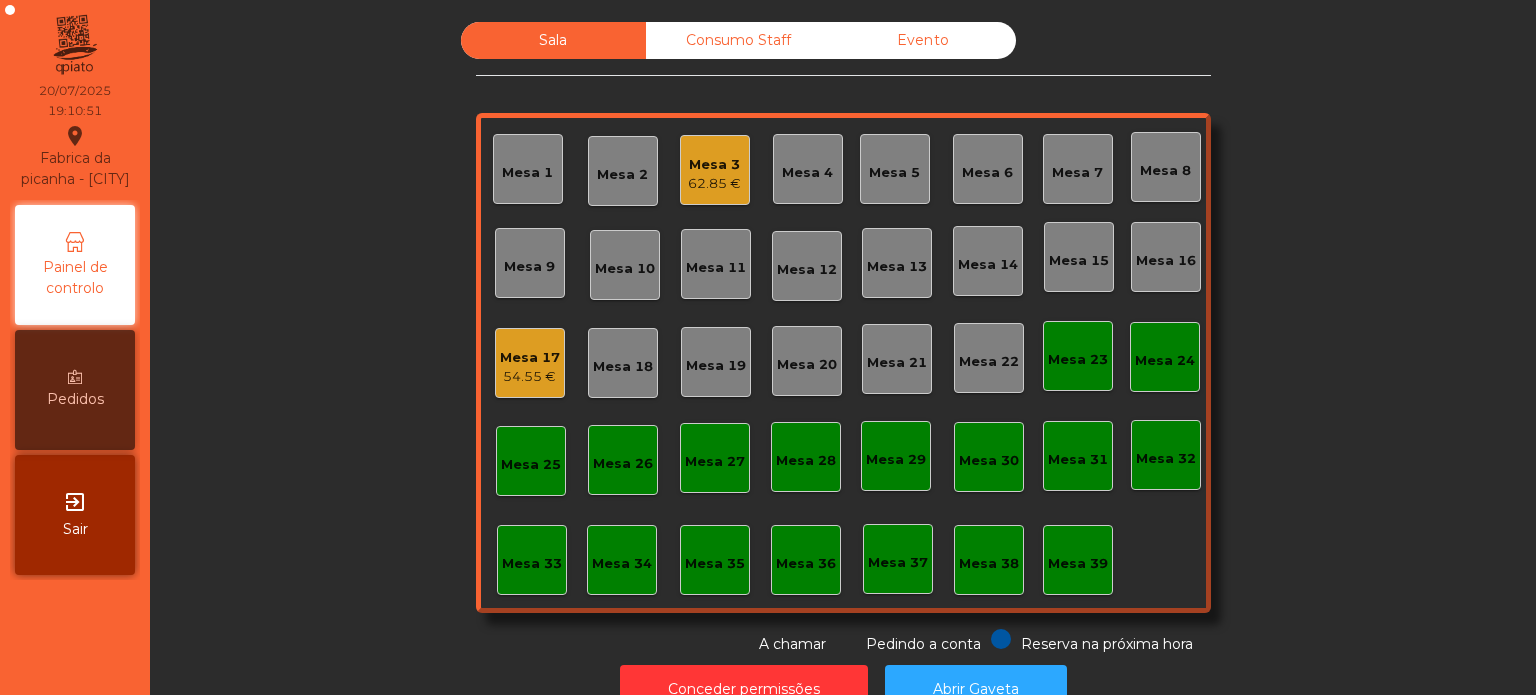 click on "Mesa 13" 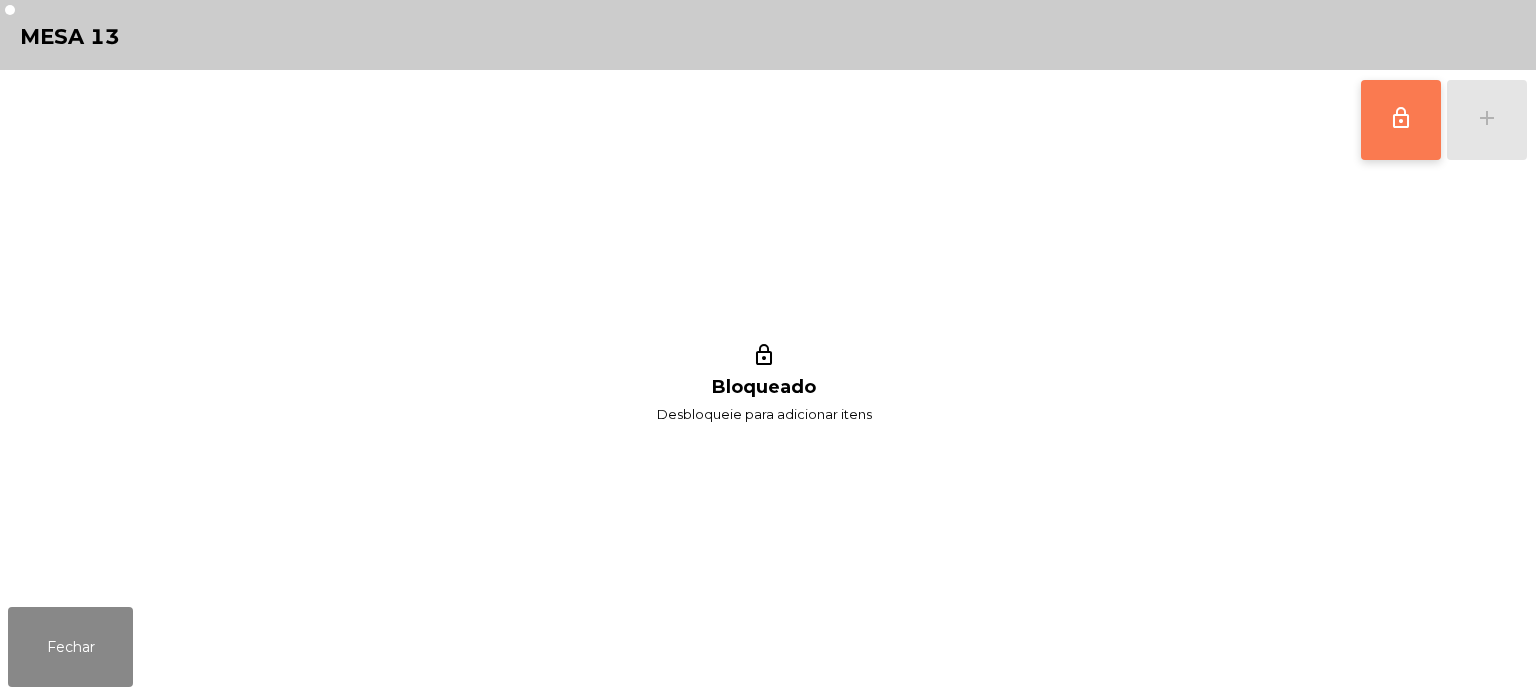 click on "lock_outline" 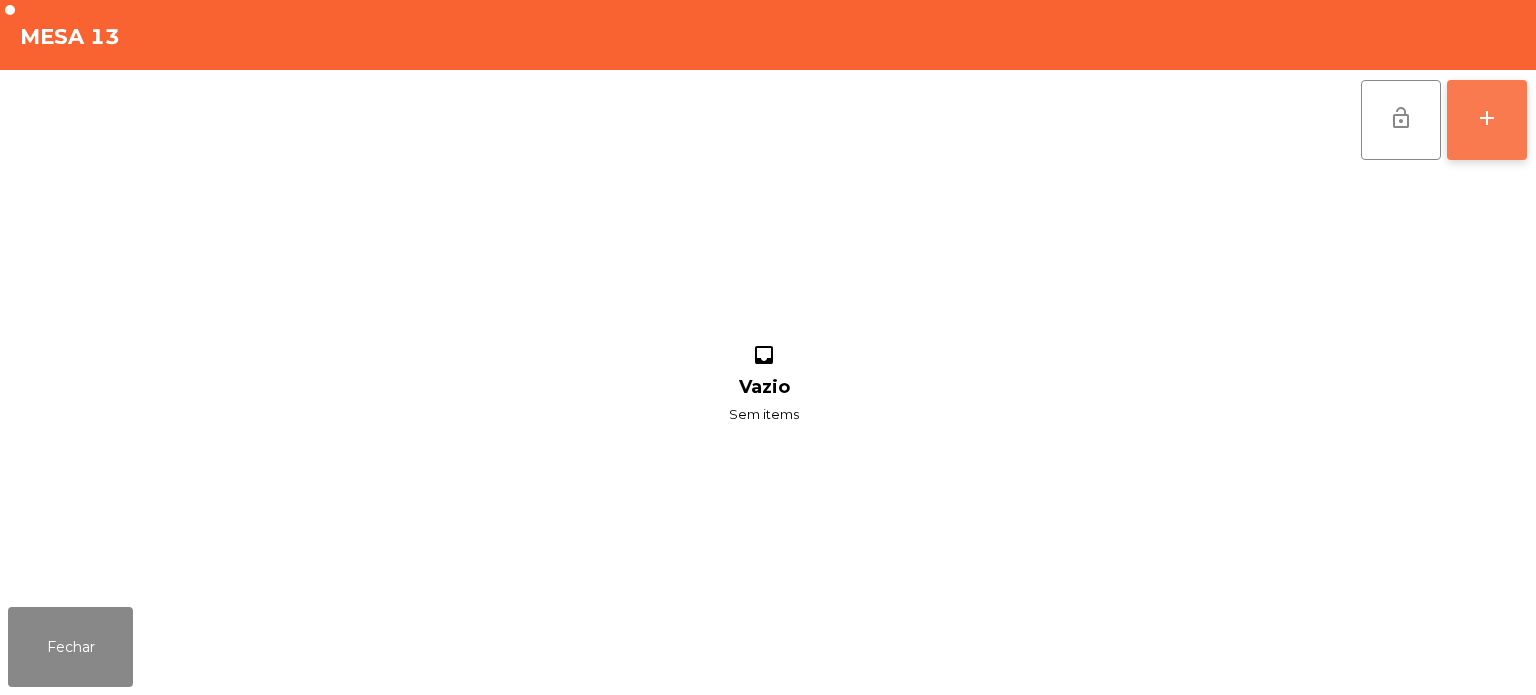 click on "add" 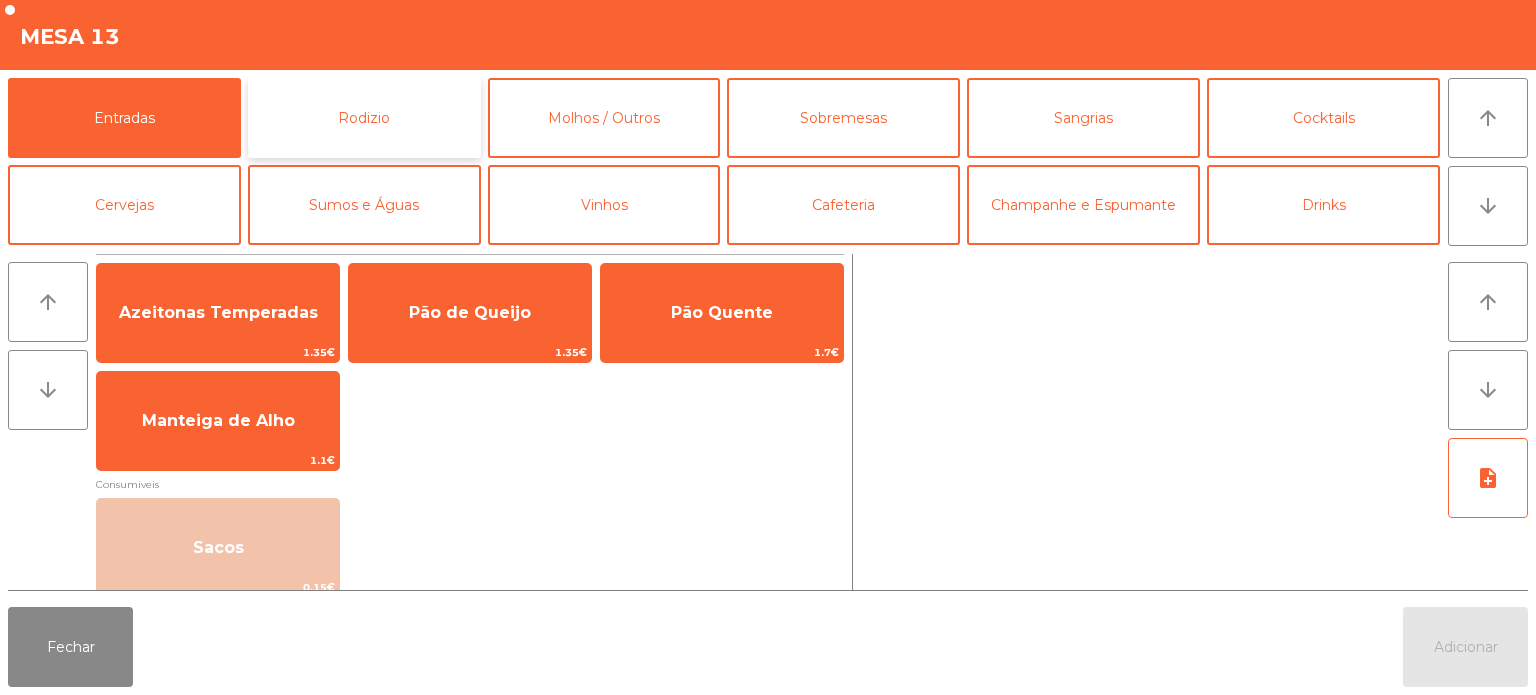 click on "Rodizio" 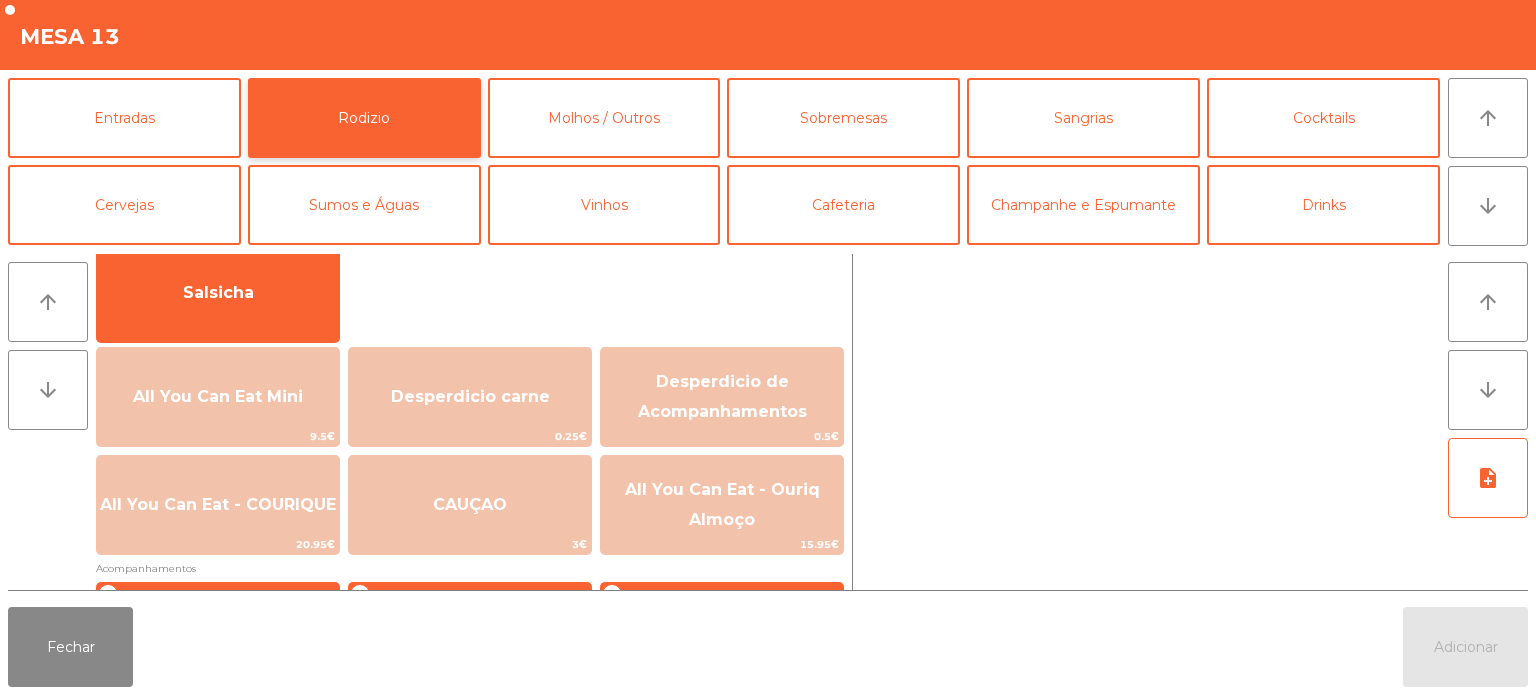 scroll, scrollTop: 155, scrollLeft: 0, axis: vertical 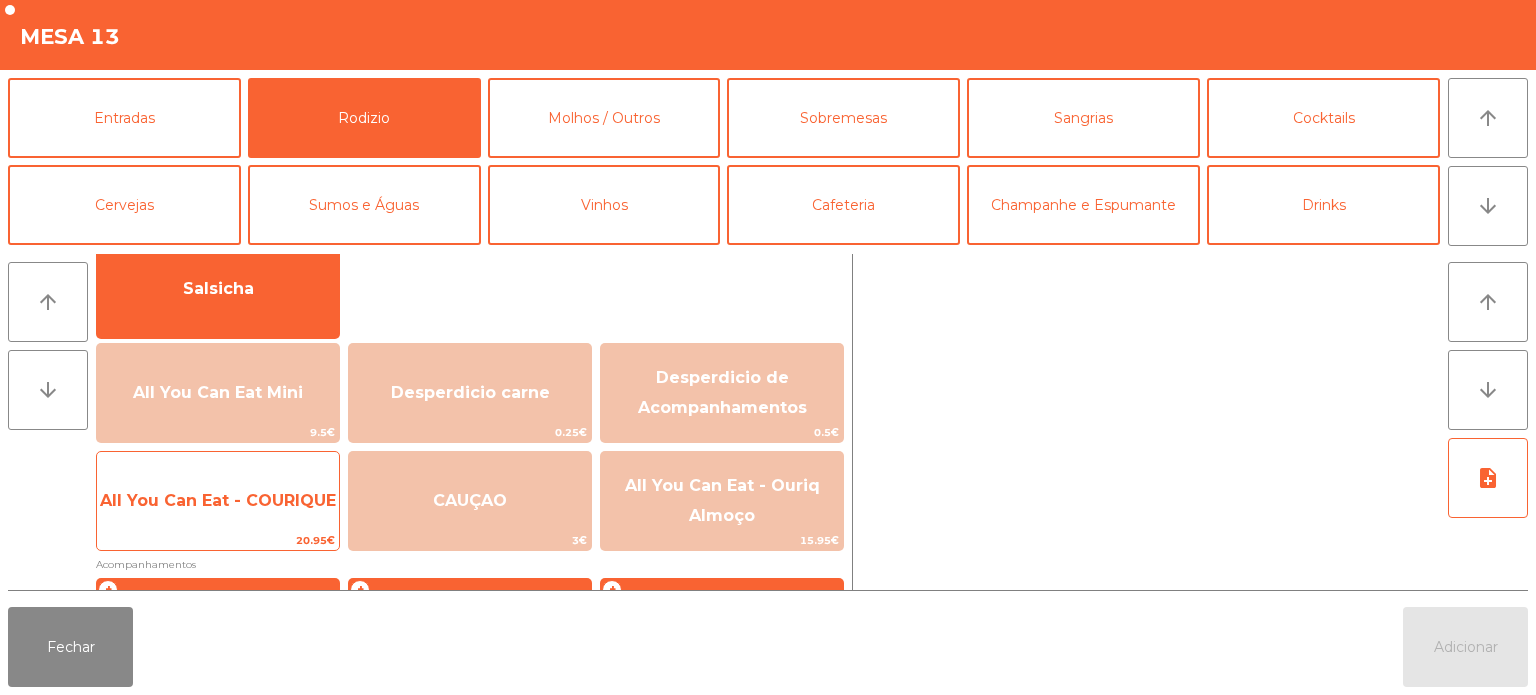click on "All You Can Eat - COURIQUE   20.95€" 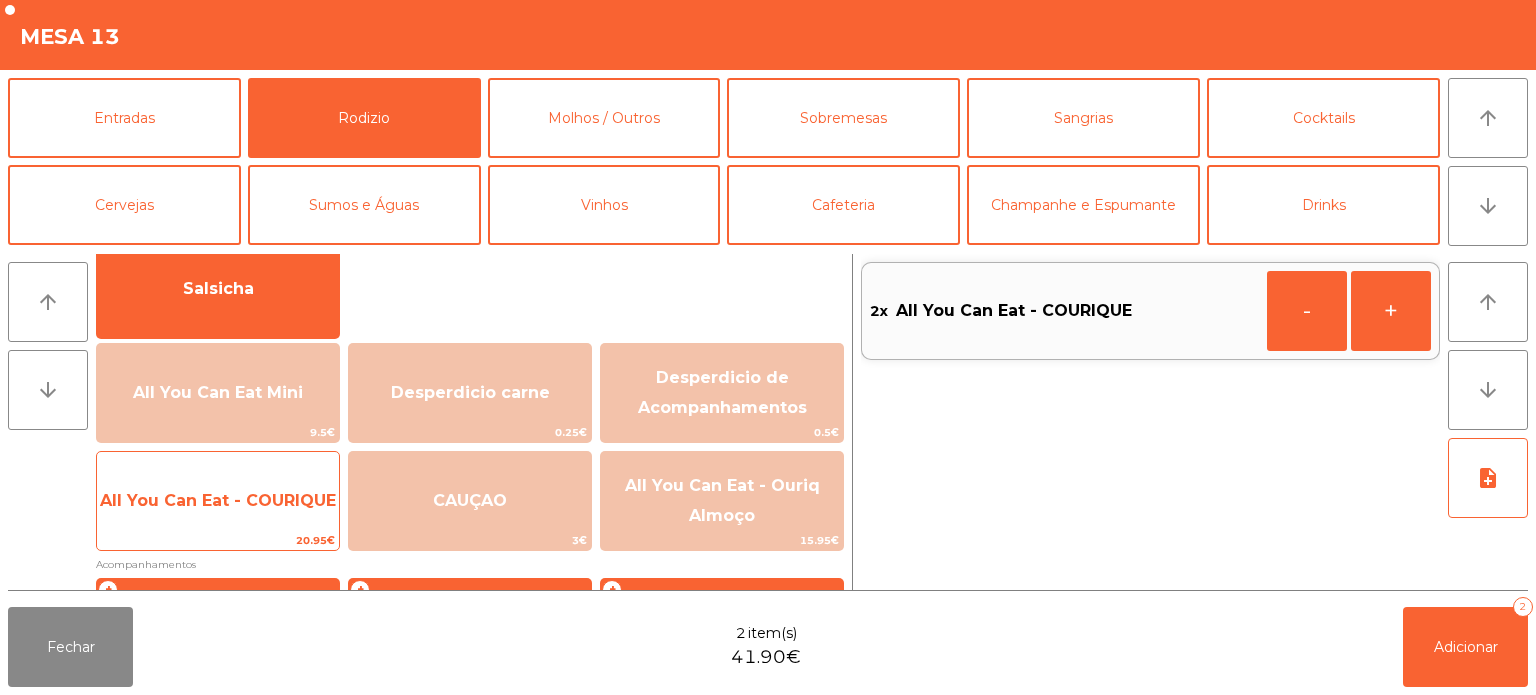 click on "All You Can Eat - COURIQUE" 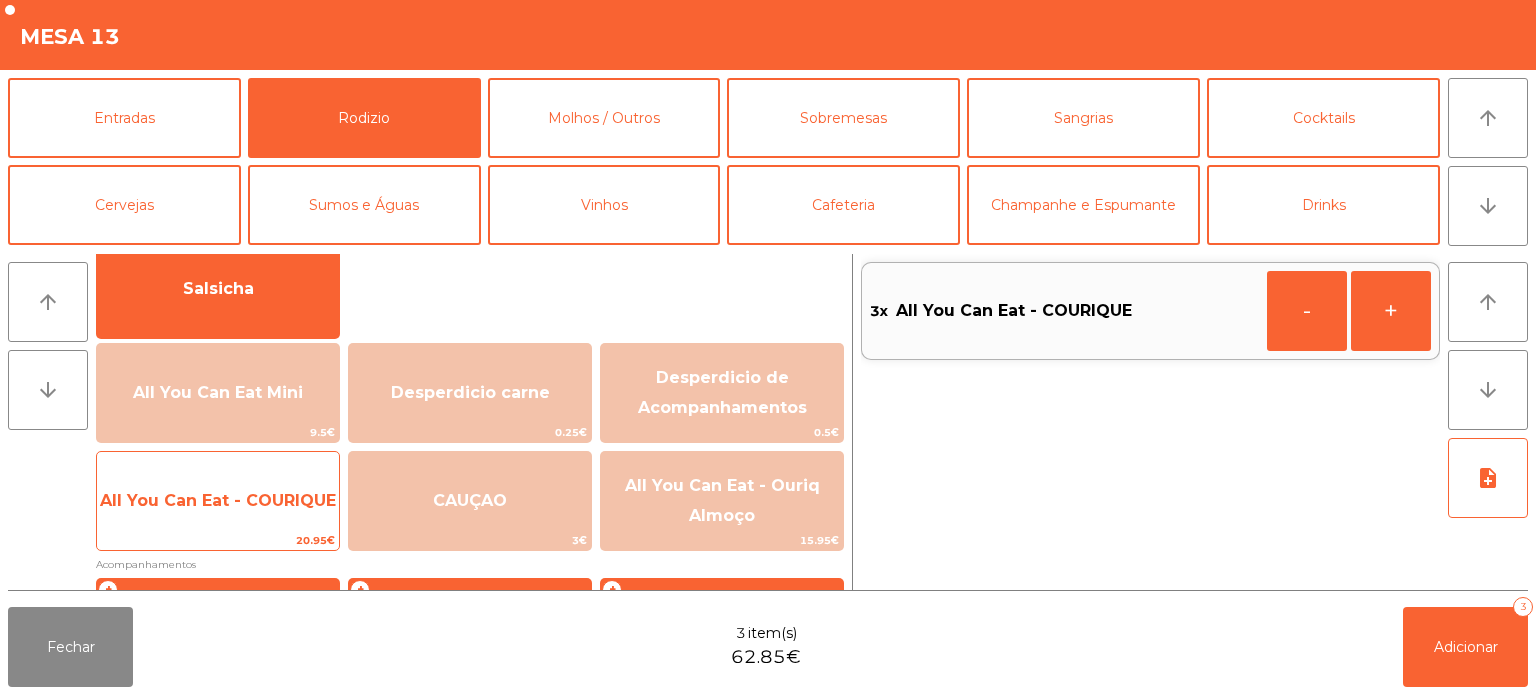 click on "All You Can Eat - COURIQUE" 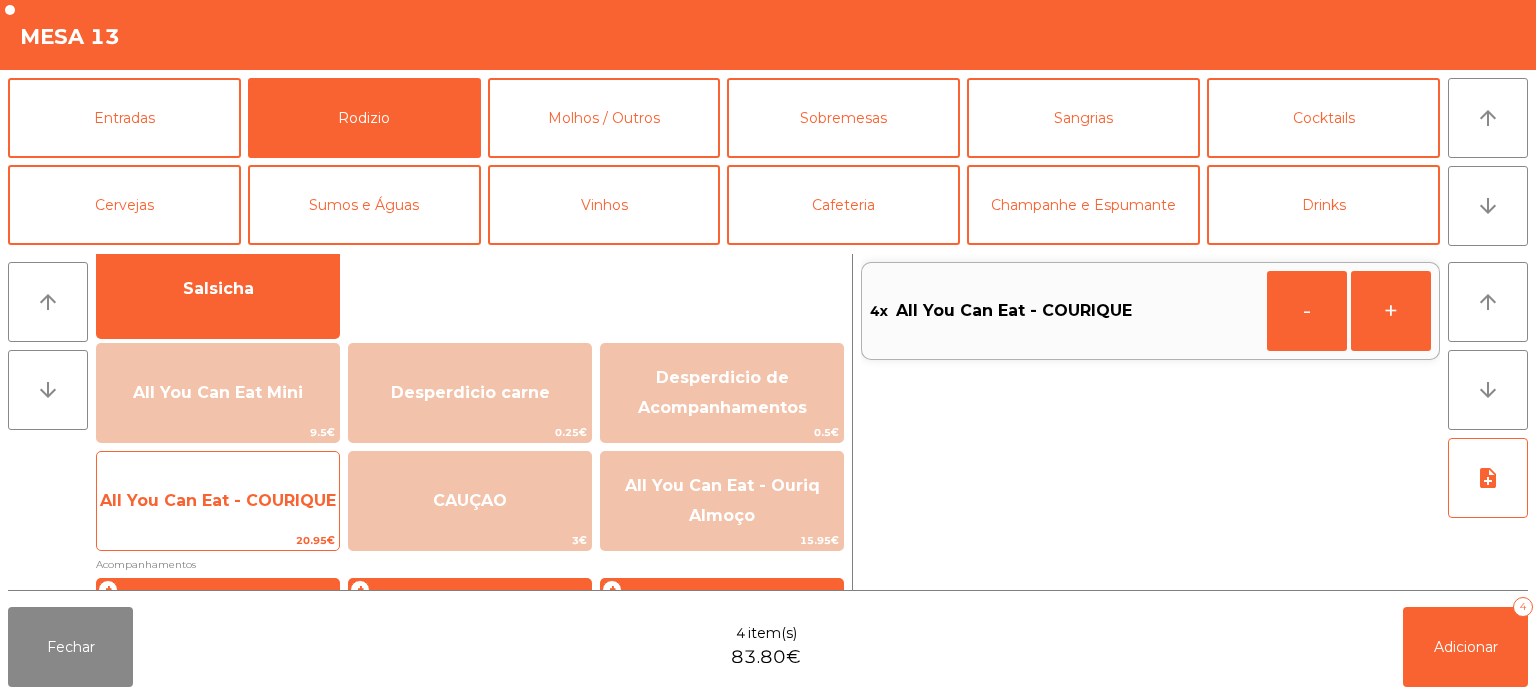 click on "All You Can Eat - COURIQUE" 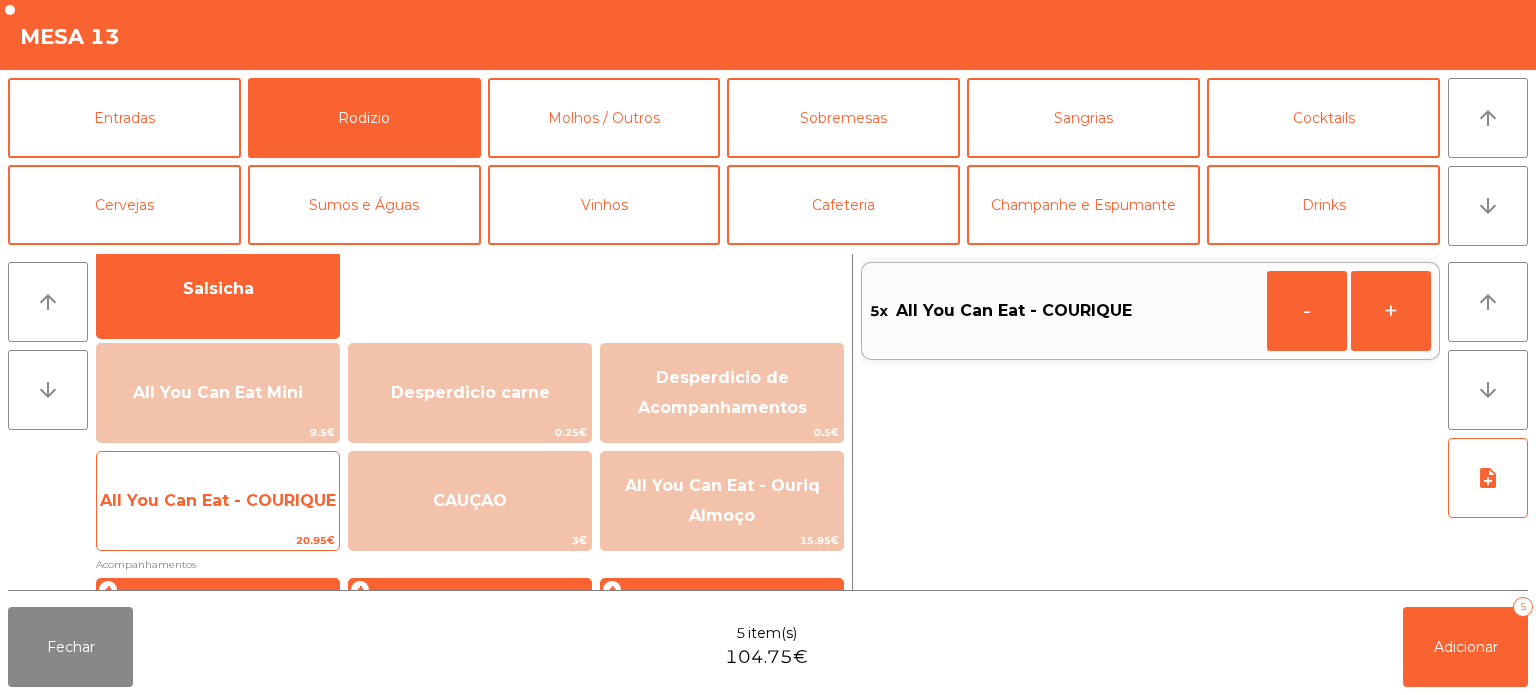 click on "All You Can Eat - COURIQUE" 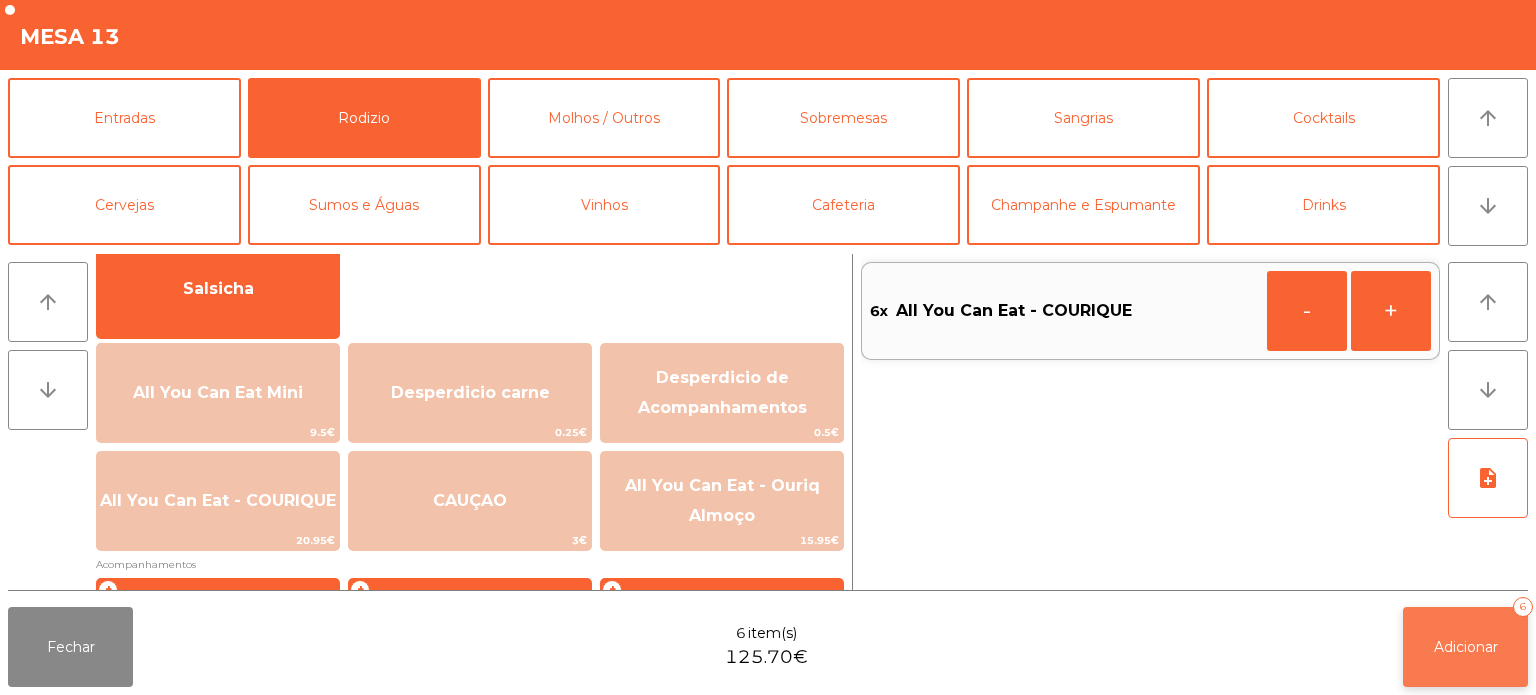 click on "Adicionar   6" 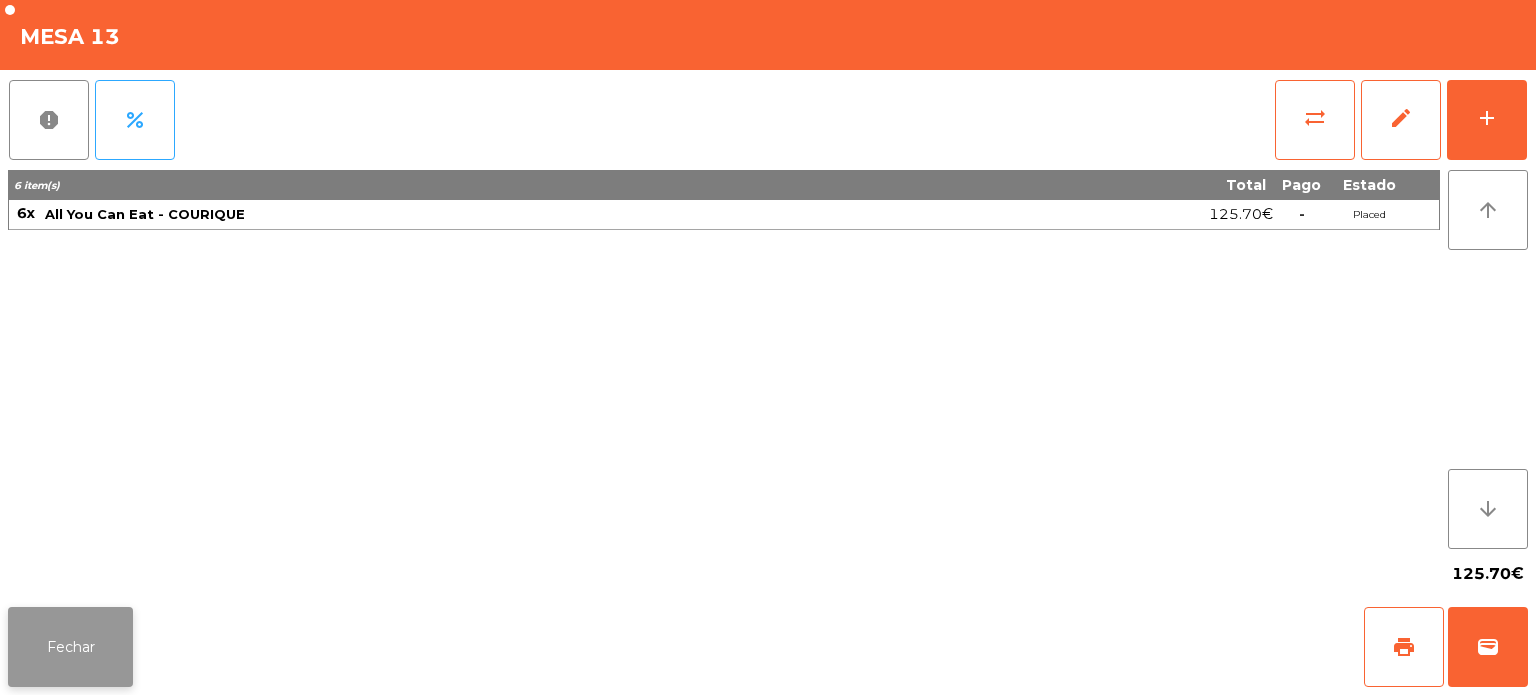click on "Fechar" 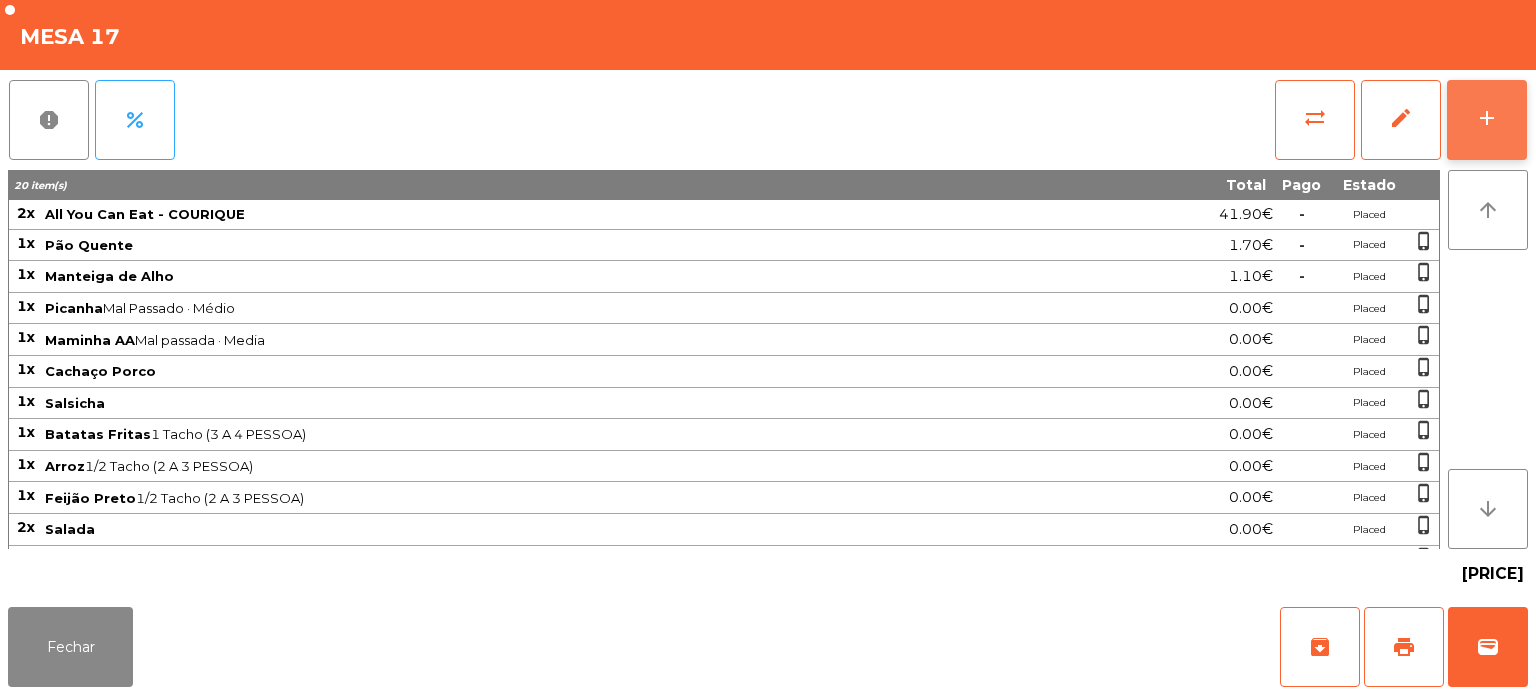 click on "add" 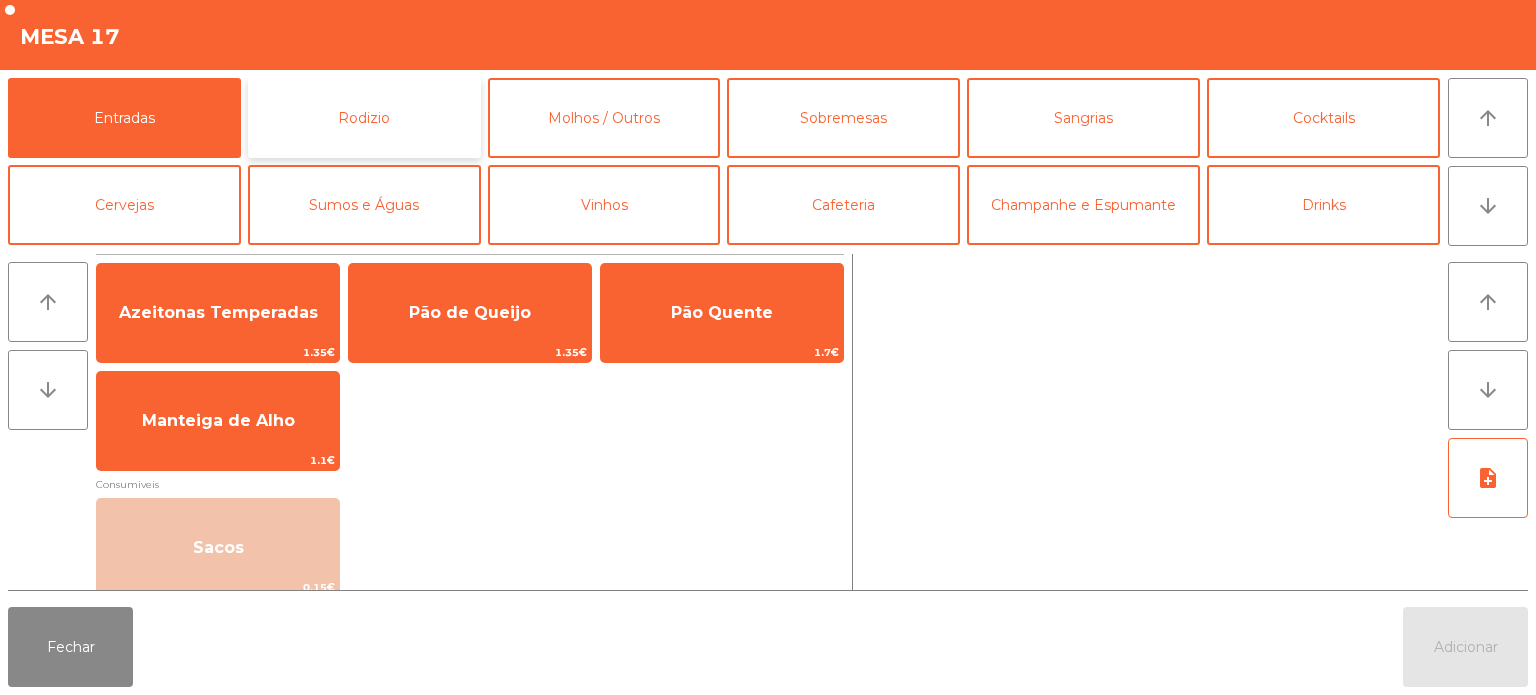 click on "Rodizio" 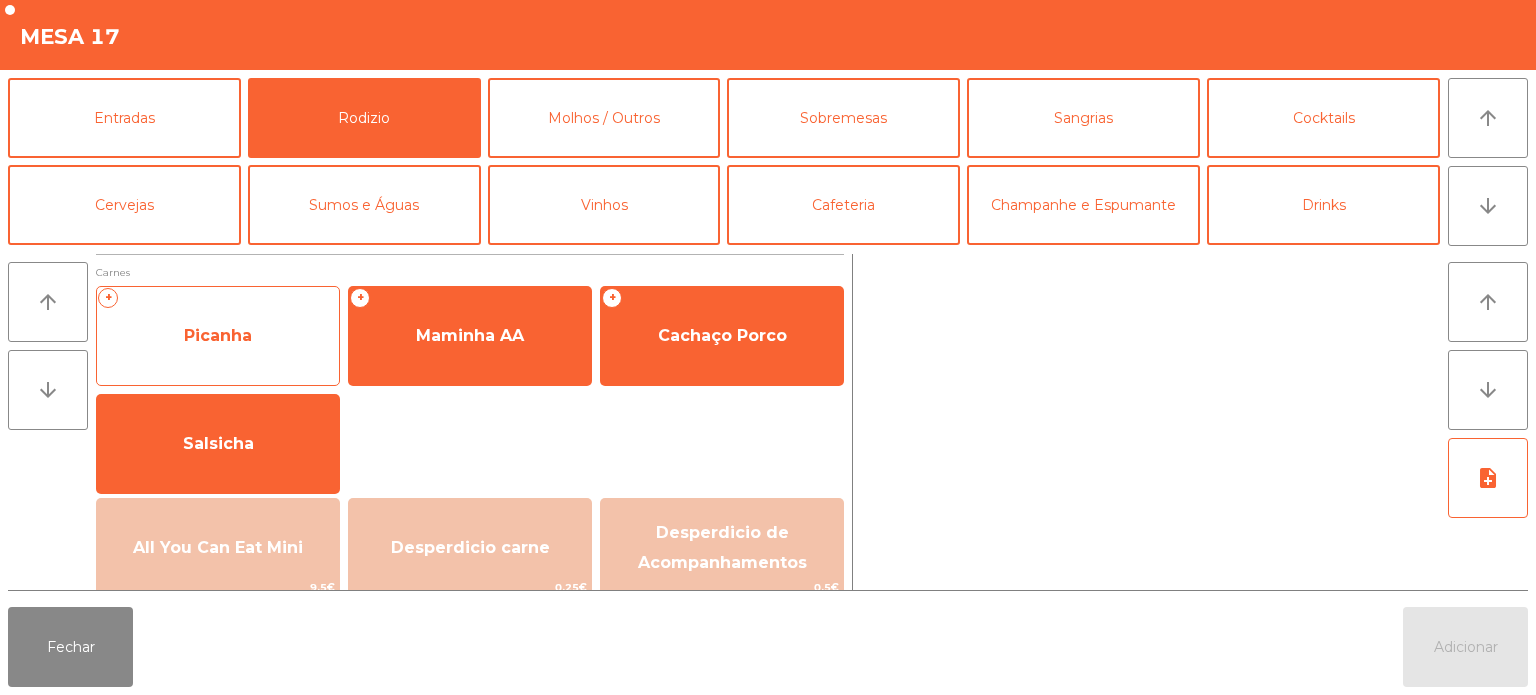 click on "+   Picanha" 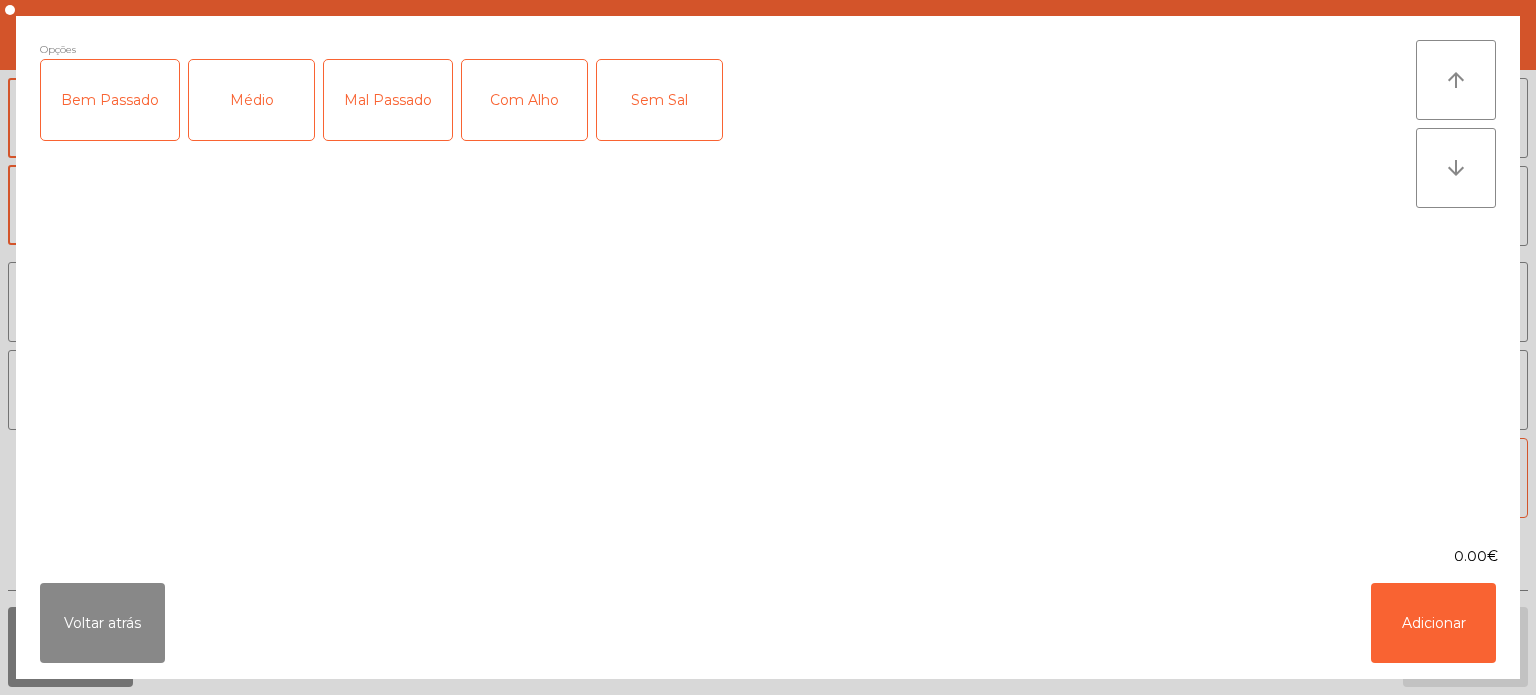 click on "Médio" 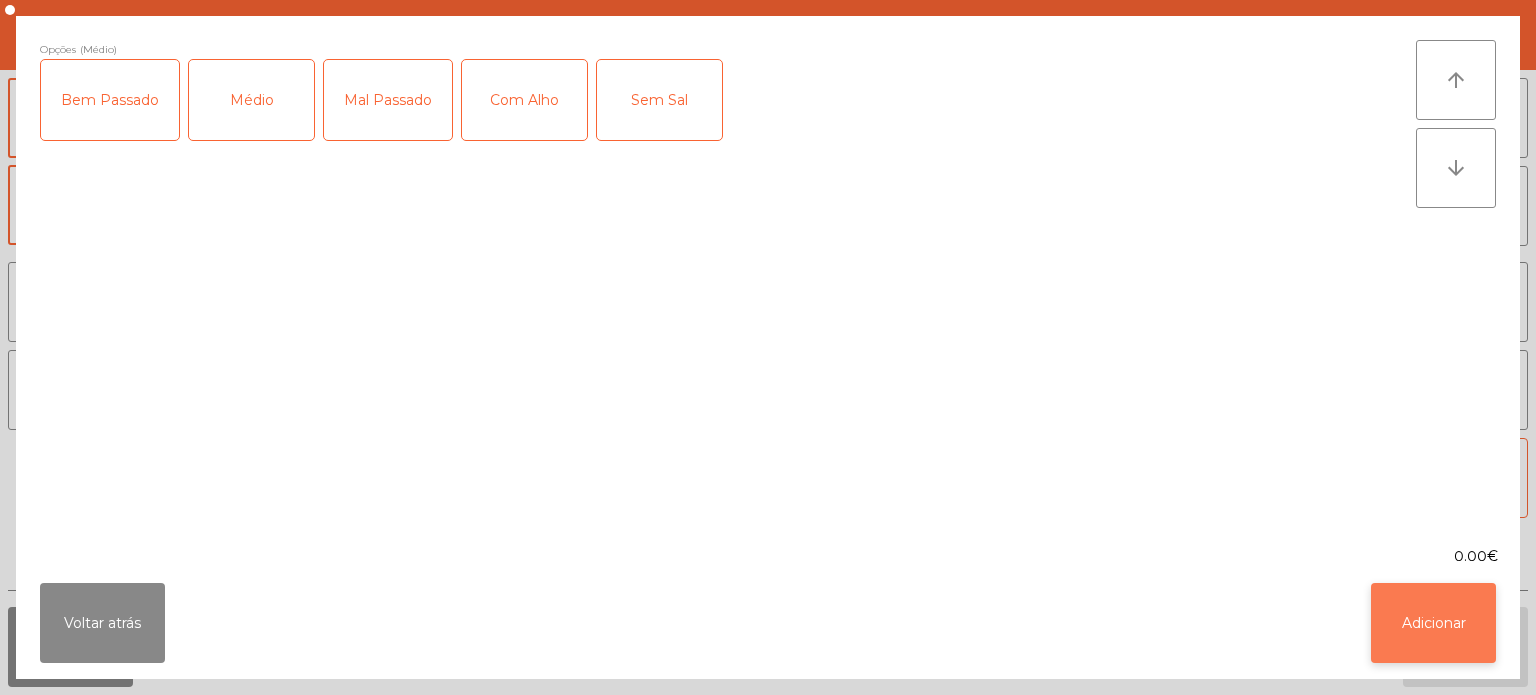 click on "Adicionar" 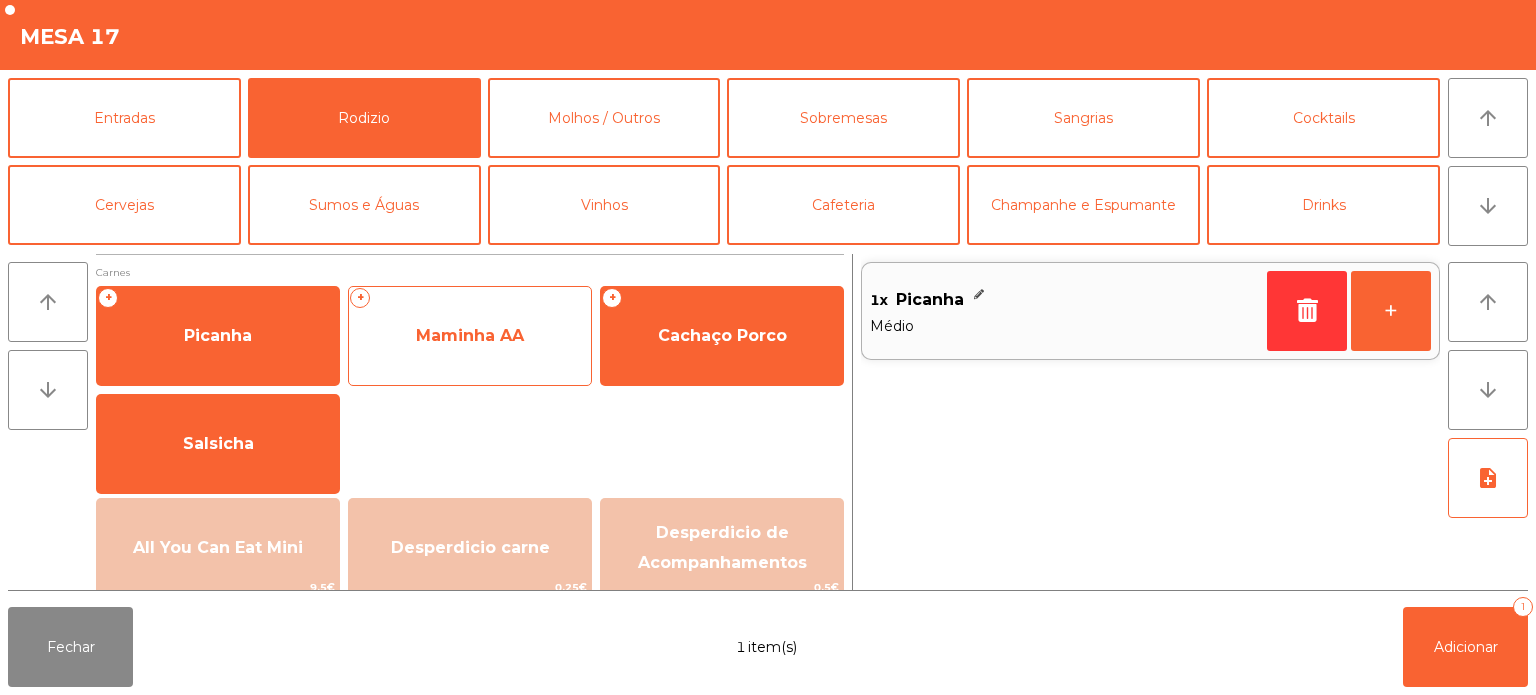 click on "+   Maminha AA" 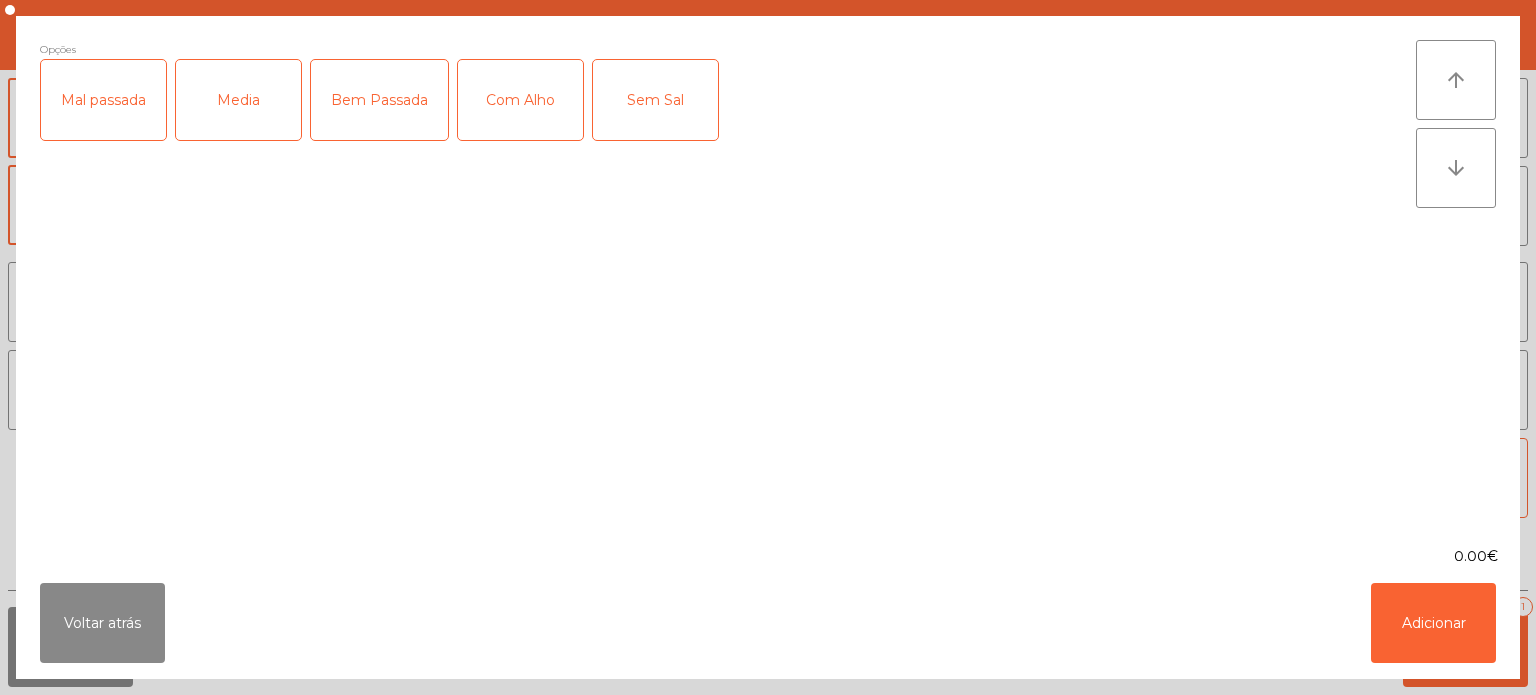 click on "Media" 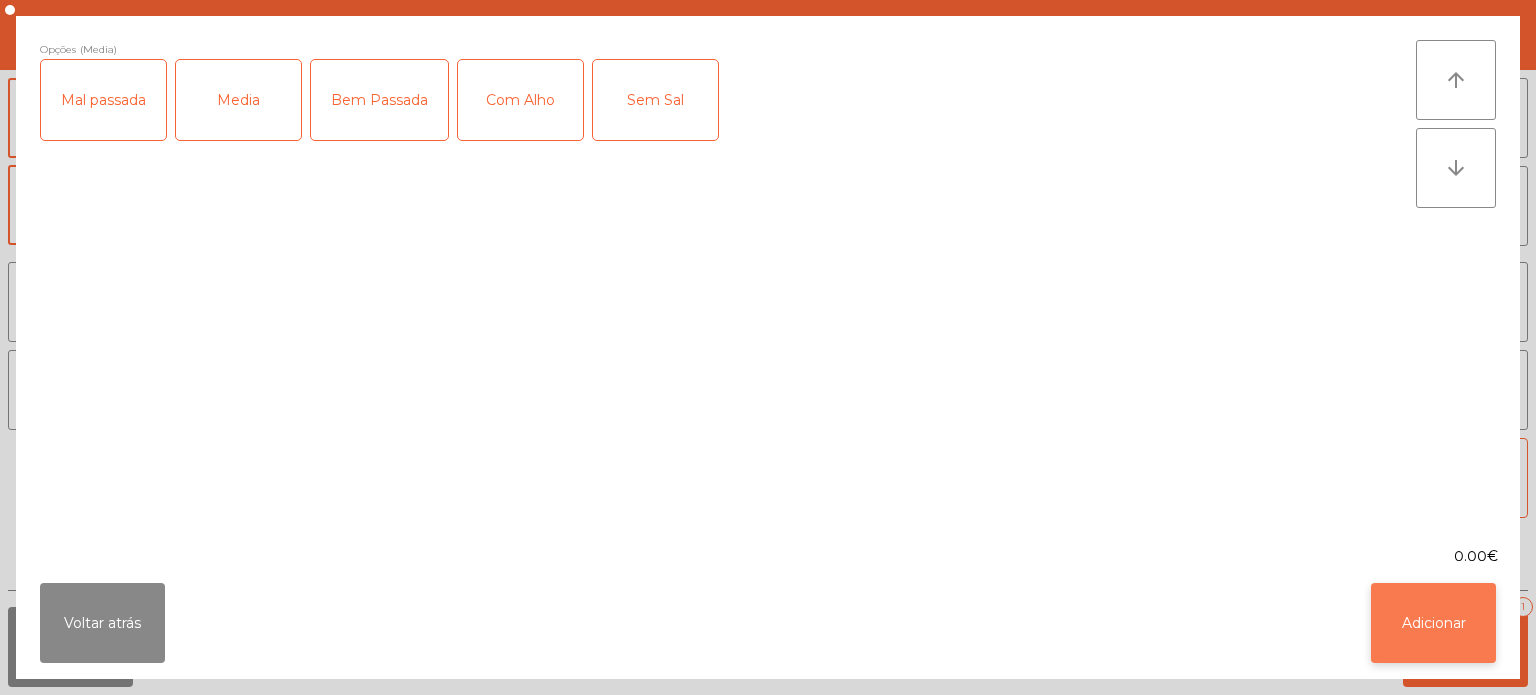 click on "Adicionar" 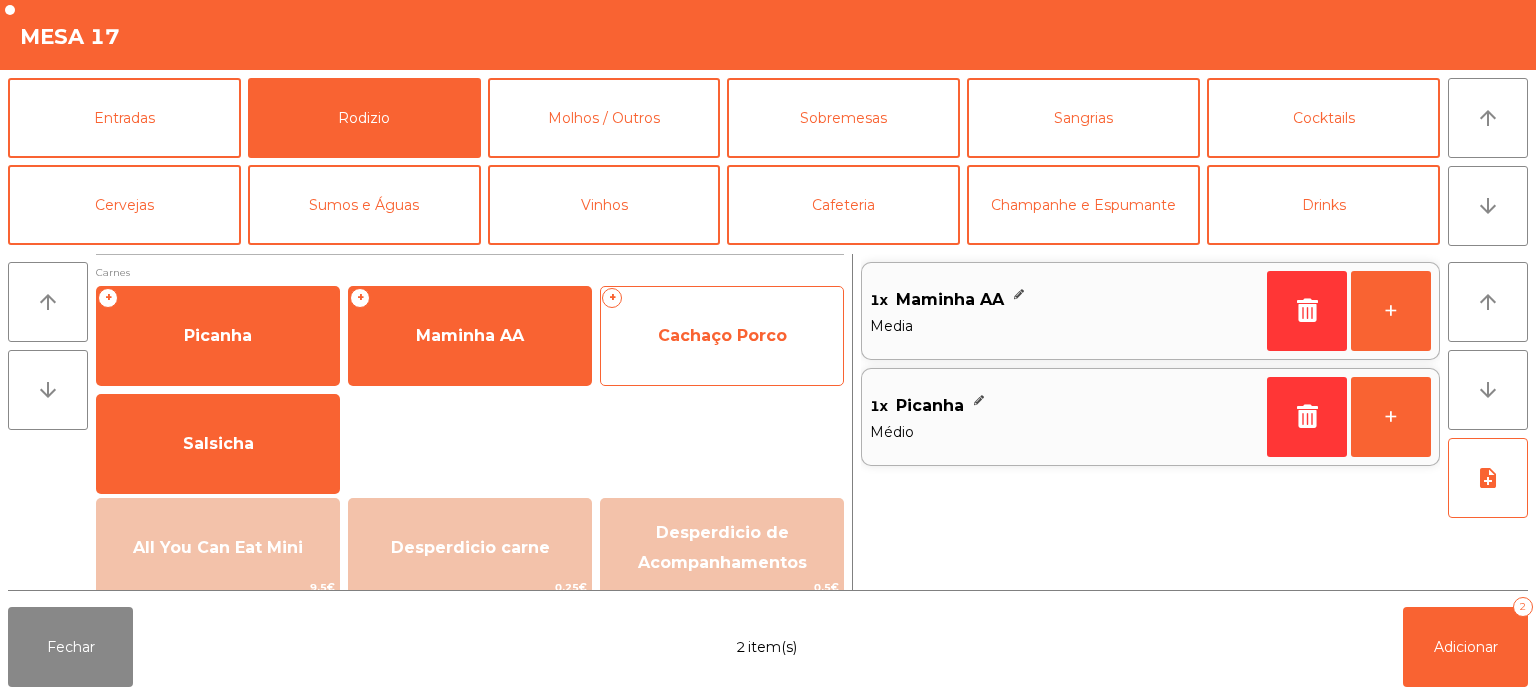 click on "Cachaço Porco" 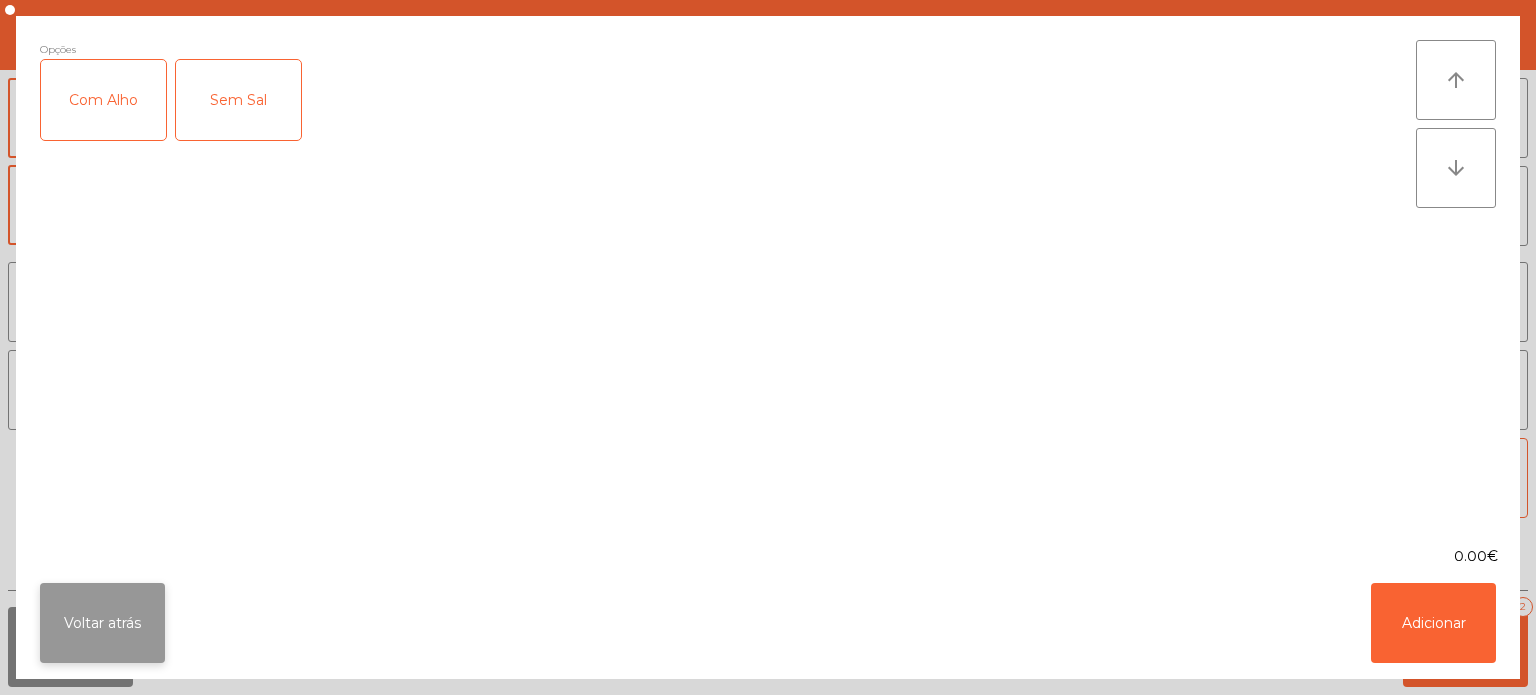 click on "Voltar atrás" 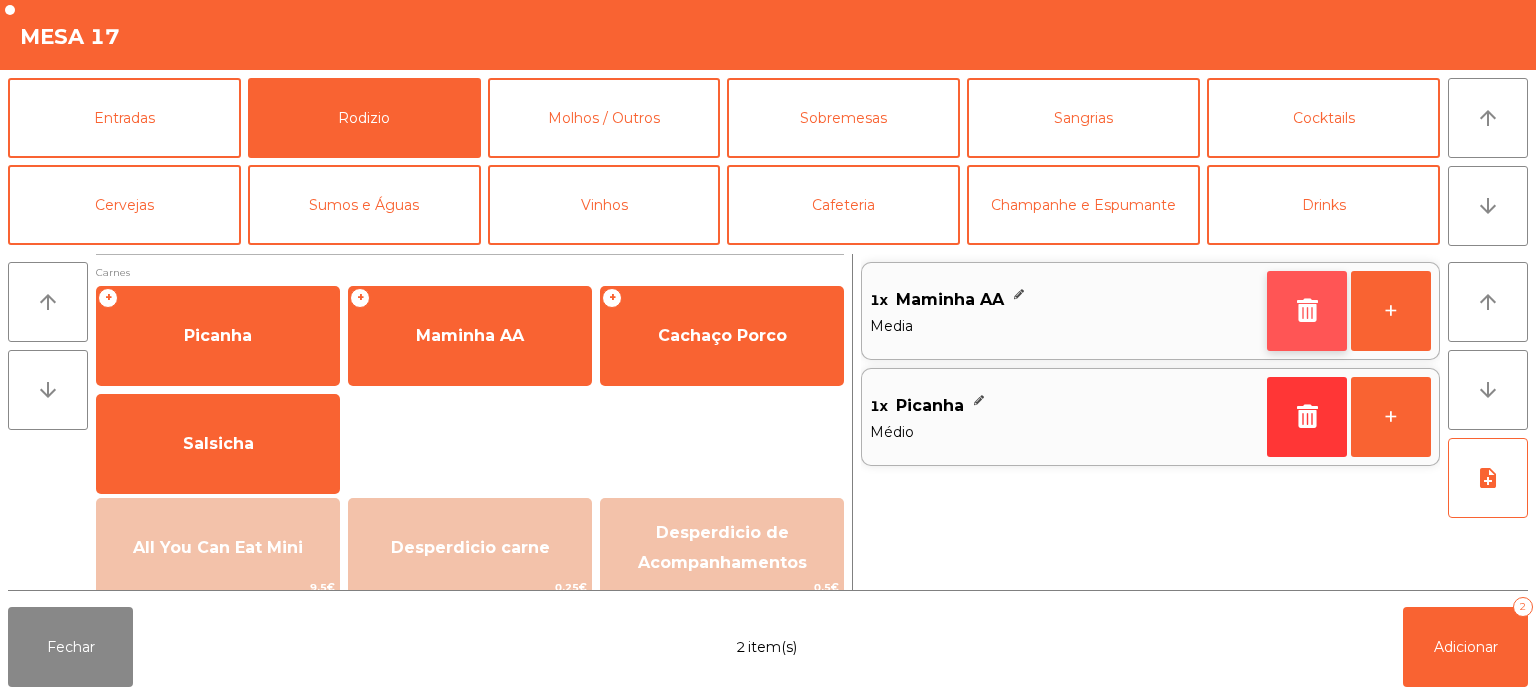 click 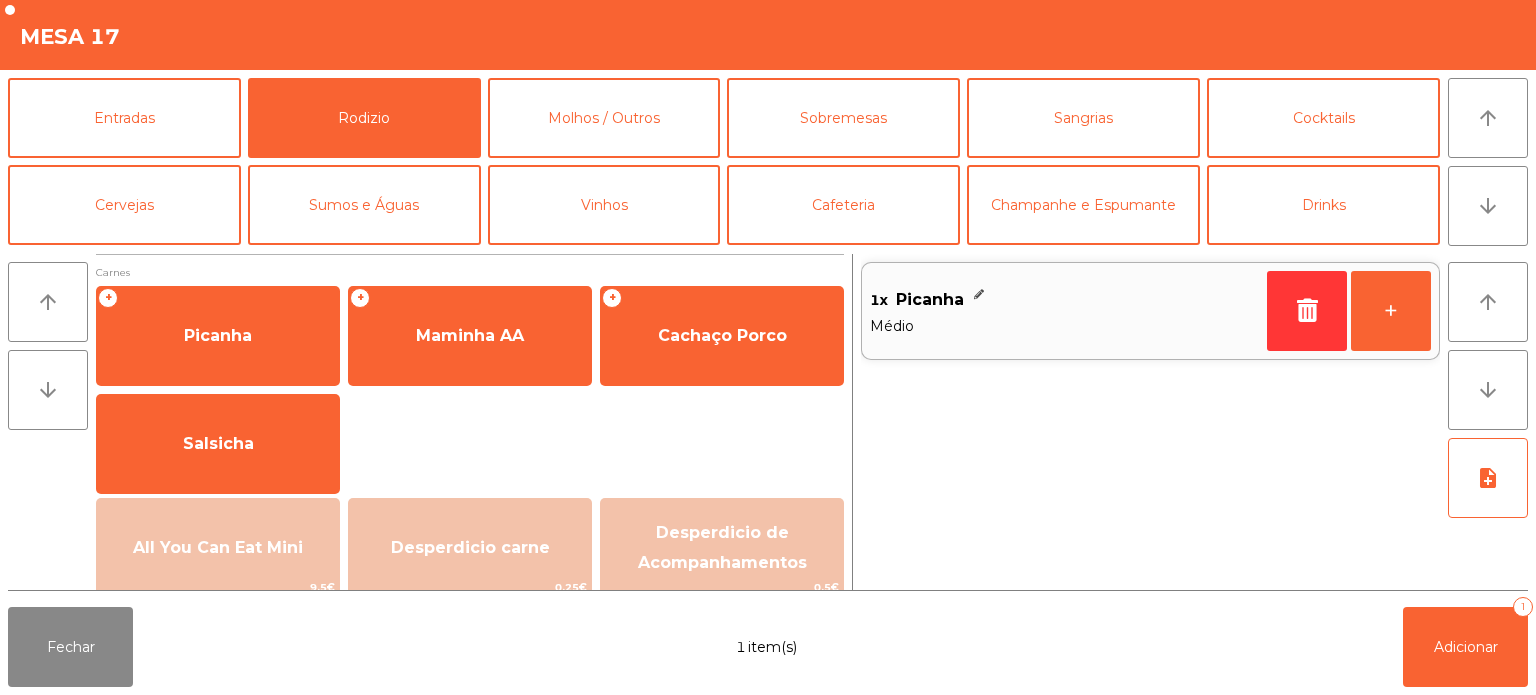 click on "1x    Picanha   Médio   +" 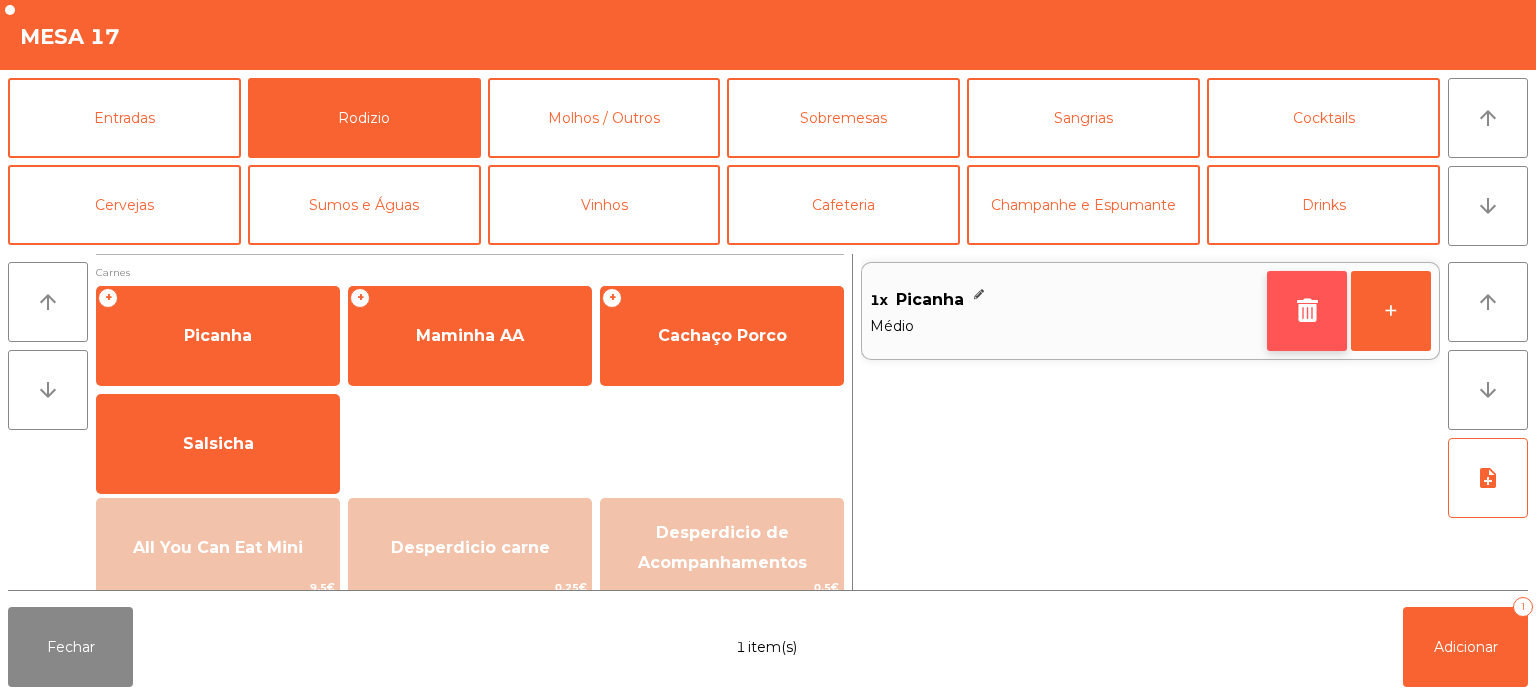 click 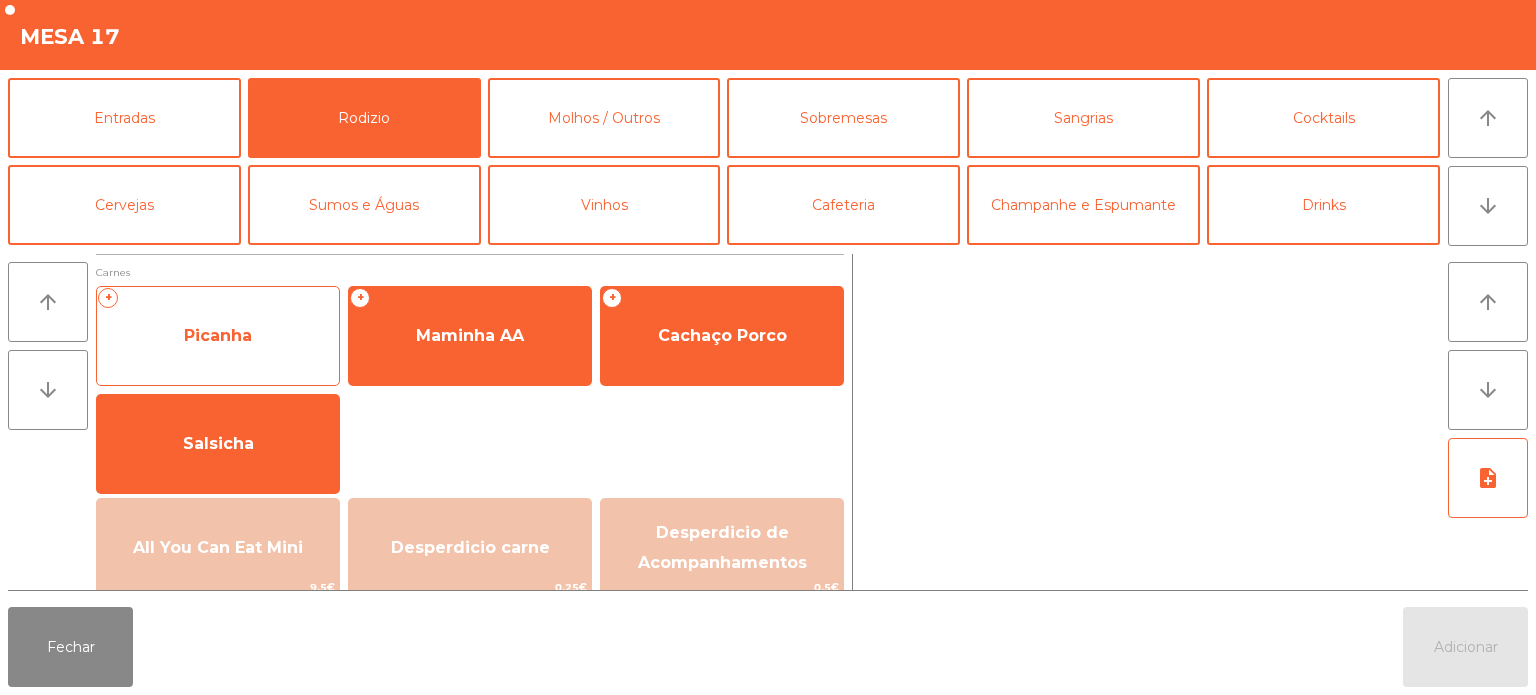 click on "Picanha" 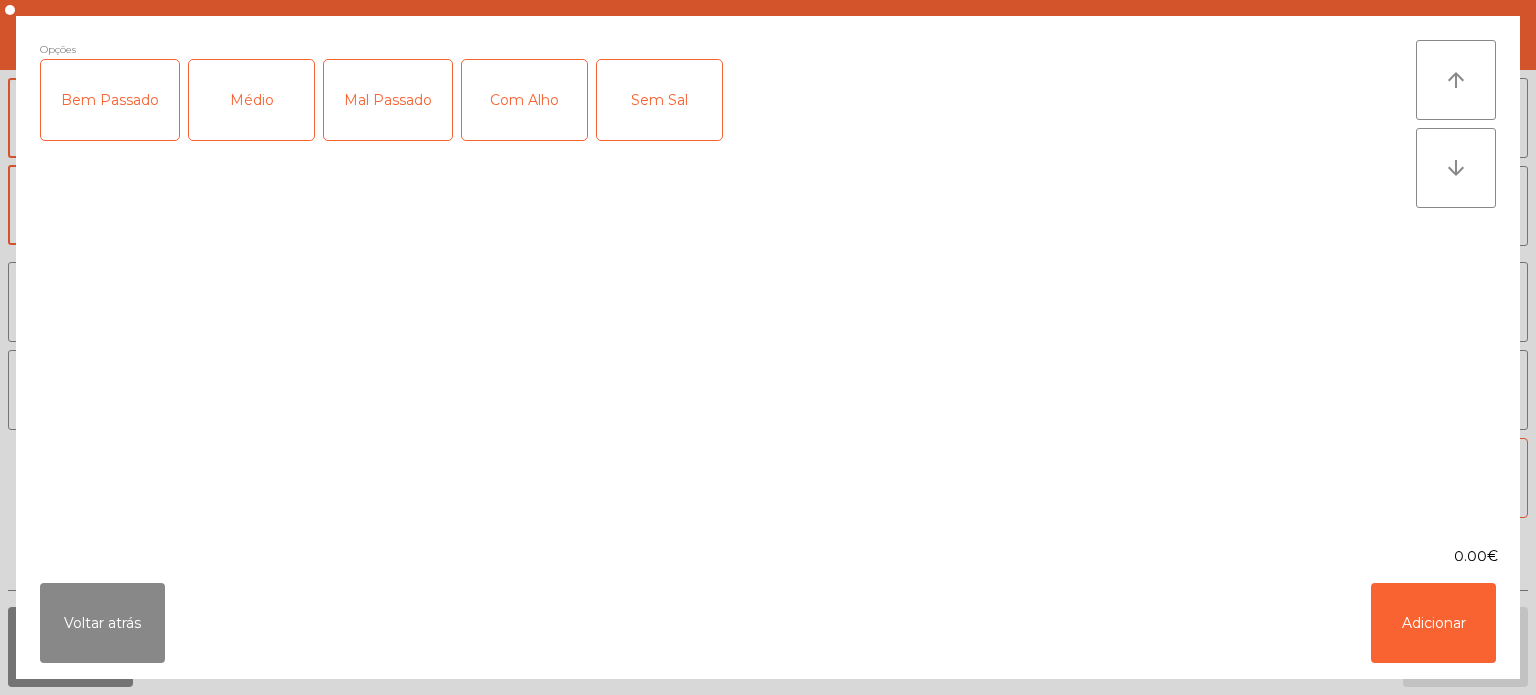 click on "Médio" 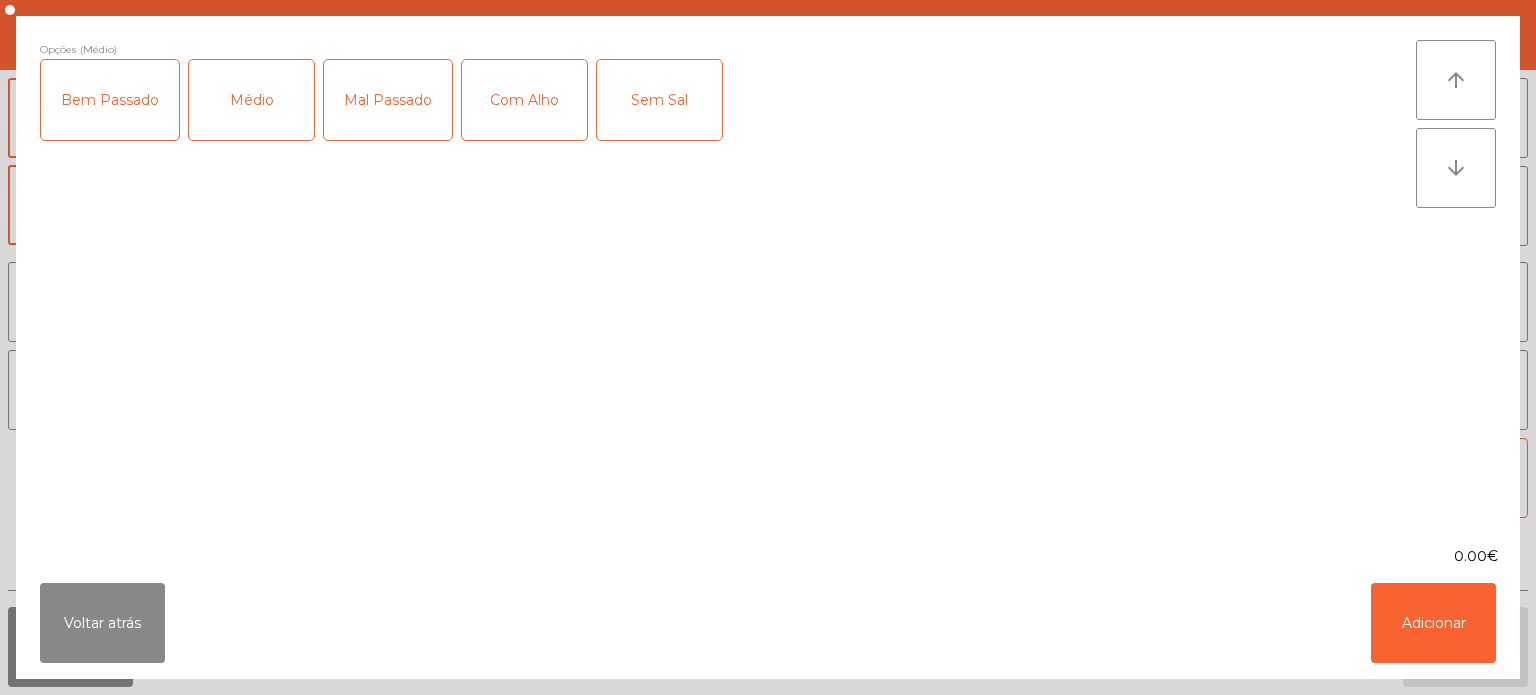 click on "Mal Passado" 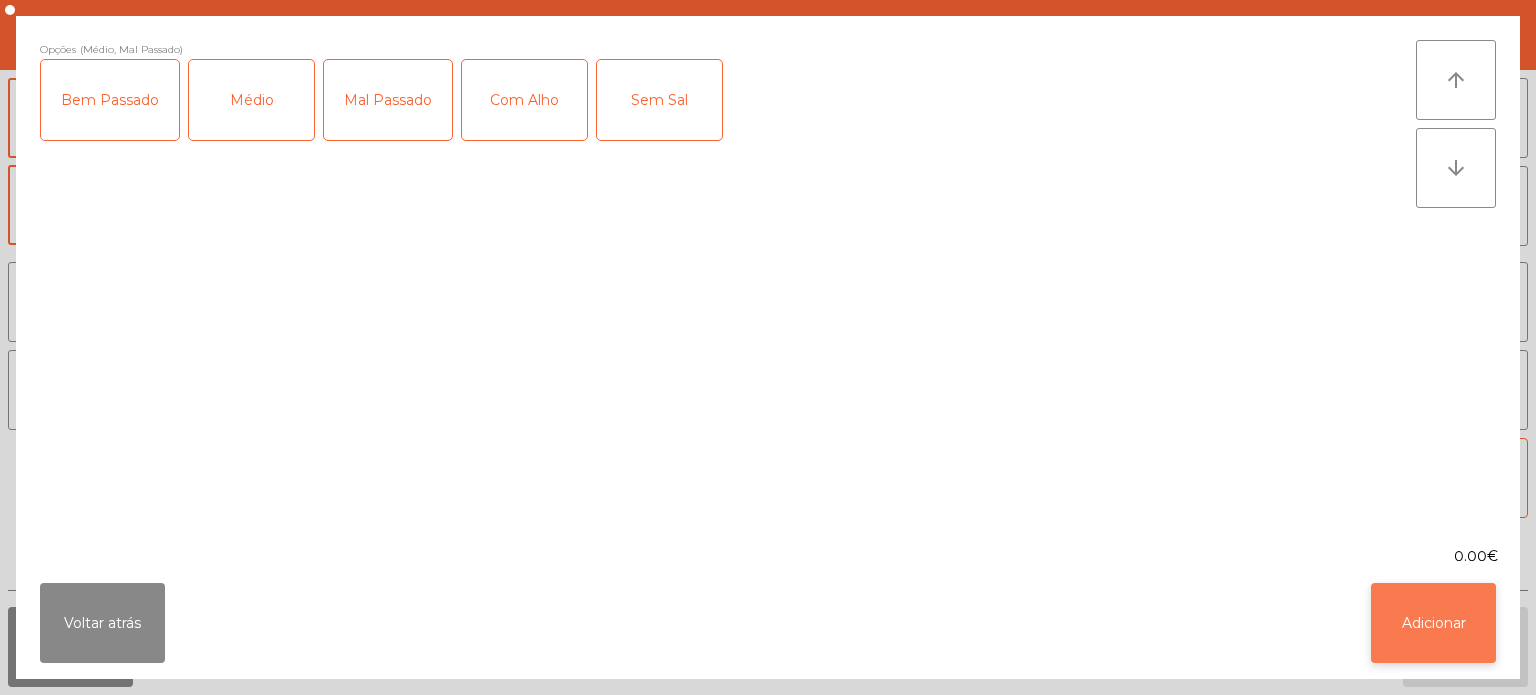 click on "Adicionar" 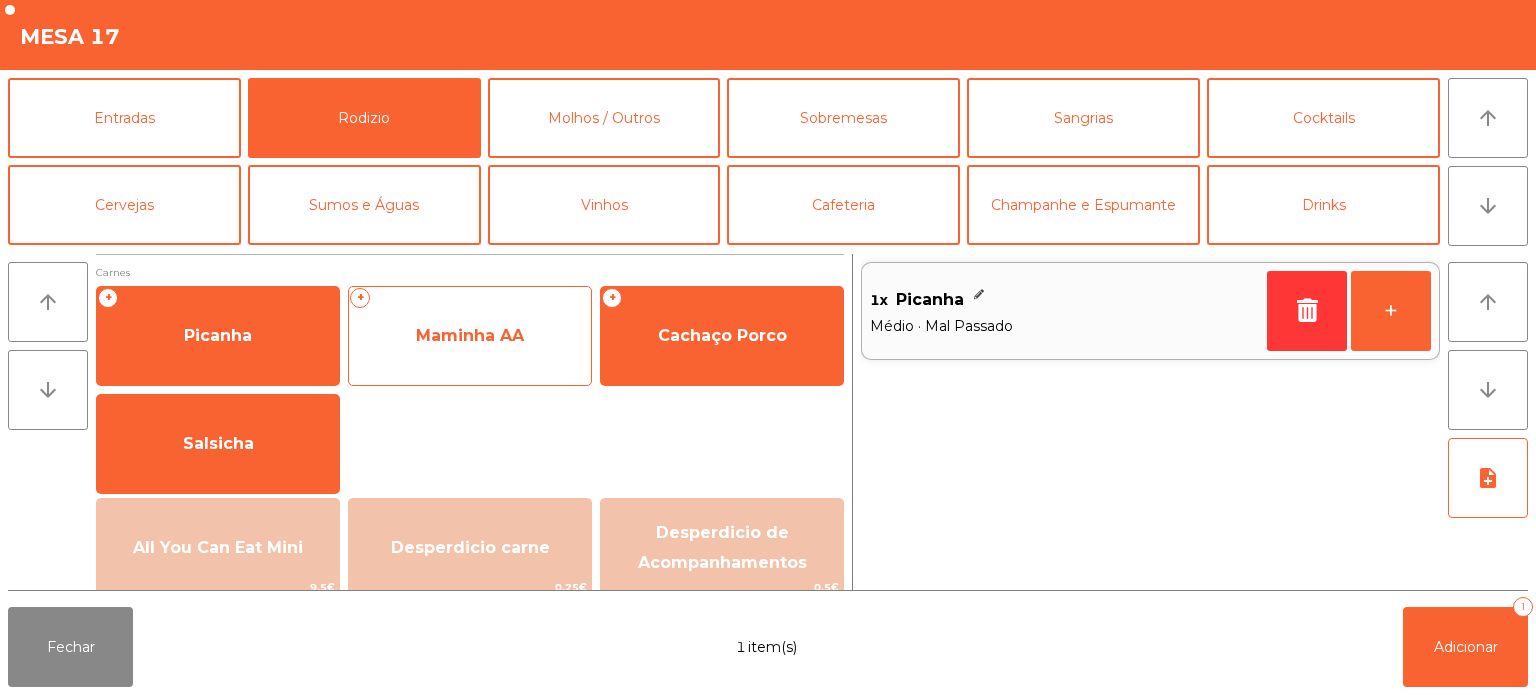 click on "Maminha AA" 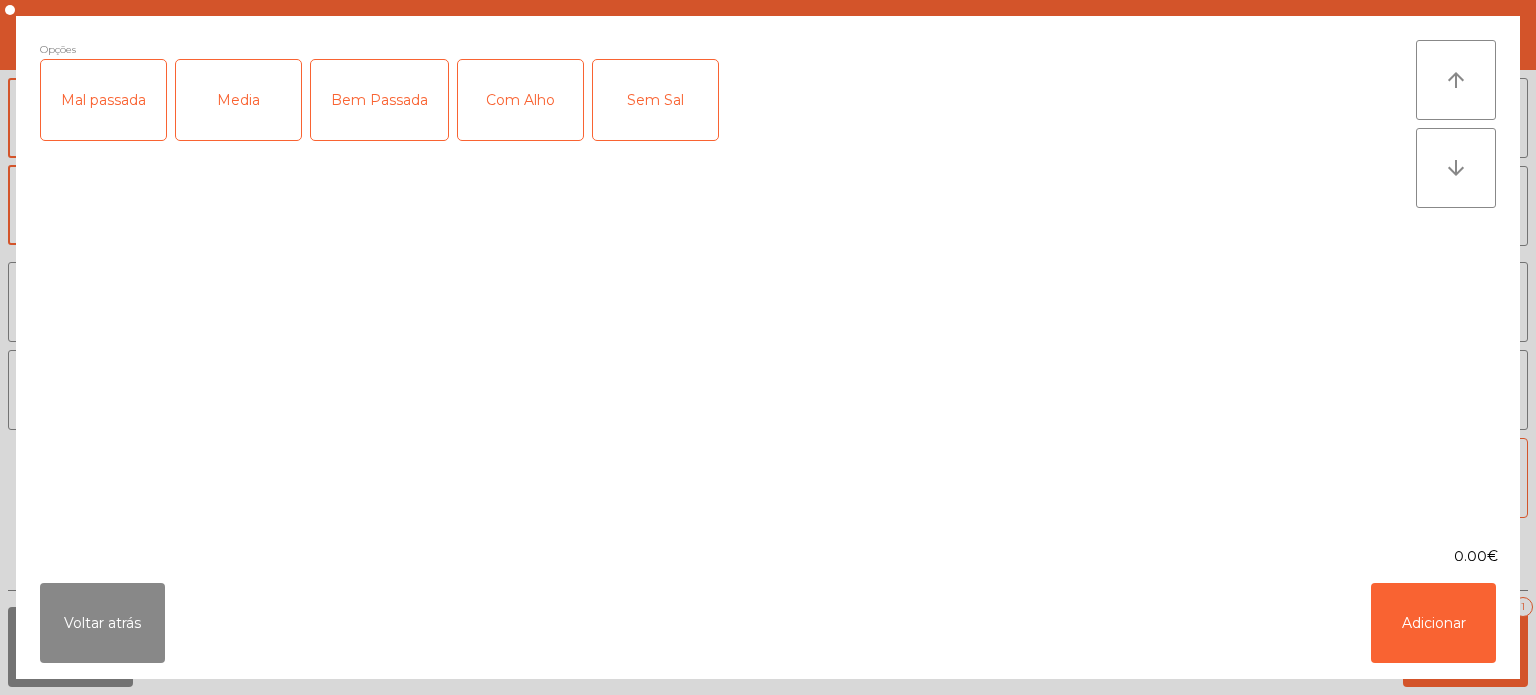 click on "Media" 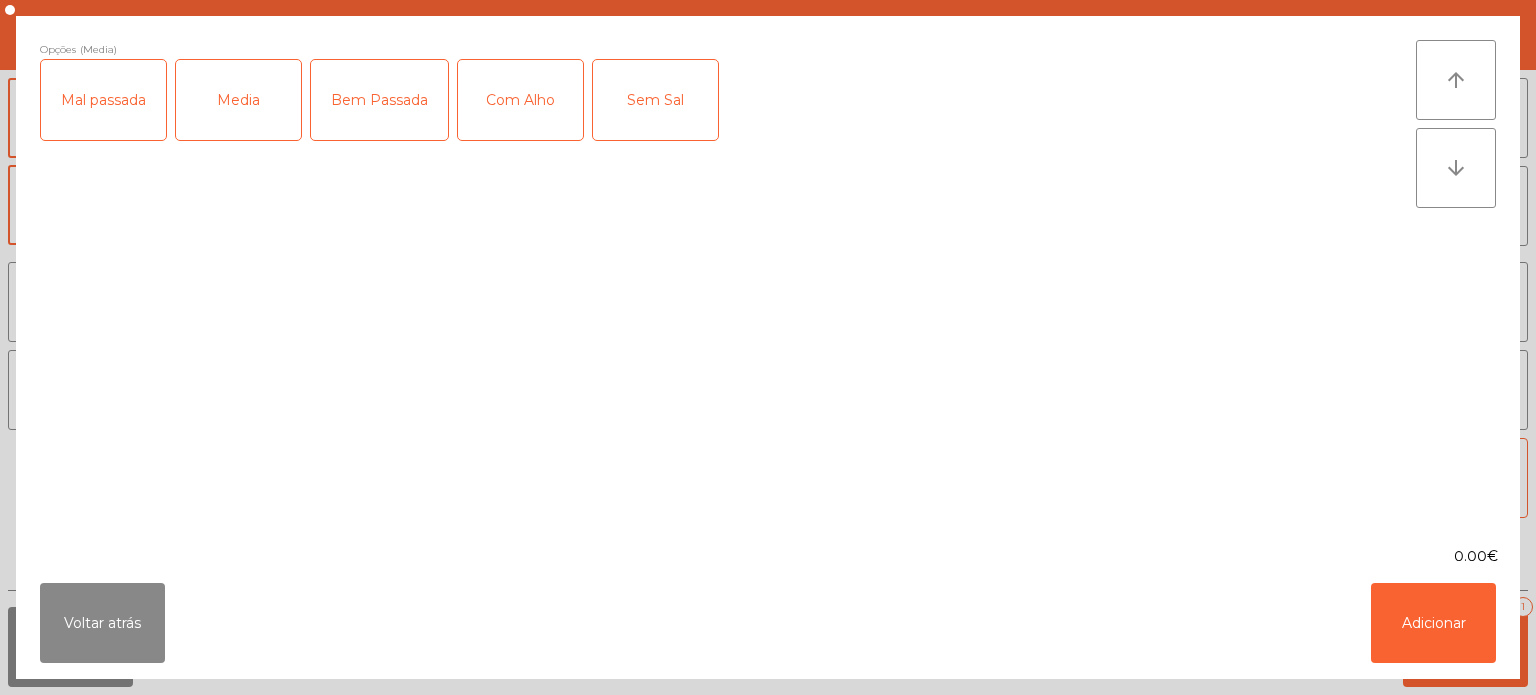 click on "Mal passada" 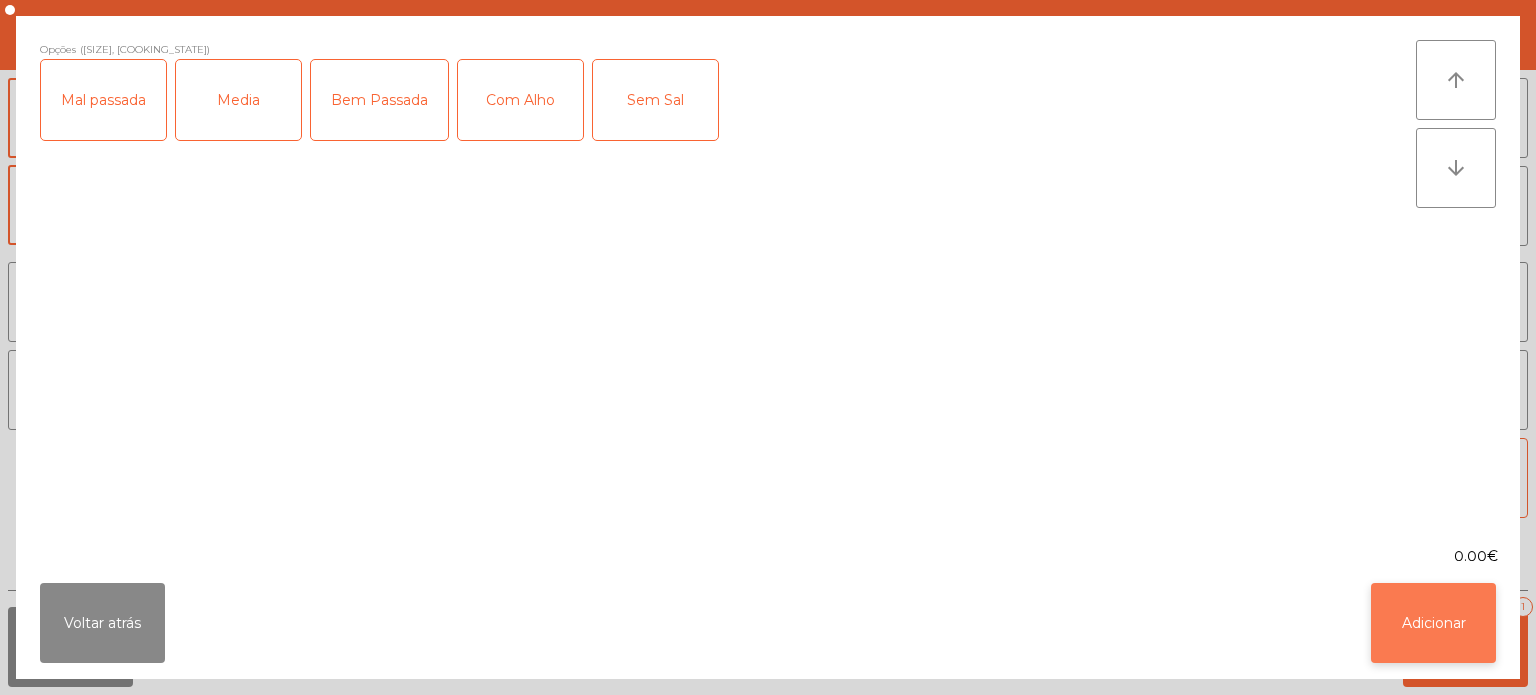 click on "Adicionar" 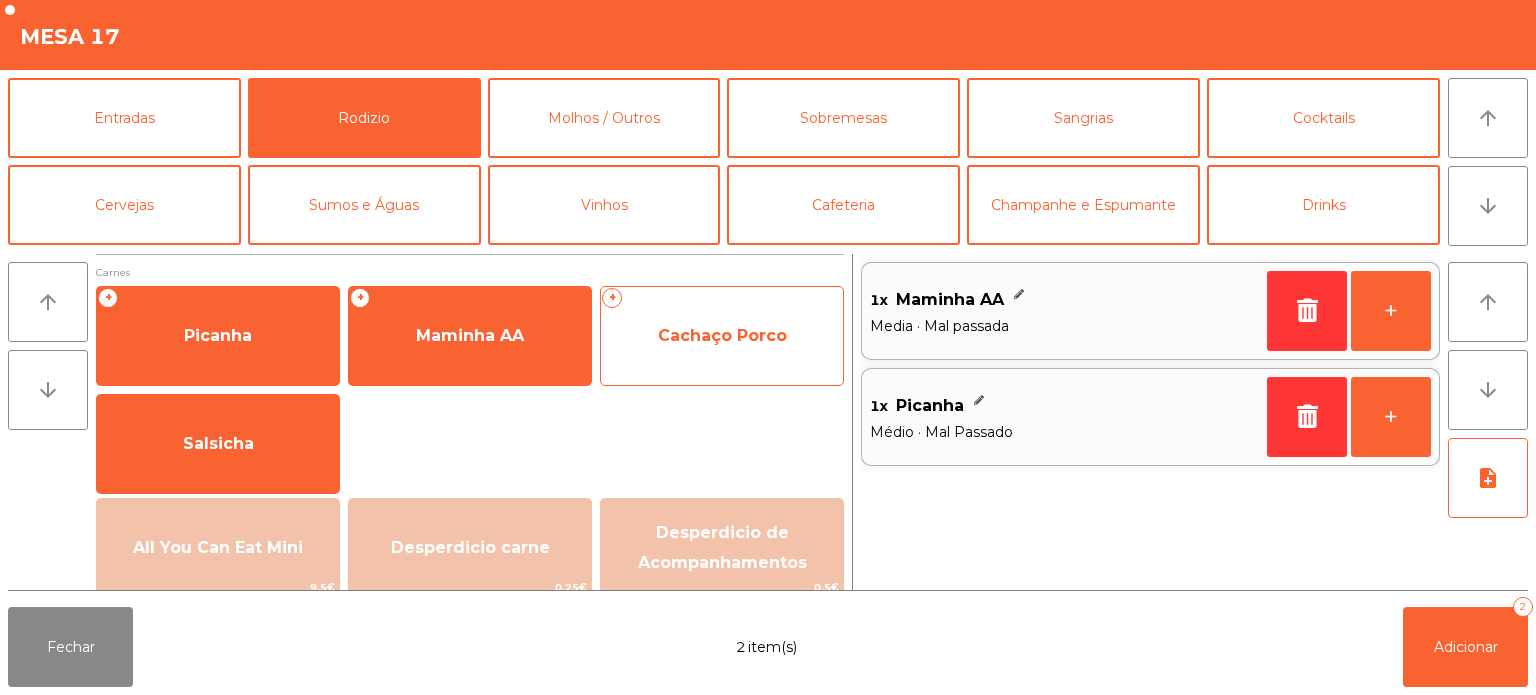 click on "Cachaço Porco" 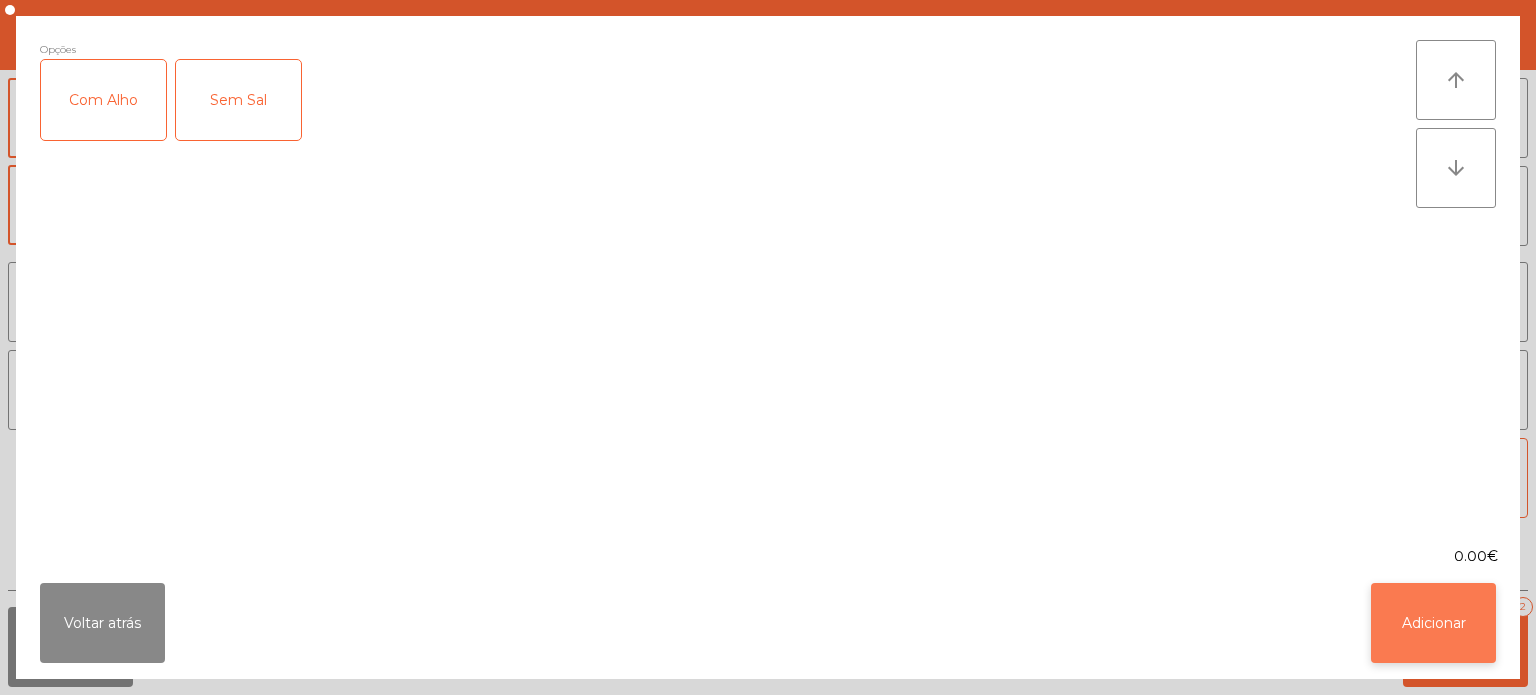 click on "Adicionar" 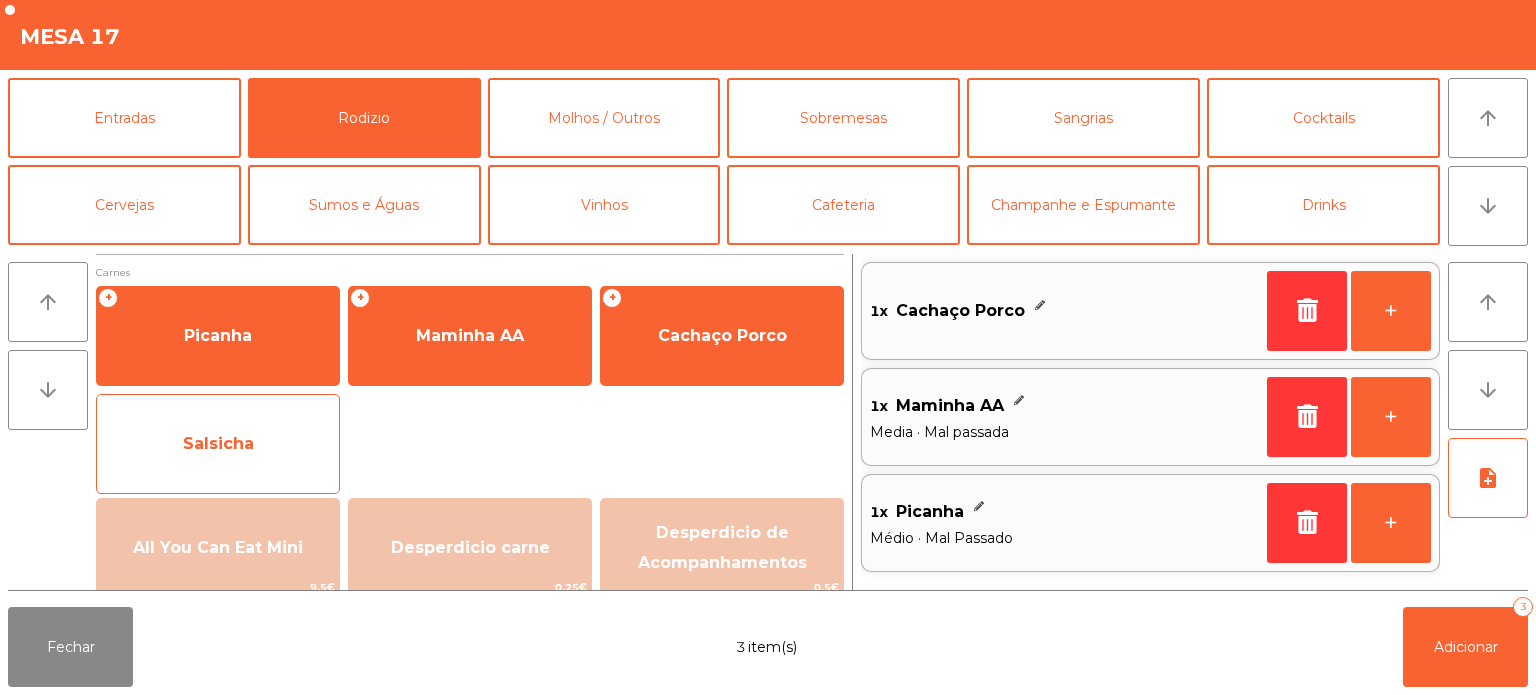click on "Salsicha" 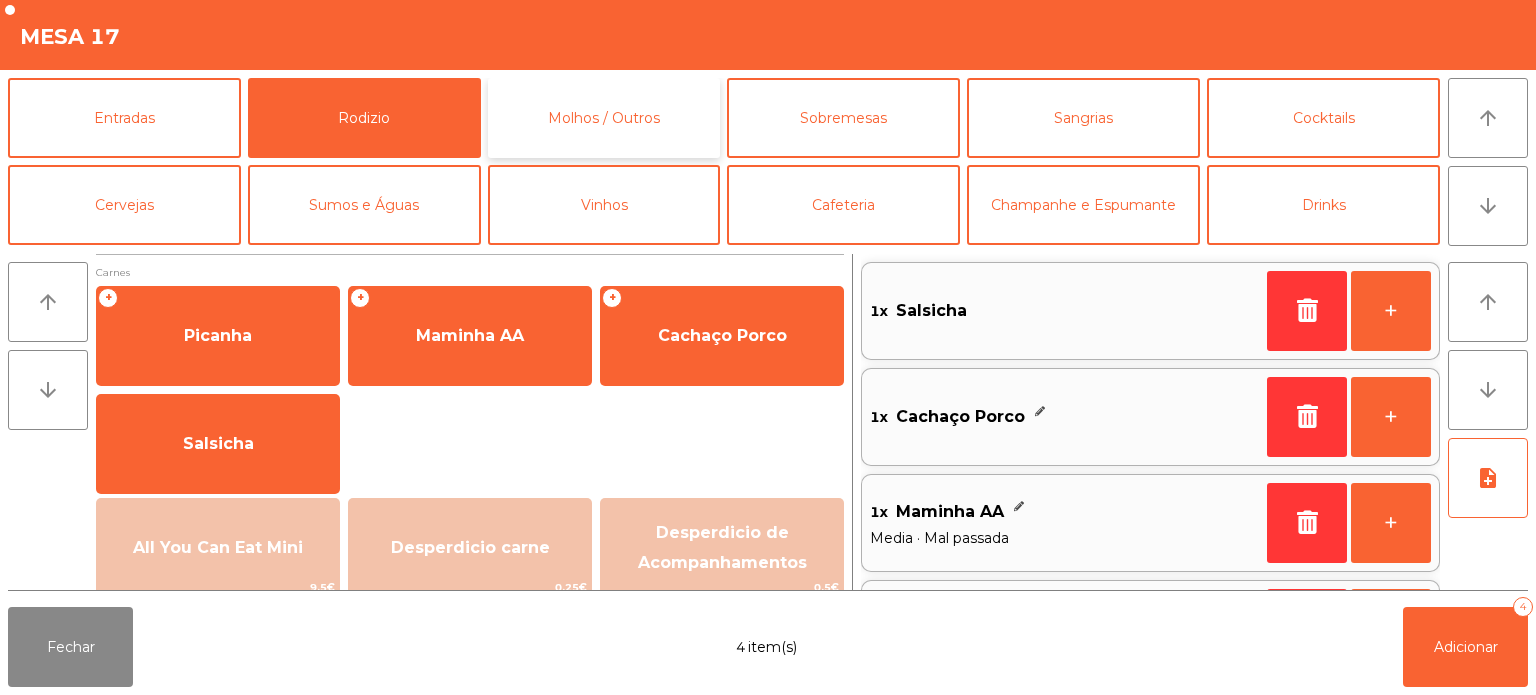 click on "Molhos / Outros" 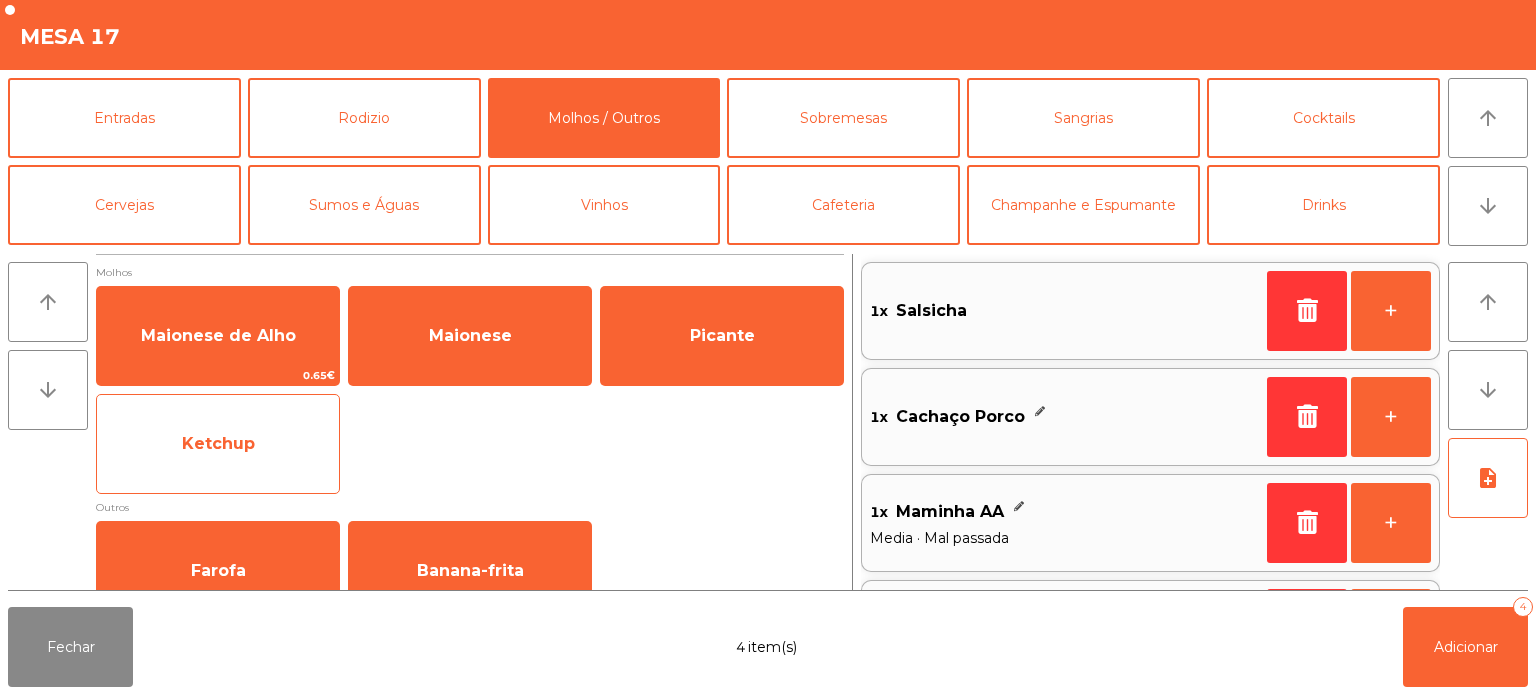 click on "Ketchup" 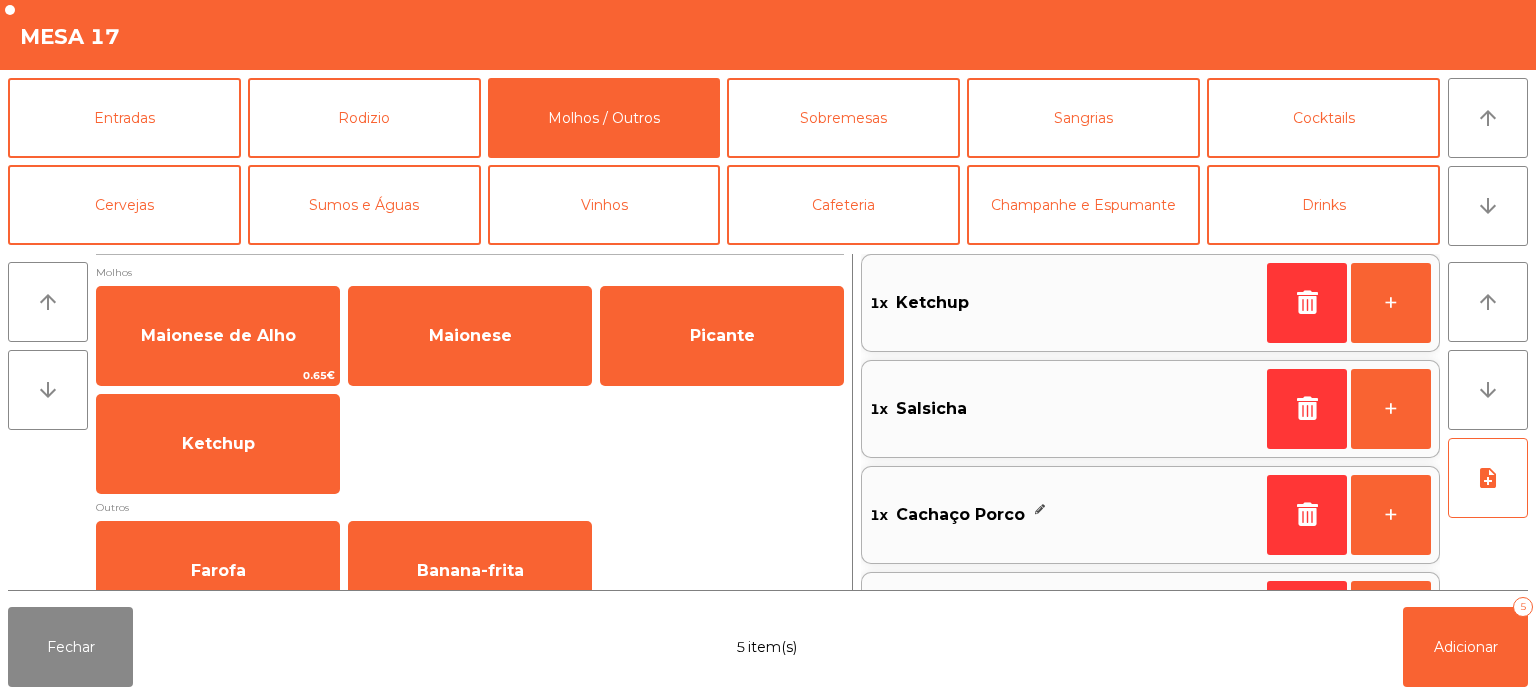 click on "Fechar  5 item(s)  Adicionar   5" 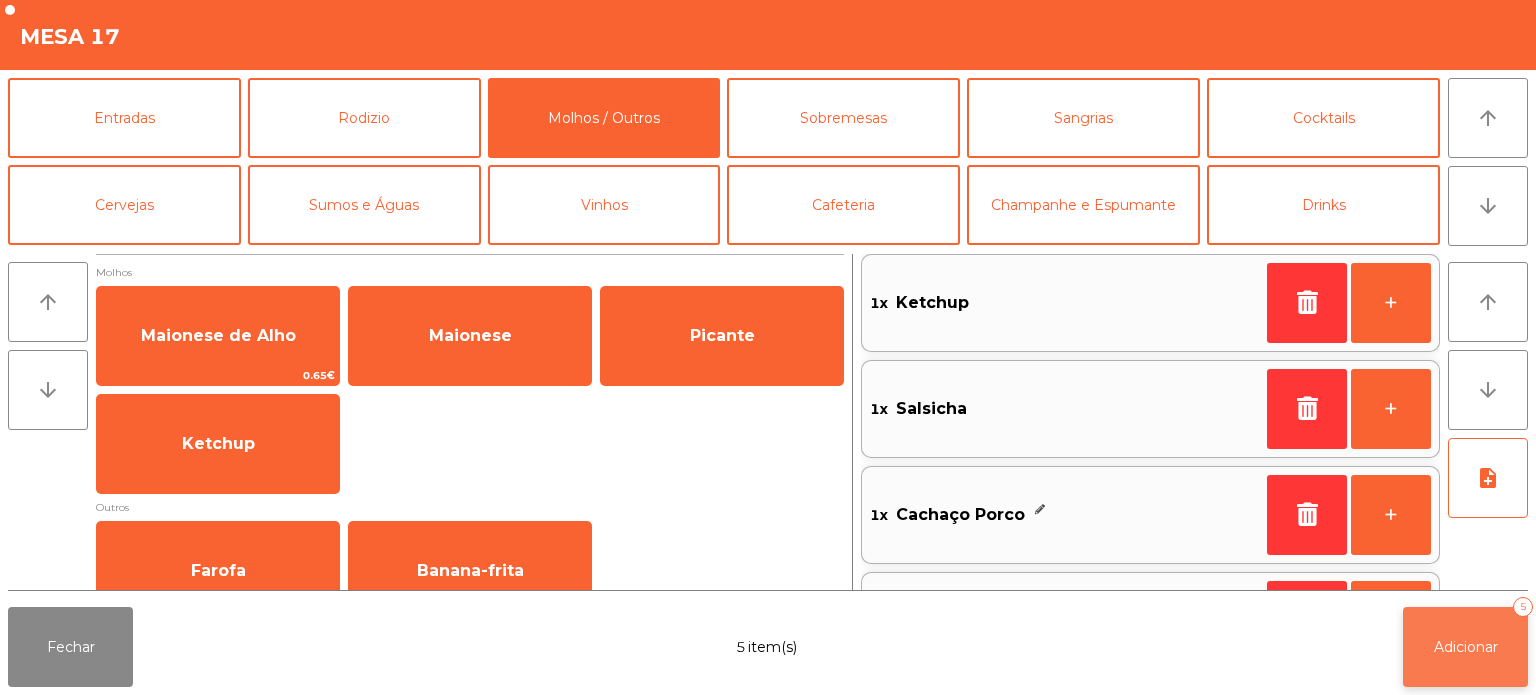 click on "Adicionar" 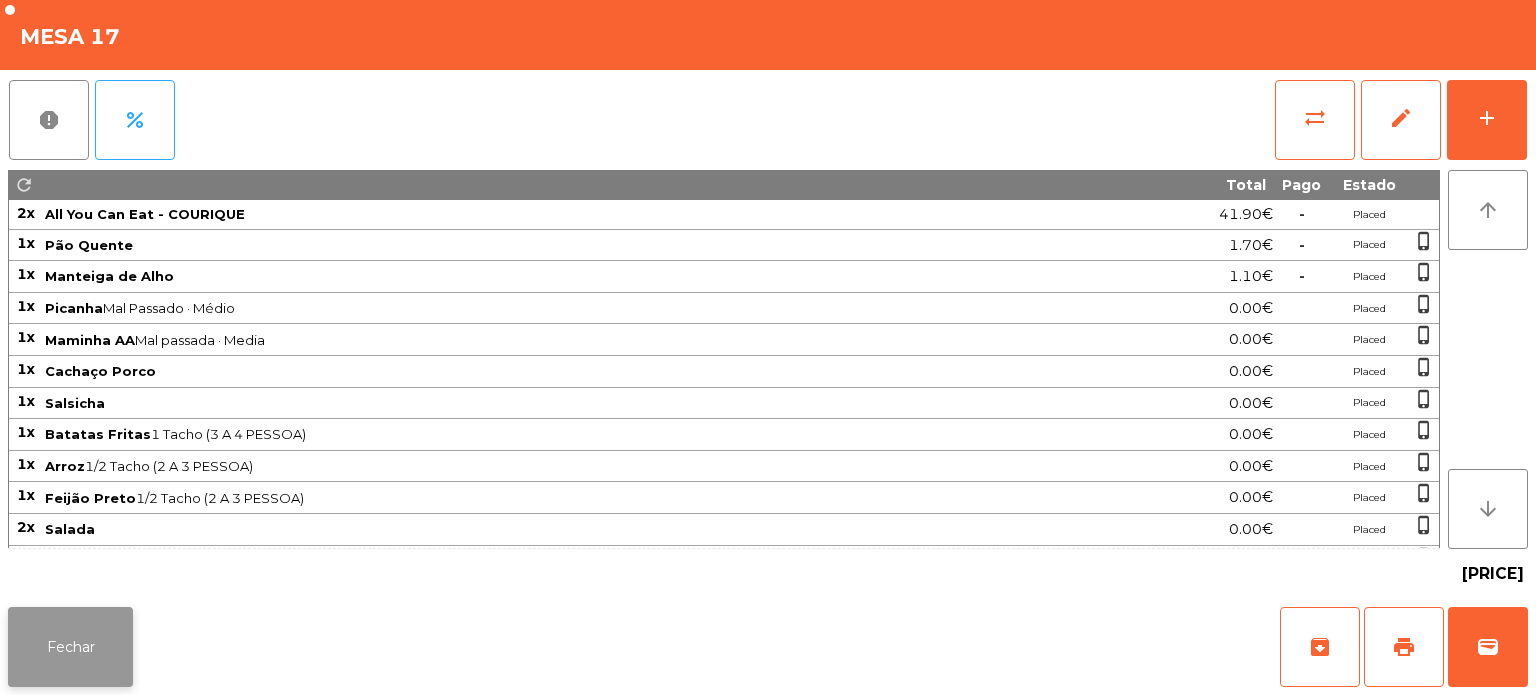 click on "Fechar" 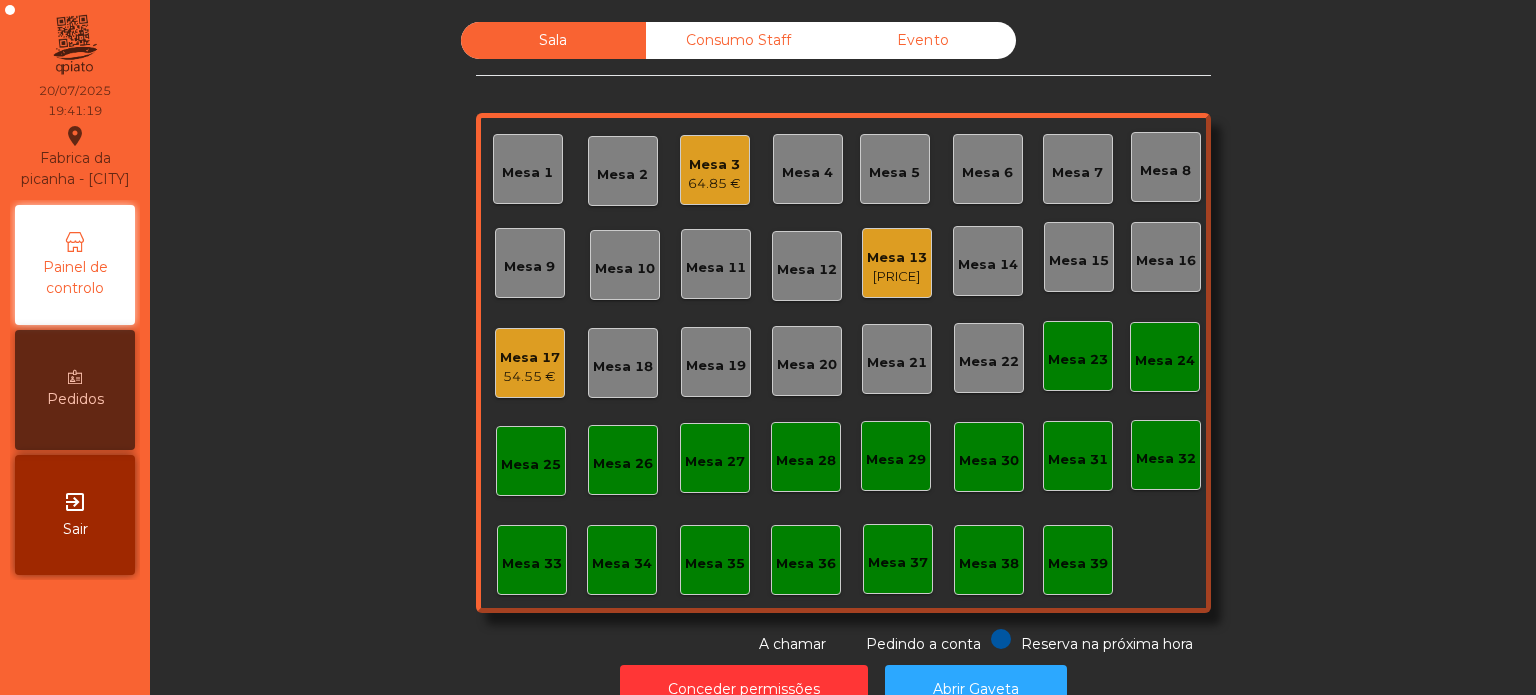 click on "Mesa 17   54.55 €" 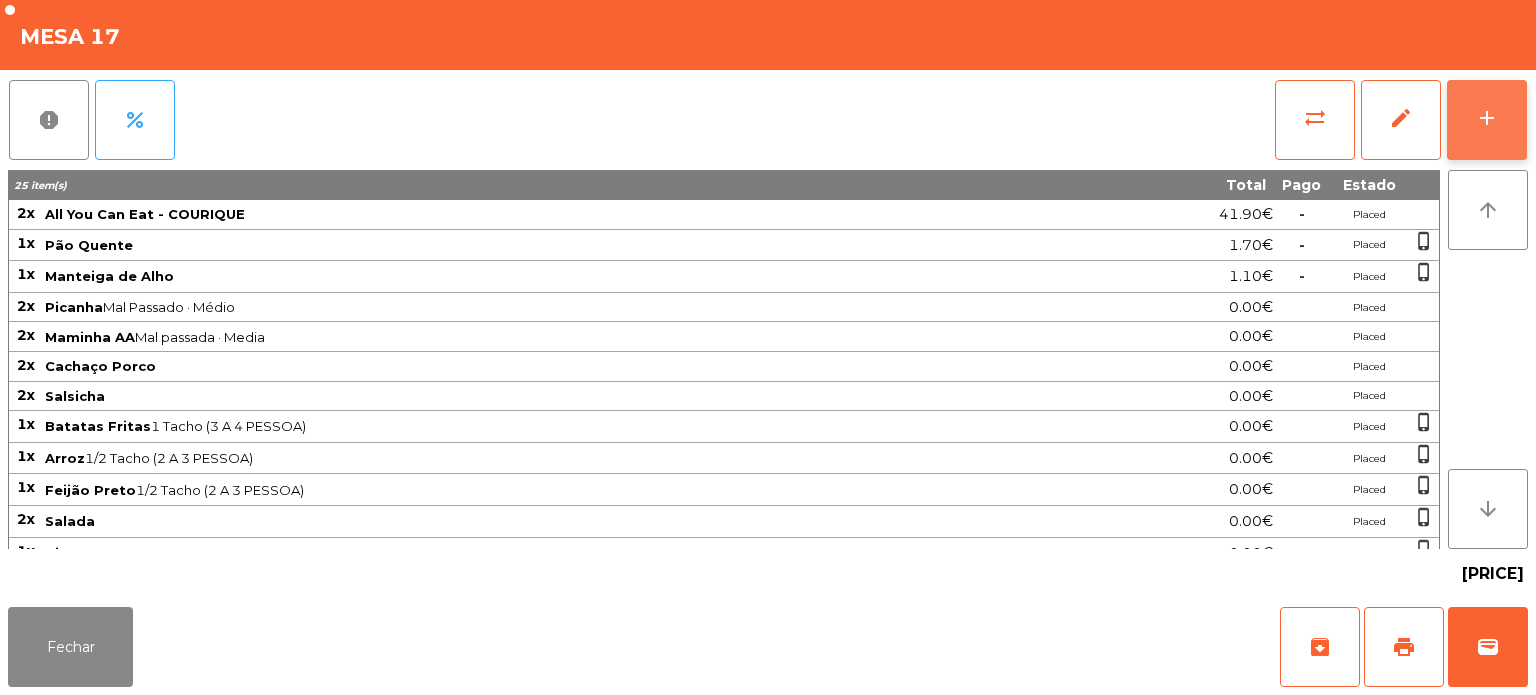 click on "add" 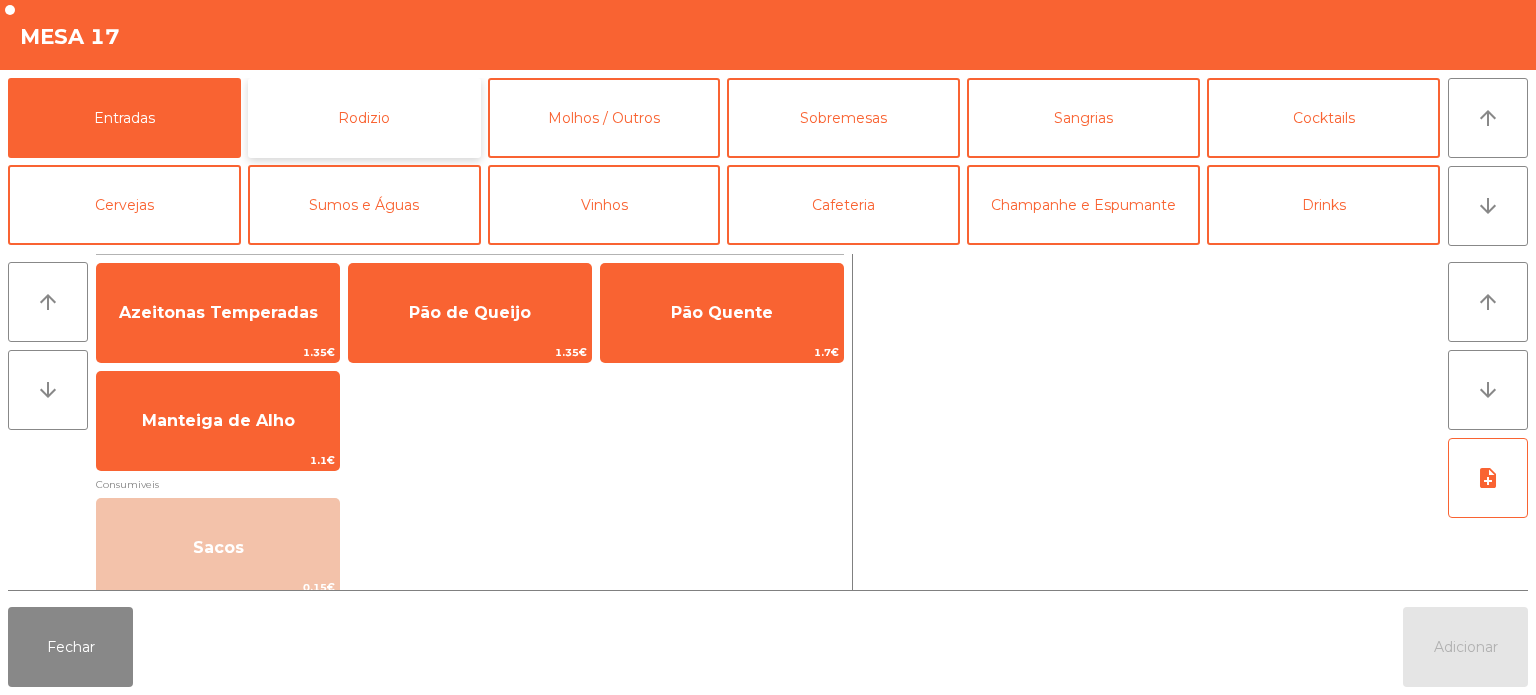click on "Rodizio" 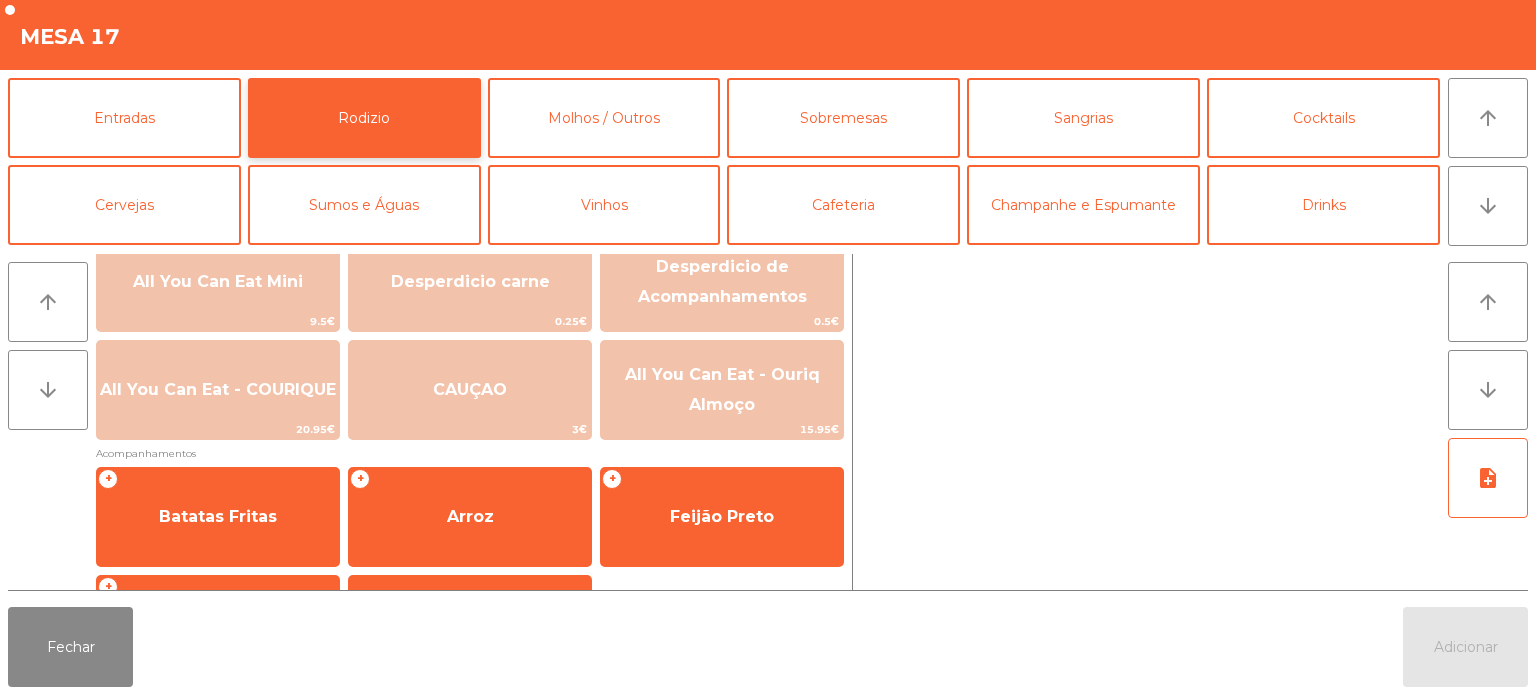 scroll, scrollTop: 358, scrollLeft: 0, axis: vertical 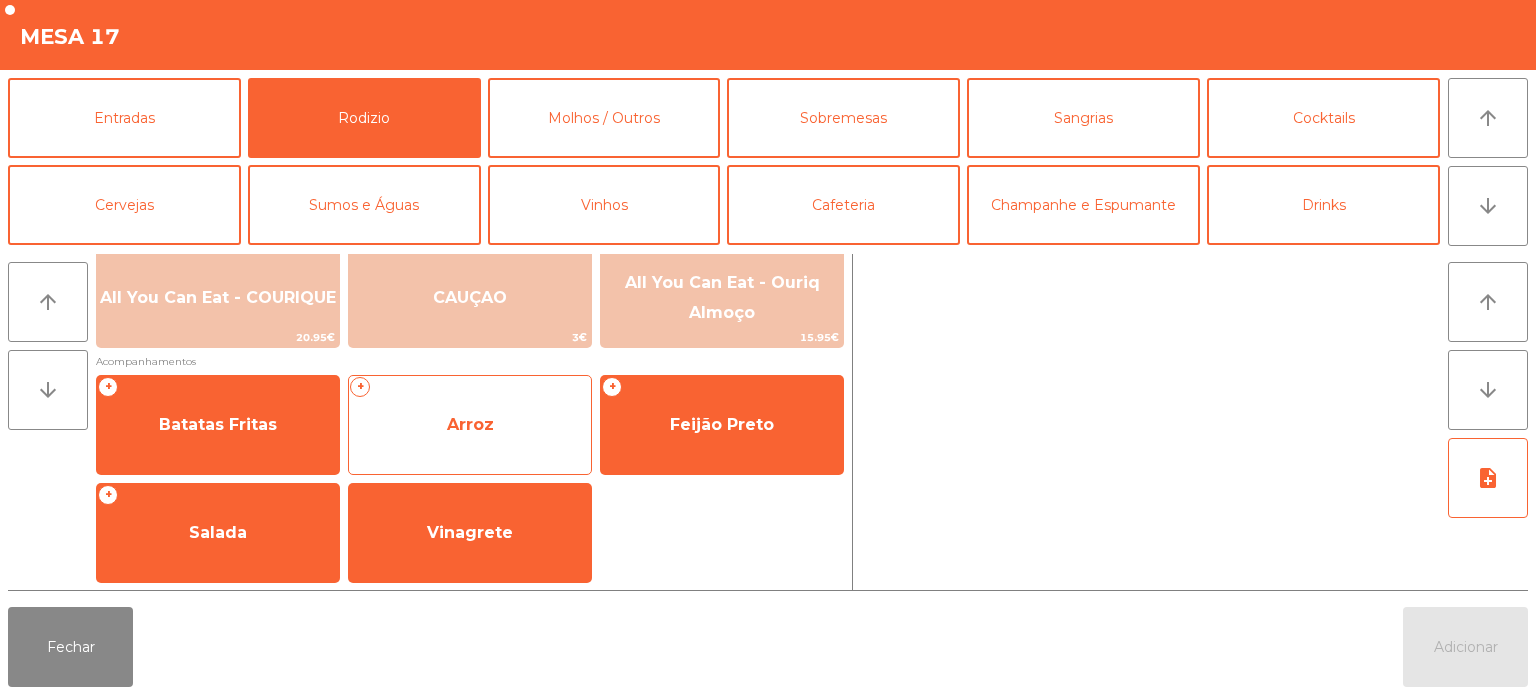 click on "Arroz" 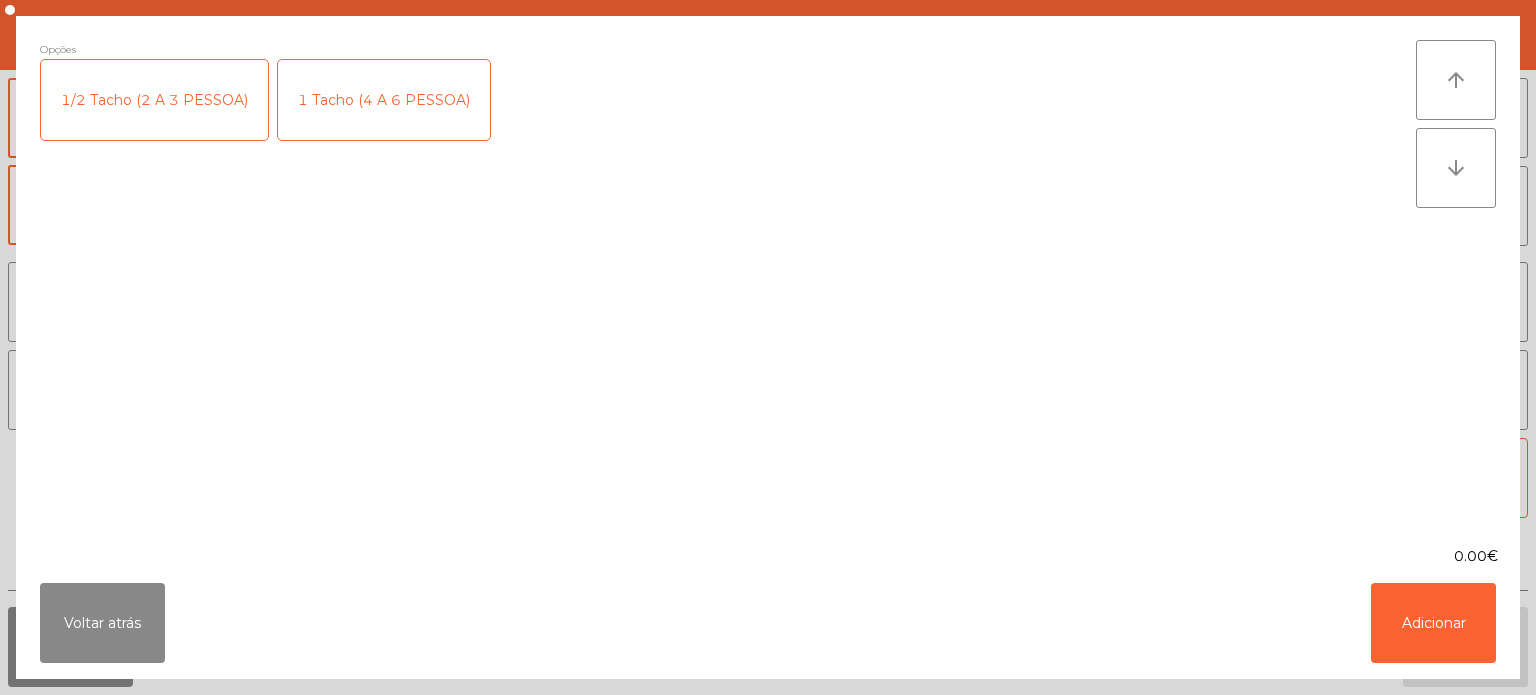 click on "1/2 Tacho (2 A 3 PESSOA)" 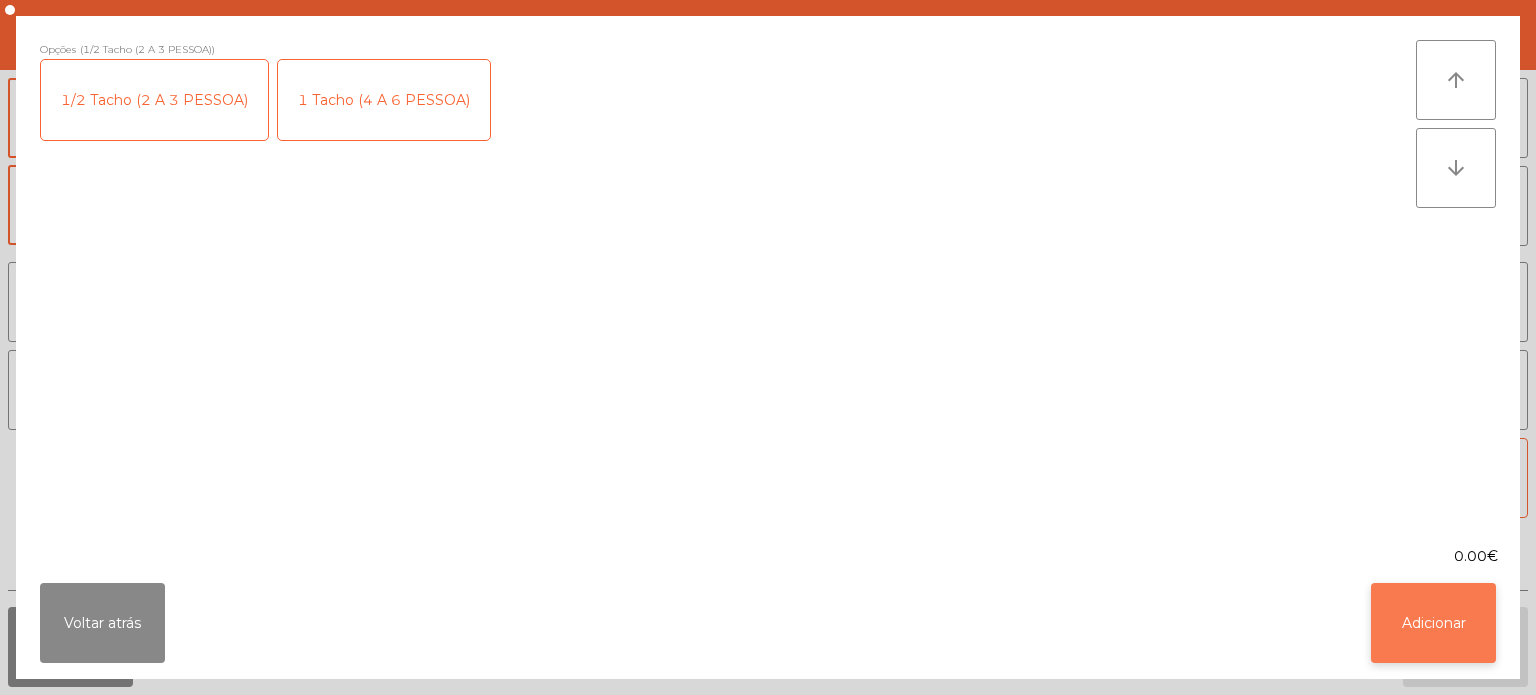 click on "Adicionar" 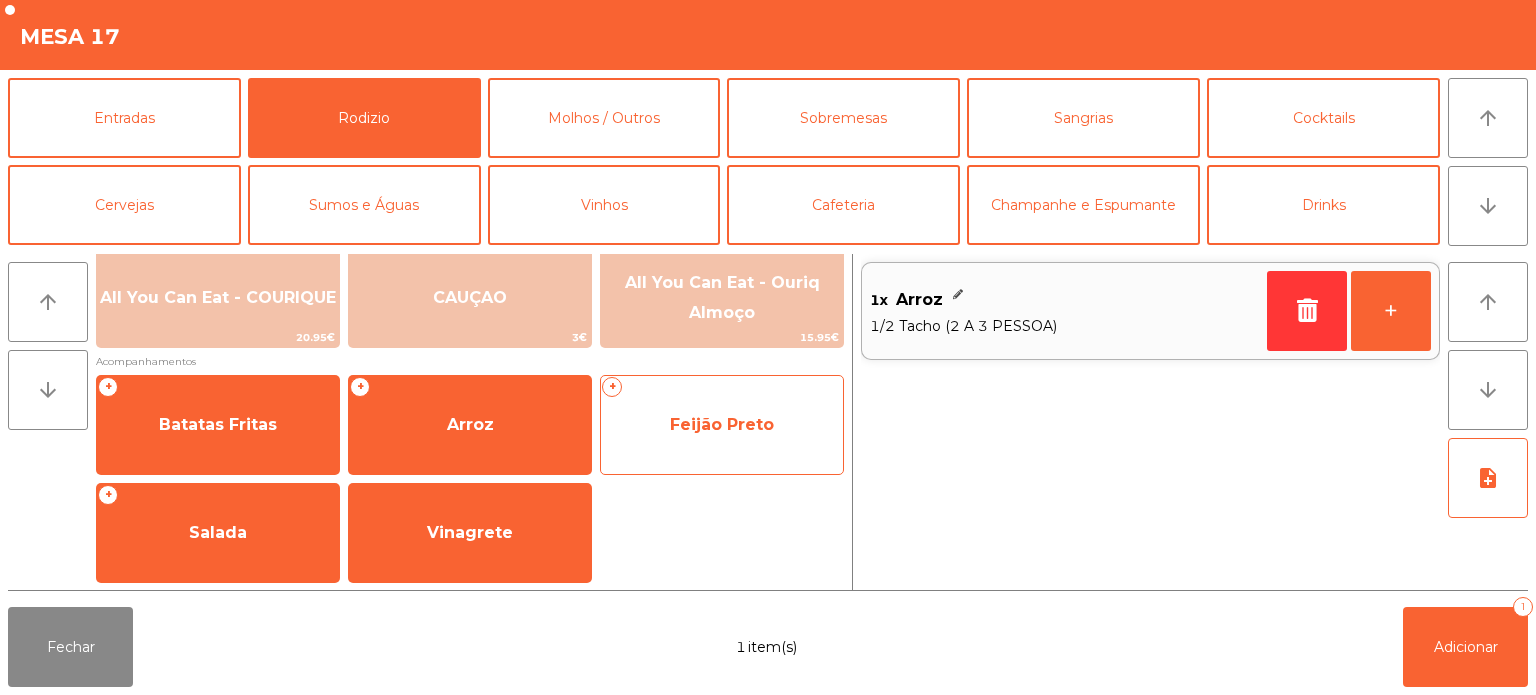 click on "Feijão Preto" 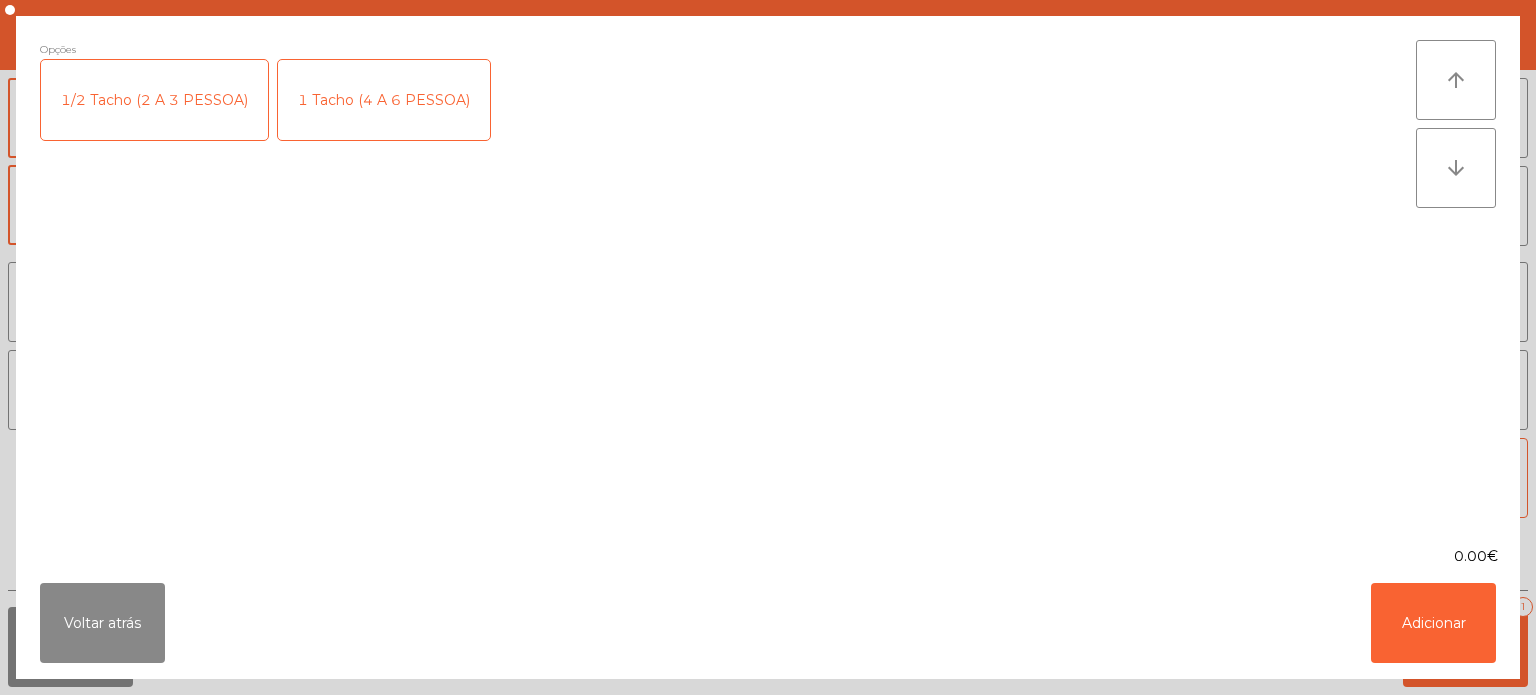 click on "1/2 Tacho (2 A 3 PESSOA)" 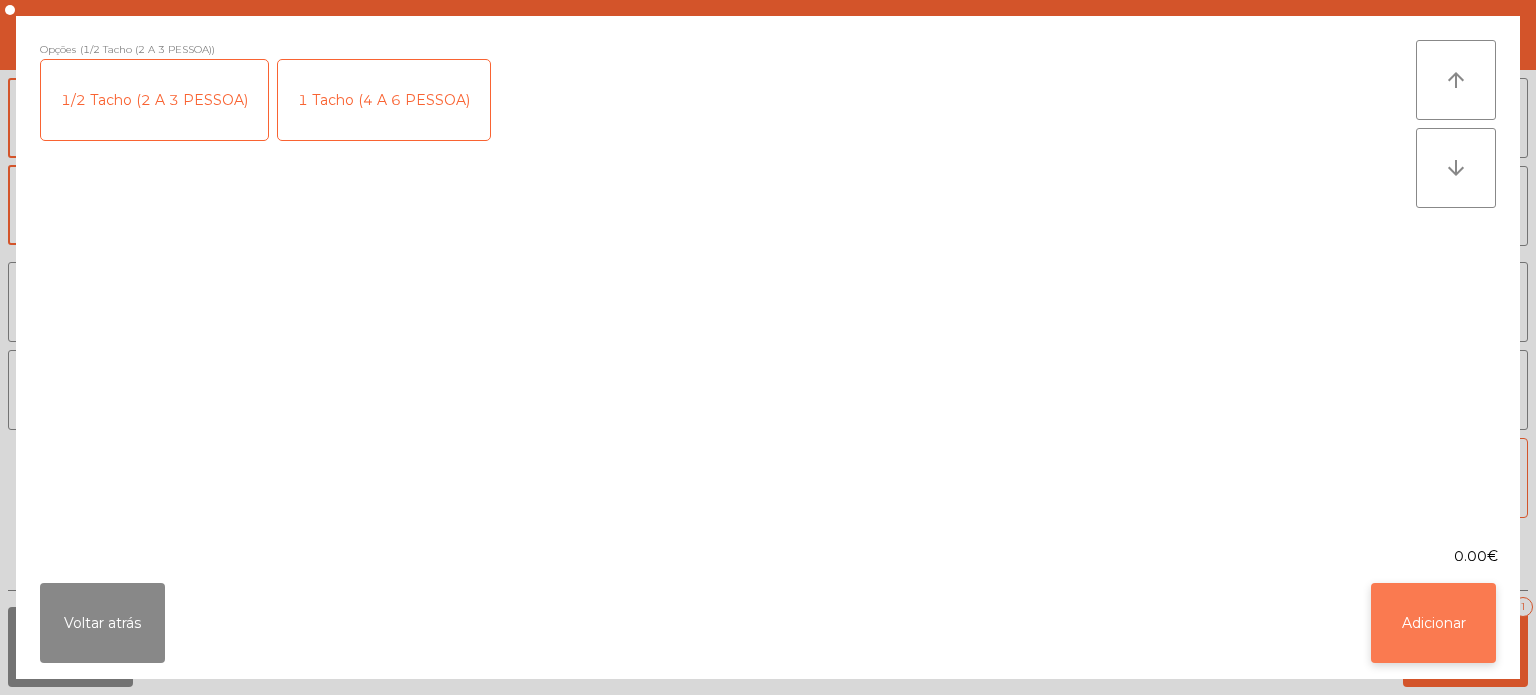 click on "Adicionar" 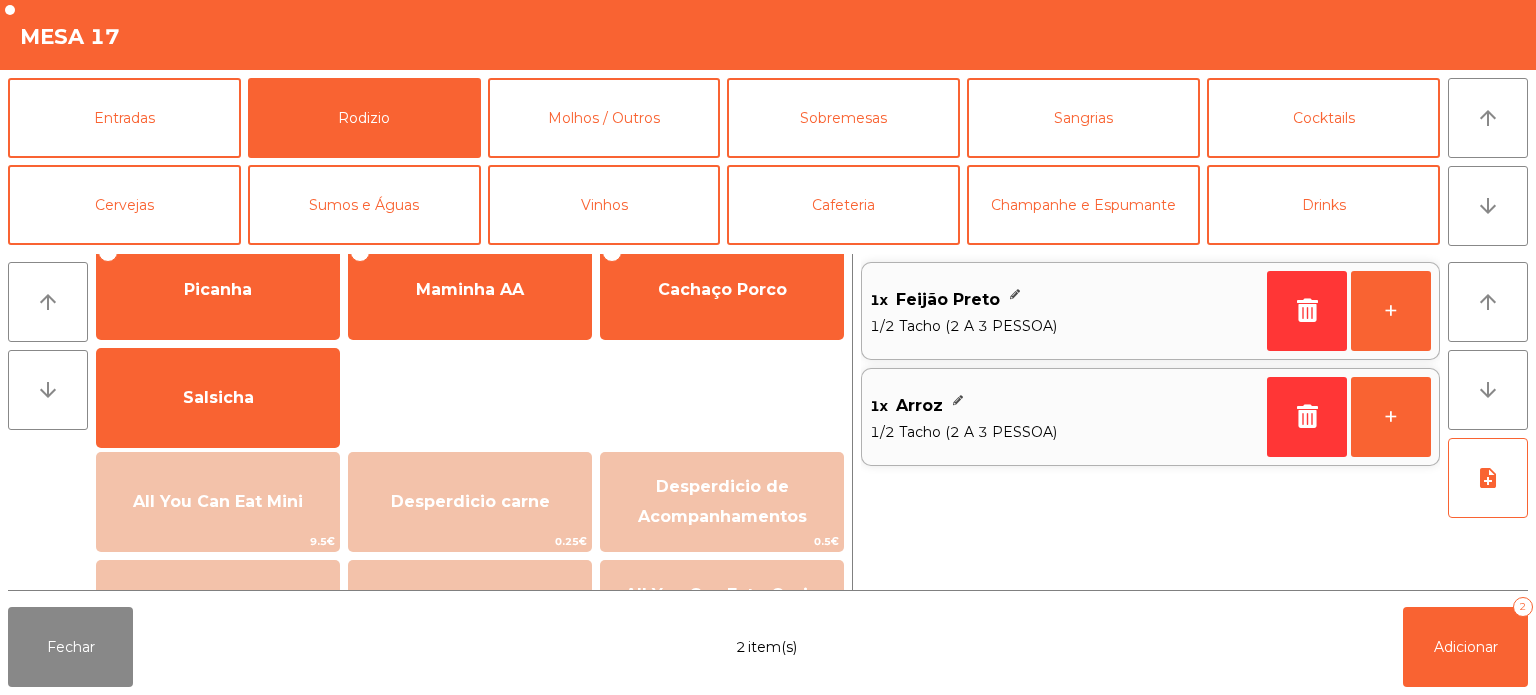scroll, scrollTop: 0, scrollLeft: 0, axis: both 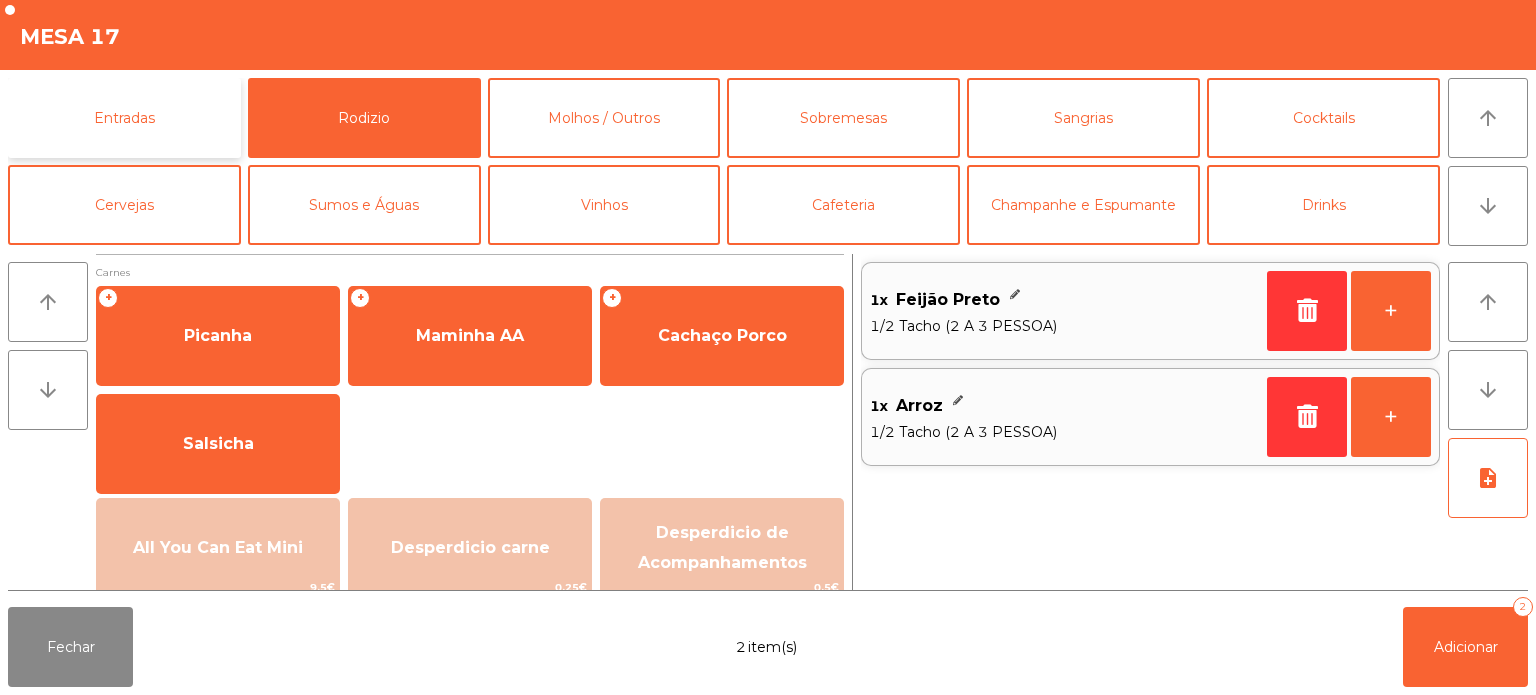 click on "Entradas" 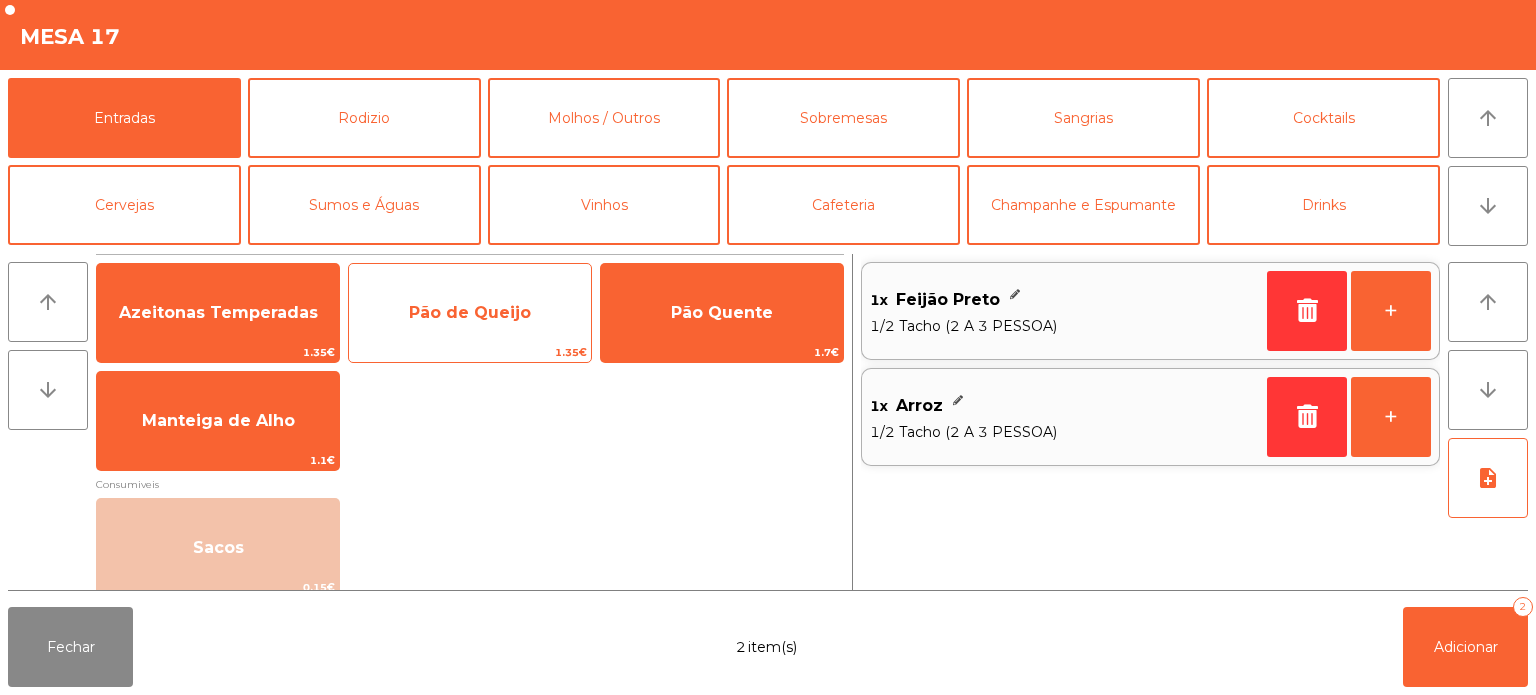 click on "Pão de Queijo   1.35€" 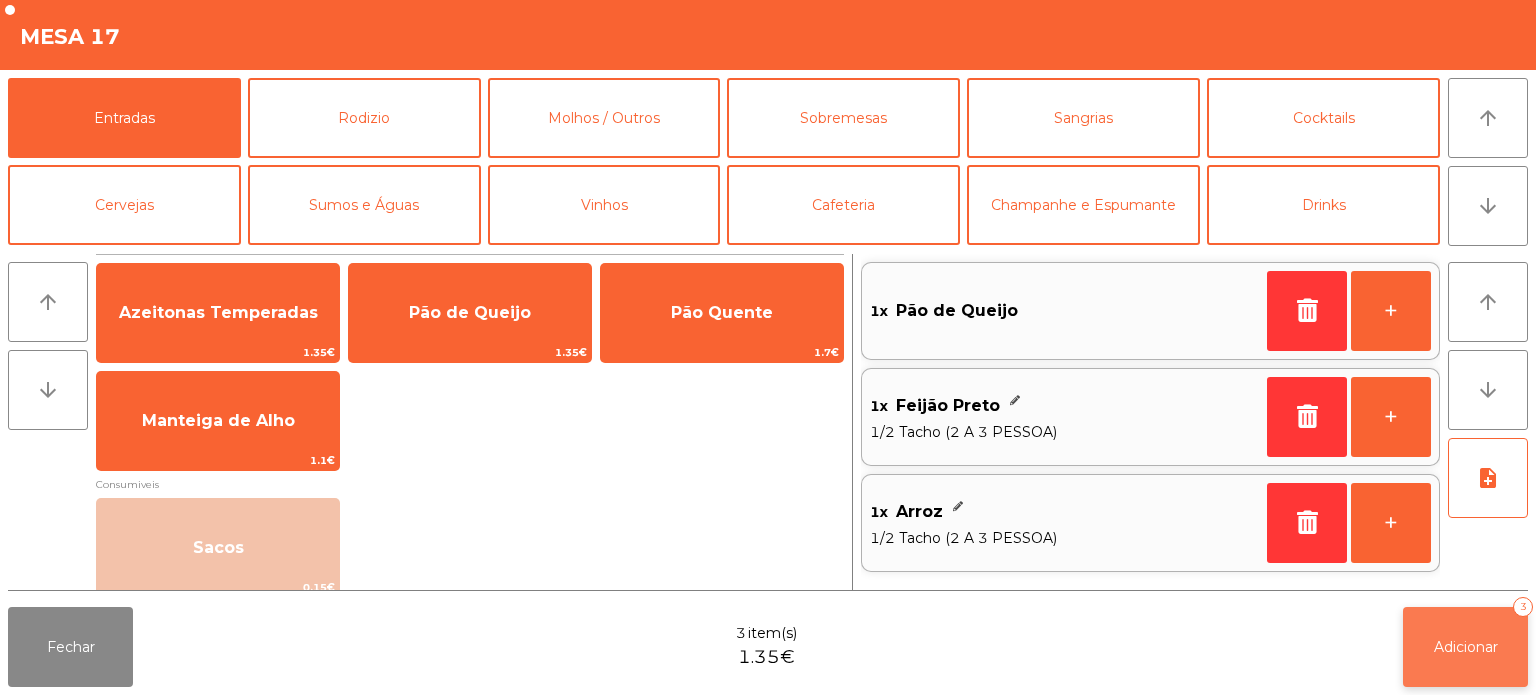 click on "Adicionar   3" 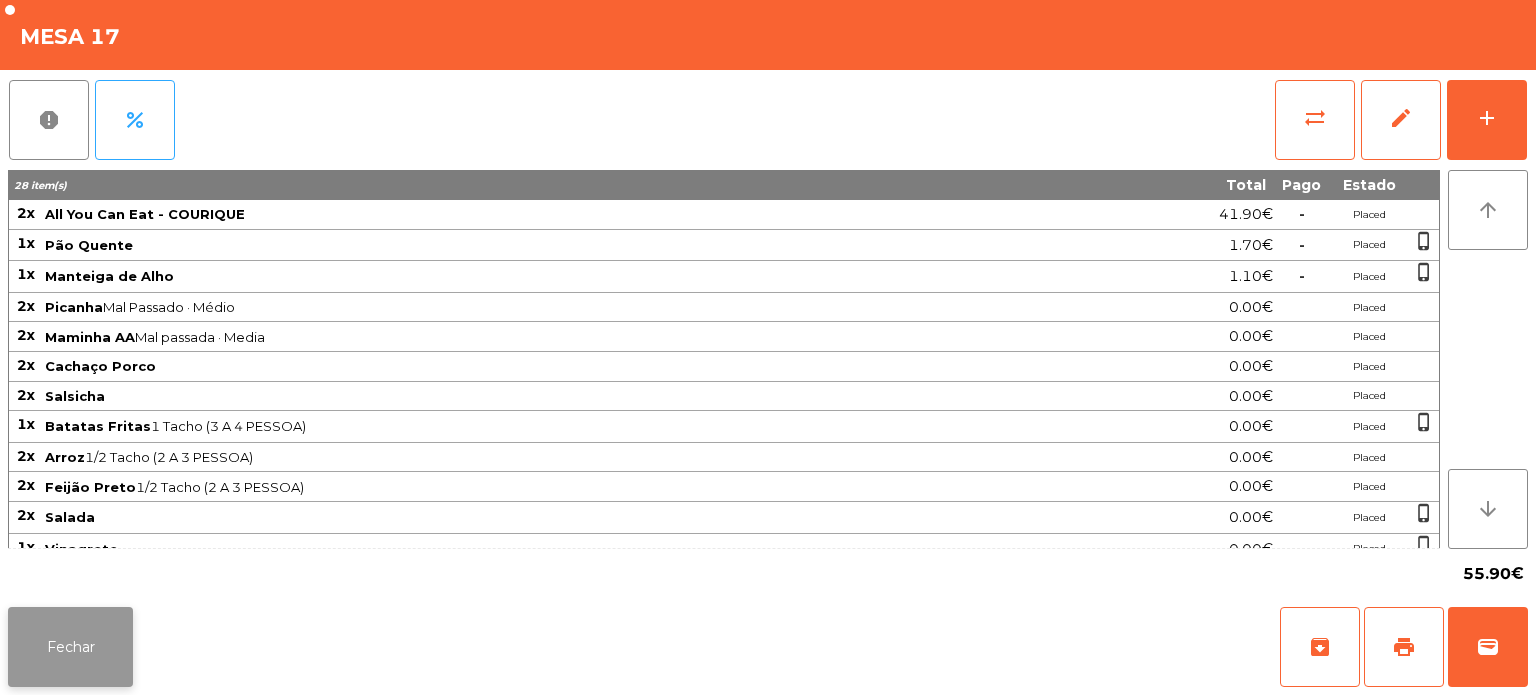 click on "Fechar" 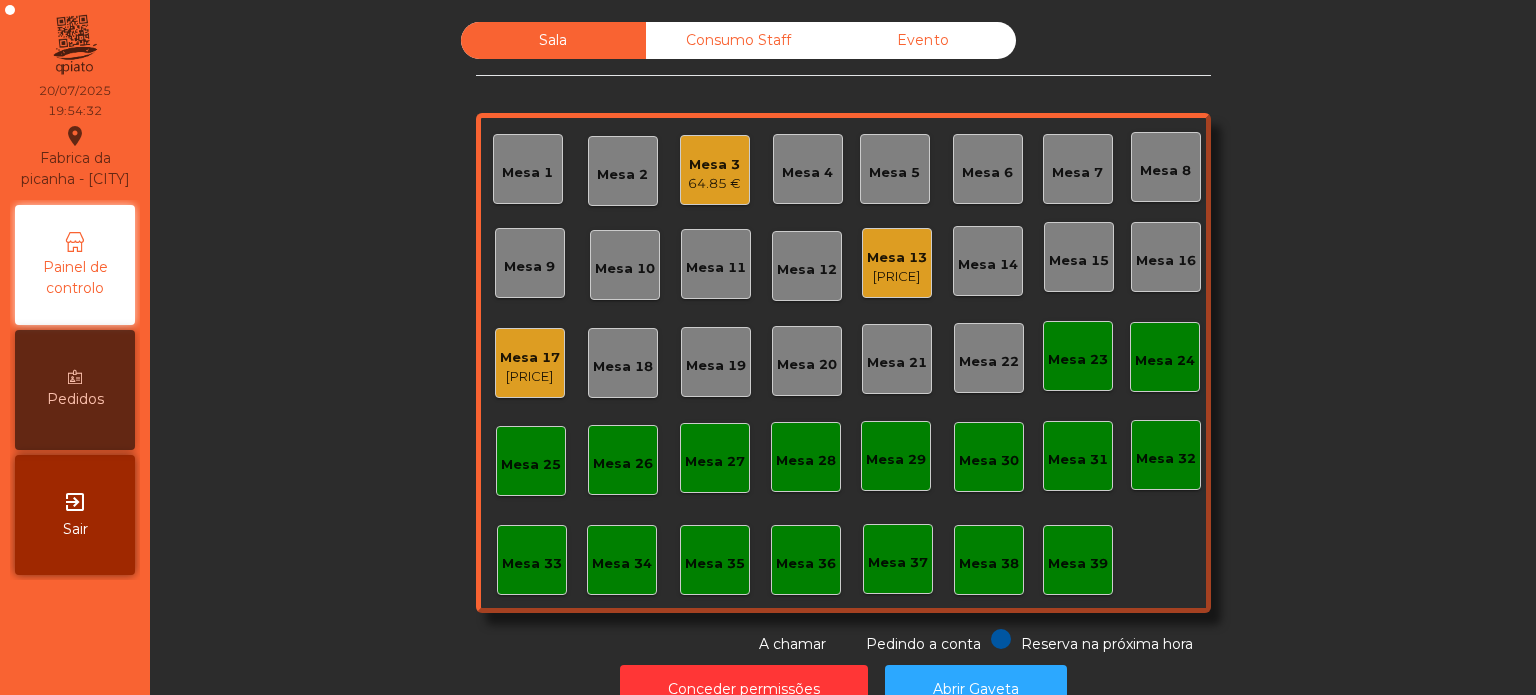 click on "55.9 €" 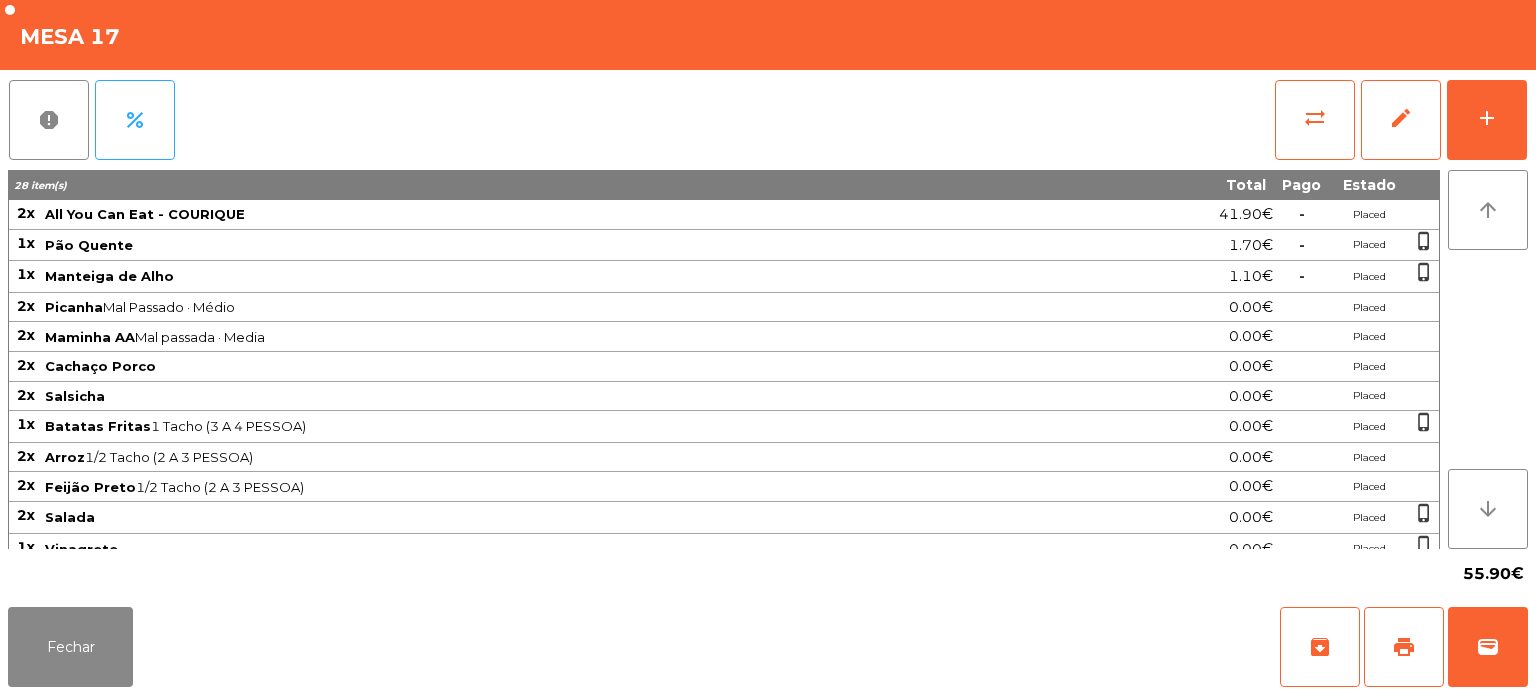 scroll, scrollTop: 194, scrollLeft: 0, axis: vertical 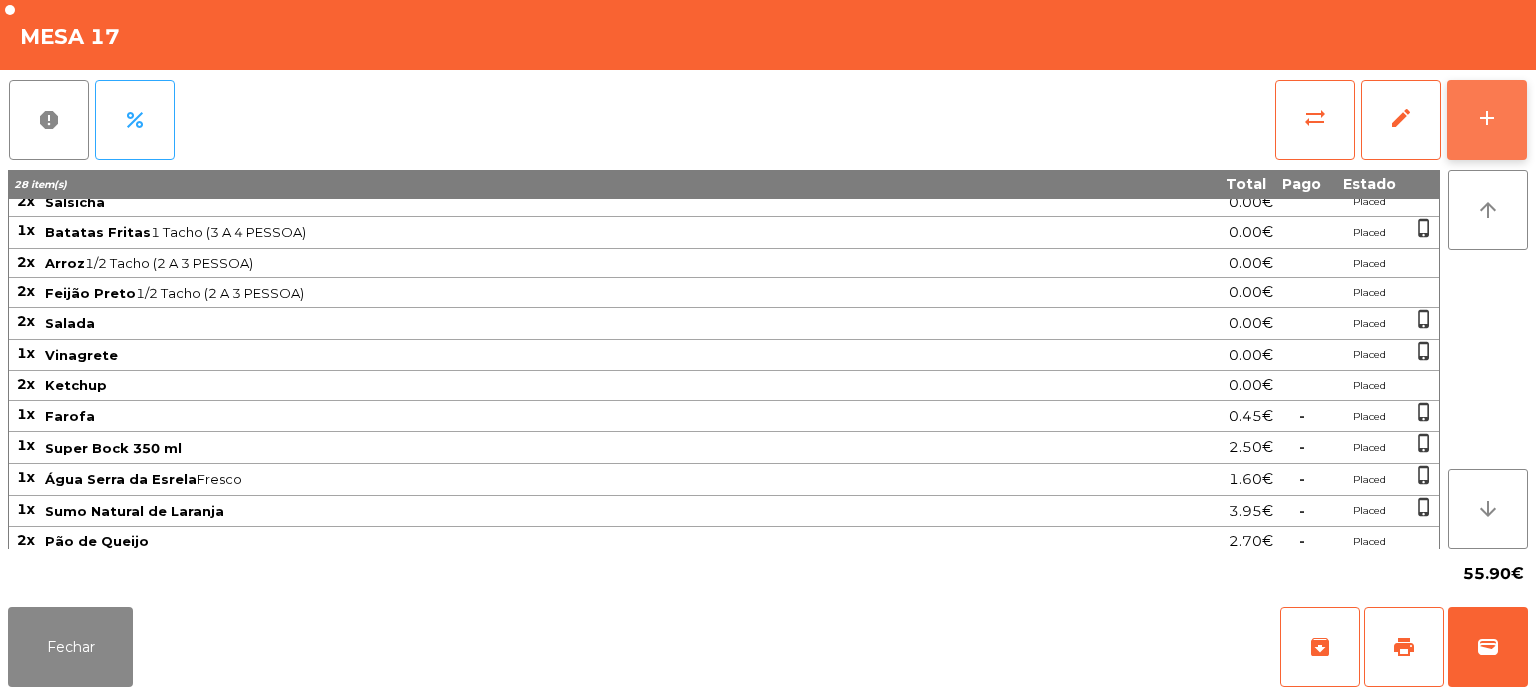 click on "add" 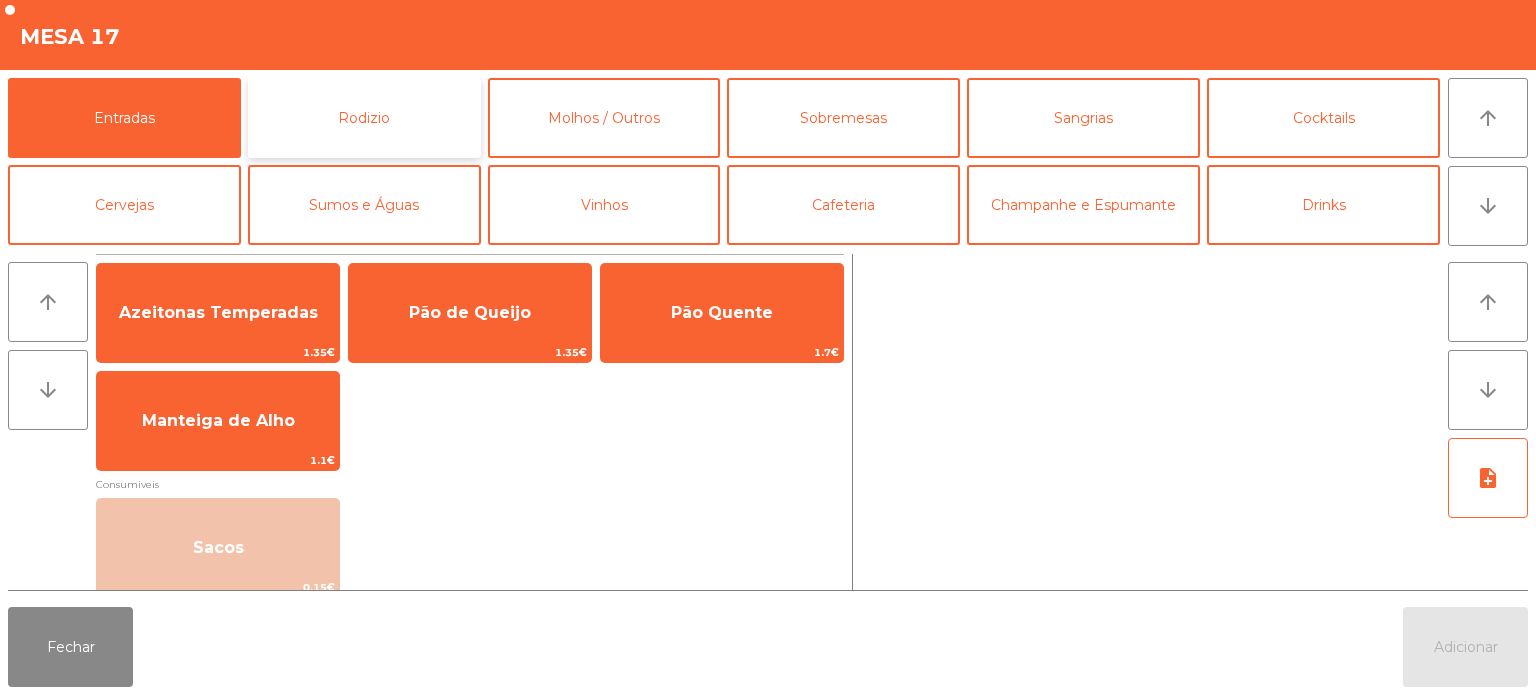 click on "Rodizio" 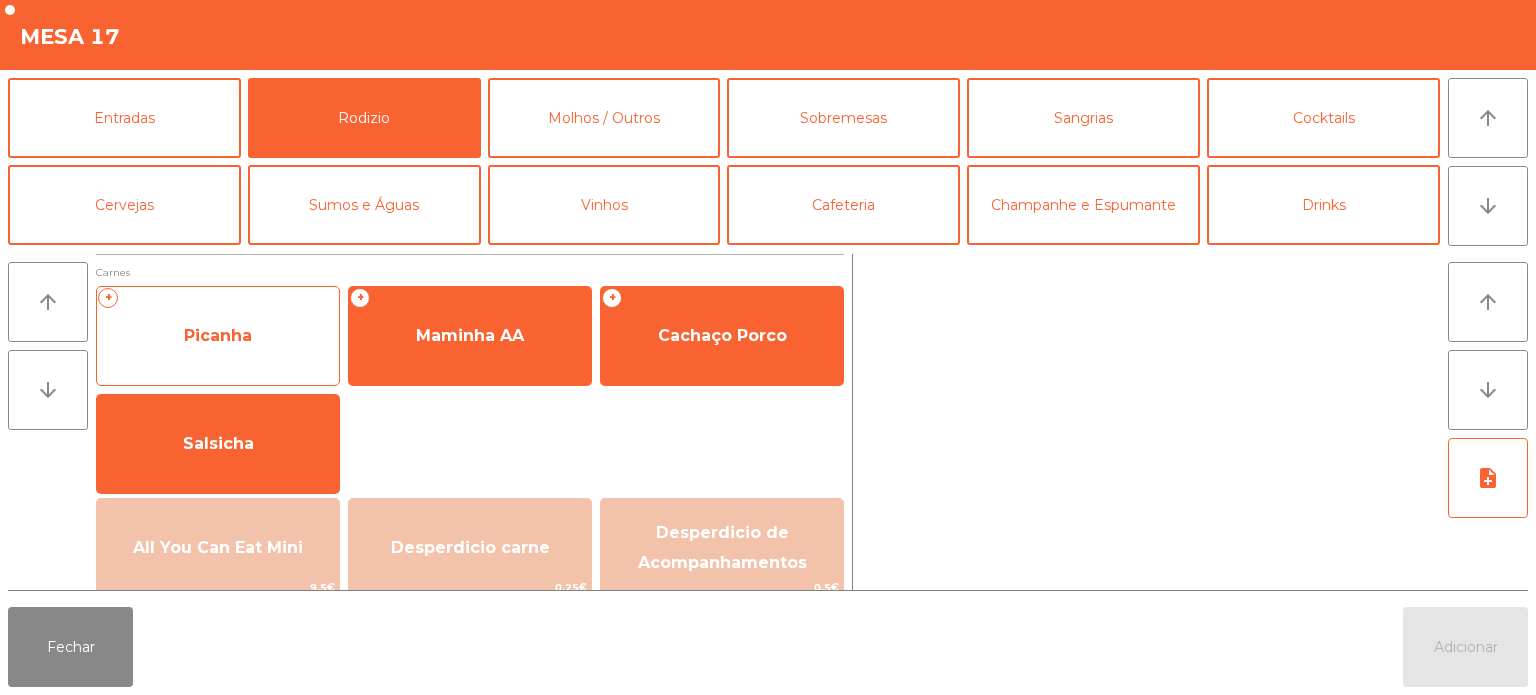 click on "Picanha" 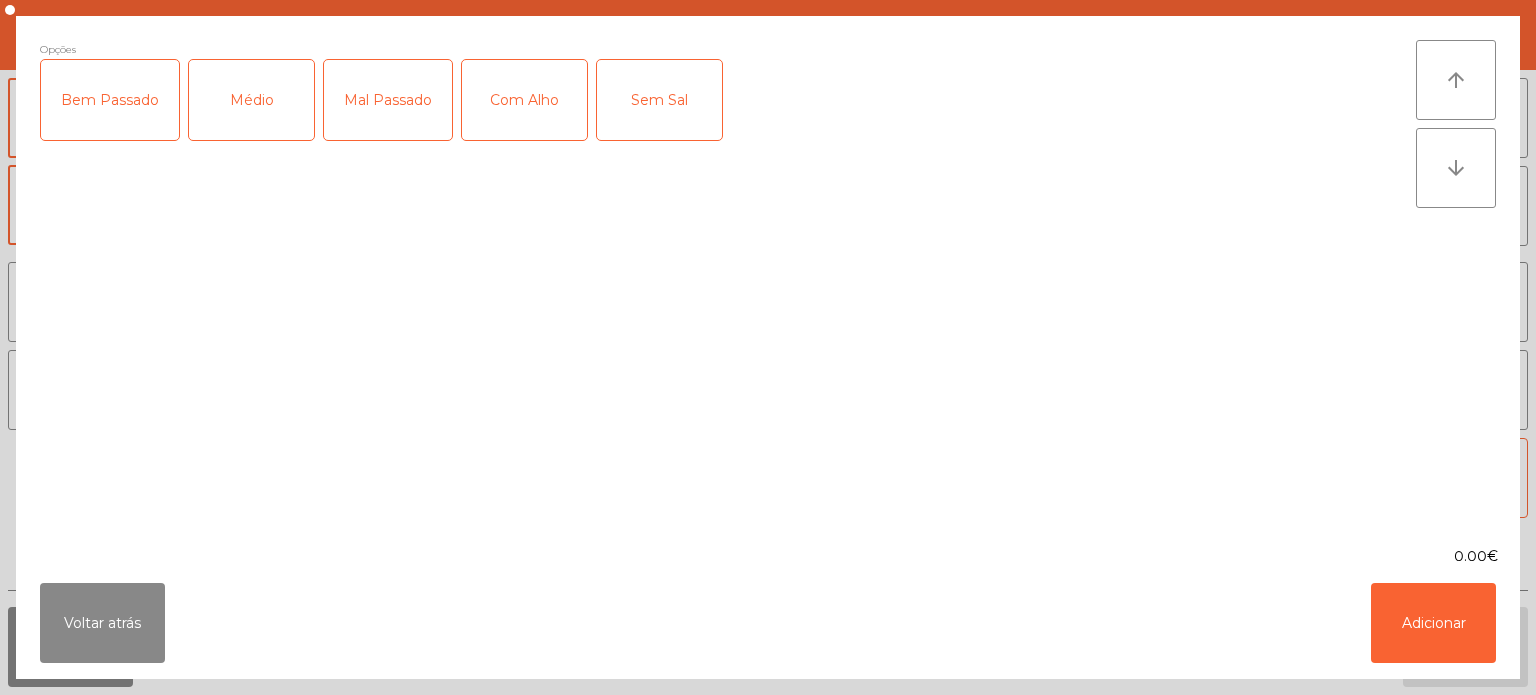 click on "Médio" 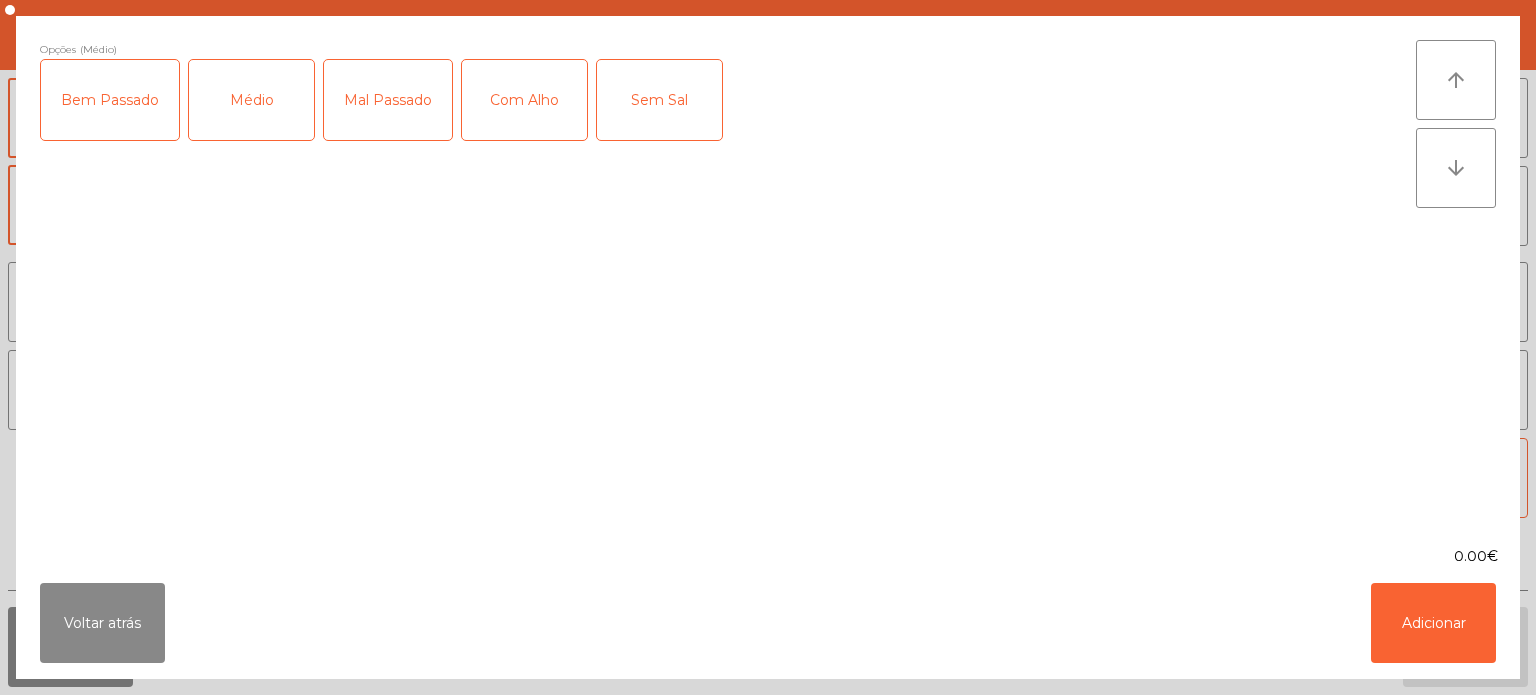 click on "Mal Passado" 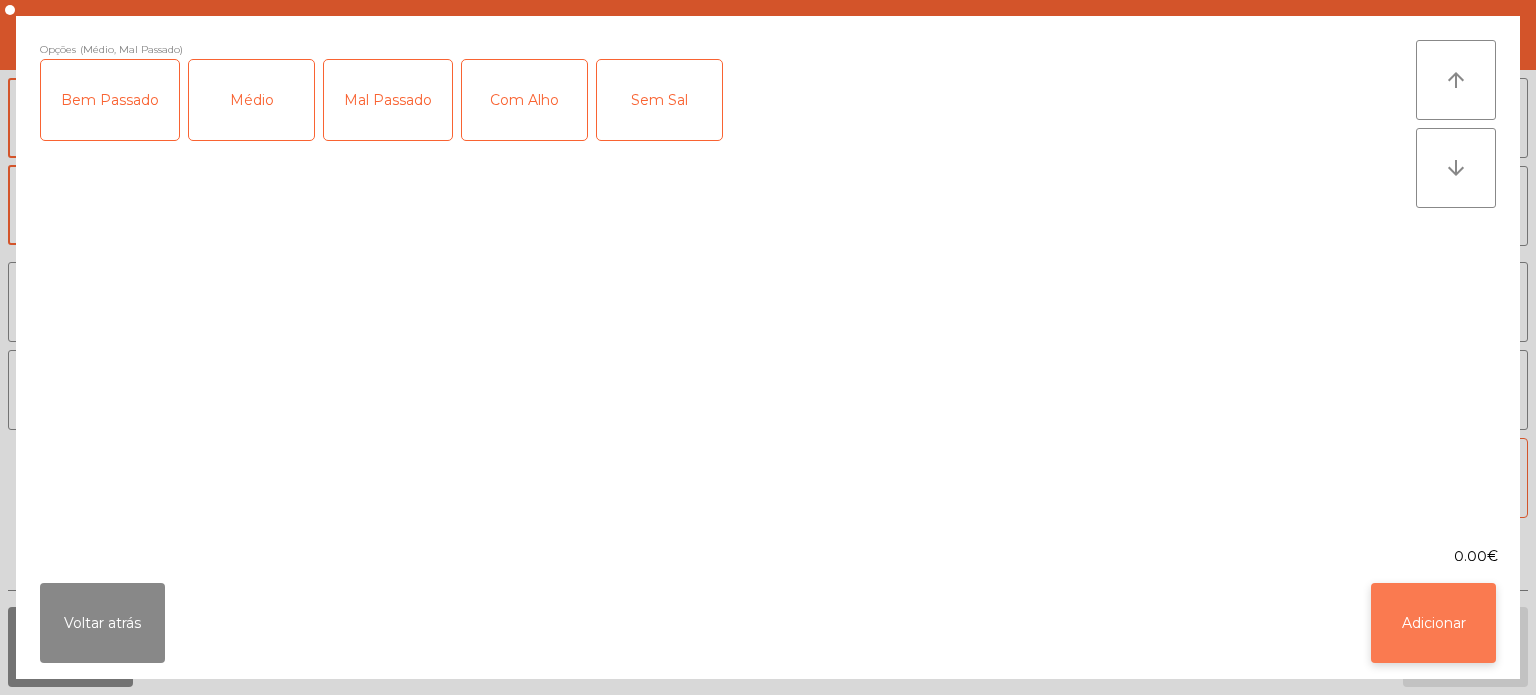 click on "Adicionar" 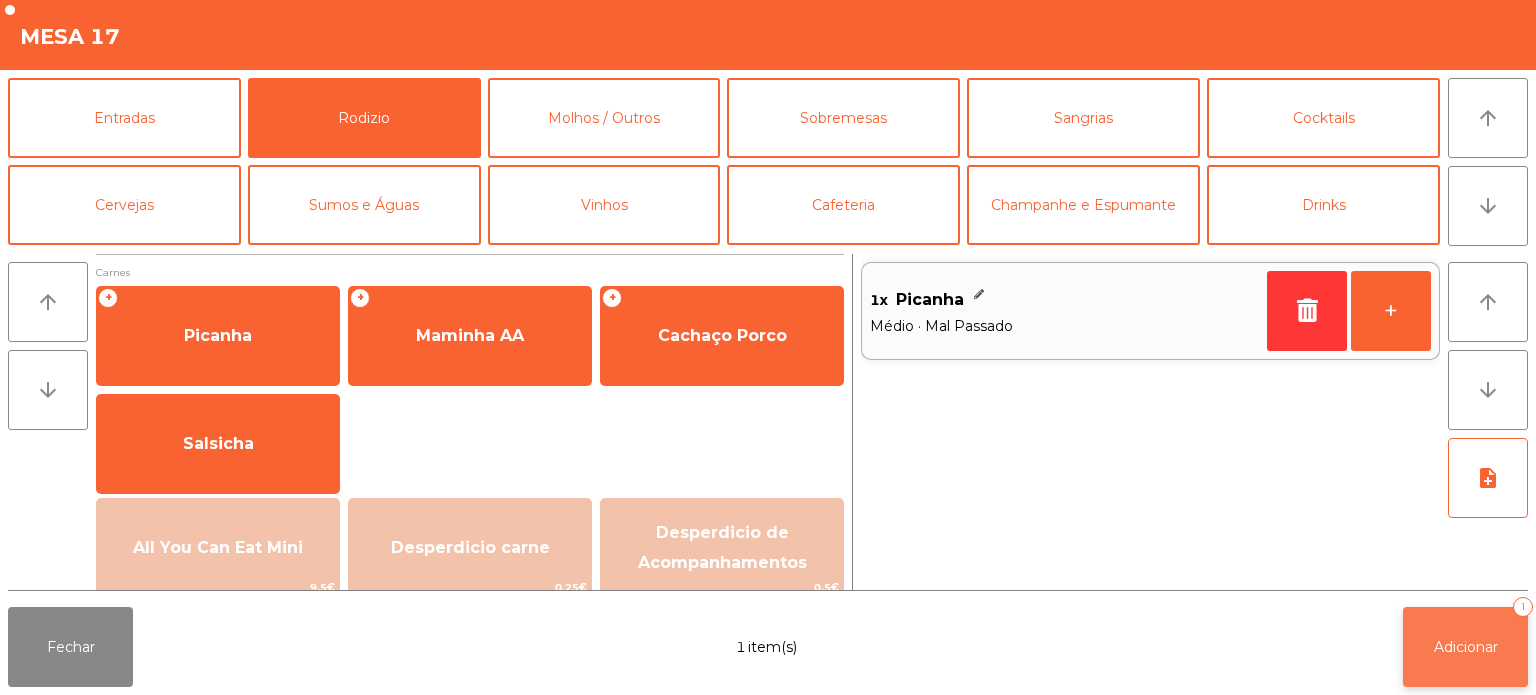 click on "Adicionar   1" 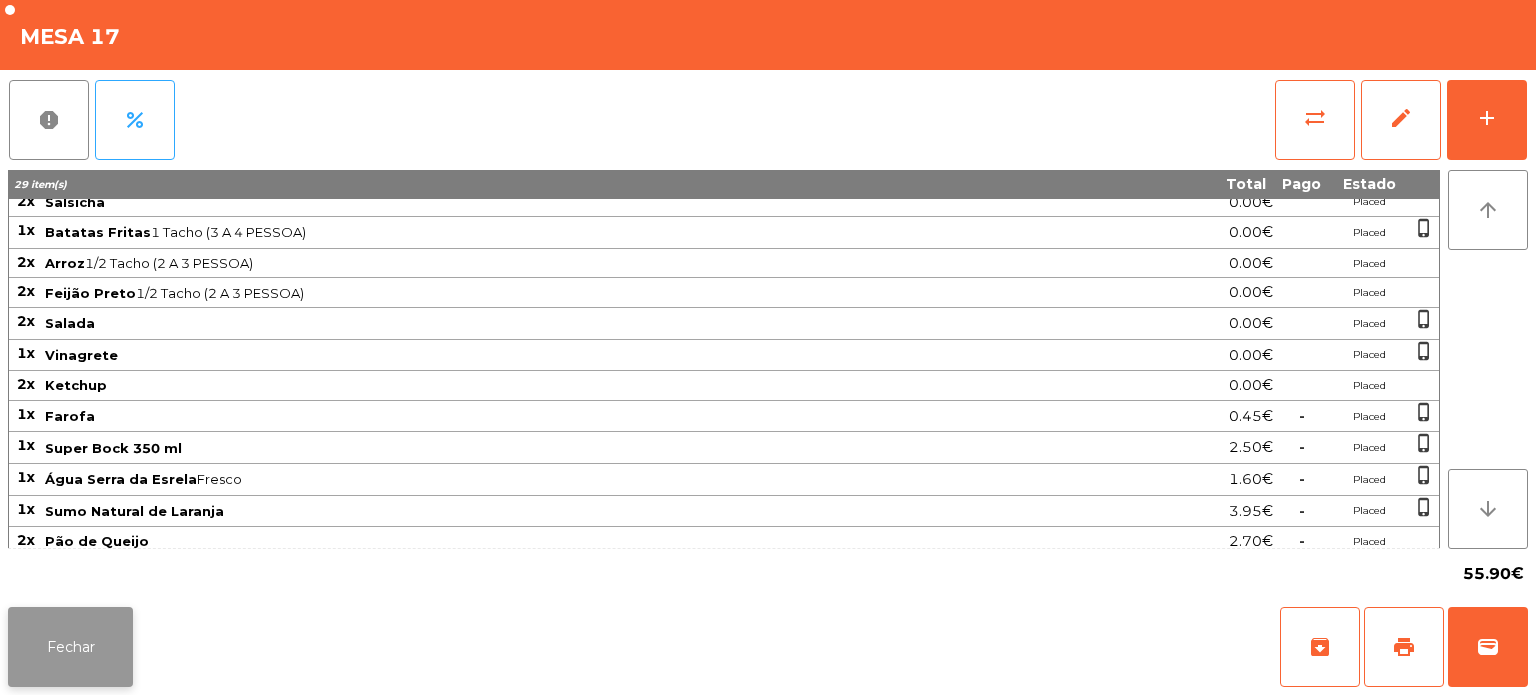 click on "Fechar" 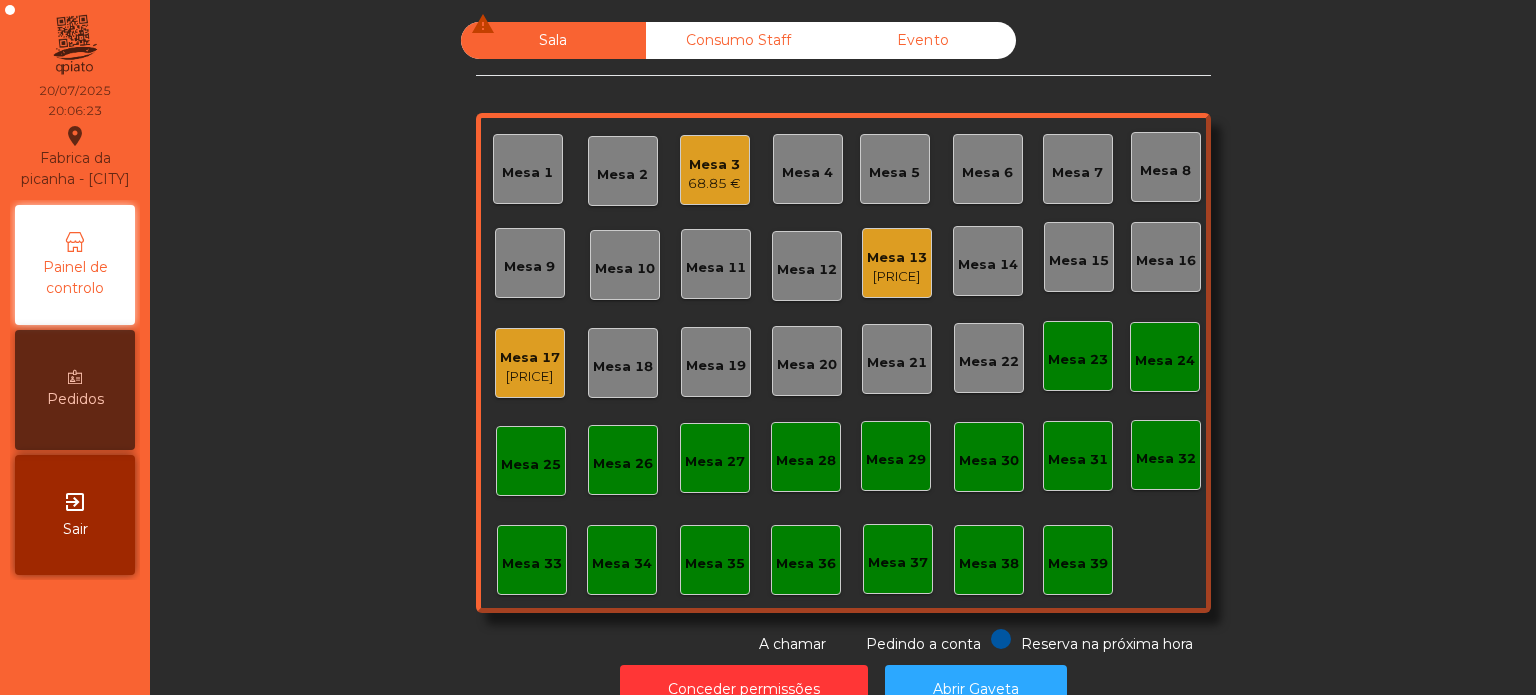 click on "Mesa 3   68.85 €" 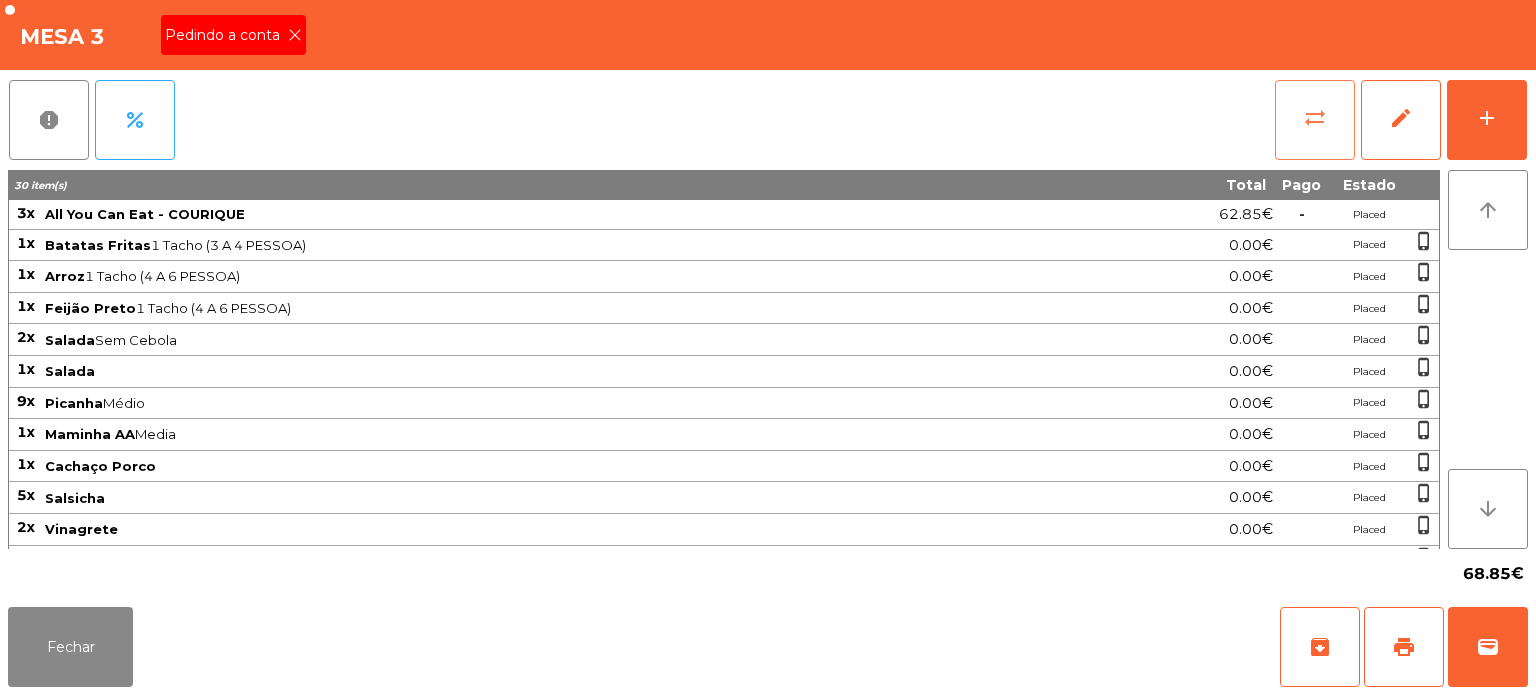 click on "sync_alt" 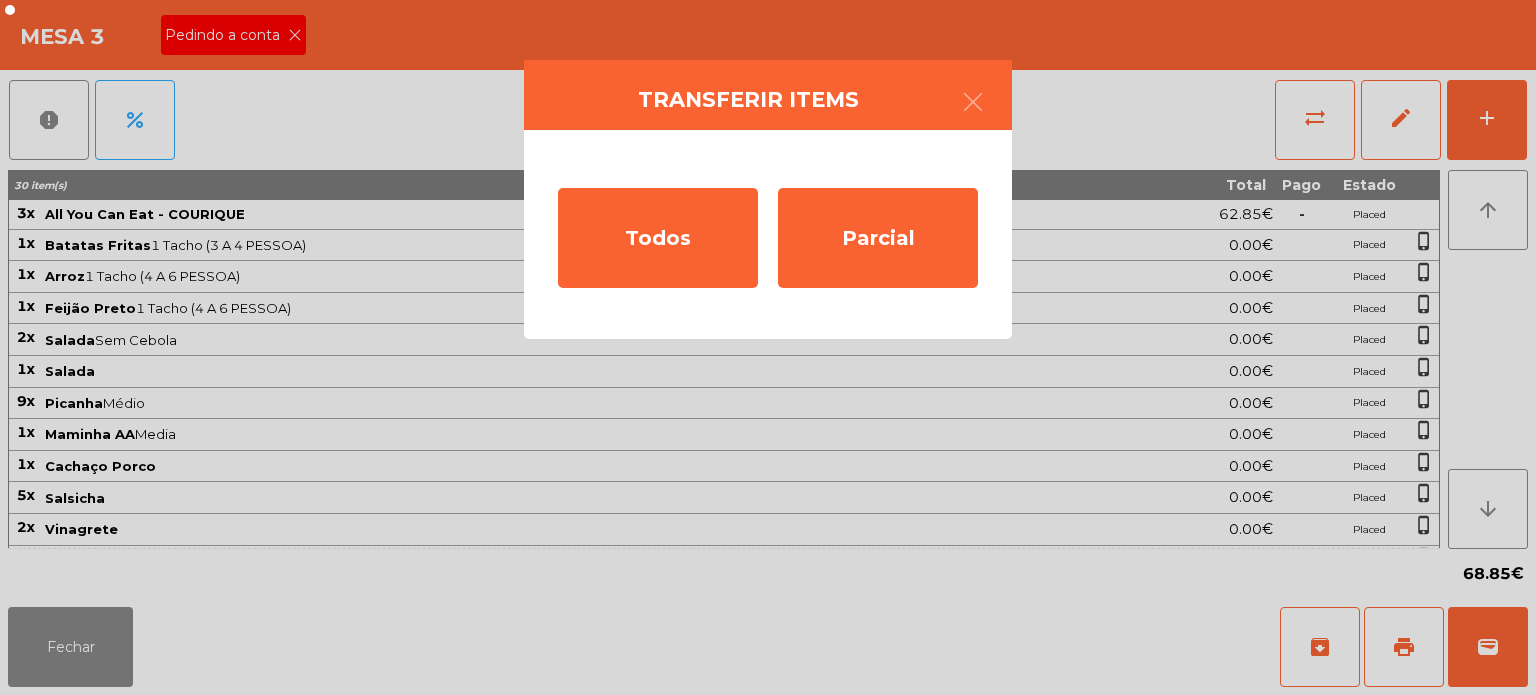 click on "Transferir items  Todos   Parcial" 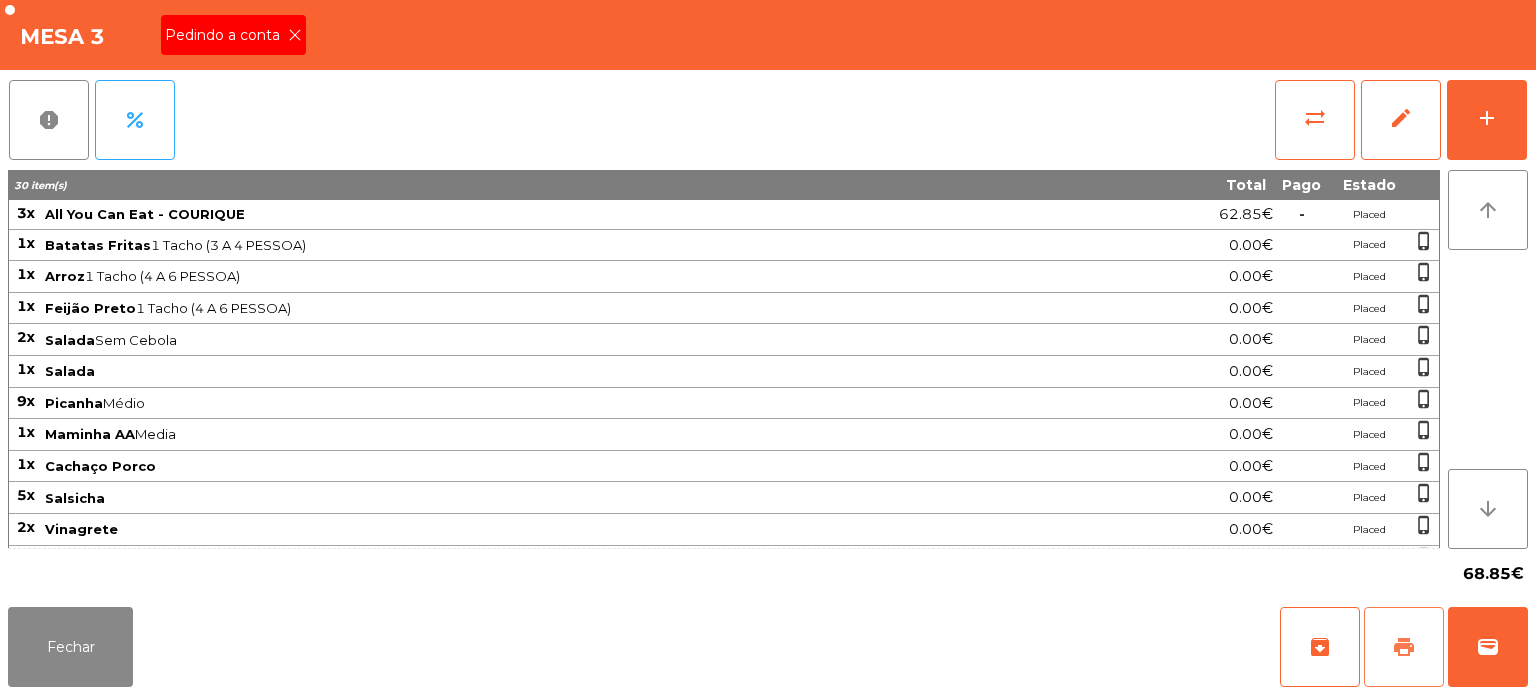 click on "print" 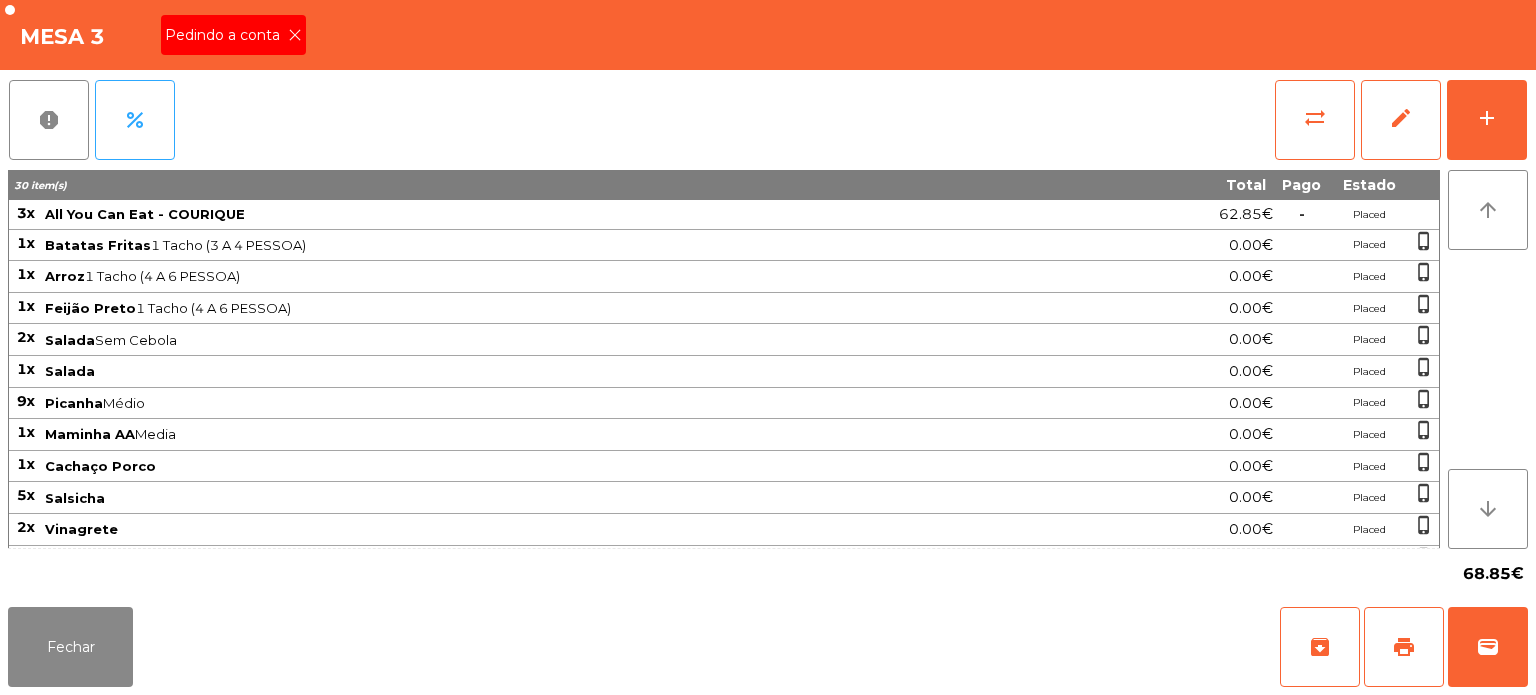 click on "Pedindo a conta" 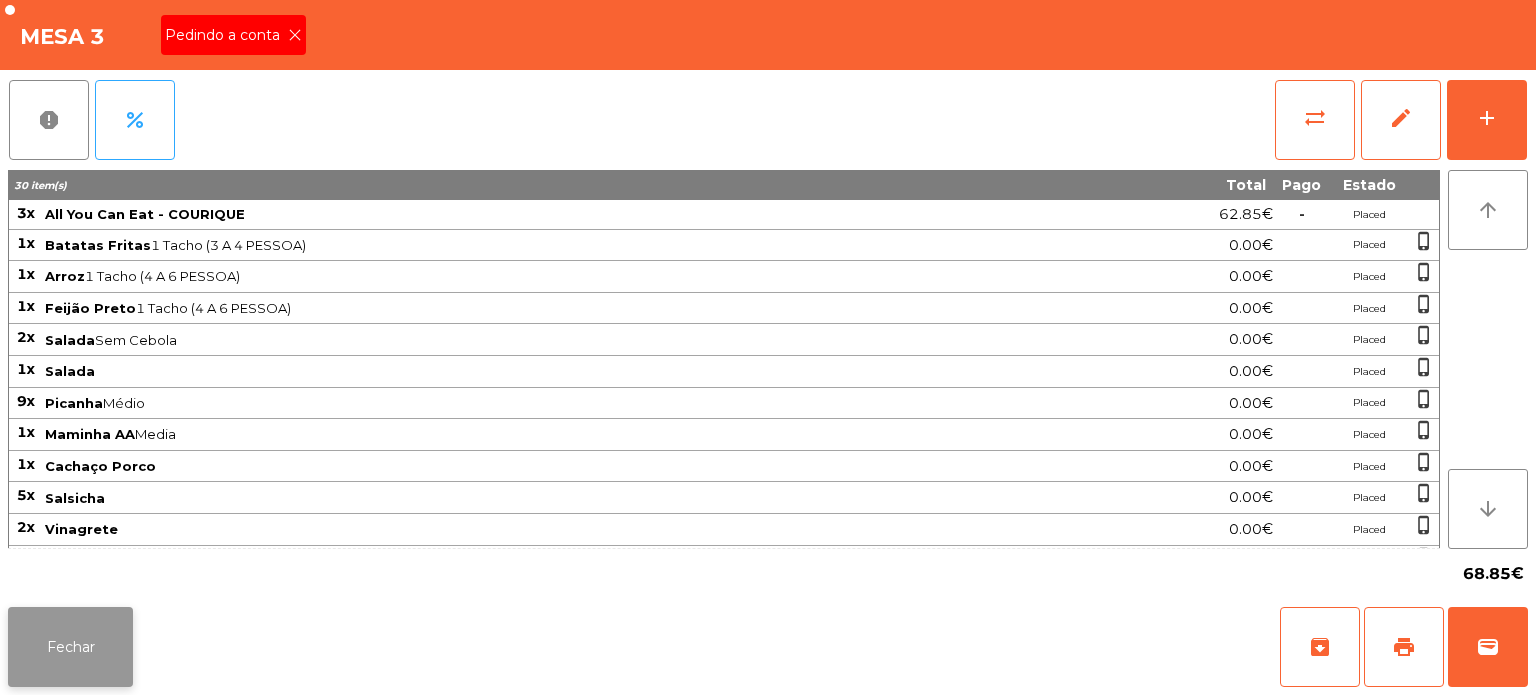 click on "Fechar" 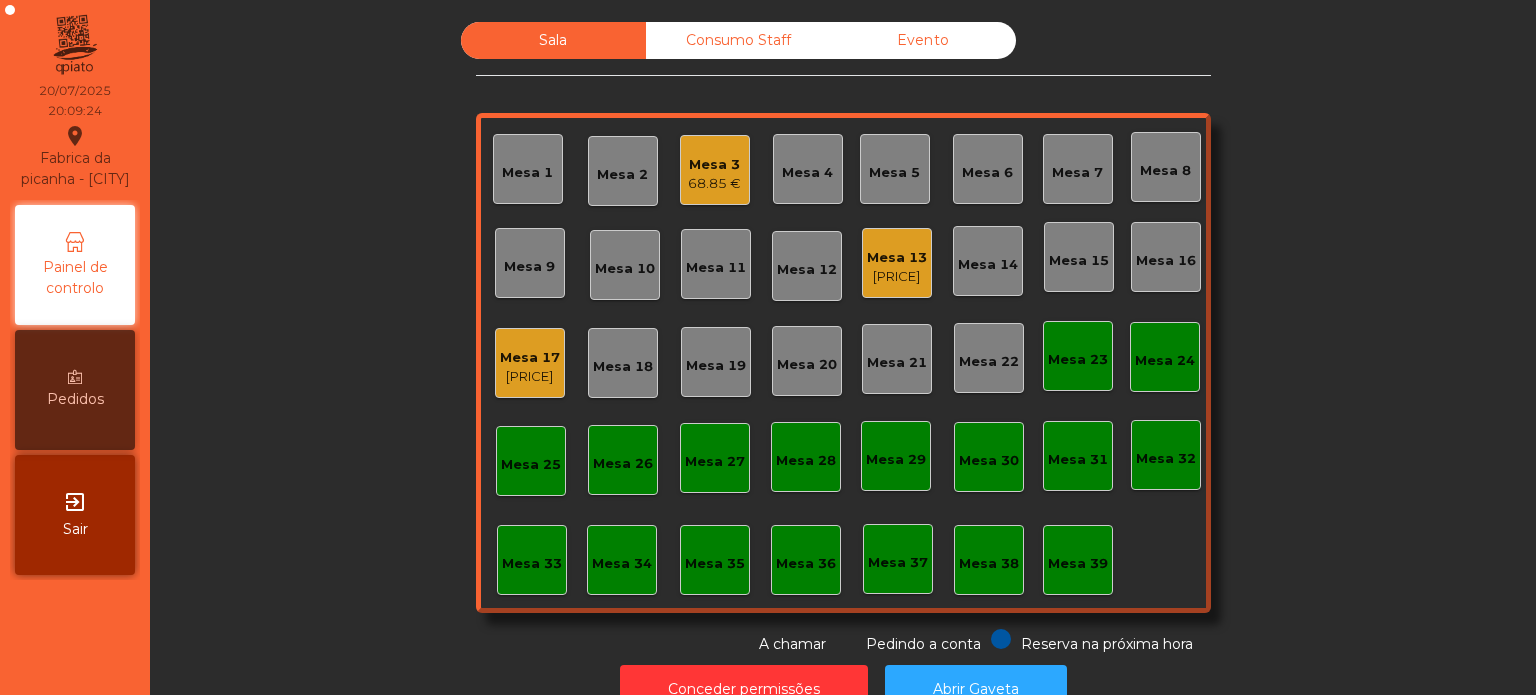 scroll, scrollTop: 55, scrollLeft: 0, axis: vertical 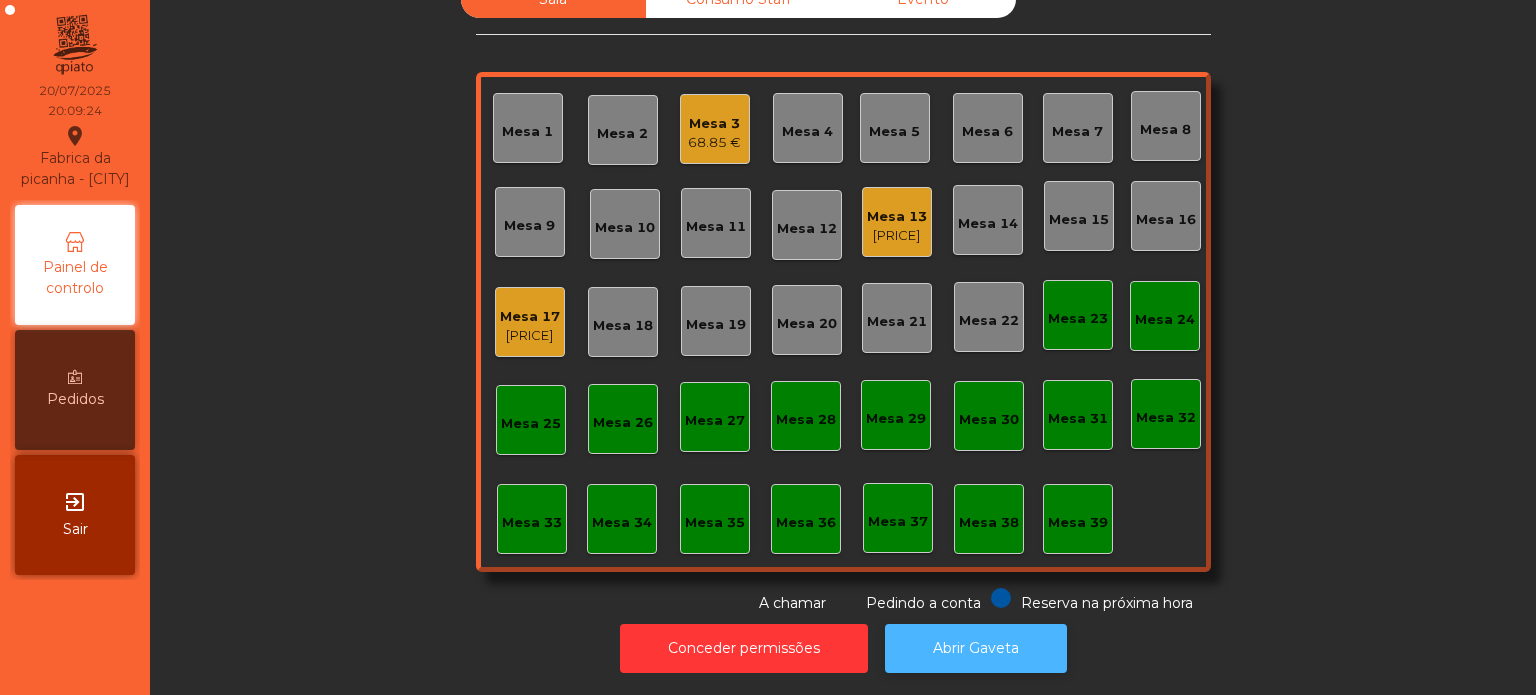 click on "Abrir Gaveta" 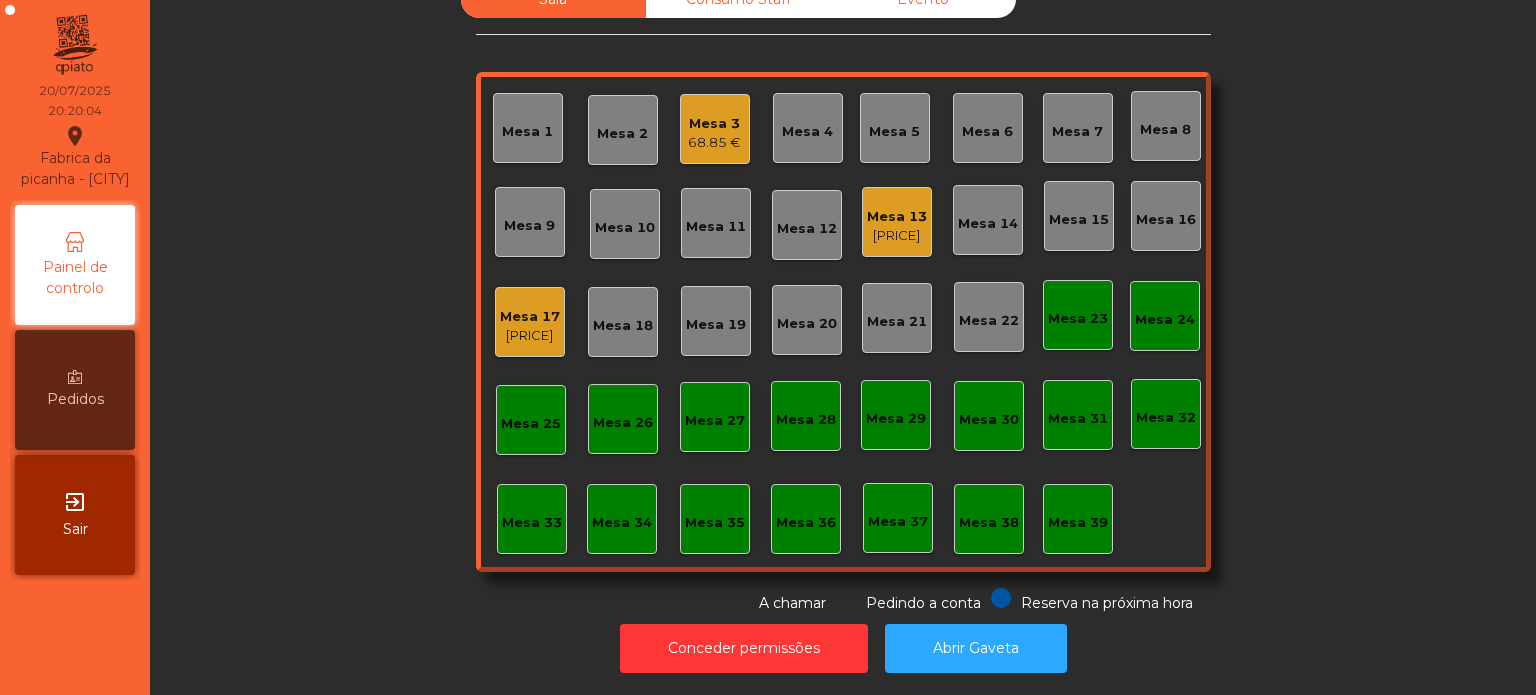 click on "68.85 €" 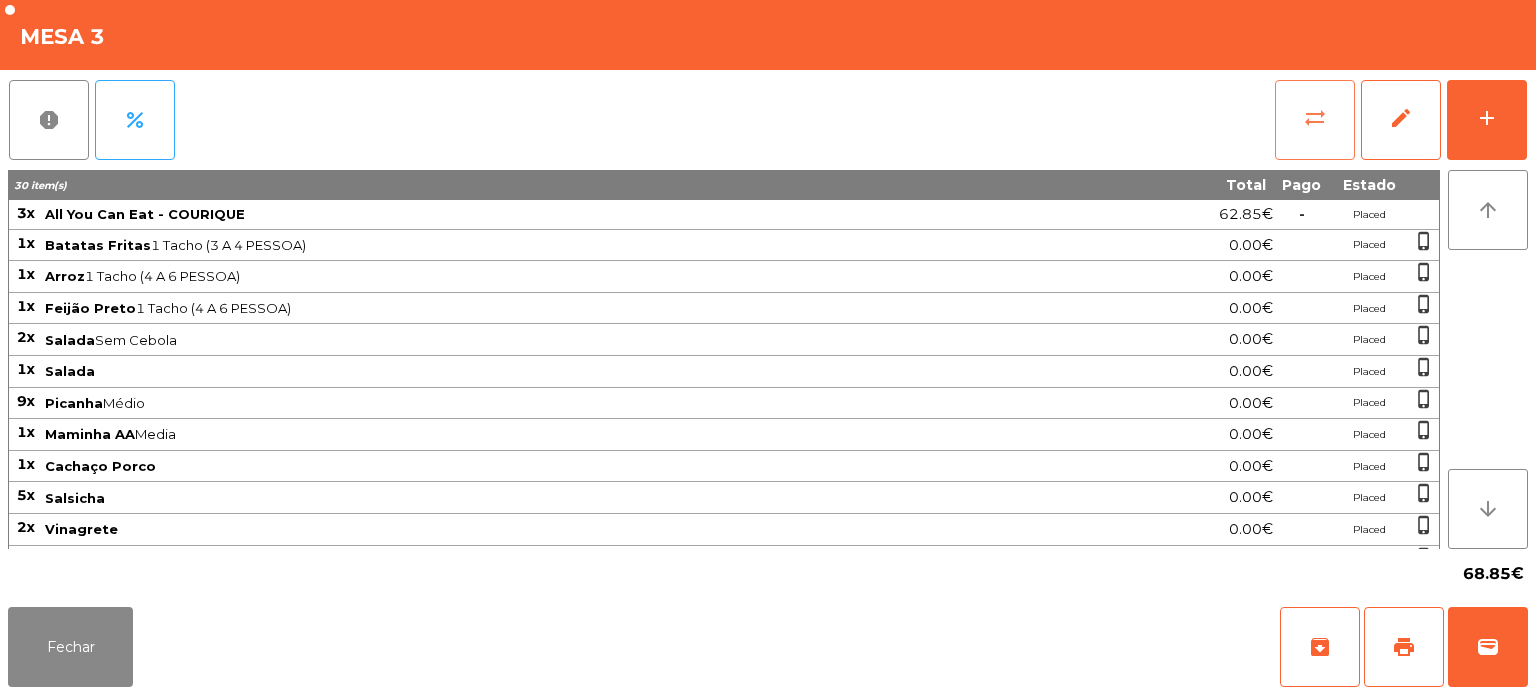 click on "sync_alt" 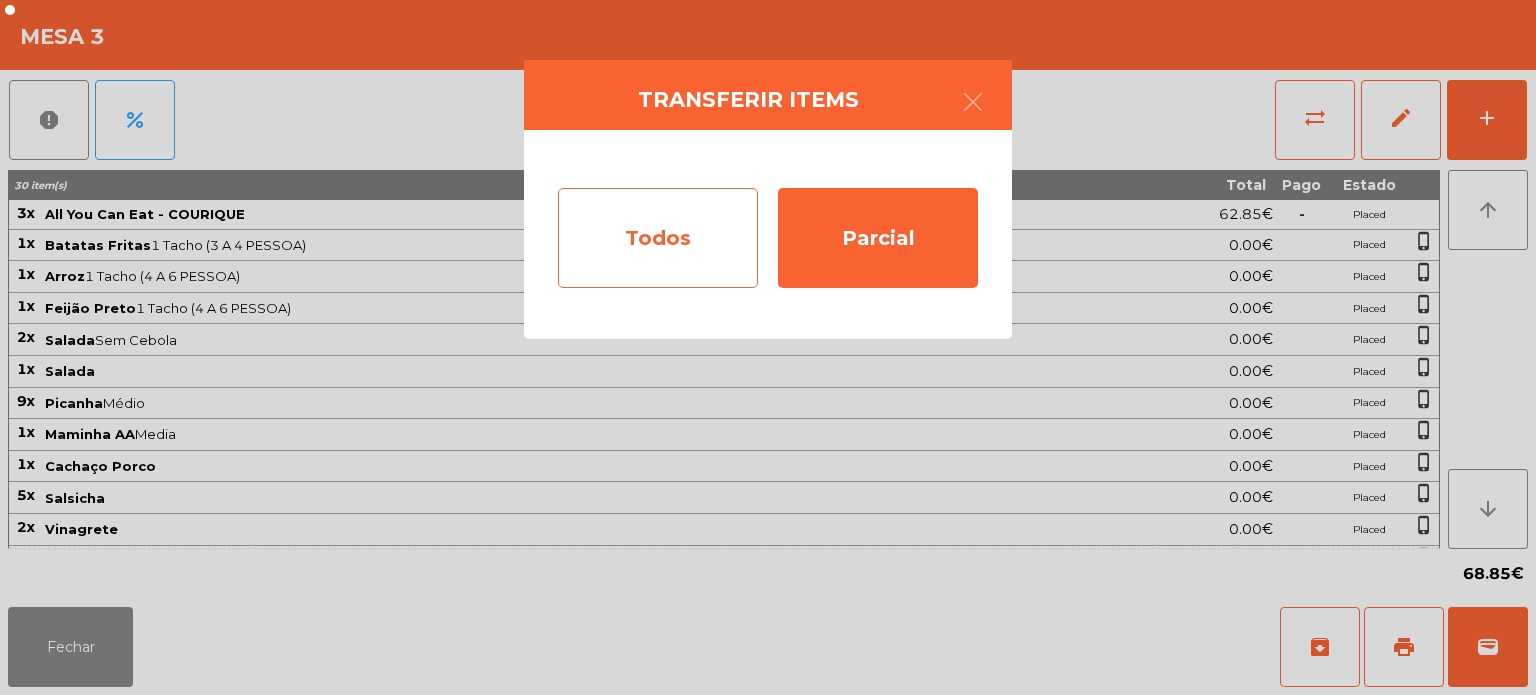 click on "Todos" 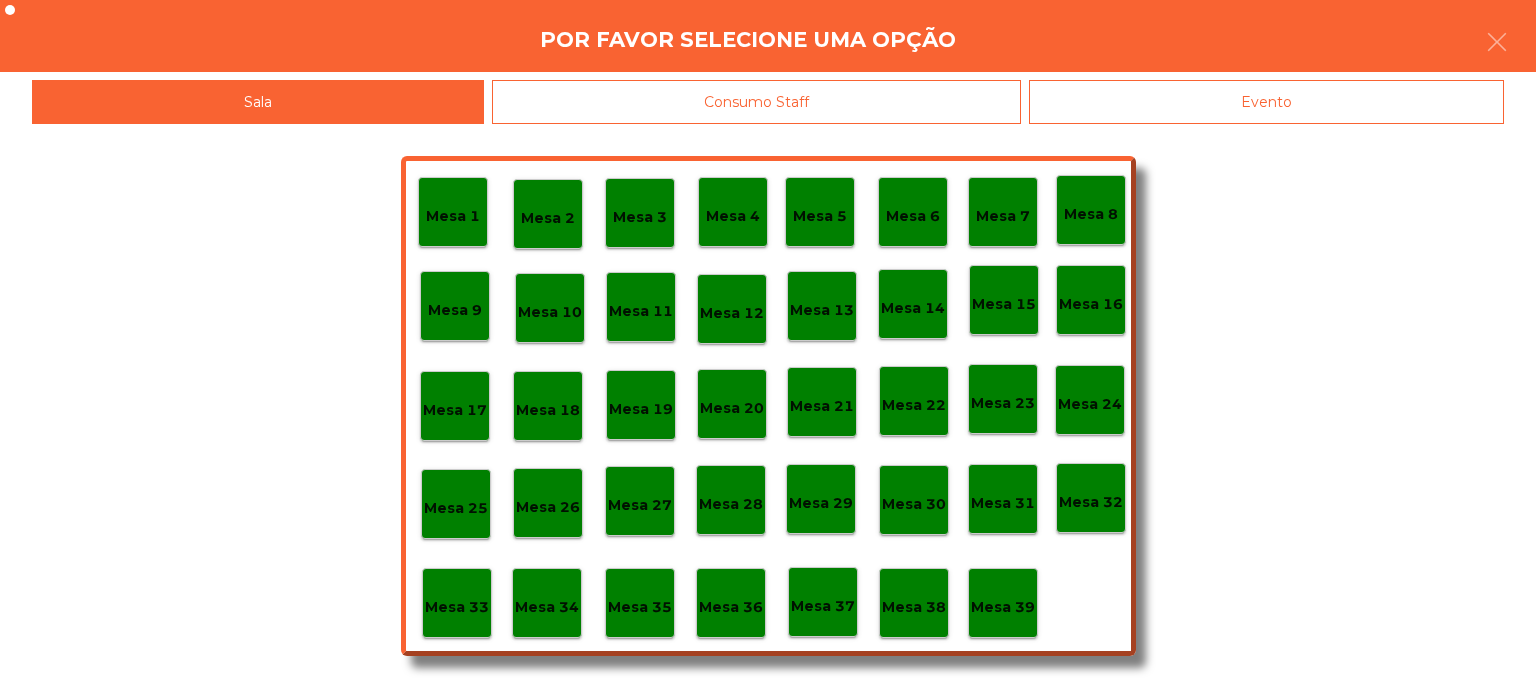 click on "Evento" 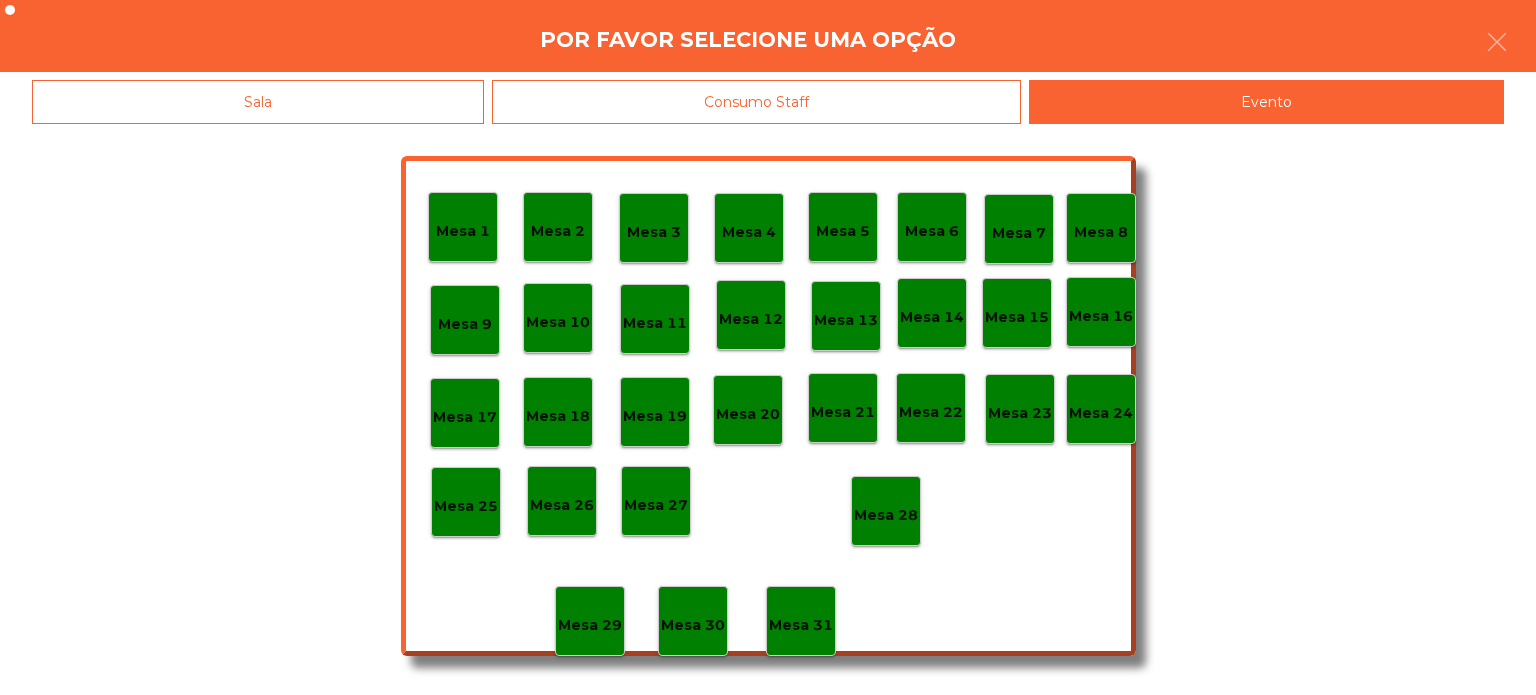 click on "Mesa 28" 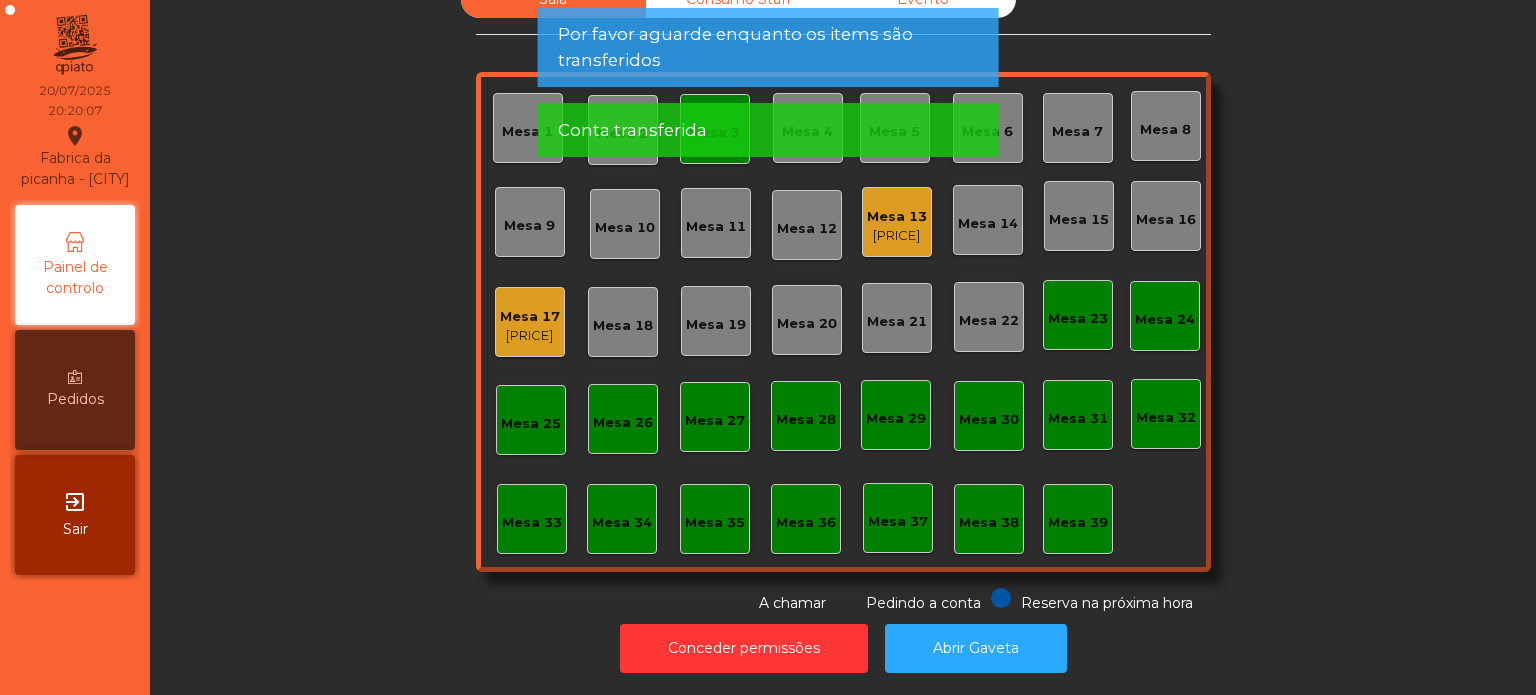 click on "Conta transferida" 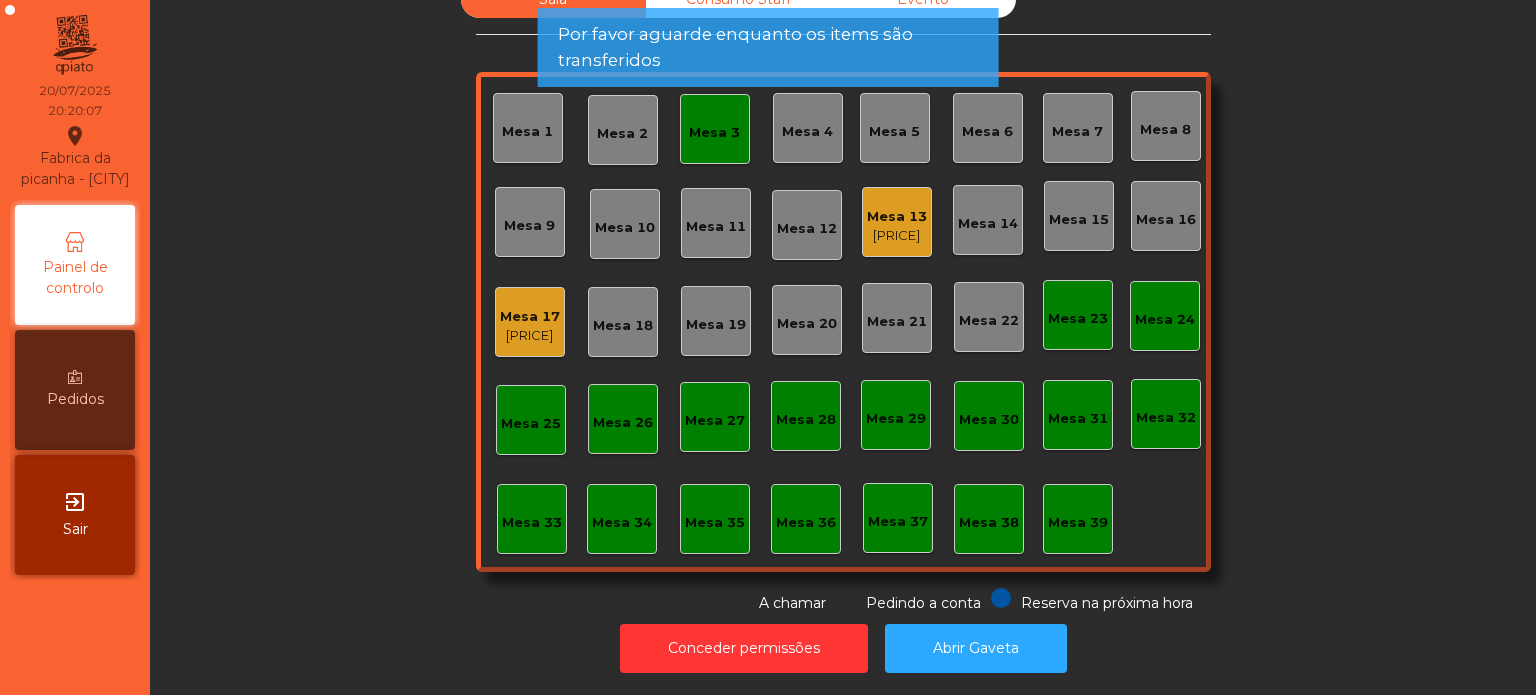 click on "Mesa 3" 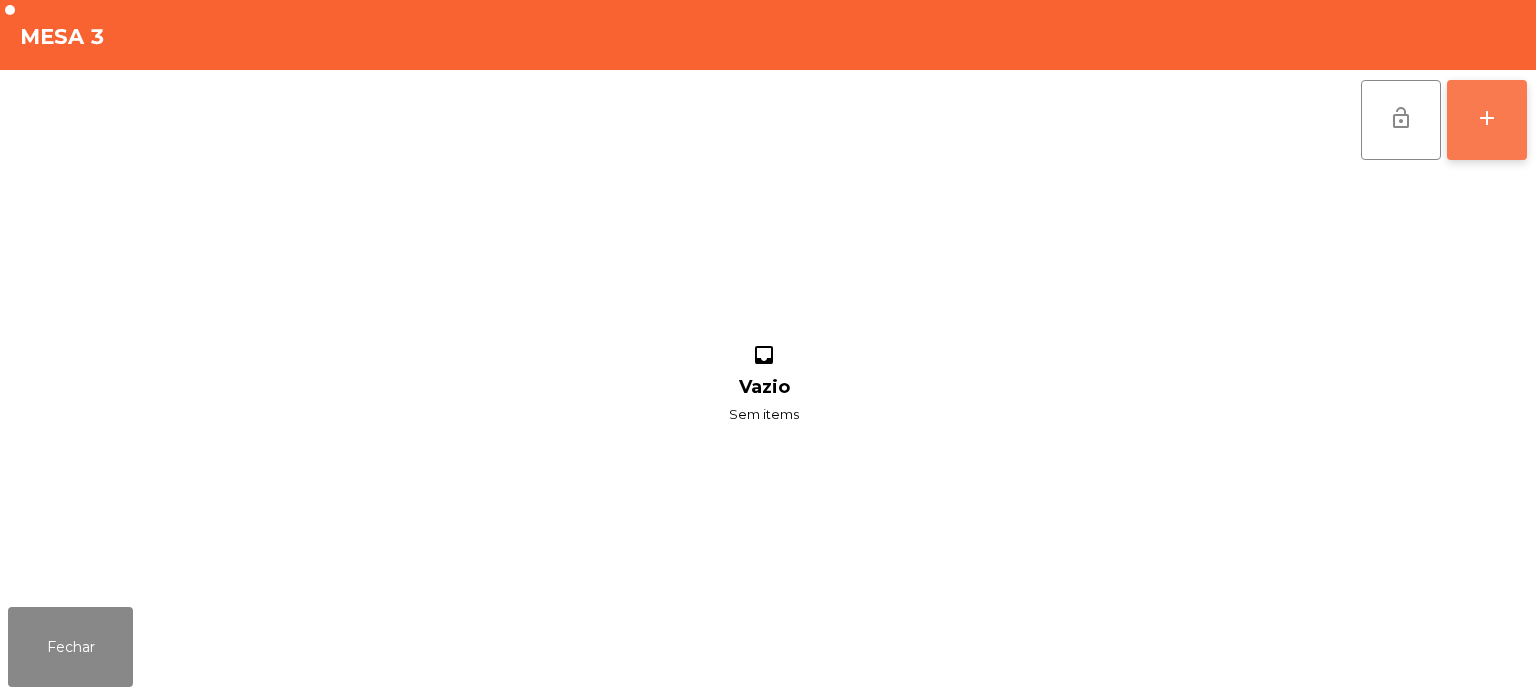 click on "add" 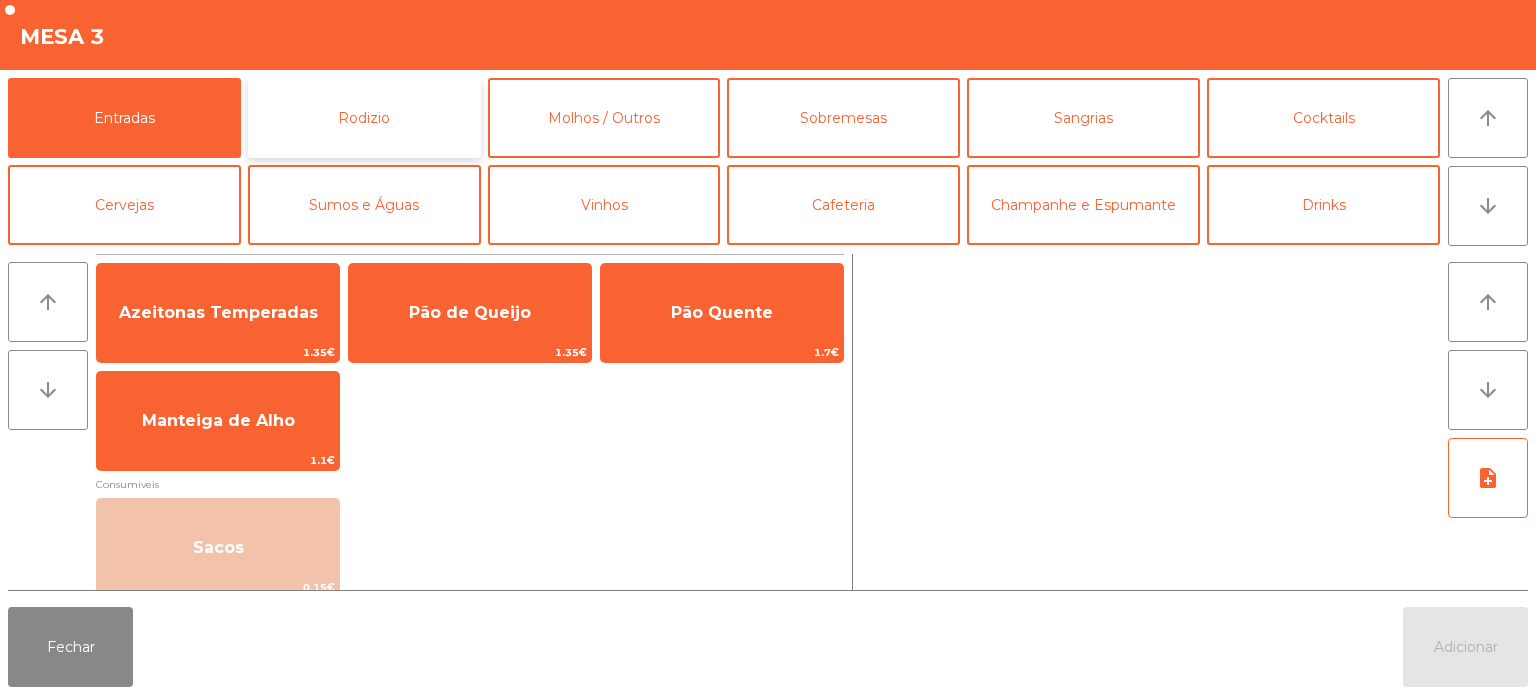 click on "Rodizio" 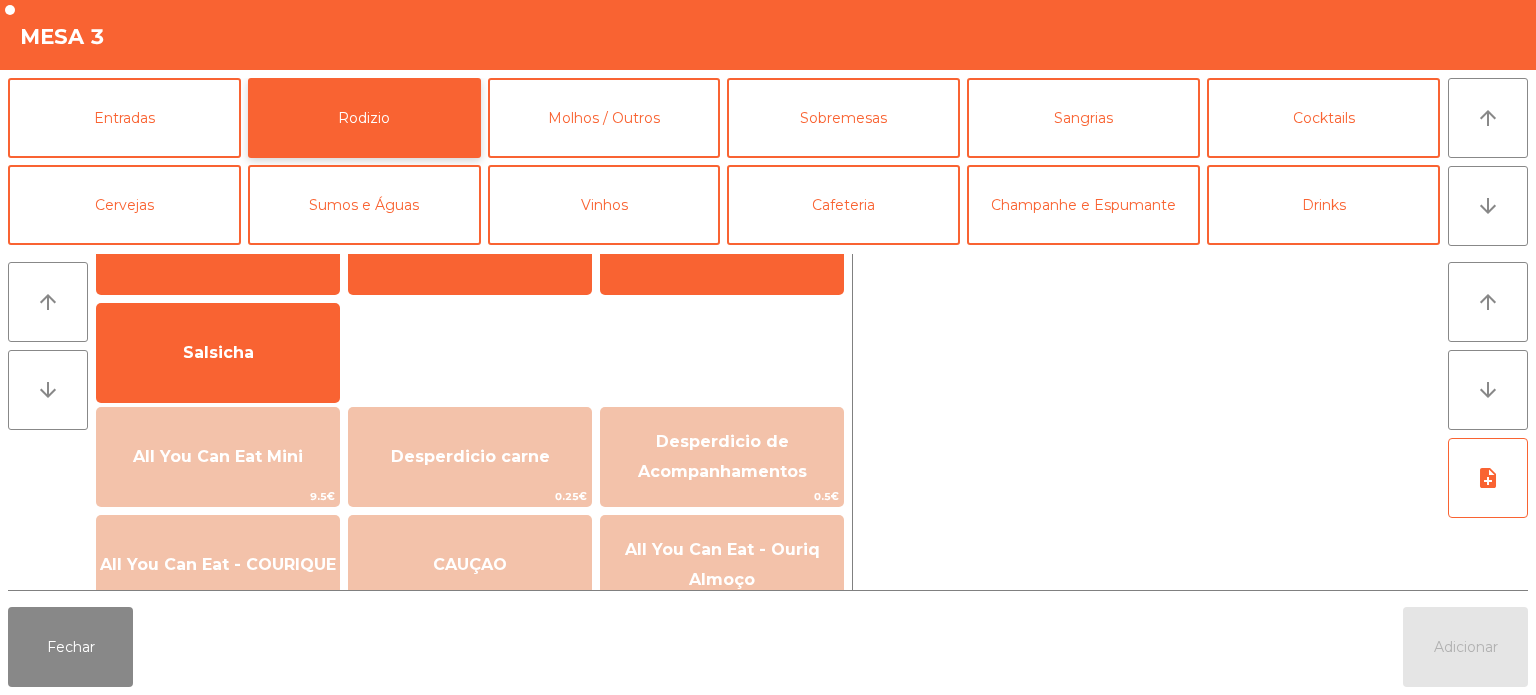 scroll, scrollTop: 105, scrollLeft: 0, axis: vertical 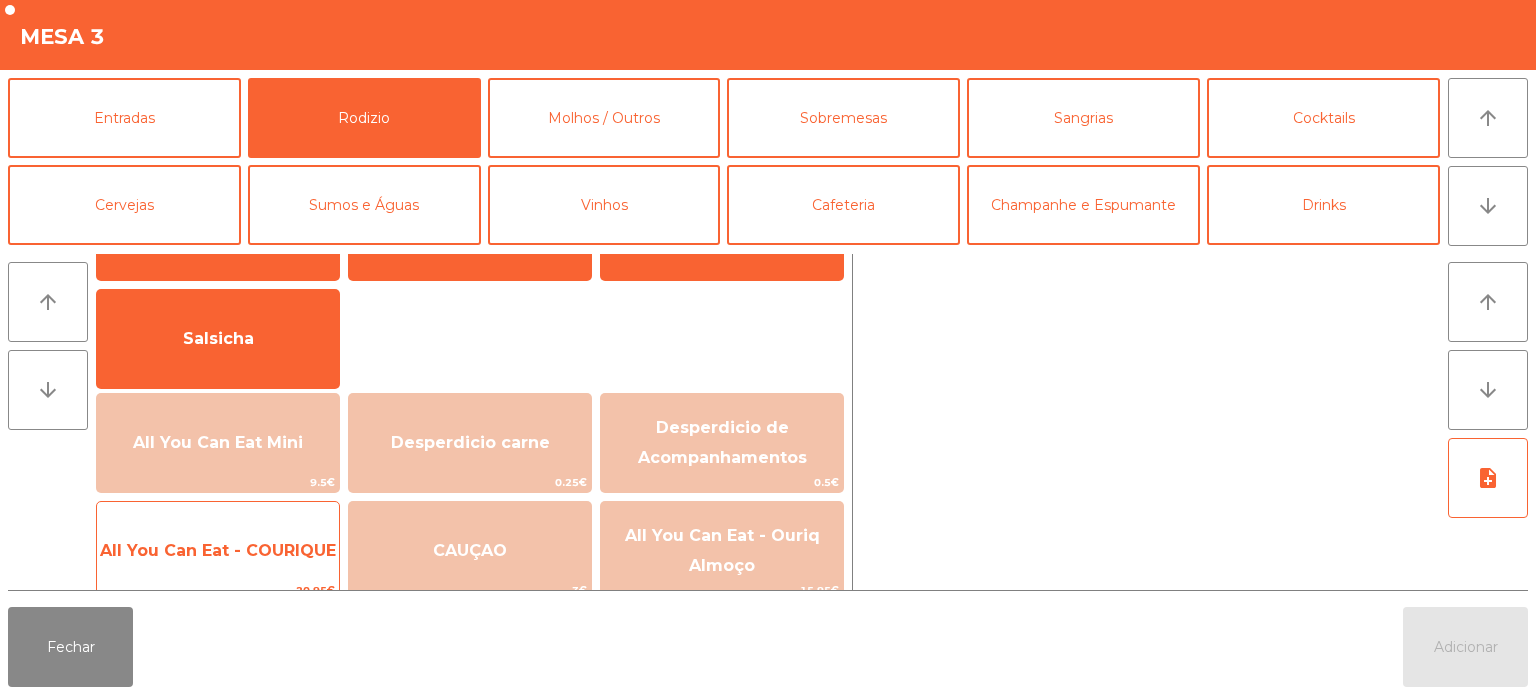 click on "All You Can Eat - COURIQUE" 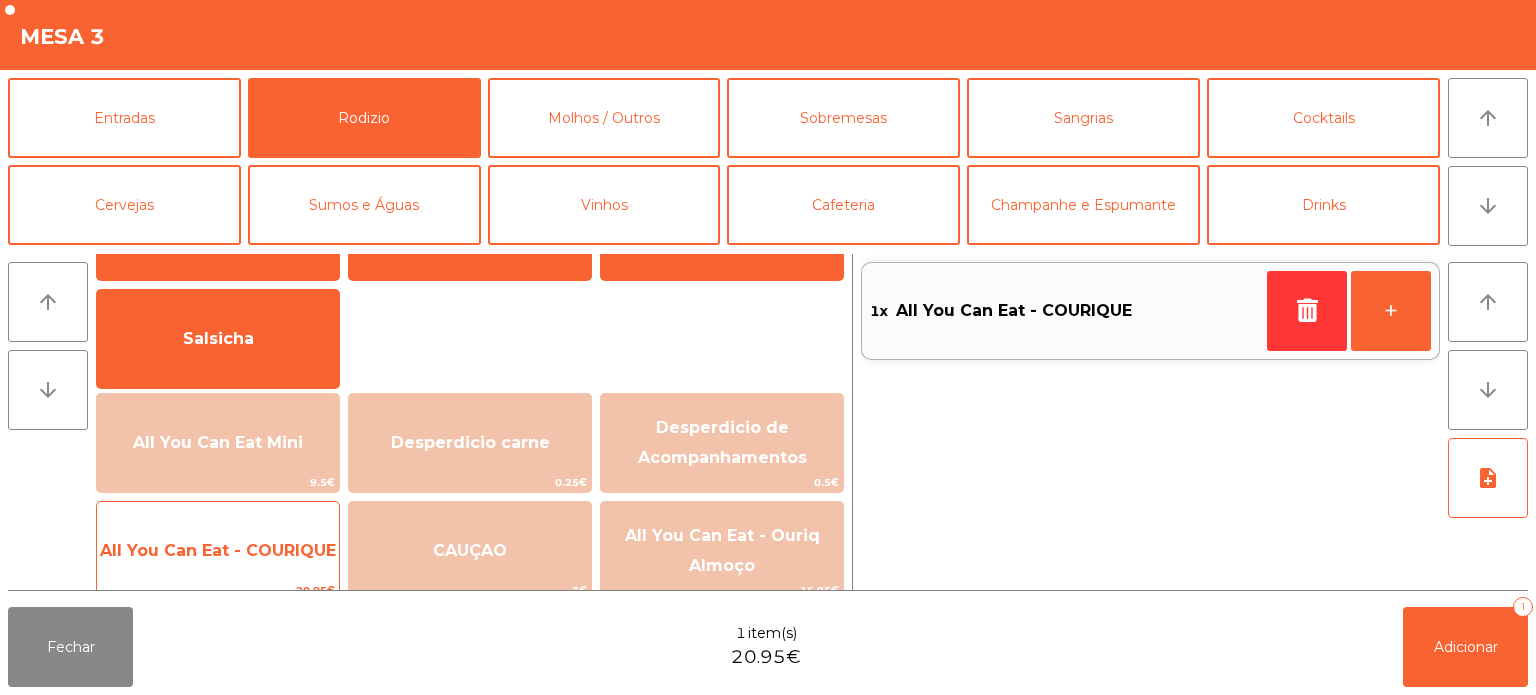 click on "All You Can Eat - COURIQUE" 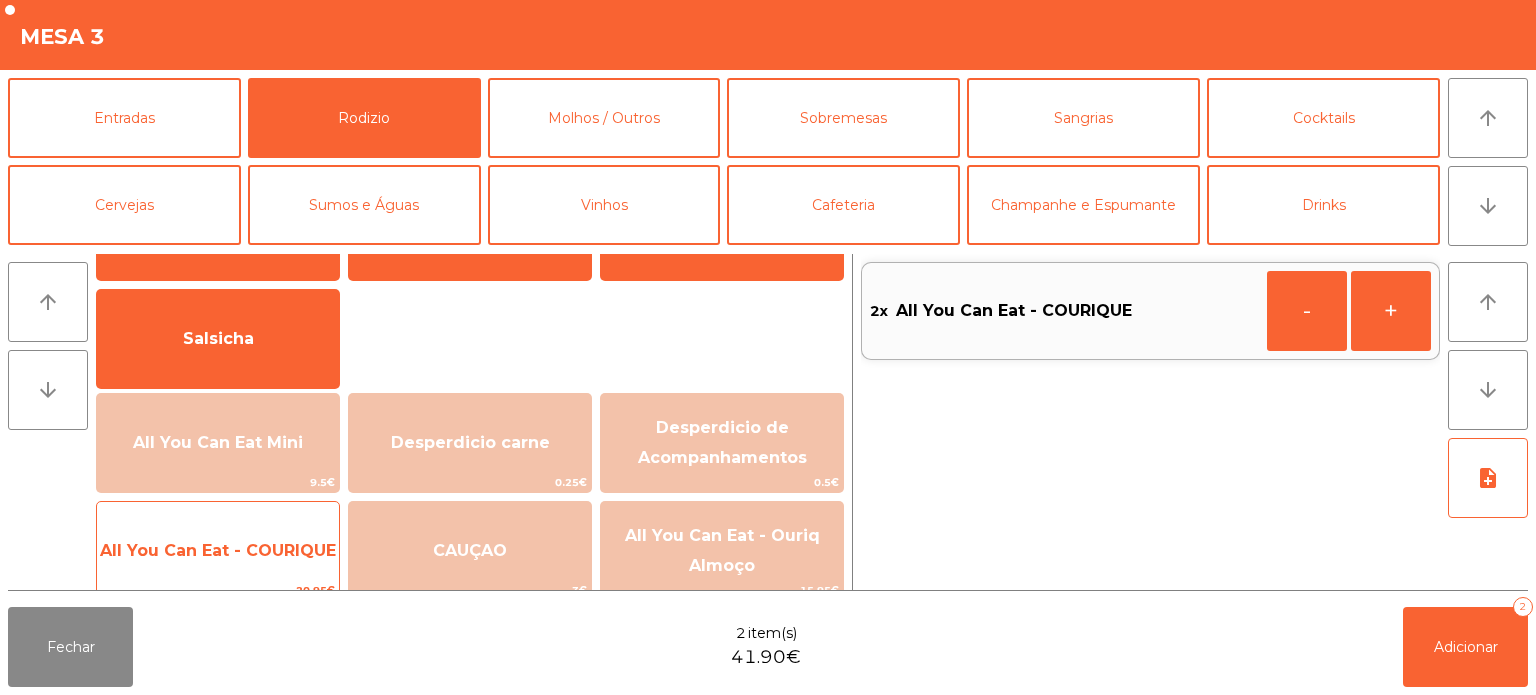 click on "All You Can Eat - COURIQUE" 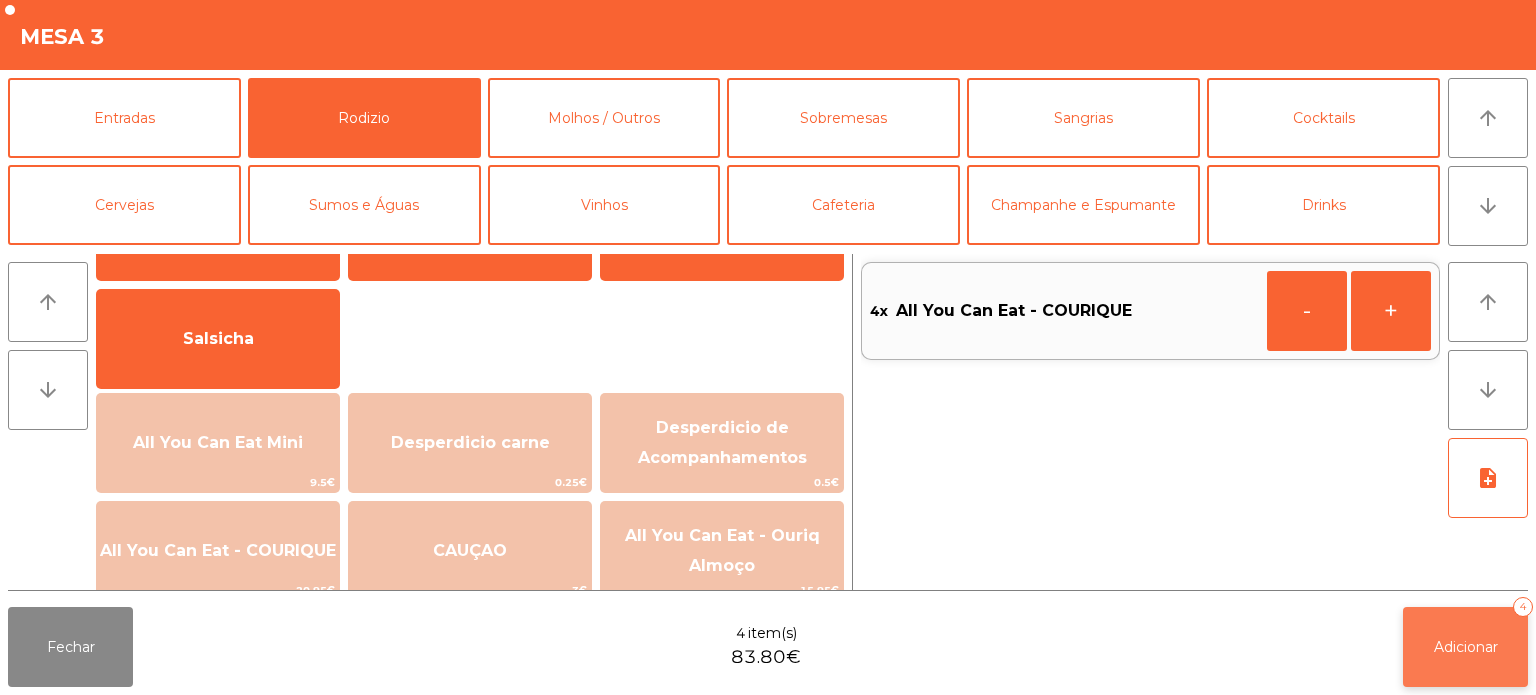 click on "Adicionar   4" 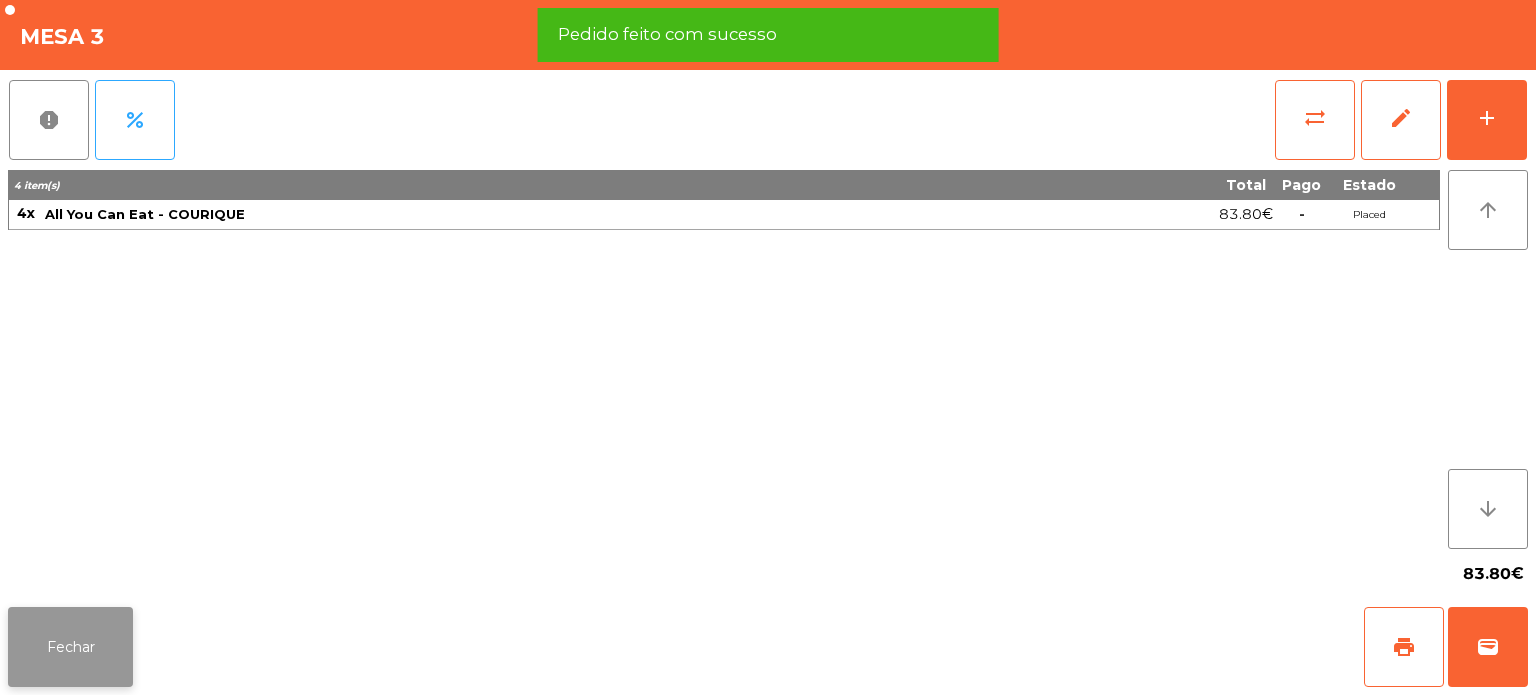 click on "Fechar" 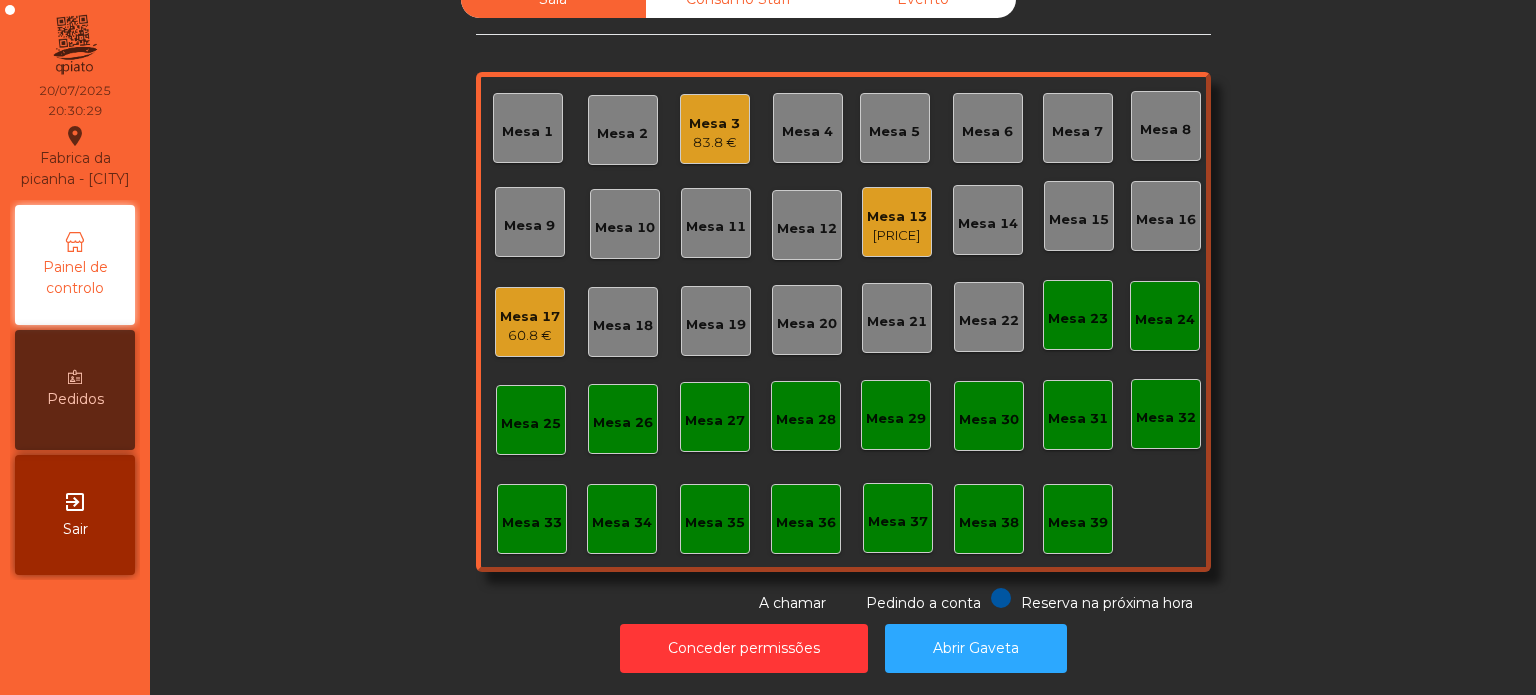 click on "Mesa 13" 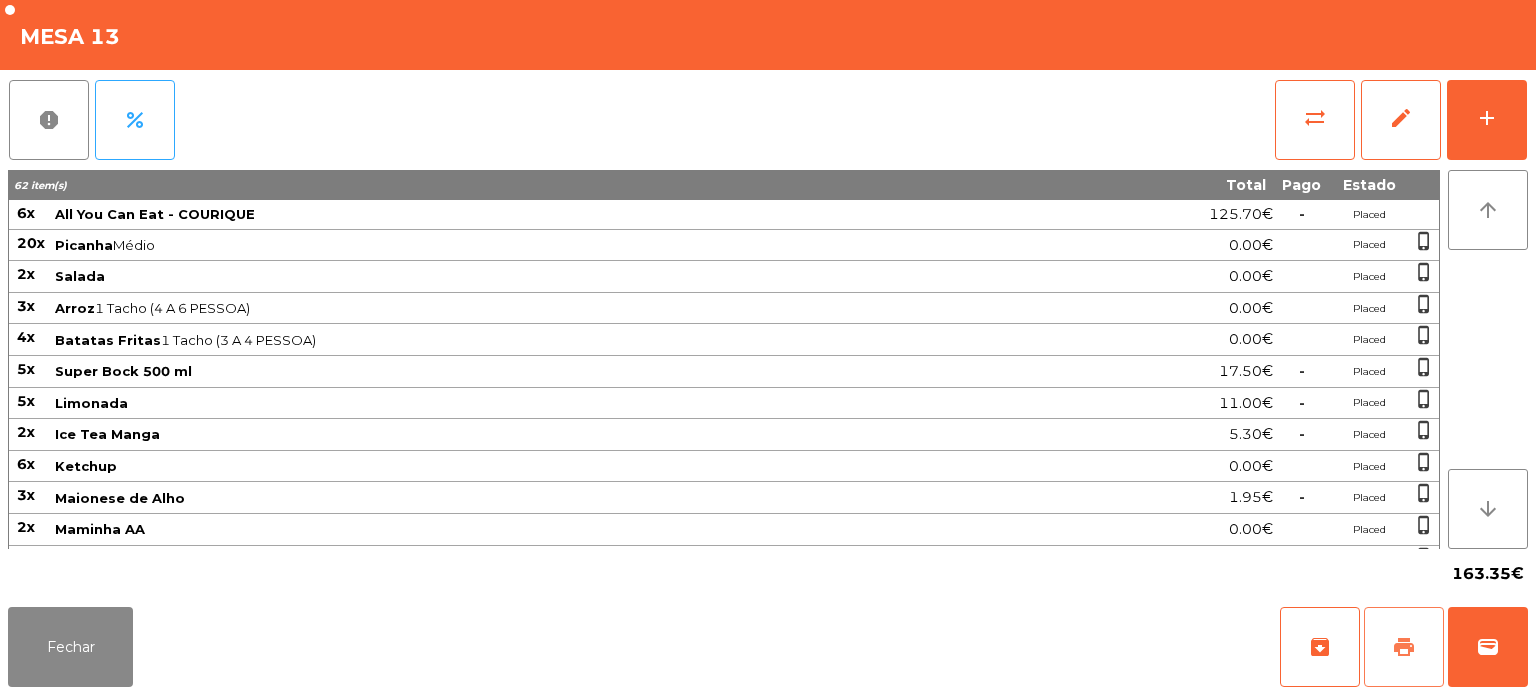 click on "print" 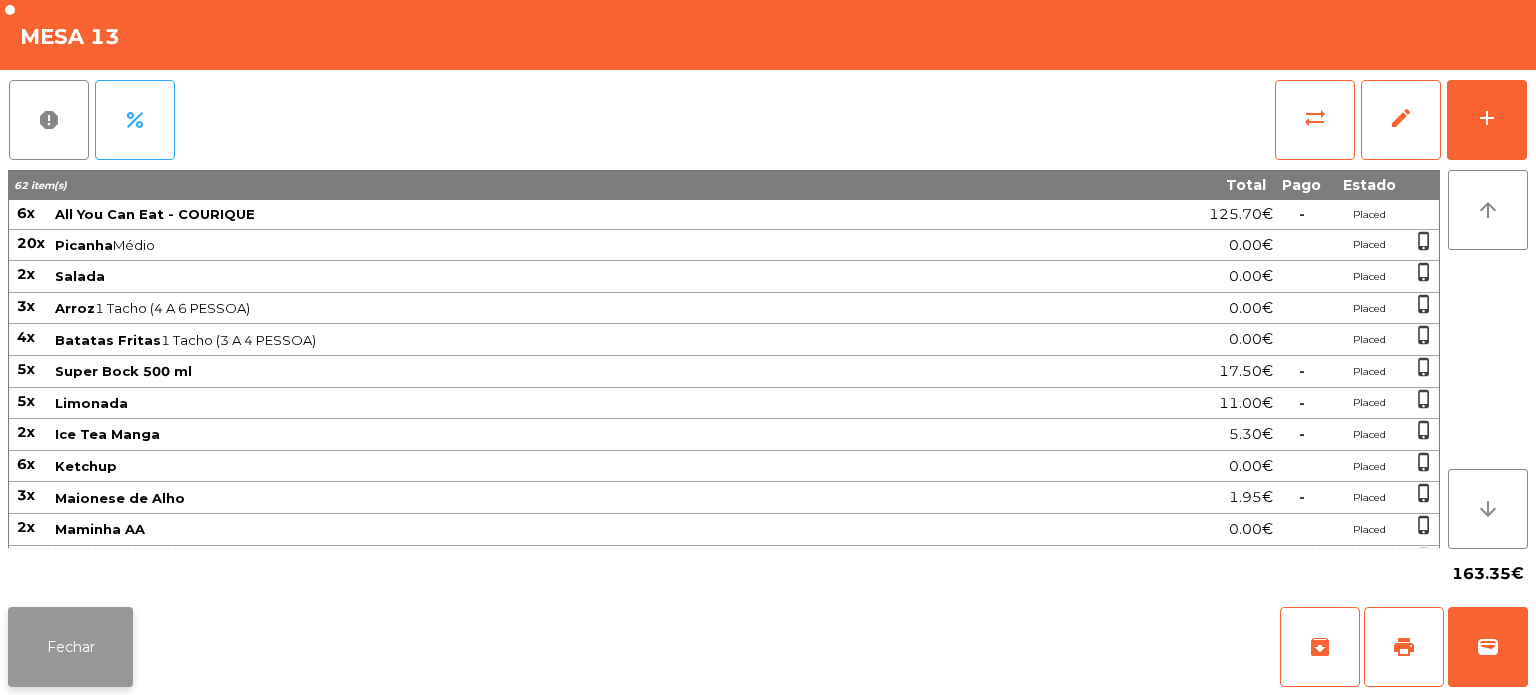 click on "Fechar" 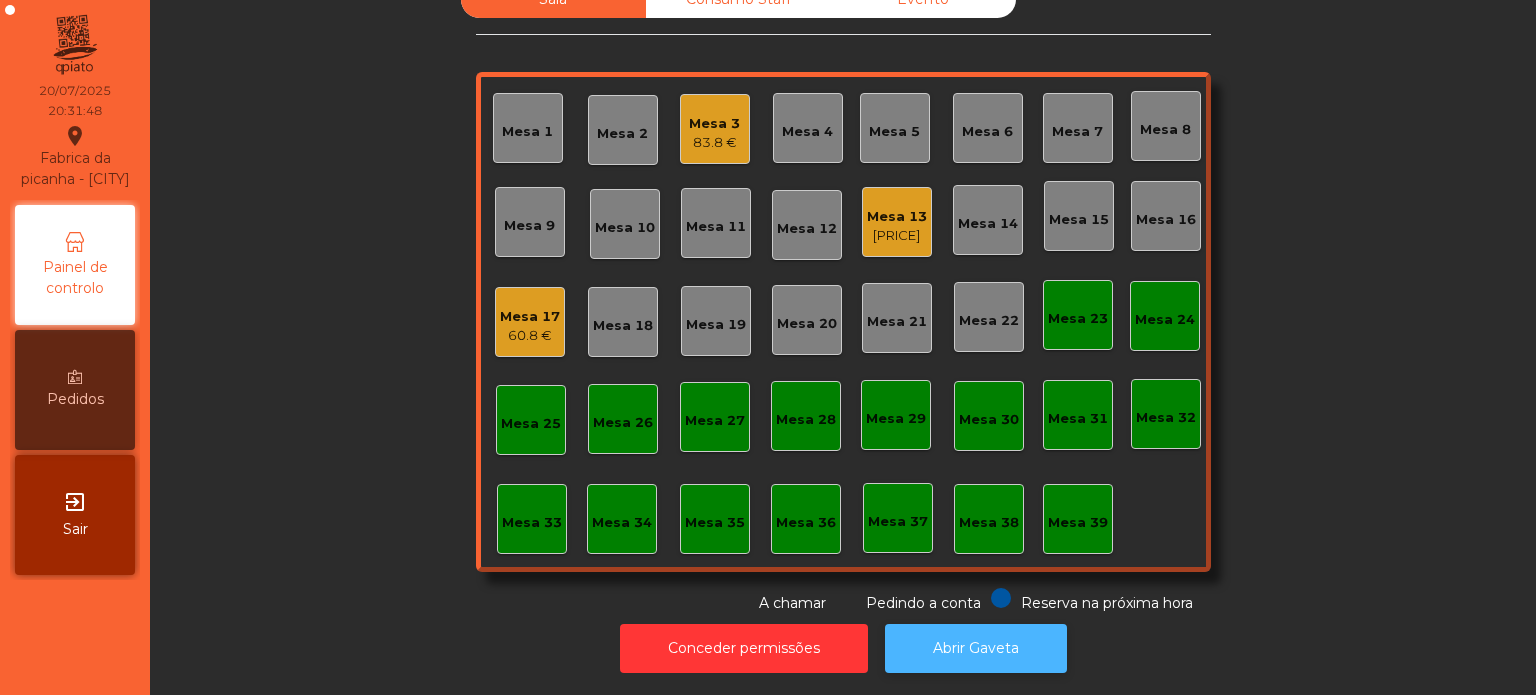 click on "Abrir Gaveta" 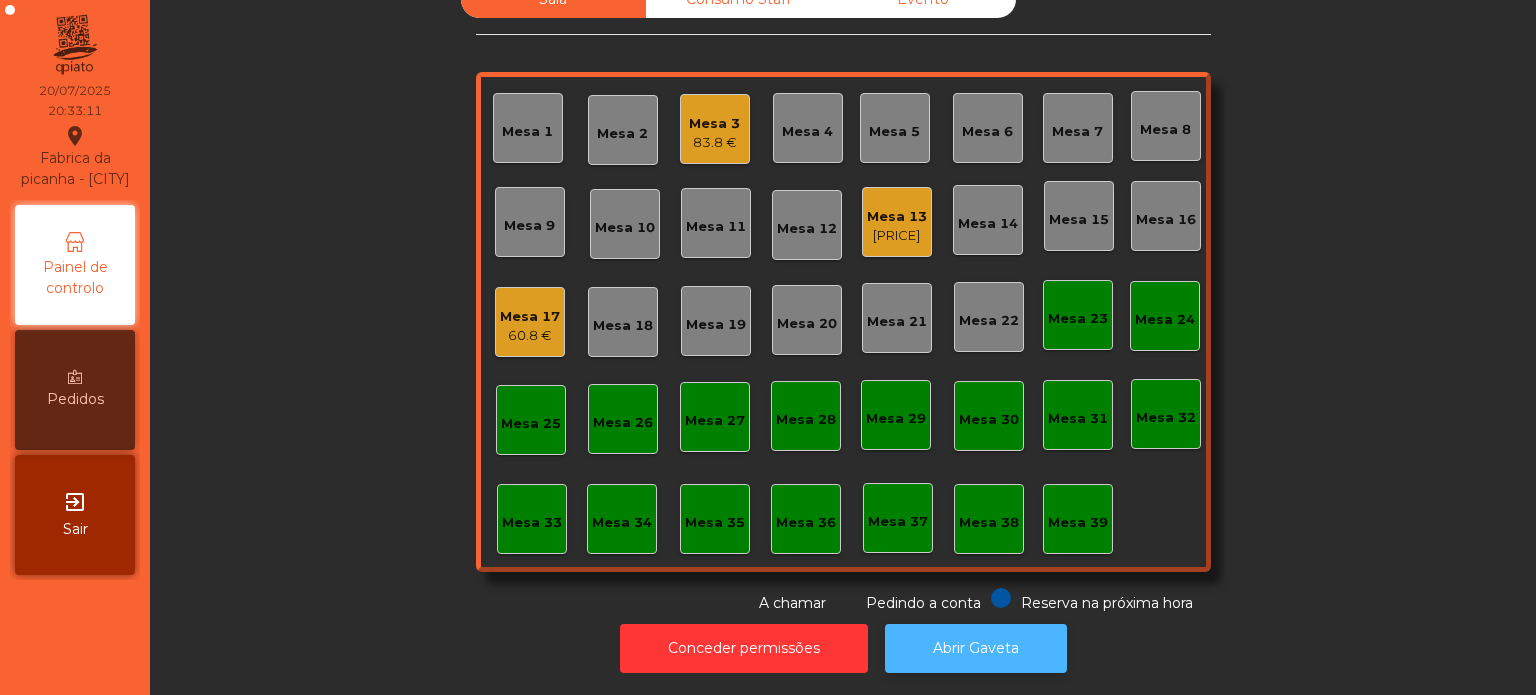 click on "Abrir Gaveta" 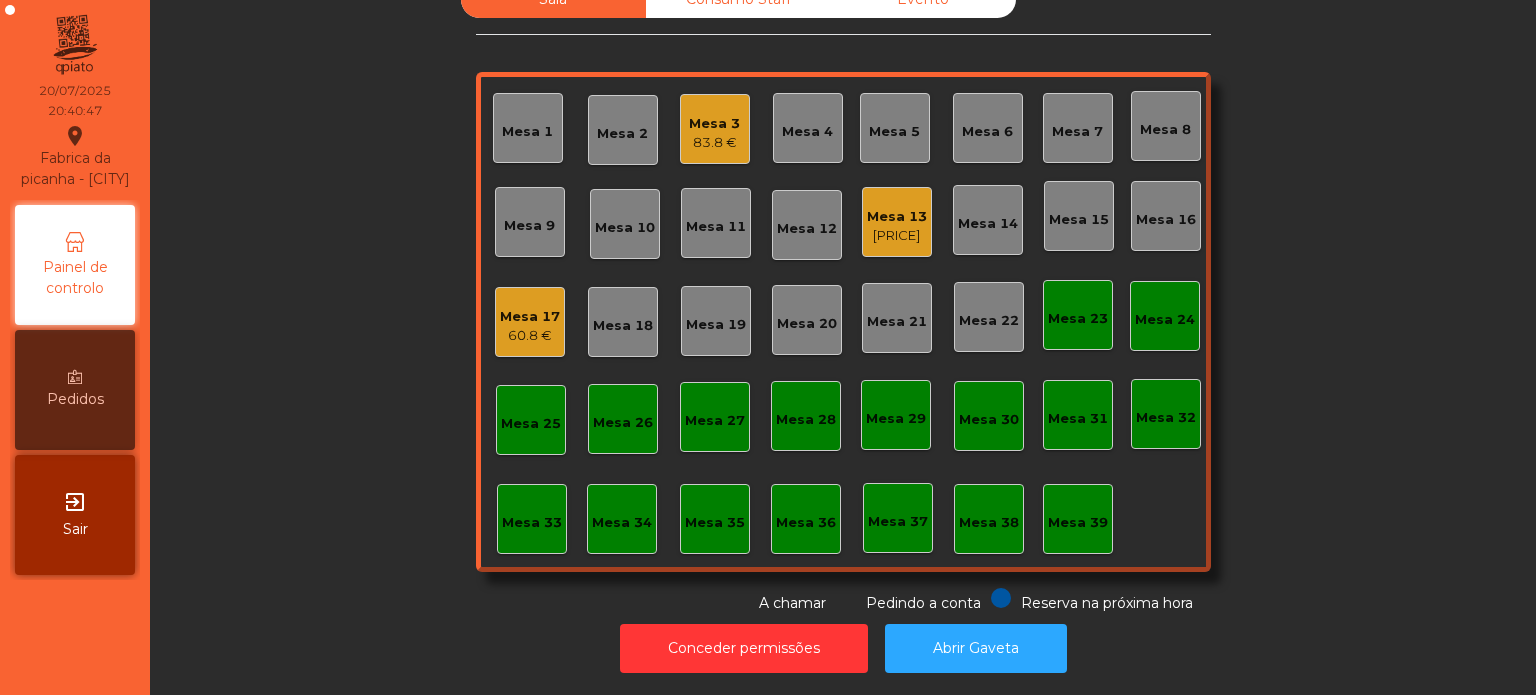 click on "Mesa 3" 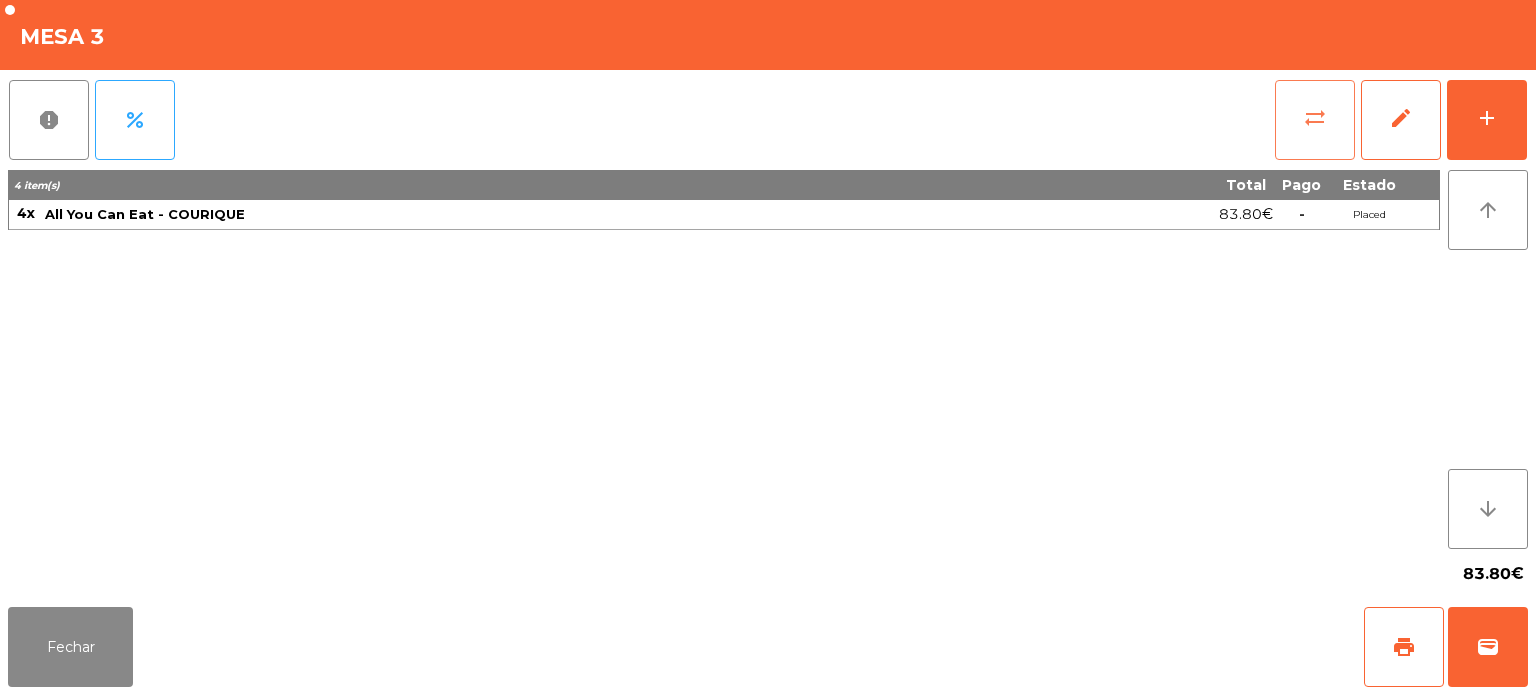 click on "sync_alt" 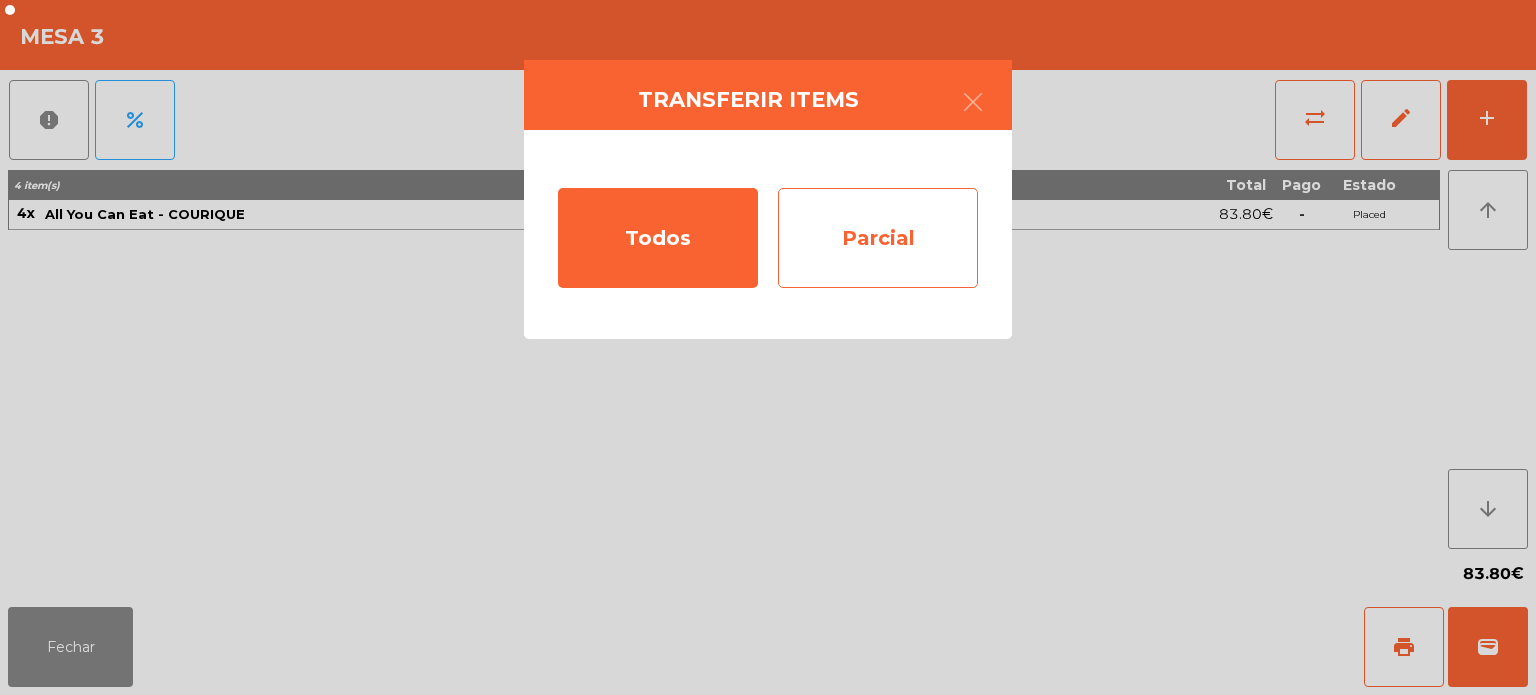 click on "Parcial" 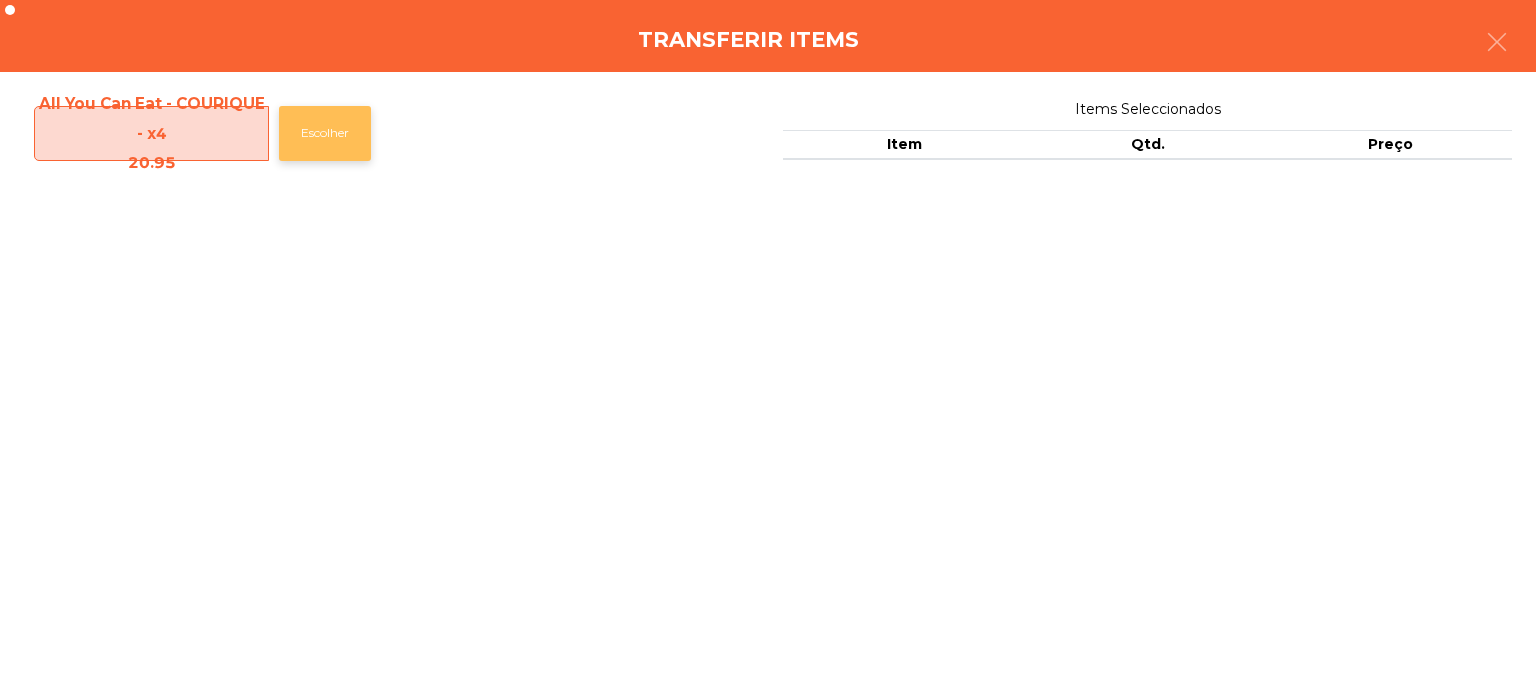 click on "Escolher" 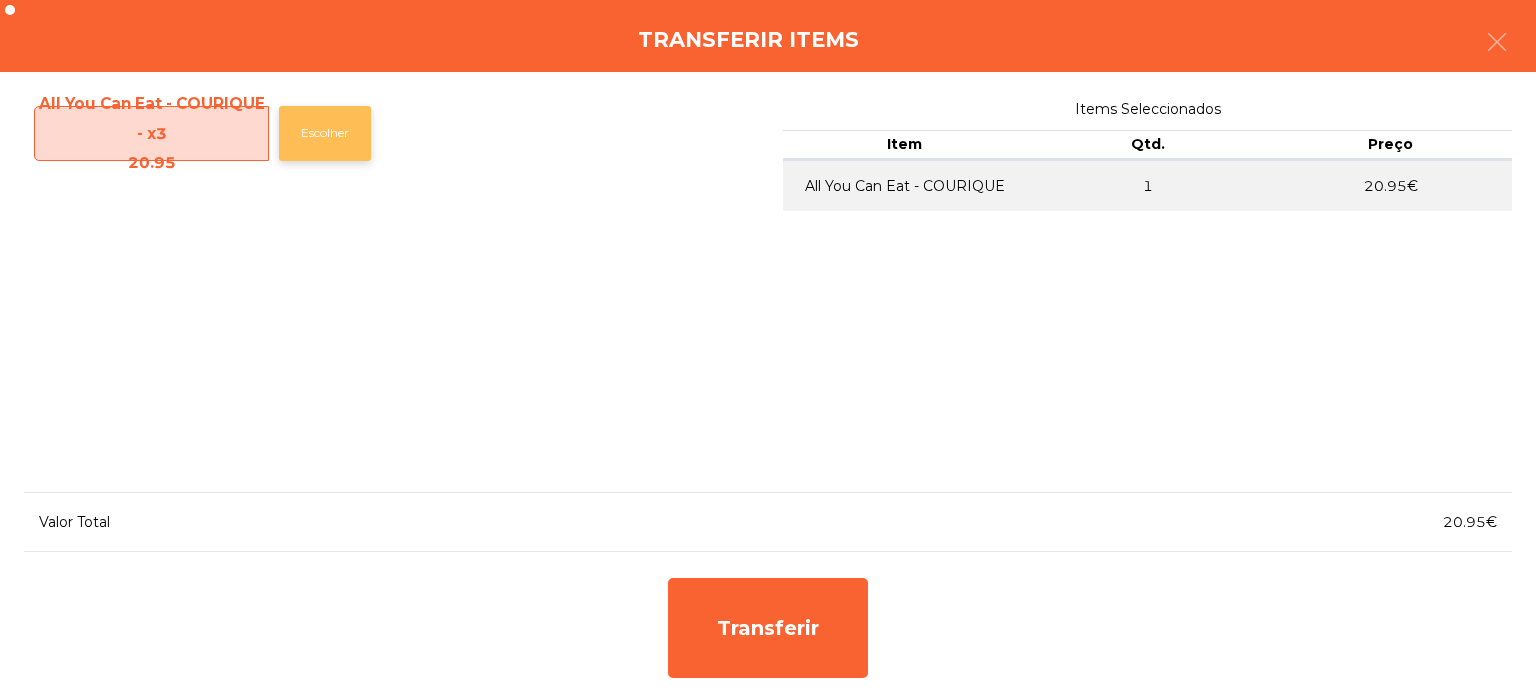 click on "Escolher" 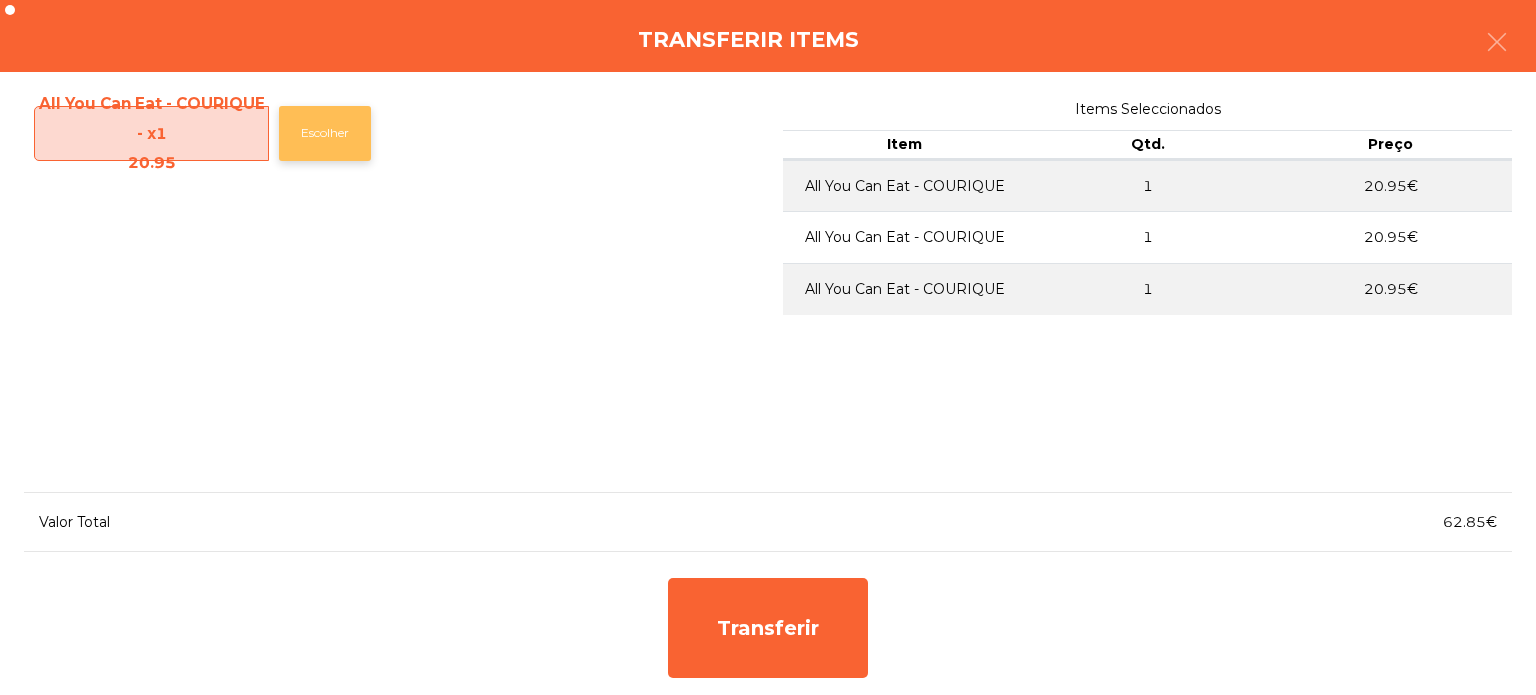 click on "Escolher" 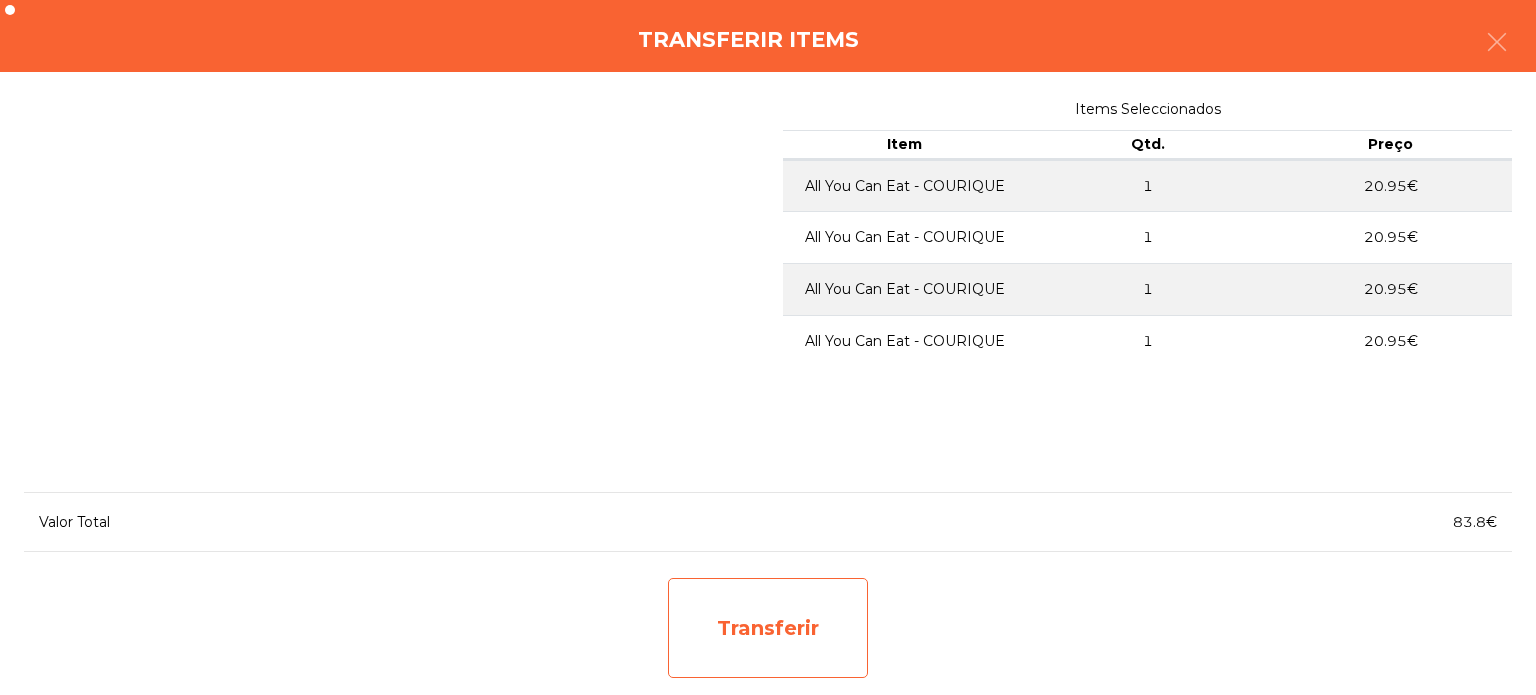 click on "Transferir" 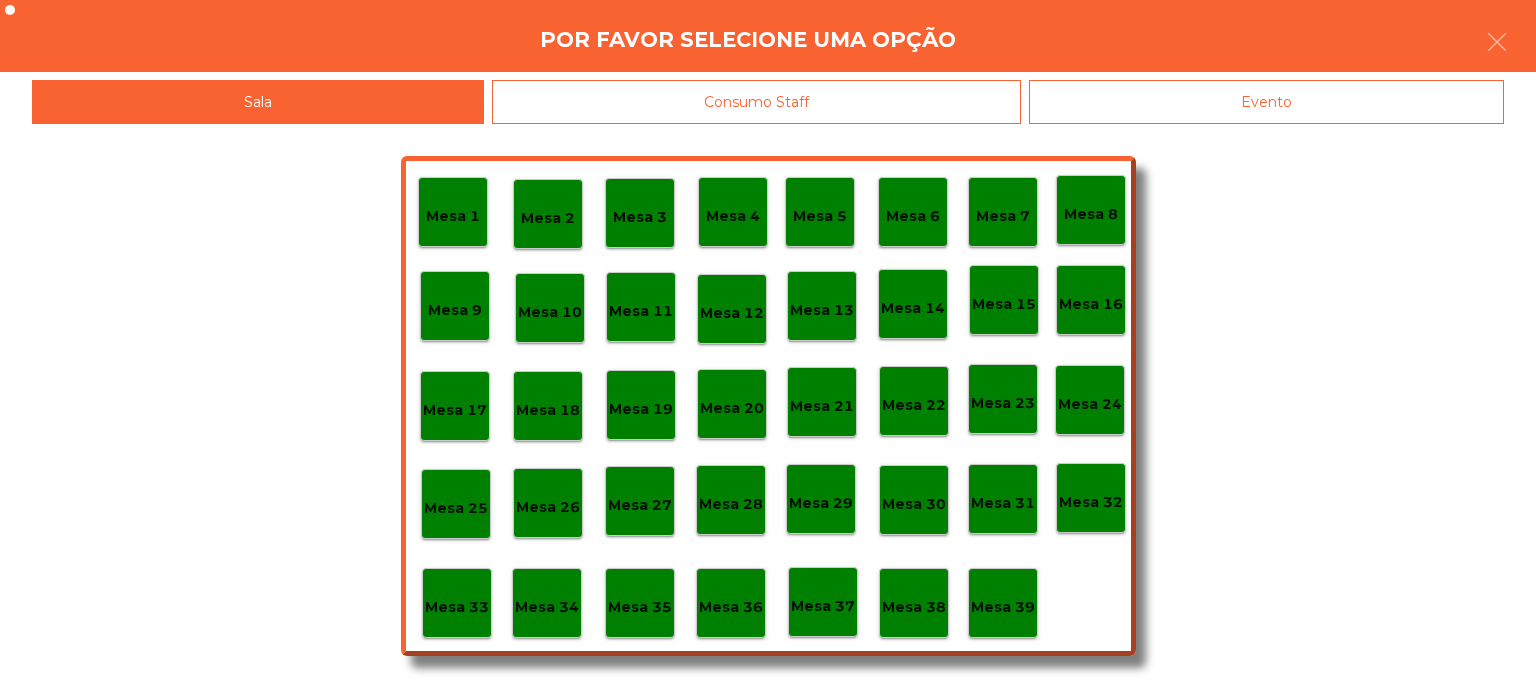click on "Mesa 37" 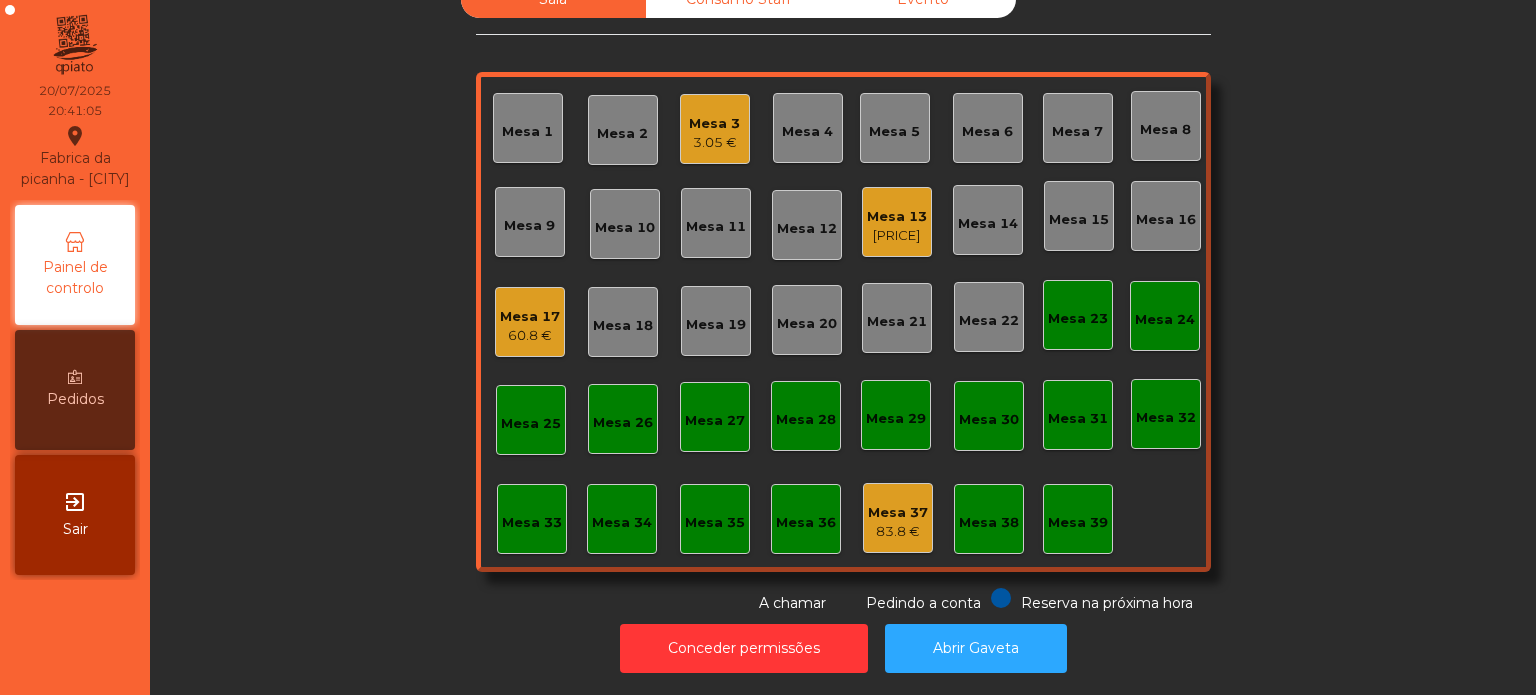 click on "Mesa 3" 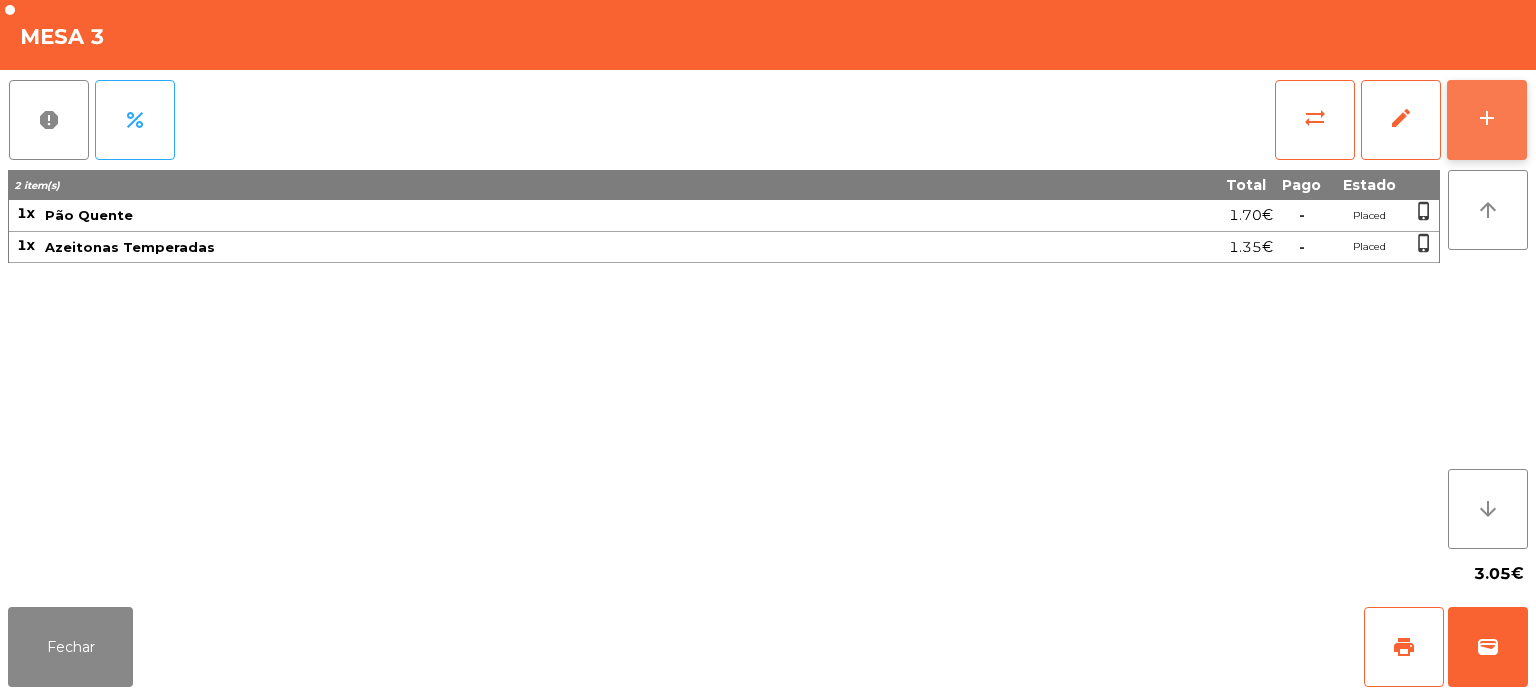 click on "add" 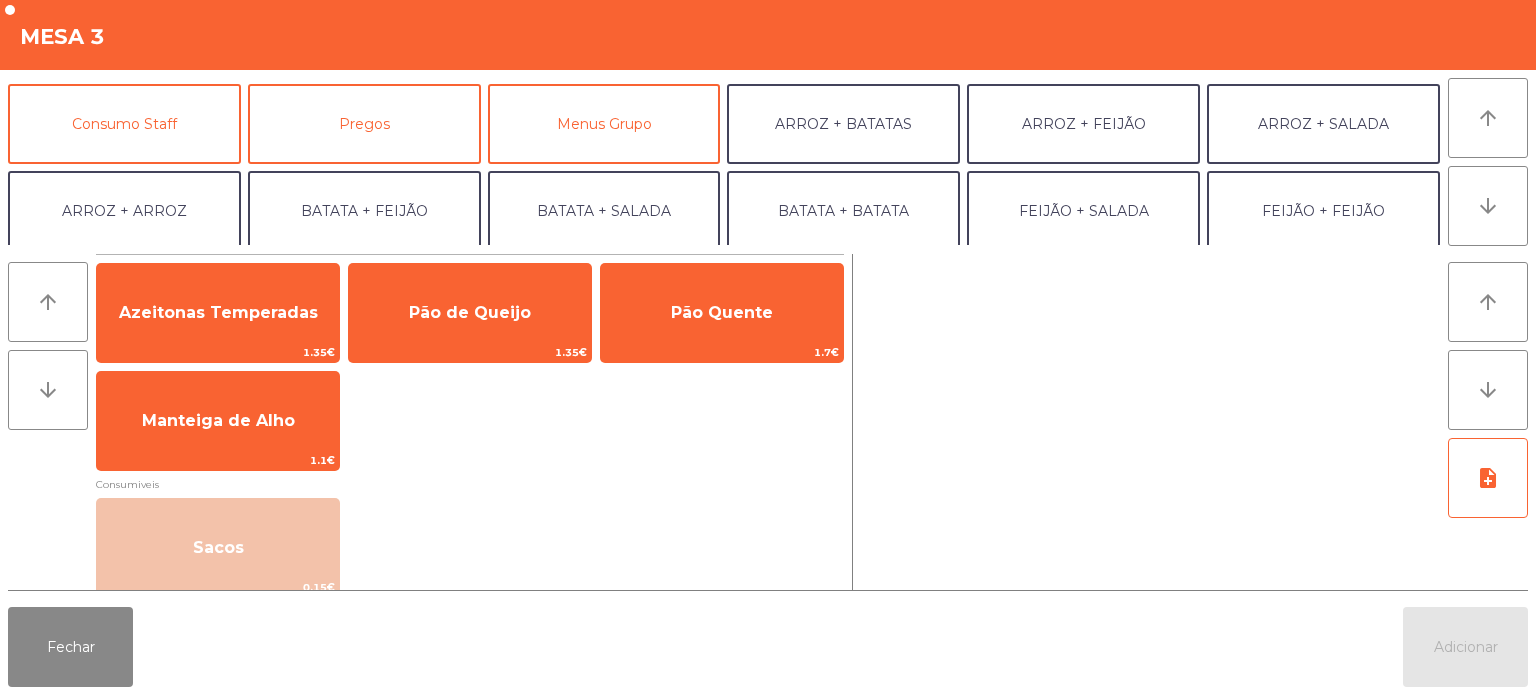 scroll, scrollTop: 160, scrollLeft: 0, axis: vertical 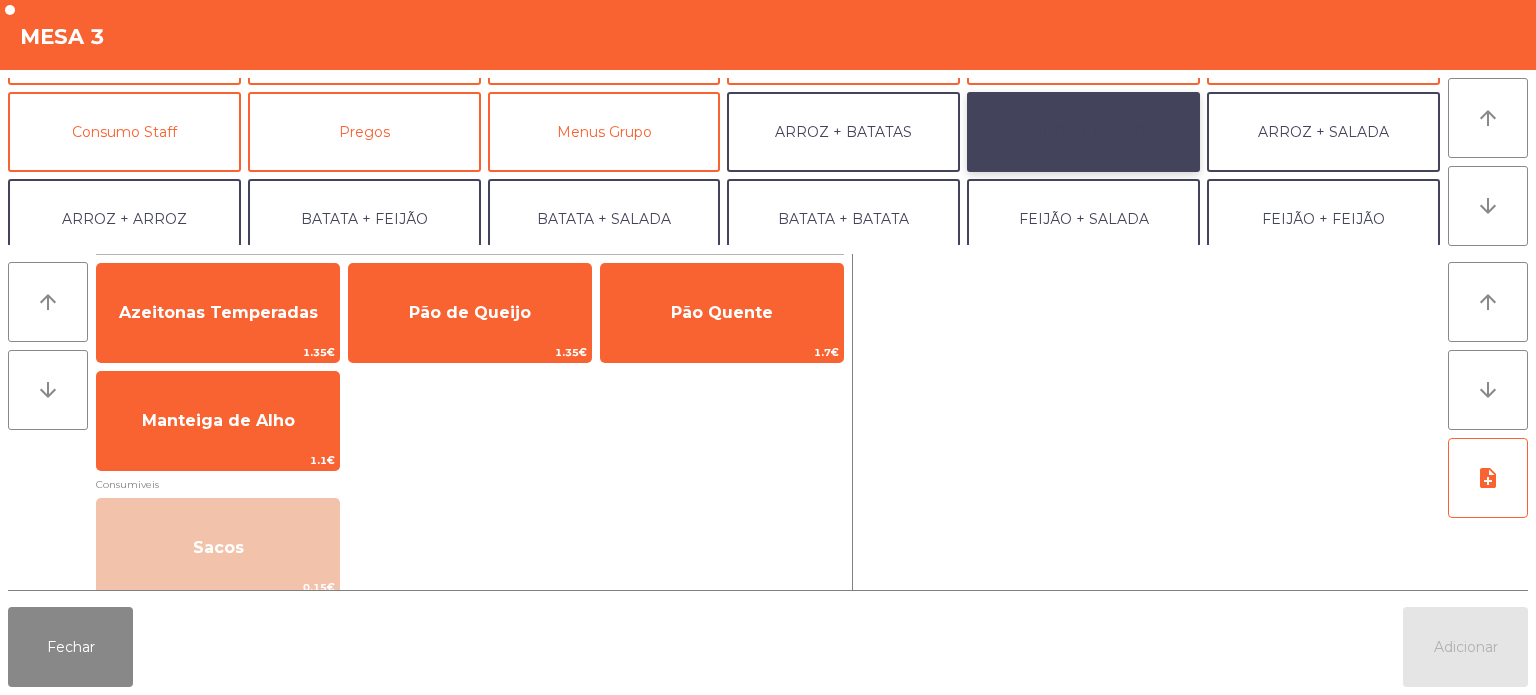 click on "ARROZ + FEIJÃO" 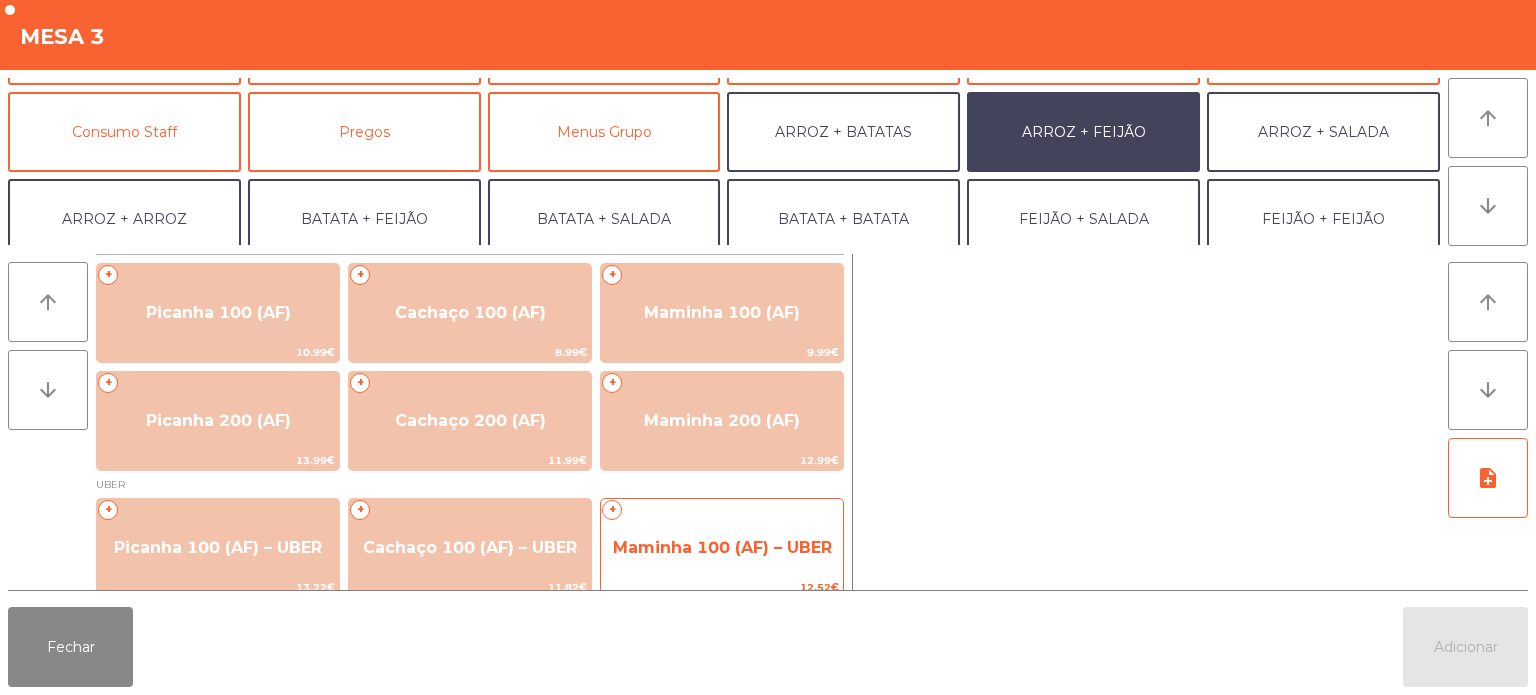 click on "Maminha 100 (AF) – UBER" 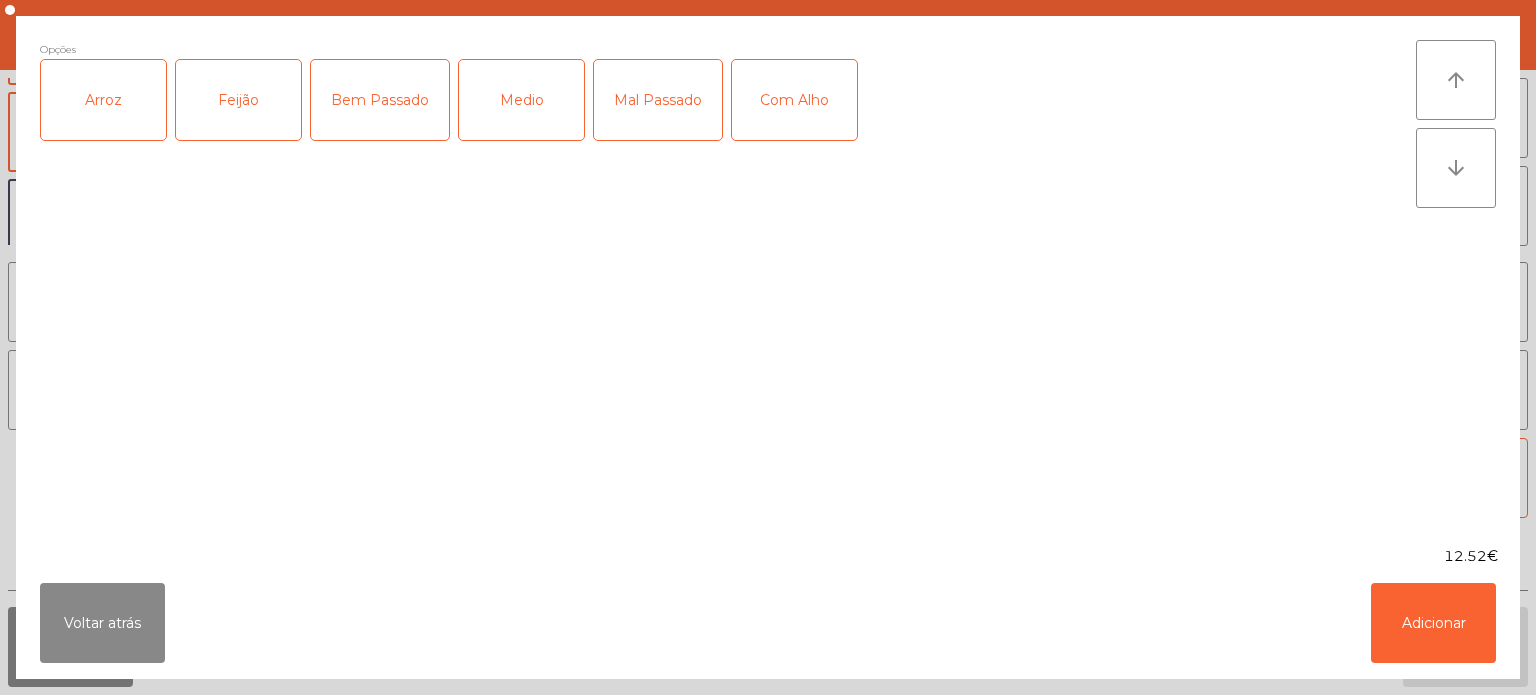 click on "Arroz" 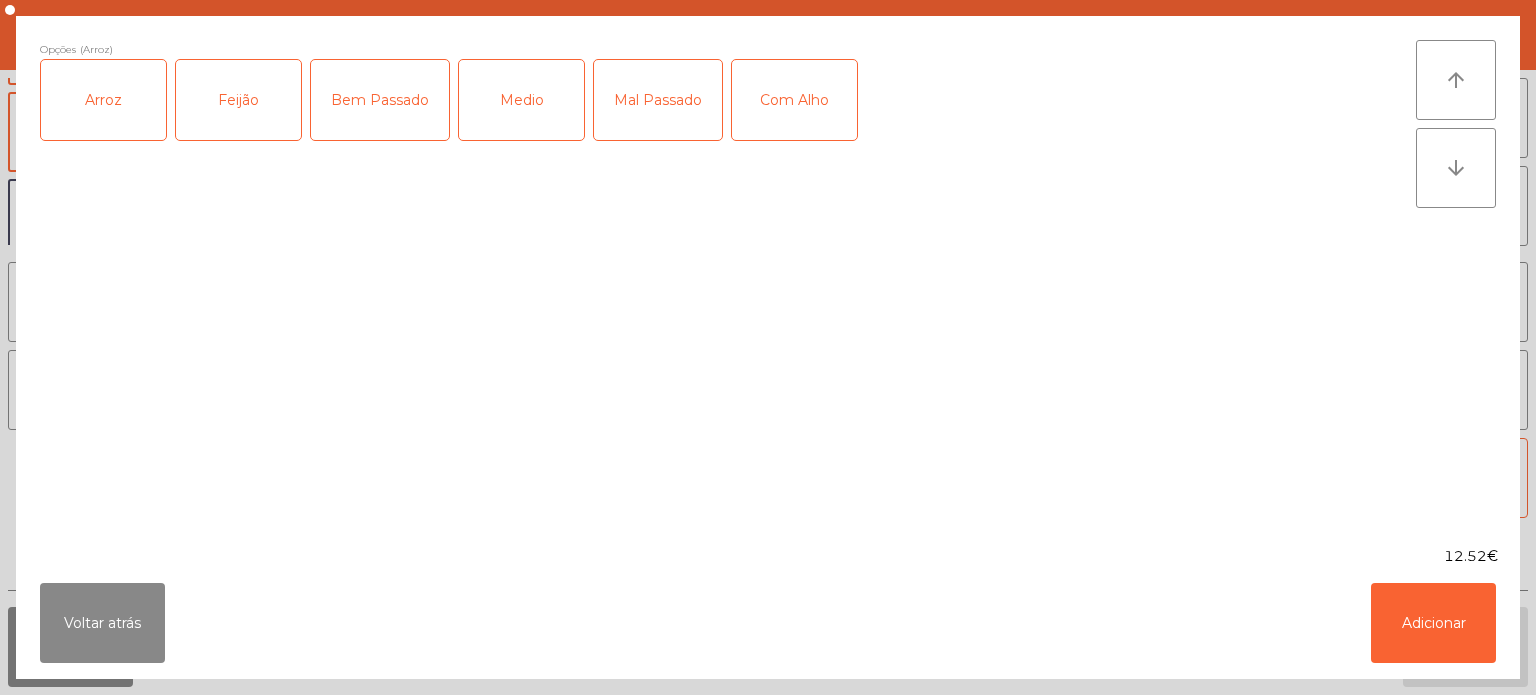 click on "Feijão" 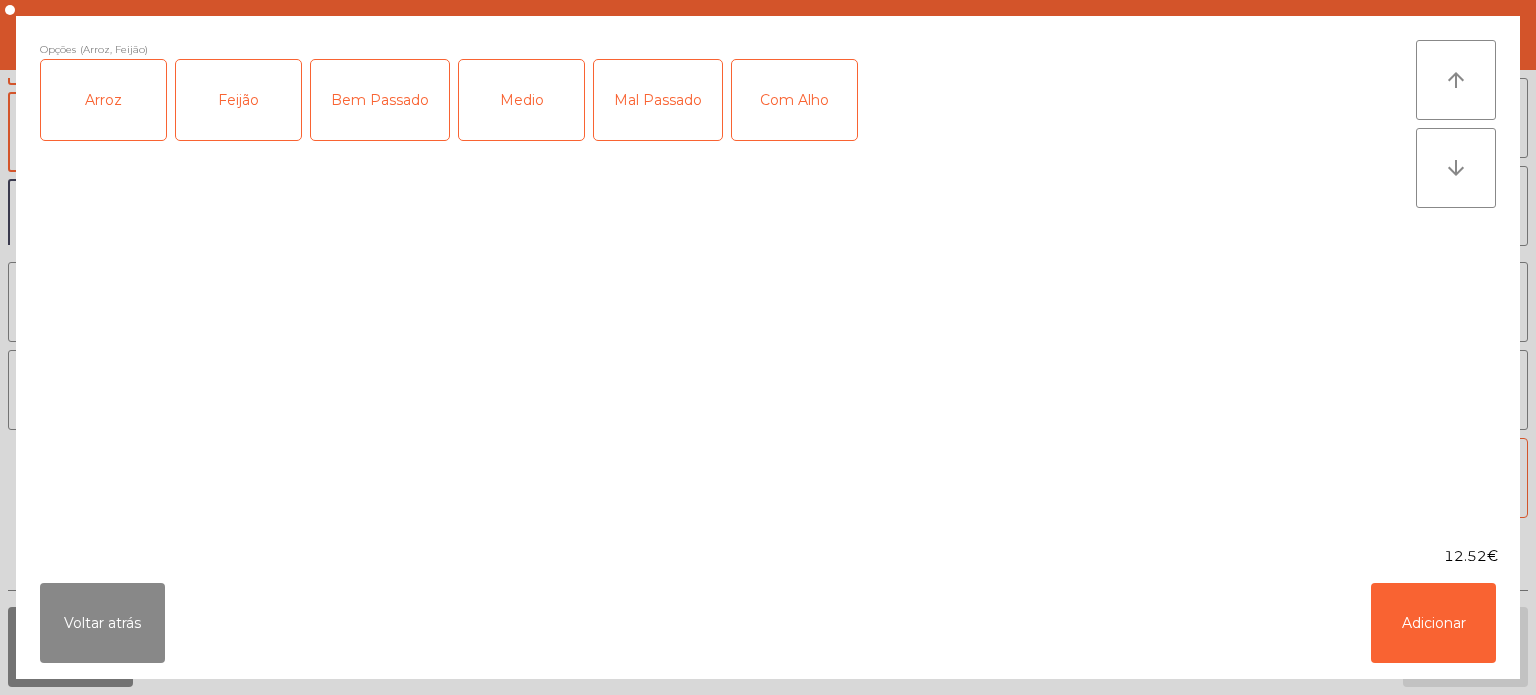 click on "Medio" 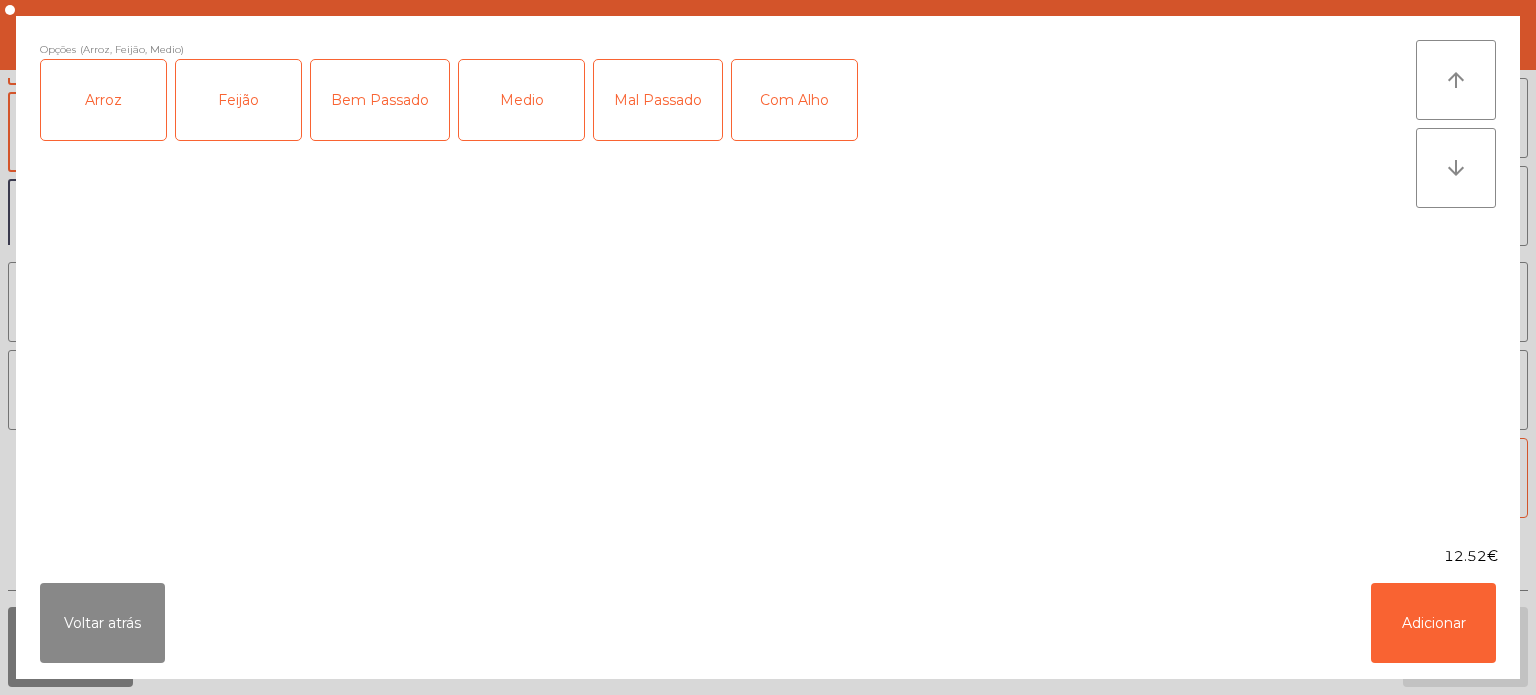 click on "Com Alho" 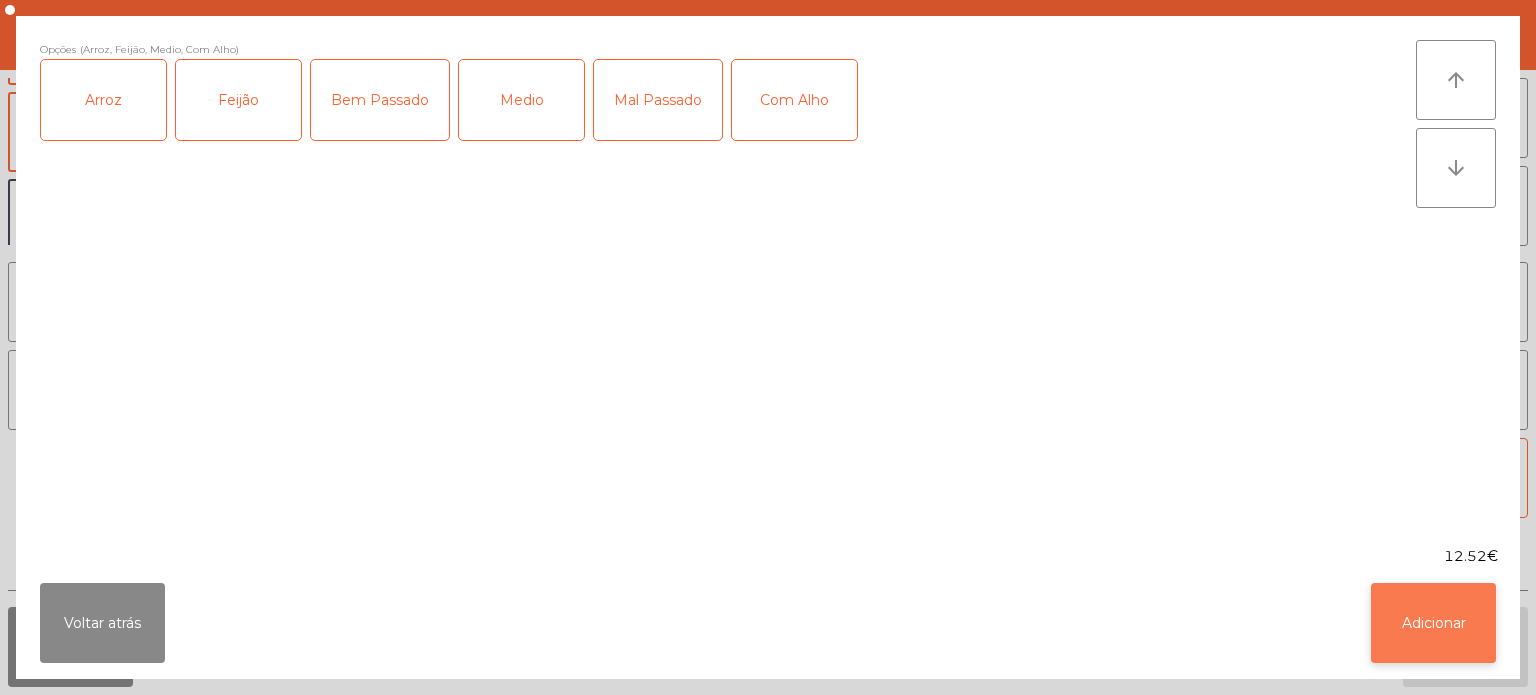 click on "Adicionar" 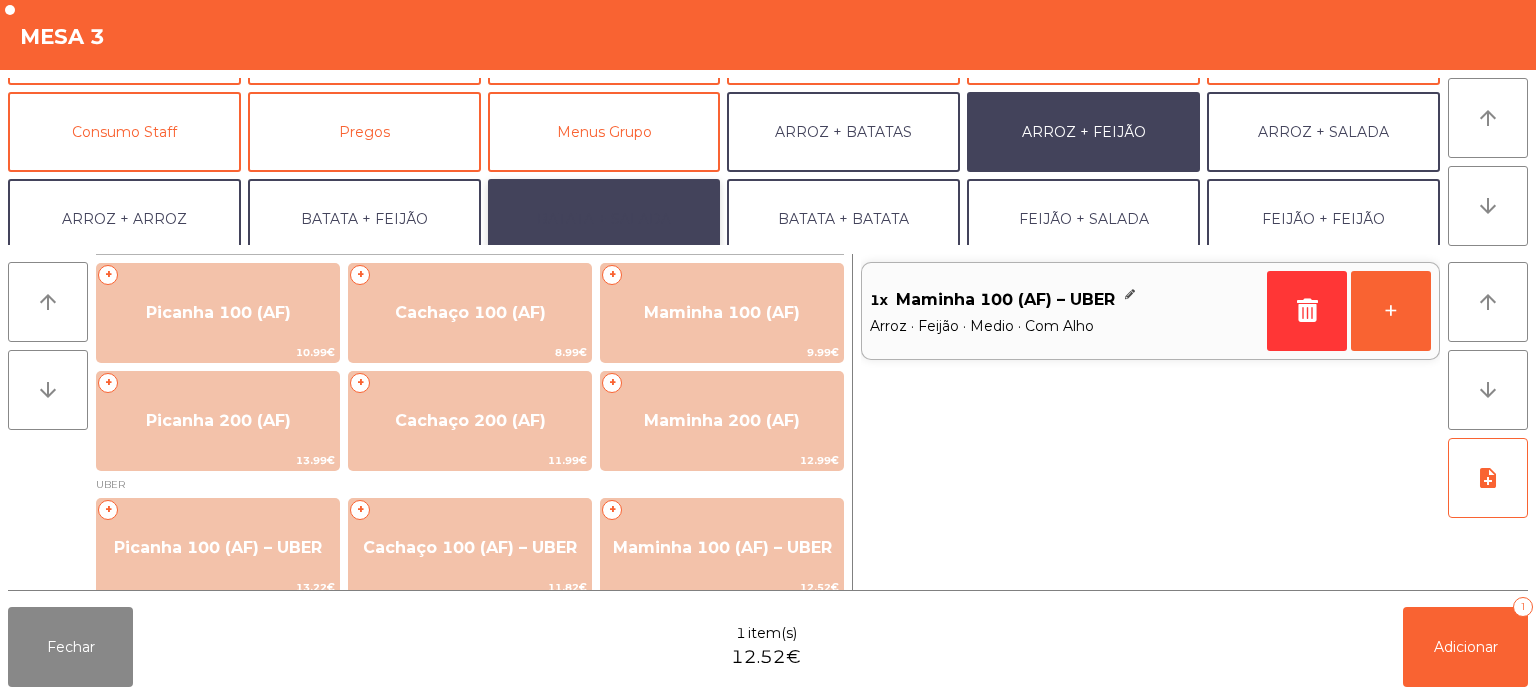 click on "BATATA + SALADA" 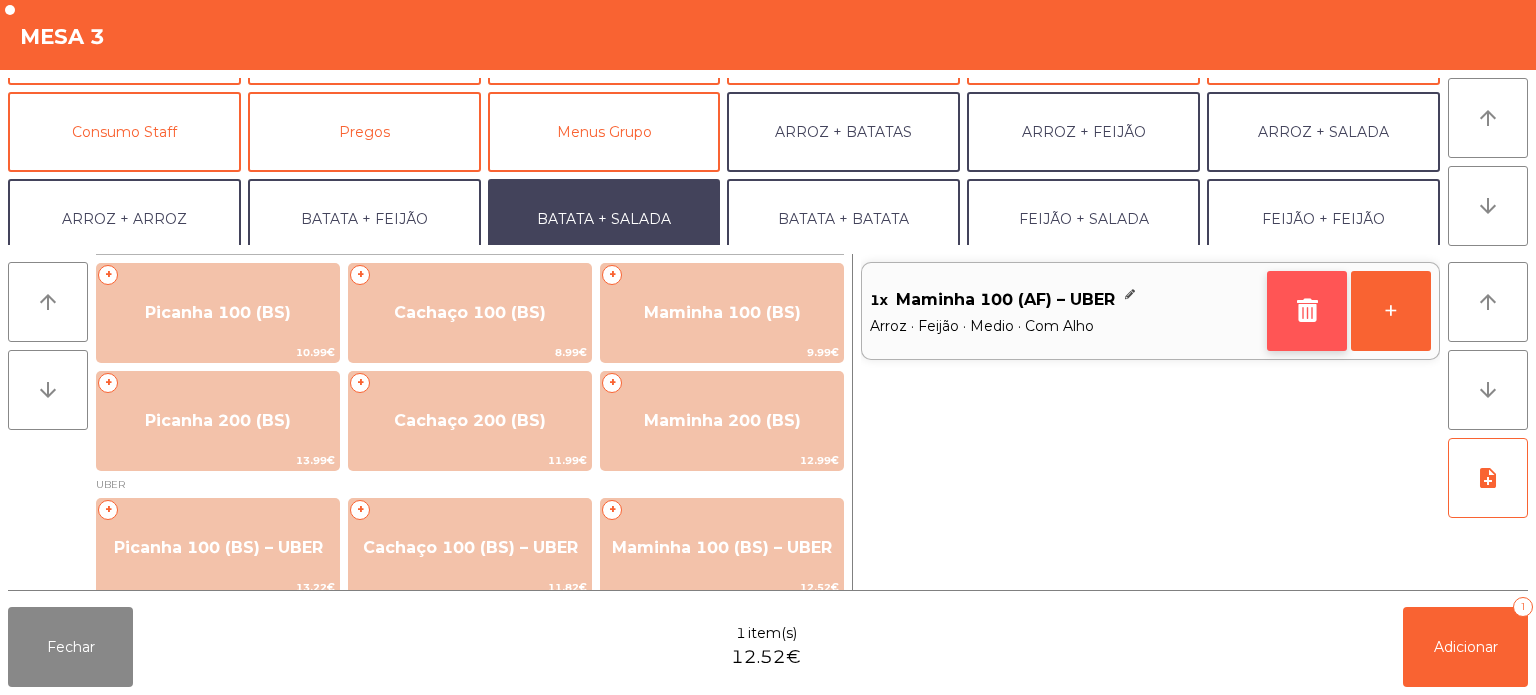 click 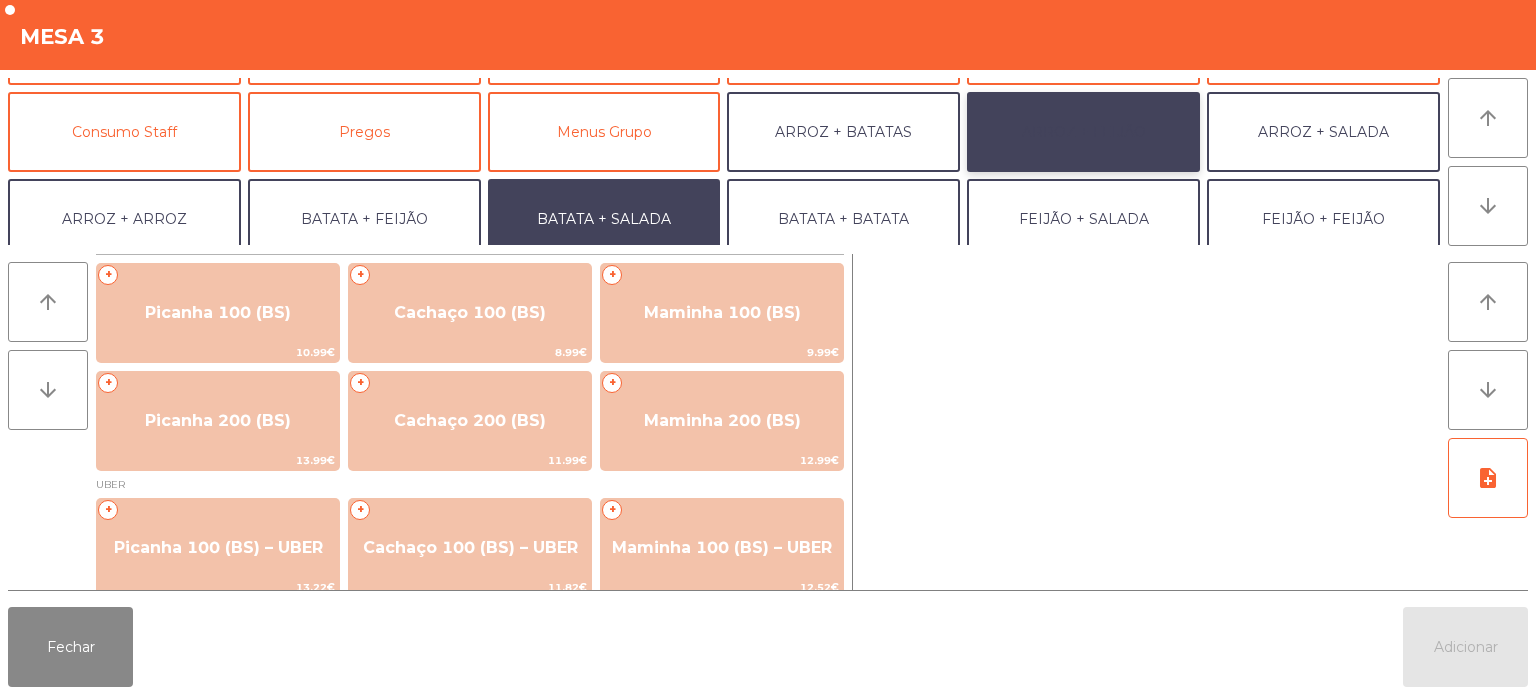 click on "ARROZ + FEIJÃO" 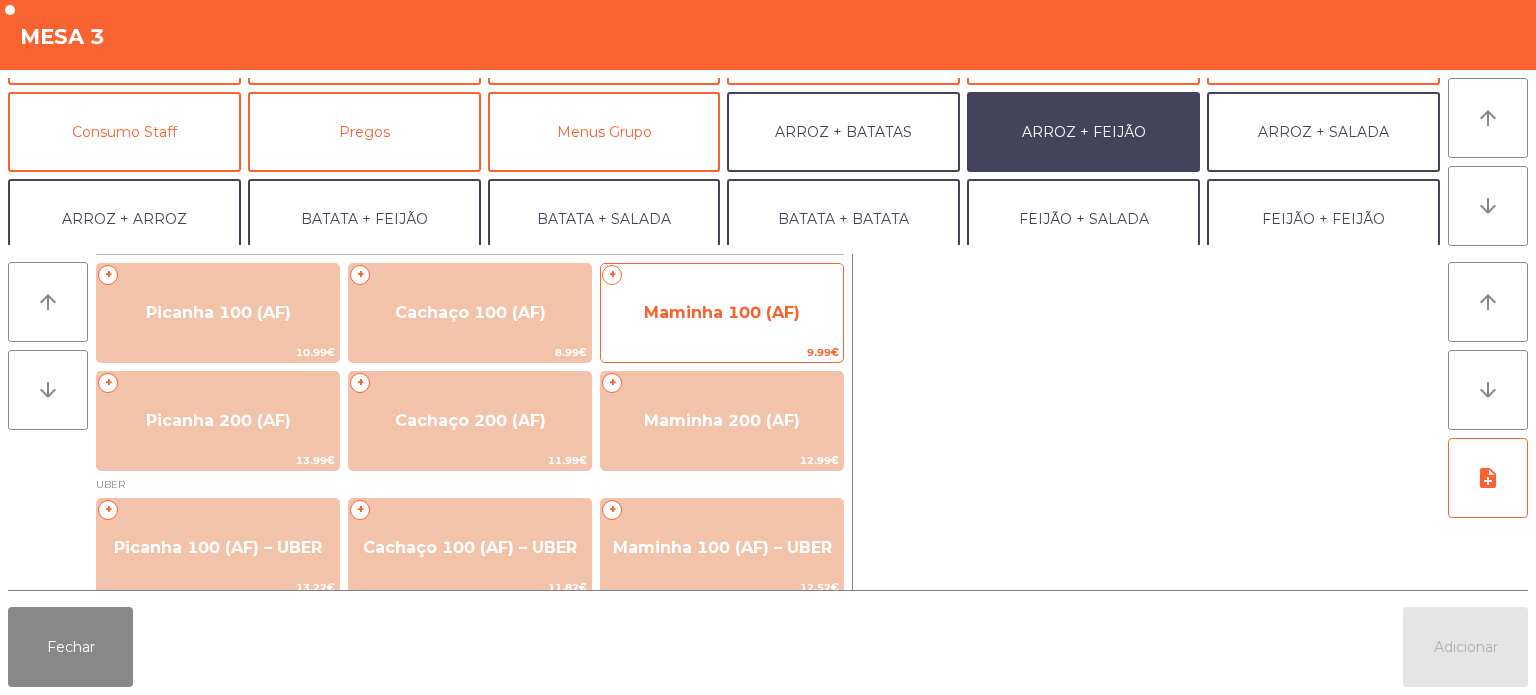 click on "Maminha 100 (AF)" 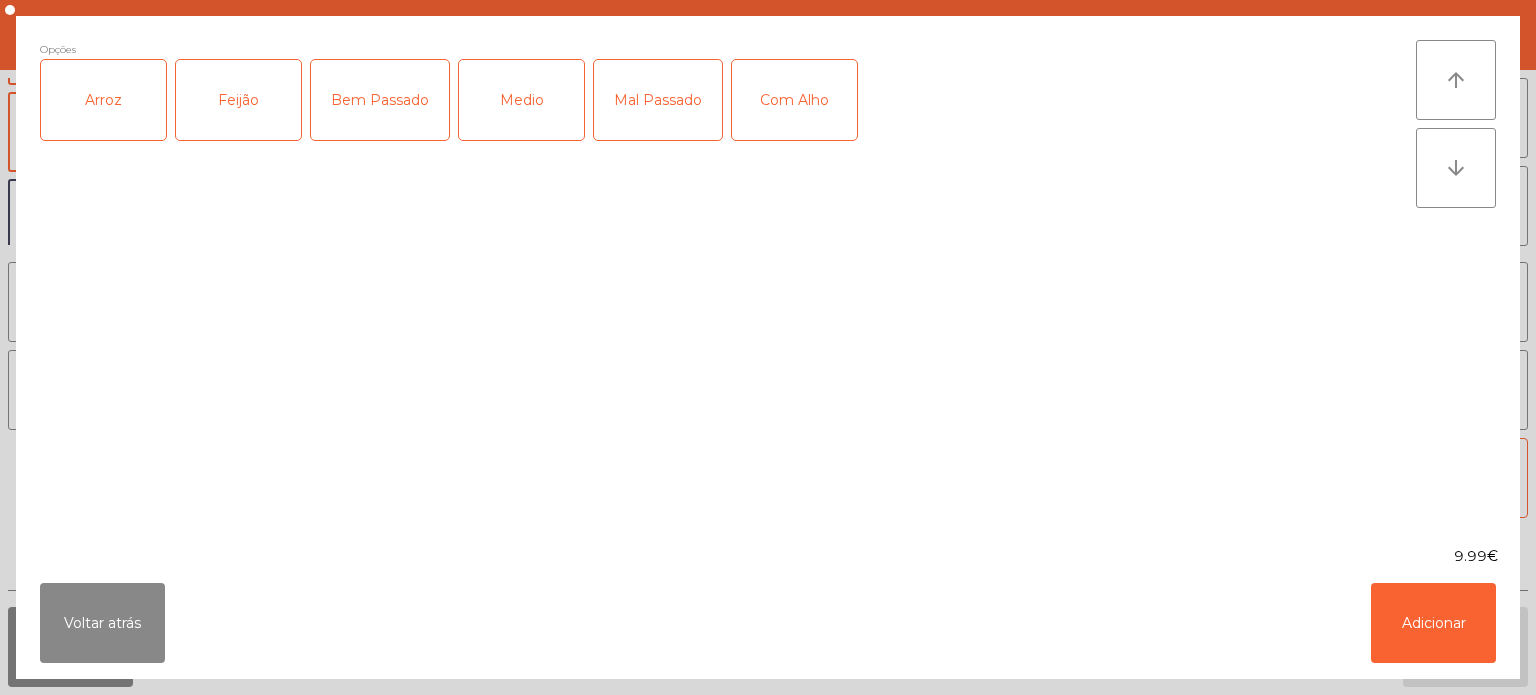 click on "Arroz" 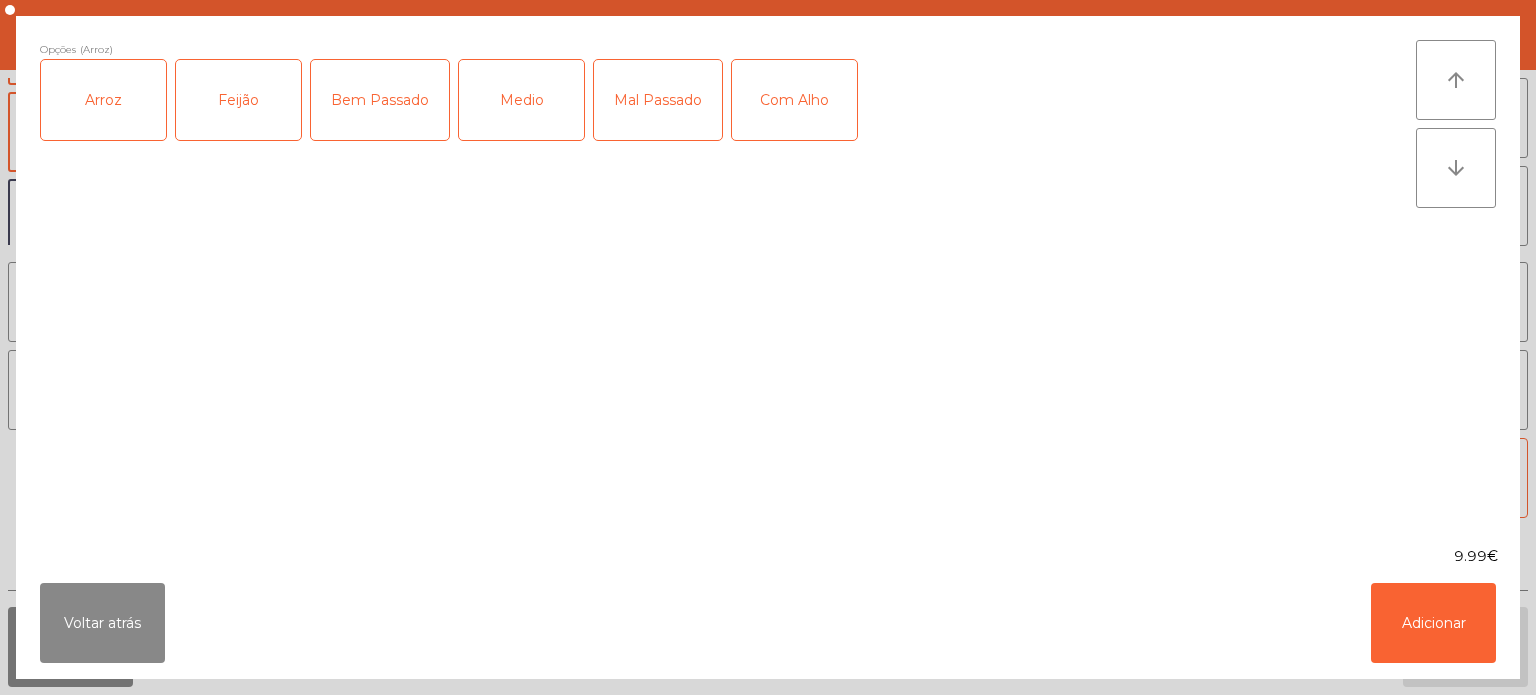 click on "Feijão" 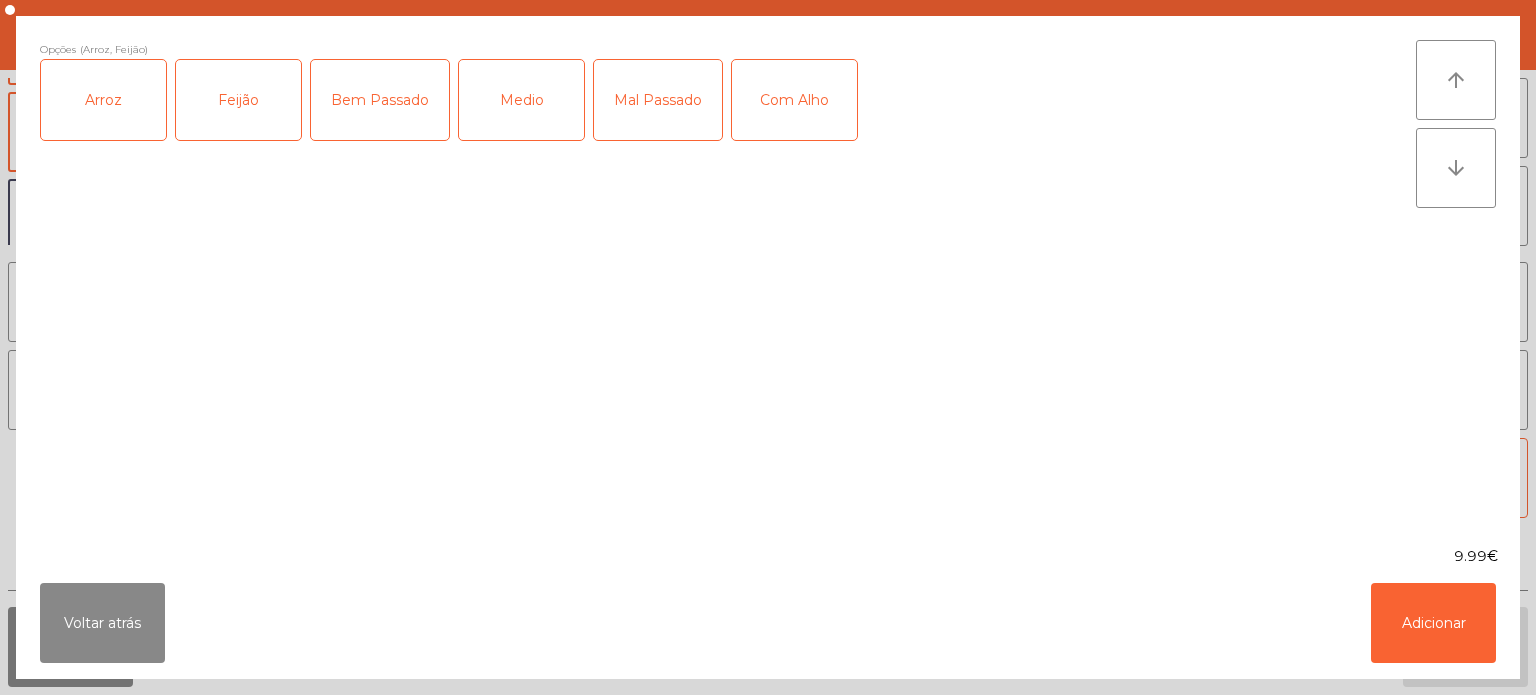 click on "Medio" 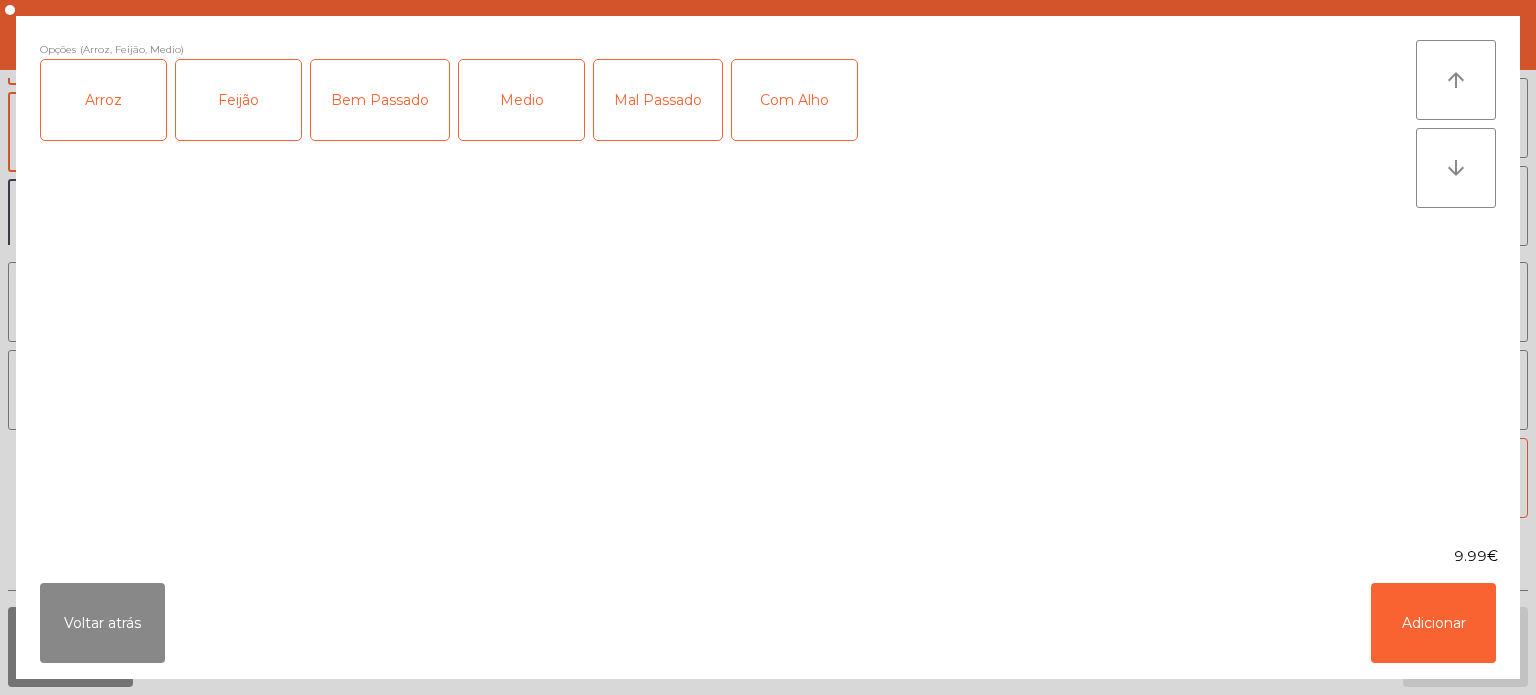 click on "Com Alho" 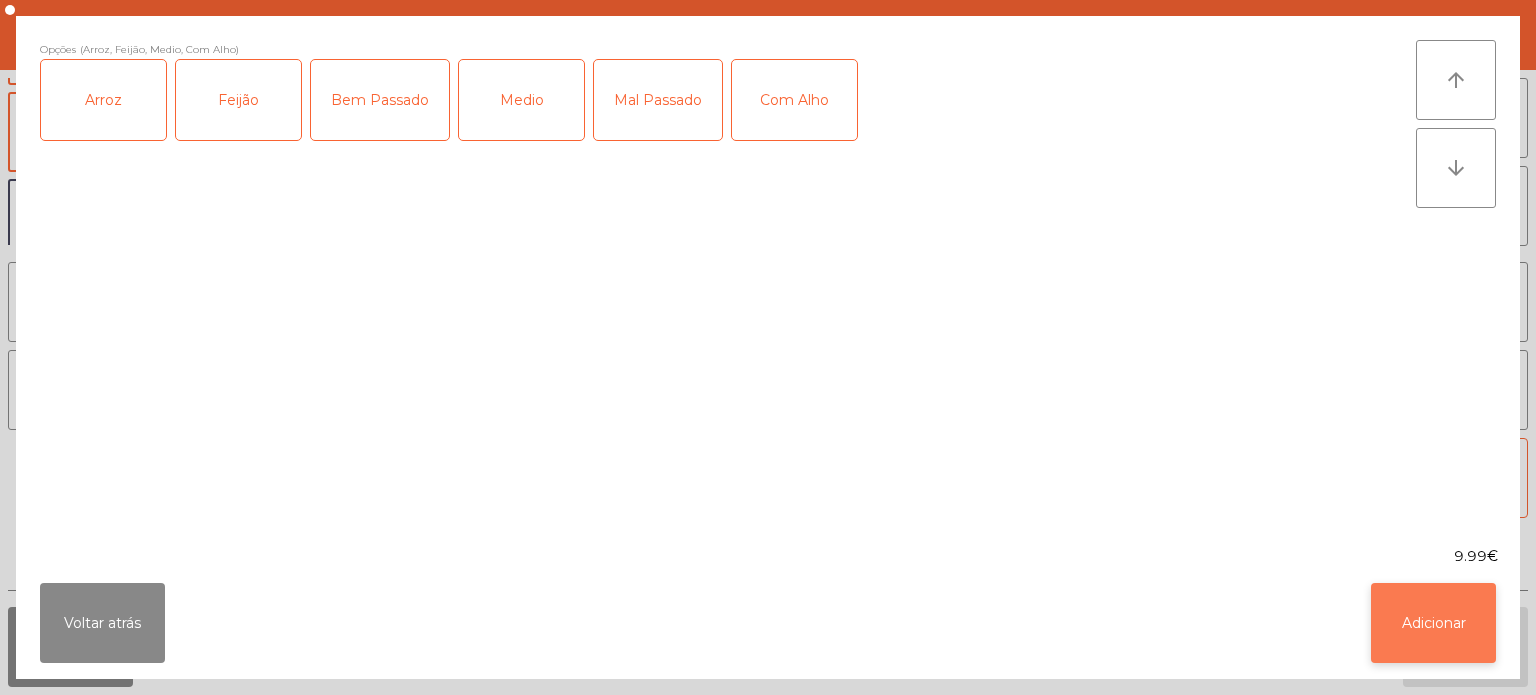 click on "Adicionar" 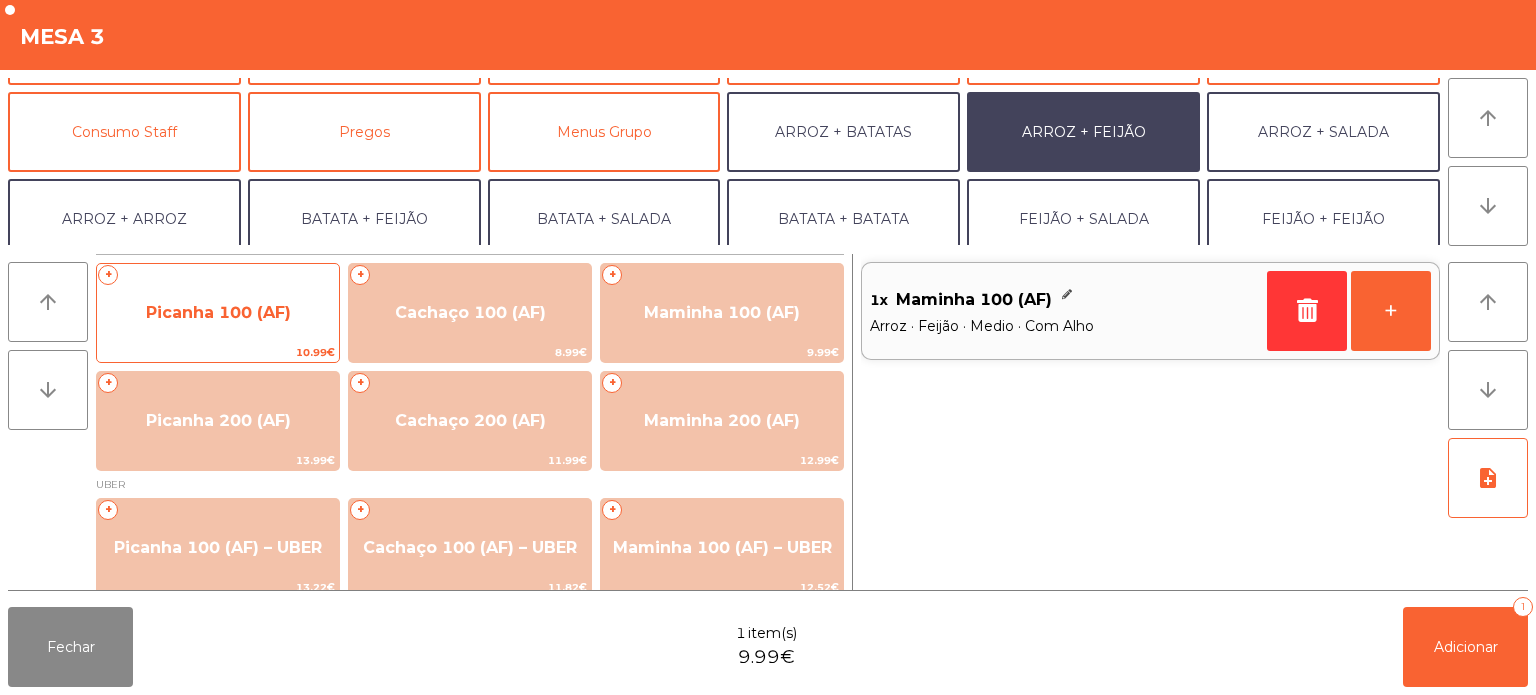 click on "Picanha 100 (AF)" 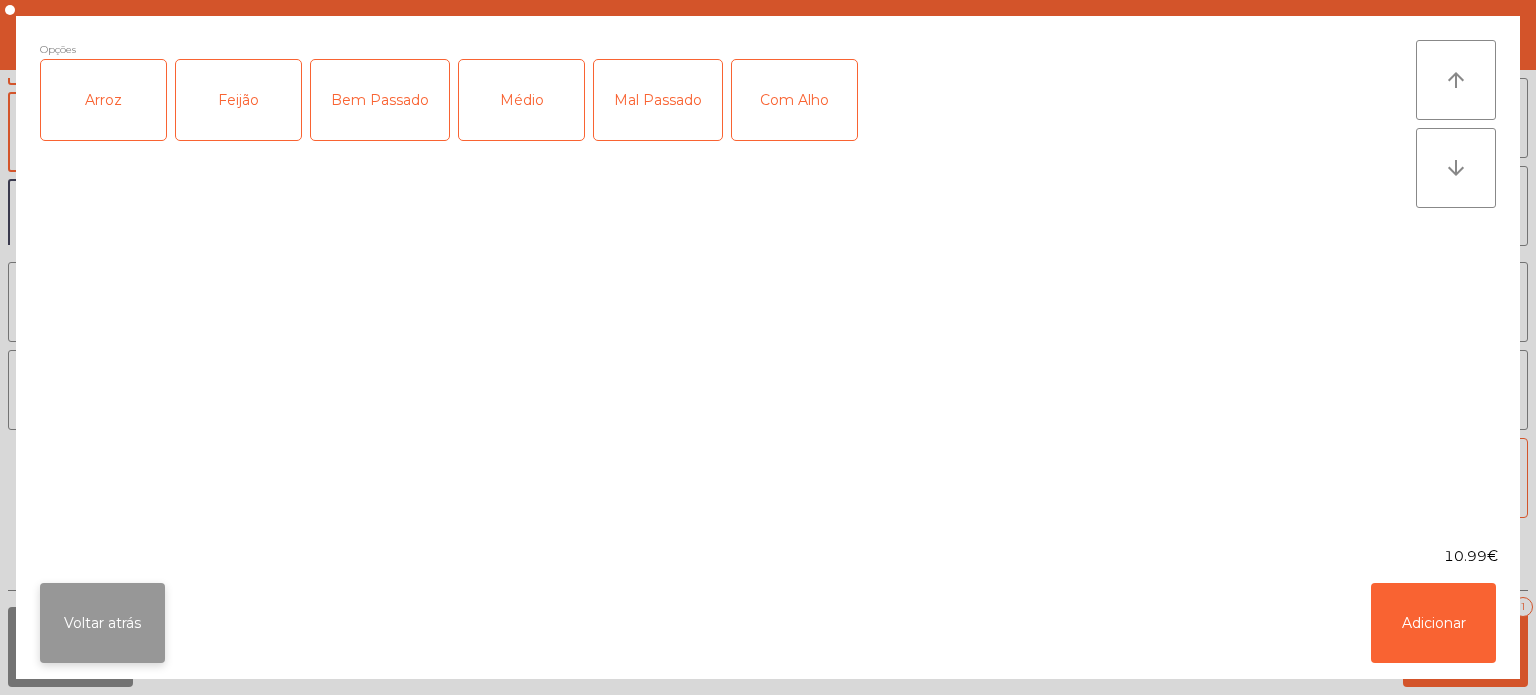 click on "Voltar atrás" 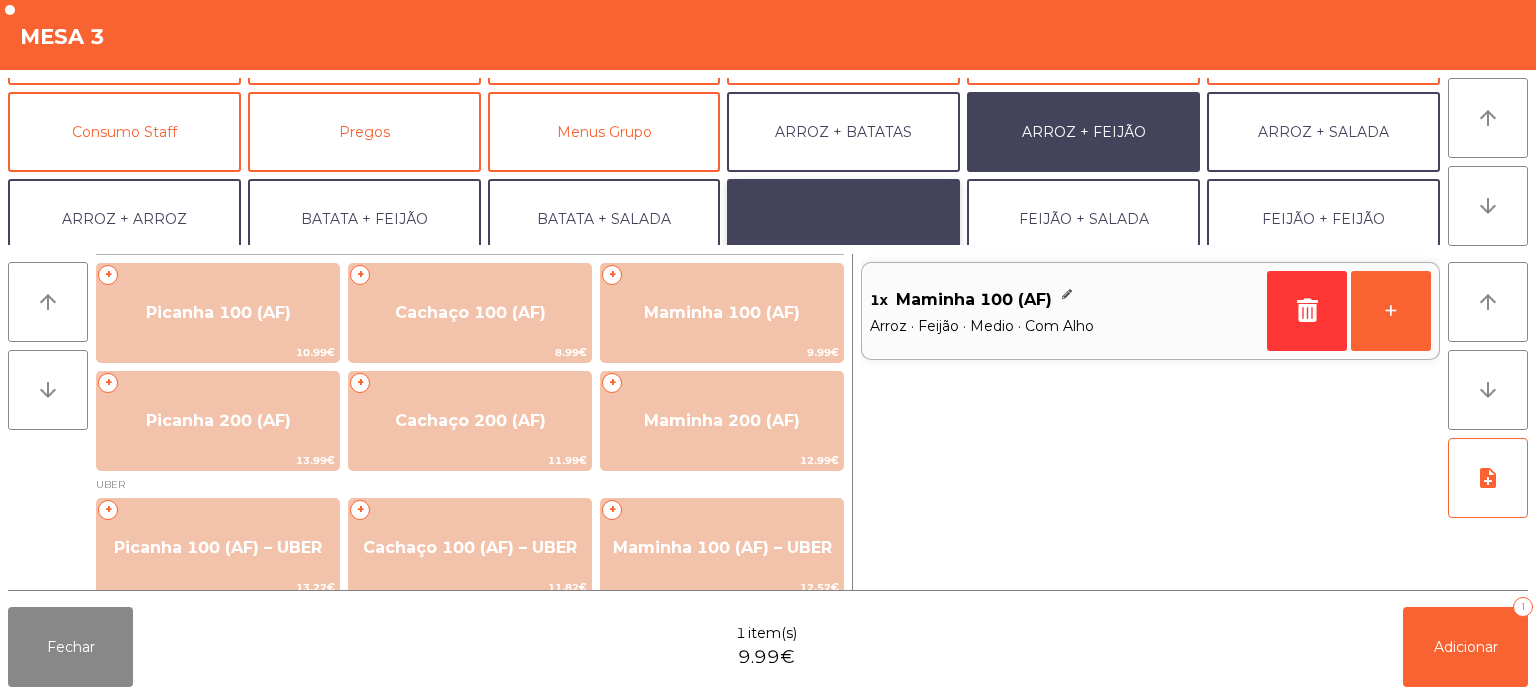 click on "BATATA + BATATA" 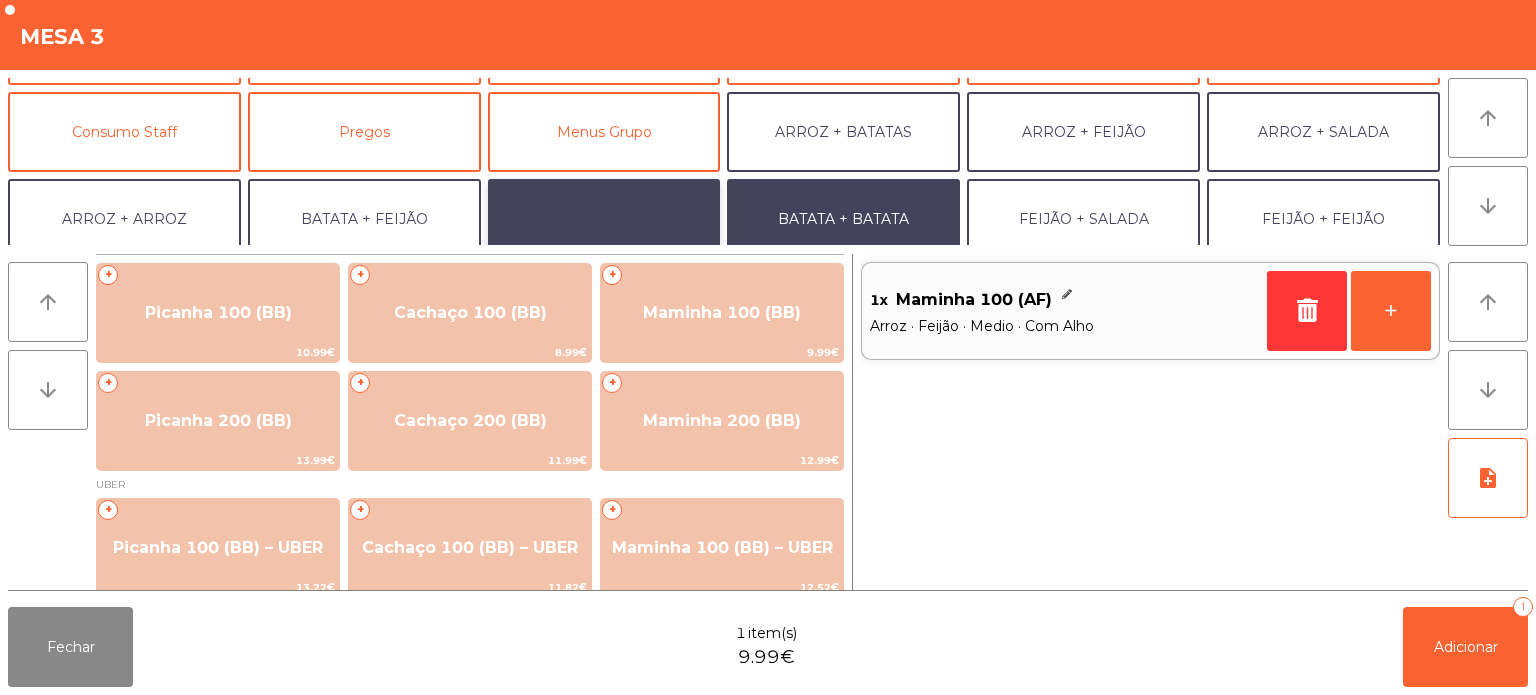 click on "BATATA + SALADA" 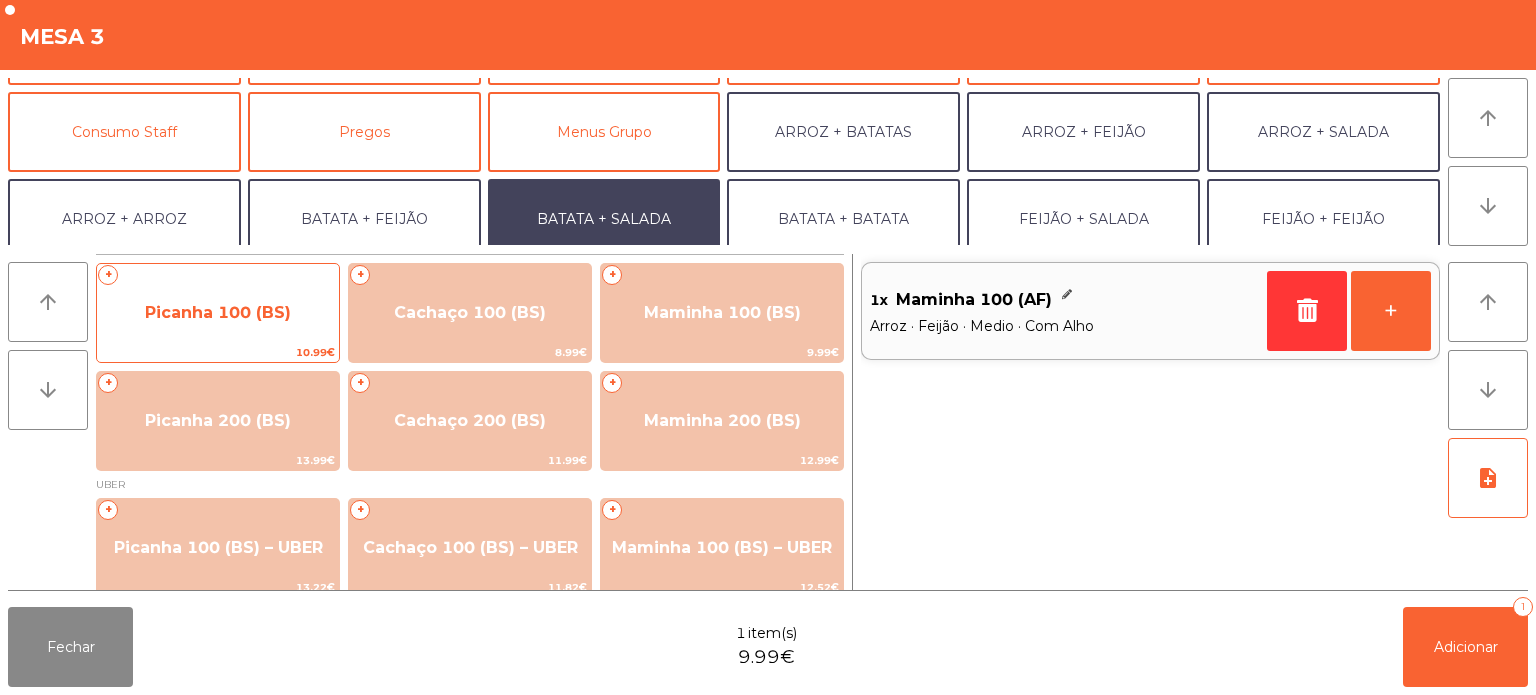 click on "Picanha 100 (BS)" 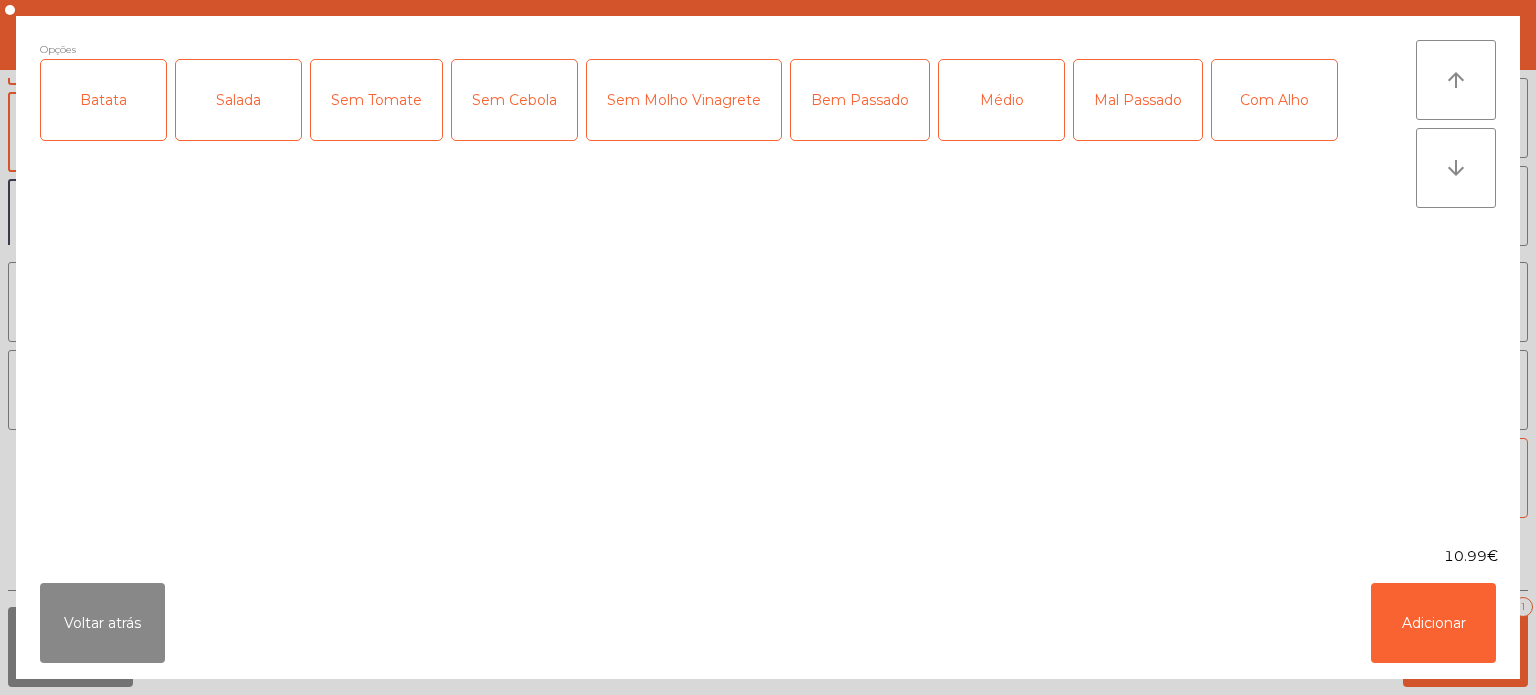 click on "Batata" 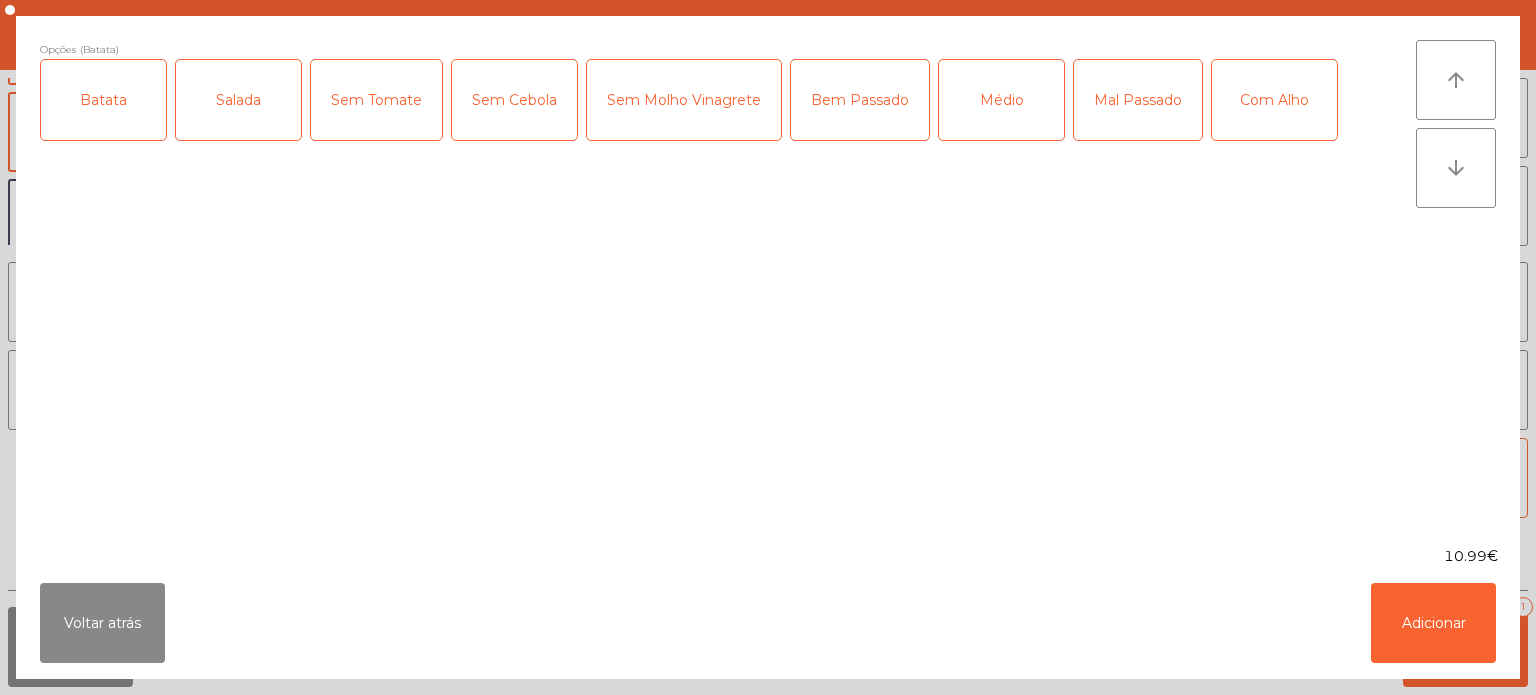 click on "Salada" 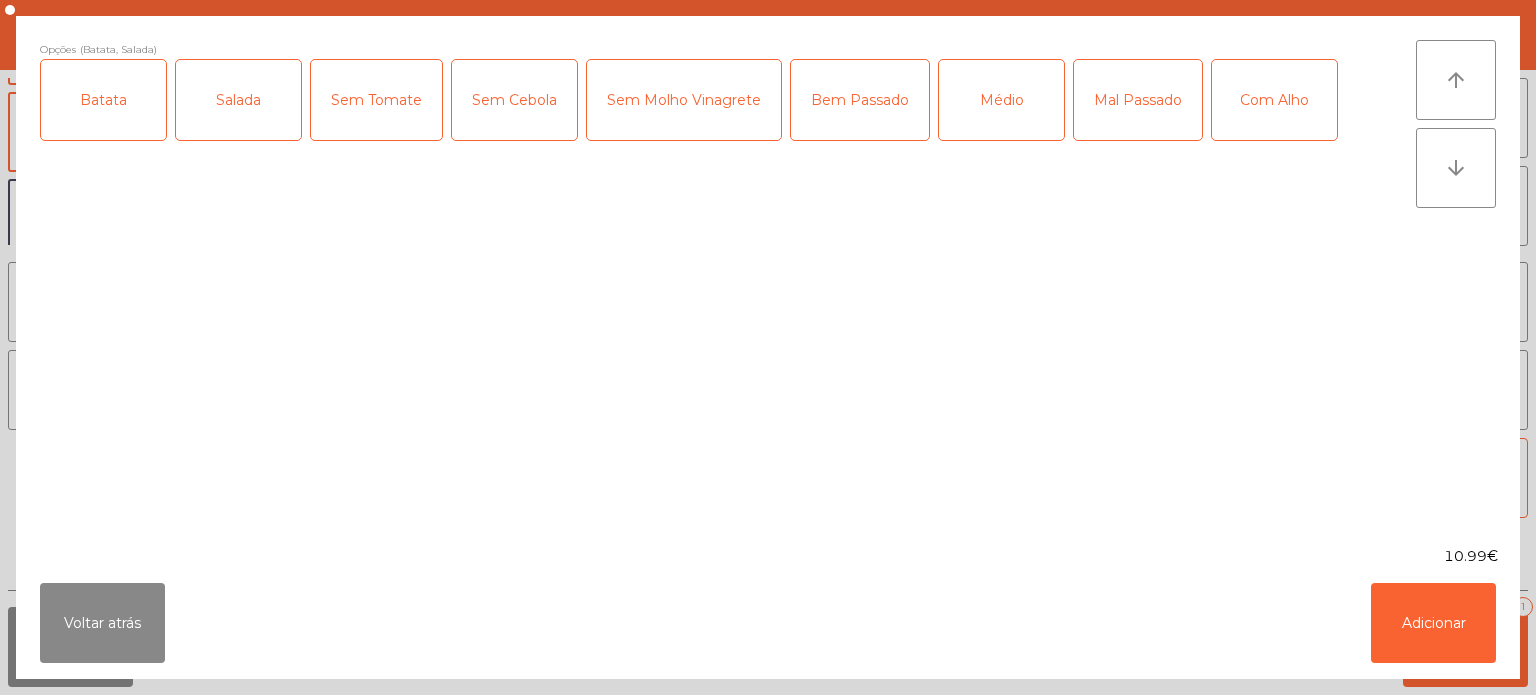 click on "Bem Passado" 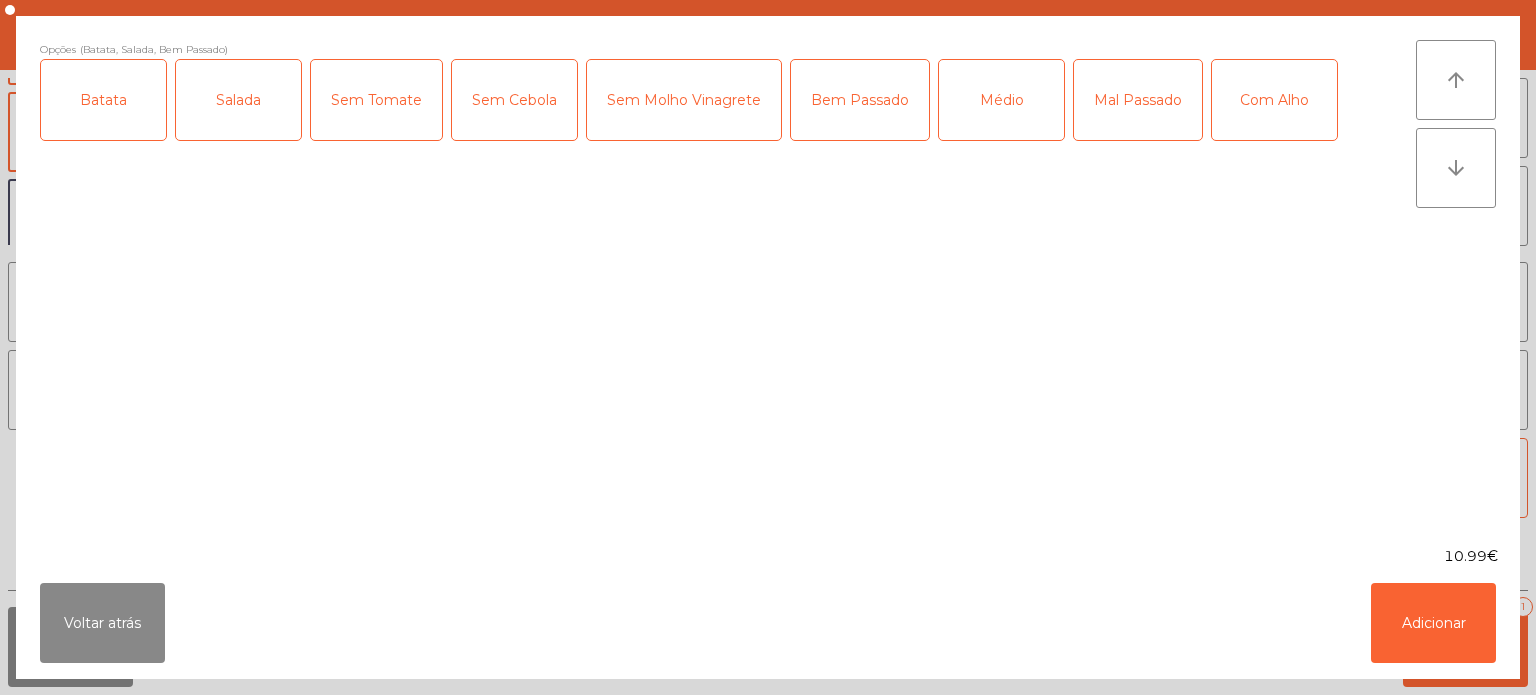click on "Com Alho" 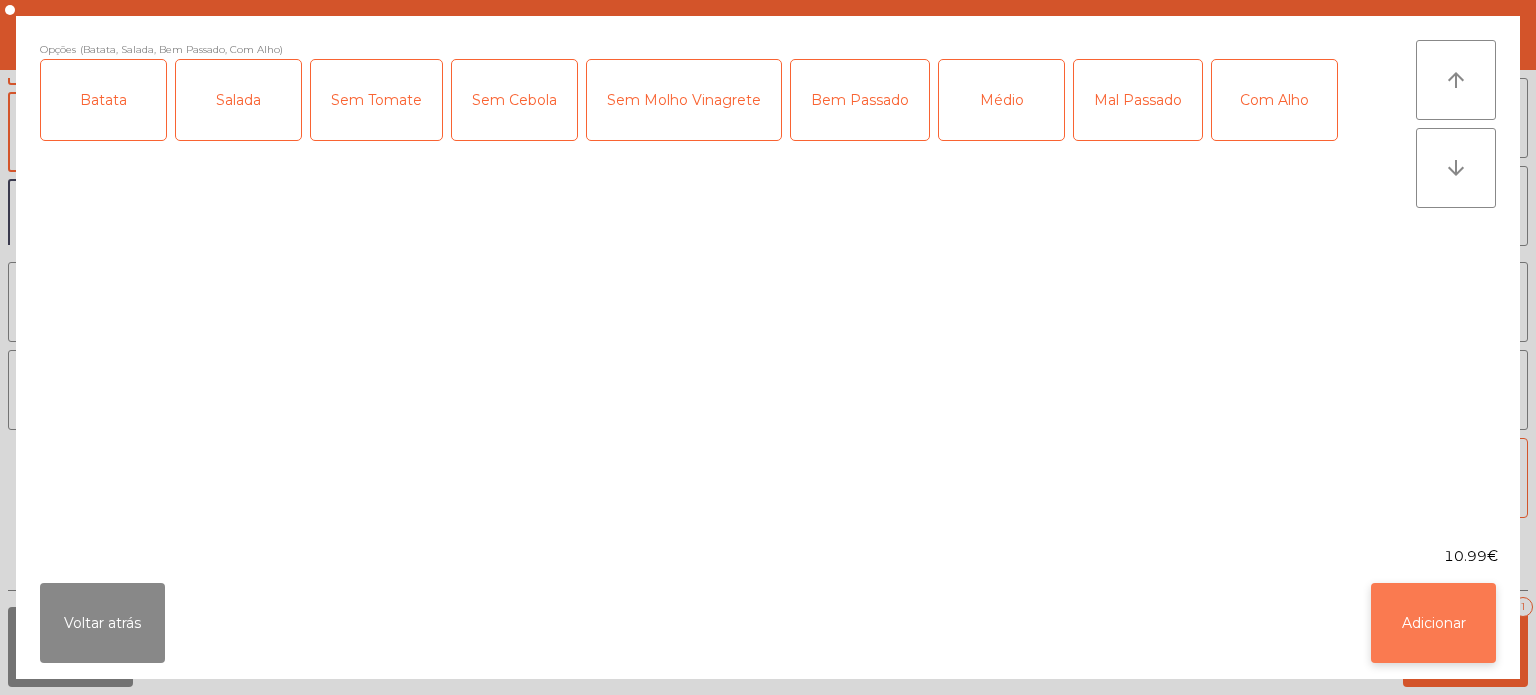 click on "Adicionar" 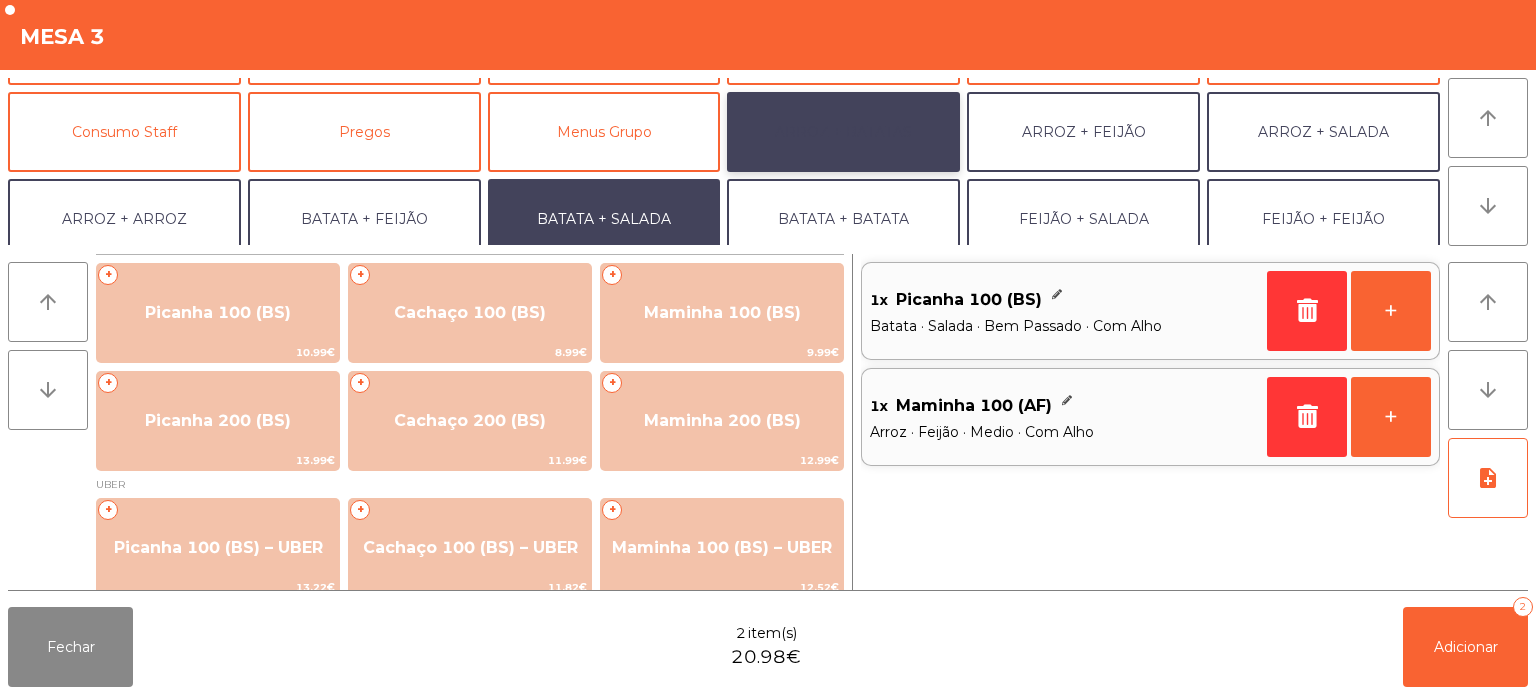 click on "ARROZ + BATATAS" 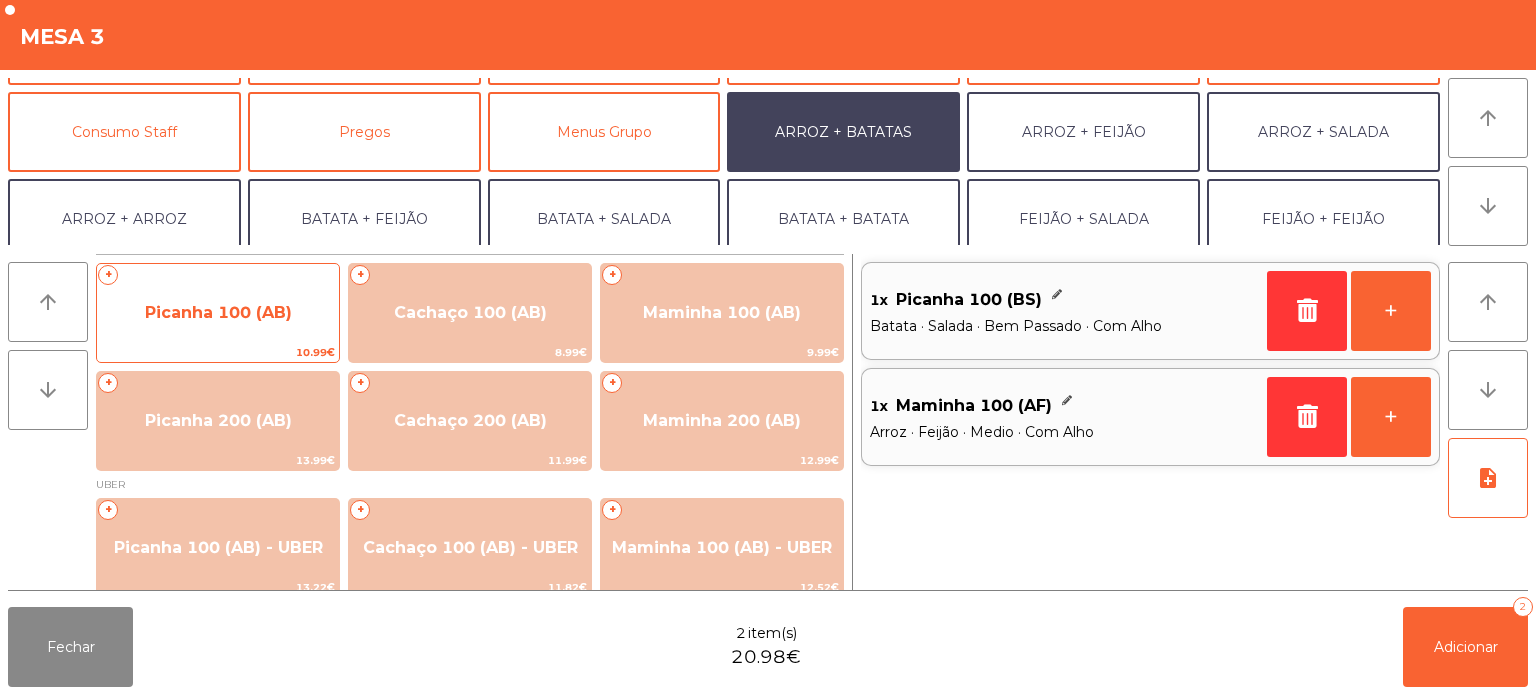 click on "Picanha 100 (AB)" 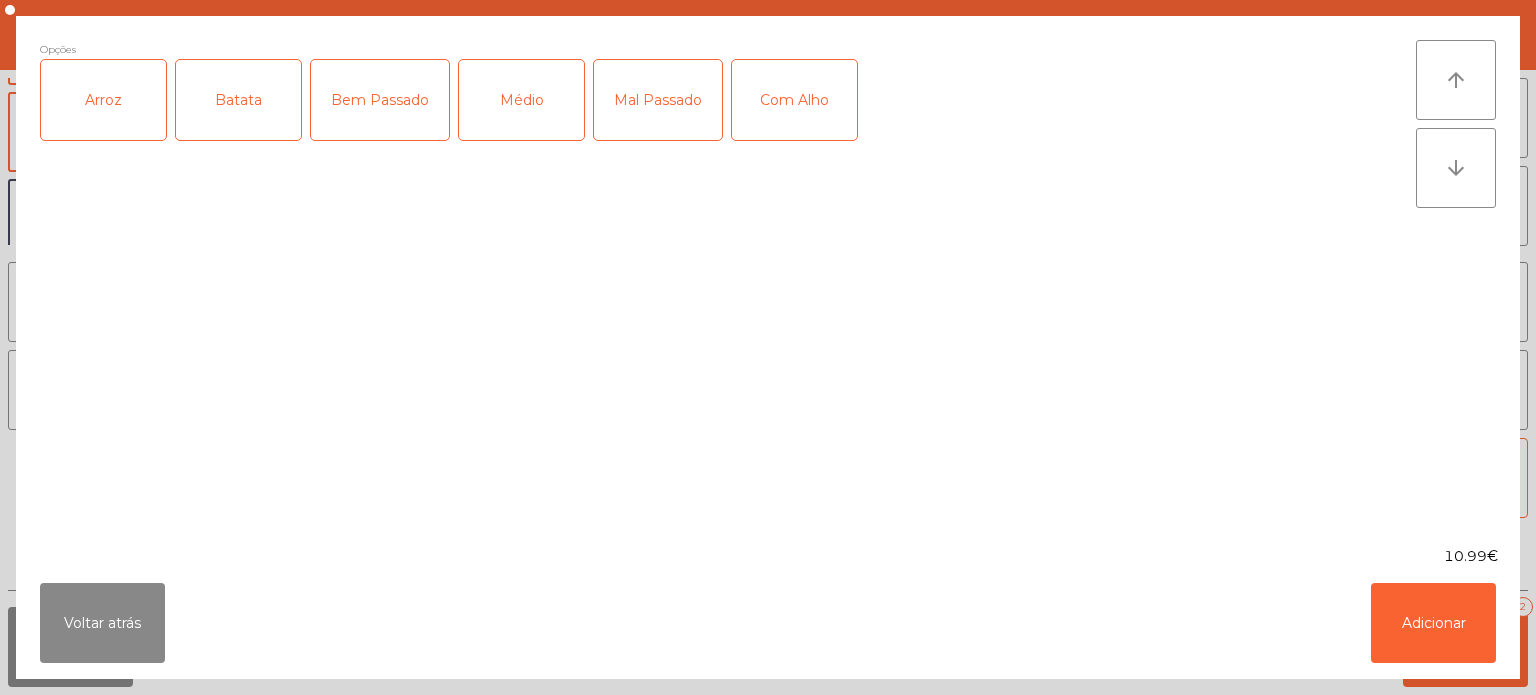 click on "Arroz" 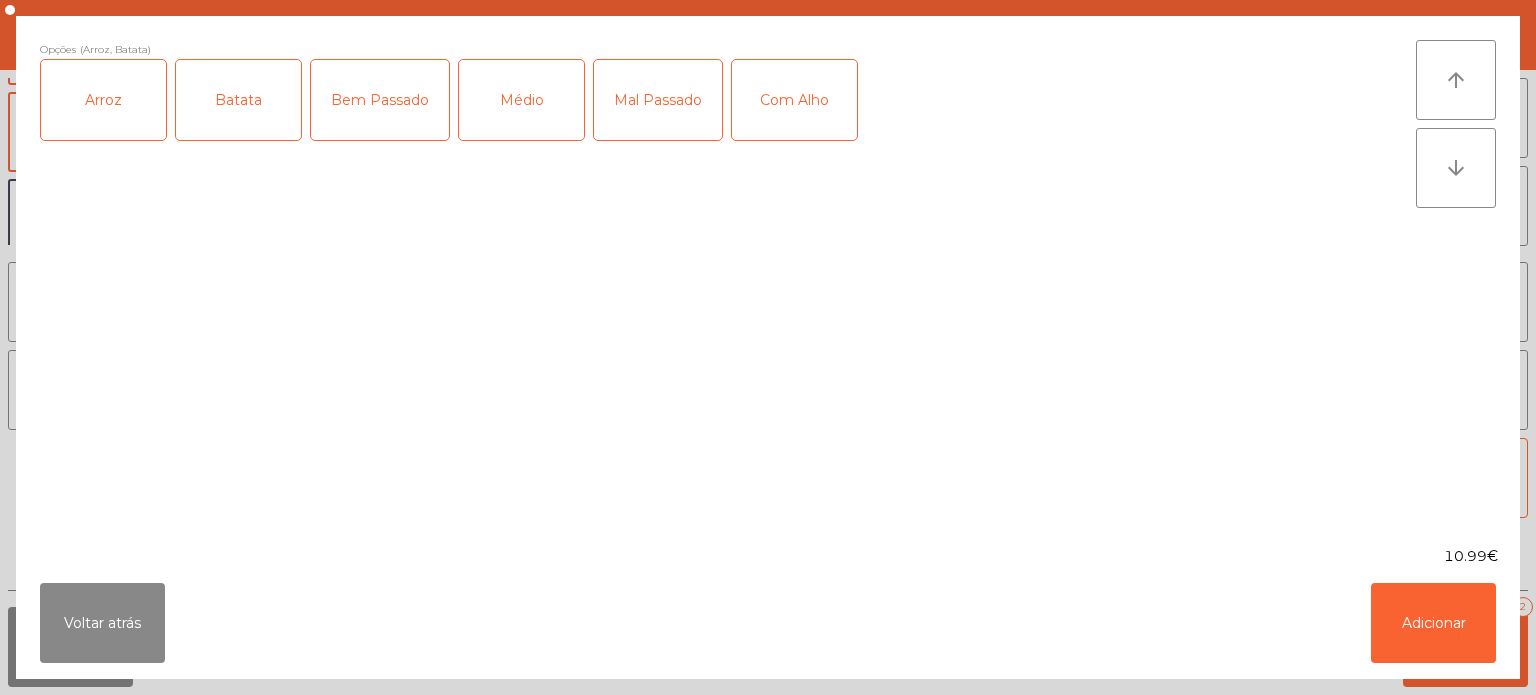 click on "Médio" 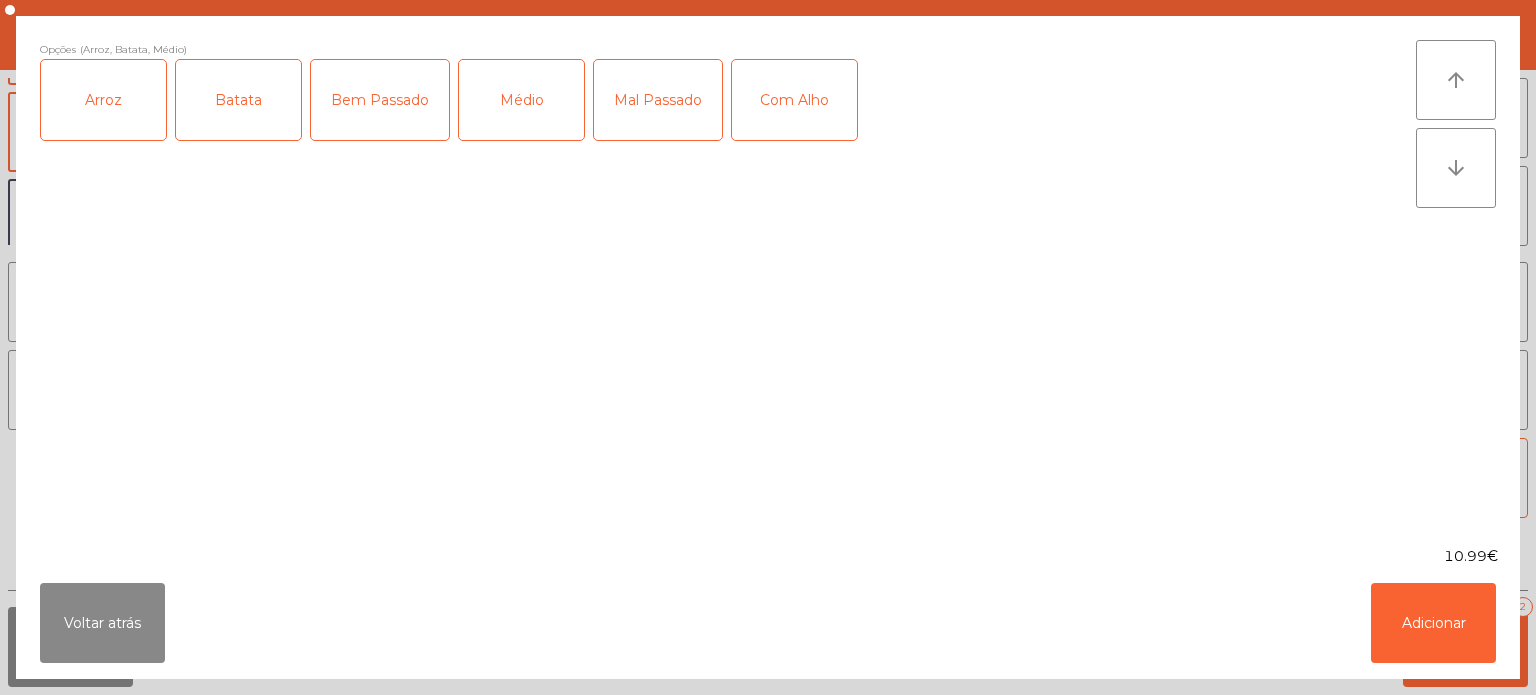 click on "Com Alho" 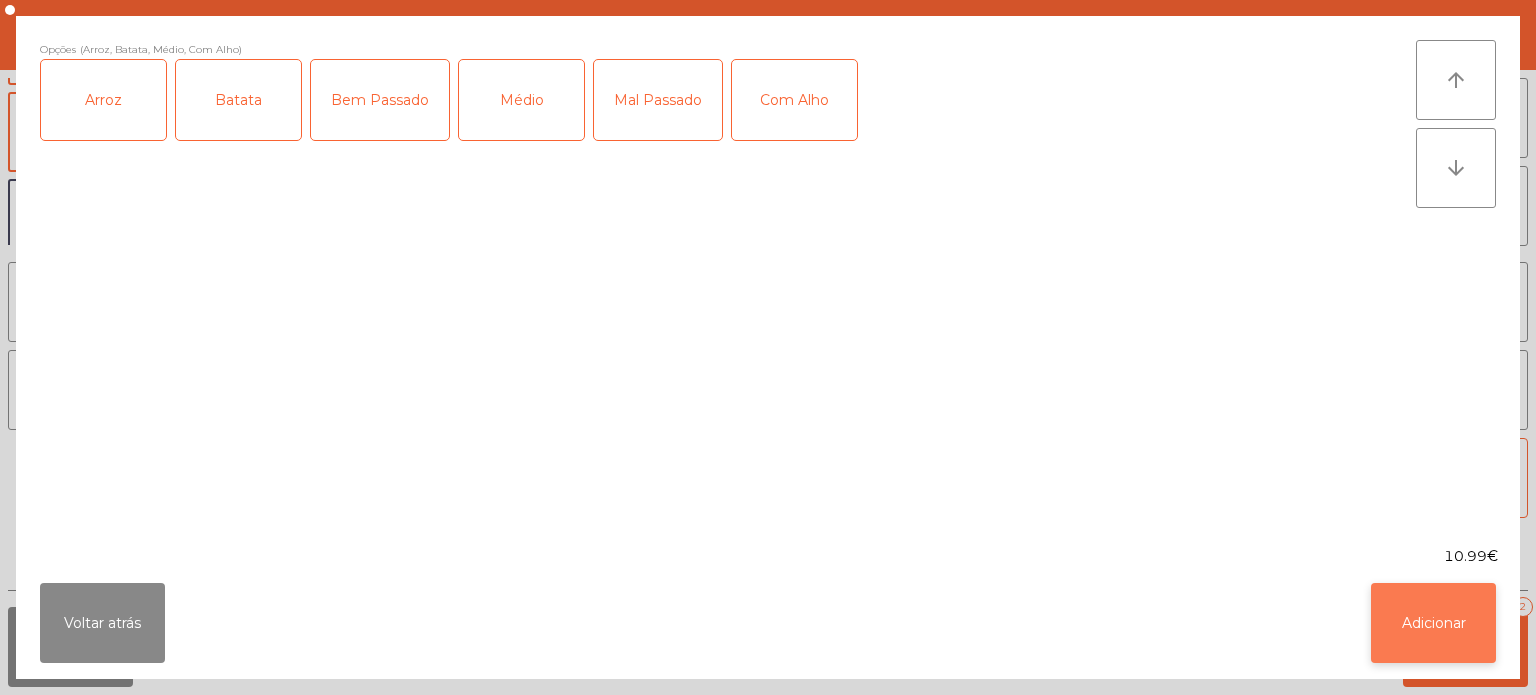 click on "Adicionar" 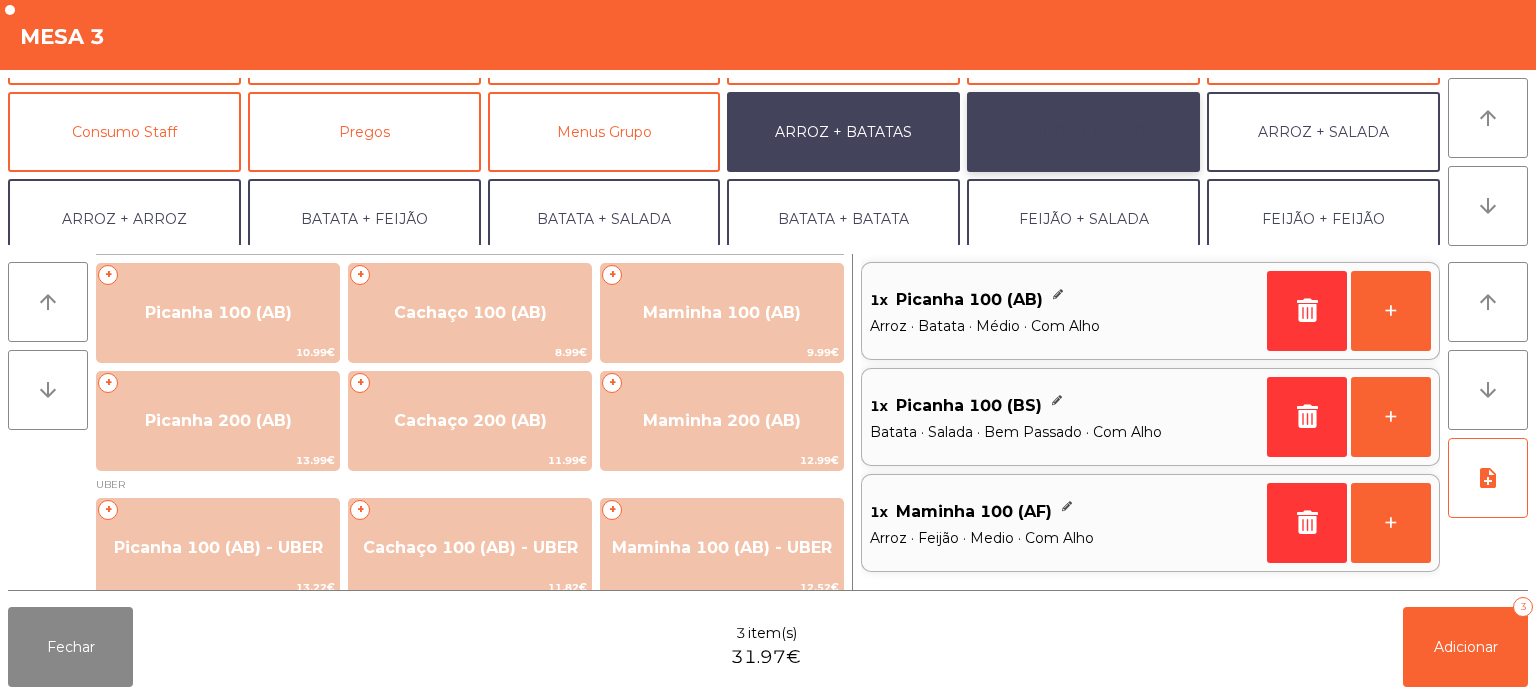 click on "ARROZ + FEIJÃO" 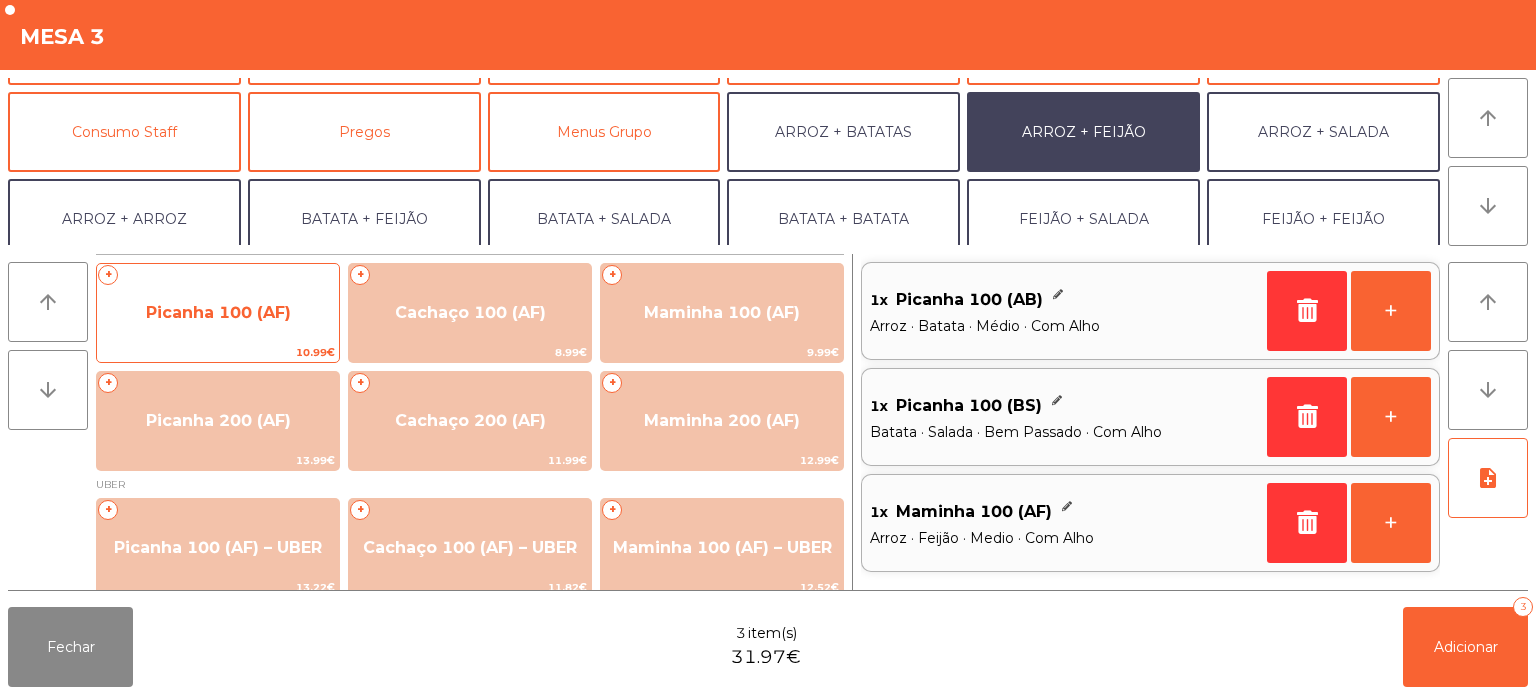 click on "Picanha 100 (AF)" 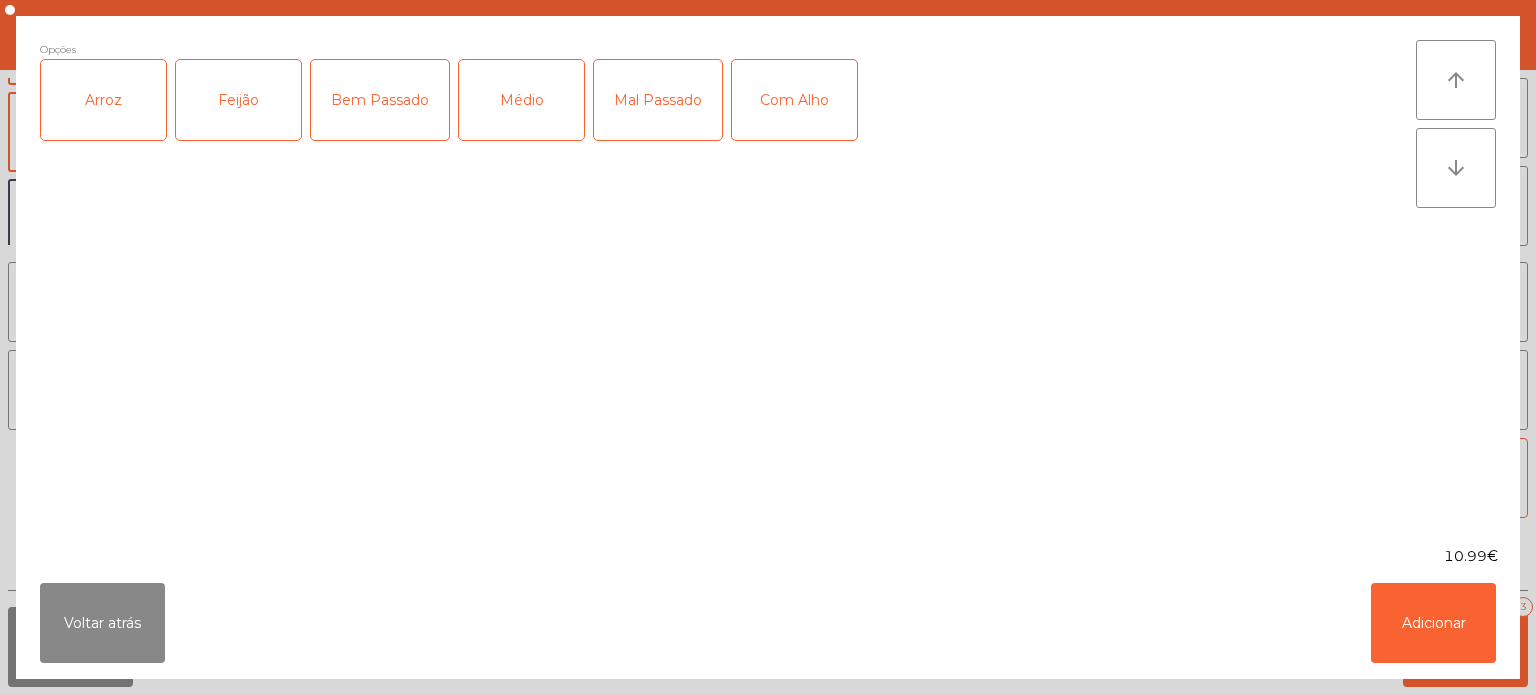 click on "Arroz" 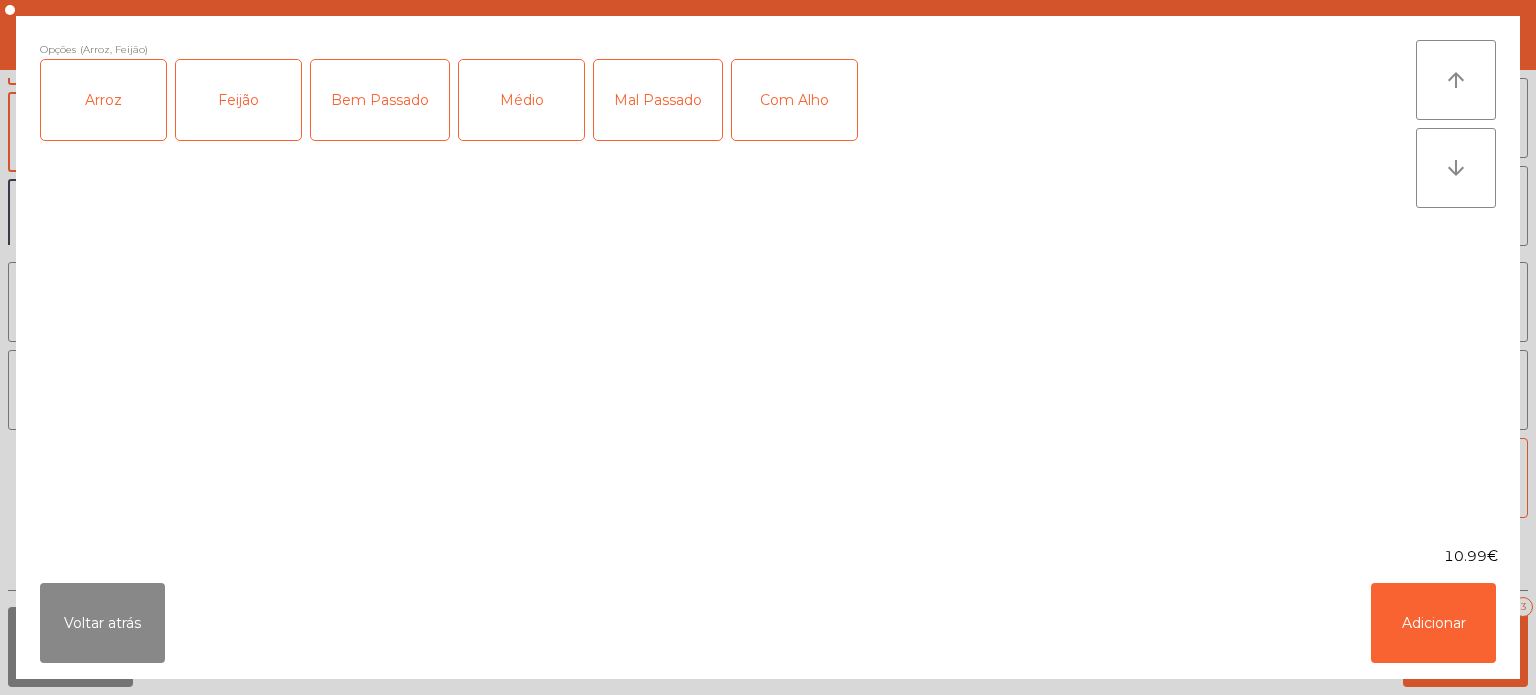 click on "Médio" 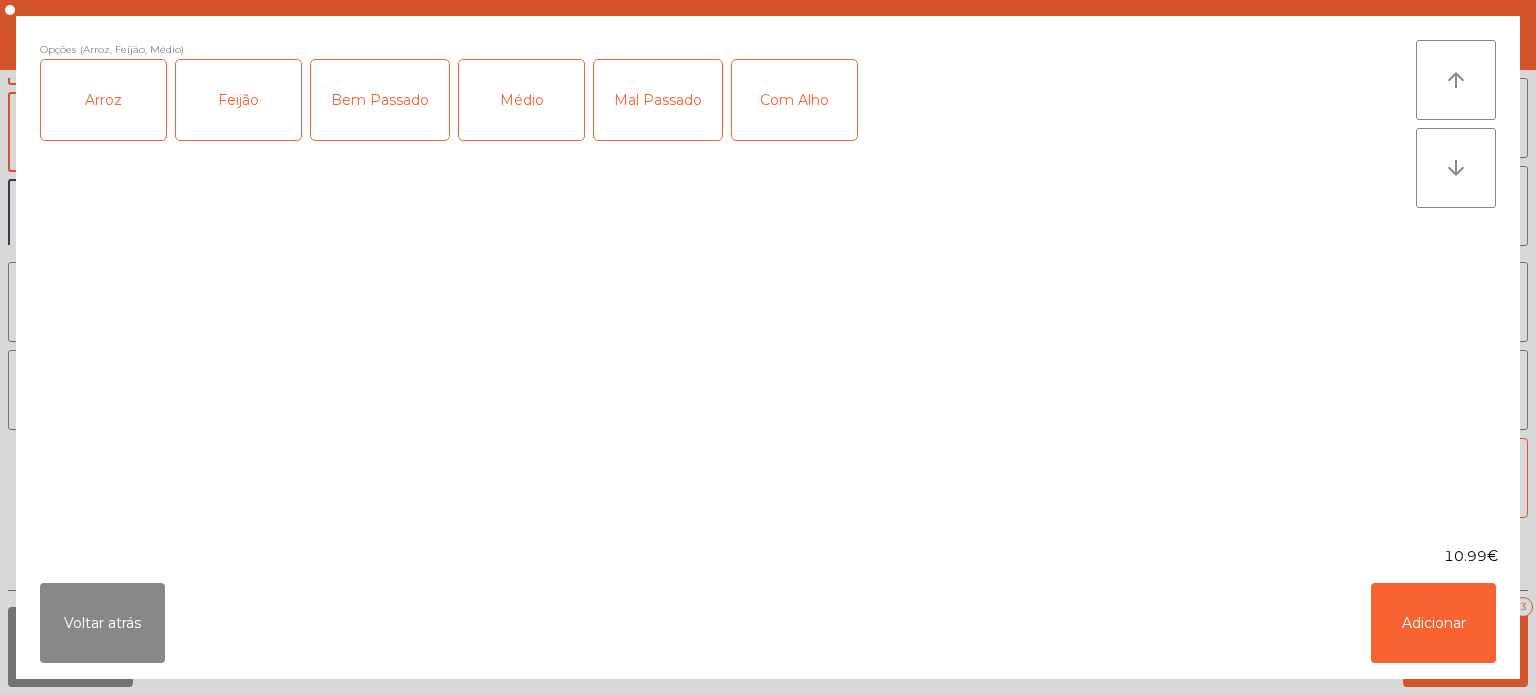 click on "Mal Passado" 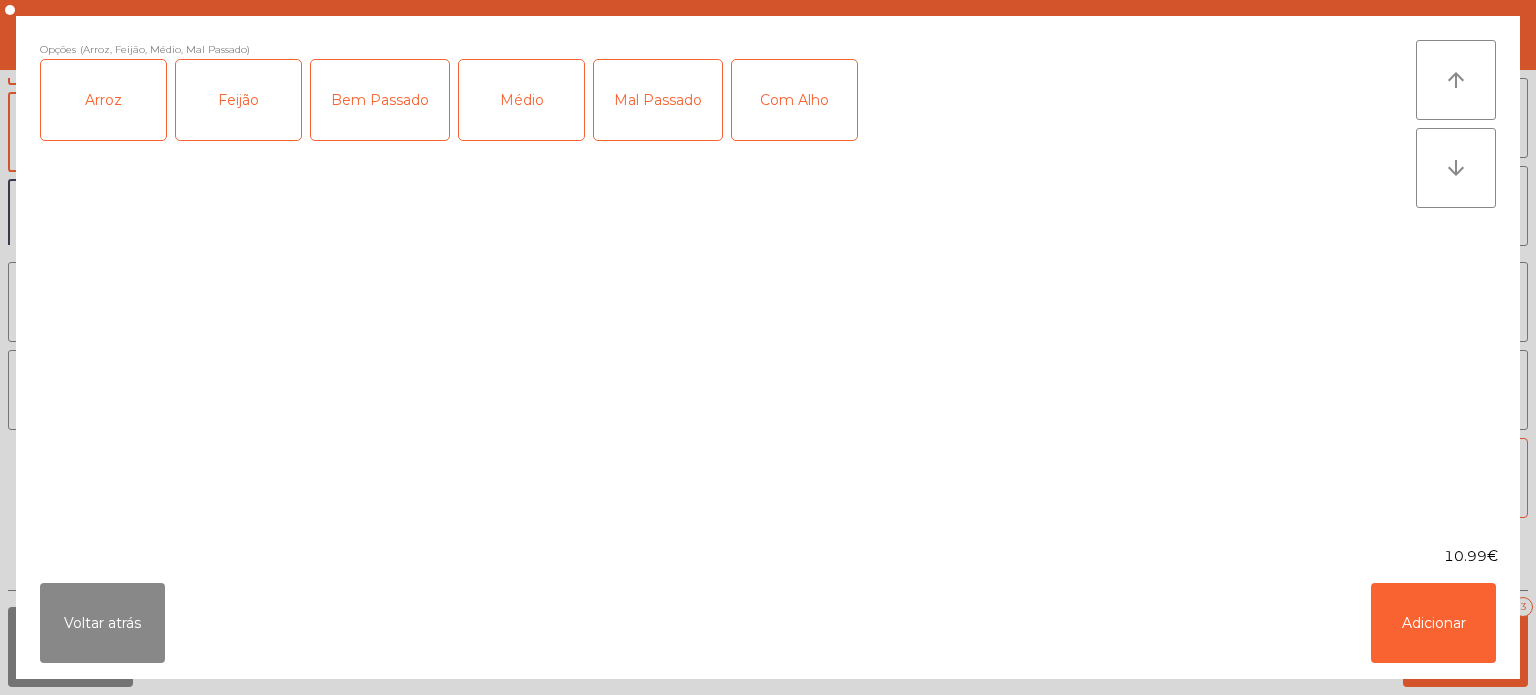 click on "Com Alho" 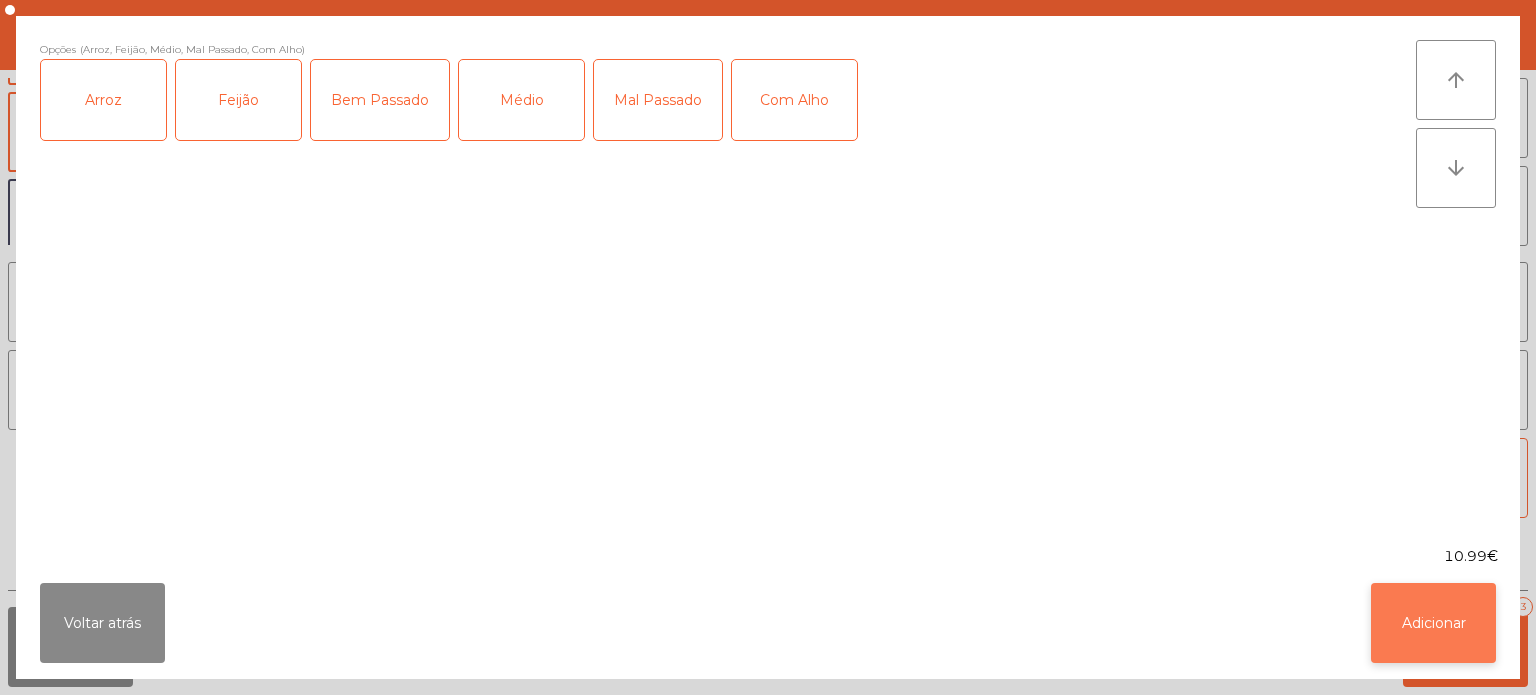 click on "Adicionar" 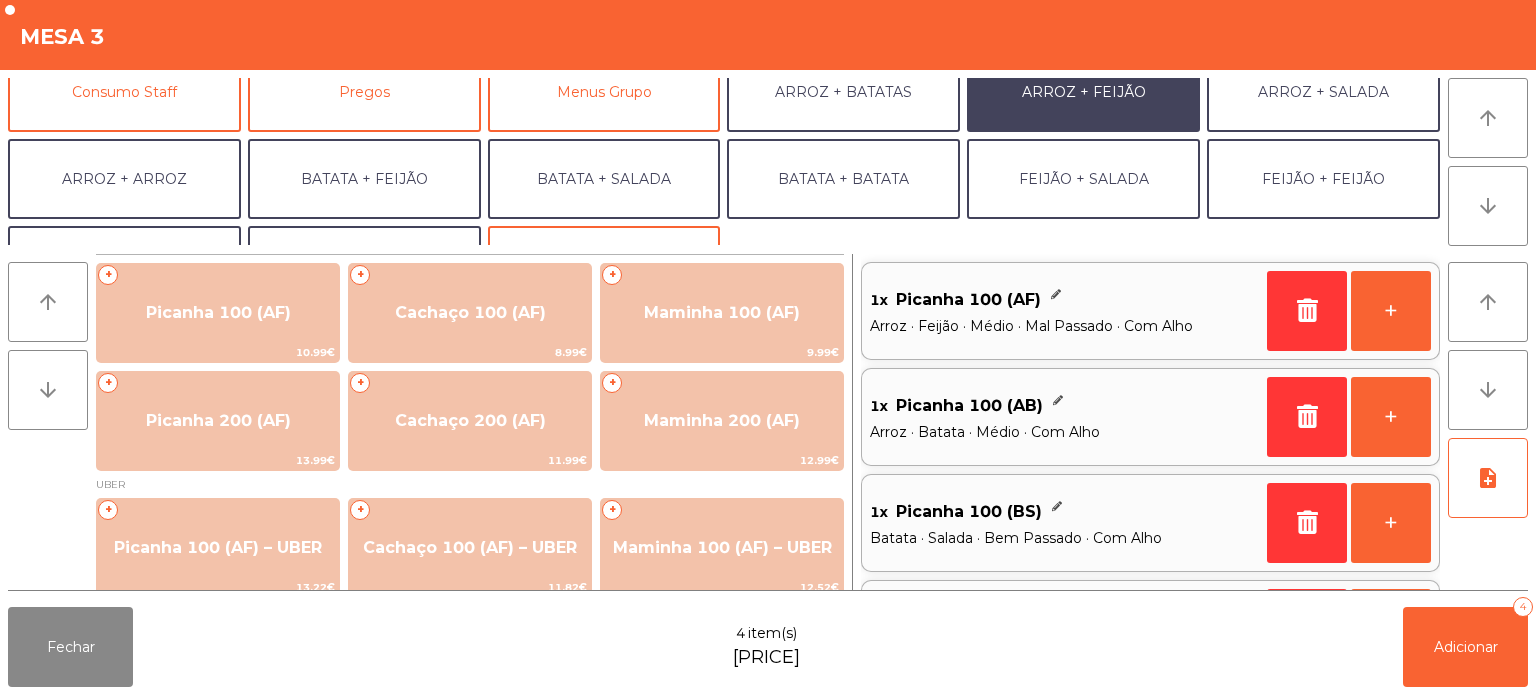 scroll, scrollTop: 101, scrollLeft: 0, axis: vertical 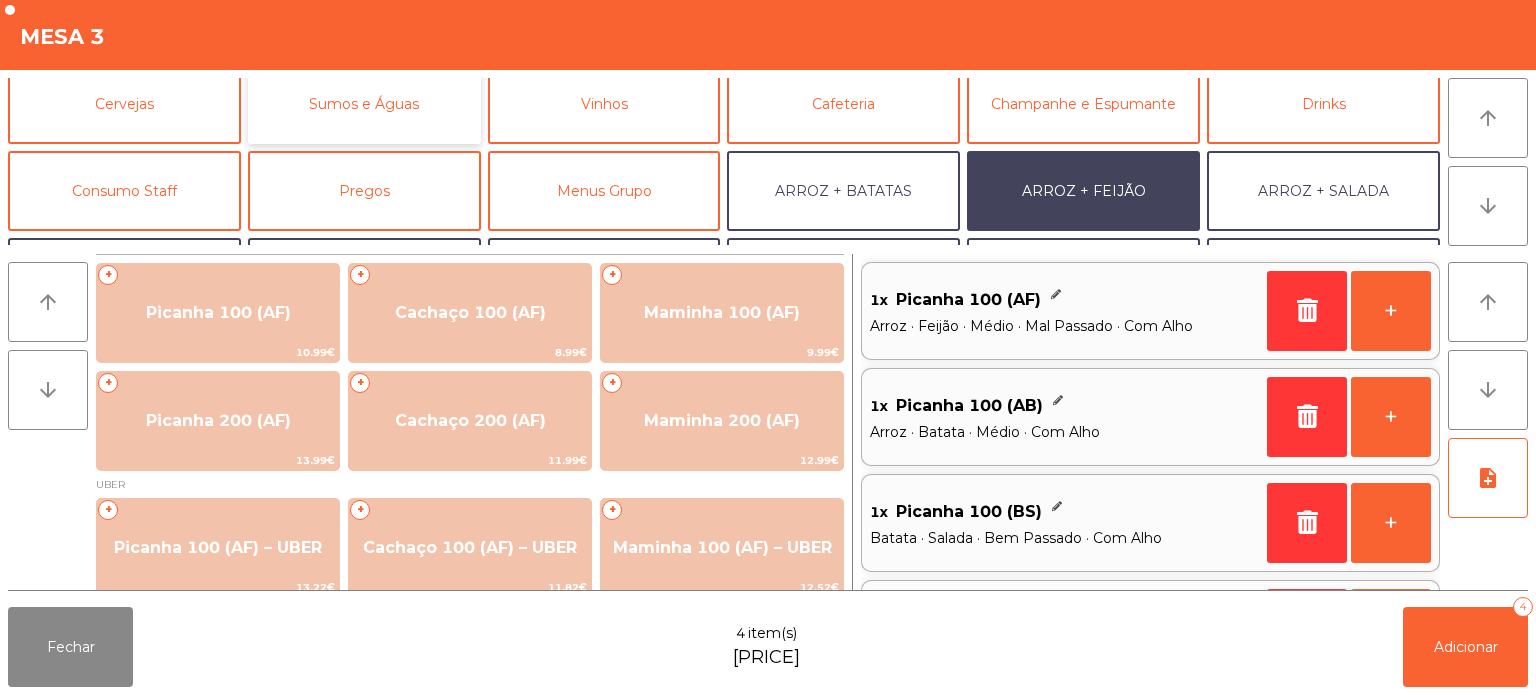 click on "Sumos e Águas" 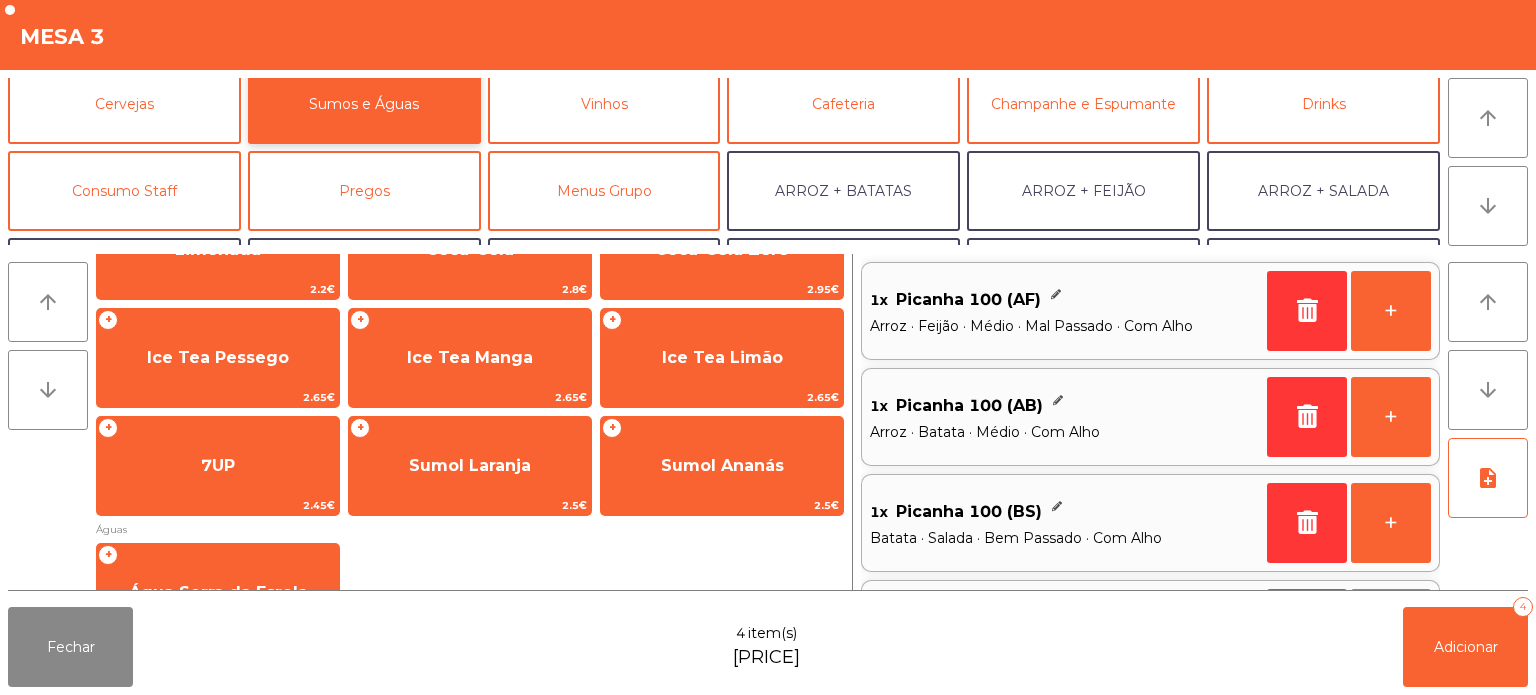 scroll, scrollTop: 235, scrollLeft: 0, axis: vertical 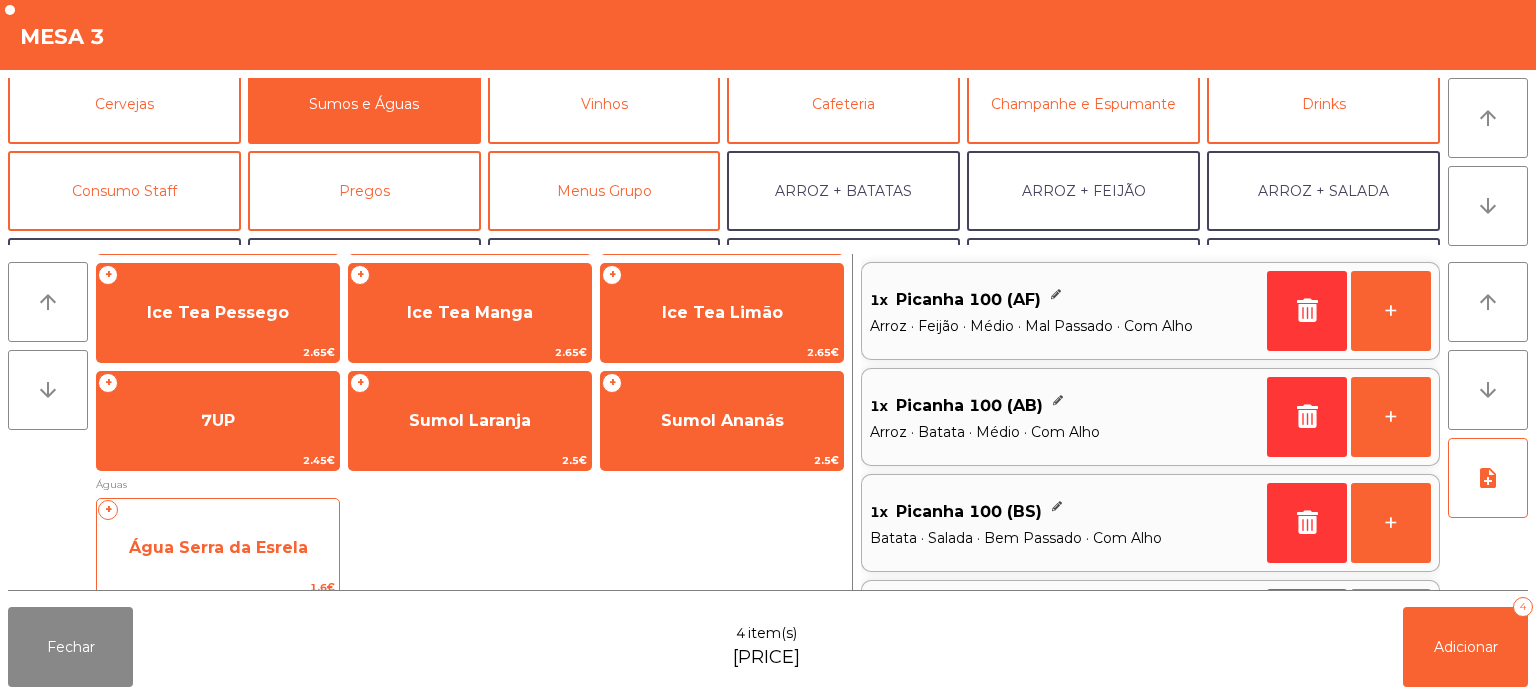 click on "+   Água Serra da Esrela   1.6€" 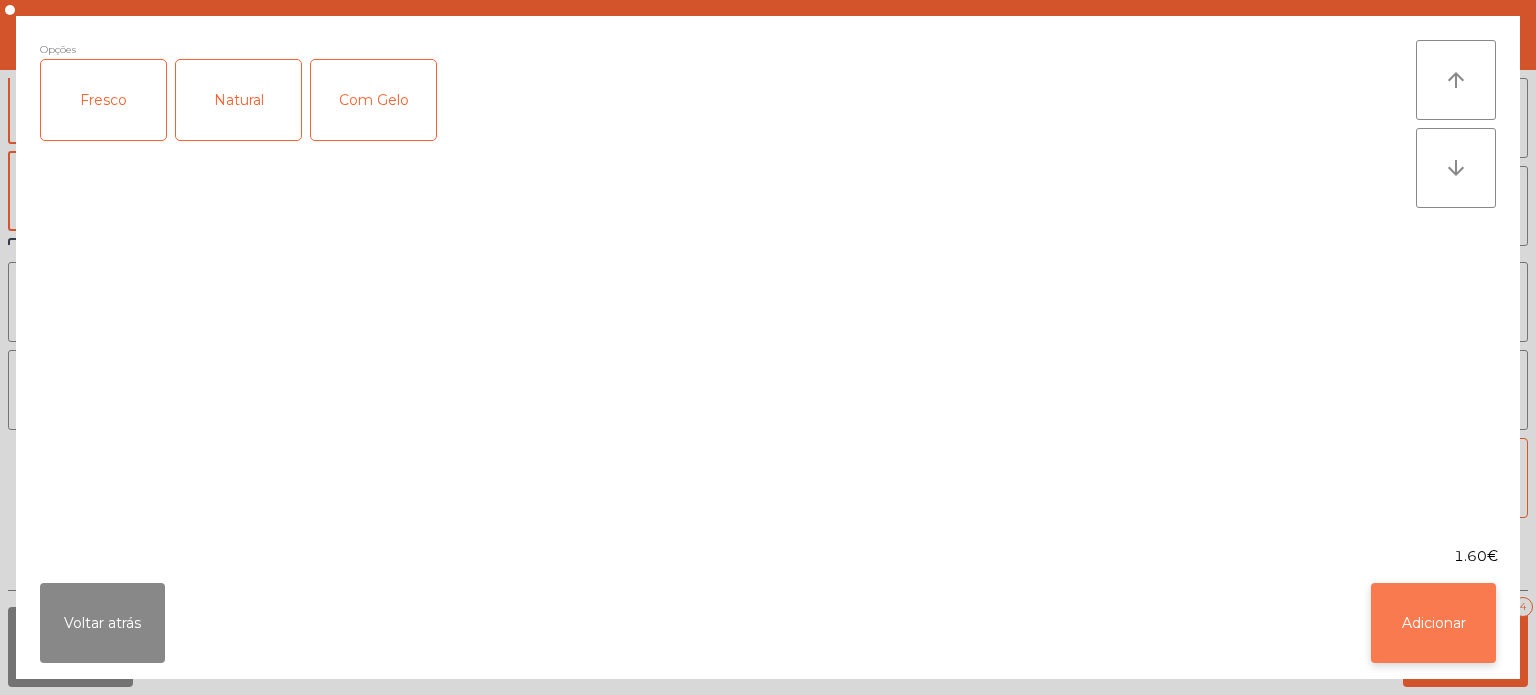 click on "Adicionar" 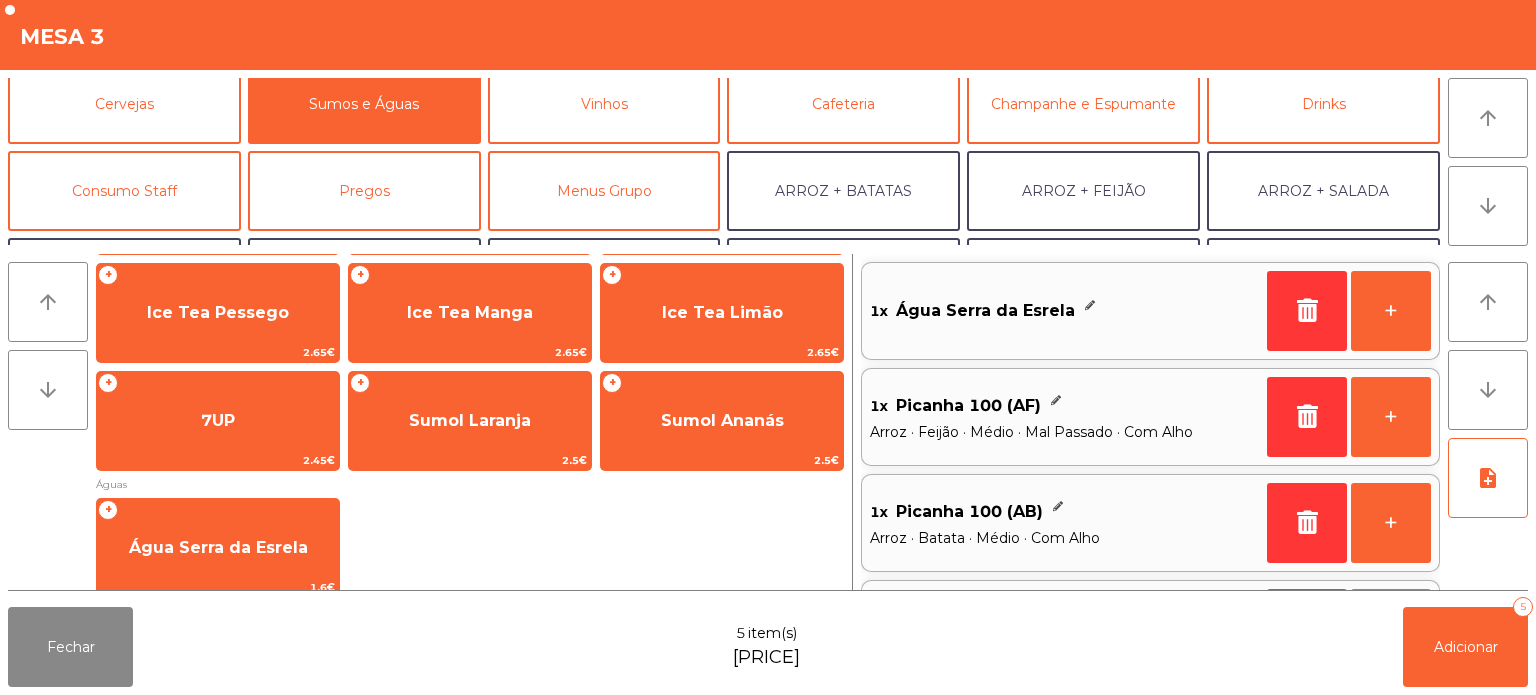 scroll, scrollTop: 8, scrollLeft: 0, axis: vertical 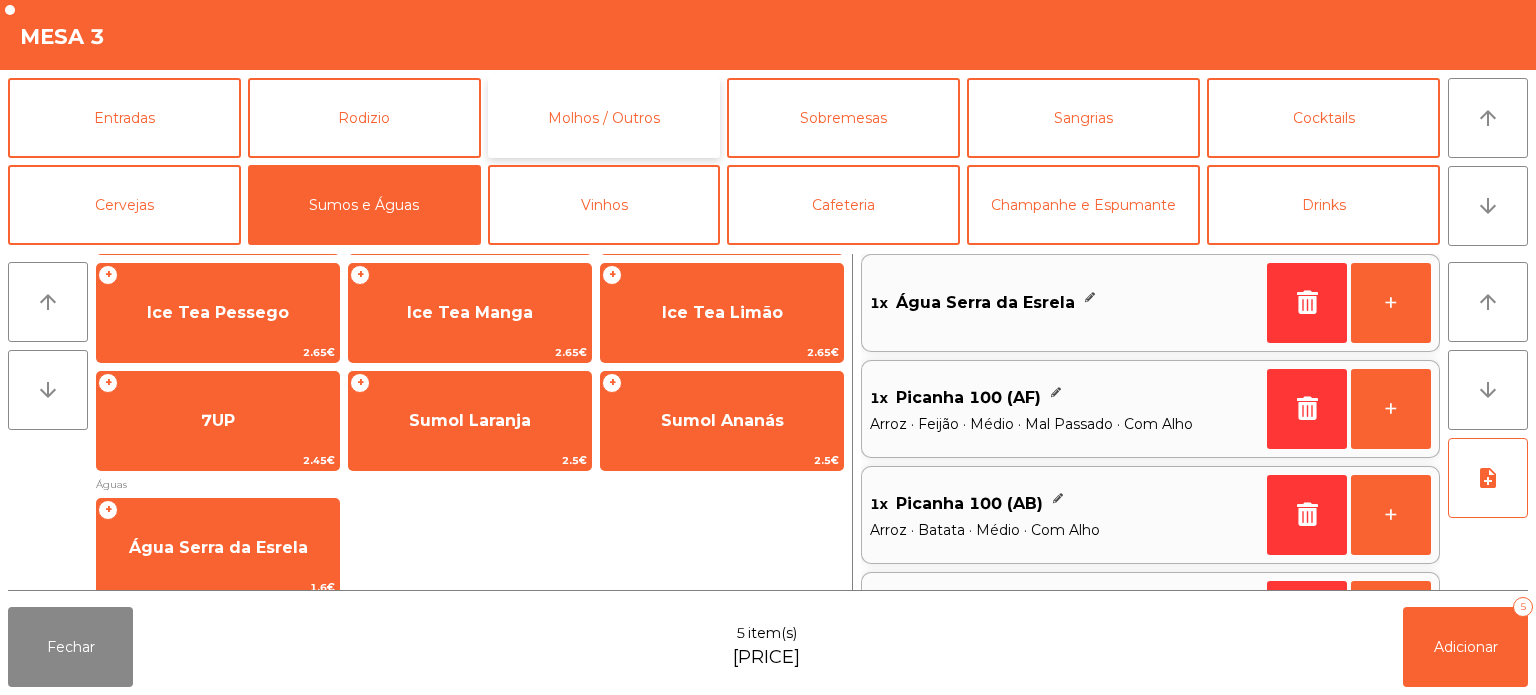 click on "Molhos / Outros" 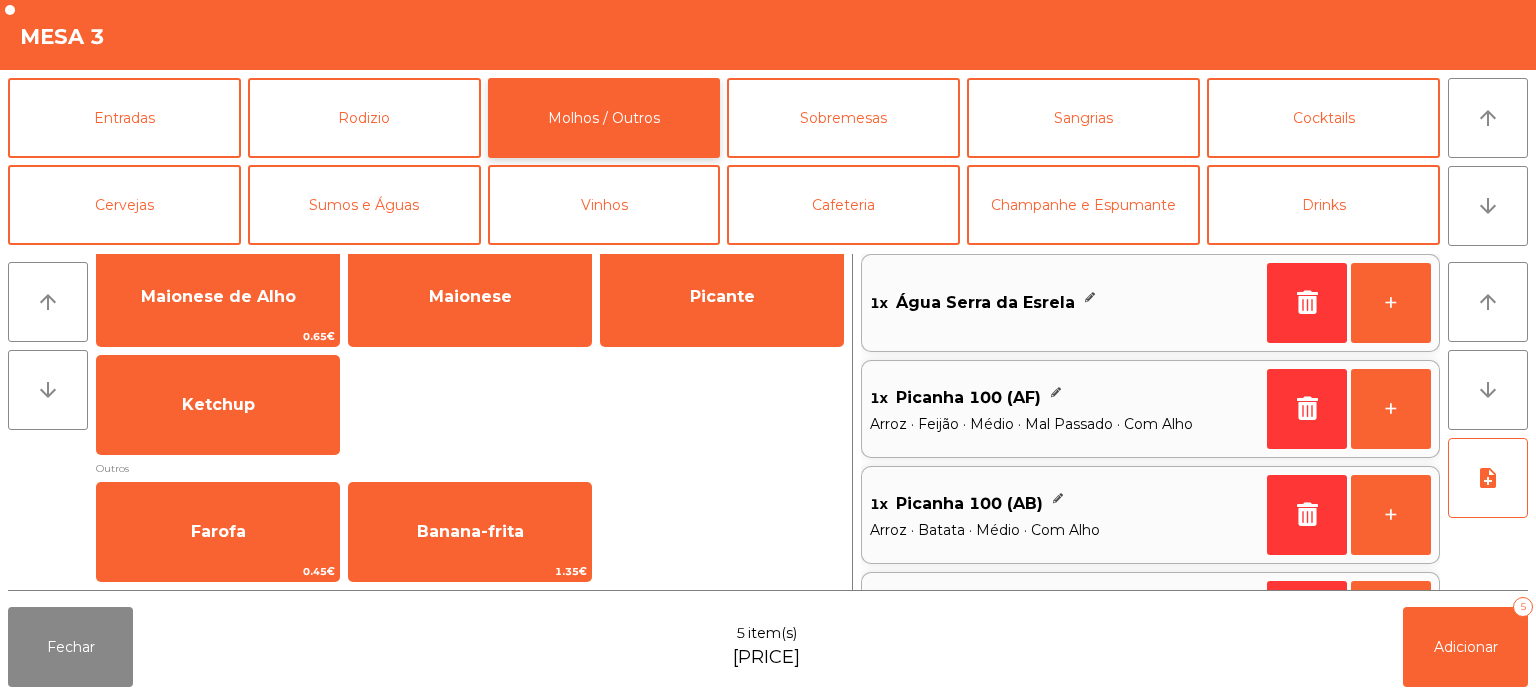 scroll, scrollTop: 38, scrollLeft: 0, axis: vertical 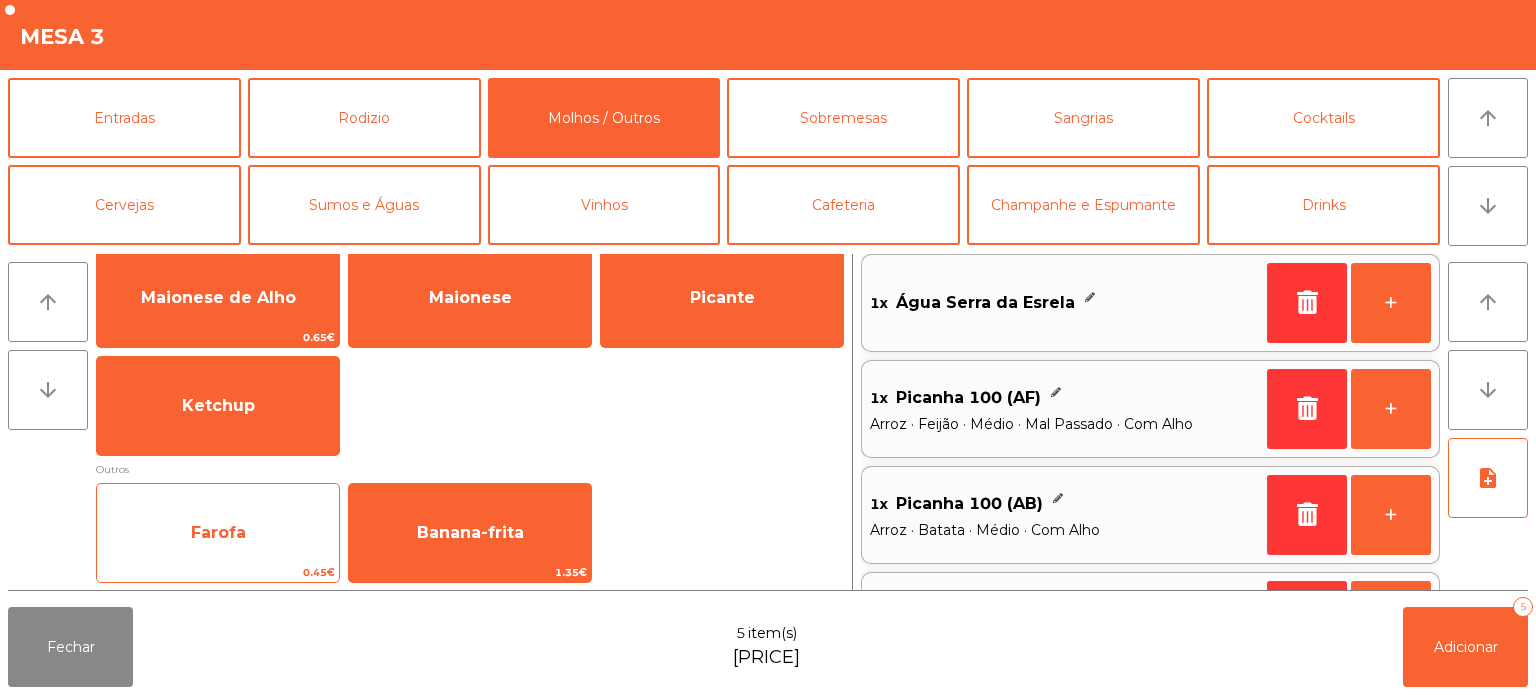 click on "Farofa" 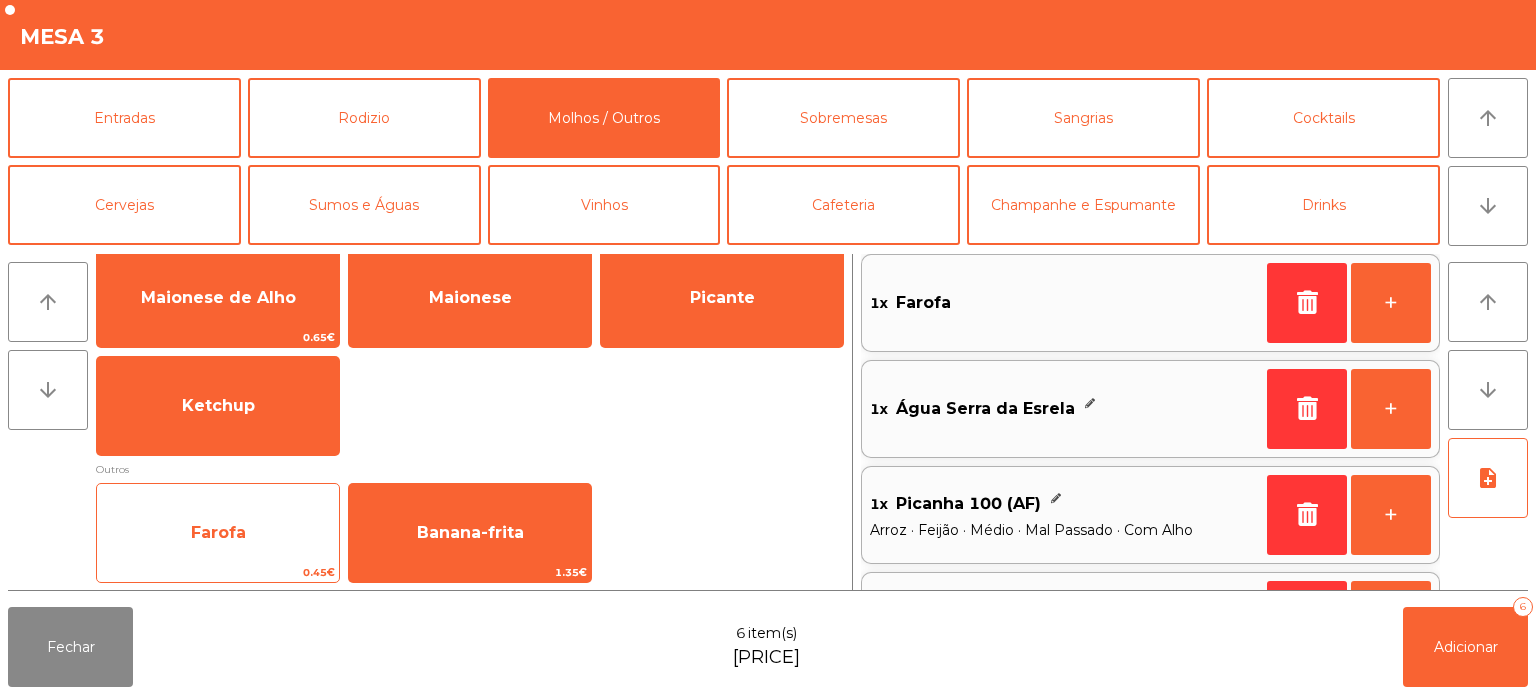 click on "Farofa" 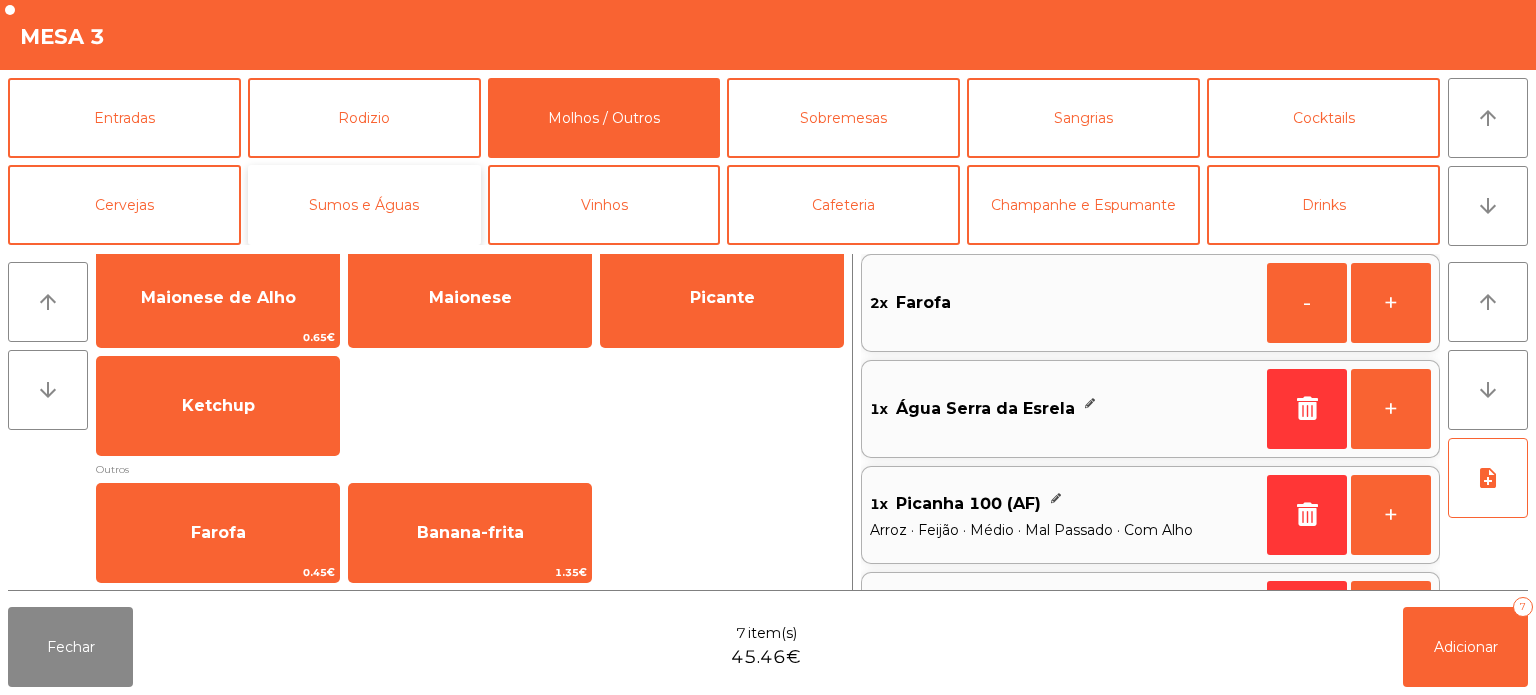 click on "Sumos e Águas" 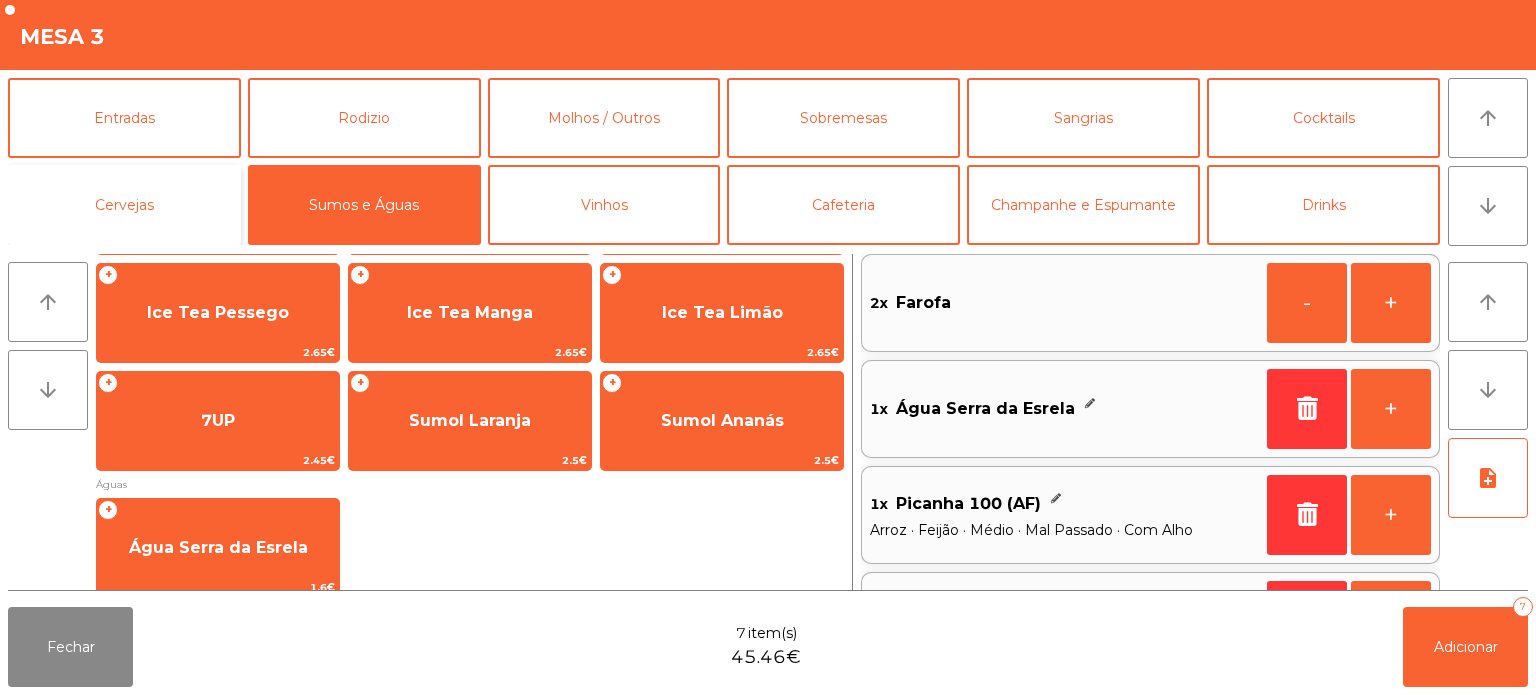click on "Cervejas" 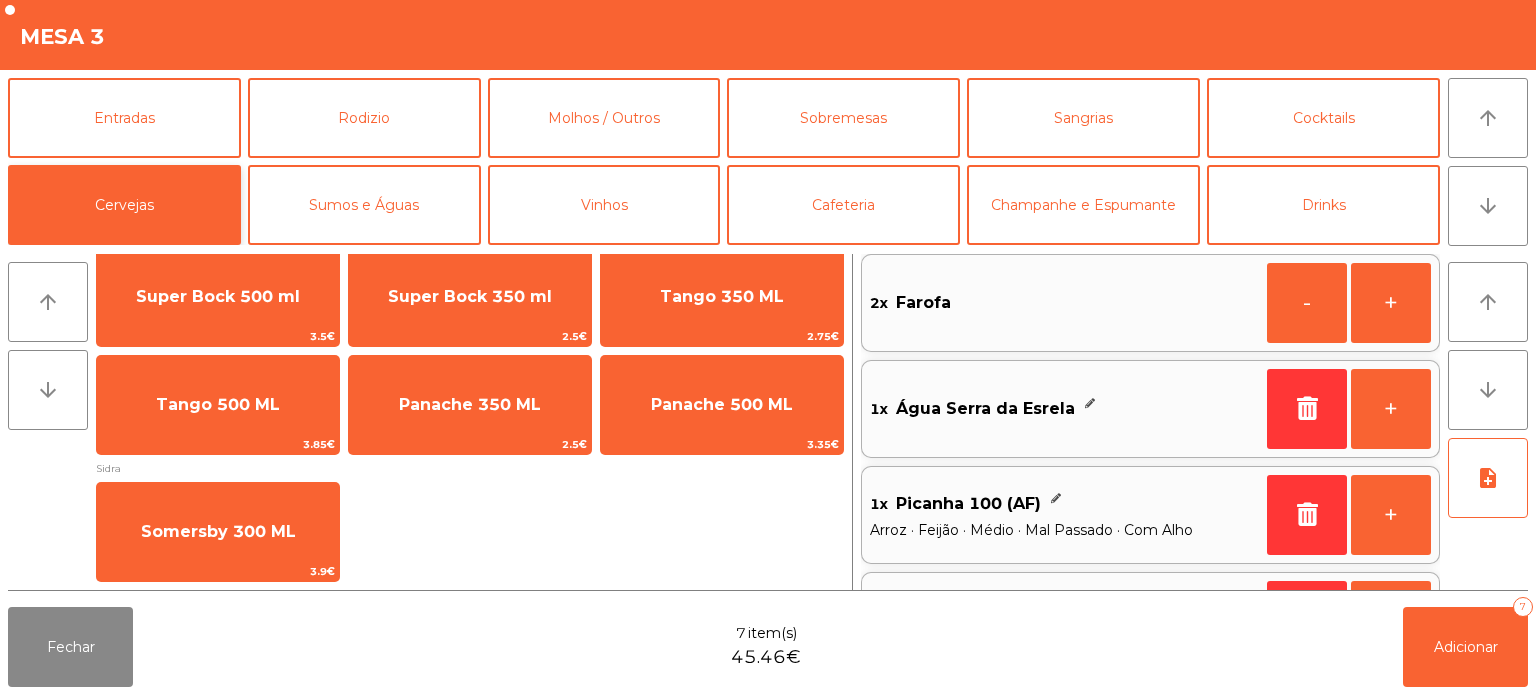 scroll, scrollTop: 38, scrollLeft: 0, axis: vertical 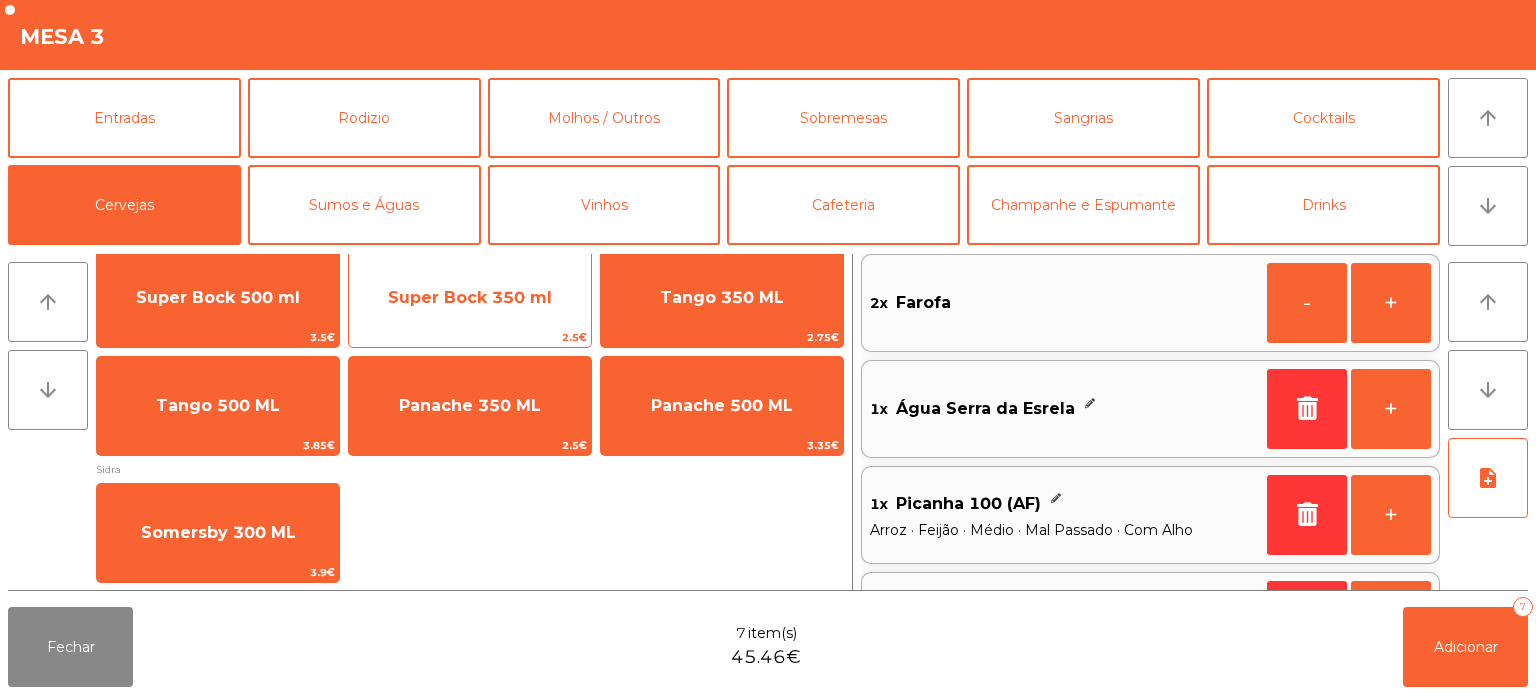 click on "Super Bock 350 ml" 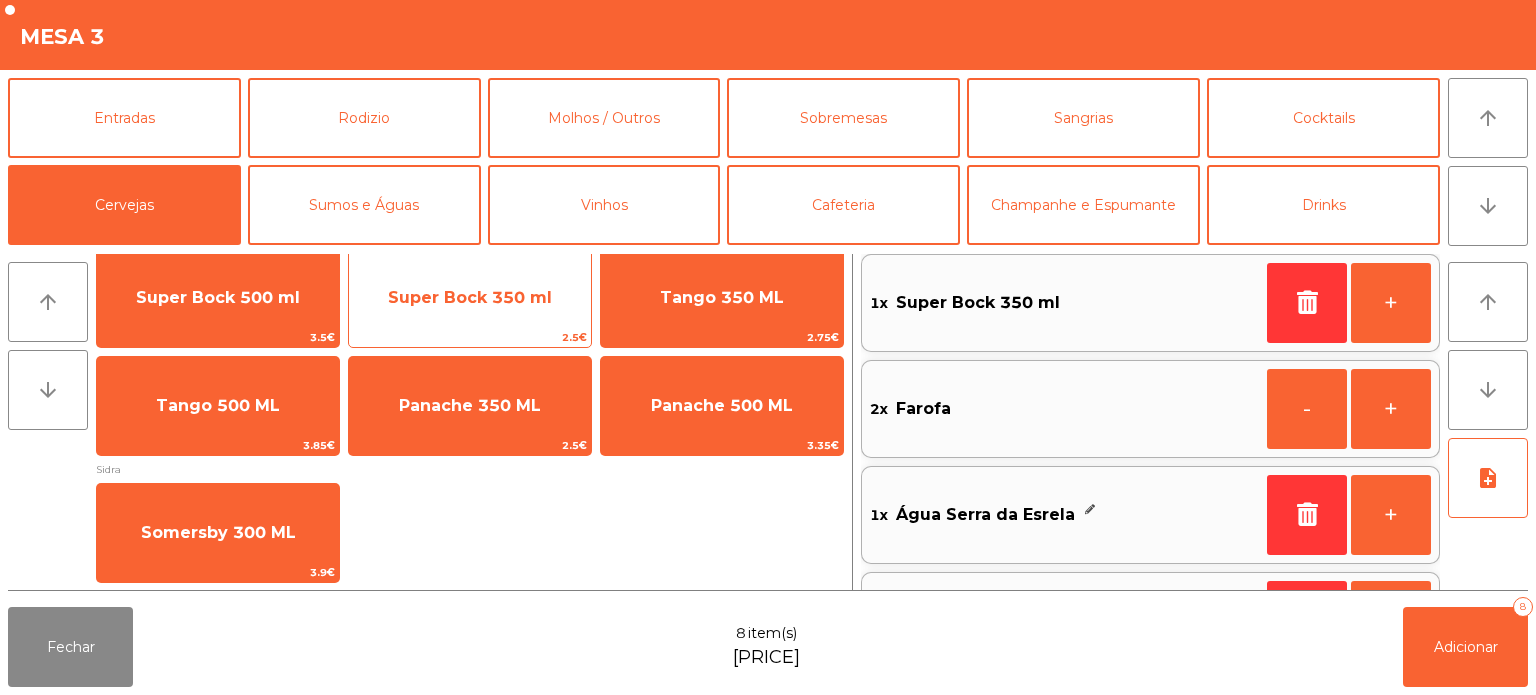 click on "Super Bock 350 ml" 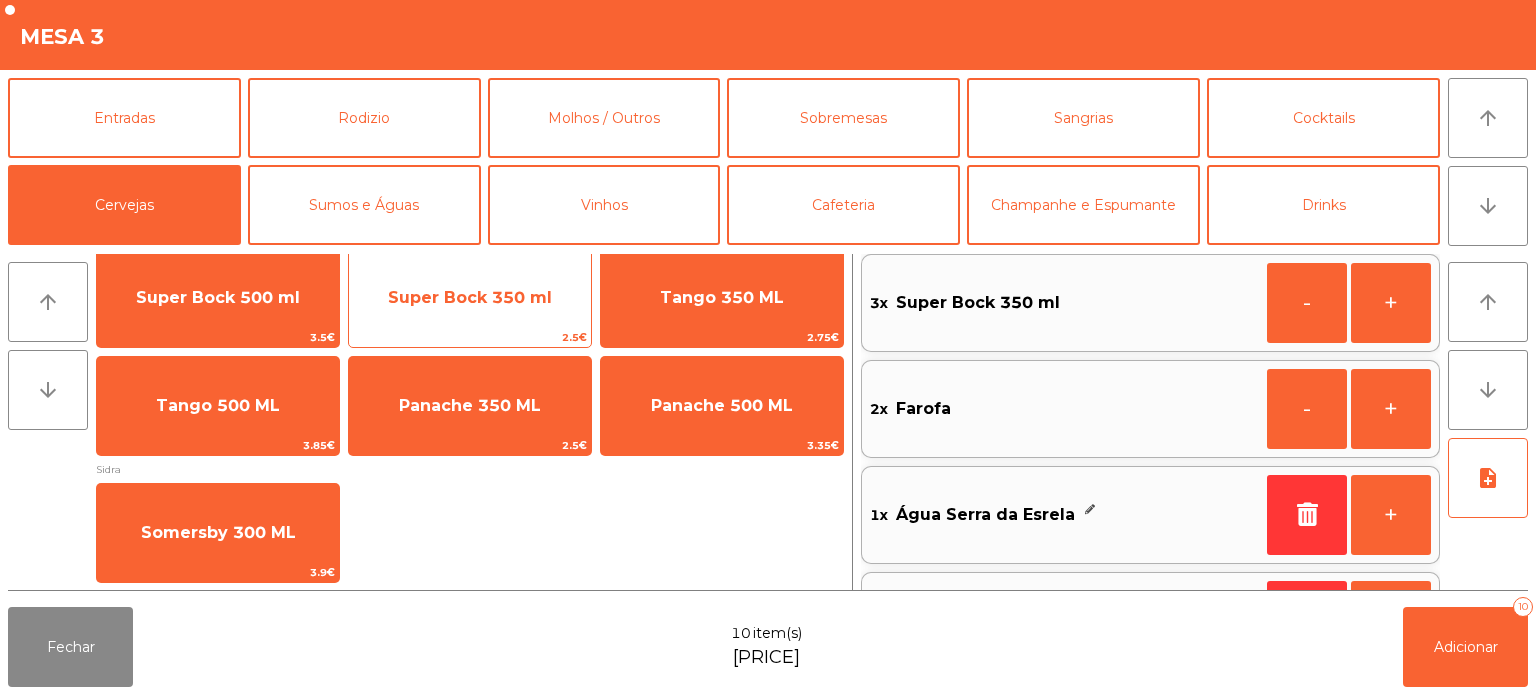 click on "Super Bock 350 ml" 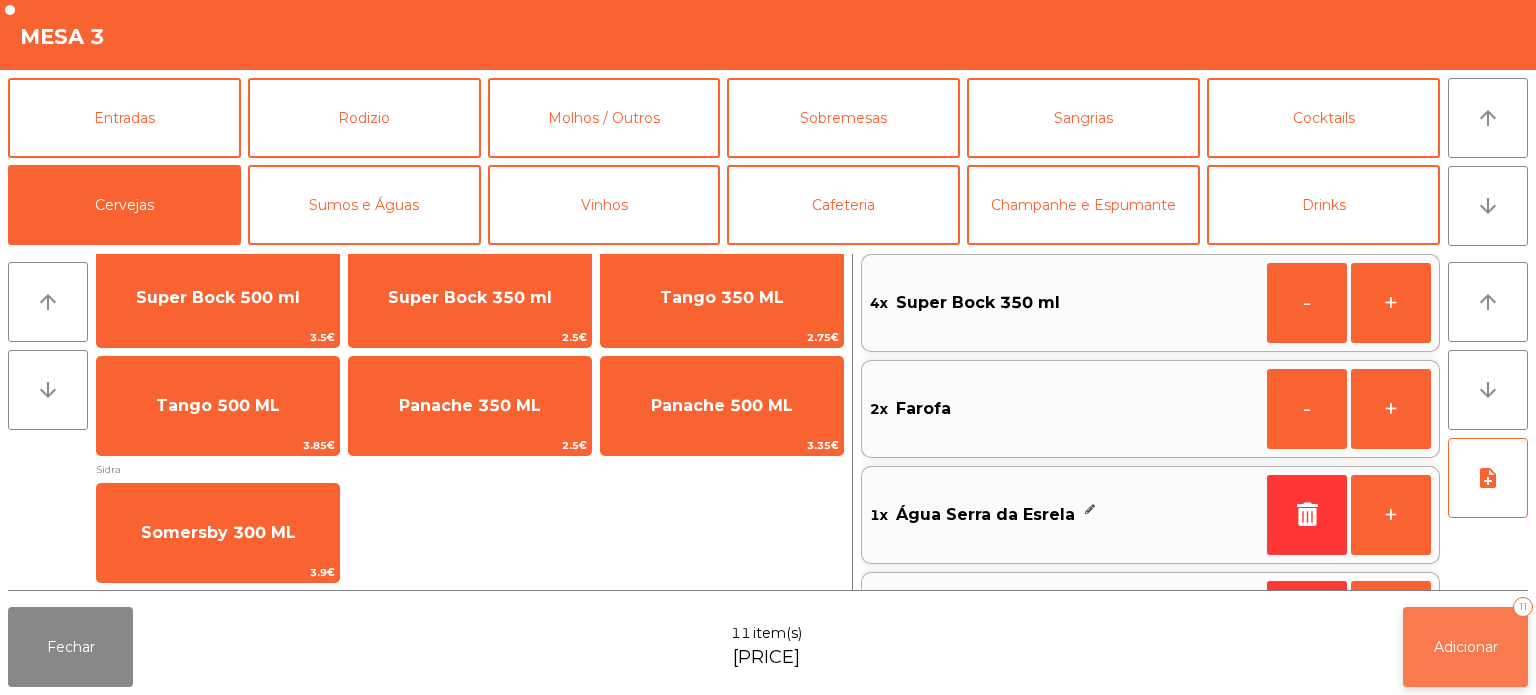 click on "Adicionar" 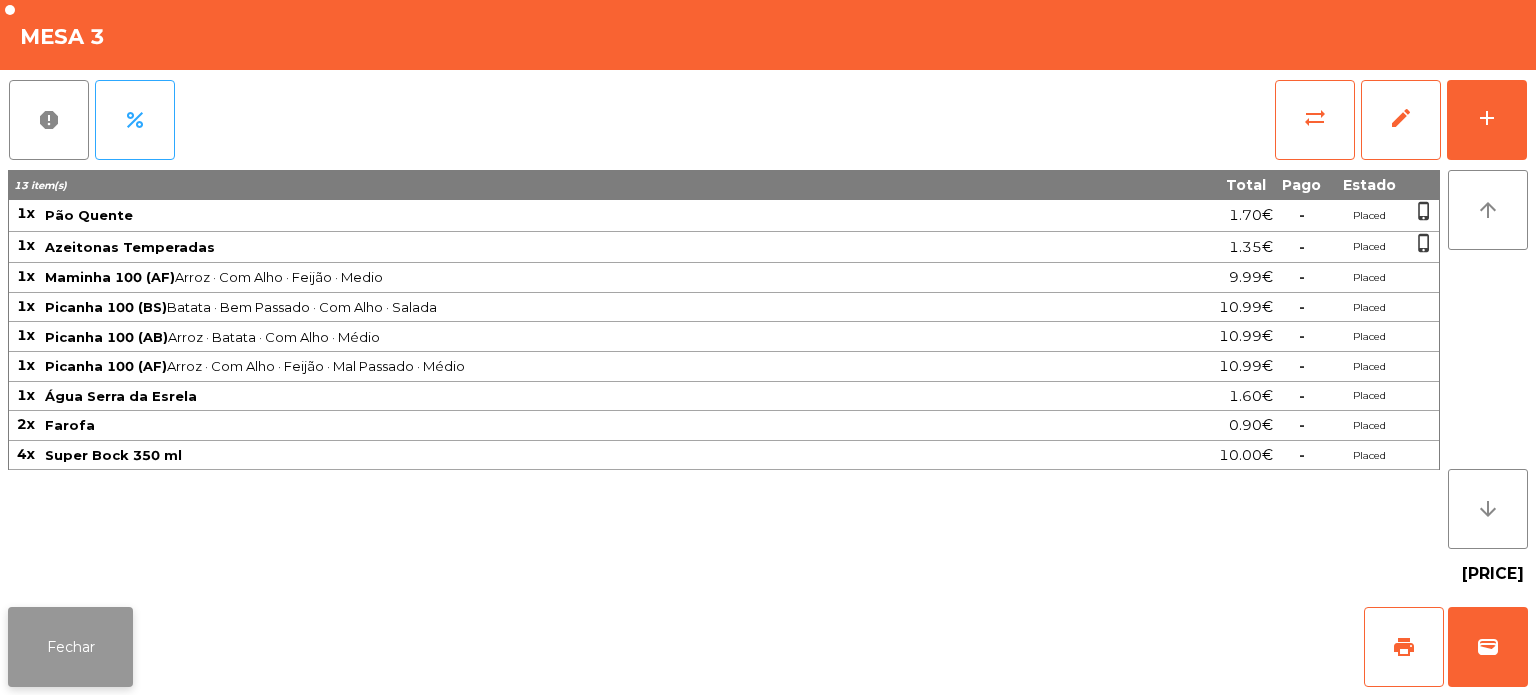 click on "Fechar" 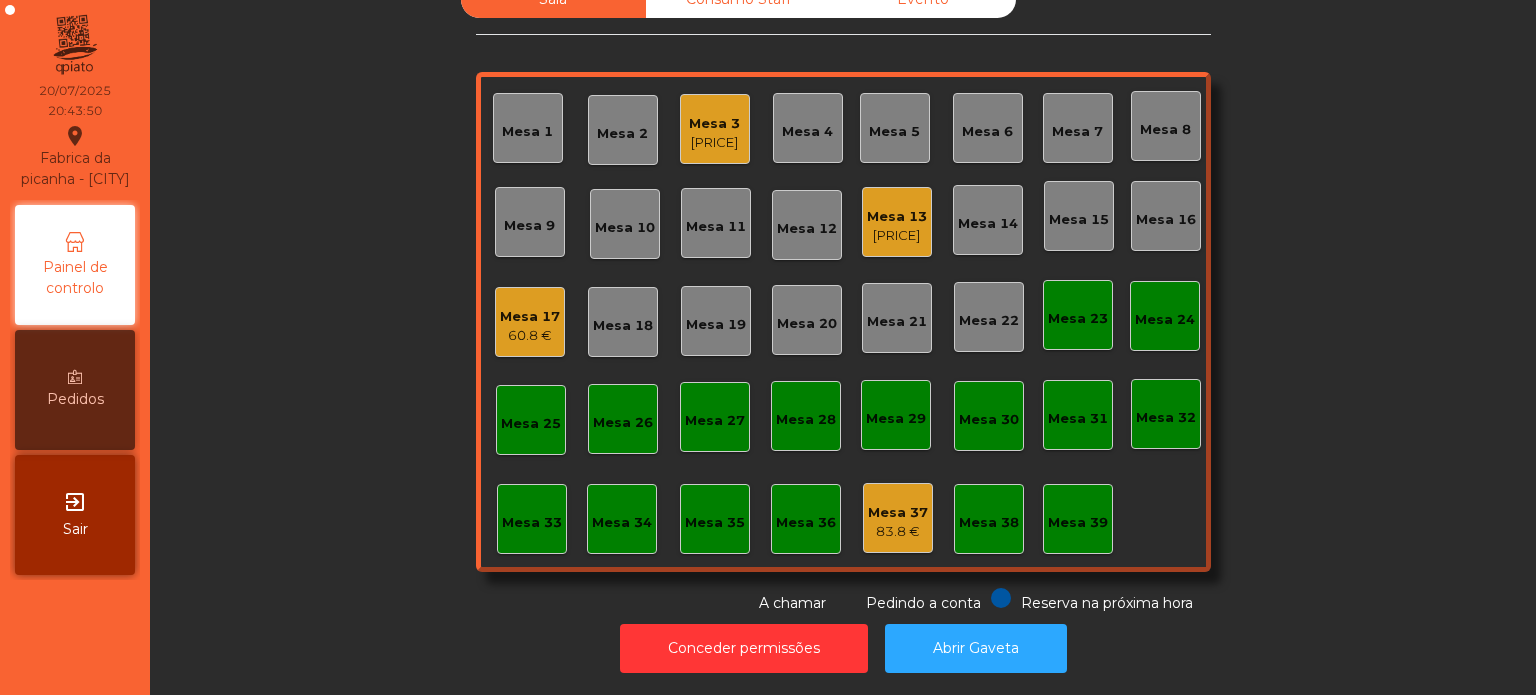 click on "Sala   Consumo Staff   Evento   Mesa 1   Mesa 2   Mesa 3   58.51 €   Mesa 4   Mesa 5   Mesa 6   Mesa 7   Mesa 8   Mesa 9   Mesa 10   Mesa 11   Mesa 12   Mesa 13   163.35 €   Mesa 14   Mesa 15   Mesa 16   Mesa 17   60.8 €   Mesa 18   Mesa 19   Mesa 20   Mesa 21   Mesa 22   Mesa 23   Mesa 24   Mesa 25   Mesa 26   Mesa 27   Mesa 28   Mesa 29   Mesa 30   Mesa 31   Mesa 32   Mesa 33   Mesa 34   Mesa 35   Mesa 36   Mesa 37   83.8 €   Mesa 38   Mesa 39  Reserva na próxima hora Pedindo a conta A chamar" 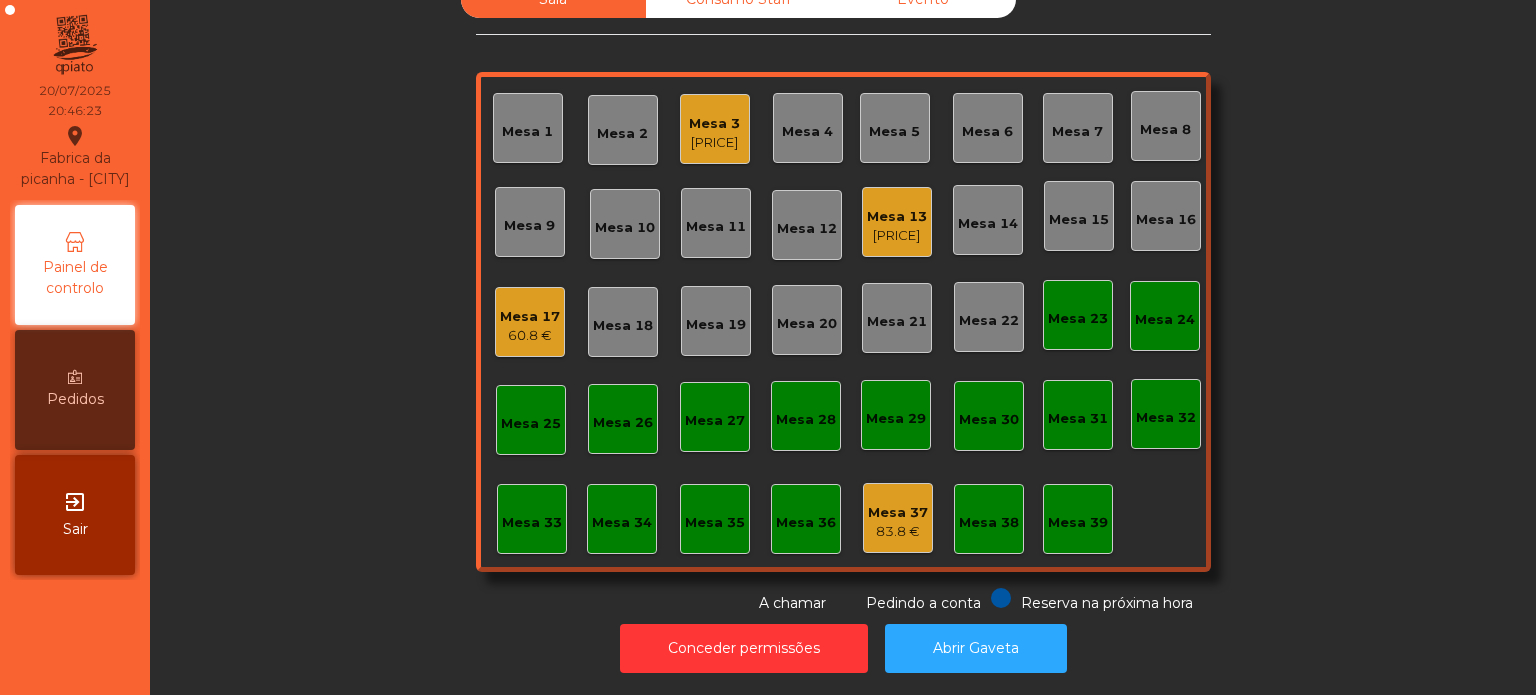 click on "Mesa 17   60.8 €" 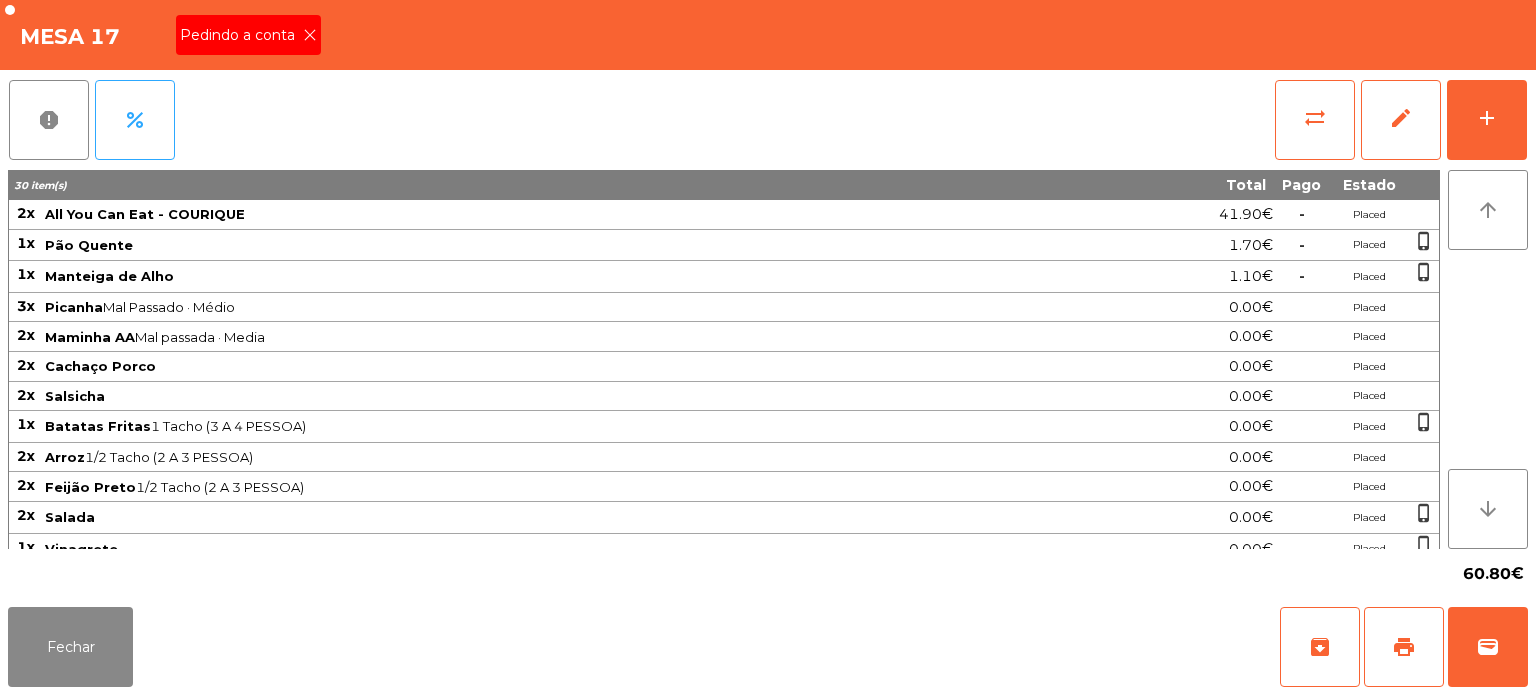 click on "Pedindo a conta" 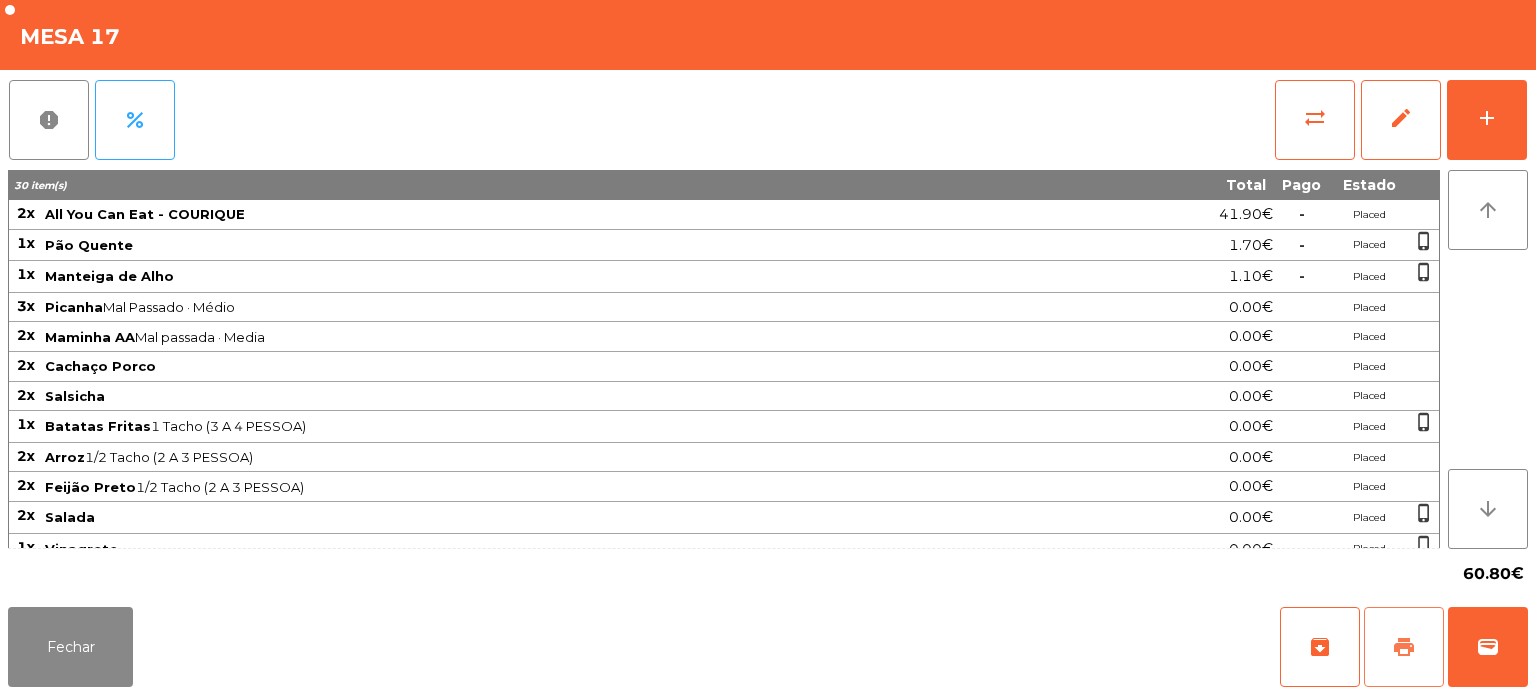 click on "print" 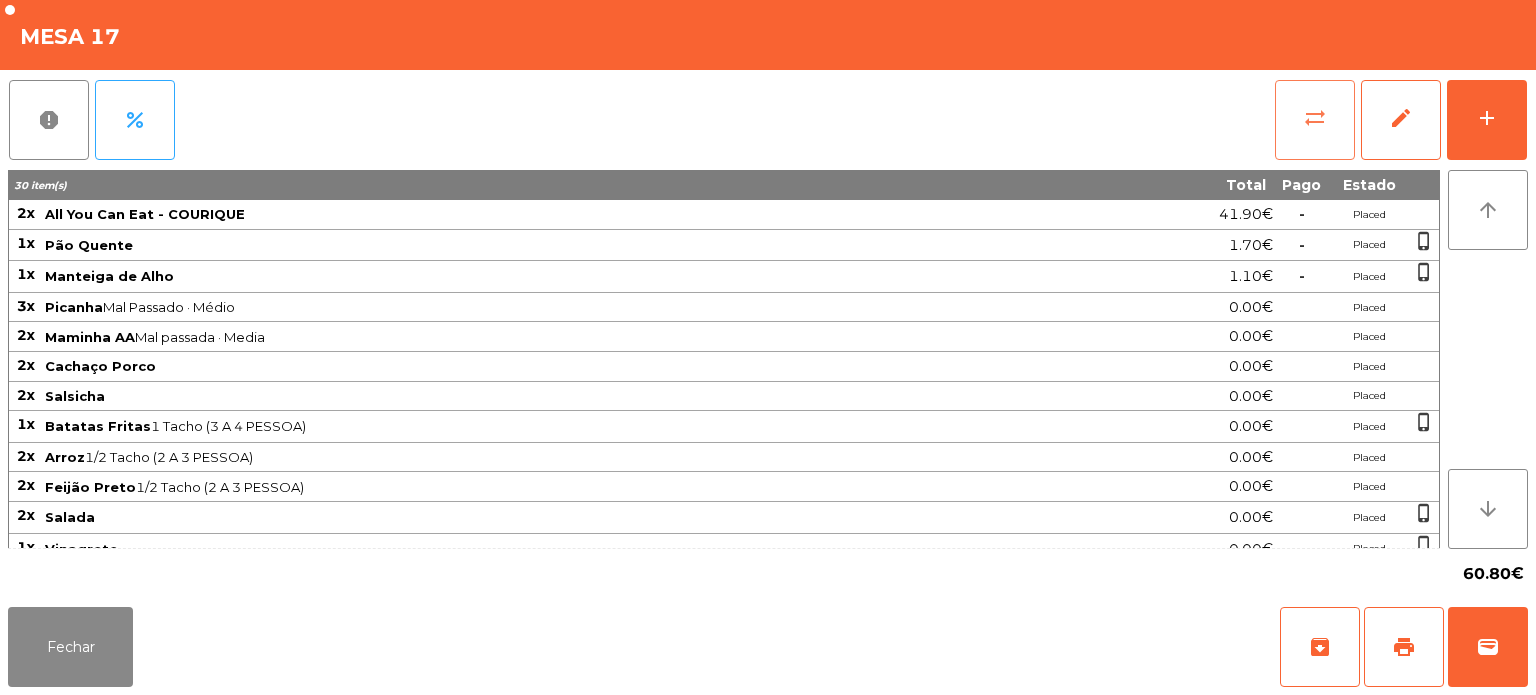 click on "sync_alt" 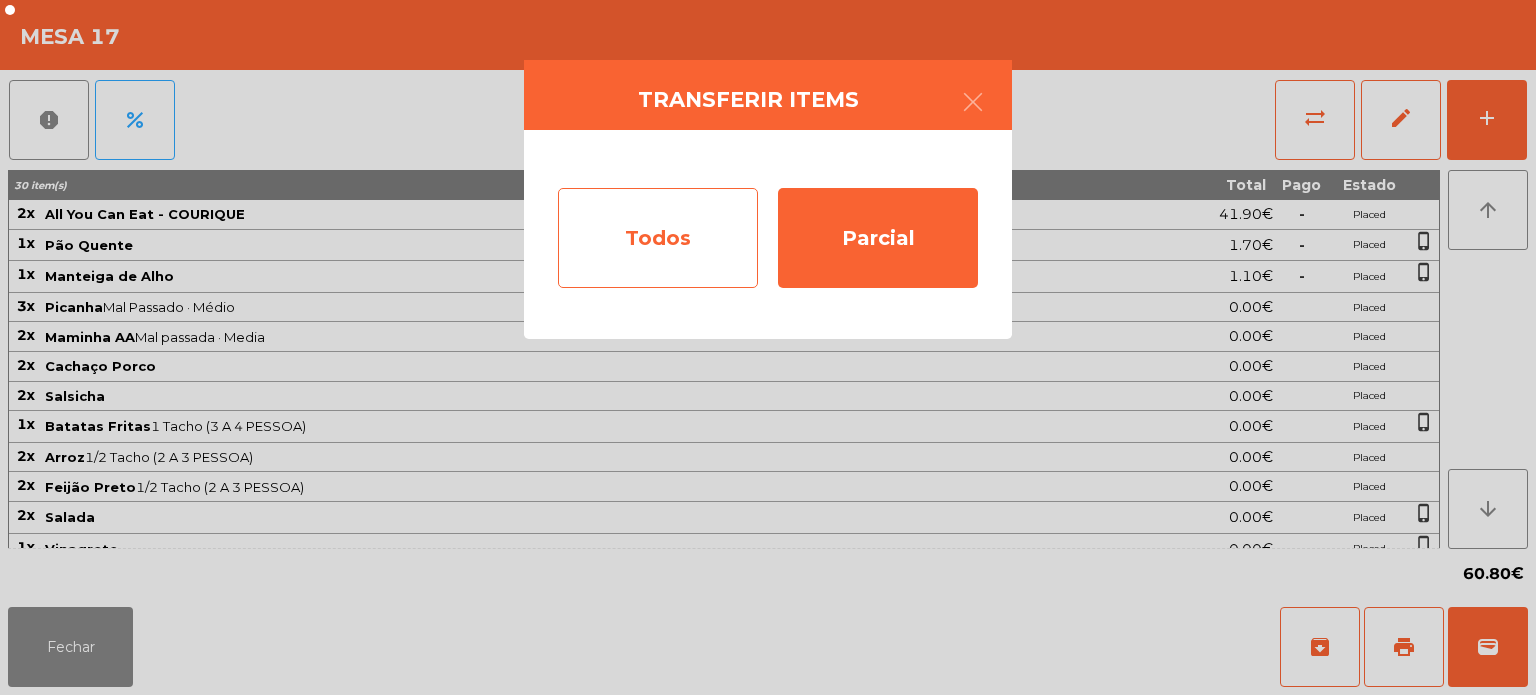 click on "Todos" 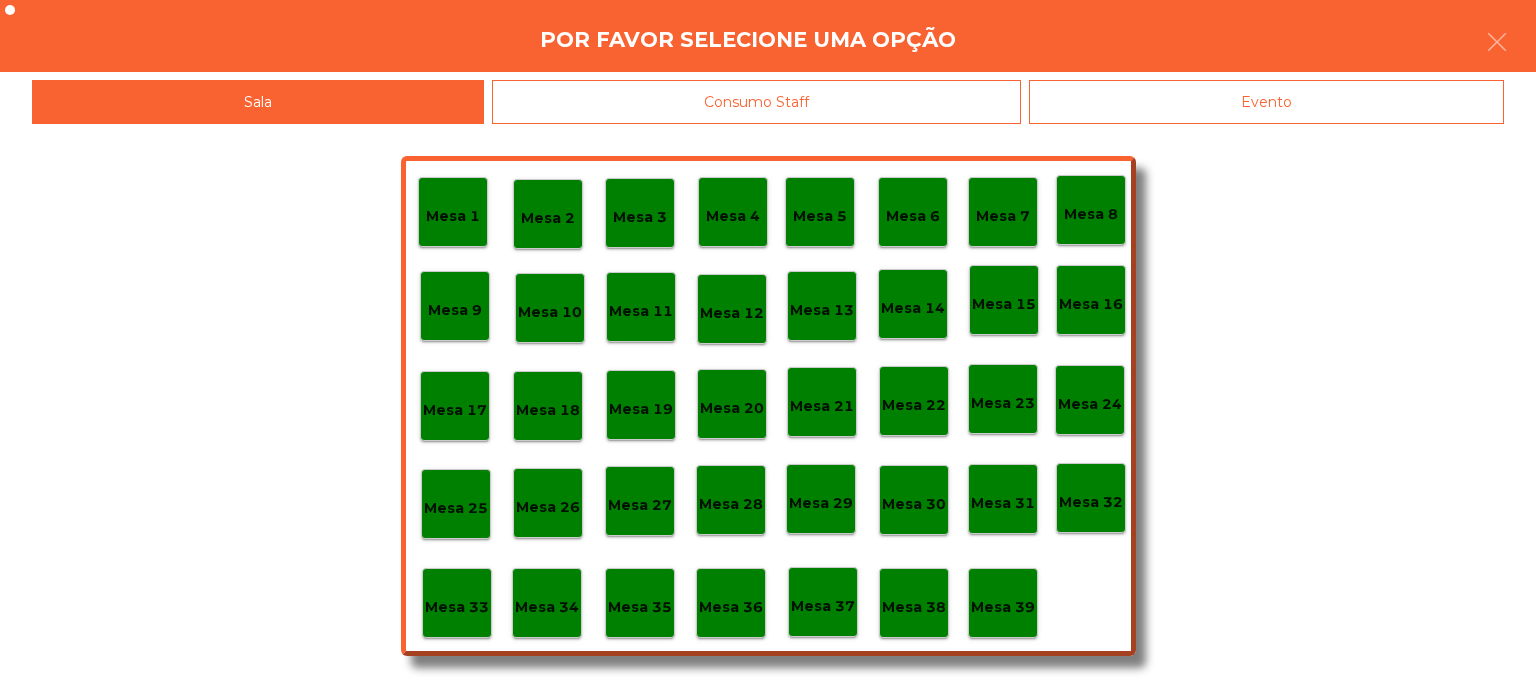 click on "Evento" 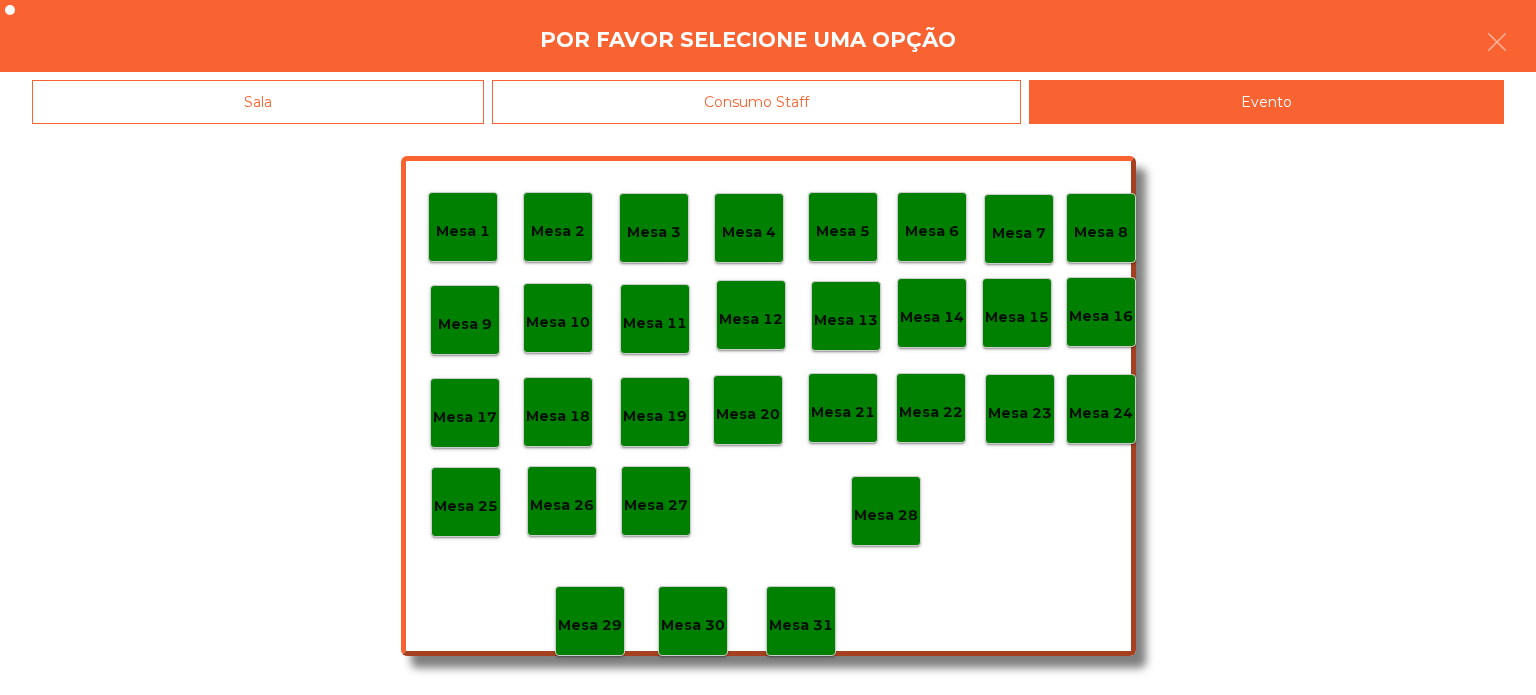 click on "Mesa 28" 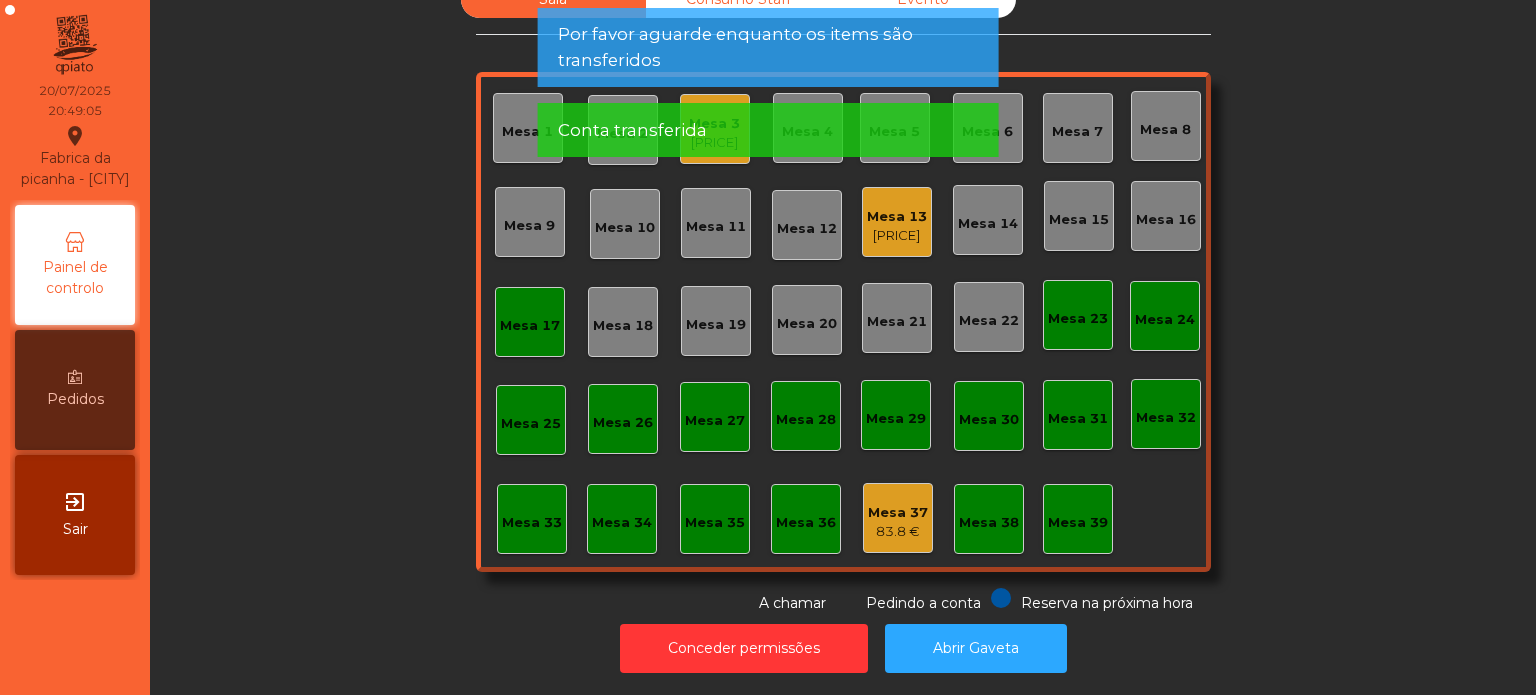 click on "Mesa 17" 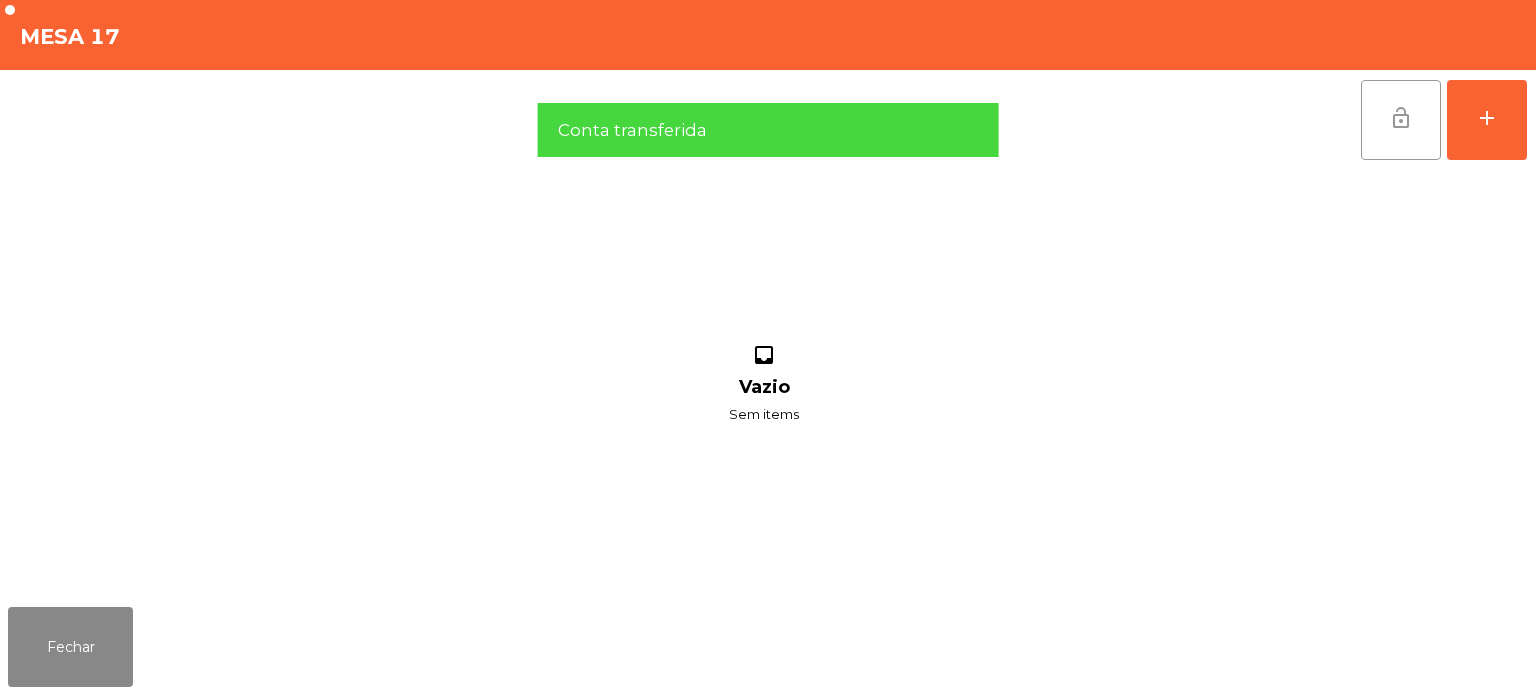 click on "lock_open" 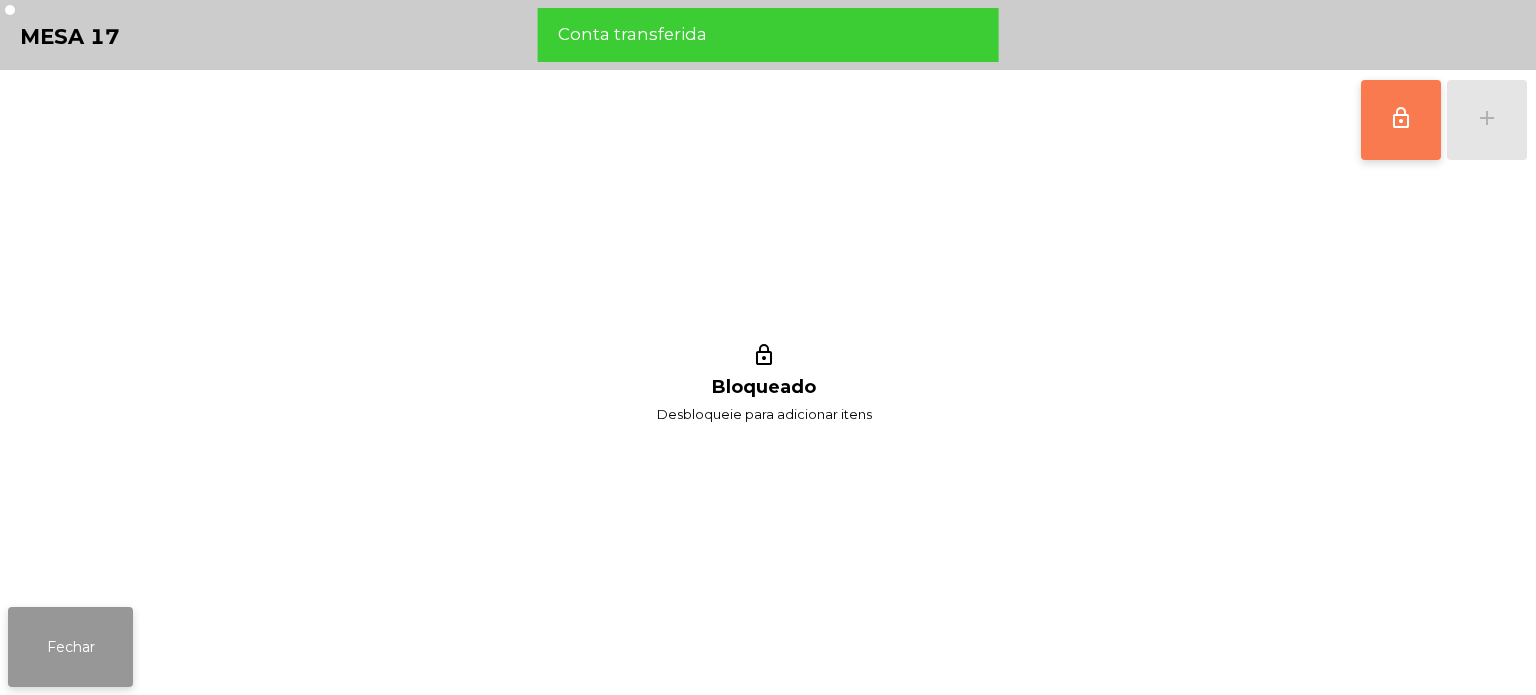 click on "Fechar" 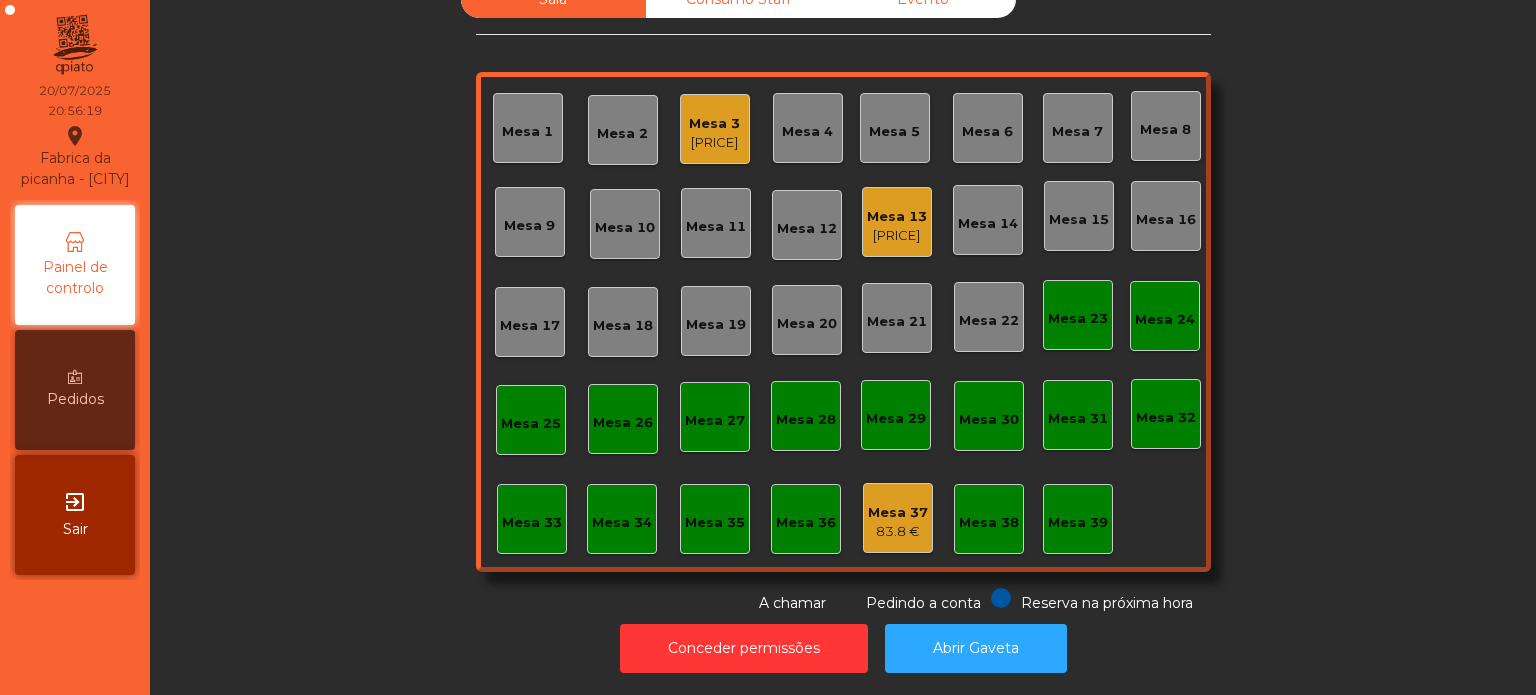 click on "Mesa 6" 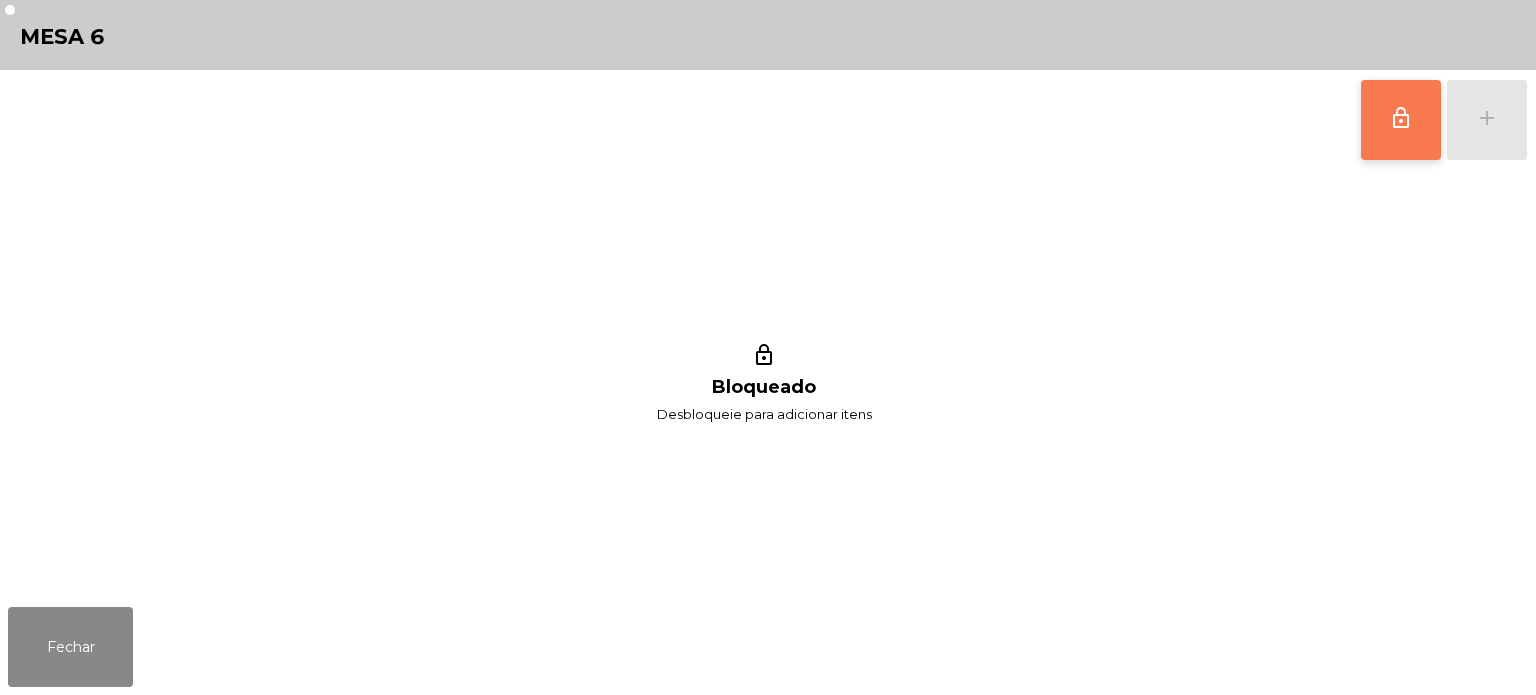 click on "lock_outline" 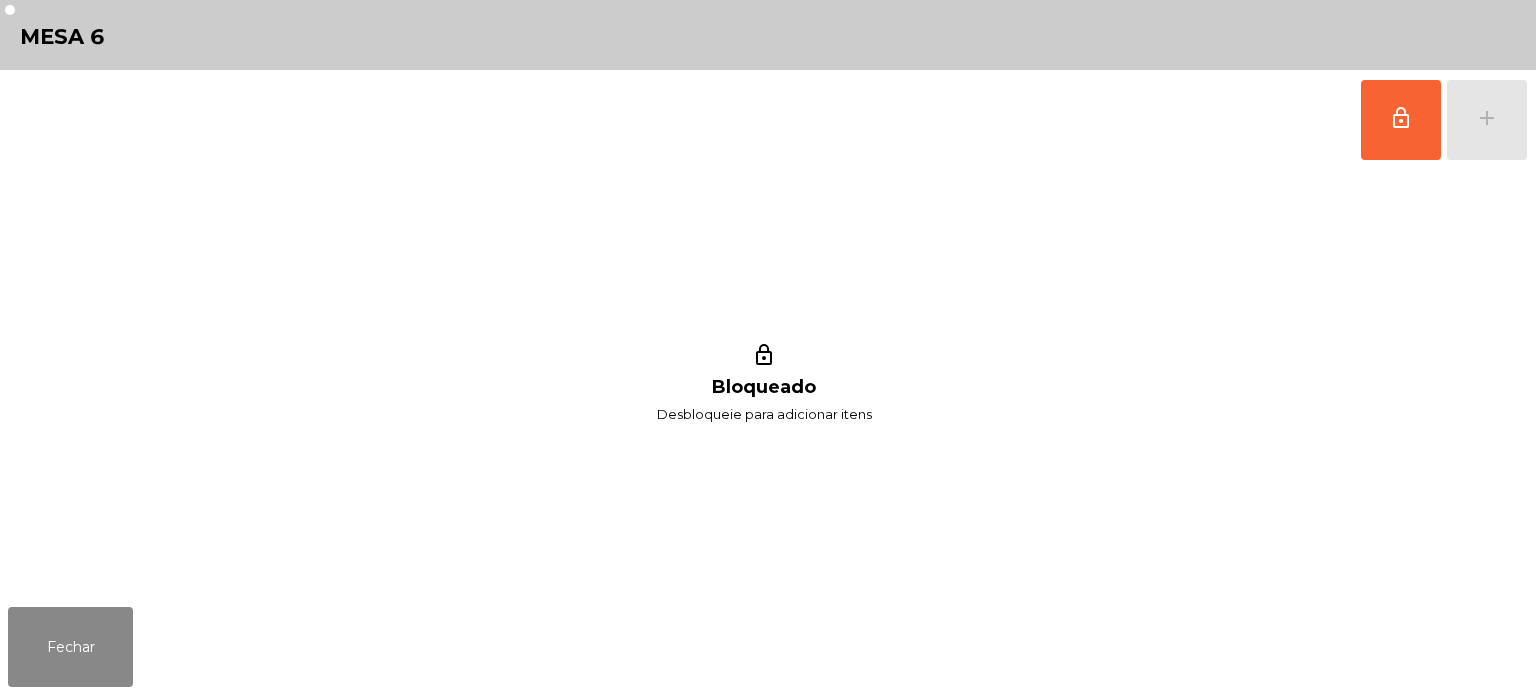 click on "lock_outline   add" 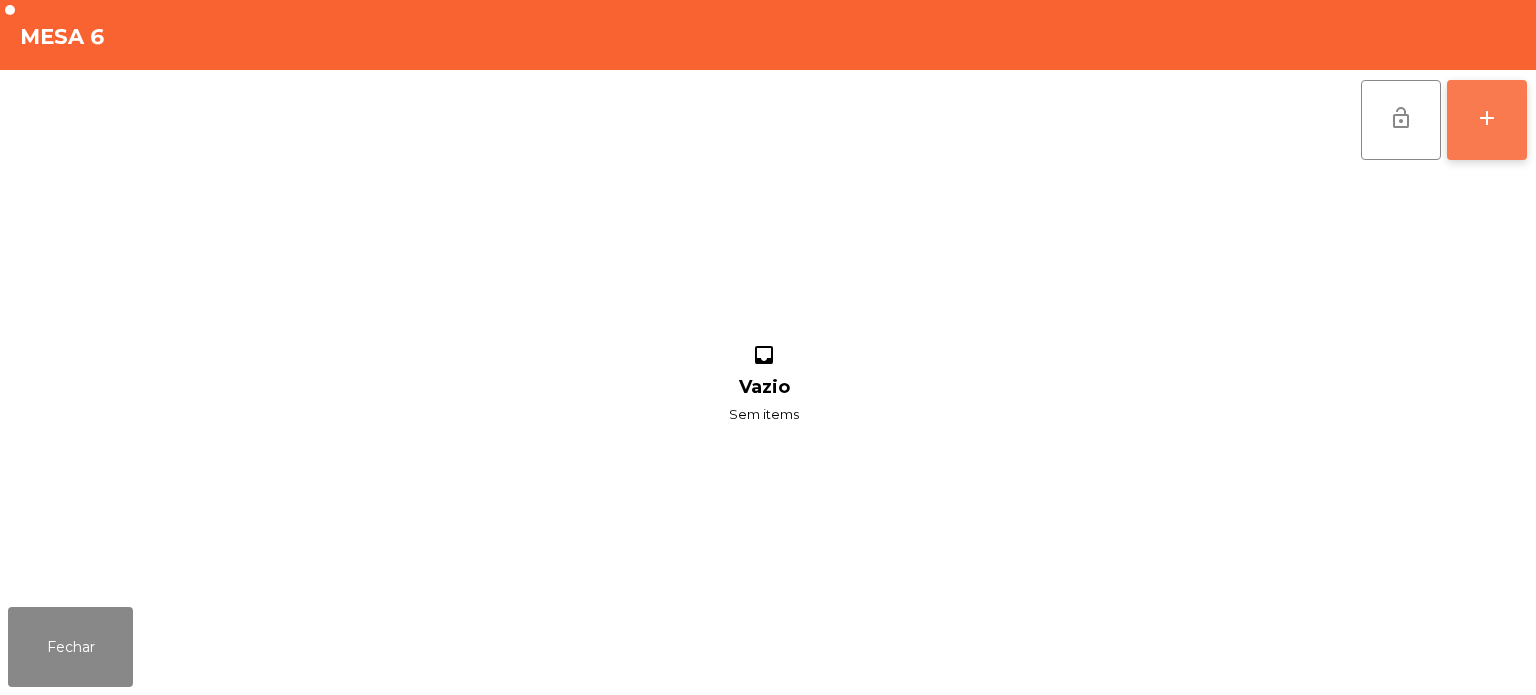 click on "add" 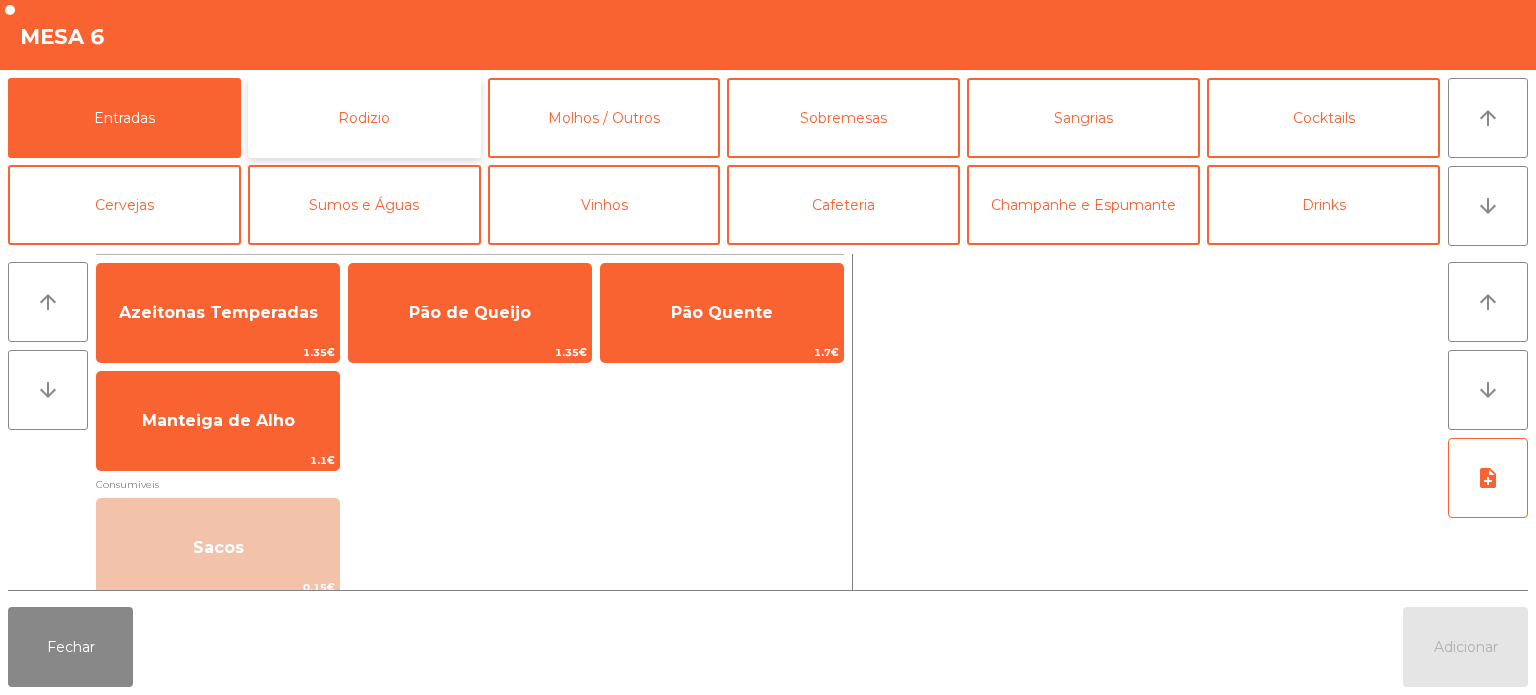 click on "Rodizio" 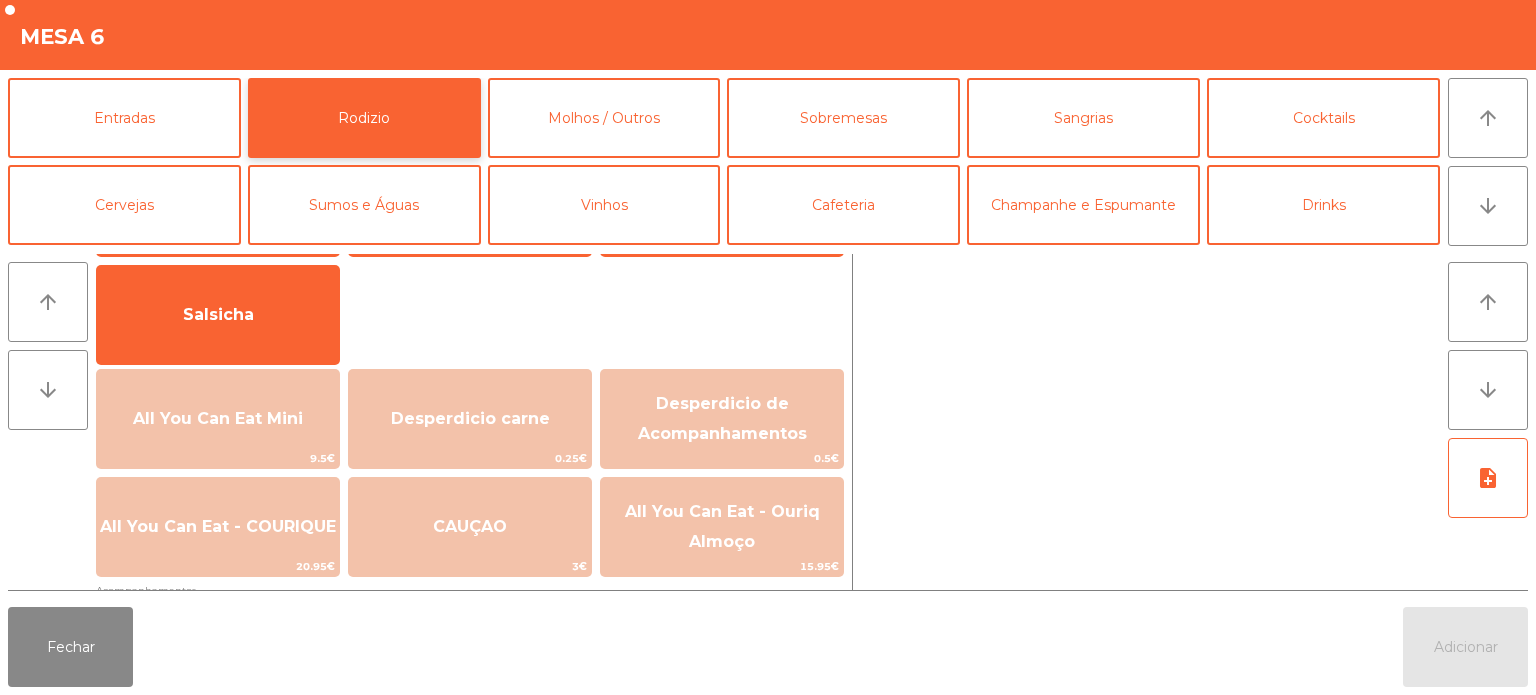 scroll, scrollTop: 132, scrollLeft: 0, axis: vertical 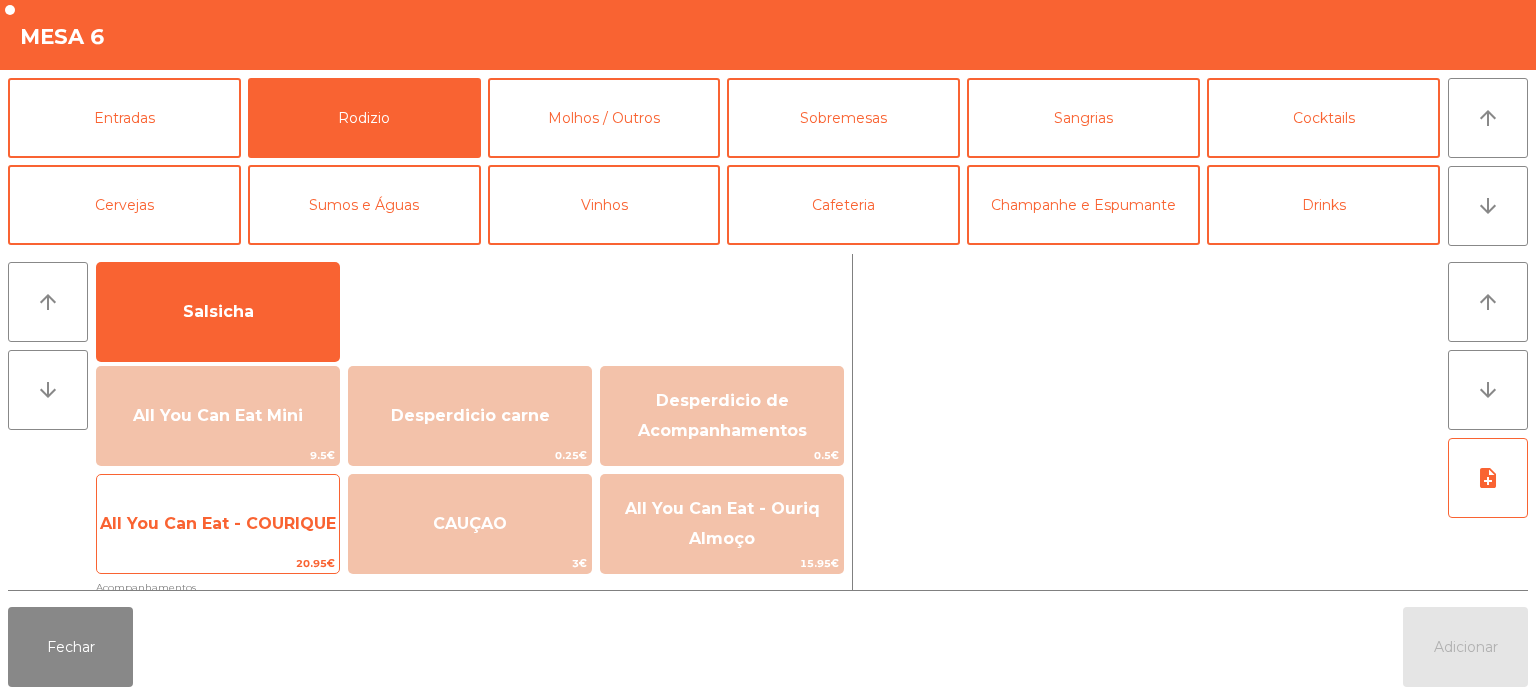 click on "All You Can Eat - COURIQUE" 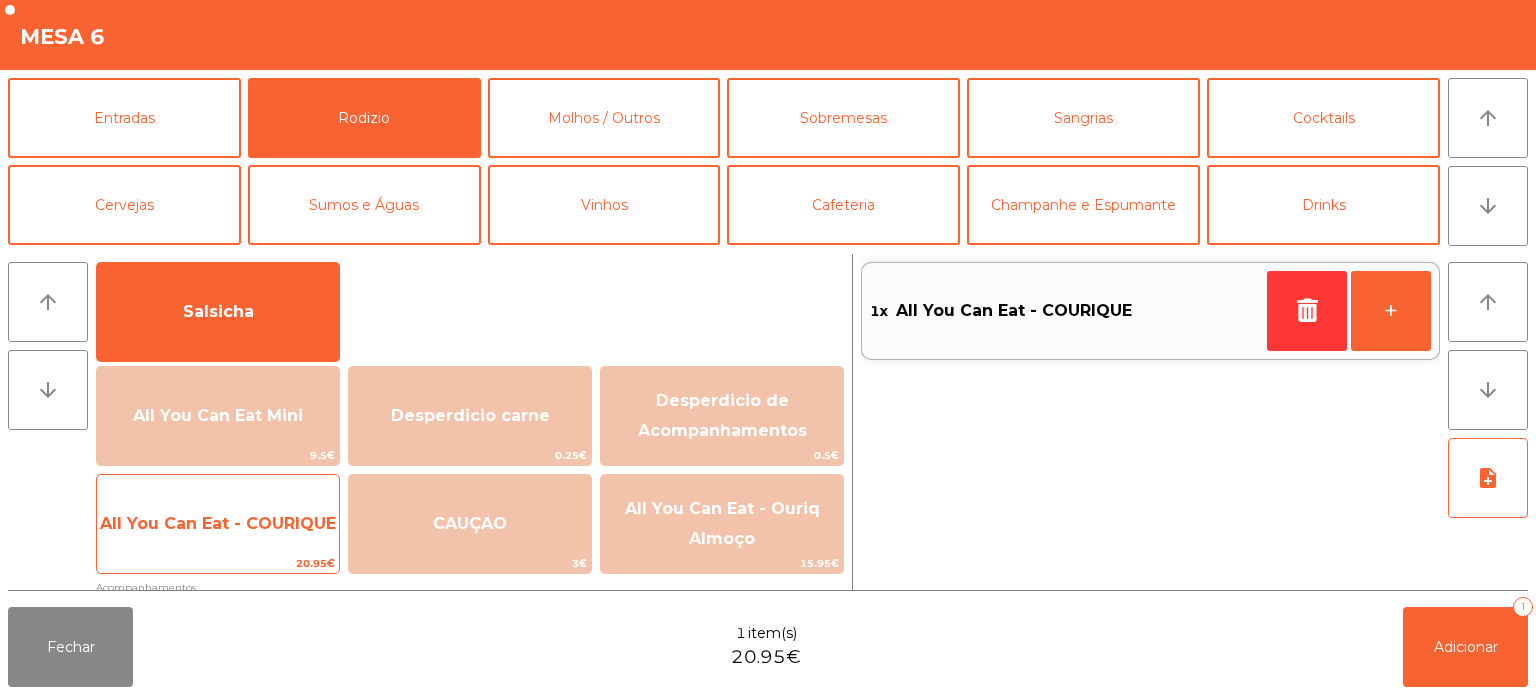 click on "All You Can Eat - COURIQUE" 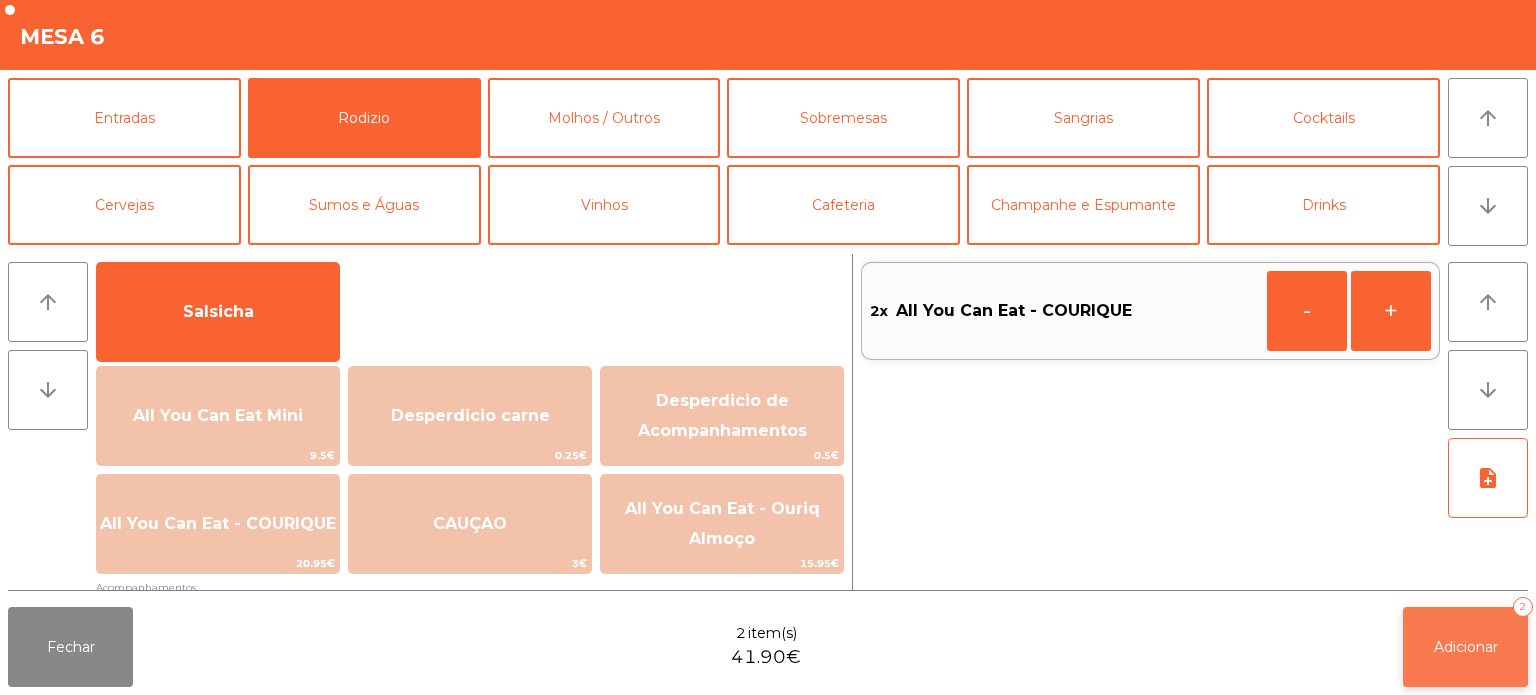 click on "Adicionar   2" 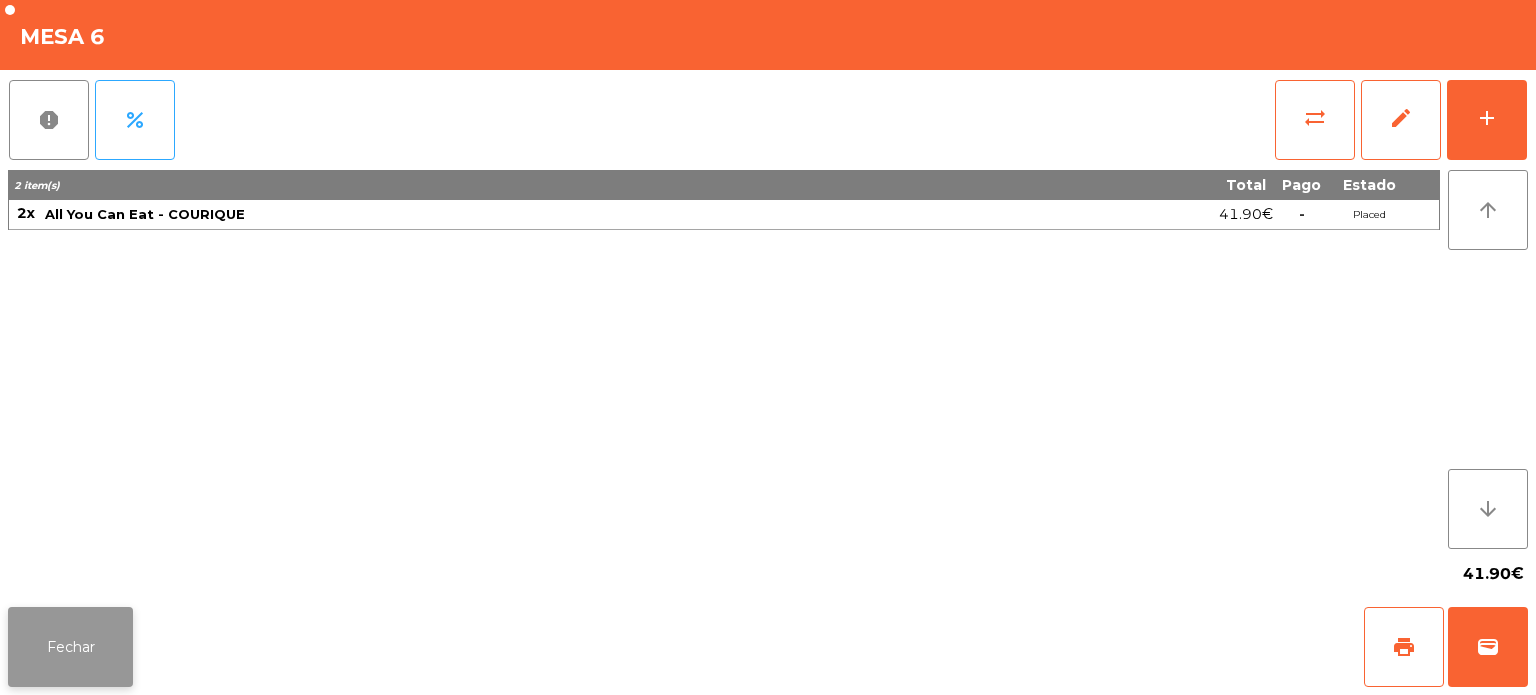 click on "Fechar" 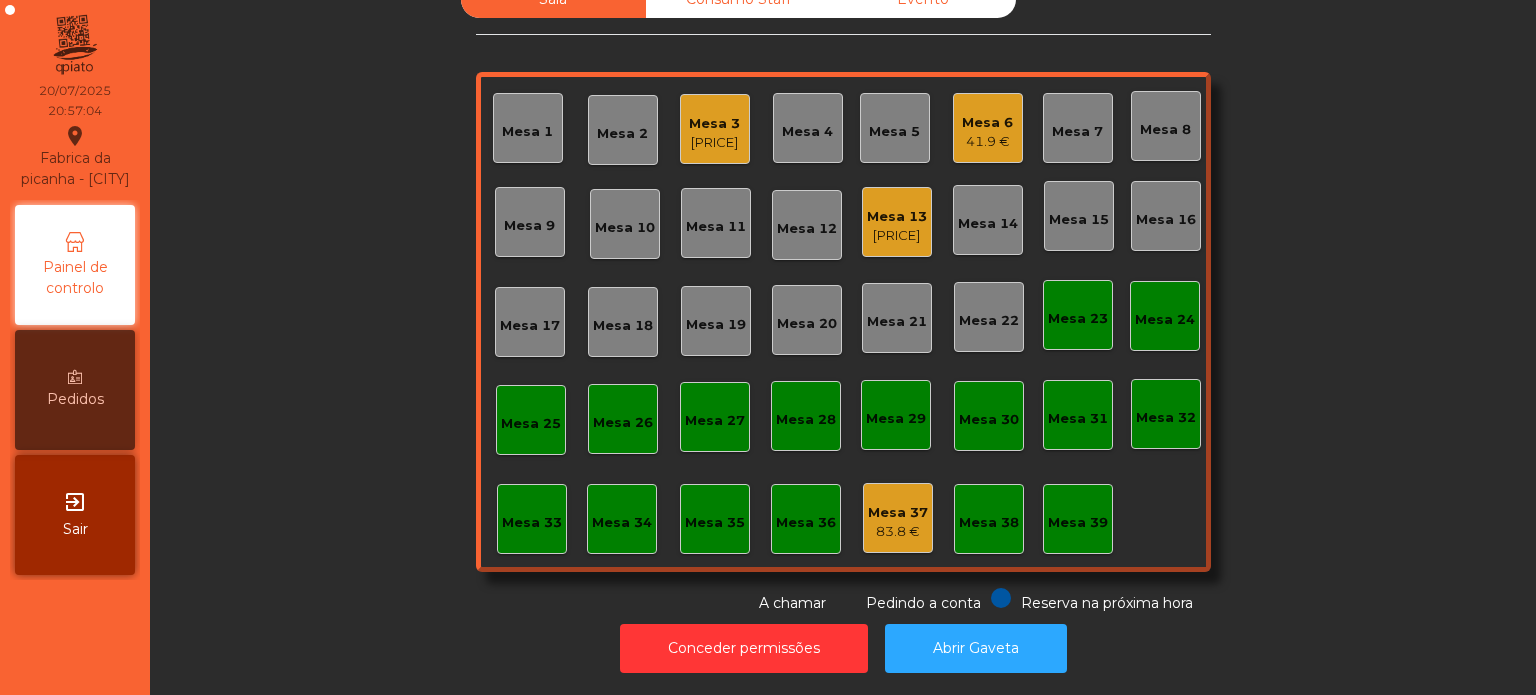 click on "Sala   Consumo Staff   Evento   Mesa 1   Mesa 2   Mesa 3   58.51 €   Mesa 4   Mesa 5   Mesa 6   41.9 €   Mesa 7   Mesa 8   Mesa 9   Mesa 10   Mesa 11   Mesa 12   Mesa 13   163.35 €   Mesa 14   Mesa 15   Mesa 16   Mesa 17   Mesa 18   Mesa 19   Mesa 20   Mesa 21   Mesa 22   Mesa 23   Mesa 24   Mesa 25   Mesa 26   Mesa 27   Mesa 28   Mesa 29   Mesa 30   Mesa 31   Mesa 32   Mesa 33   Mesa 34   Mesa 35   Mesa 36   Mesa 37   83.8 €   Mesa 38   Mesa 39  Reserva na próxima hora Pedindo a conta A chamar" 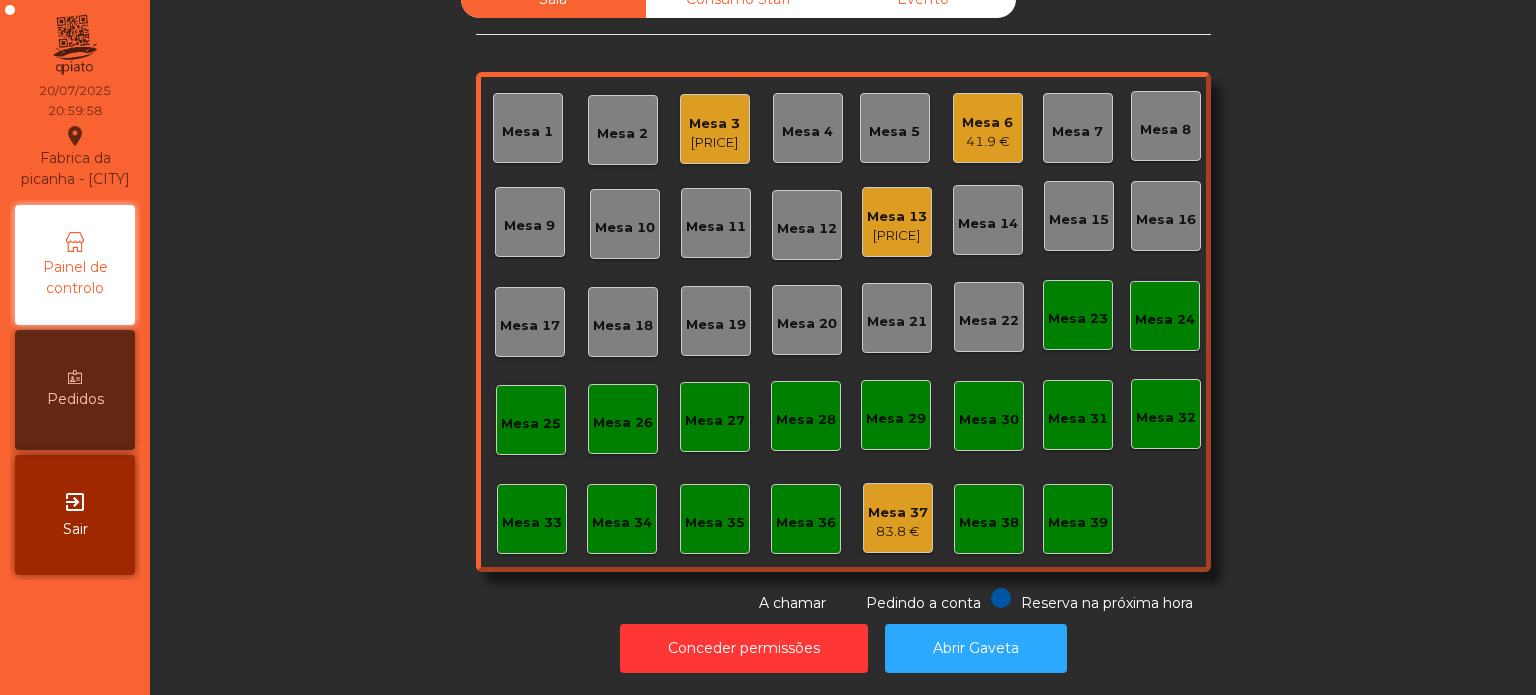 click on "58.51 €" 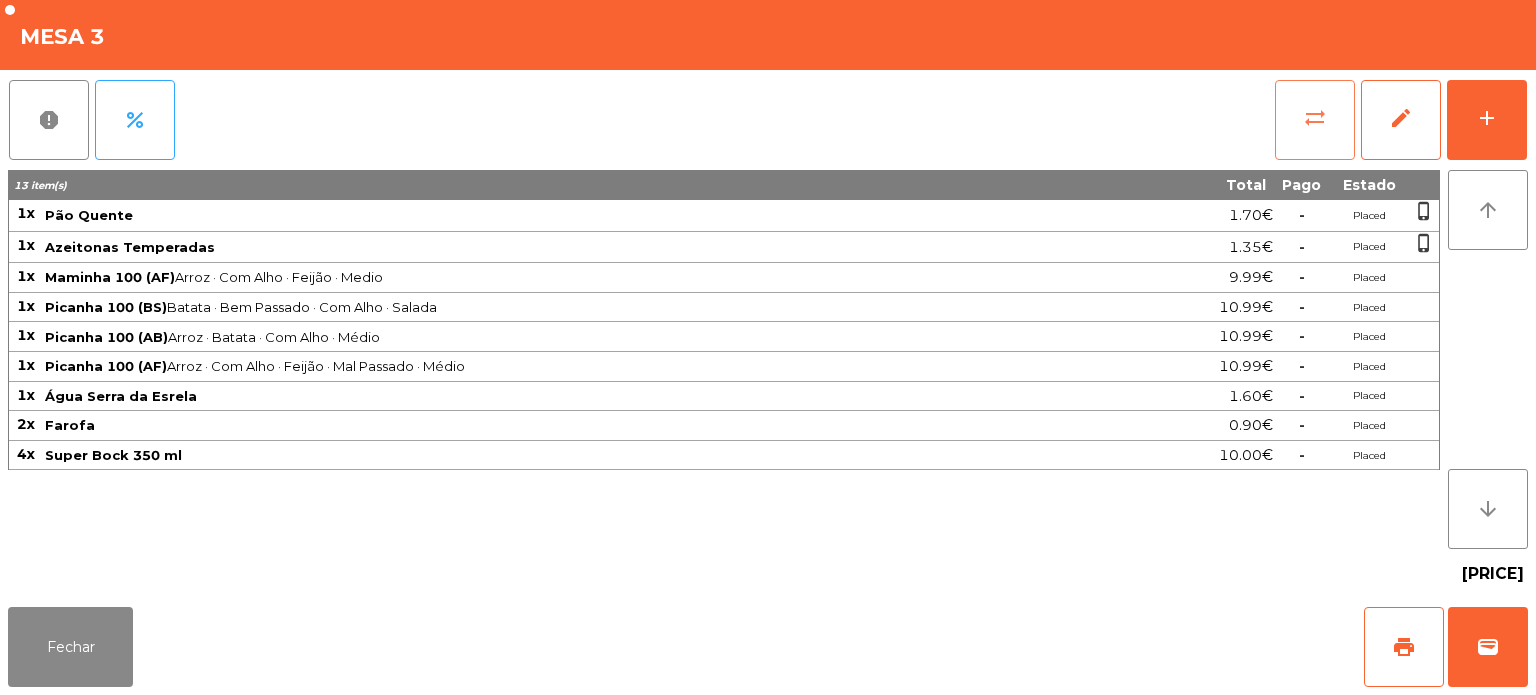 click on "sync_alt" 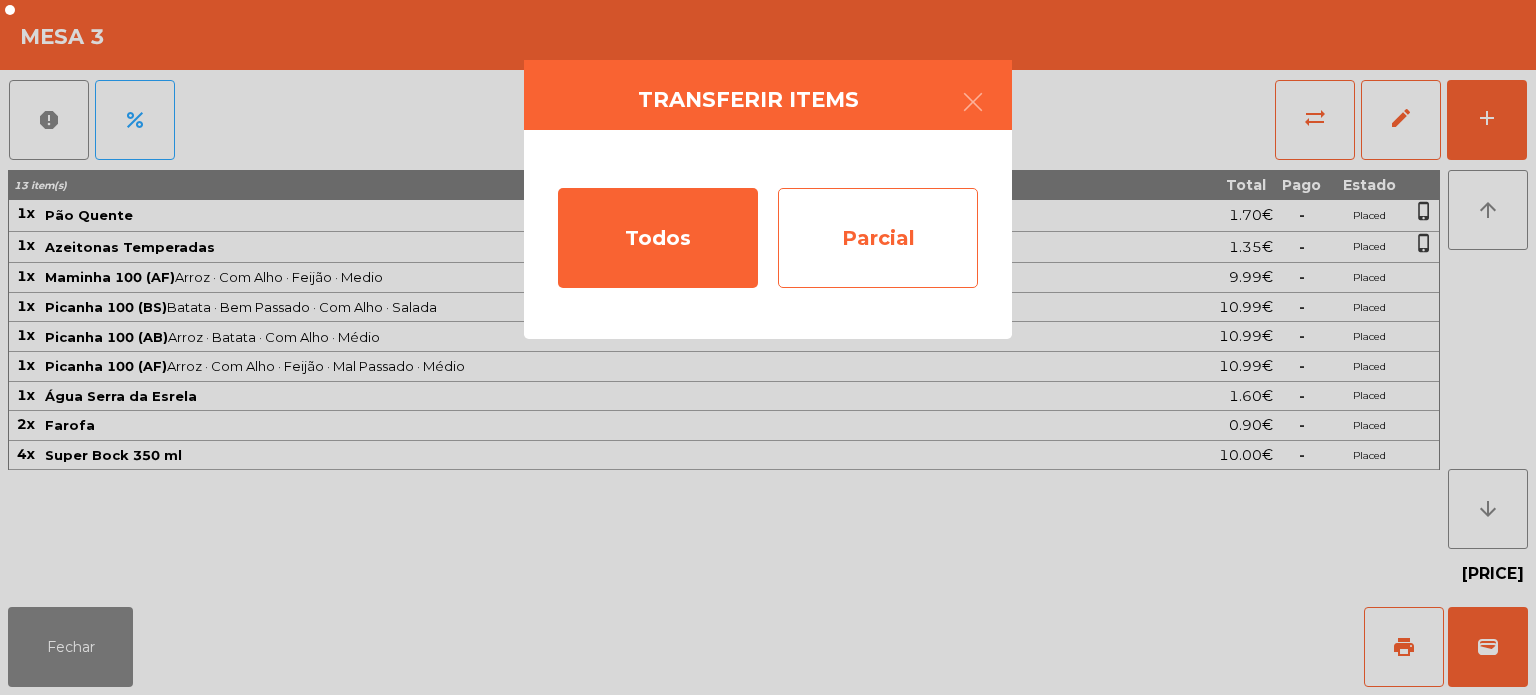 click on "Parcial" 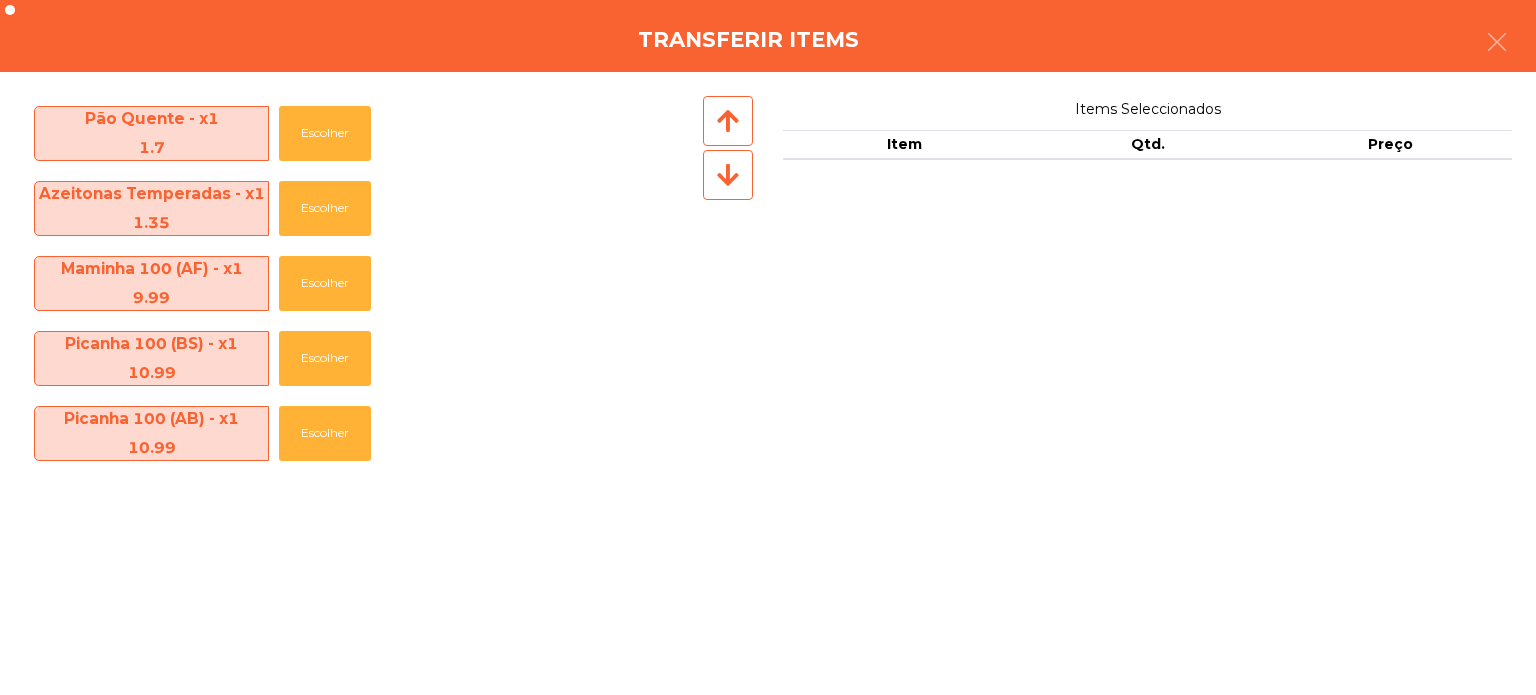scroll, scrollTop: 295, scrollLeft: 0, axis: vertical 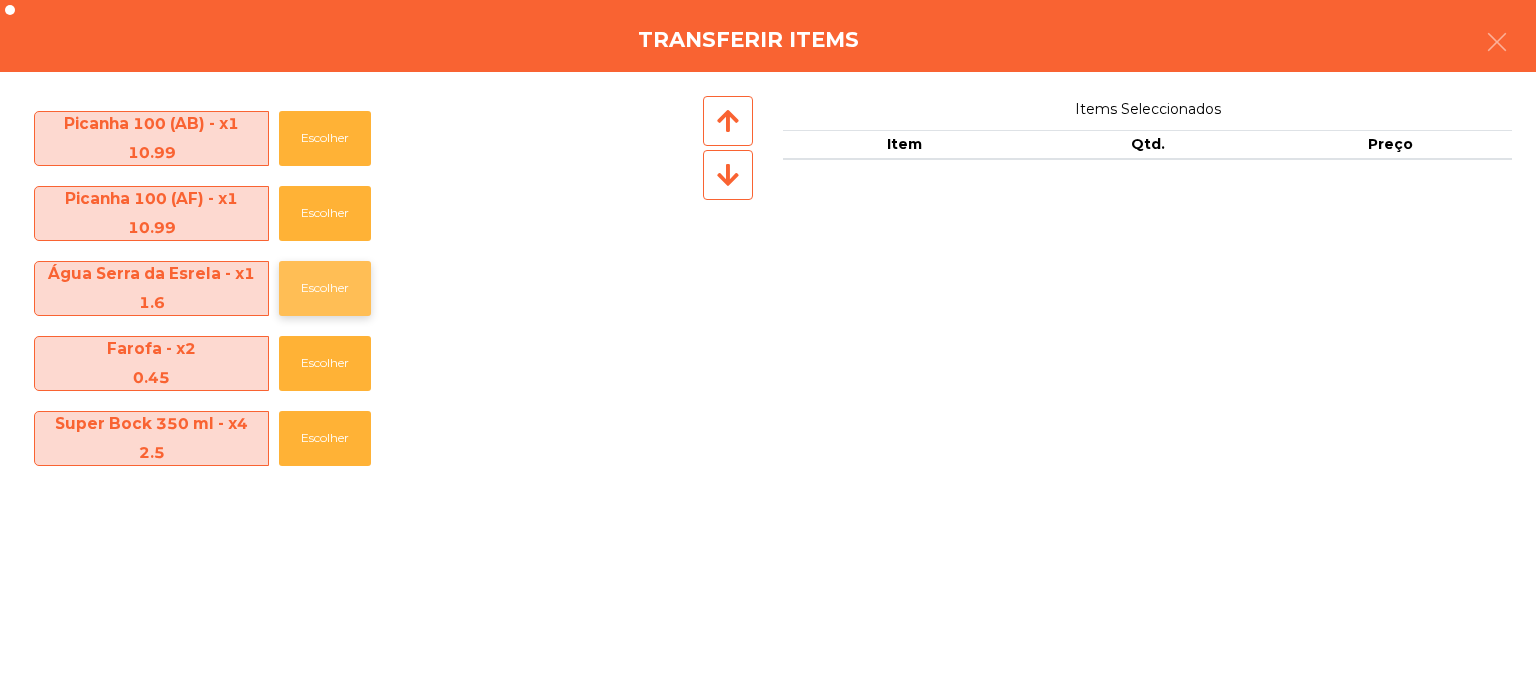 click on "Escolher" 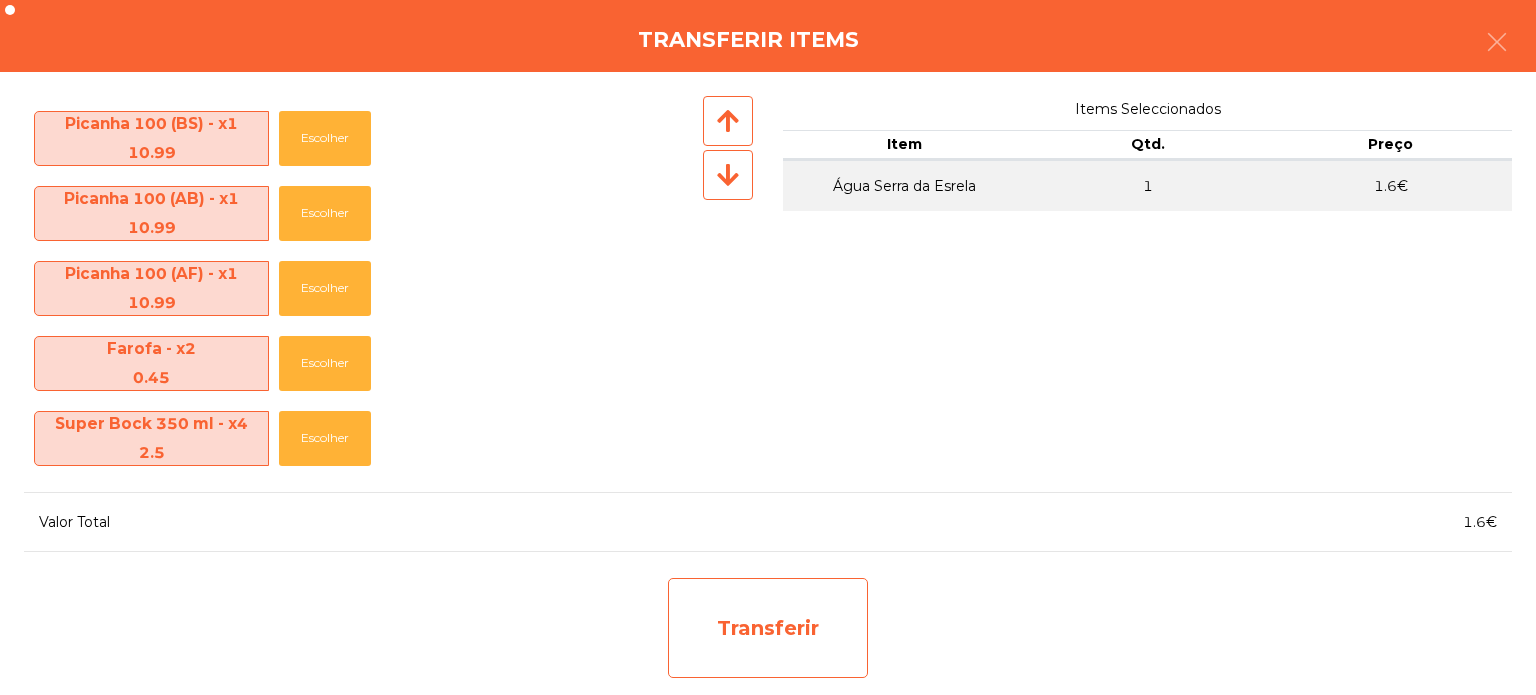 click on "Transferir" 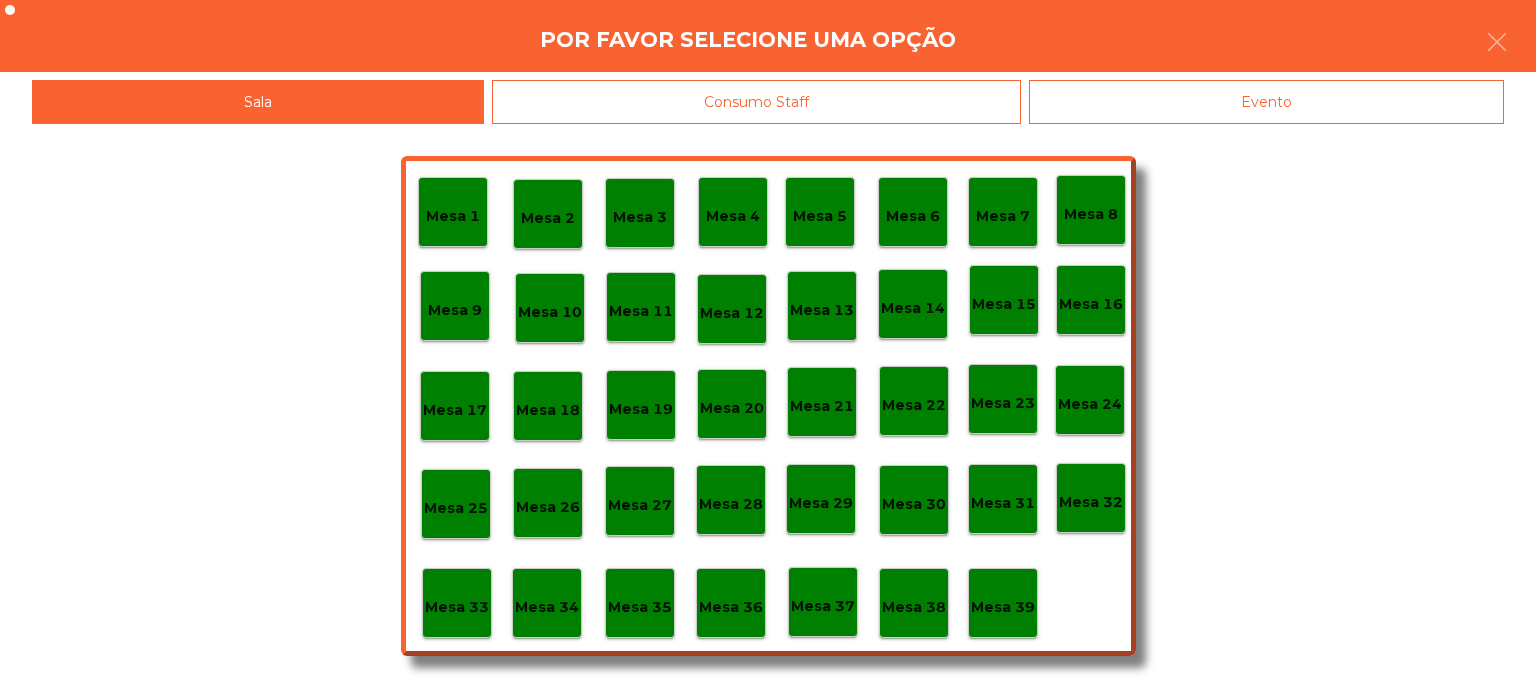 click on "Mesa 37" 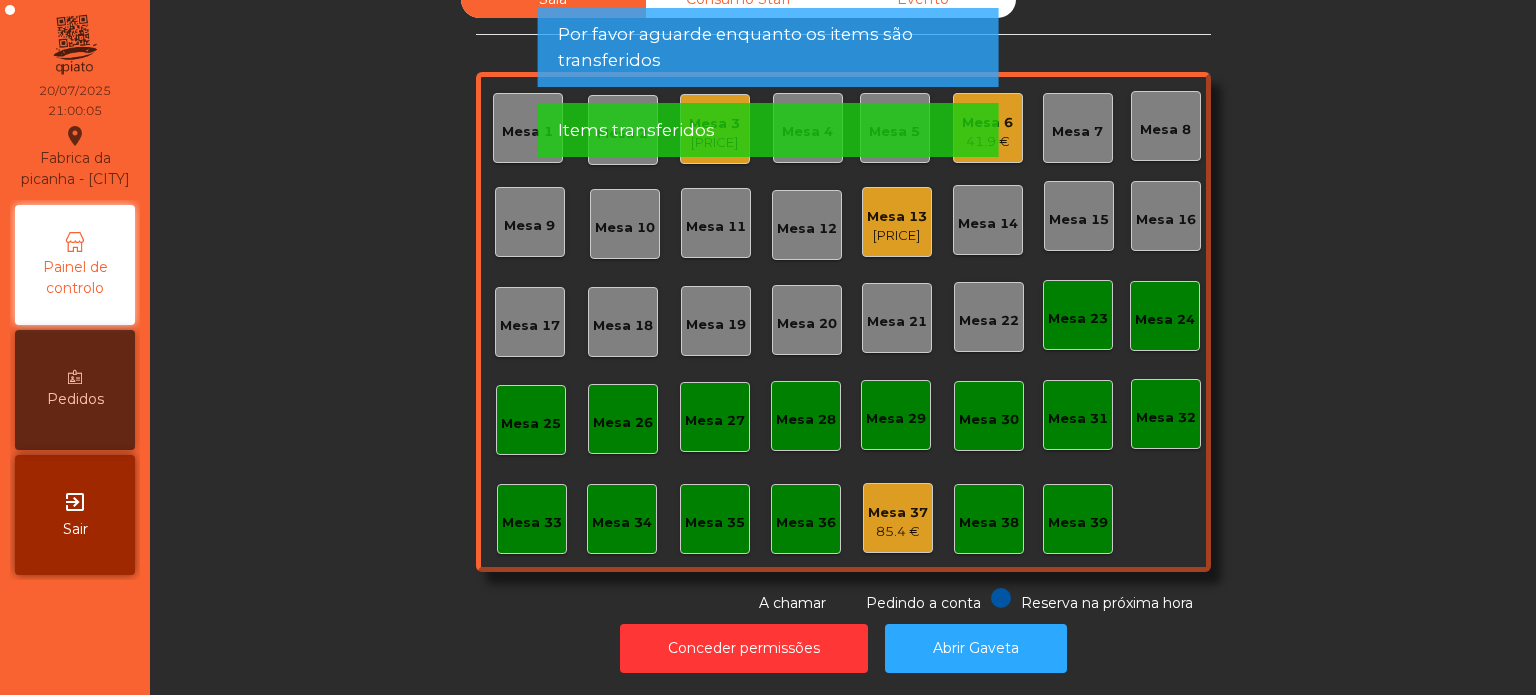 click on "Sala   Consumo Staff   Evento   Mesa 1   Mesa 2   Mesa 3   56.91 €   Mesa 4   Mesa 5   Mesa 6   41.9 €   Mesa 7   Mesa 8   Mesa 9   Mesa 10   Mesa 11   Mesa 12   Mesa 13   163.35 €   Mesa 14   Mesa 15   Mesa 16   Mesa 17   Mesa 18   Mesa 19   Mesa 20   Mesa 21   Mesa 22   Mesa 23   Mesa 24   Mesa 25   Mesa 26   Mesa 27   Mesa 28   Mesa 29   Mesa 30   Mesa 31   Mesa 32   Mesa 33   Mesa 34   Mesa 35   Mesa 36   Mesa 37   85.4 €   Mesa 38   Mesa 39  Reserva na próxima hora Pedindo a conta A chamar" 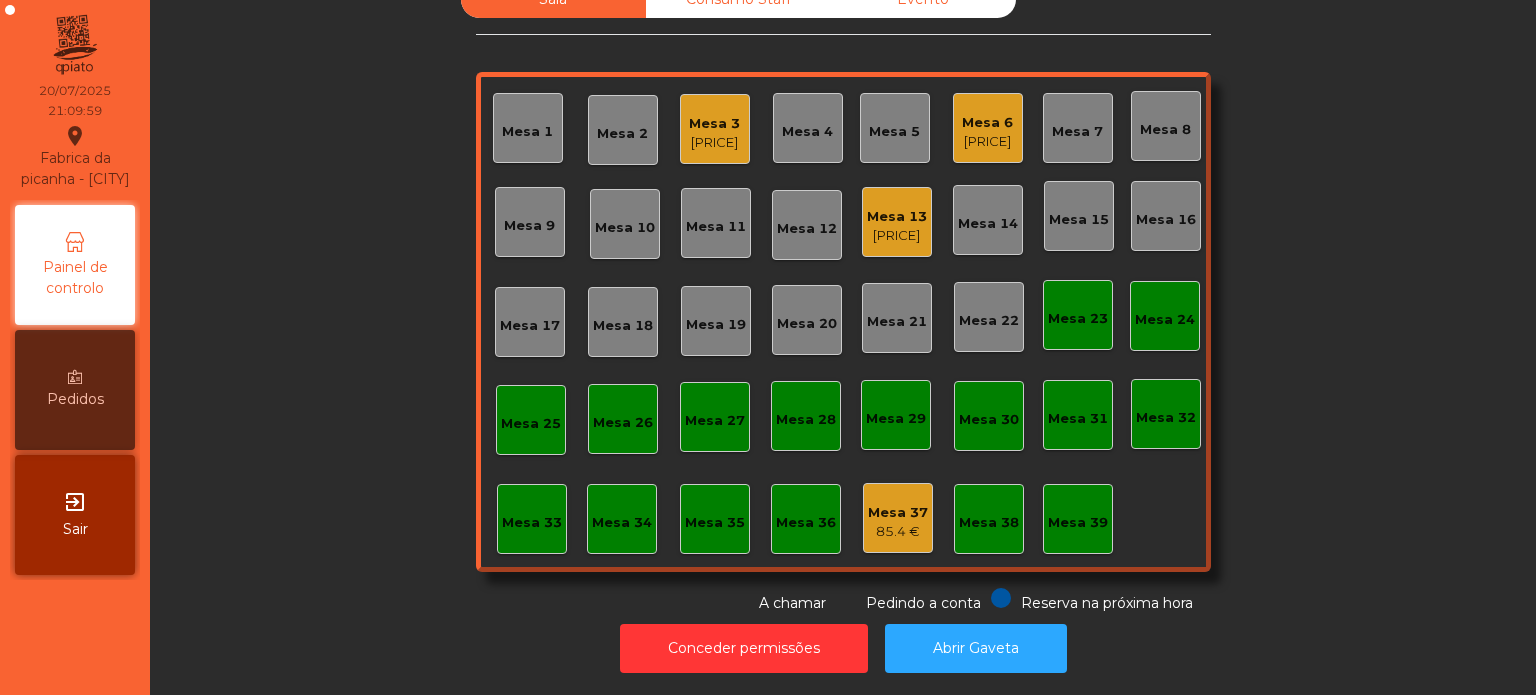 click on "Mesa 36" 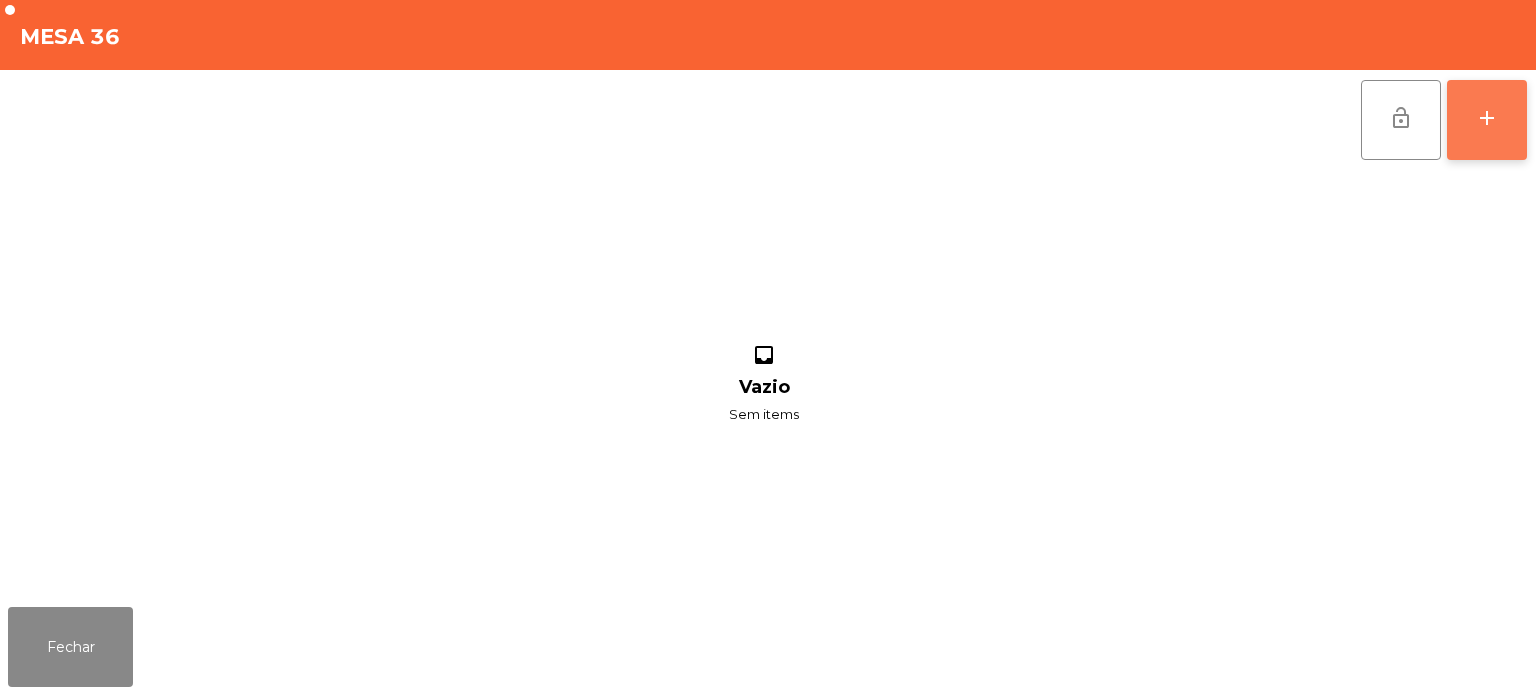 click on "add" 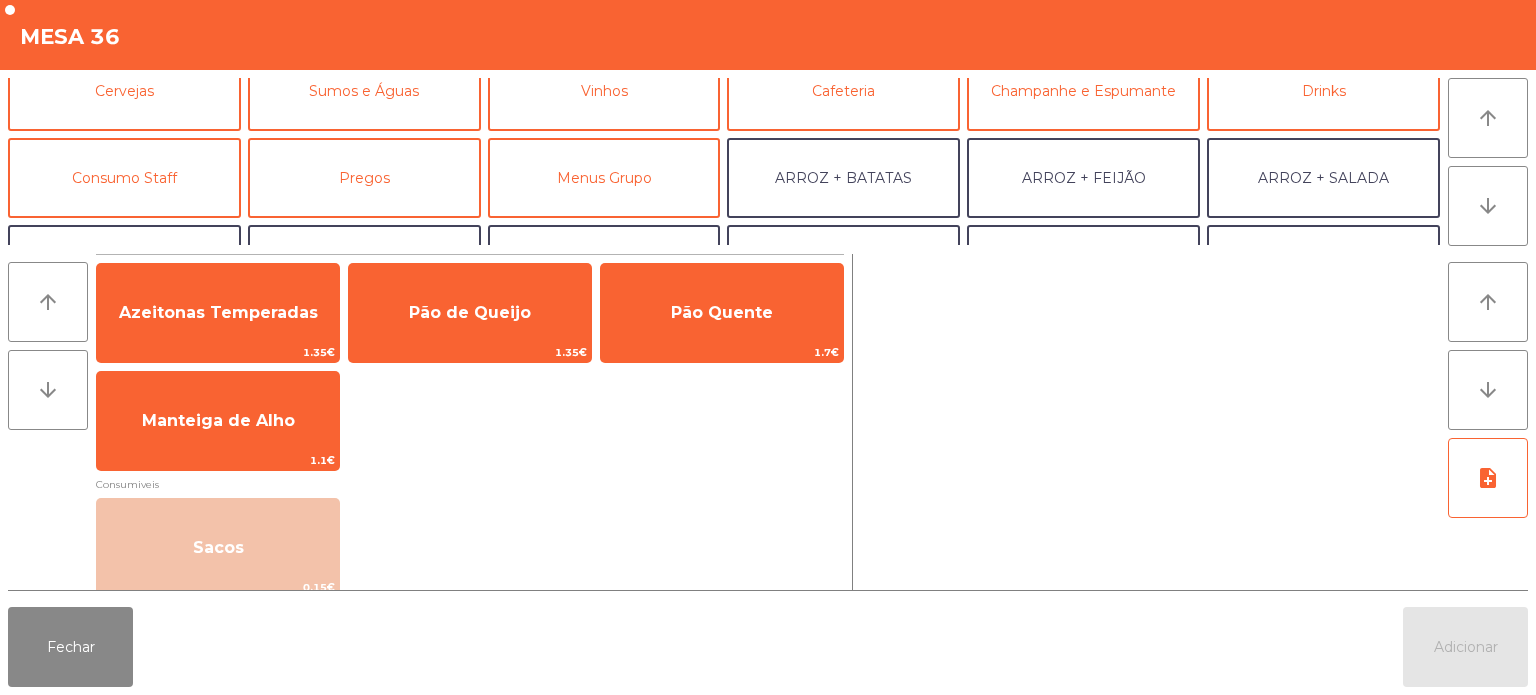 scroll, scrollTop: 115, scrollLeft: 0, axis: vertical 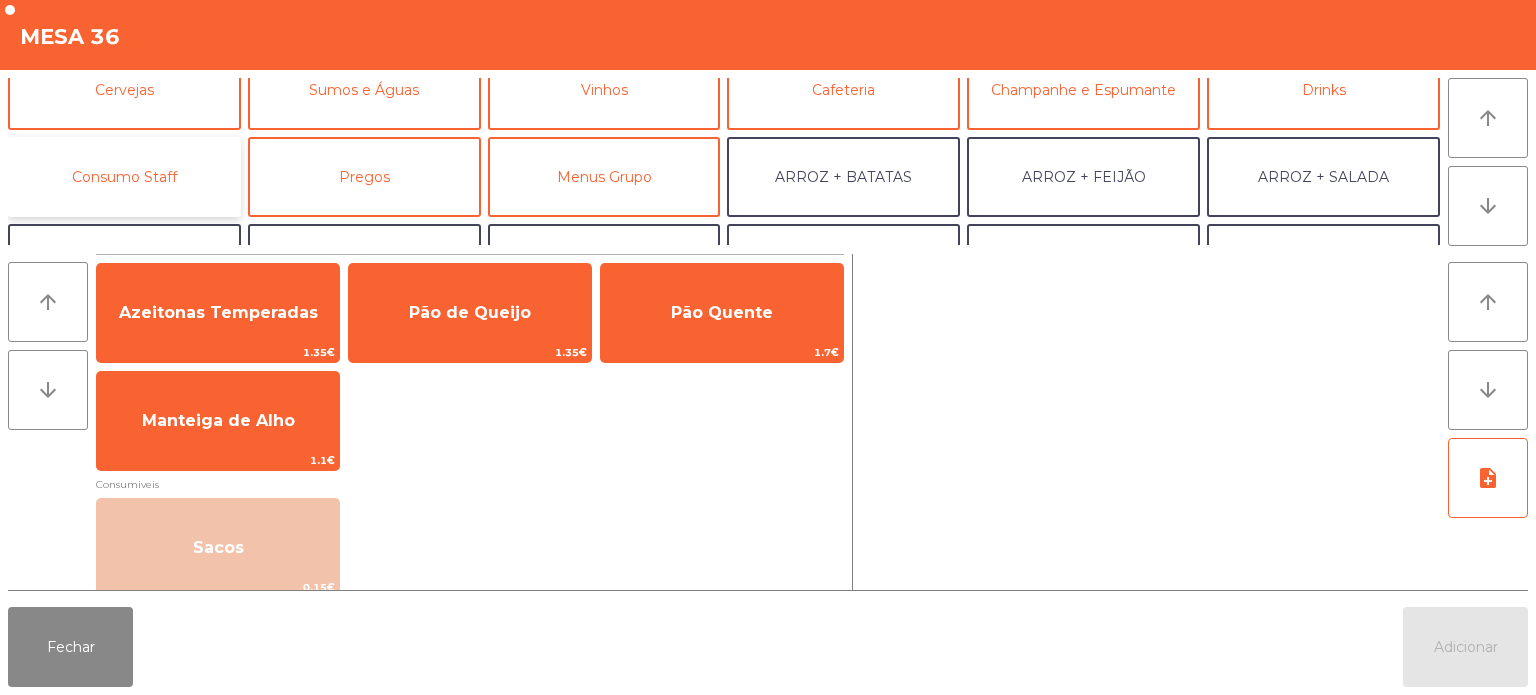 click on "Consumo Staff" 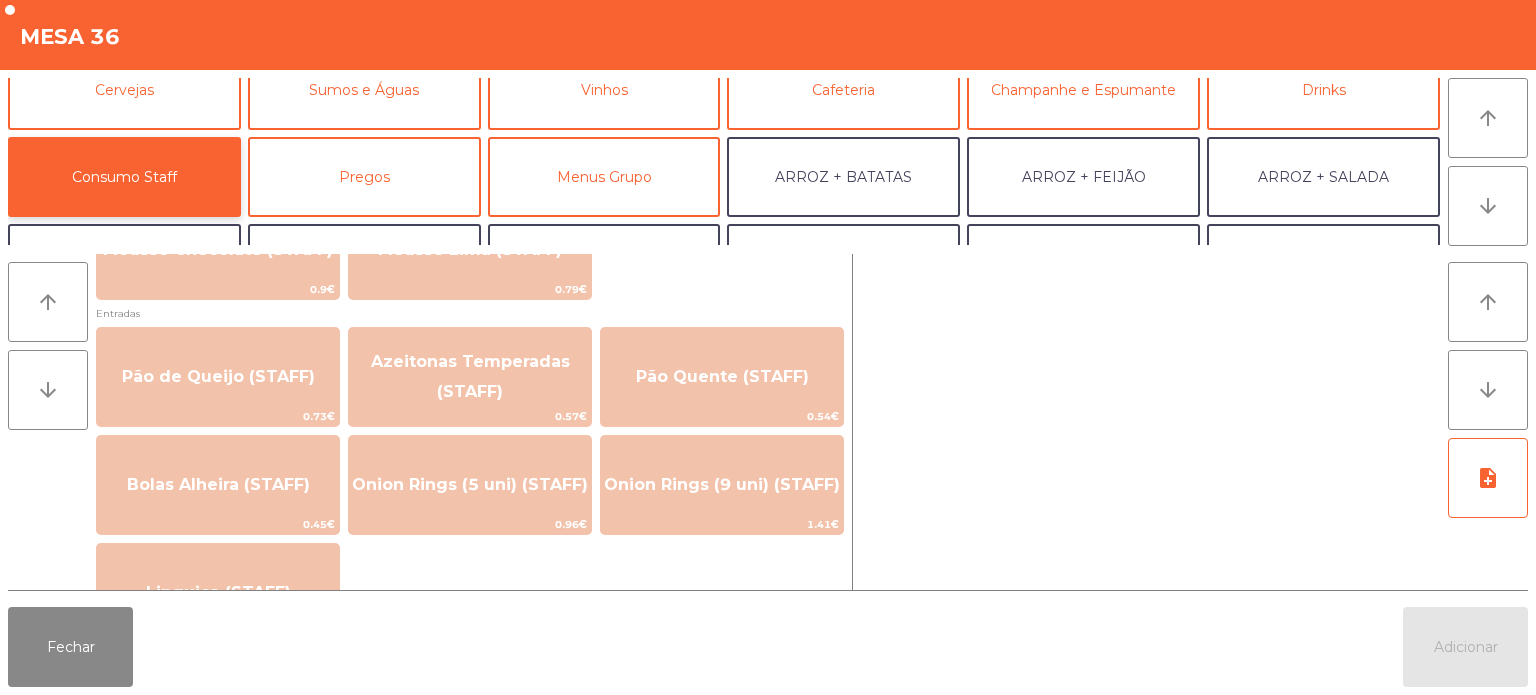 scroll, scrollTop: 1480, scrollLeft: 0, axis: vertical 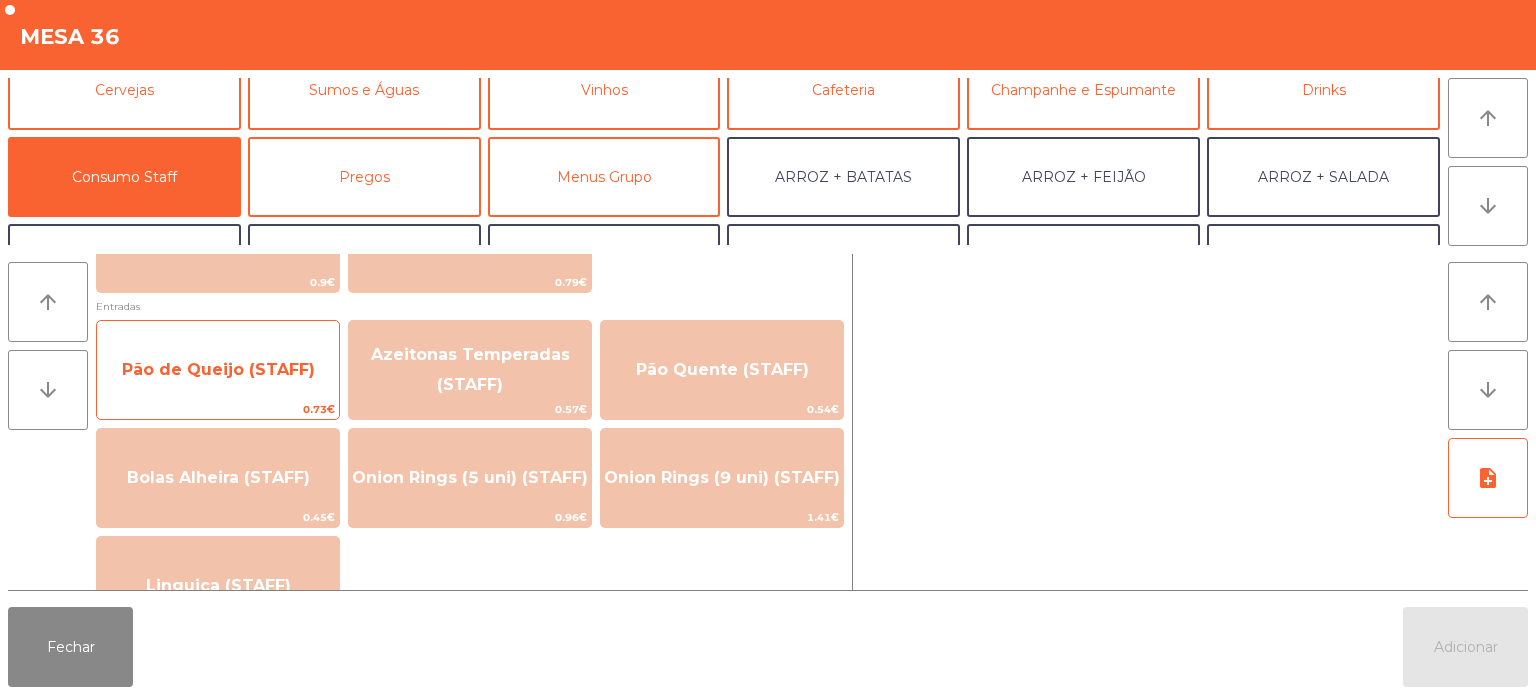click on "Pão de Queijo (STAFF)" 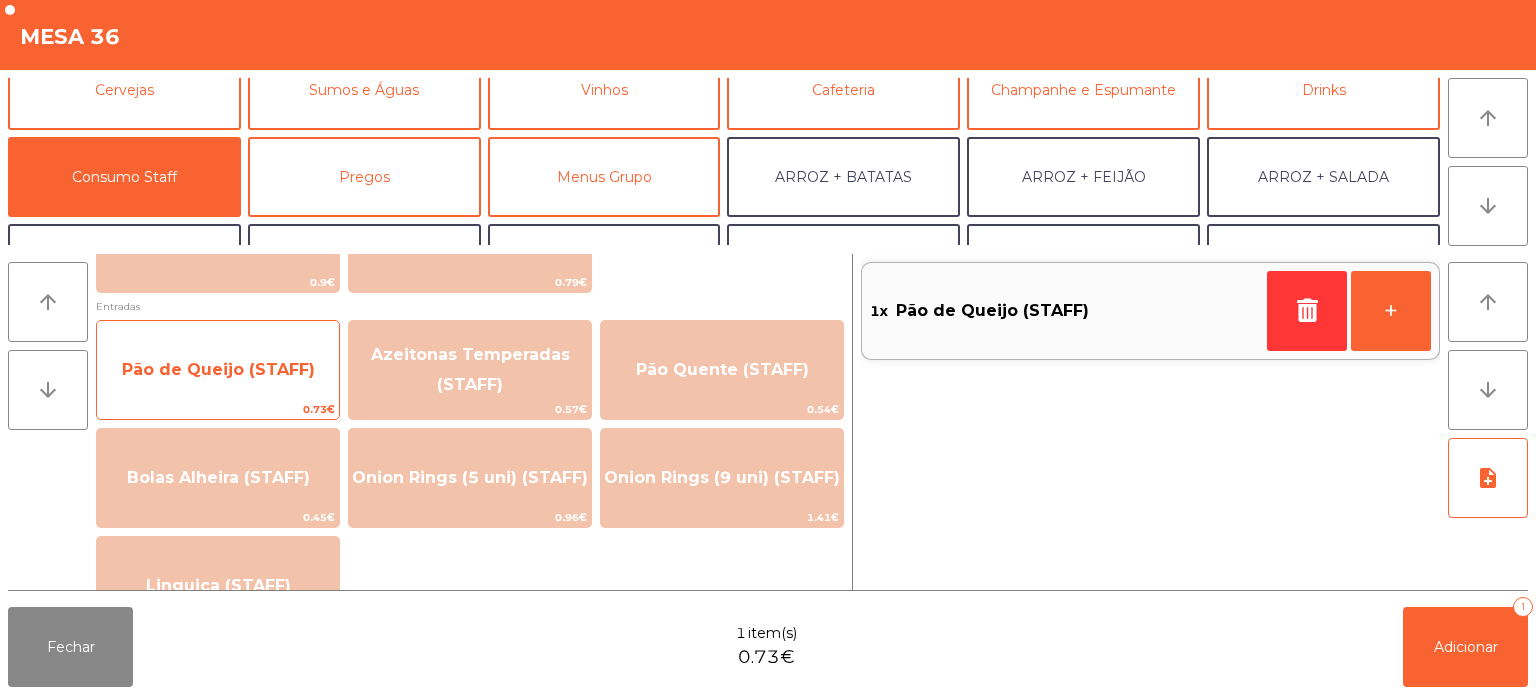 click on "Pão de Queijo (STAFF)" 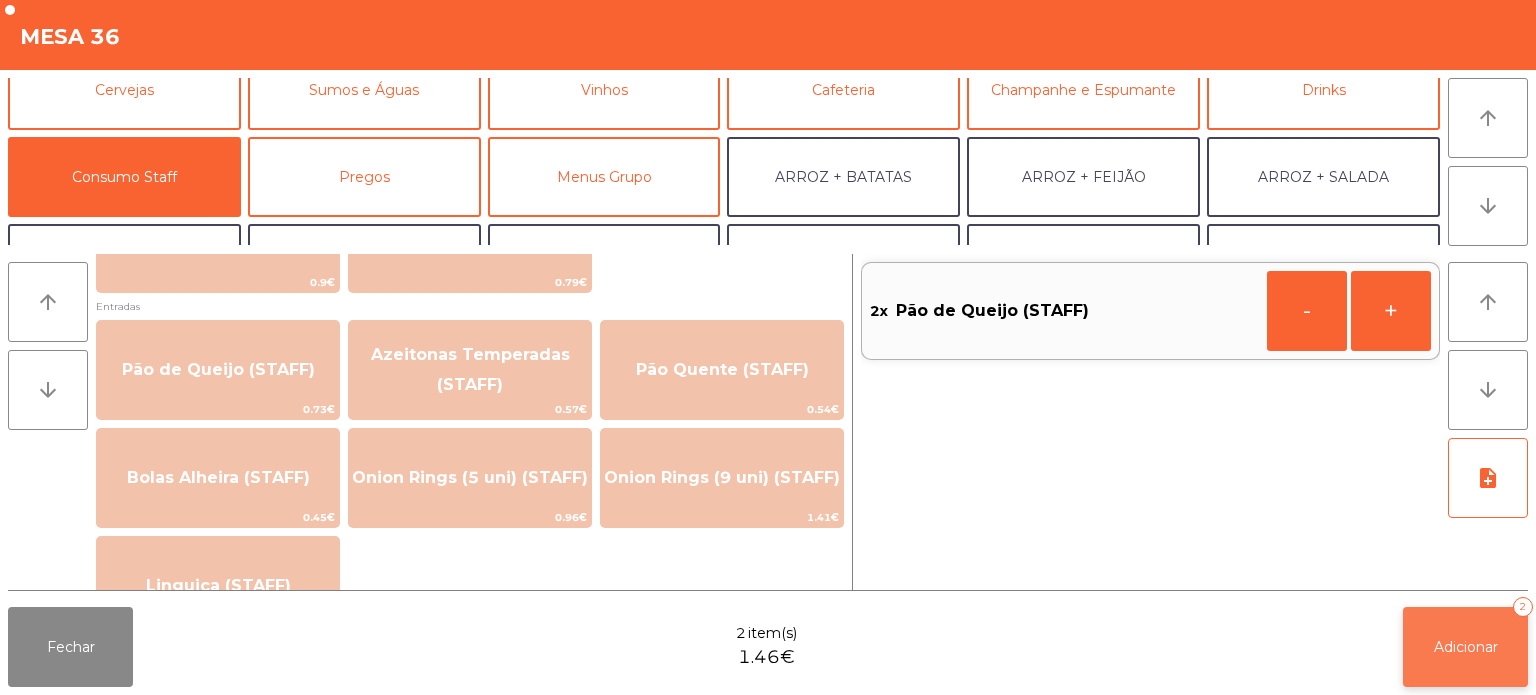click on "Adicionar   2" 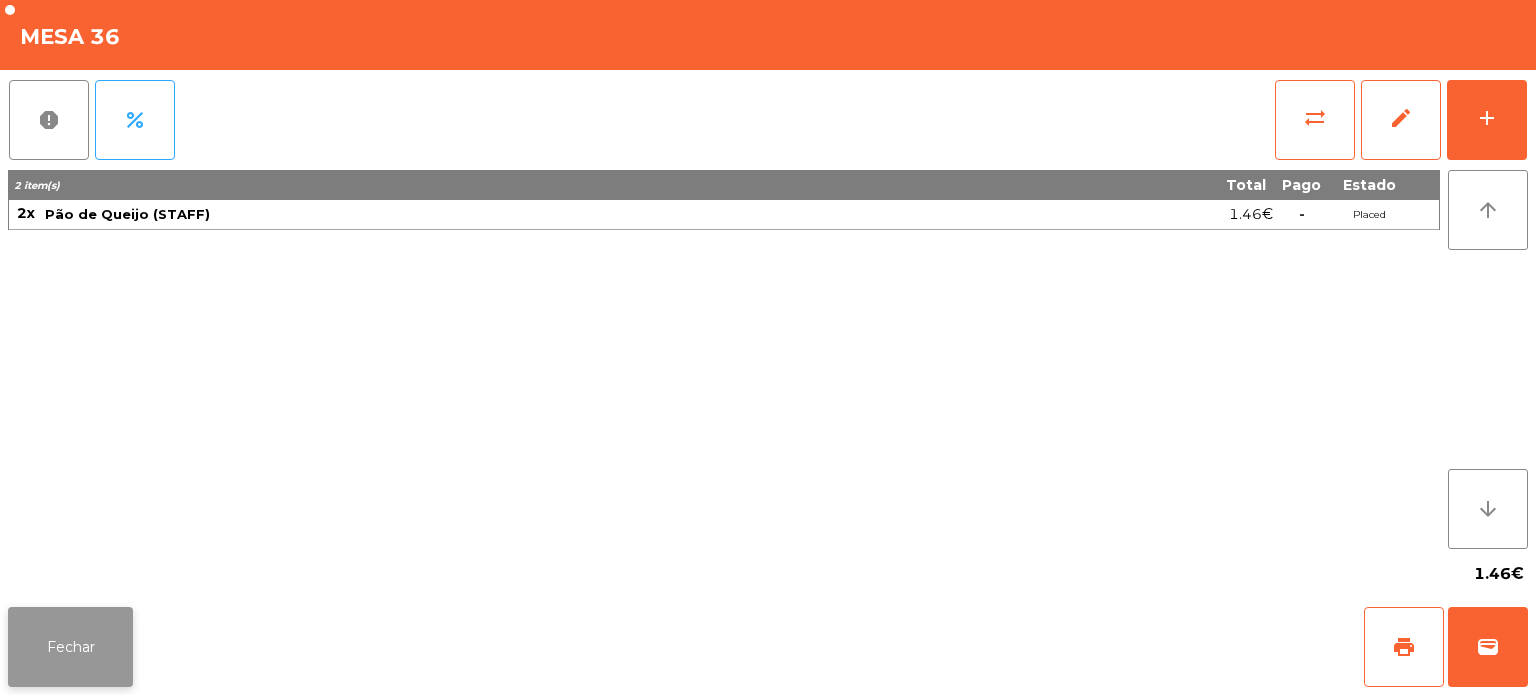 click on "Fechar" 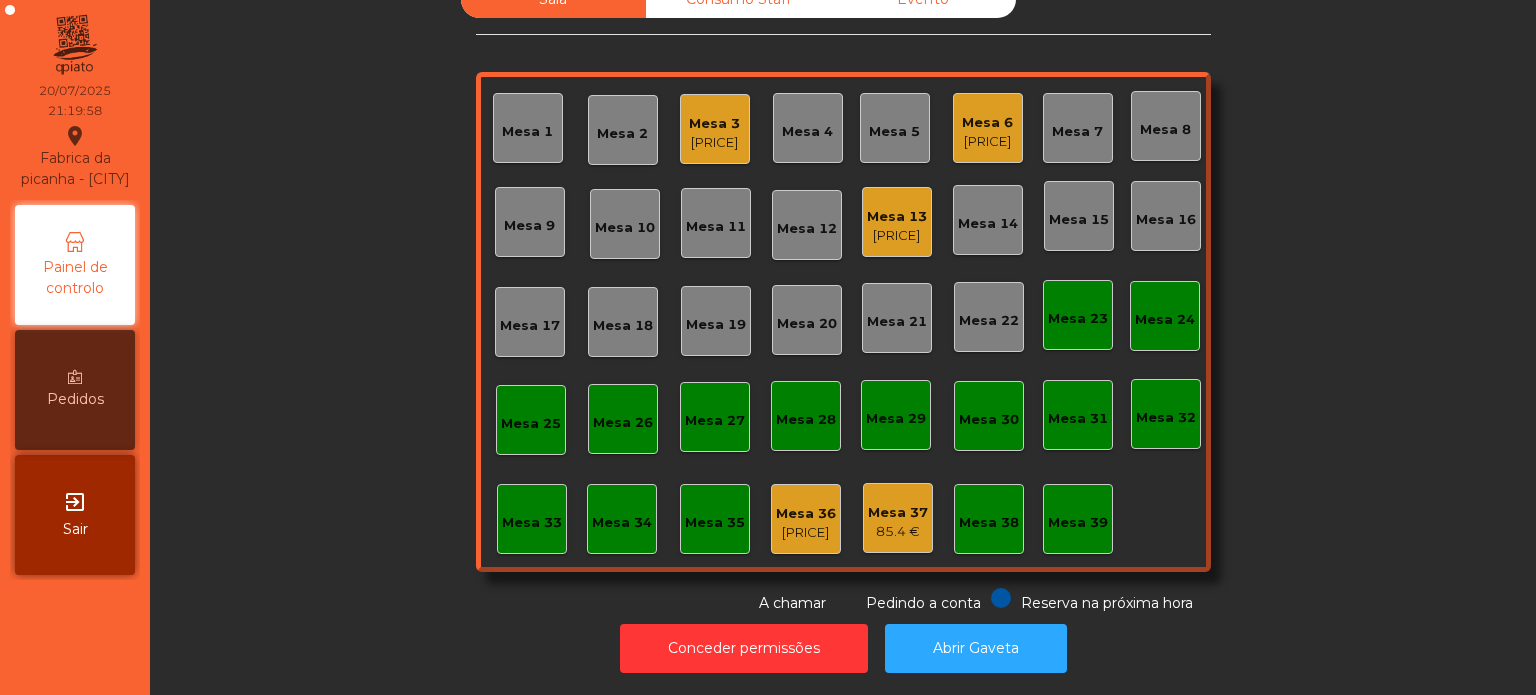 click on "163.35 €" 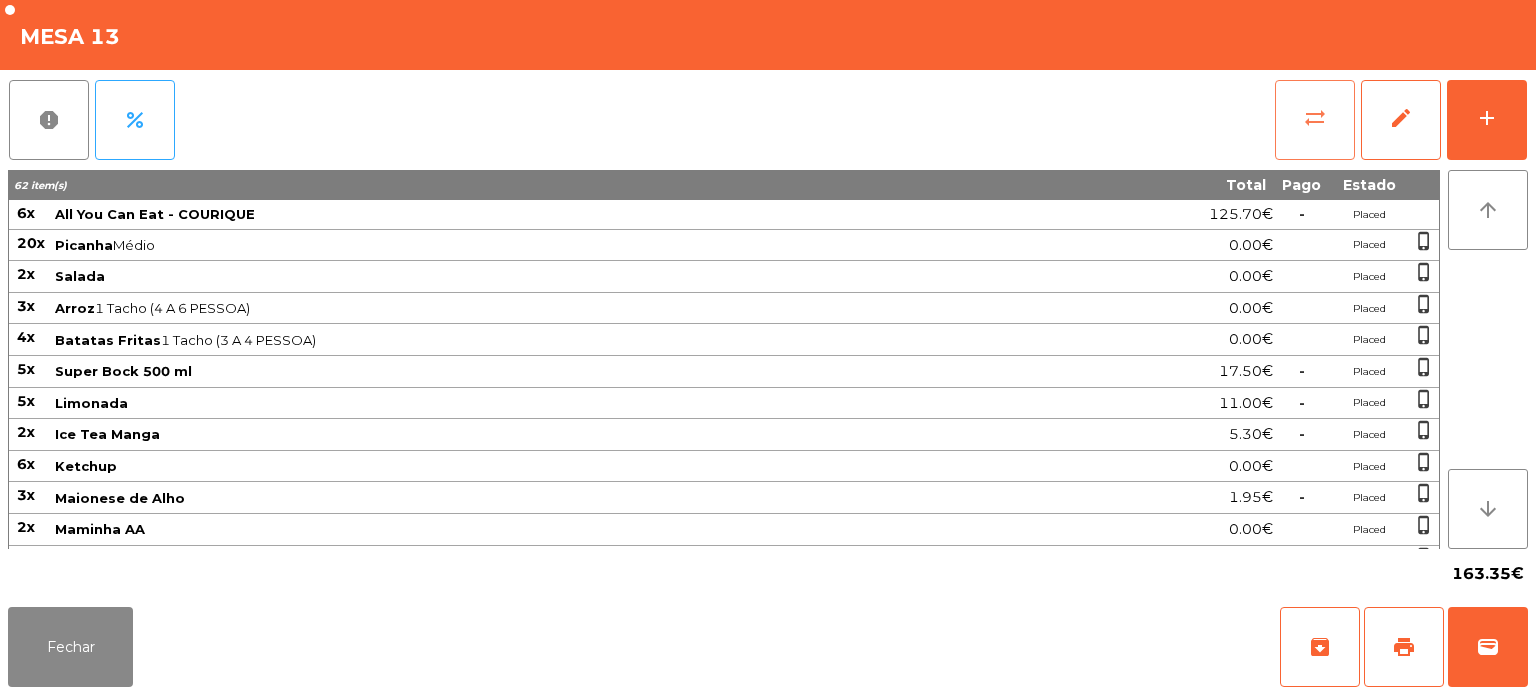 click on "sync_alt" 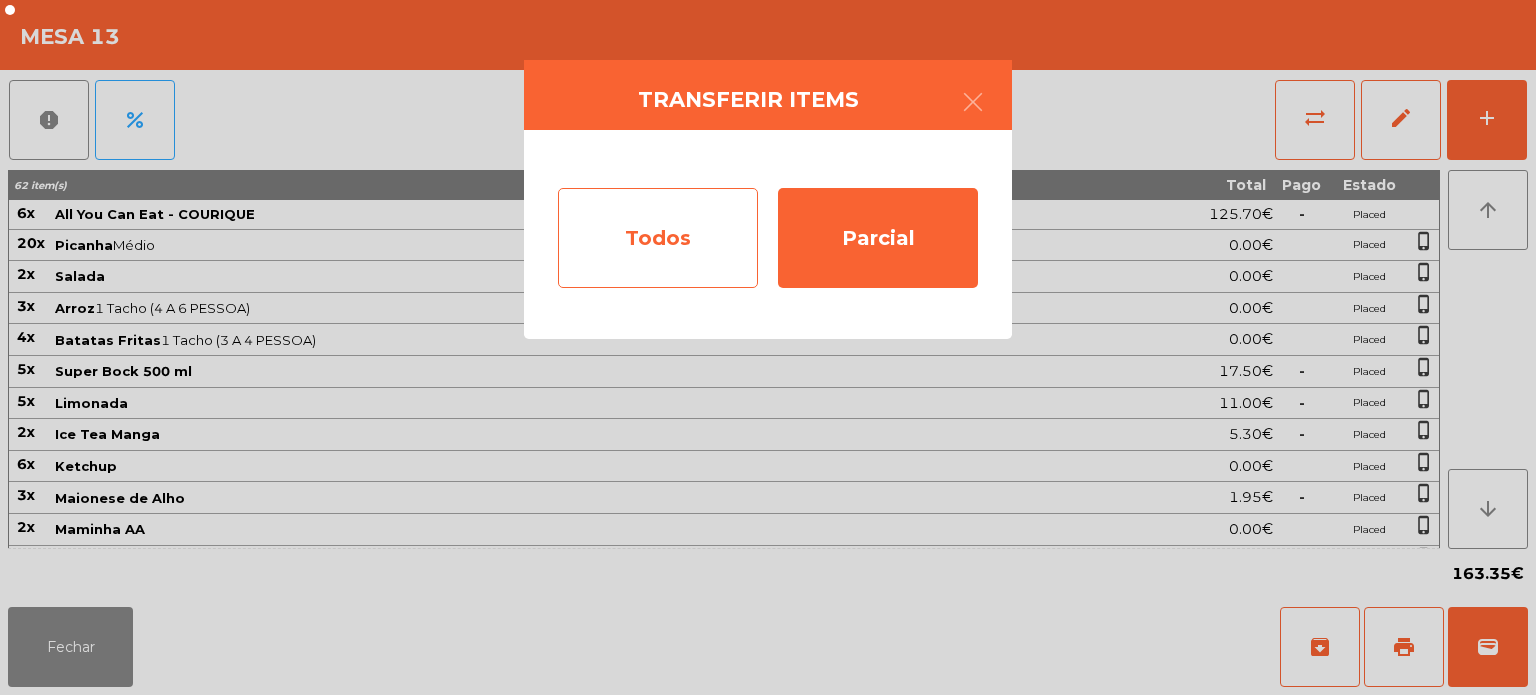 click on "Todos" 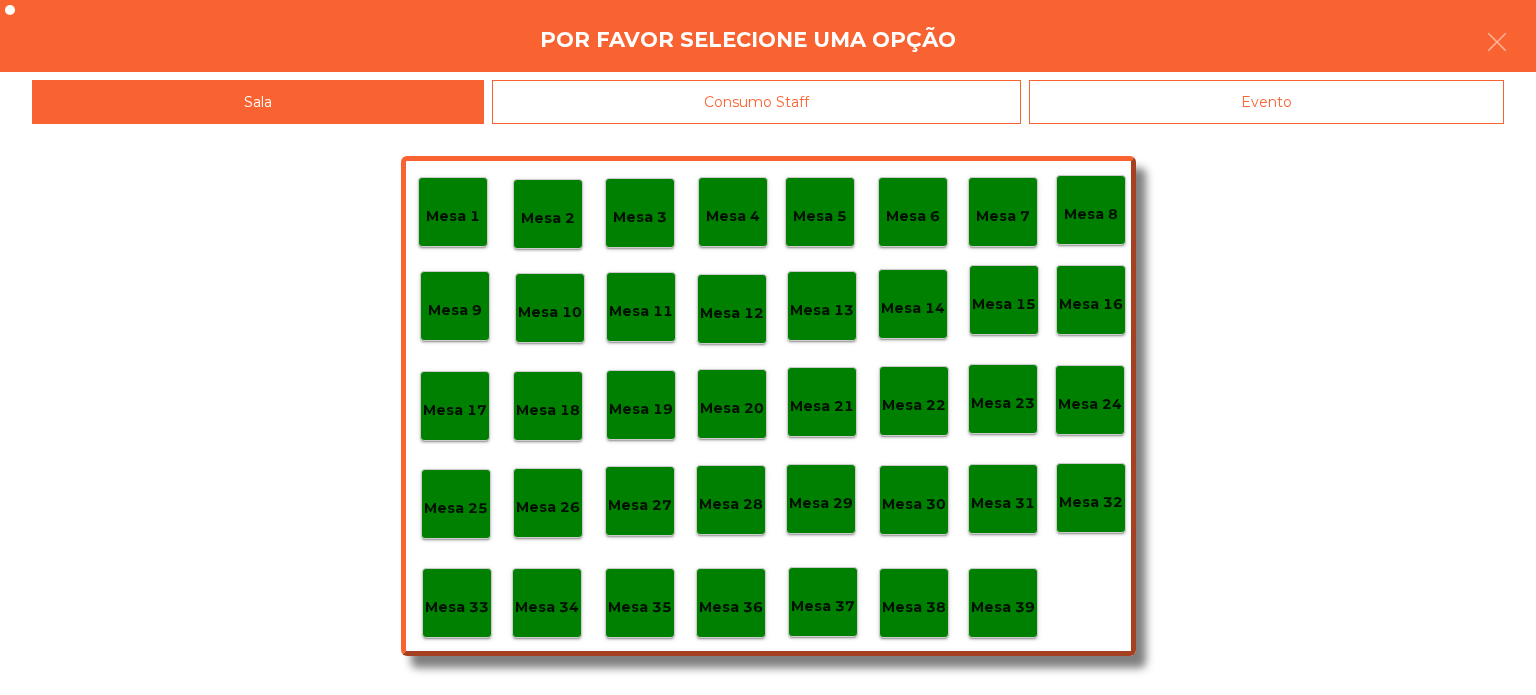click on "Evento" 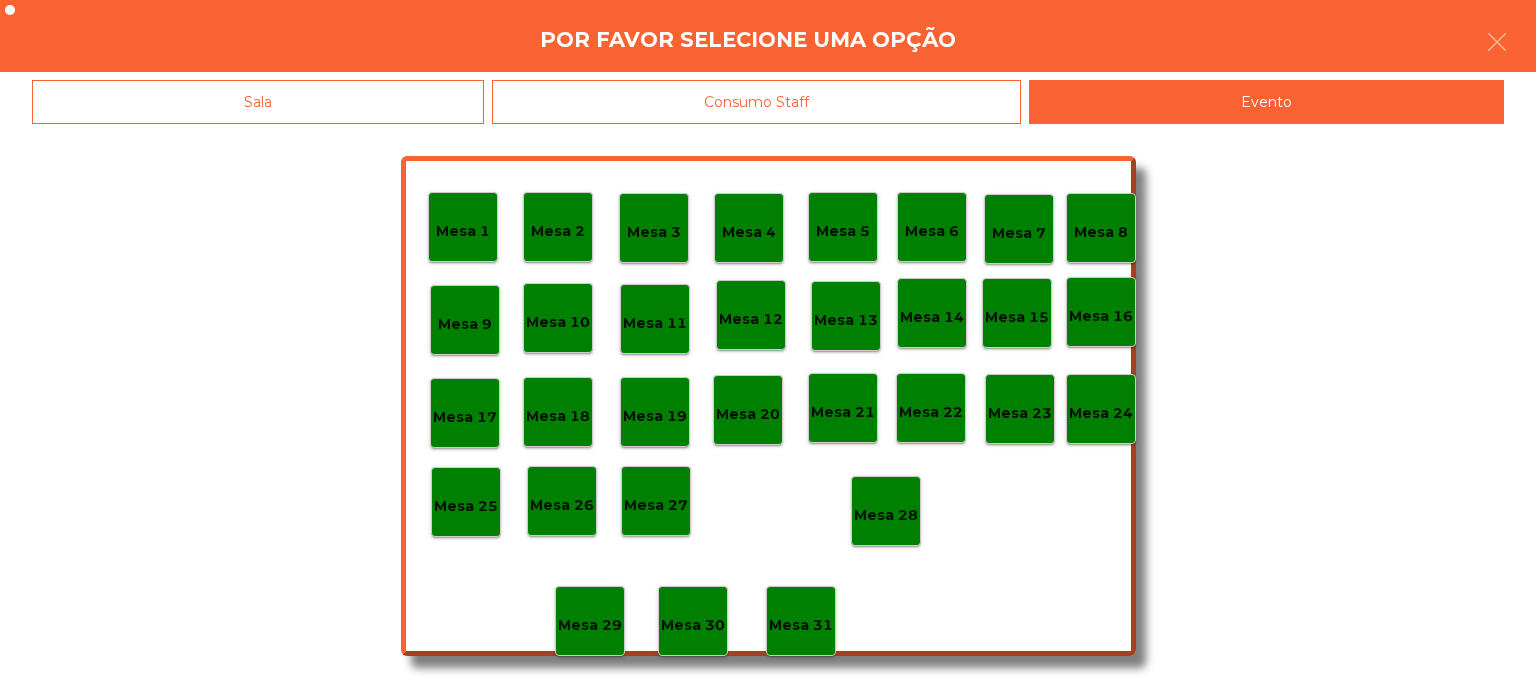 click on "Mesa 28" 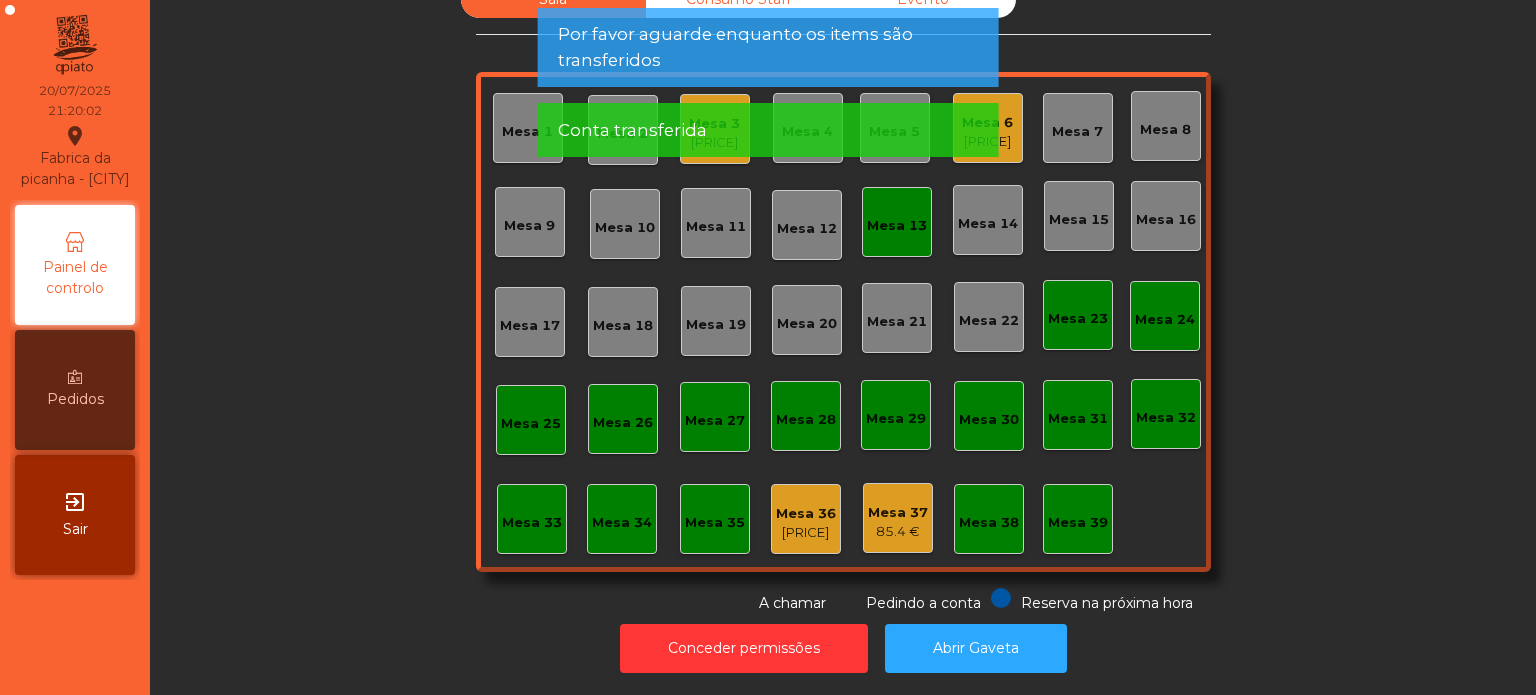 click on "Mesa 13" 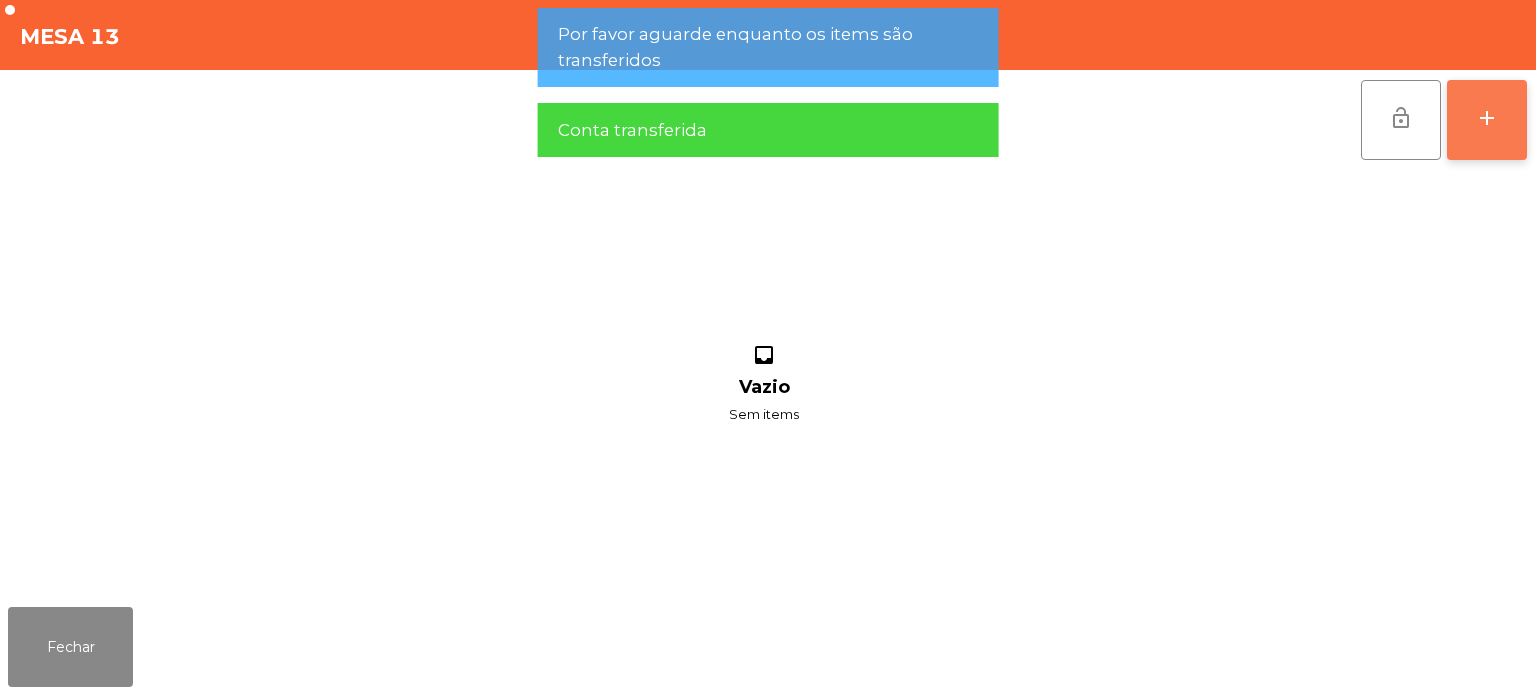 click on "add" 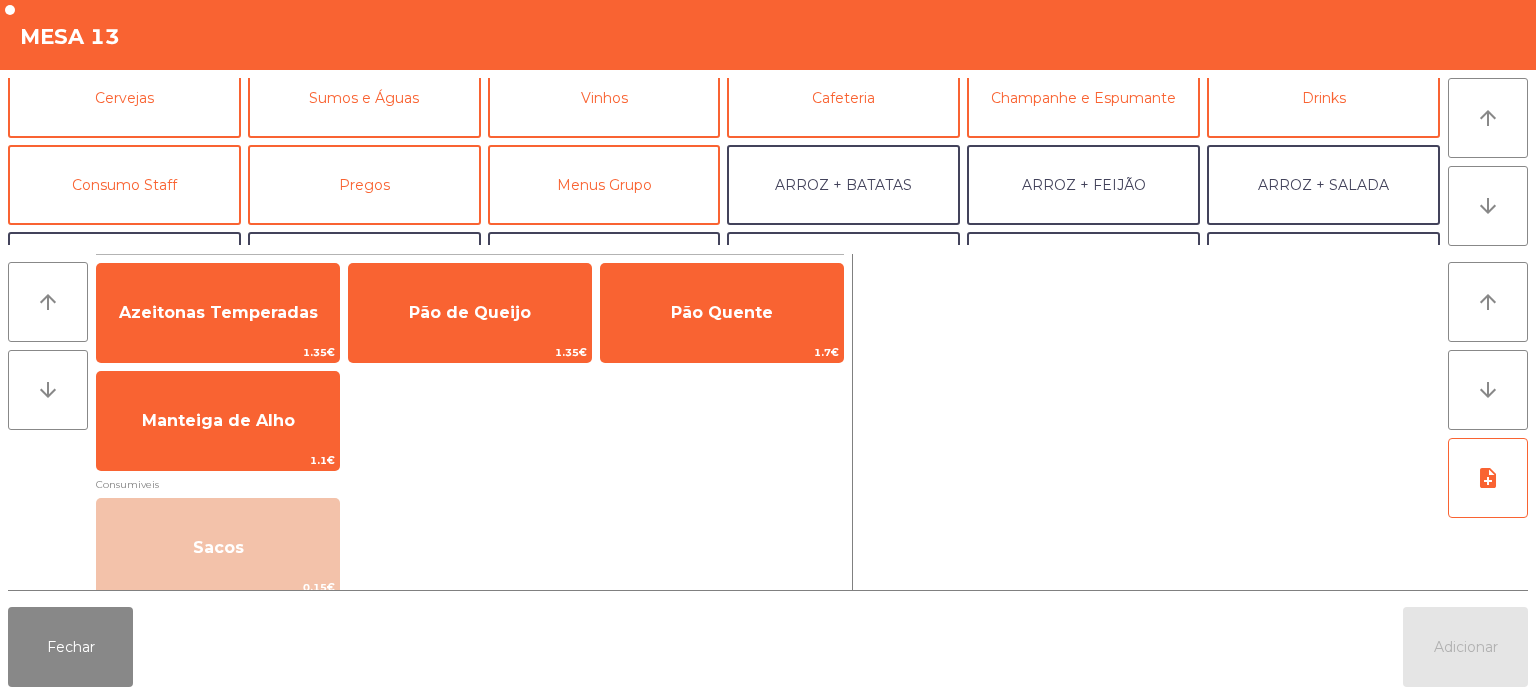 scroll, scrollTop: 134, scrollLeft: 0, axis: vertical 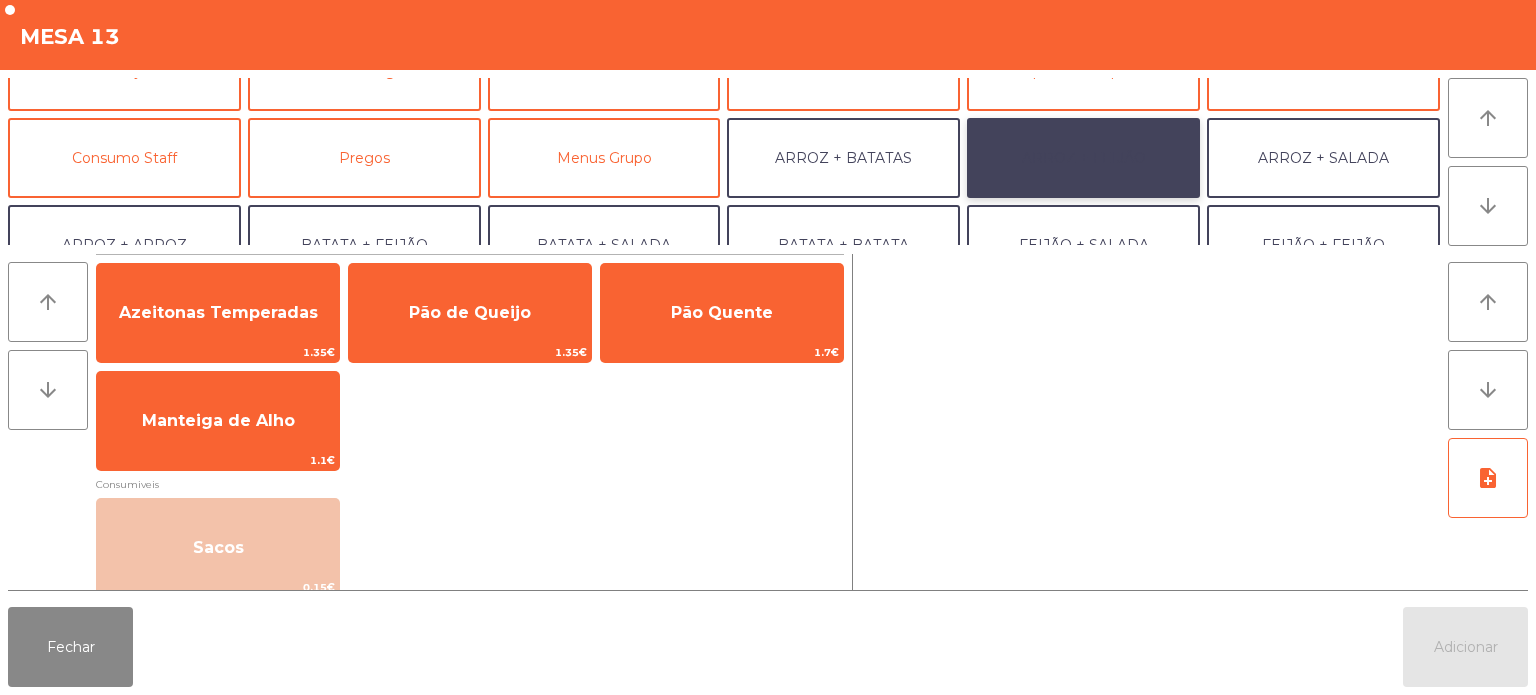 click on "ARROZ + FEIJÃO" 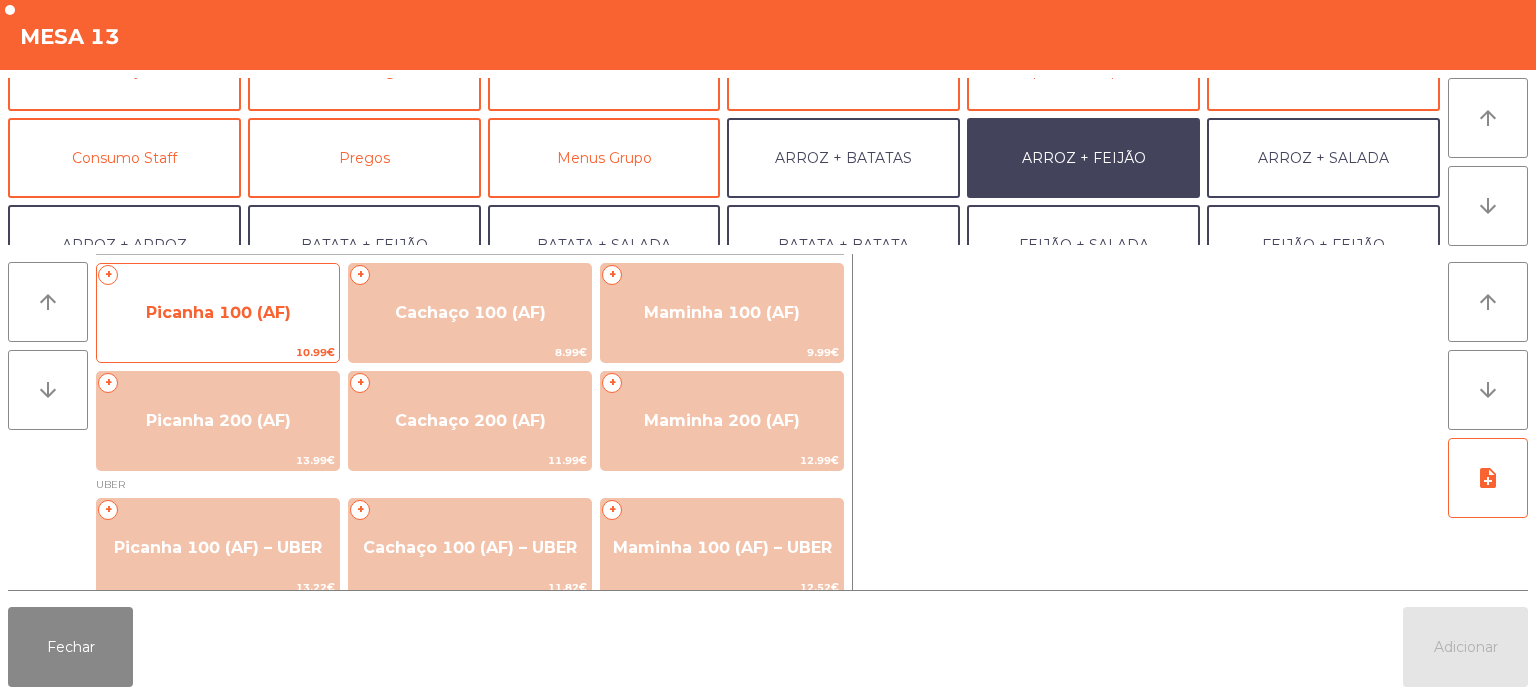 click on "Picanha 100 (AF)" 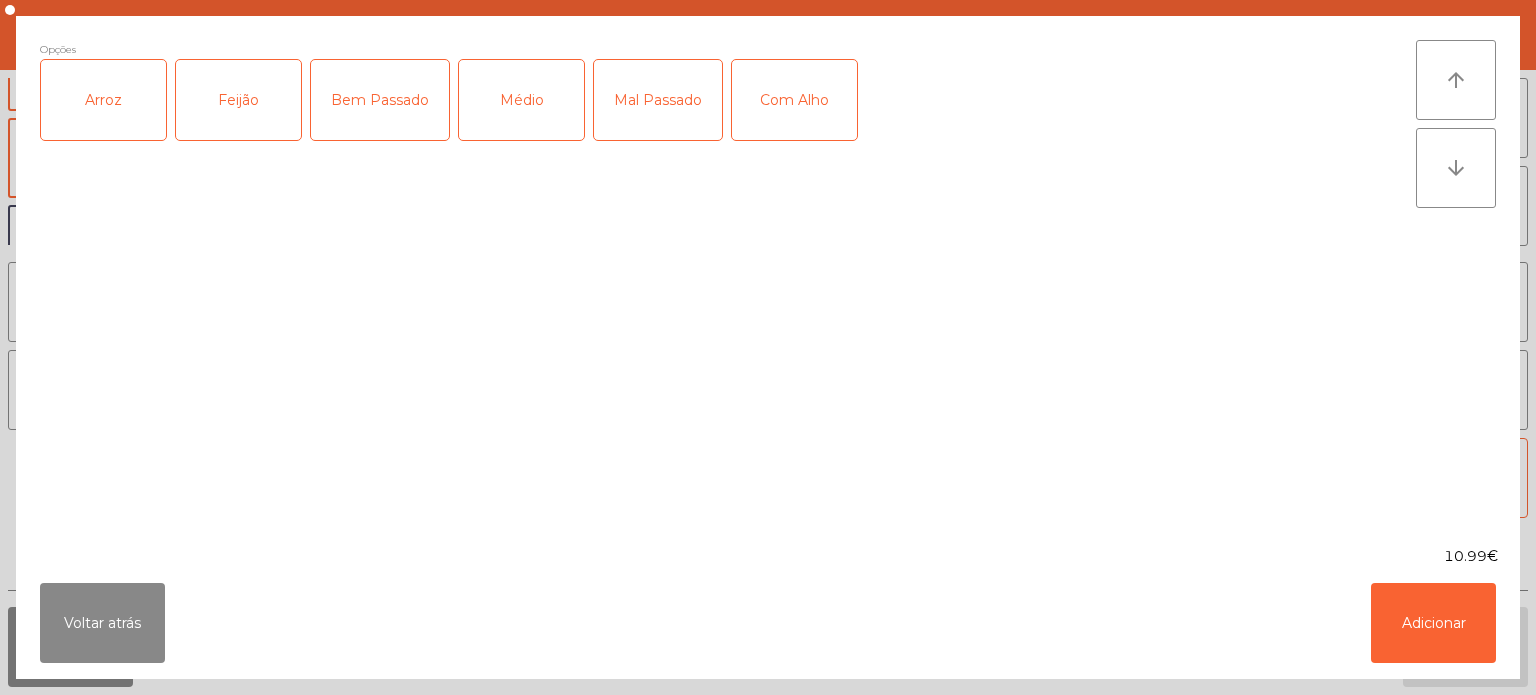 click on "Arroz" 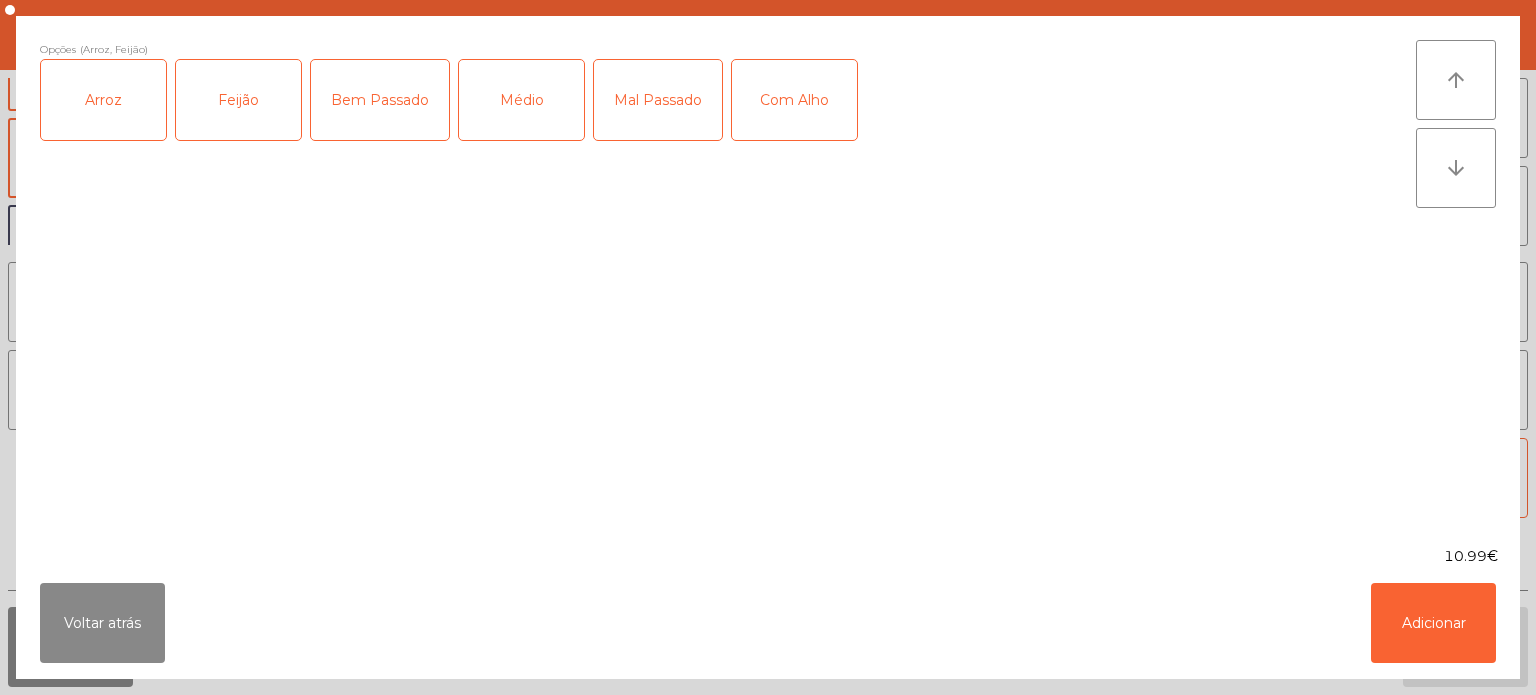 click on "Médio" 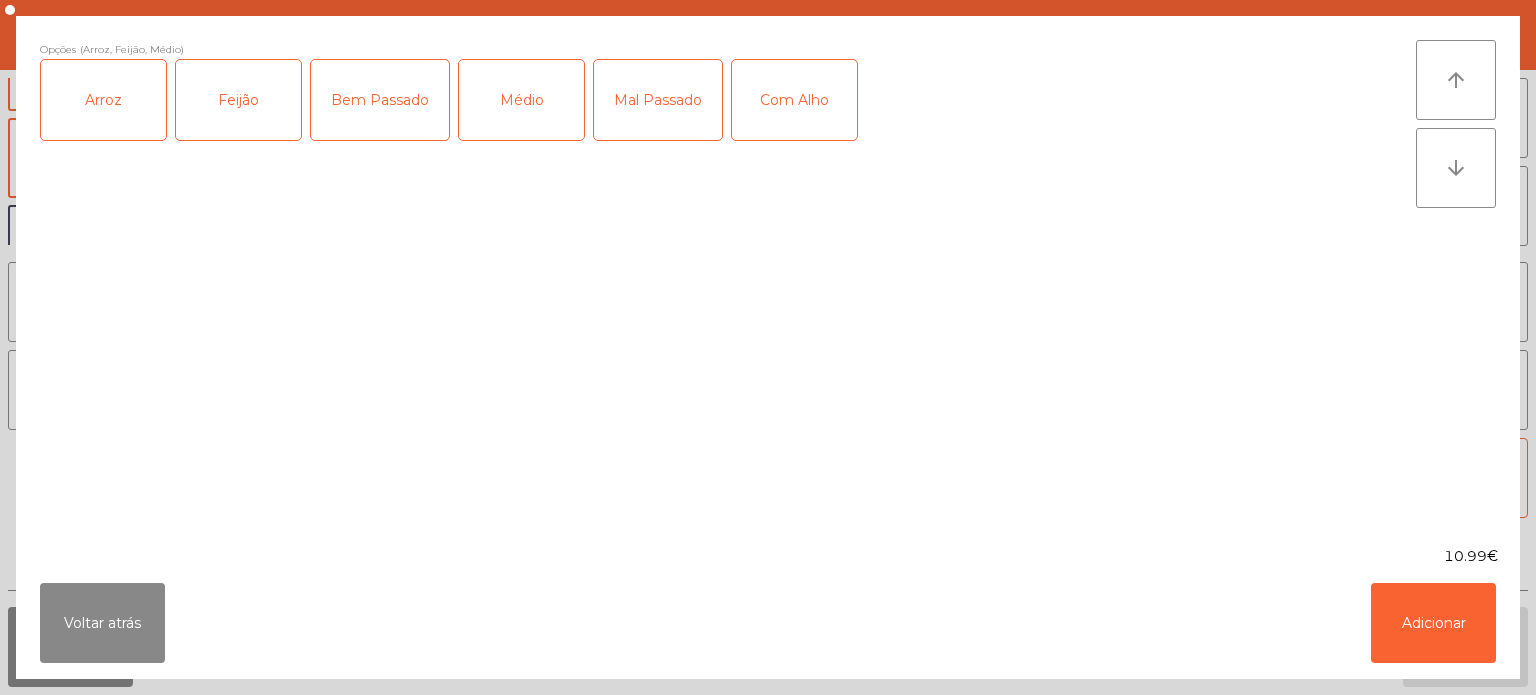 click on "Com Alho" 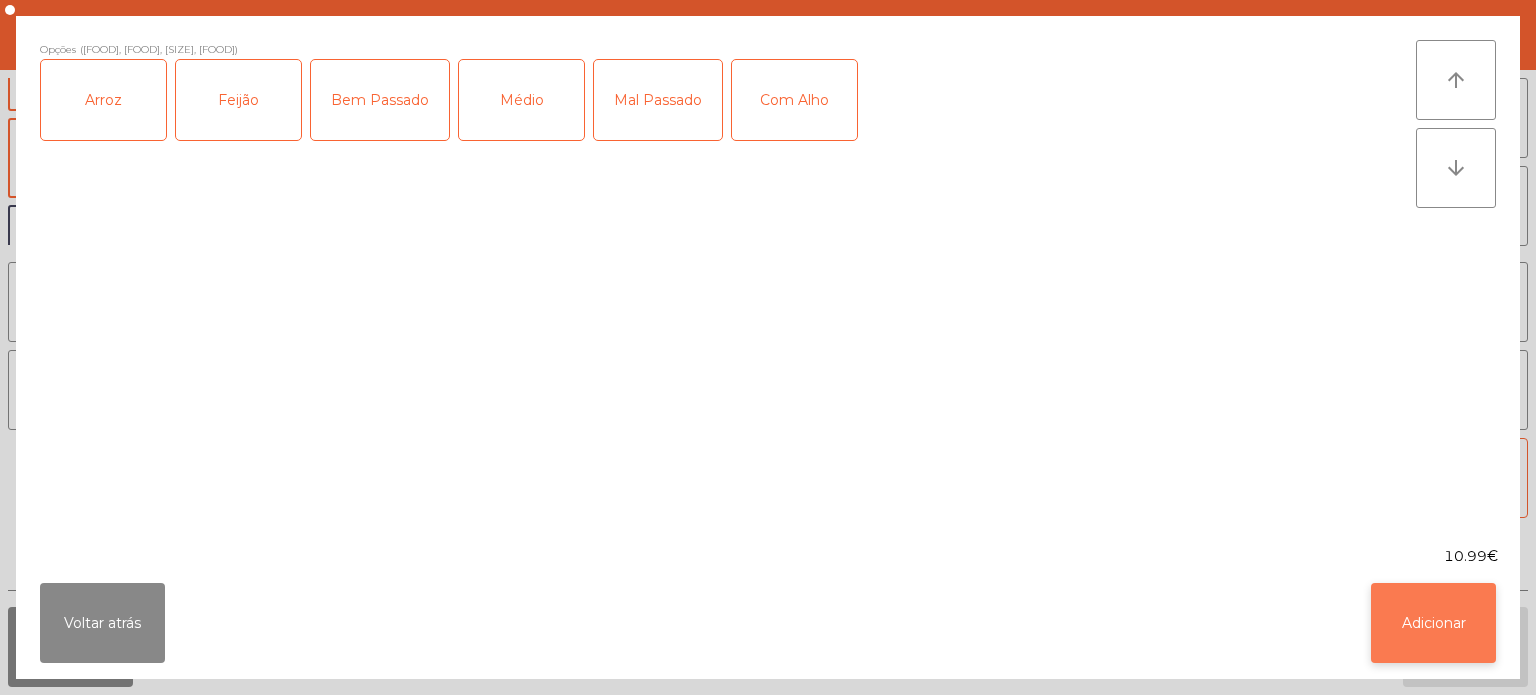 click on "Adicionar" 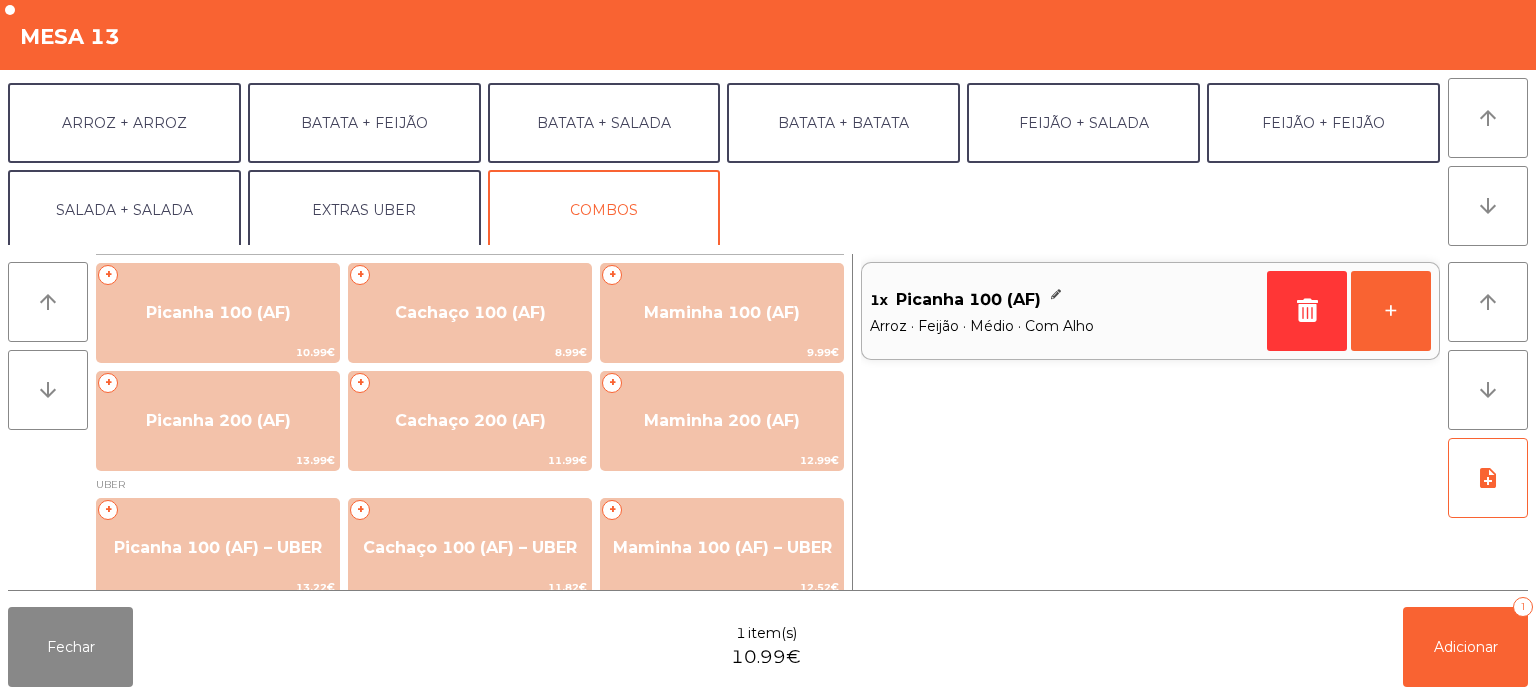 scroll, scrollTop: 260, scrollLeft: 0, axis: vertical 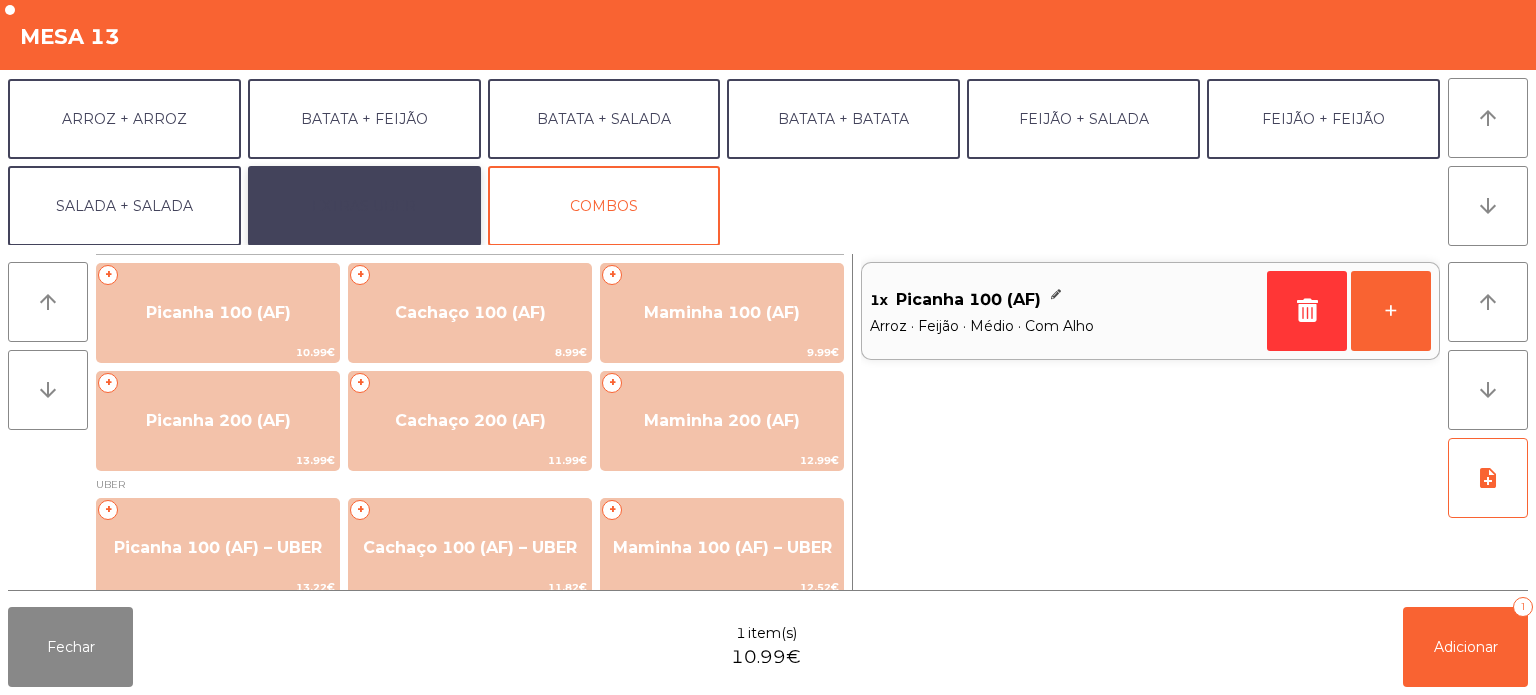 click on "EXTRAS UBER" 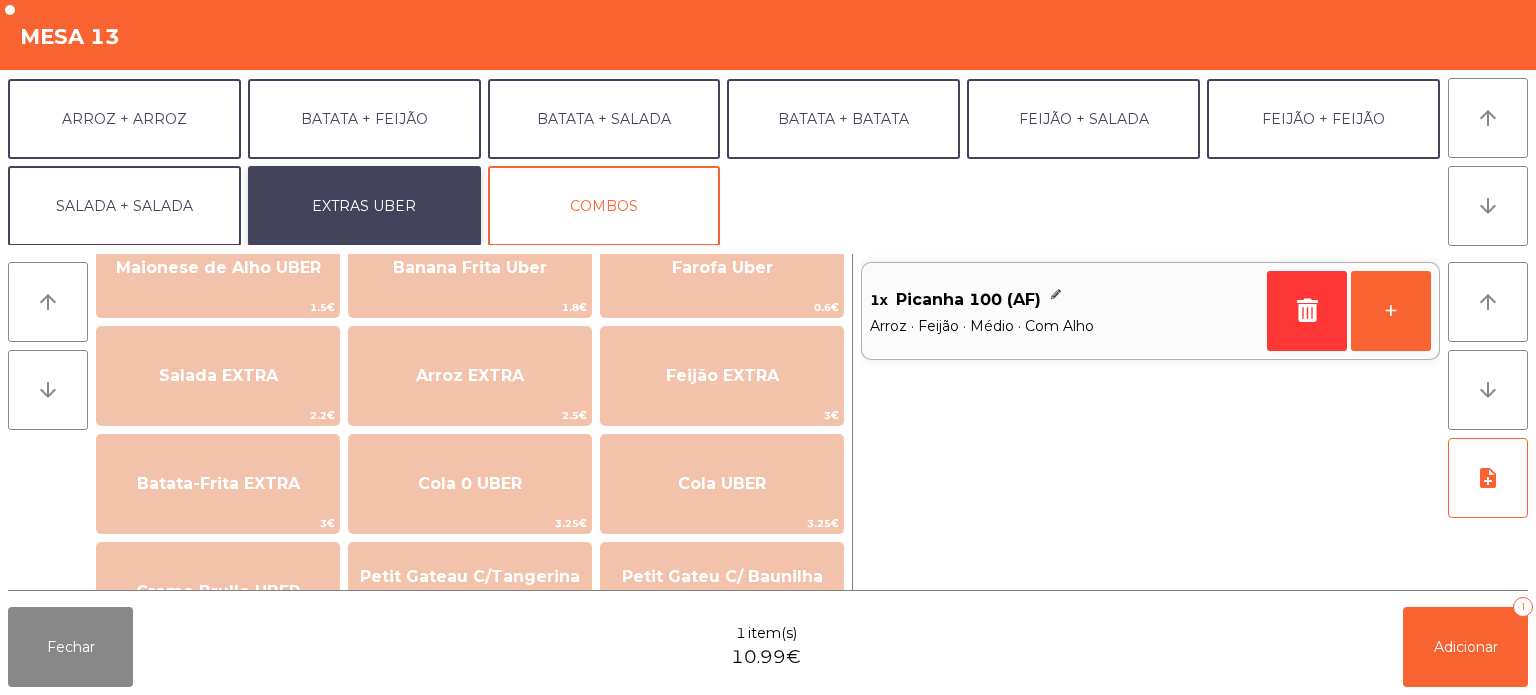 scroll, scrollTop: 157, scrollLeft: 0, axis: vertical 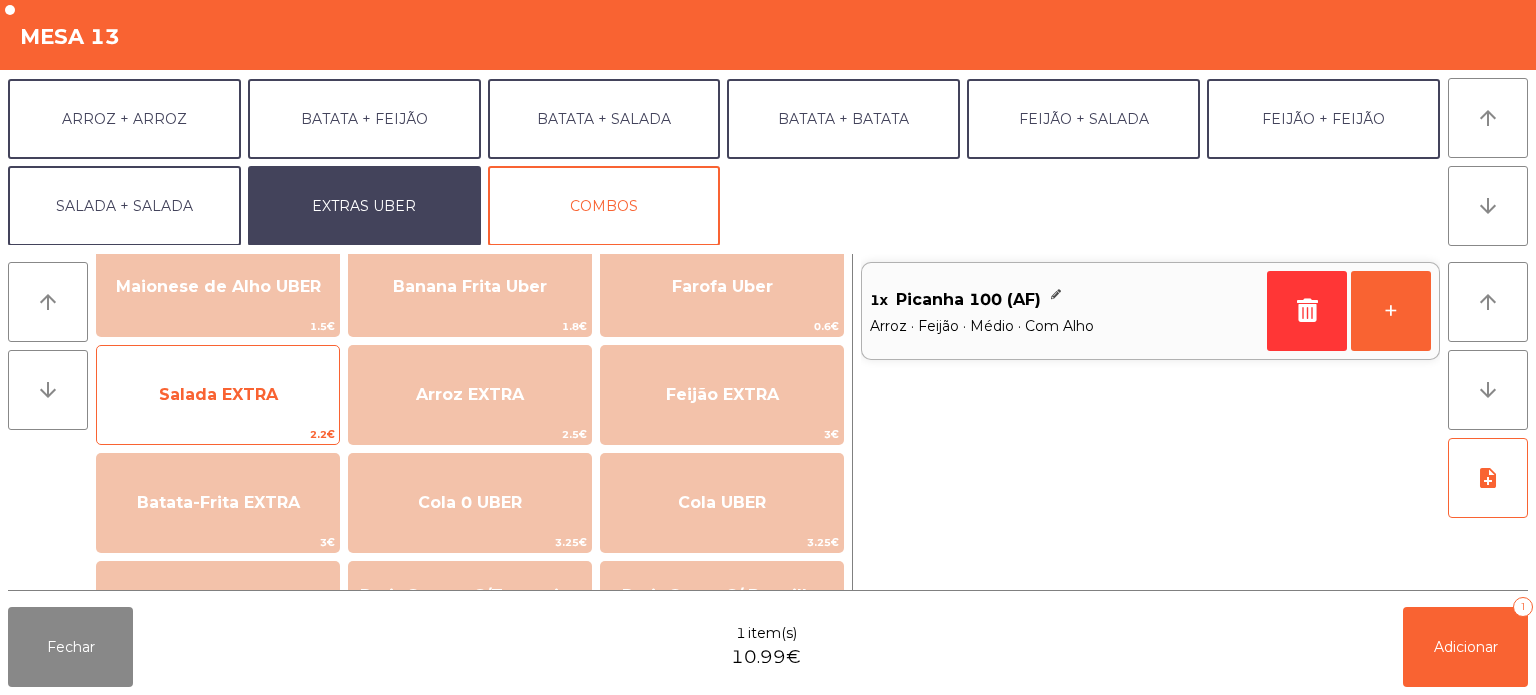 click on "Salada EXTRA" 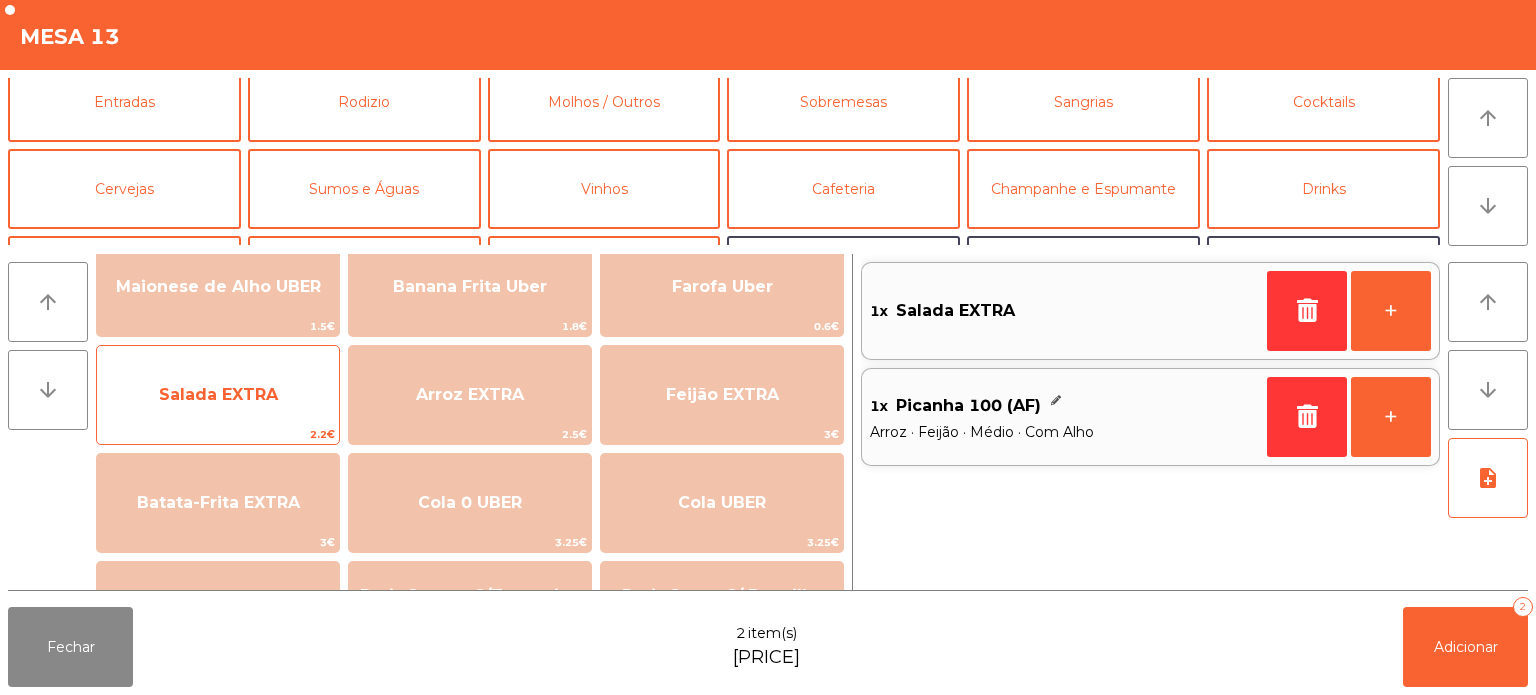 scroll, scrollTop: 0, scrollLeft: 0, axis: both 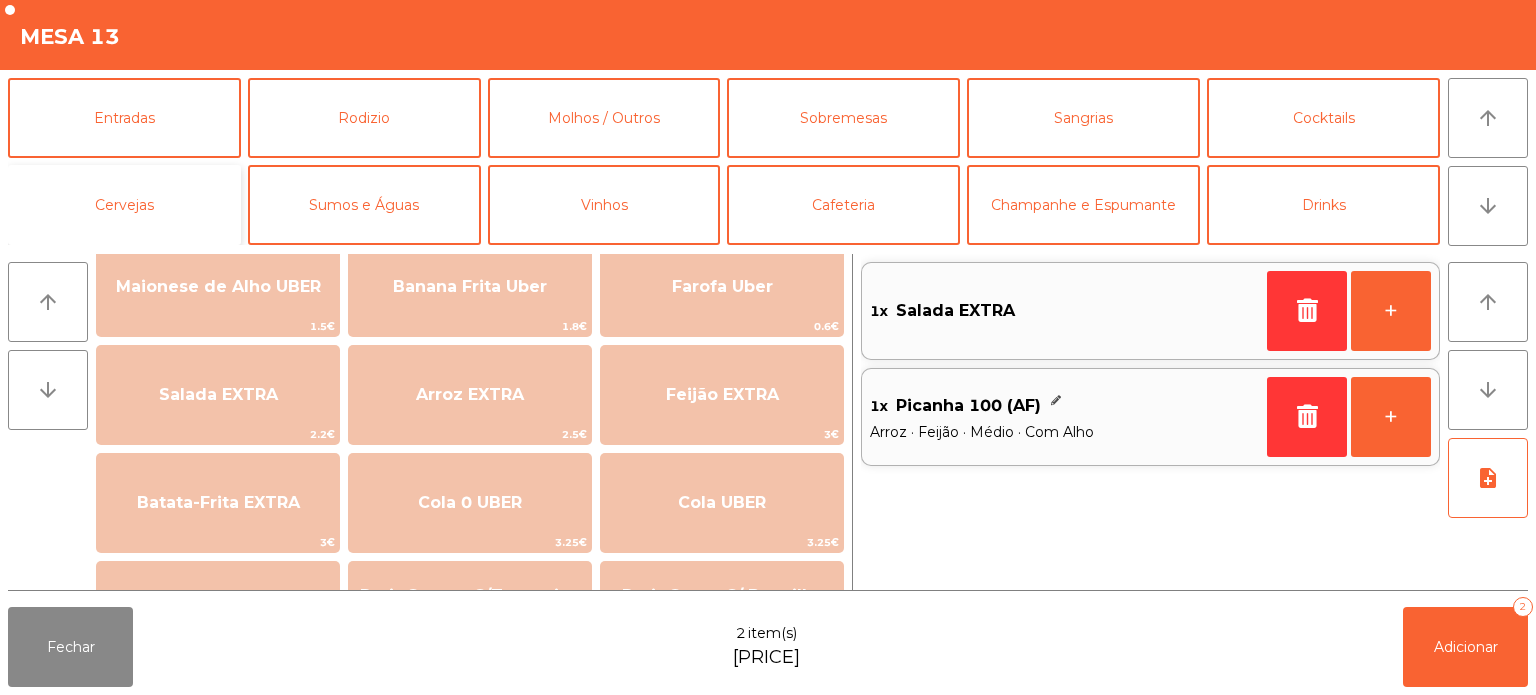 click on "Cervejas" 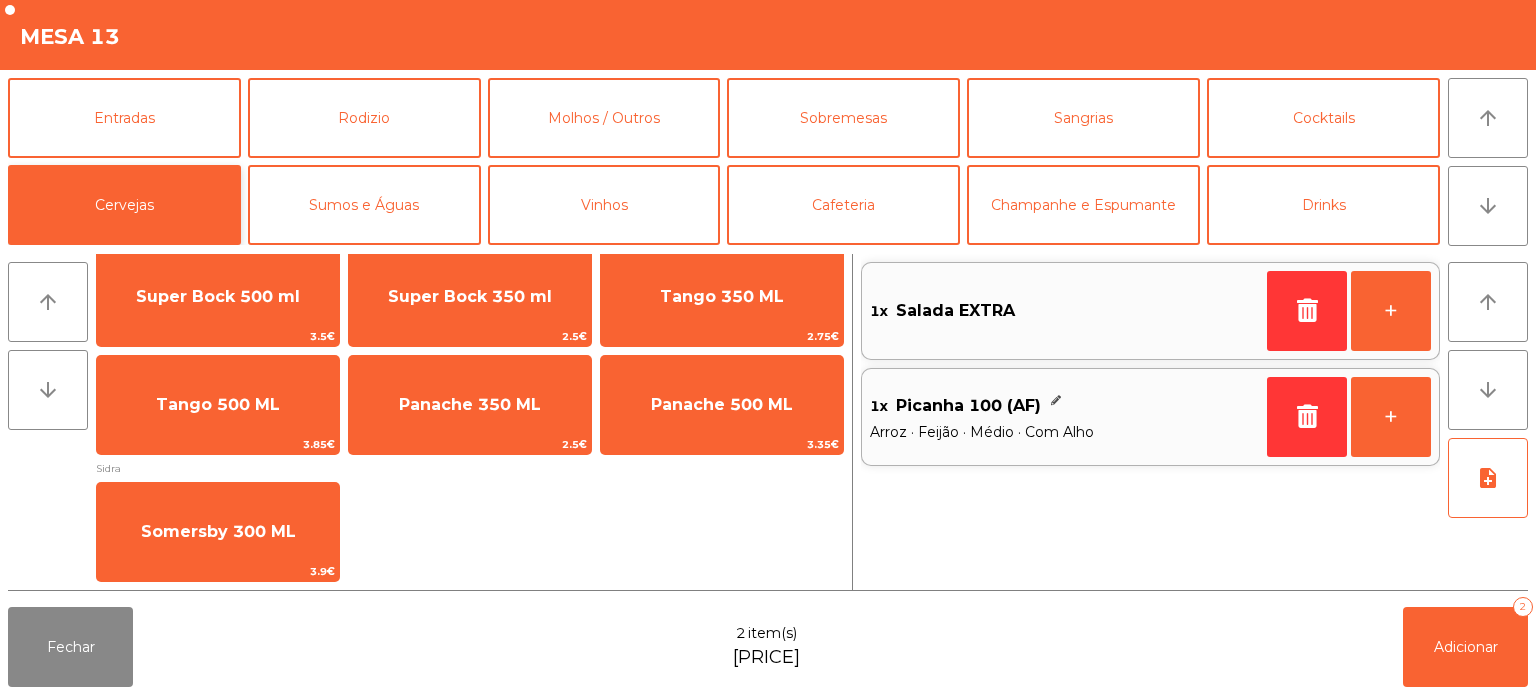 scroll, scrollTop: 38, scrollLeft: 0, axis: vertical 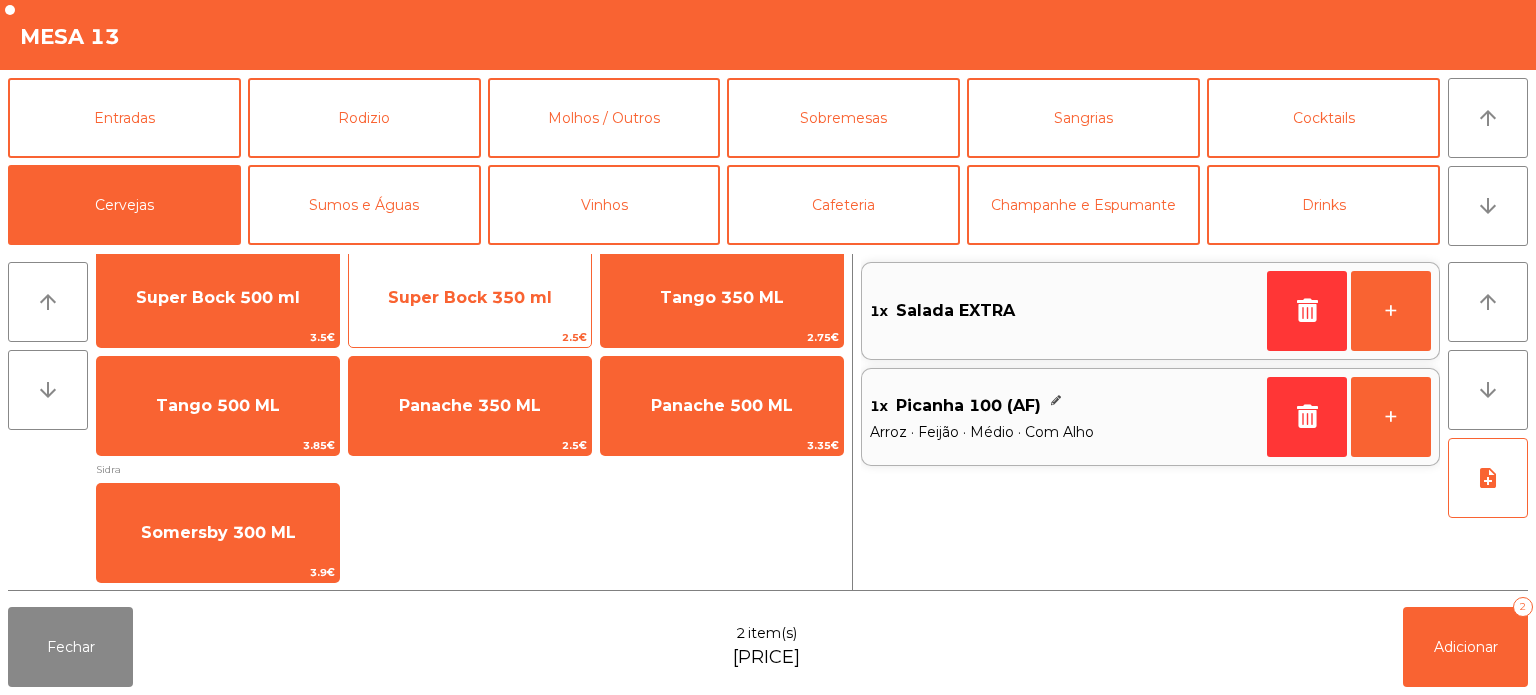 click on "Super Bock 350 ml" 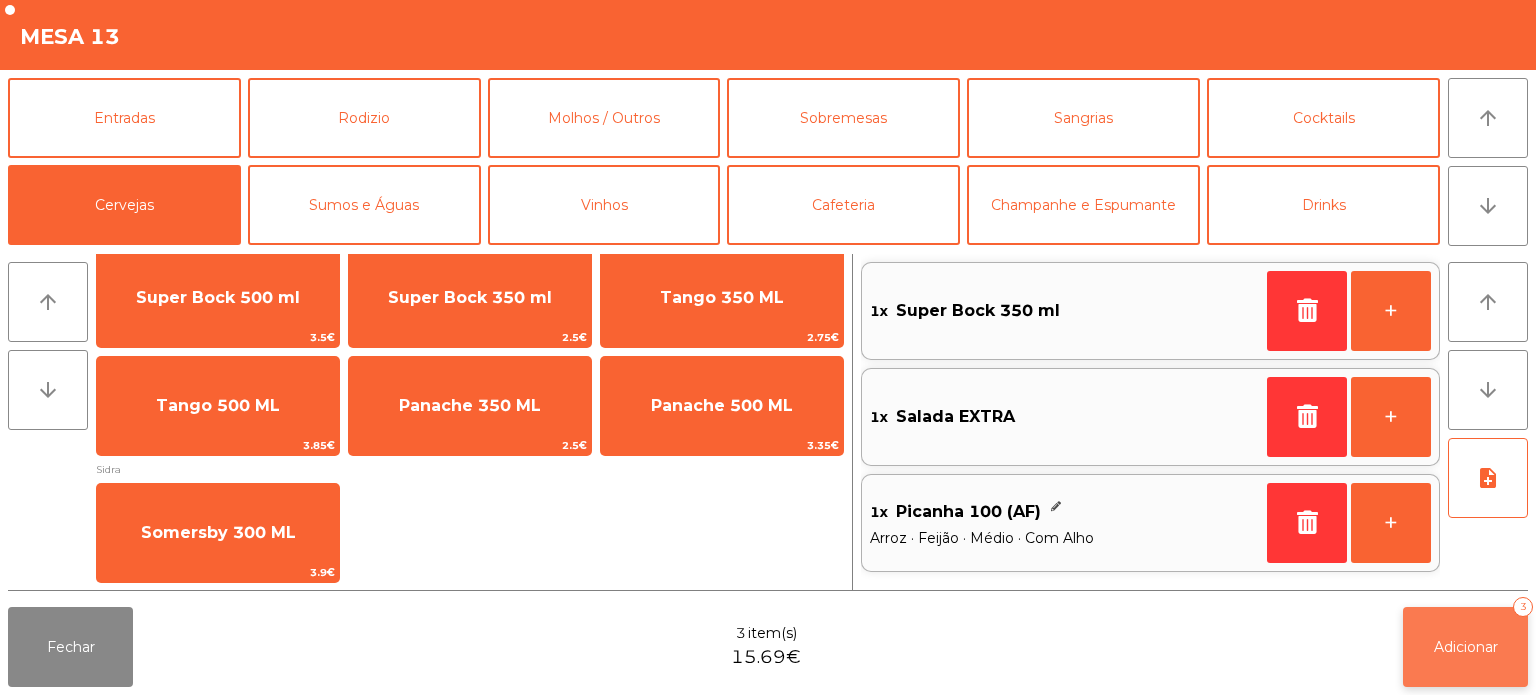 click on "Adicionar" 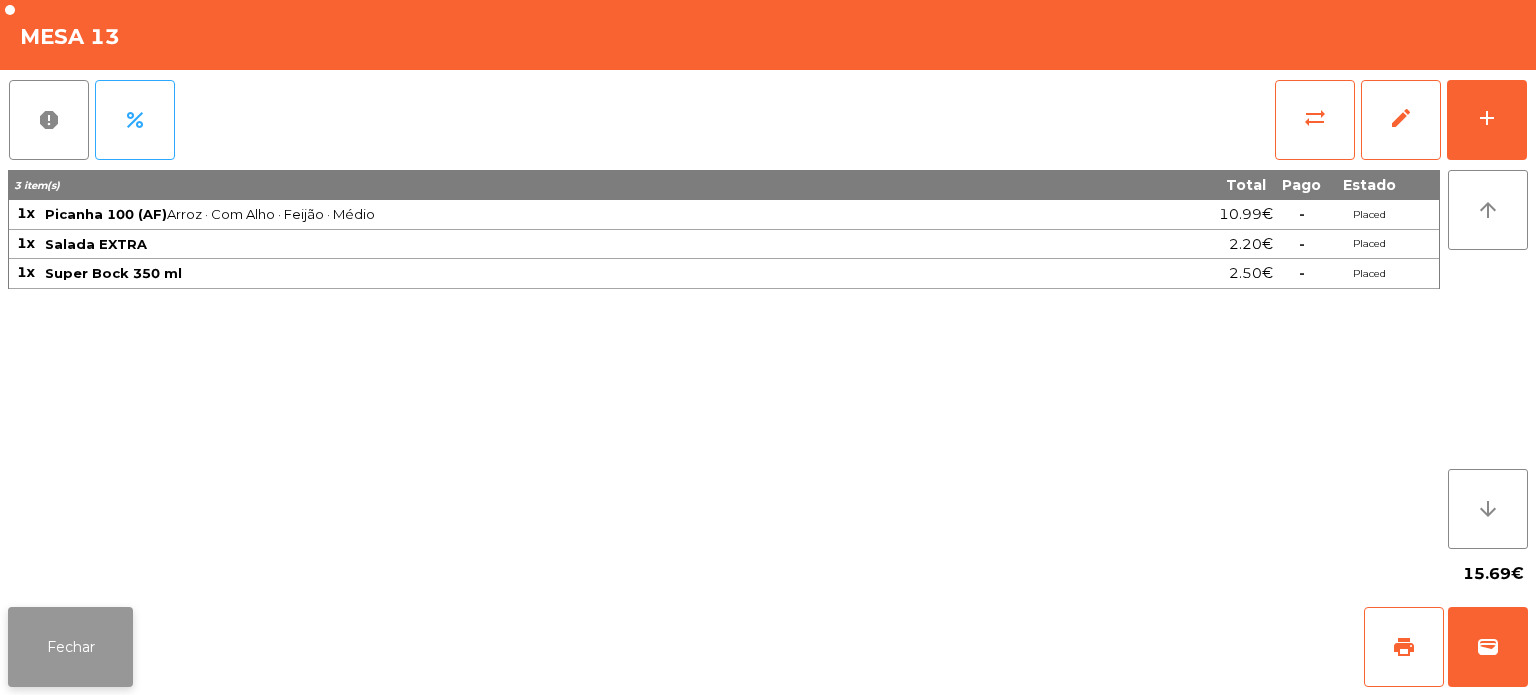 click on "Fechar" 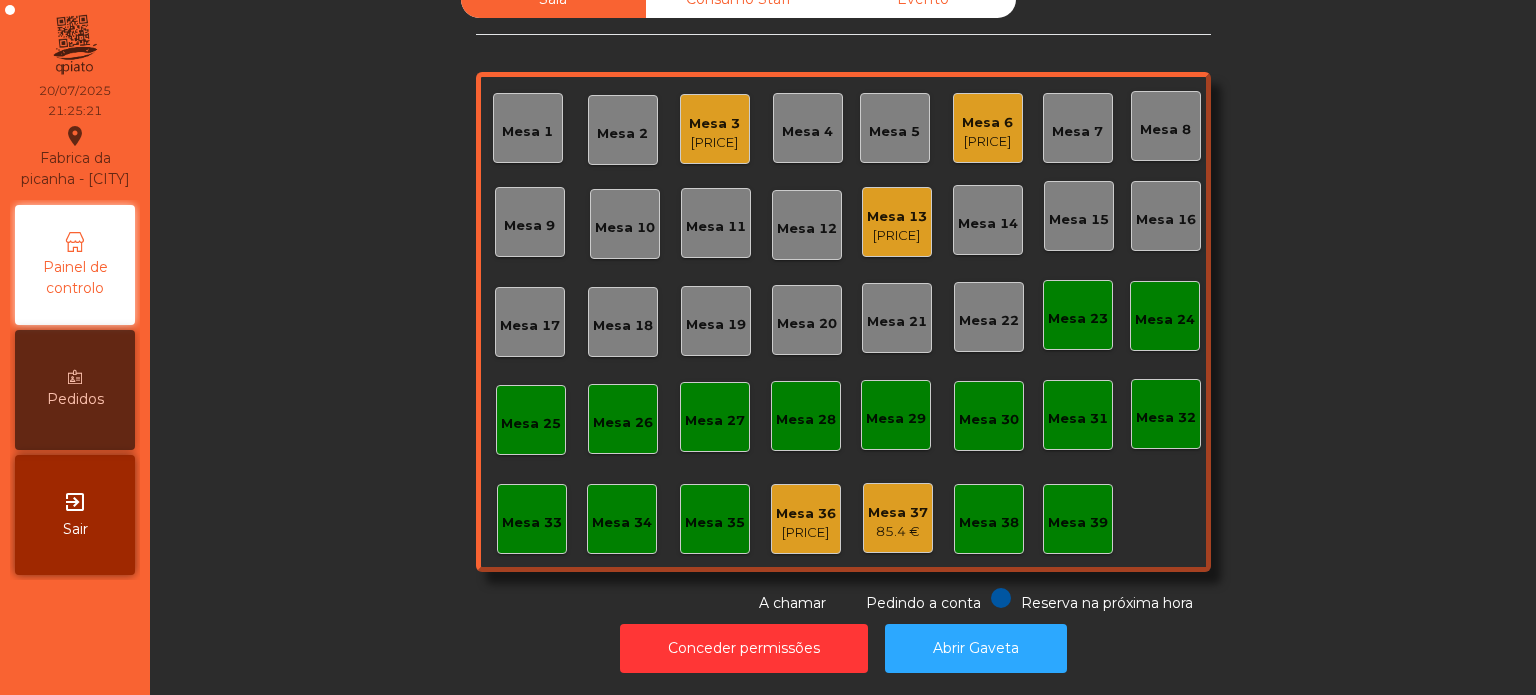 click on "Mesa 3" 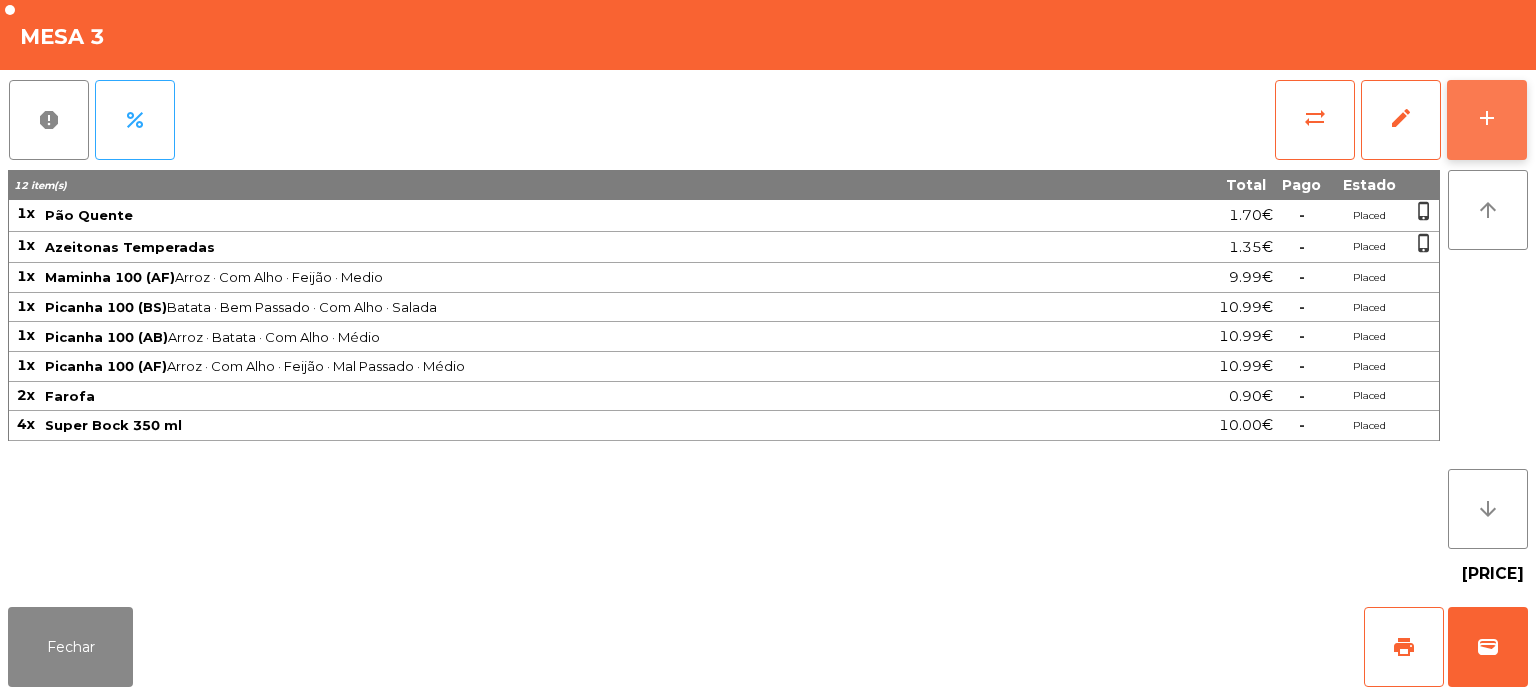 click on "add" 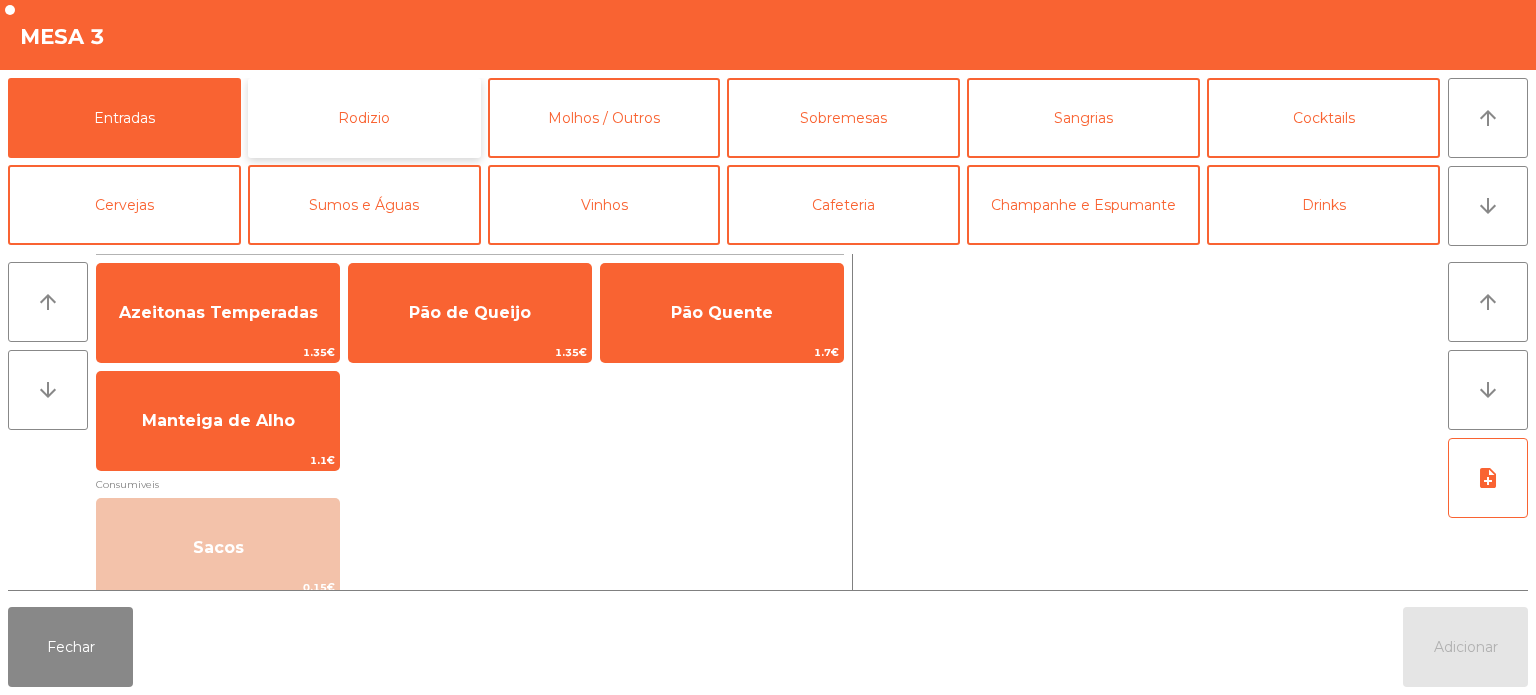 click on "Rodizio" 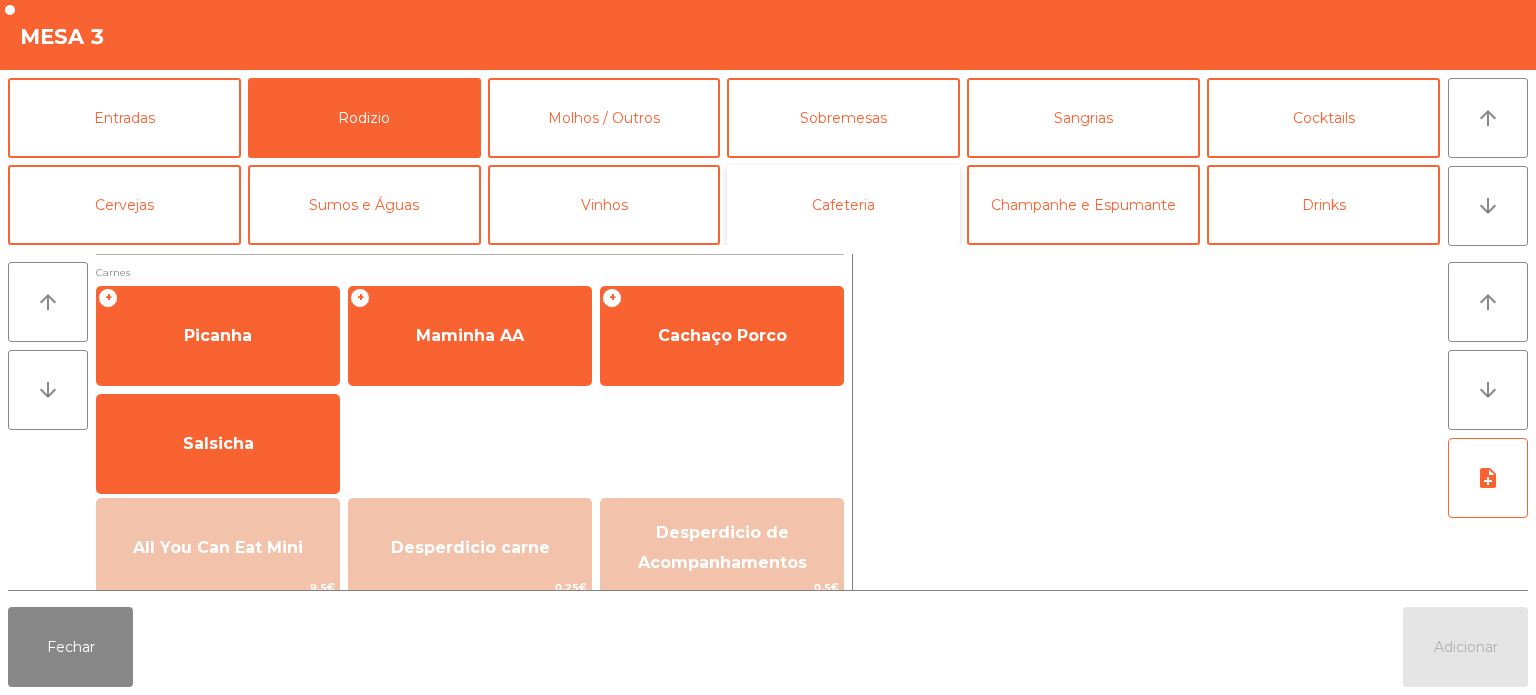 click on "Cafeteria" 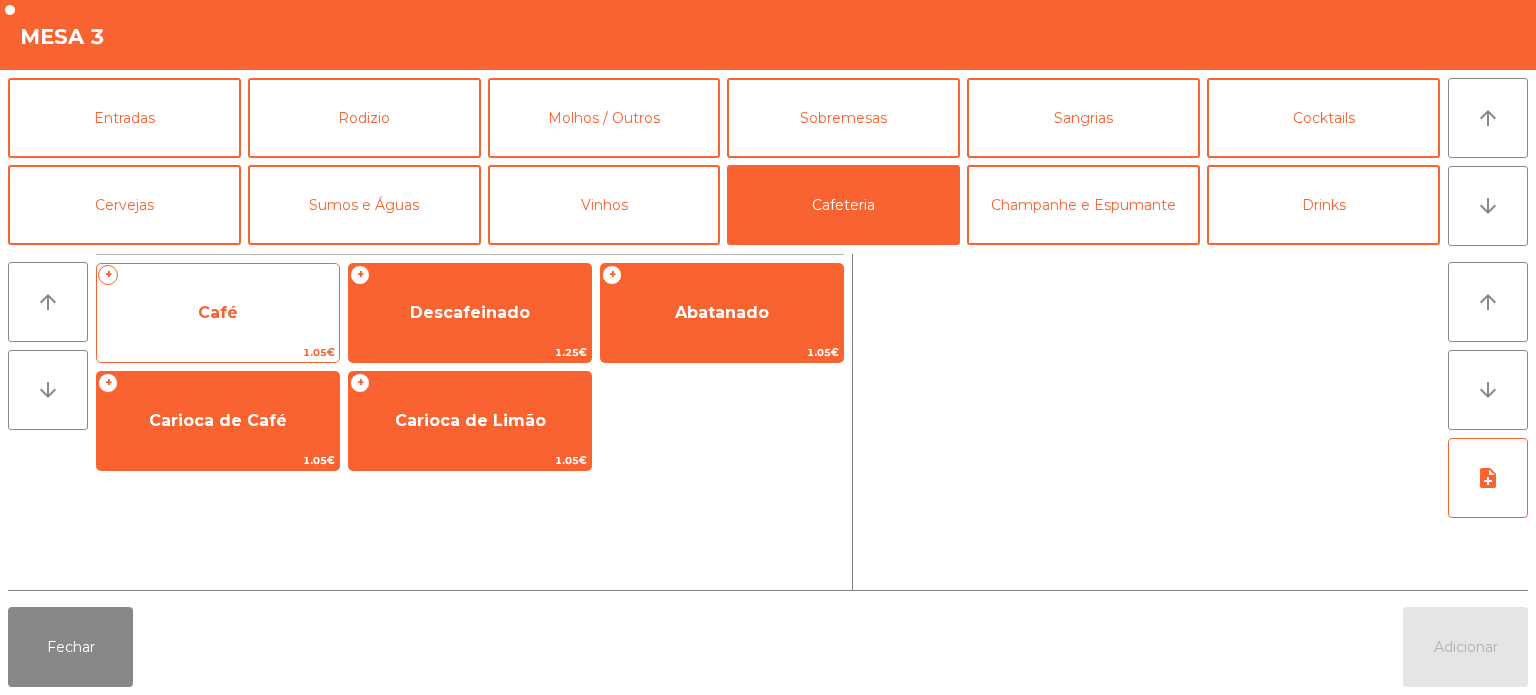 click on "Café" 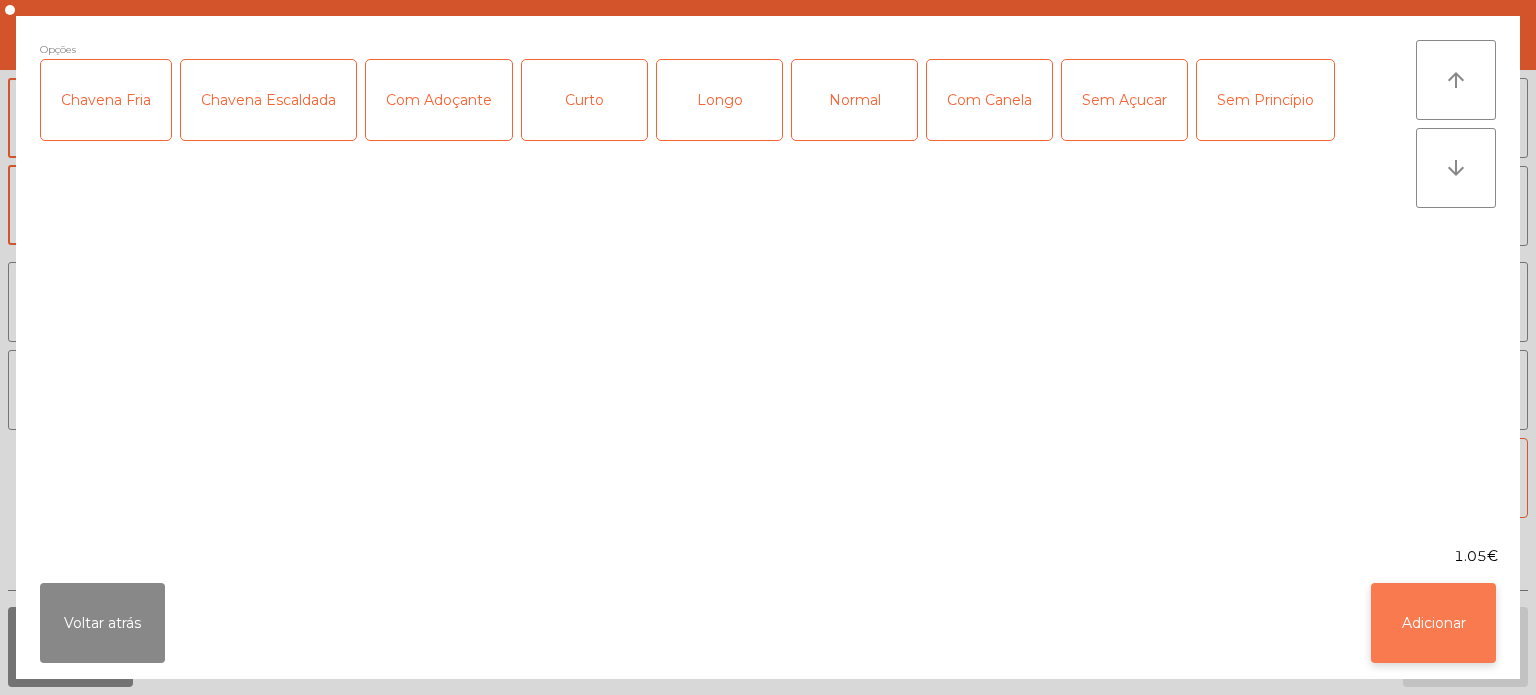 click on "Adicionar" 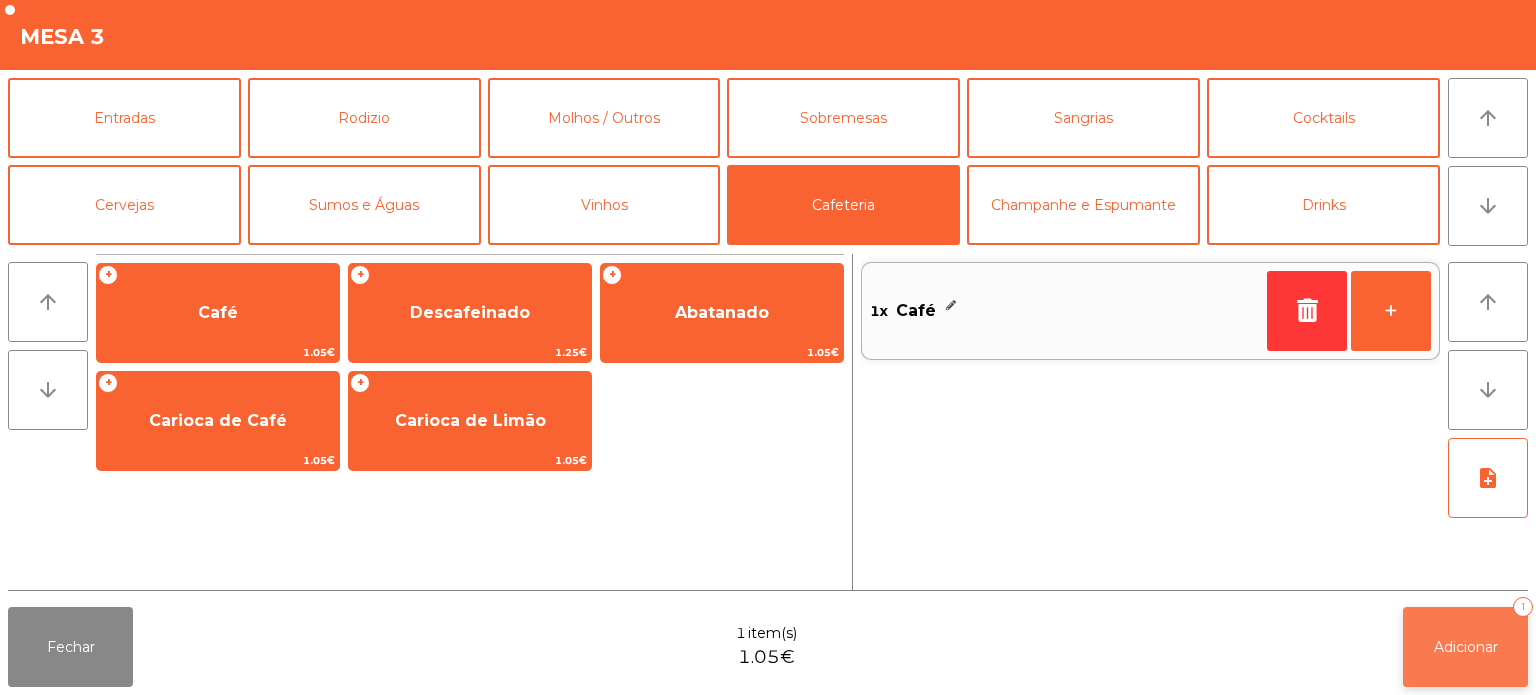 click on "Adicionar   1" 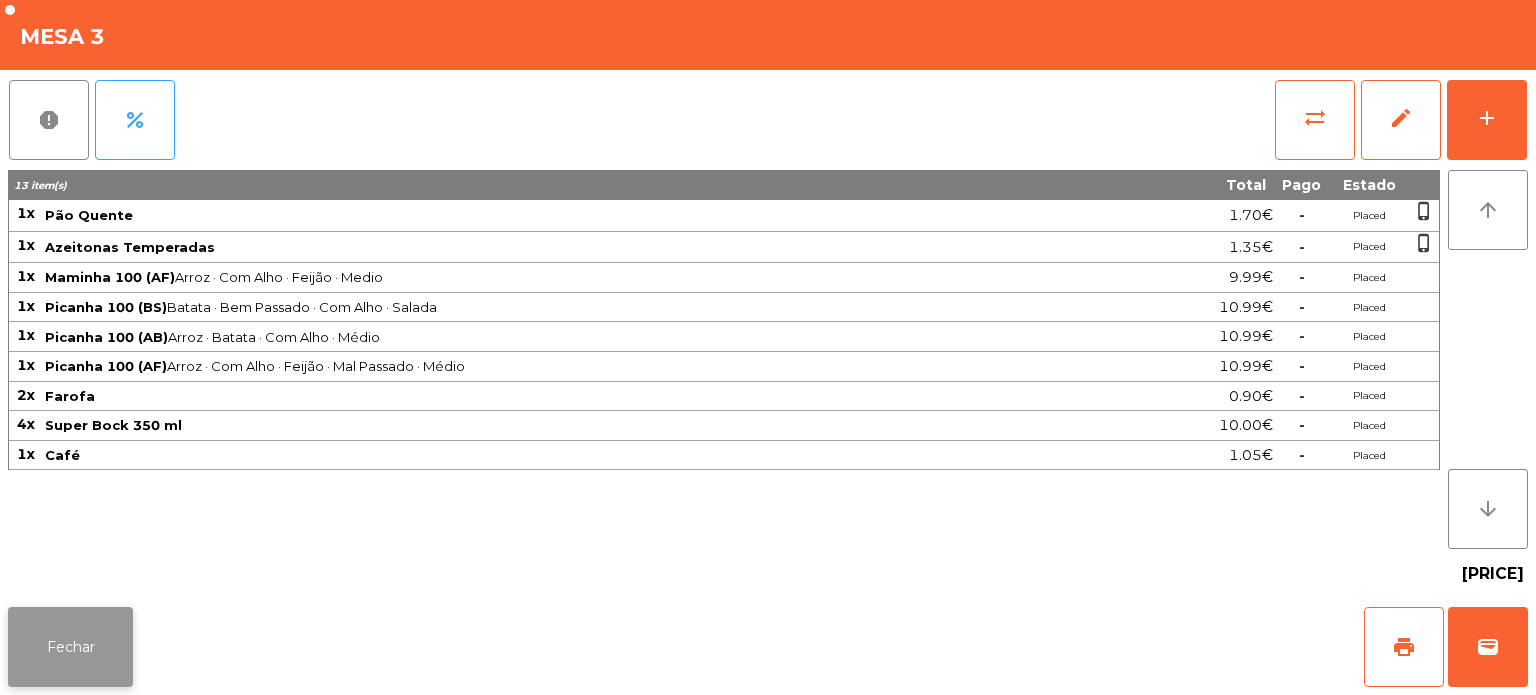 click on "Fechar" 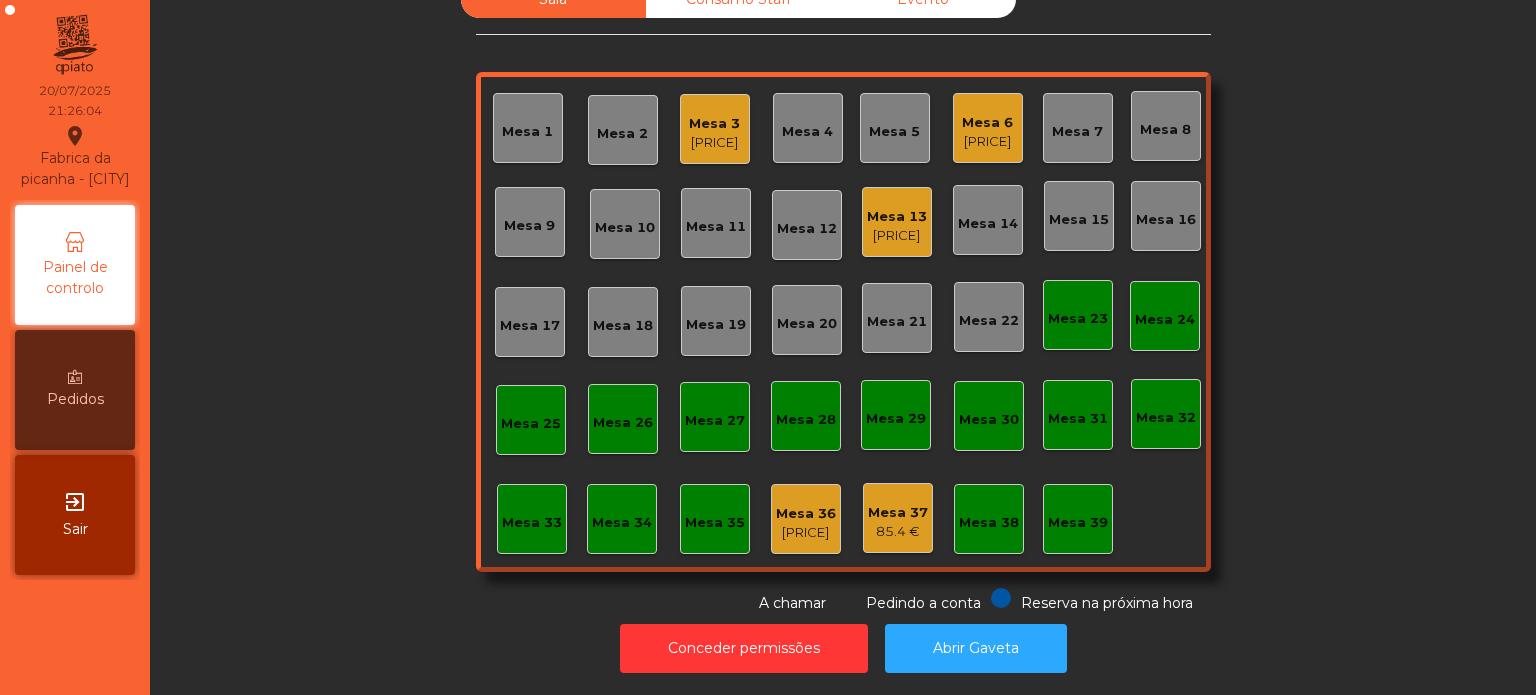 click on "Mesa 8" 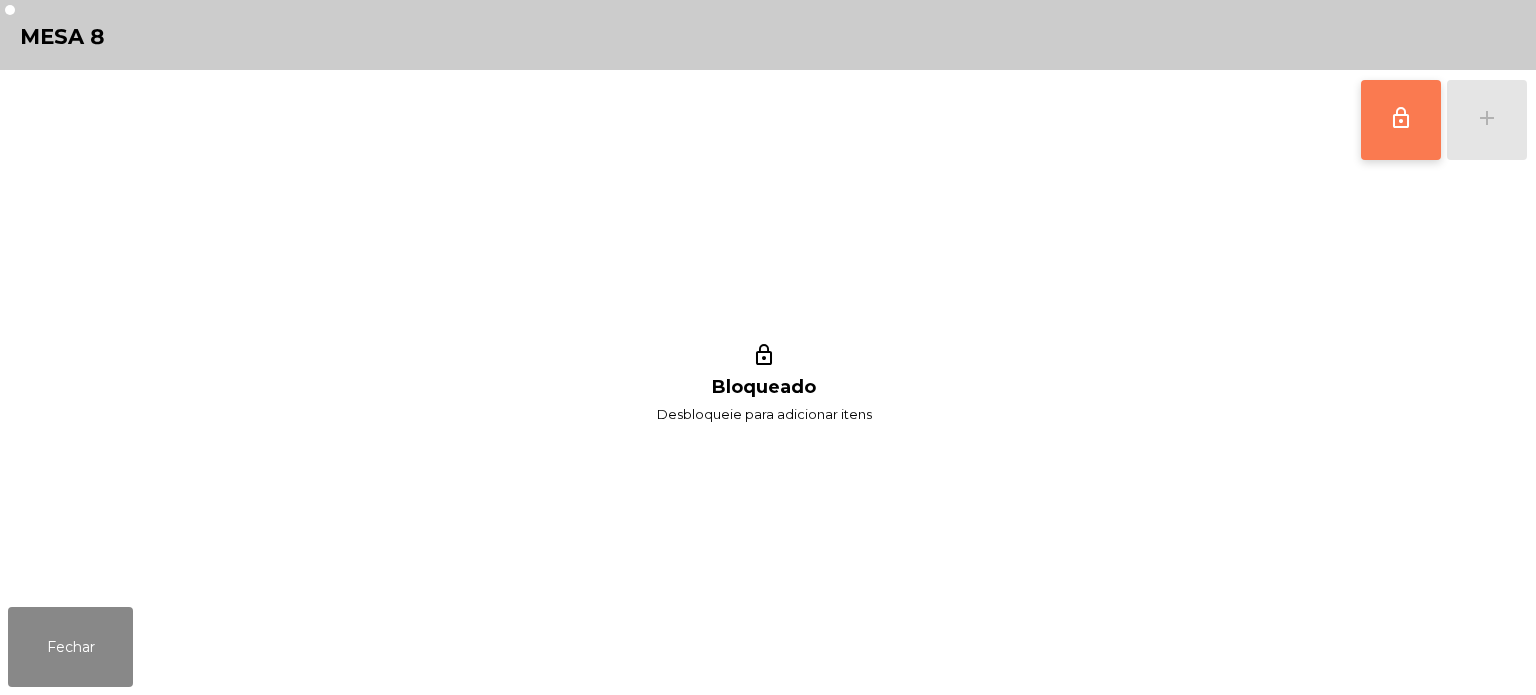 click on "lock_outline" 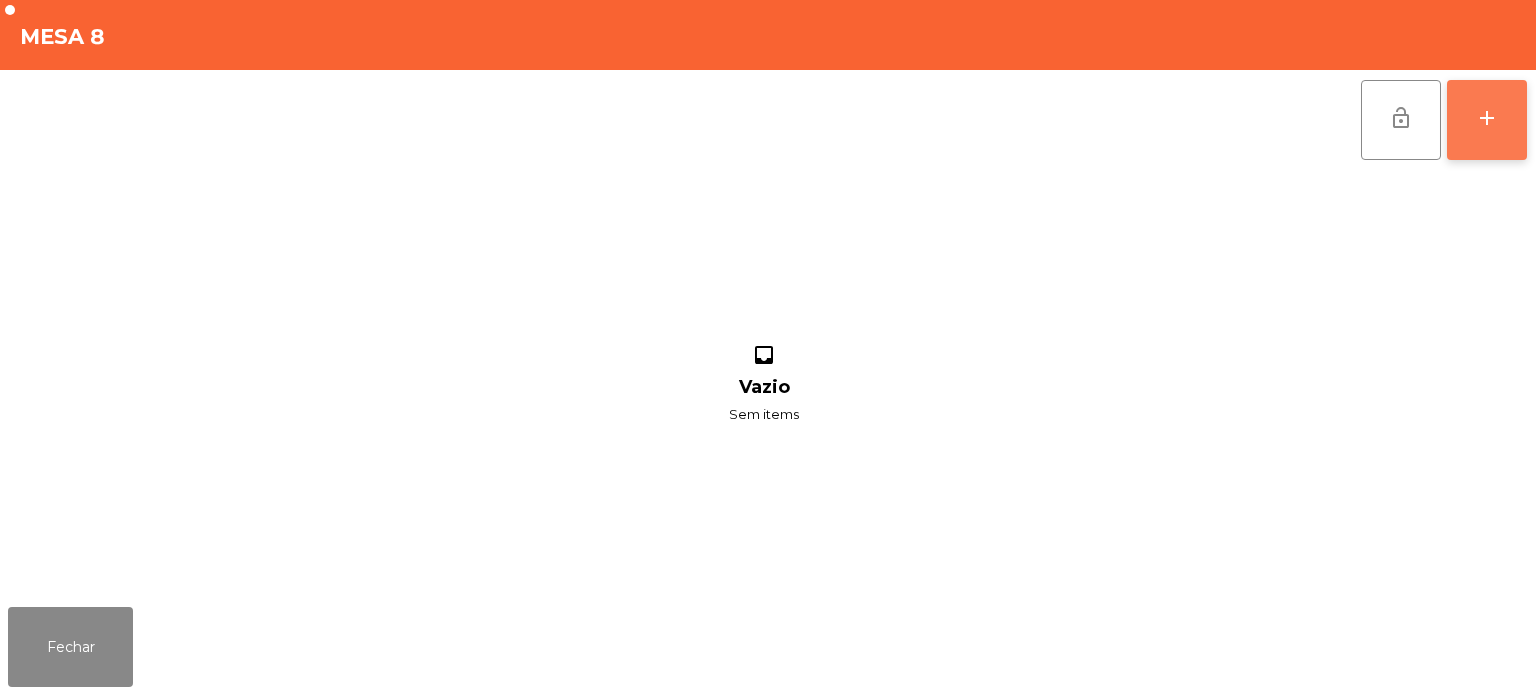 click on "add" 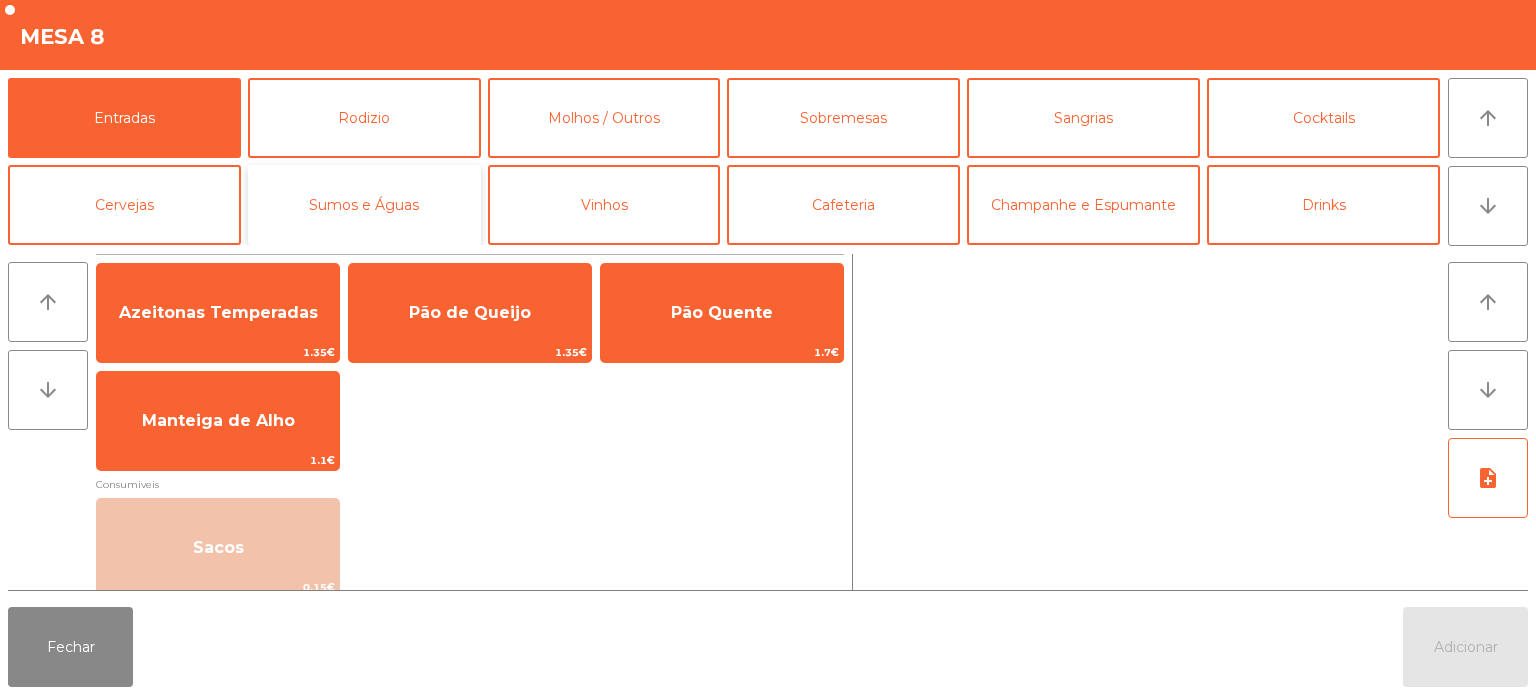 click on "Sumos e Águas" 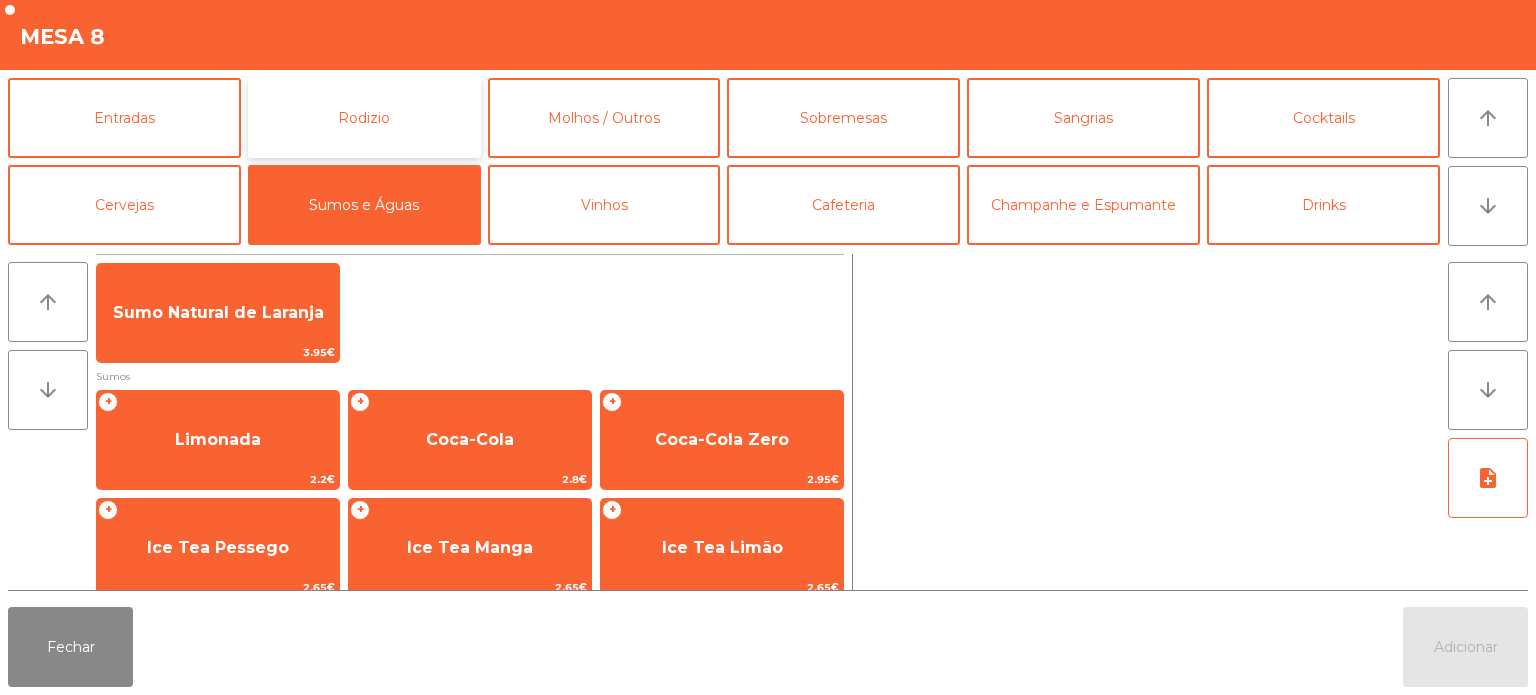 click on "Rodizio" 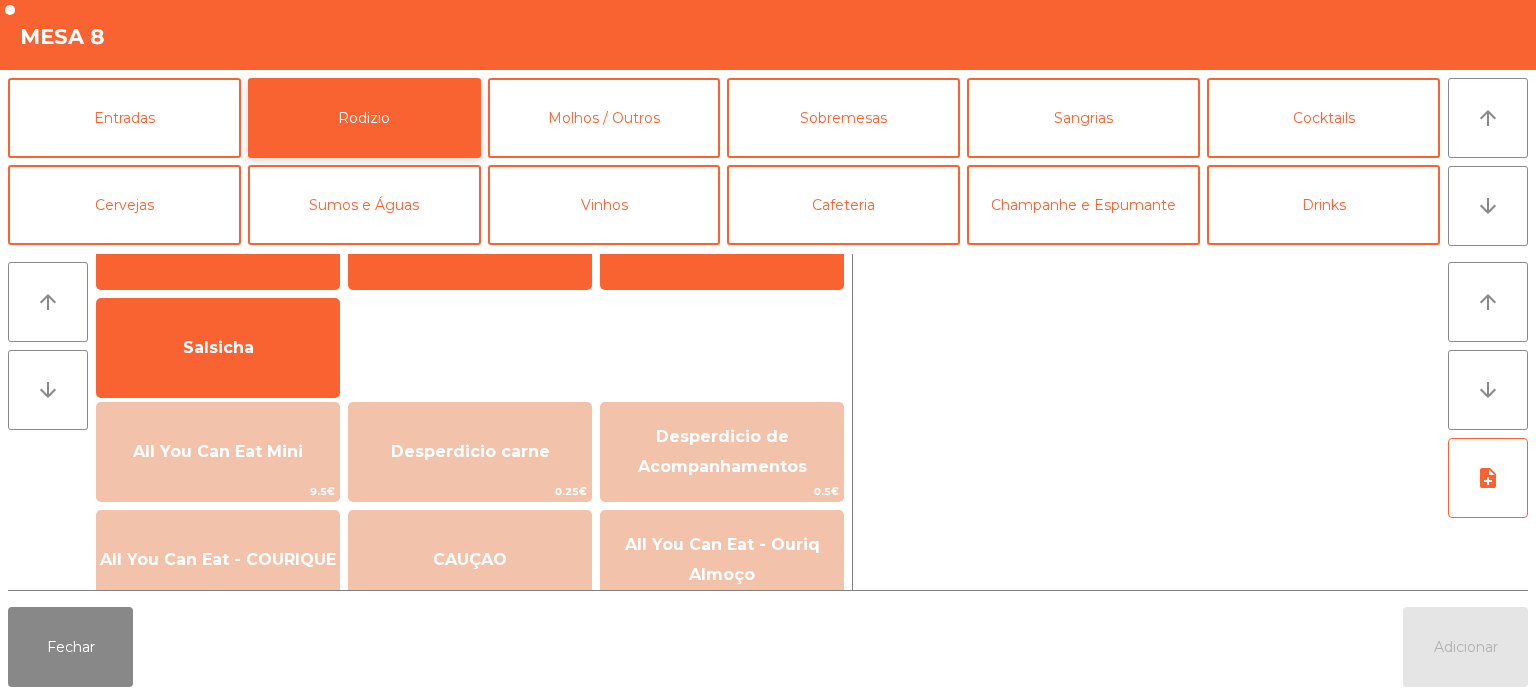scroll, scrollTop: 96, scrollLeft: 0, axis: vertical 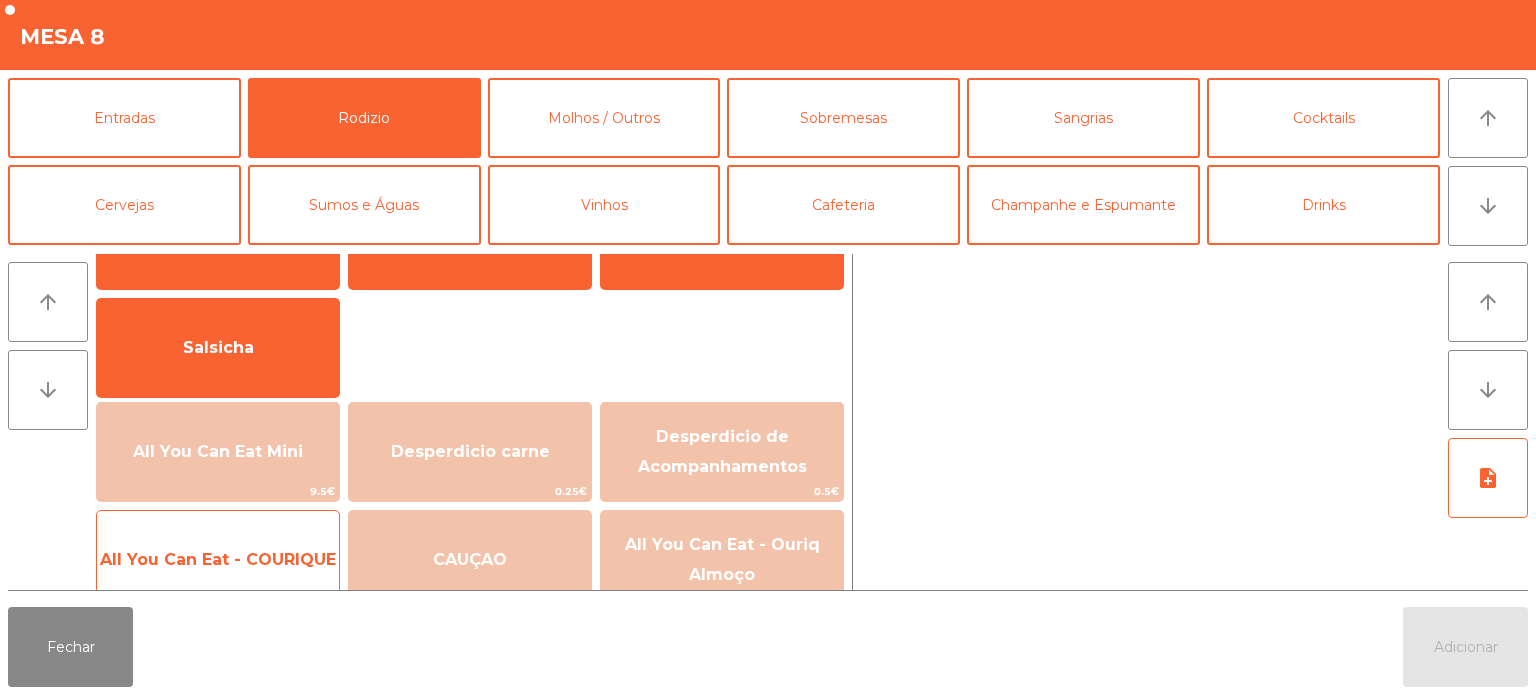 click on "All You Can Eat - COURIQUE" 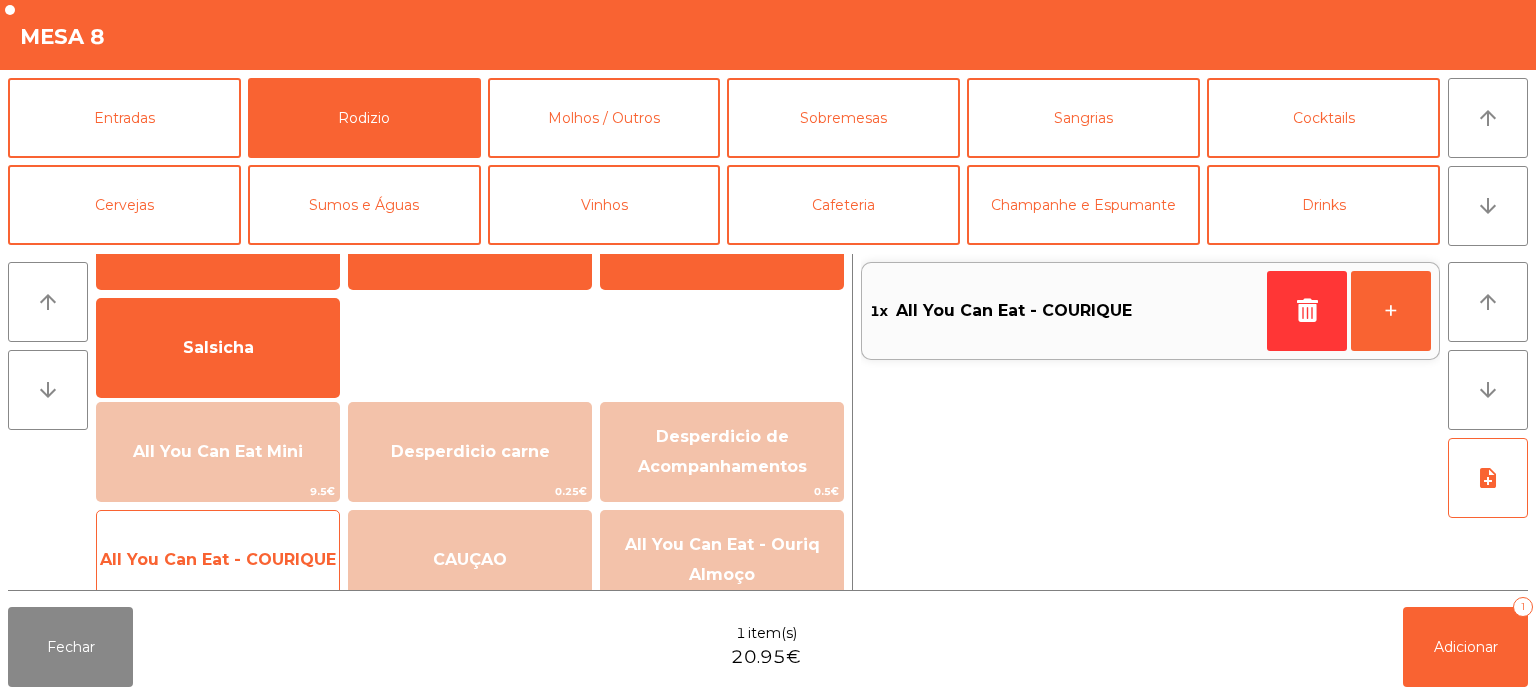 click on "All You Can Eat - COURIQUE" 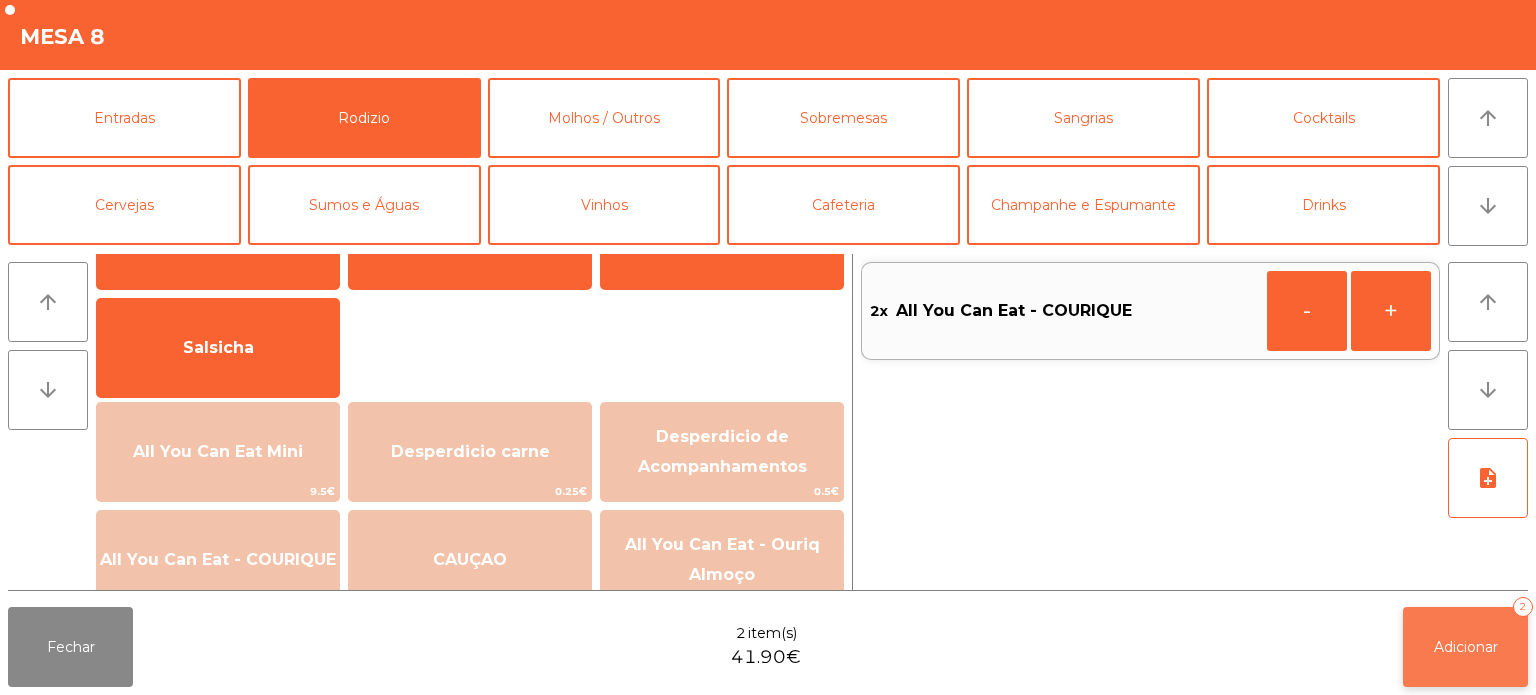 click on "Adicionar   2" 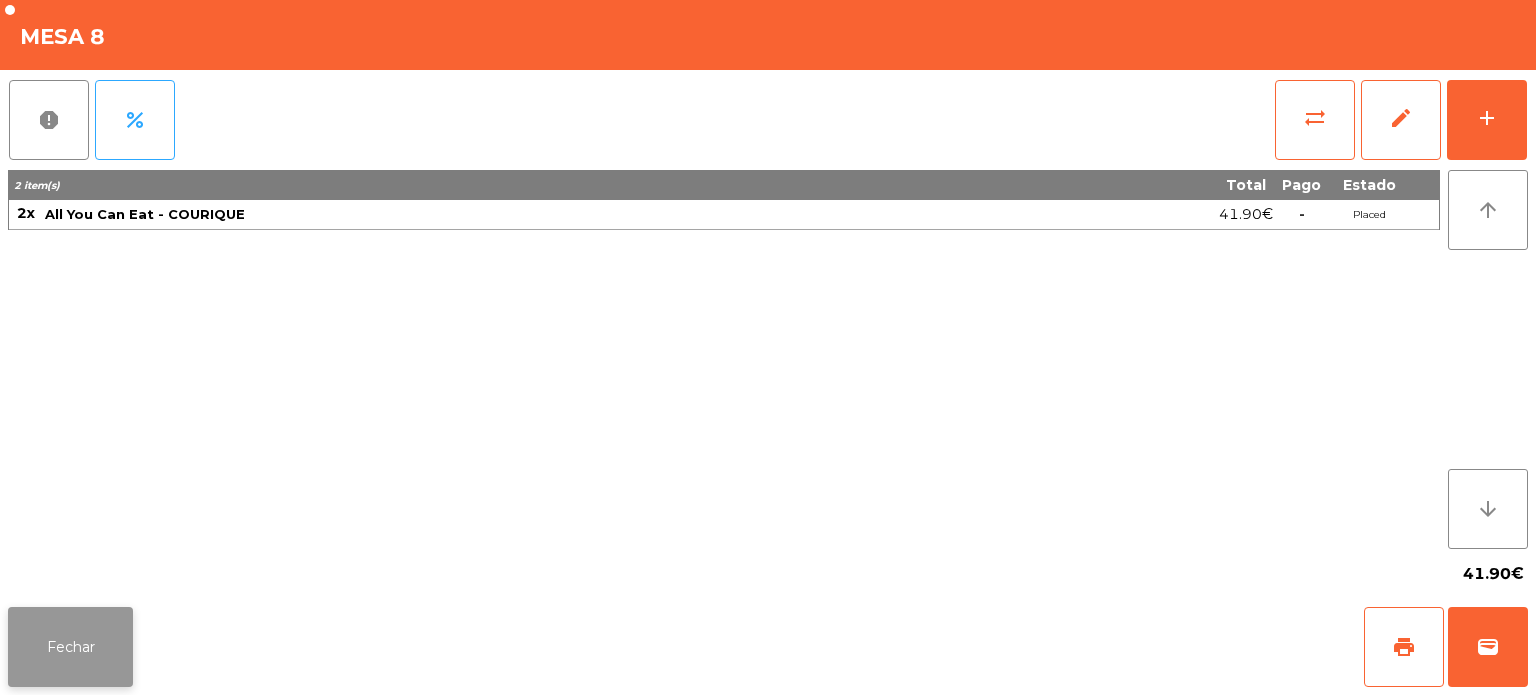 click on "Fechar" 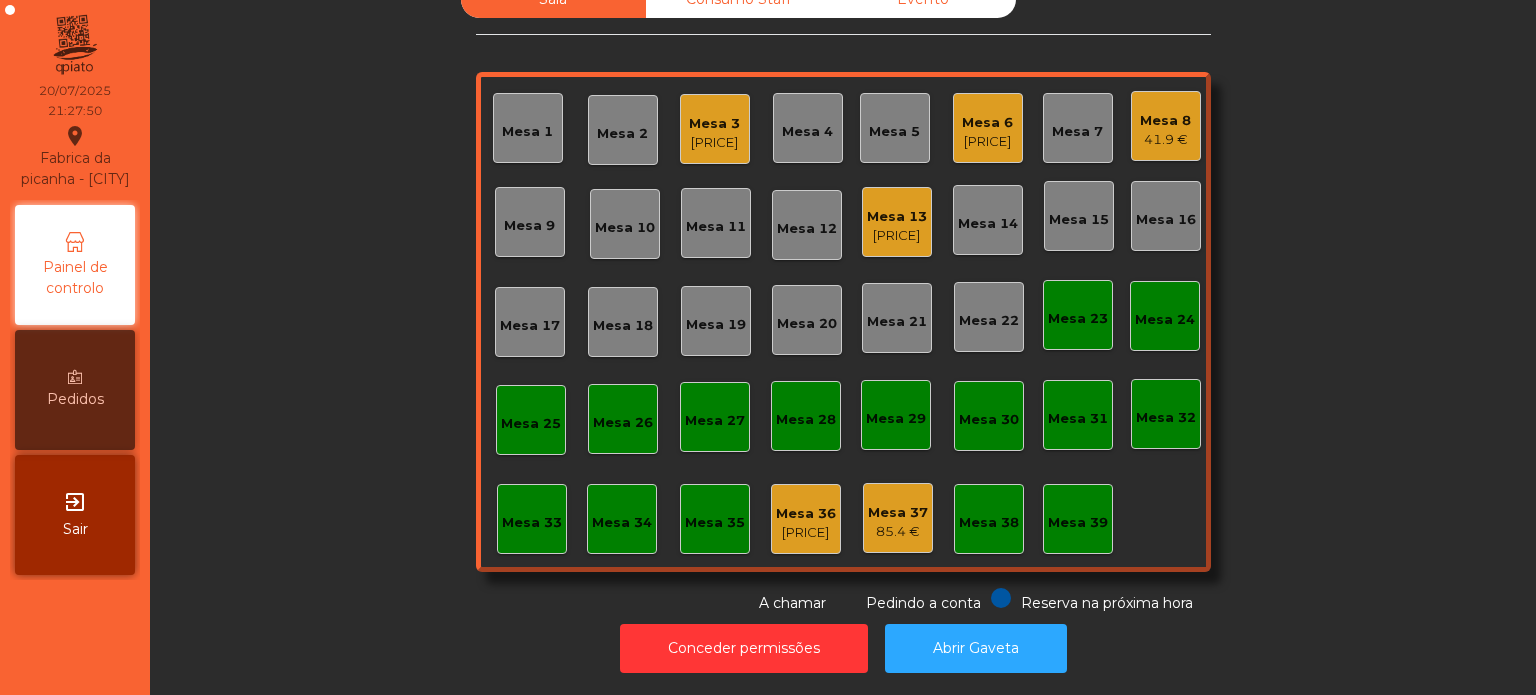 click on "Mesa 17" 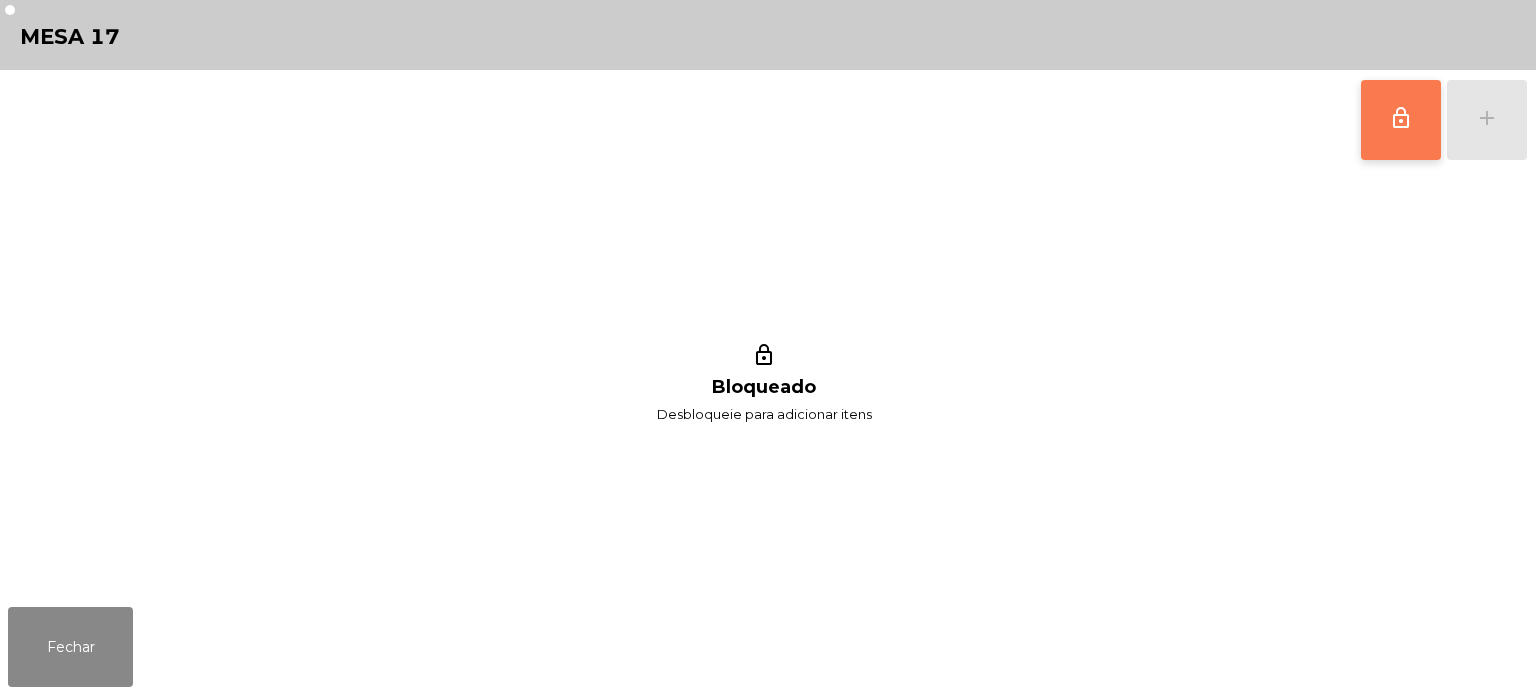 click on "lock_outline" 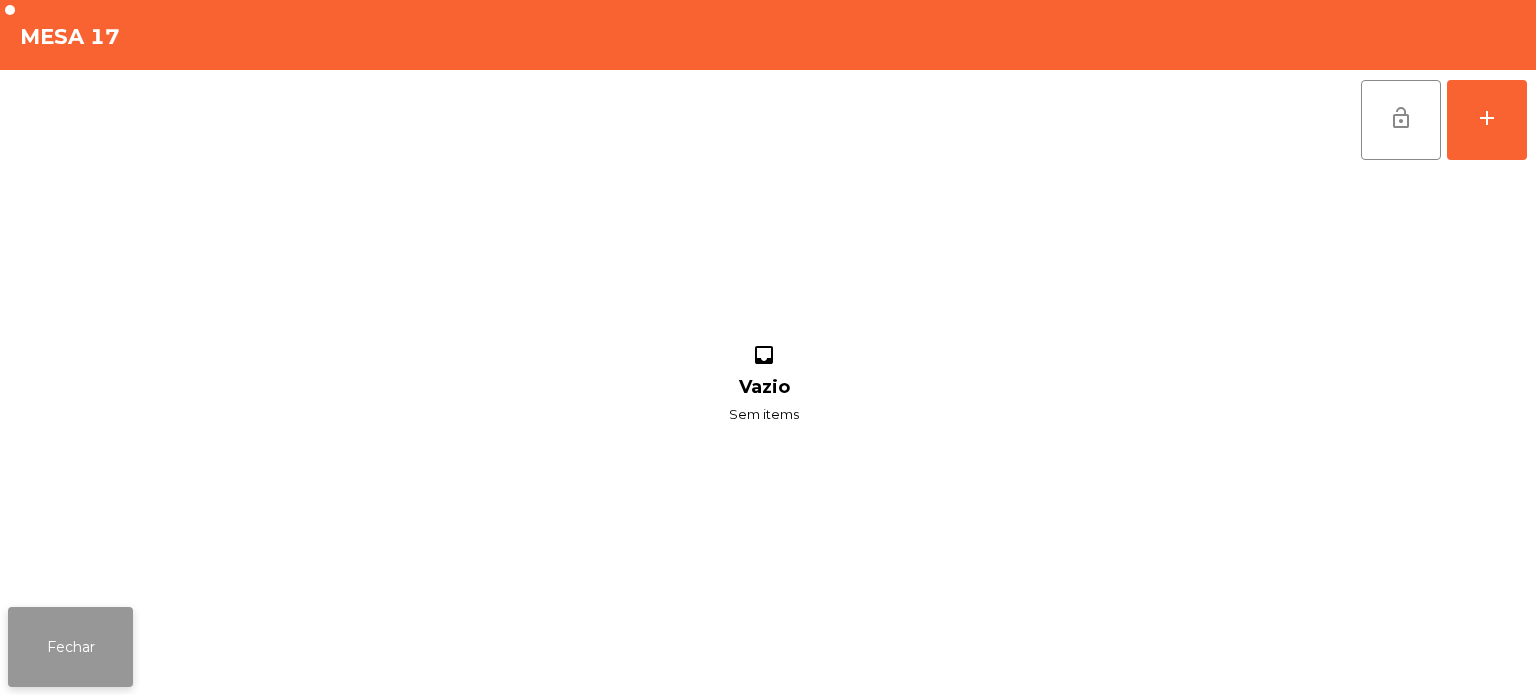 click on "Fechar" 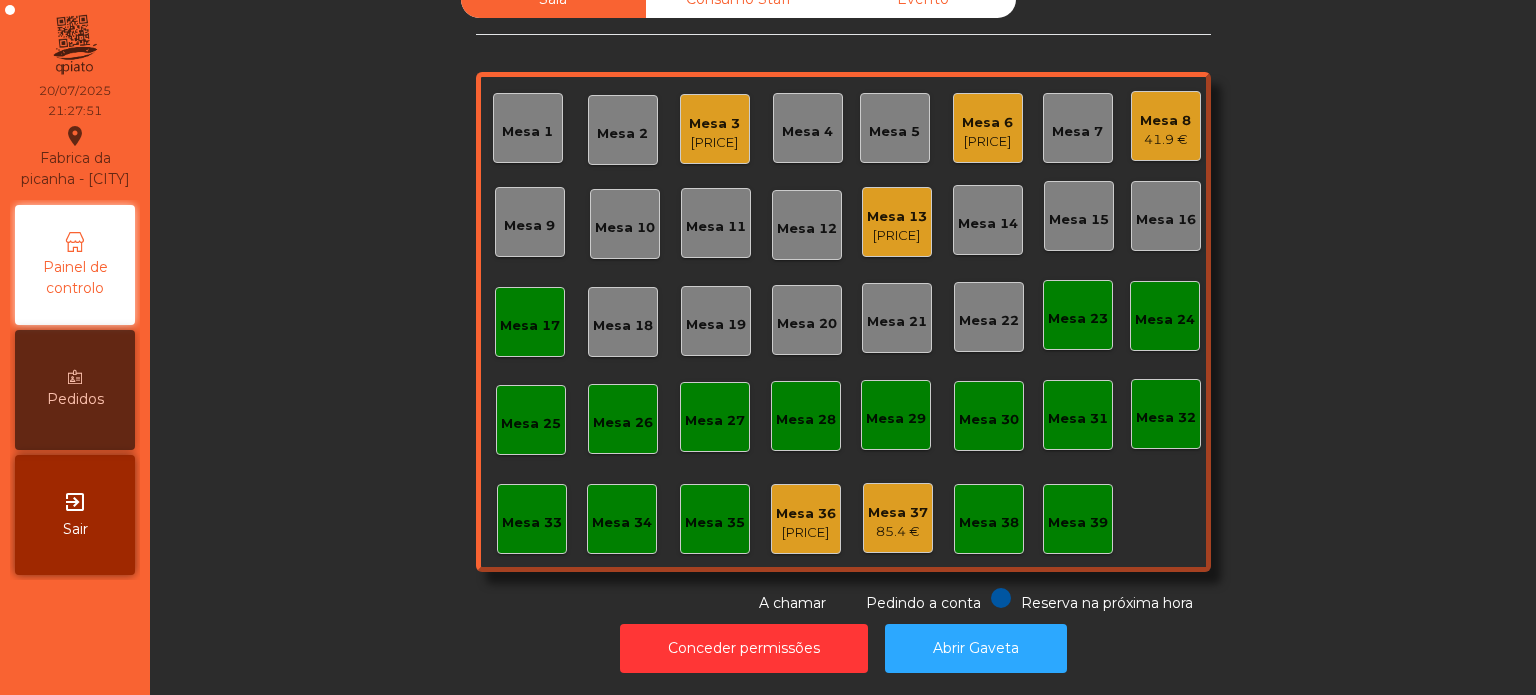 click on "41.9 €" 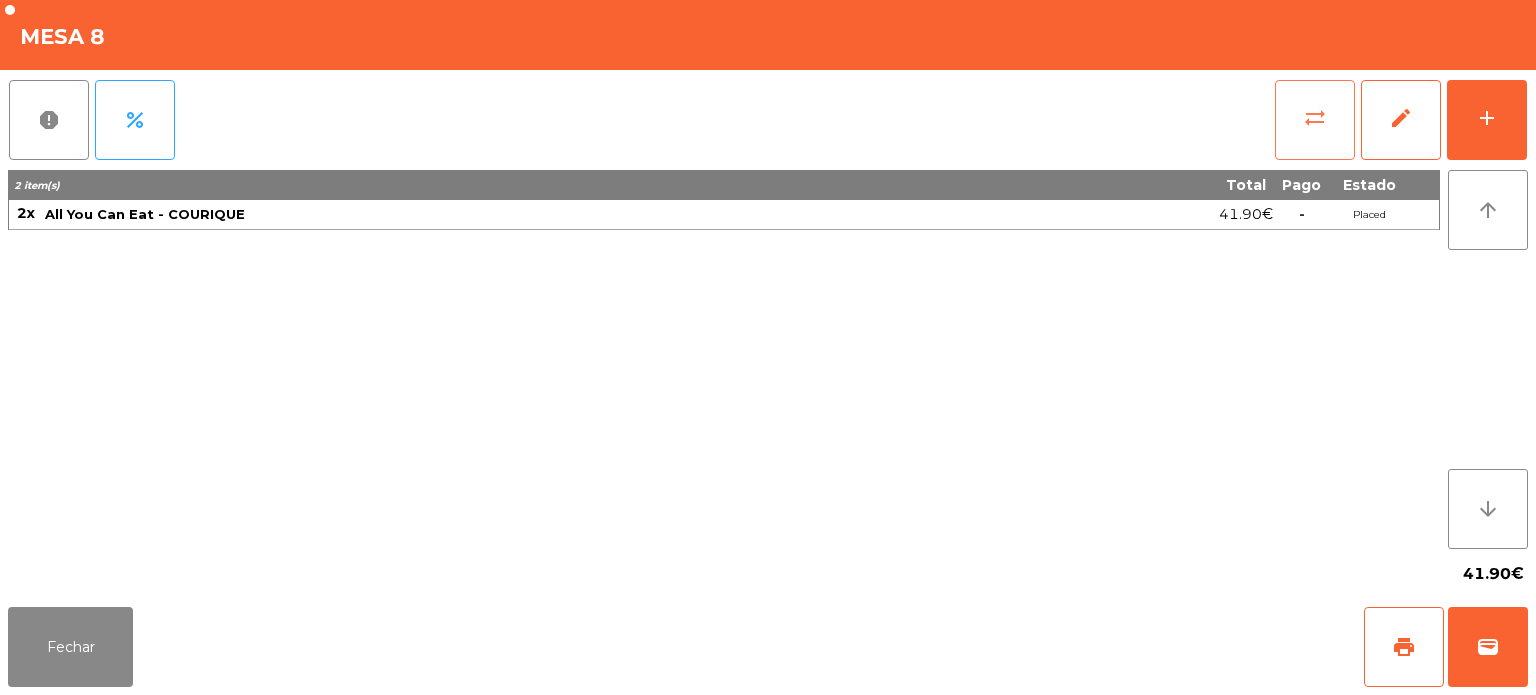 click on "sync_alt" 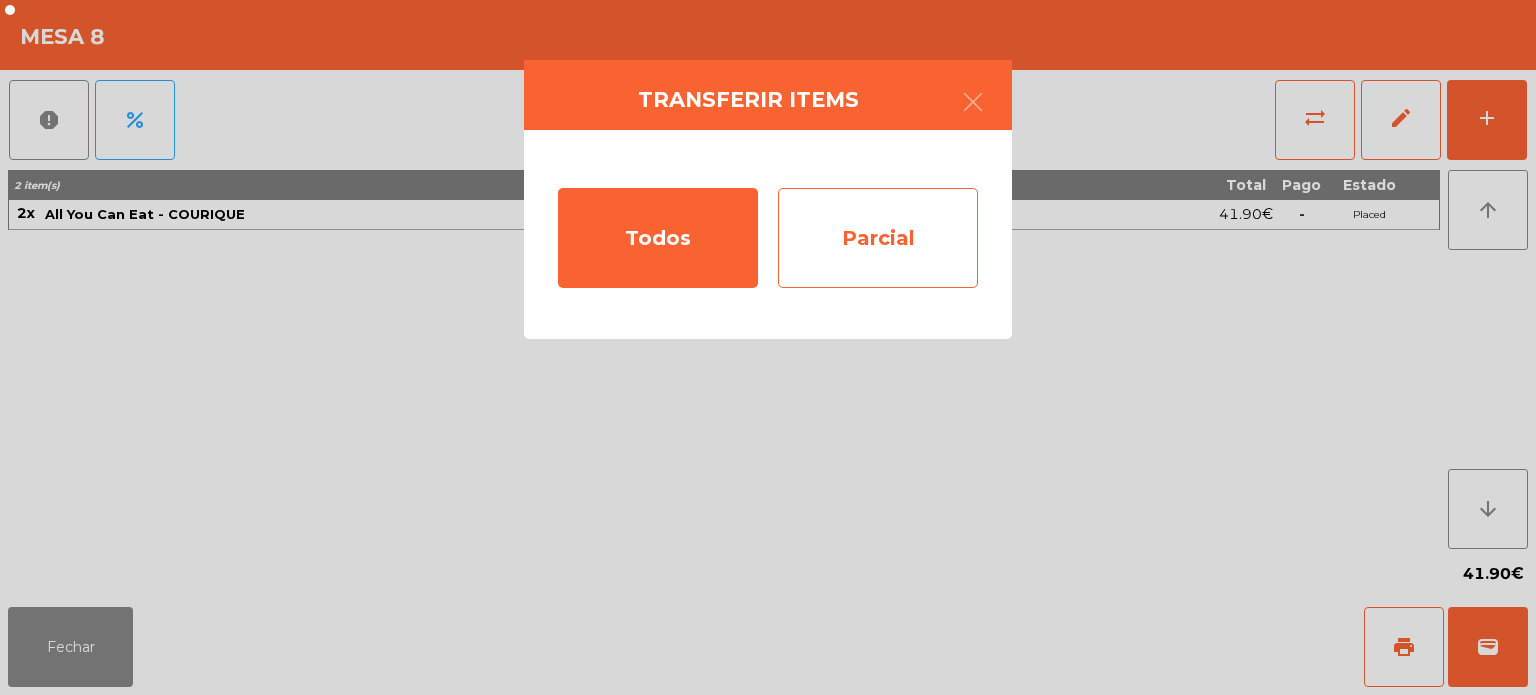 click on "Parcial" 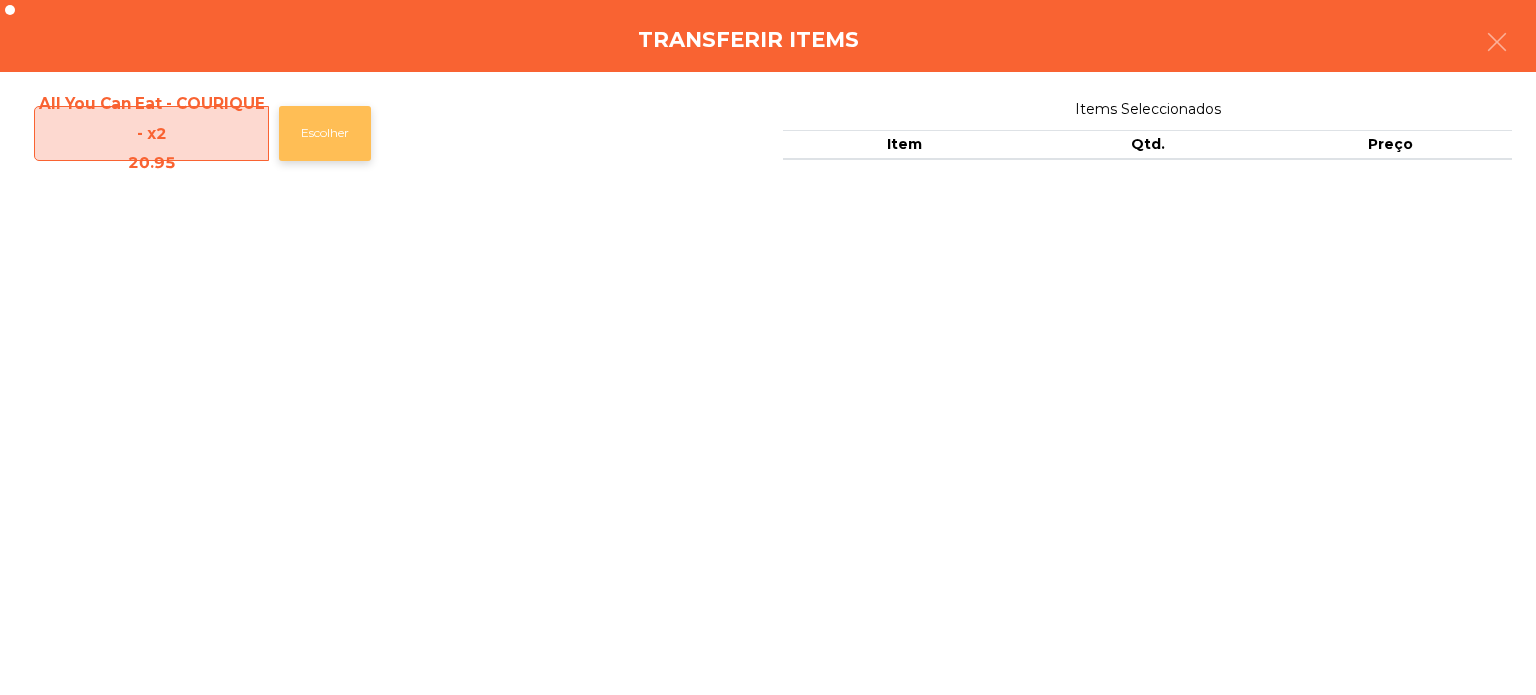 click on "Escolher" 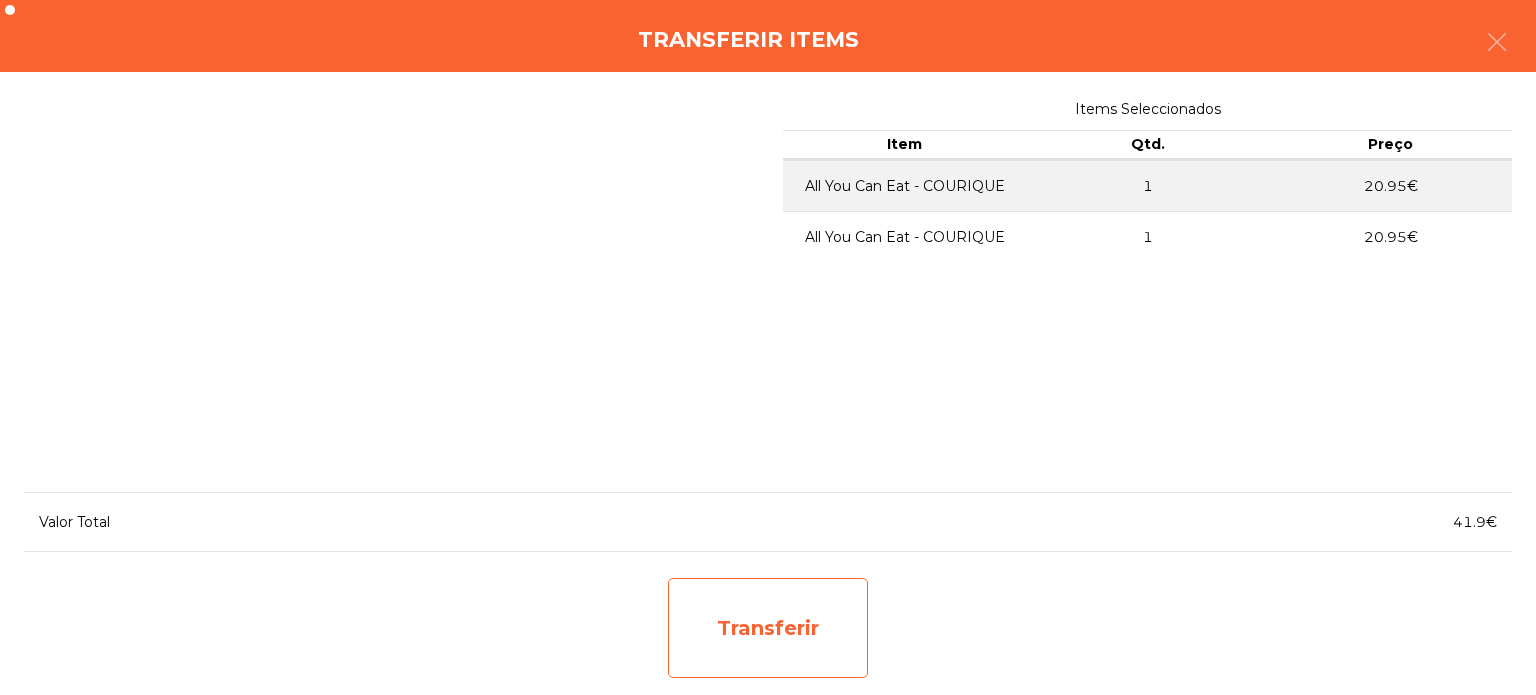 click on "Transferir" 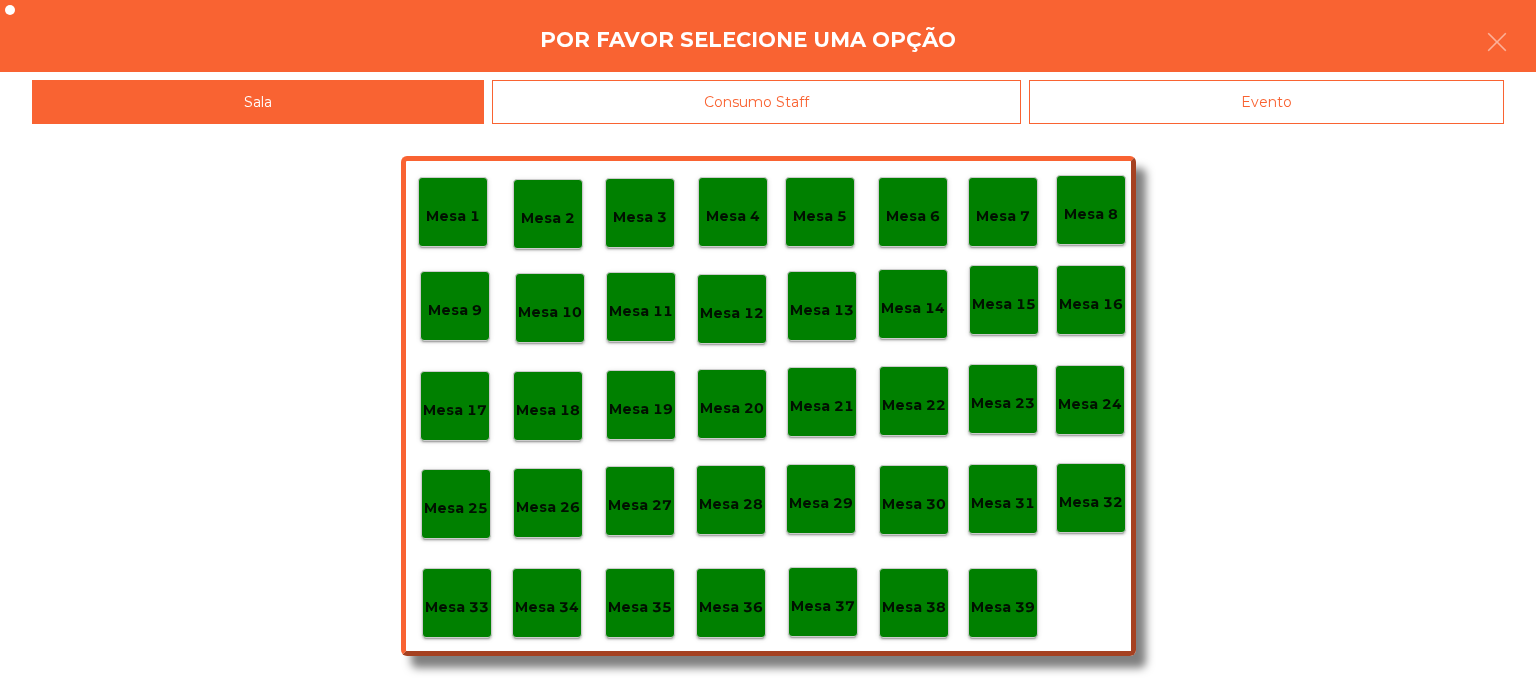 click on "Mesa 17" 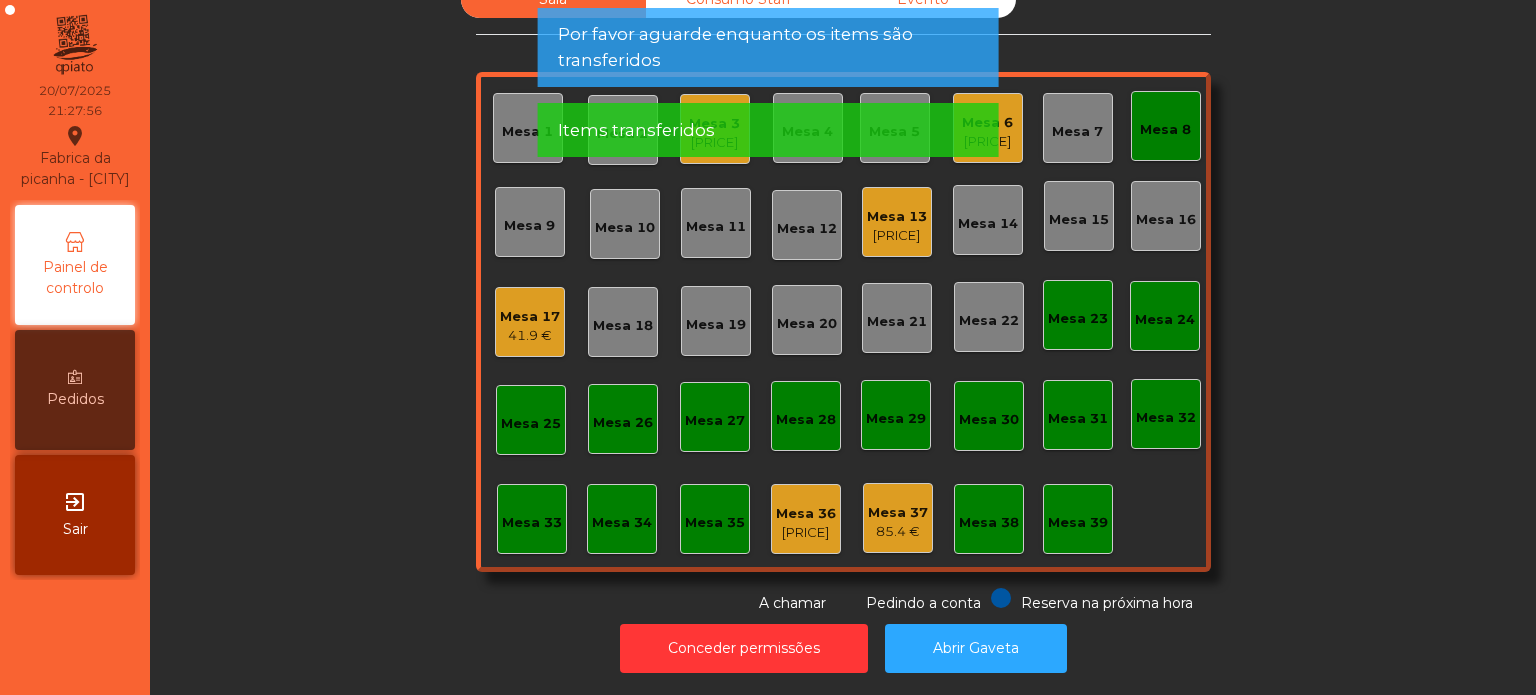 click on "Mesa 8" 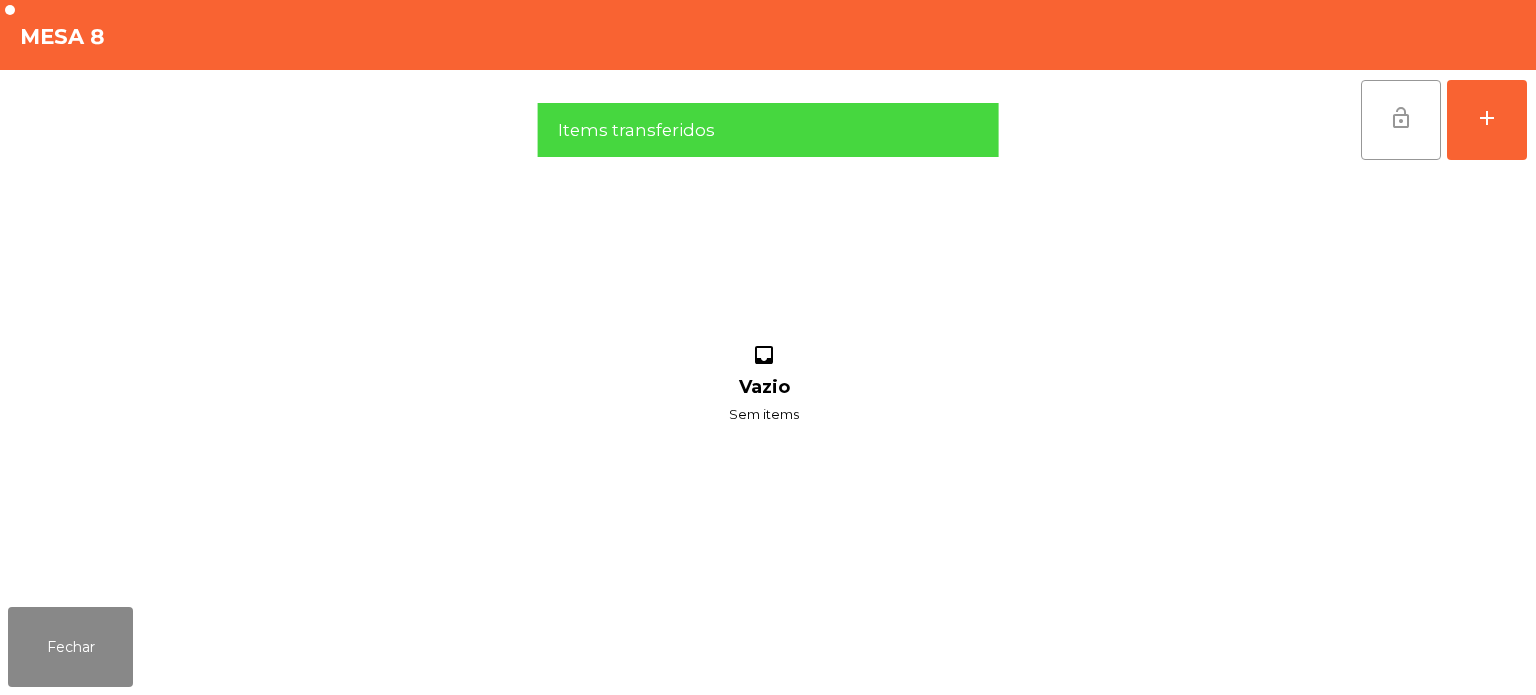 click on "lock_open" 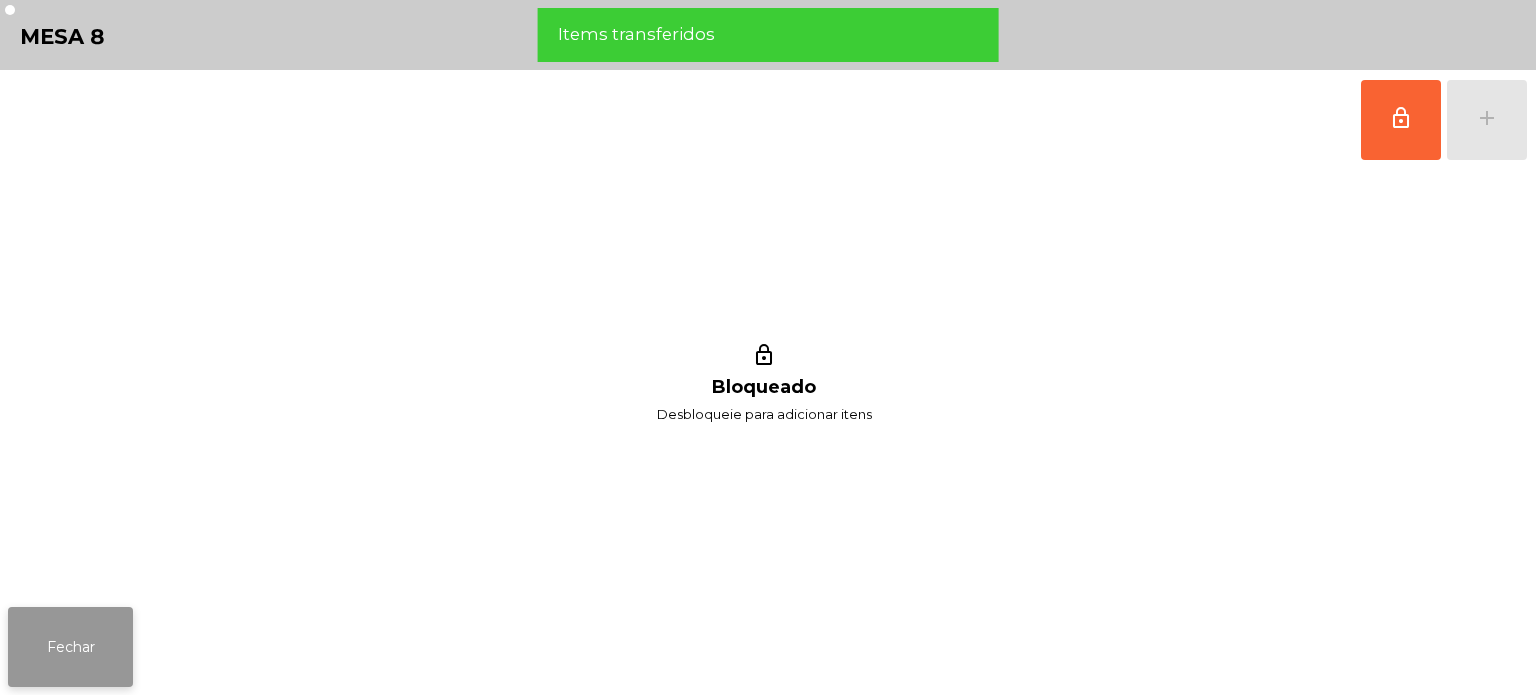 click on "Fechar" 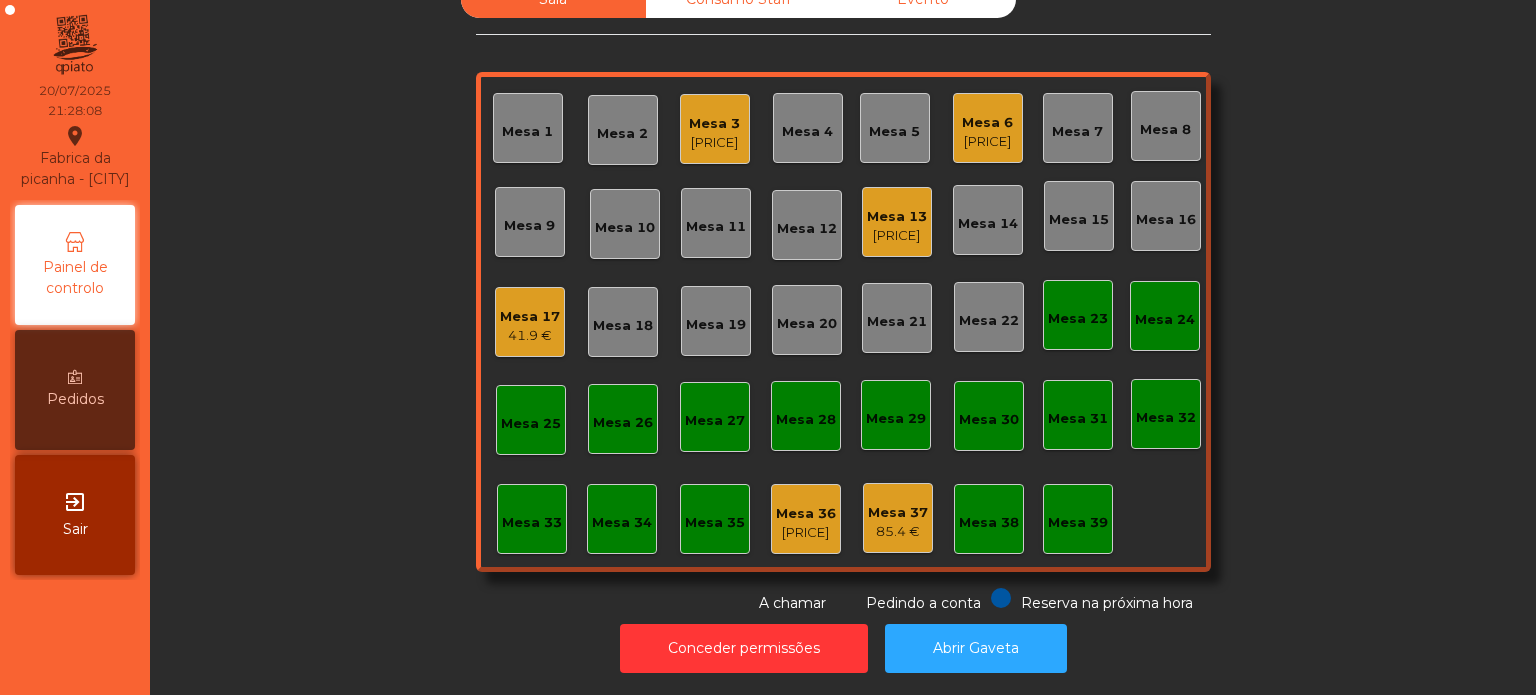 click on "Sala   Consumo Staff   Evento   Mesa 1   Mesa 2   Mesa 3   57.96 €   Mesa 4   Mesa 5   Mesa 6   48.4 €   Mesa 7   Mesa 8   Mesa 9   Mesa 10   Mesa 11   Mesa 12   Mesa 13   15.69 €   Mesa 14   Mesa 15   Mesa 16   Mesa 17   41.9 €   Mesa 18   Mesa 19   Mesa 20   Mesa 21   Mesa 22   Mesa 23   Mesa 24   Mesa 25   Mesa 26   Mesa 27   Mesa 28   Mesa 29   Mesa 30   Mesa 31   Mesa 32   Mesa 33   Mesa 34   Mesa 35   Mesa 36   1.46 €   Mesa 37   85.4 €   Mesa 38   Mesa 39  Reserva na próxima hora Pedindo a conta A chamar" 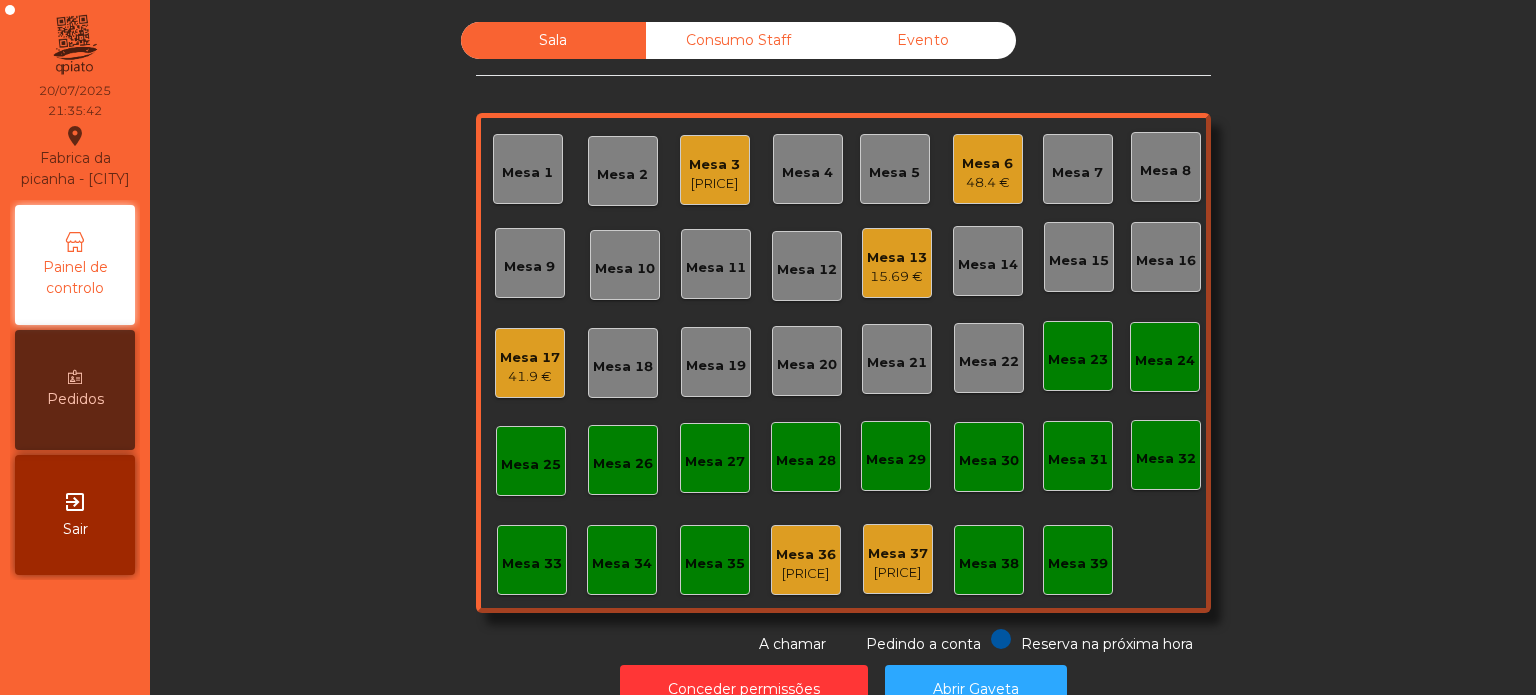 scroll, scrollTop: 0, scrollLeft: 0, axis: both 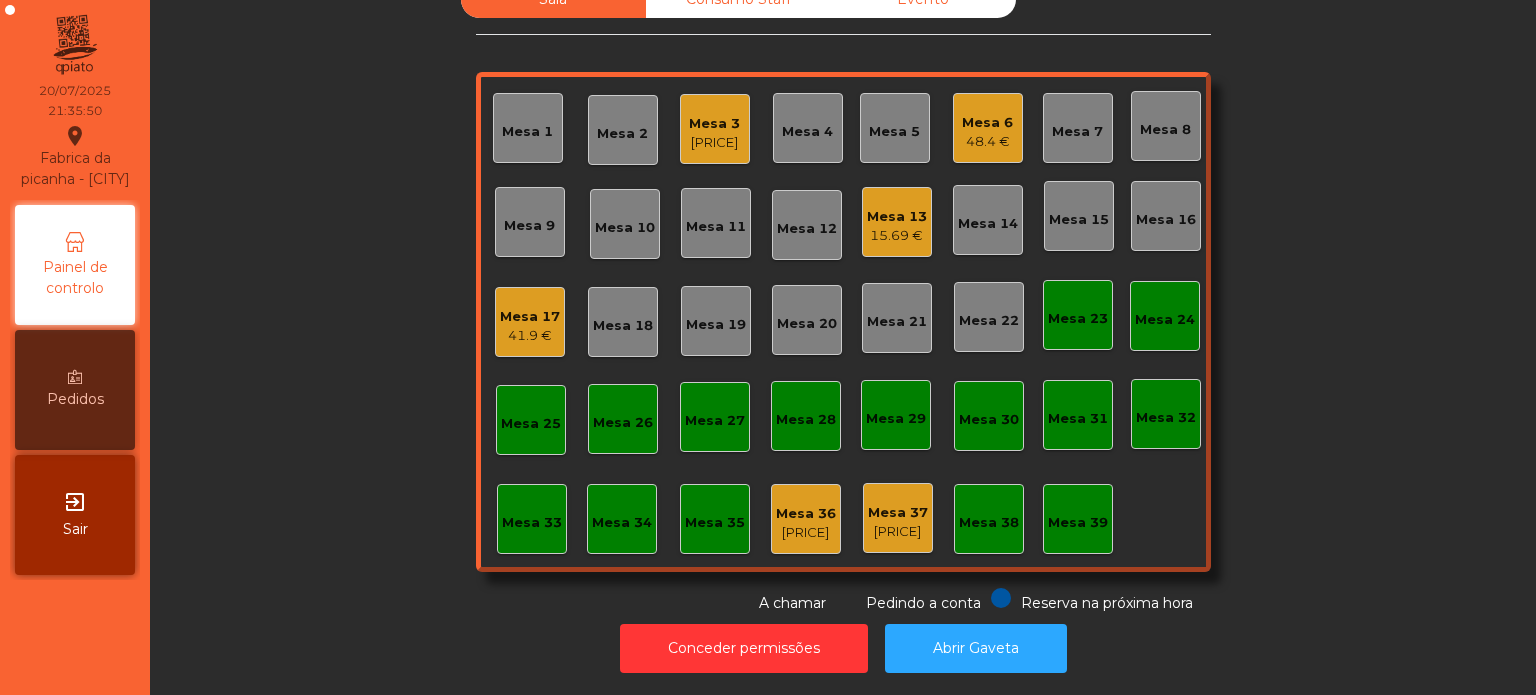 click on "Mesa 3   57.96 €" 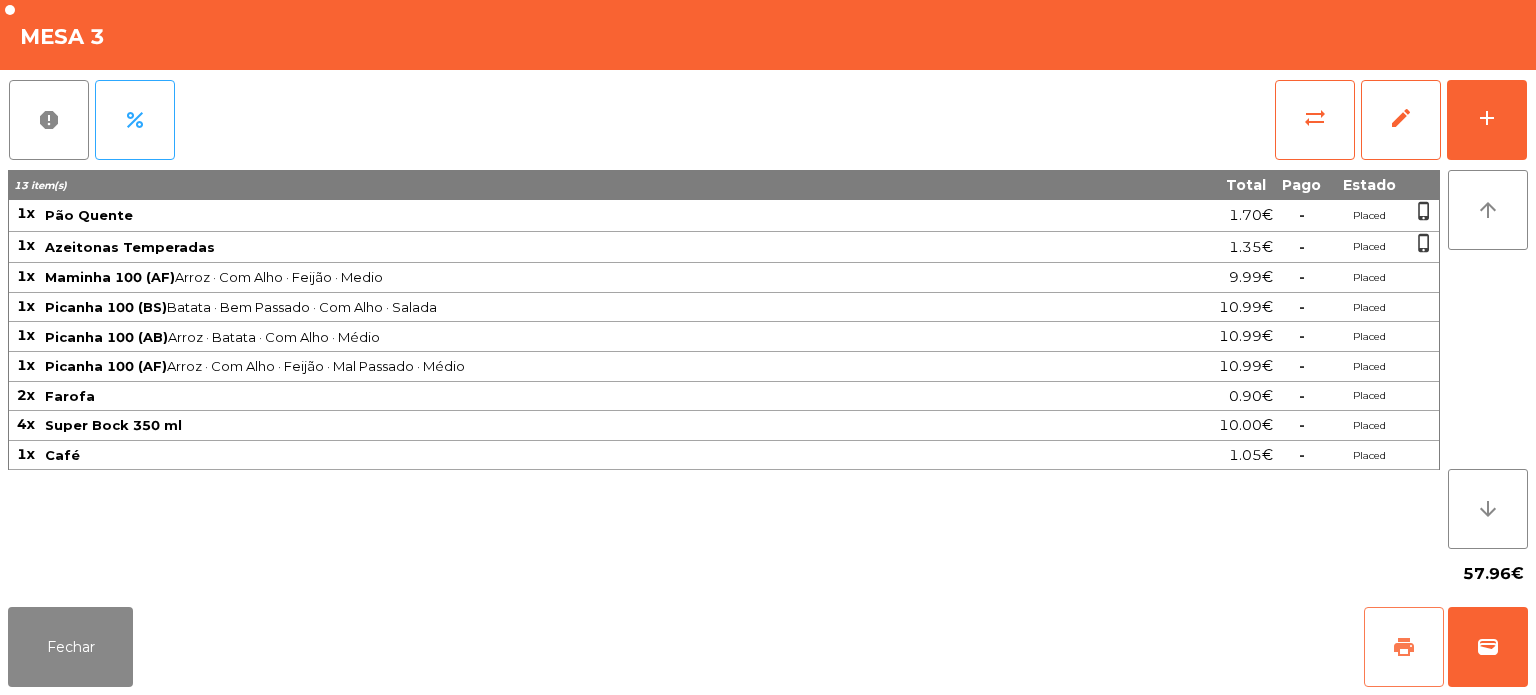 click on "print" 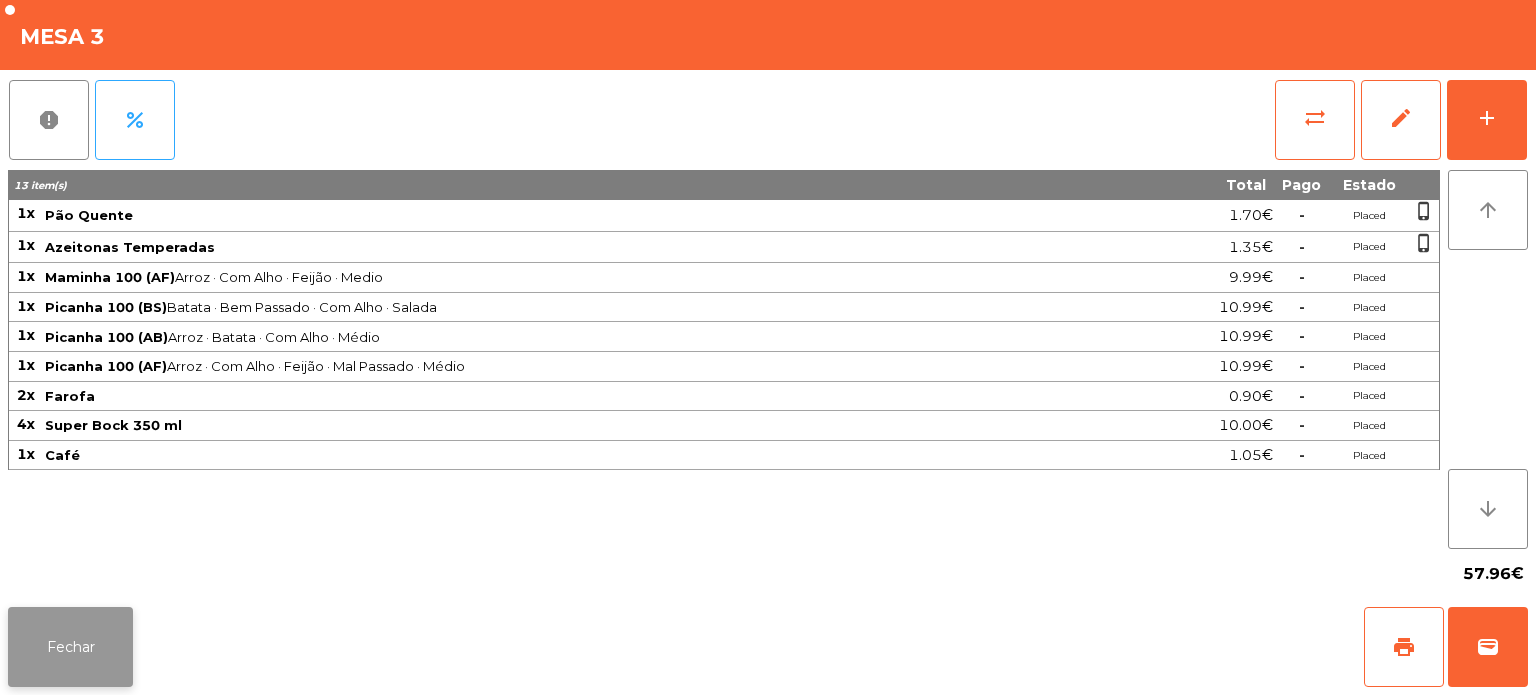 click on "Fechar" 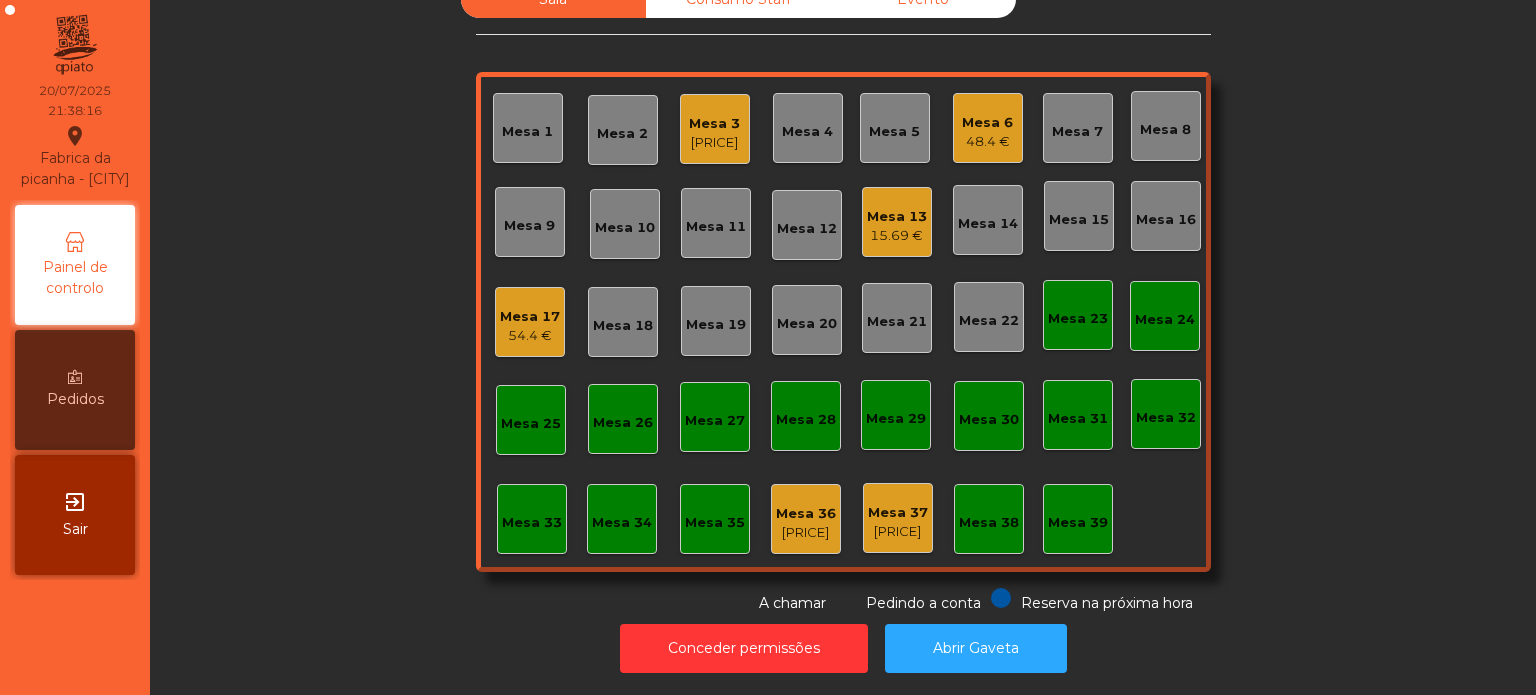 click on "Mesa 3" 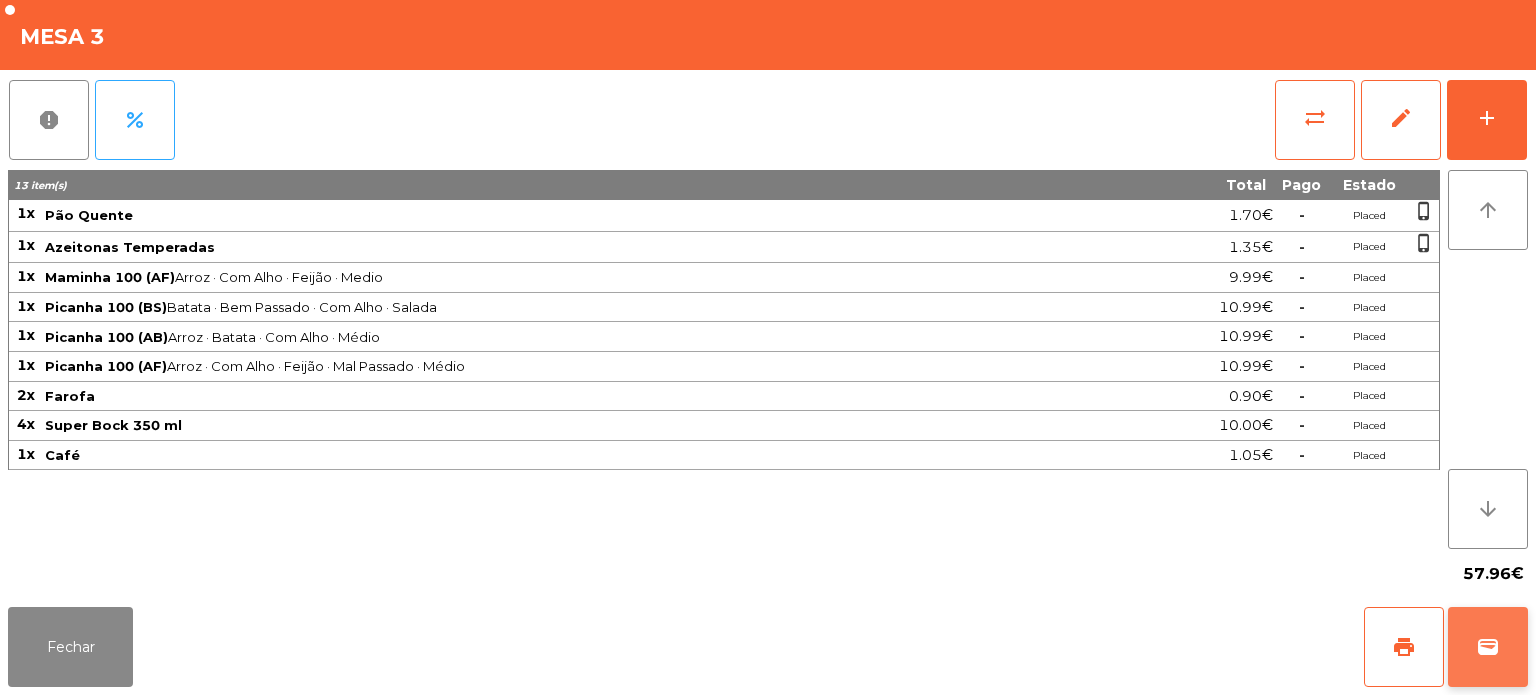 click on "wallet" 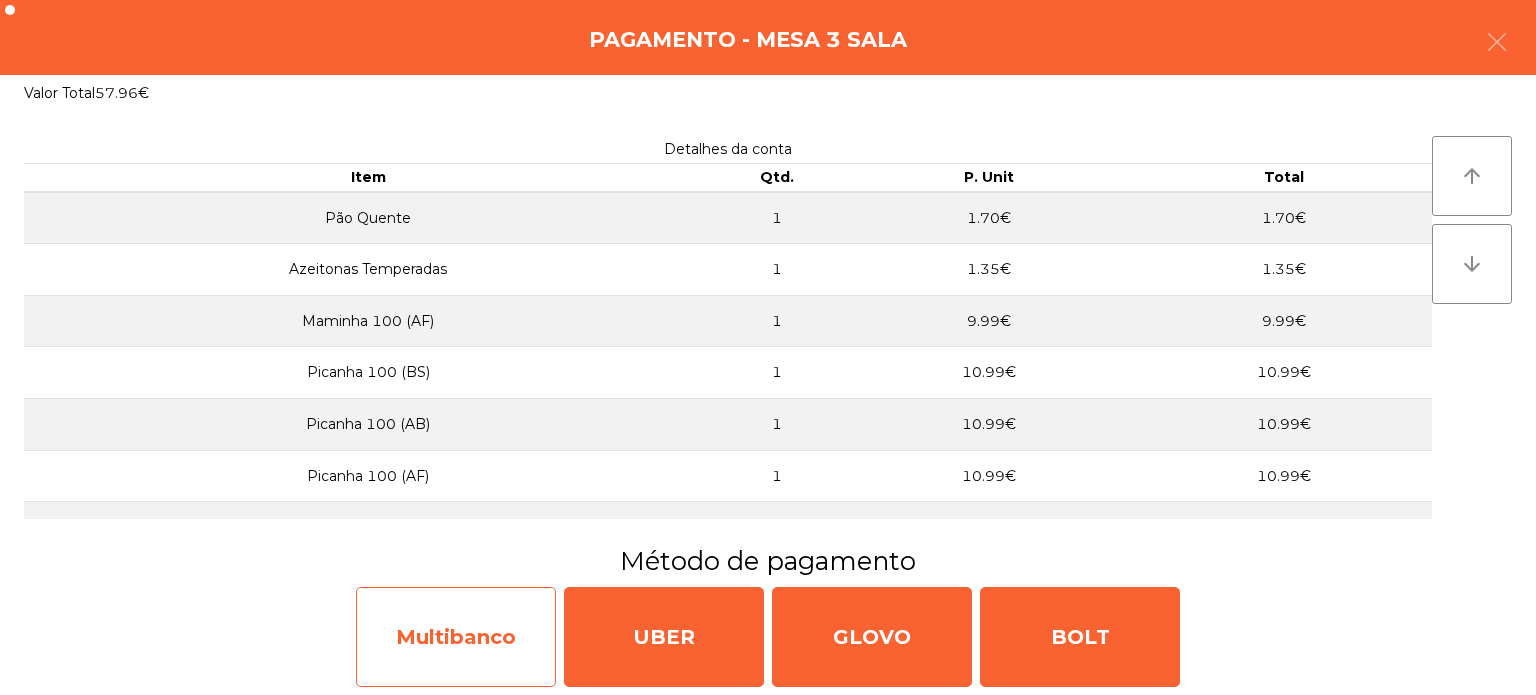 click on "Multibanco" 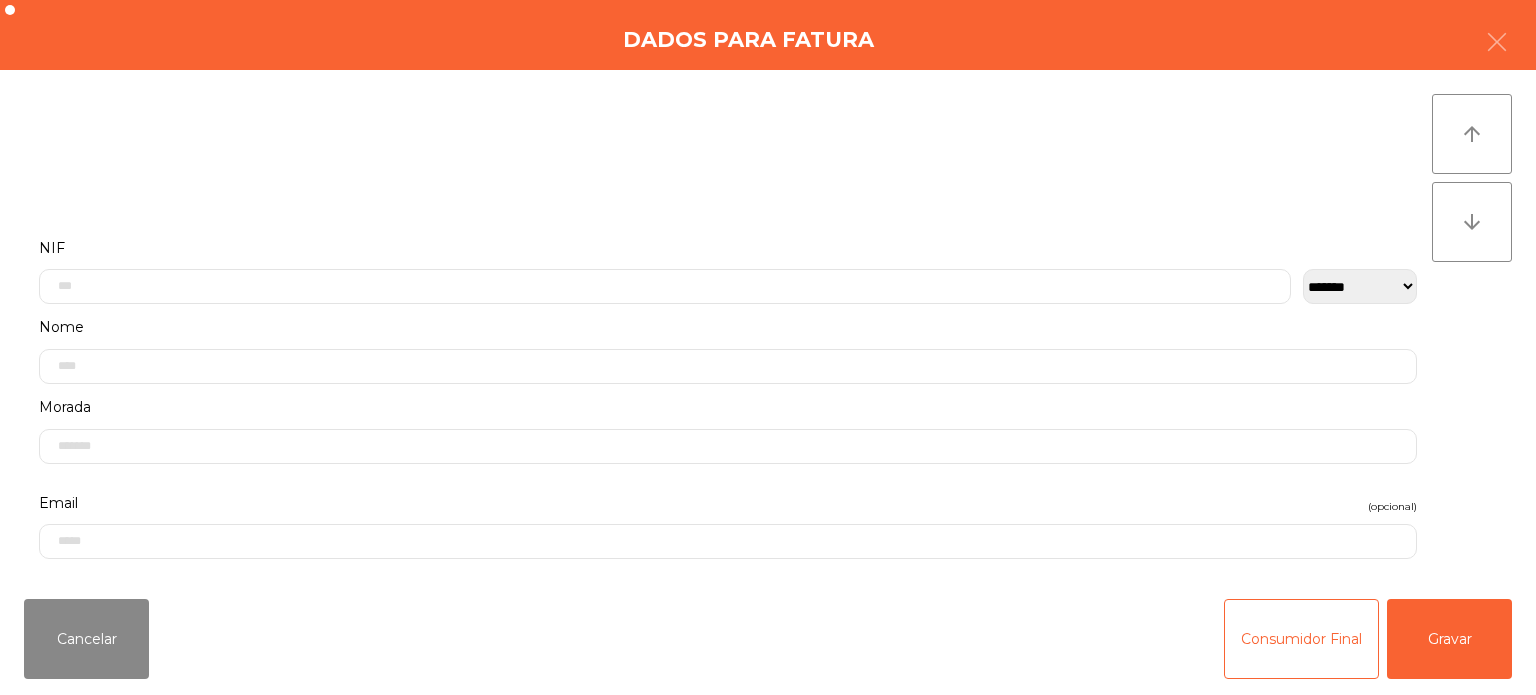 click on "NIF" 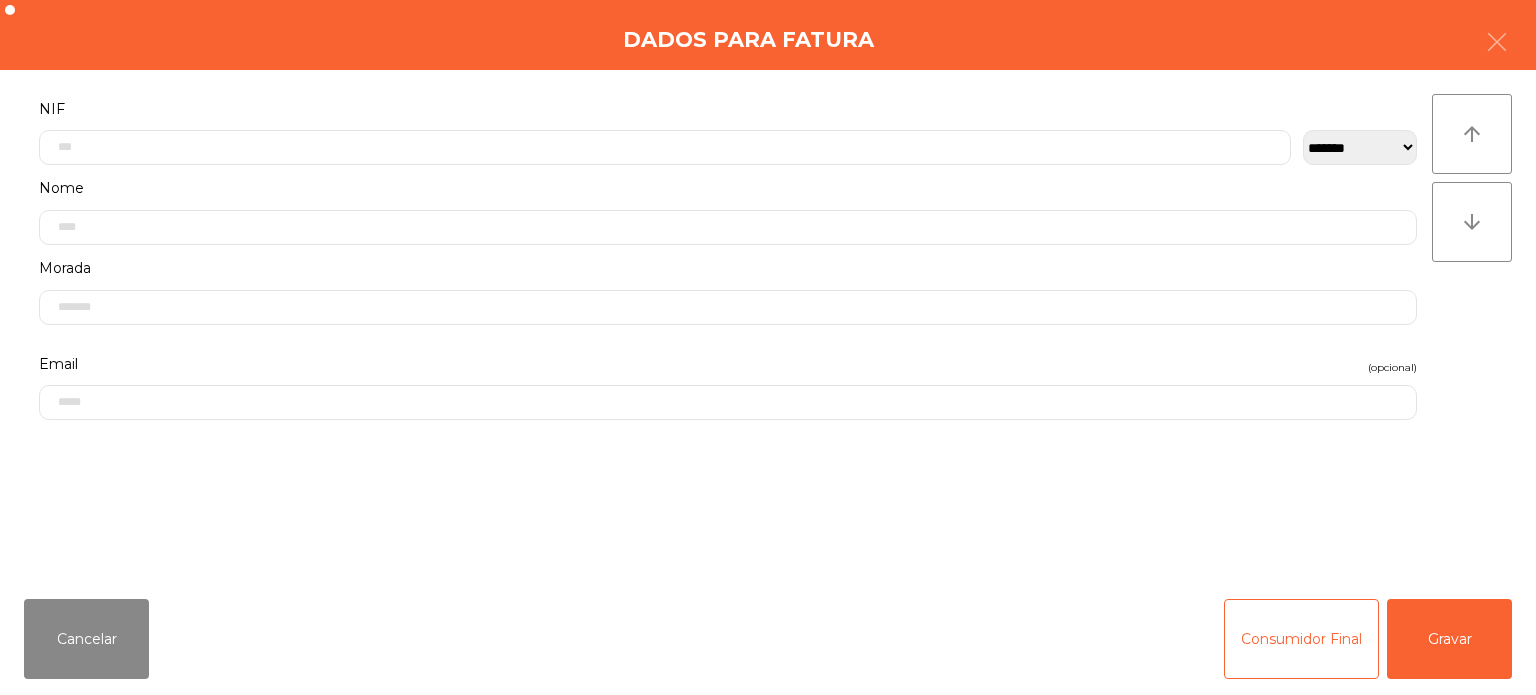 click on "Nome" 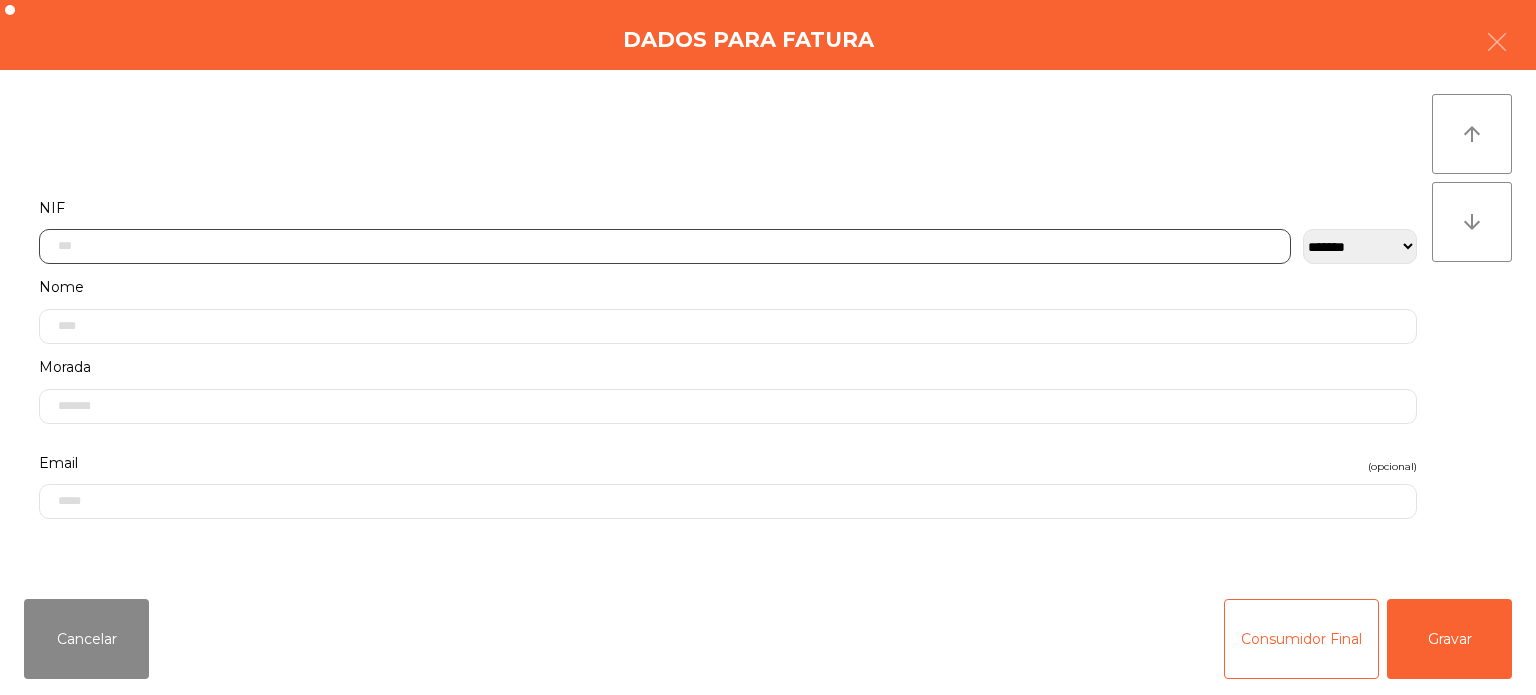 click 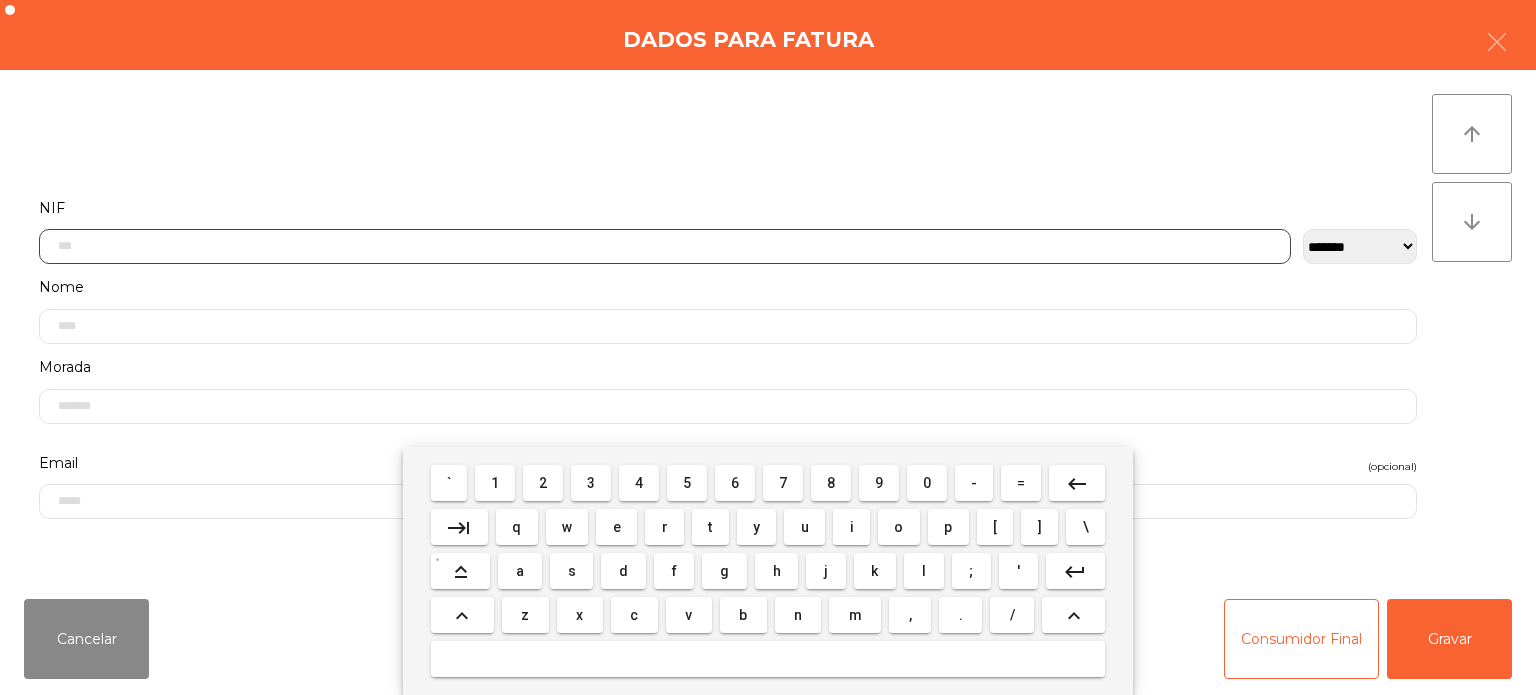 scroll, scrollTop: 139, scrollLeft: 0, axis: vertical 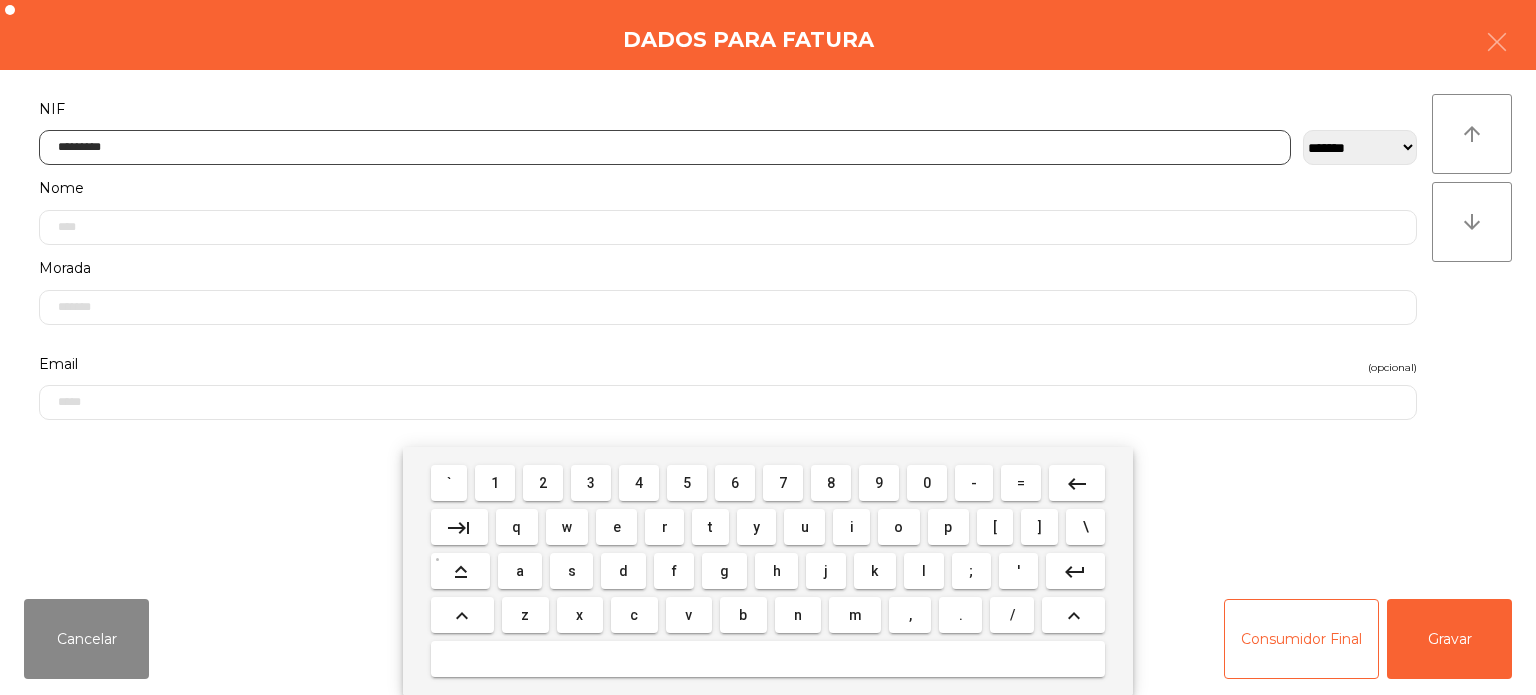 type on "*********" 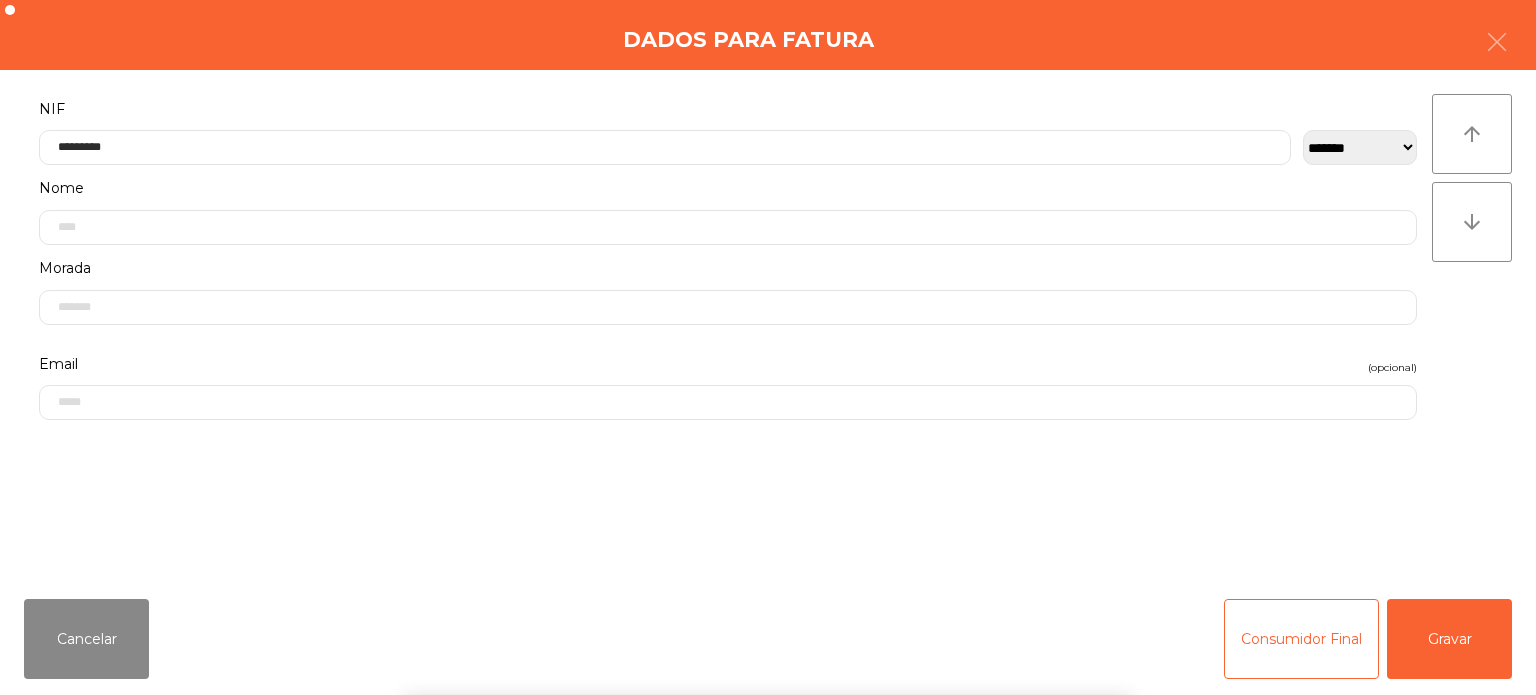 click on "arrow_upward arrow_downward" 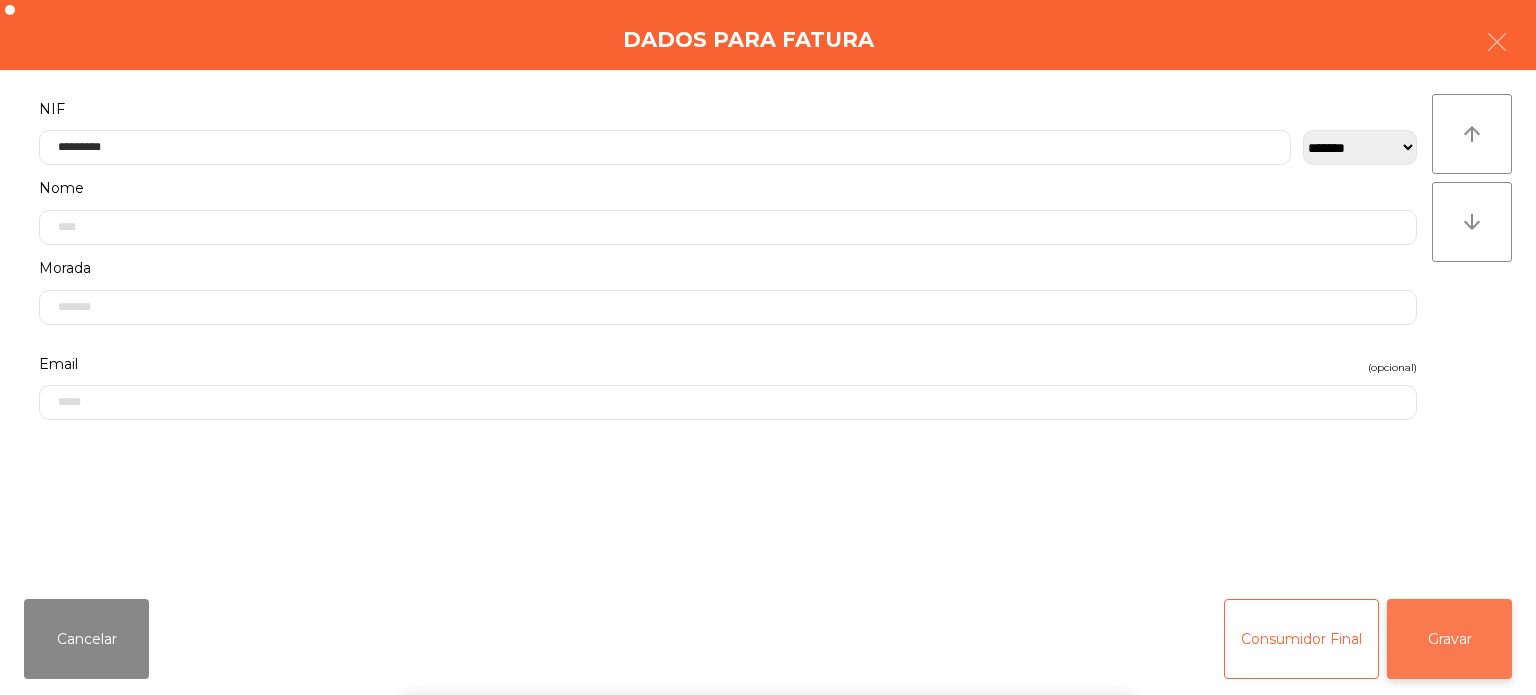 click on "Gravar" 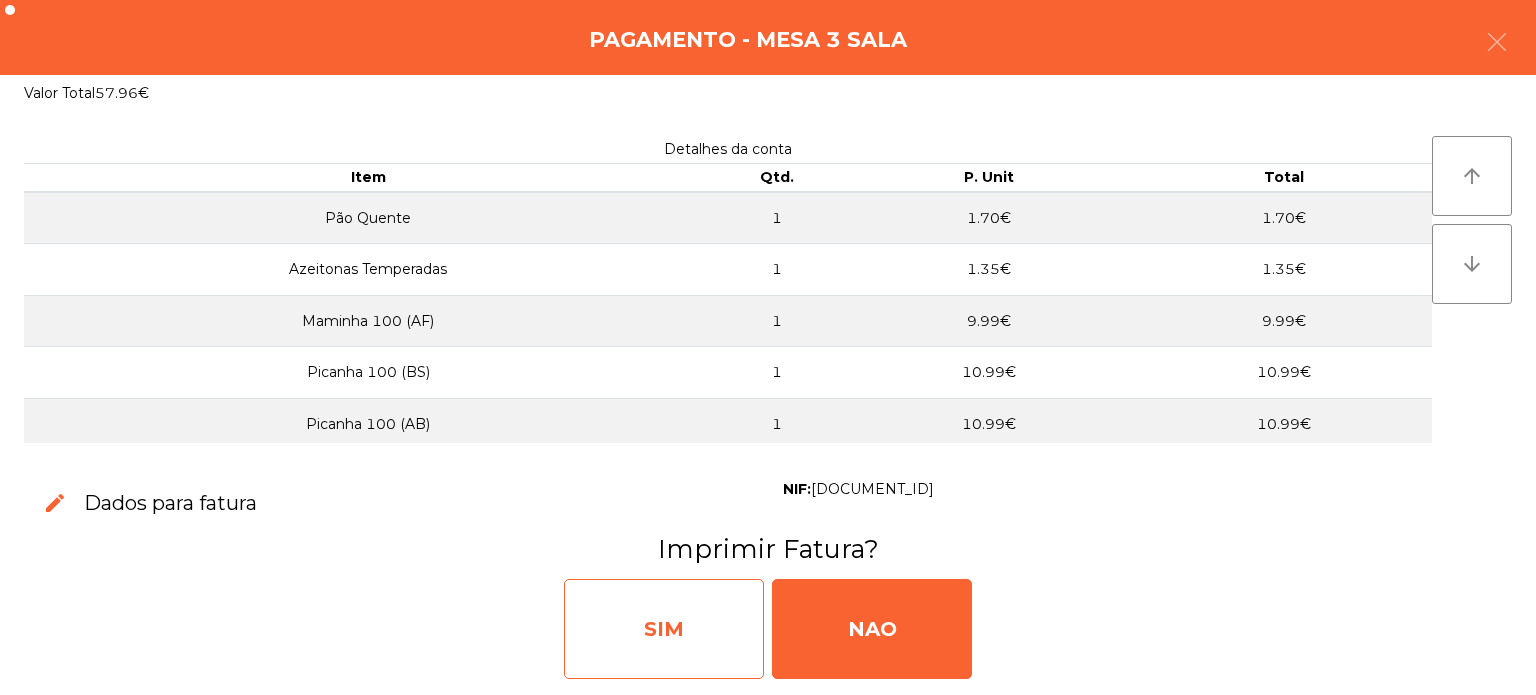 click on "SIM" 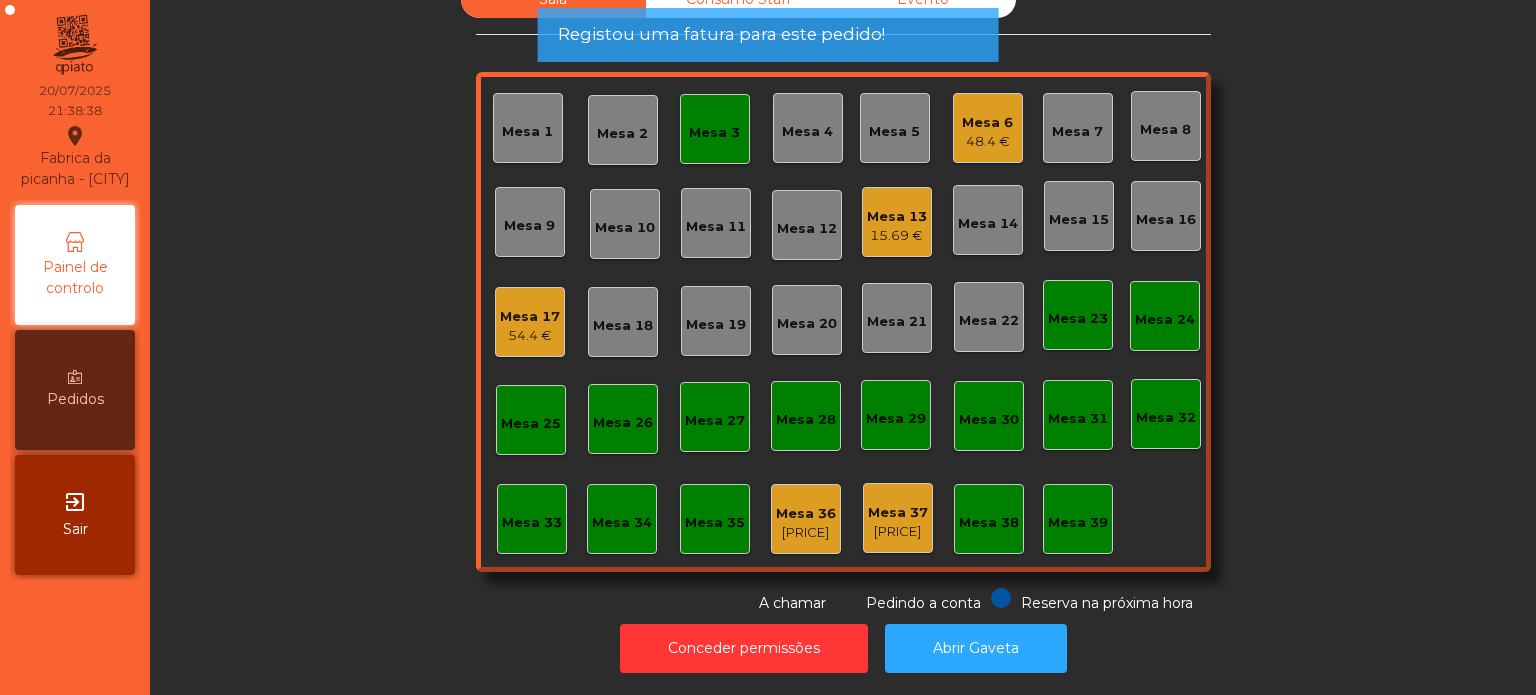 click on "Mesa 3" 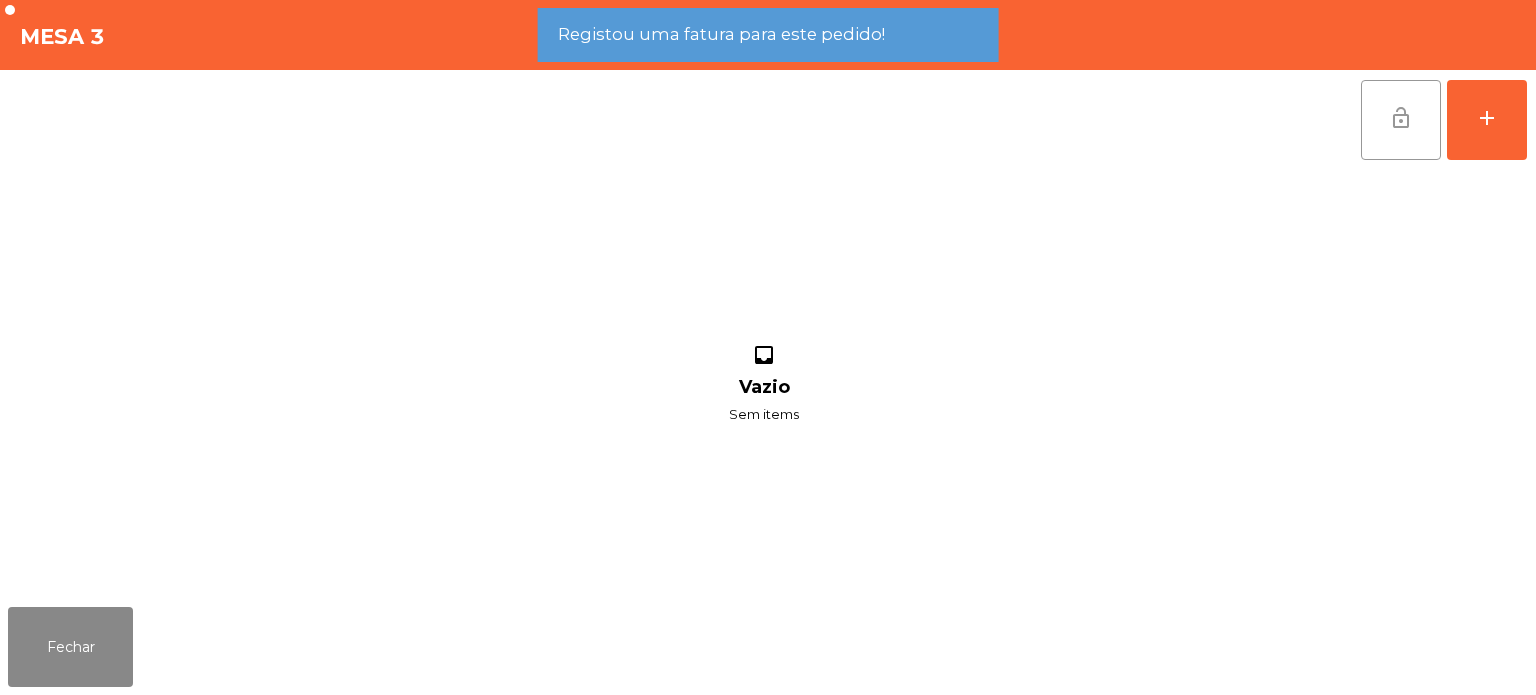 click on "lock_open" 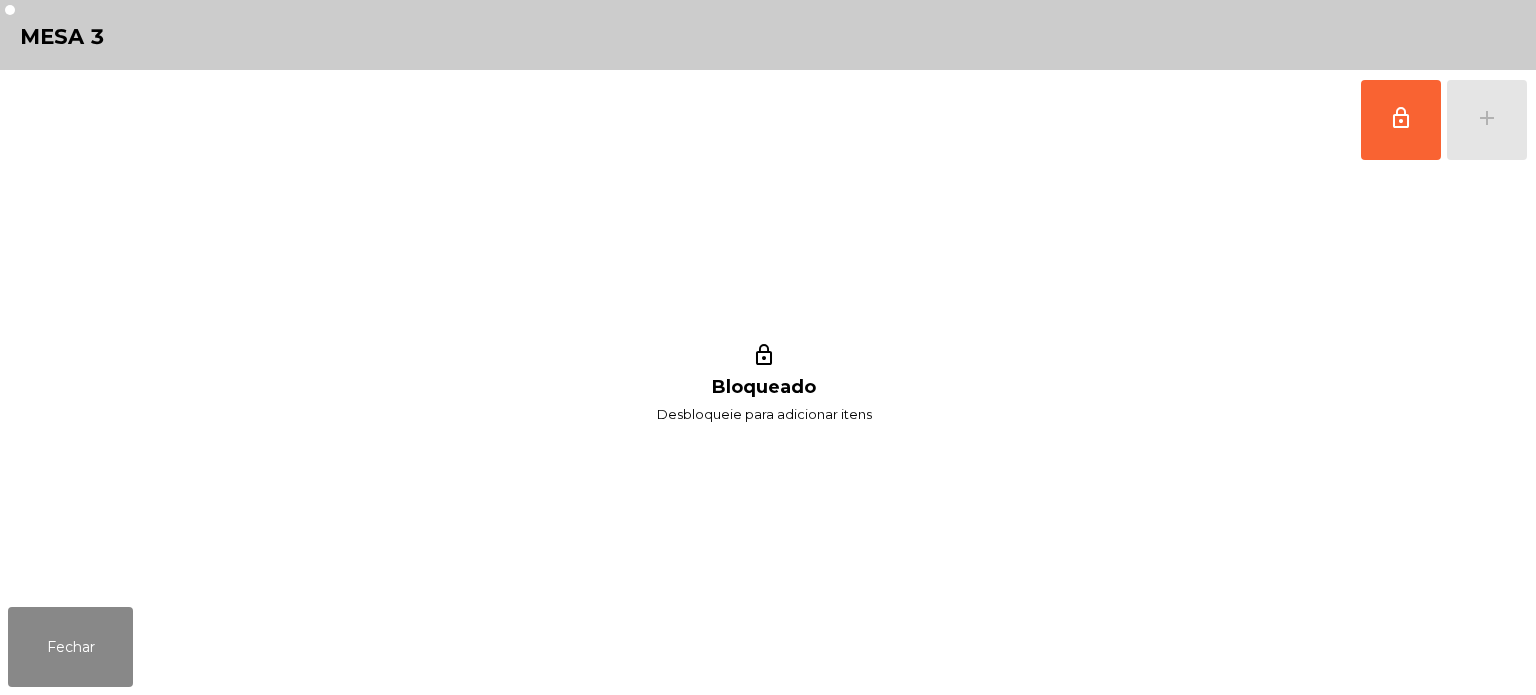 click on "lock_outline Bloqueado Desbloqueie para adicionar itens" 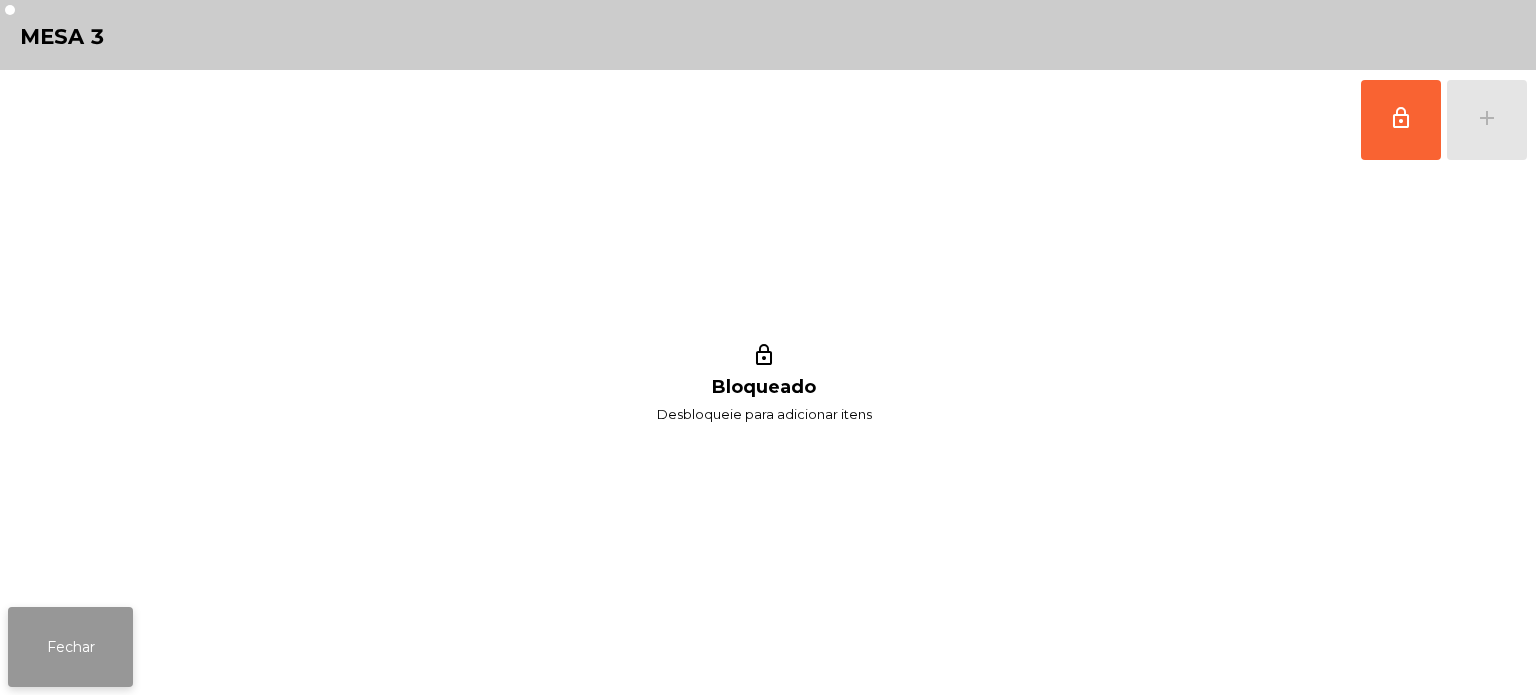 click on "Fechar" 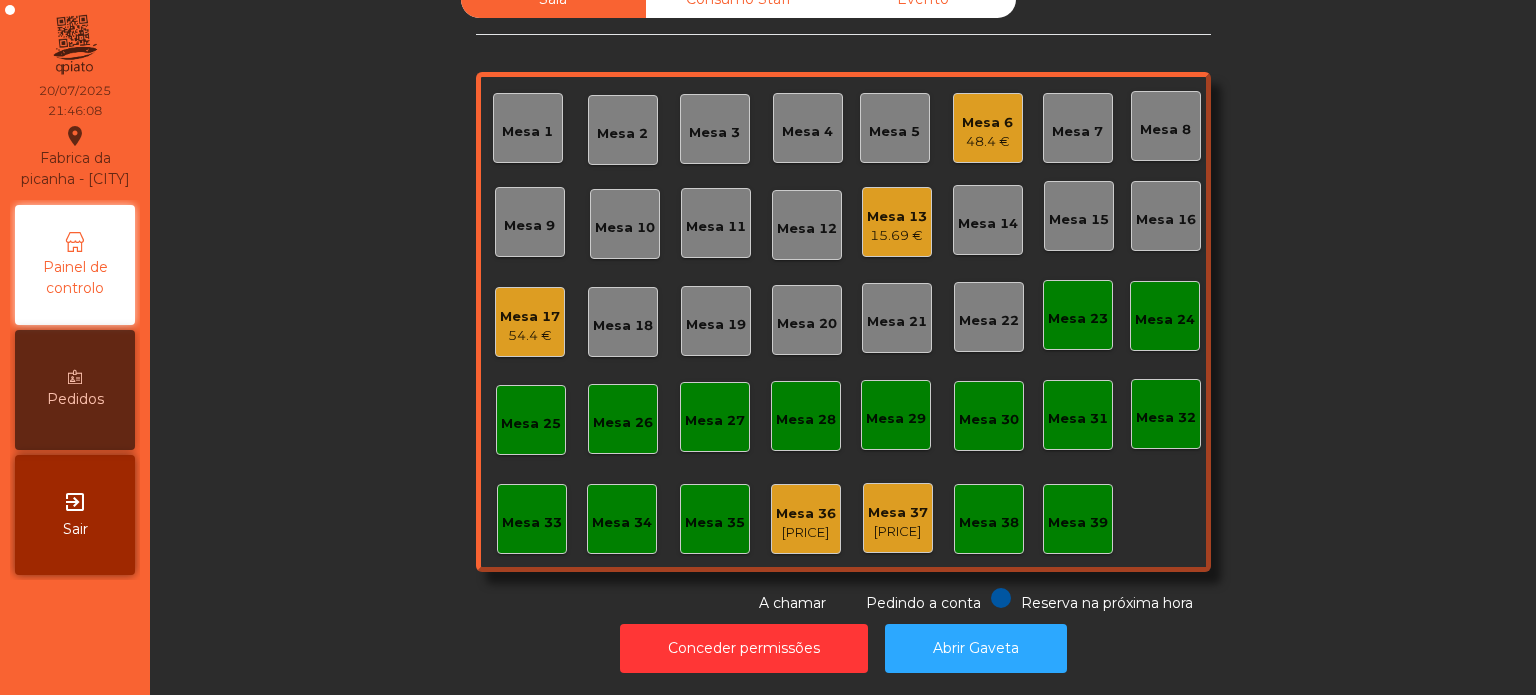 click on "Mesa 27" 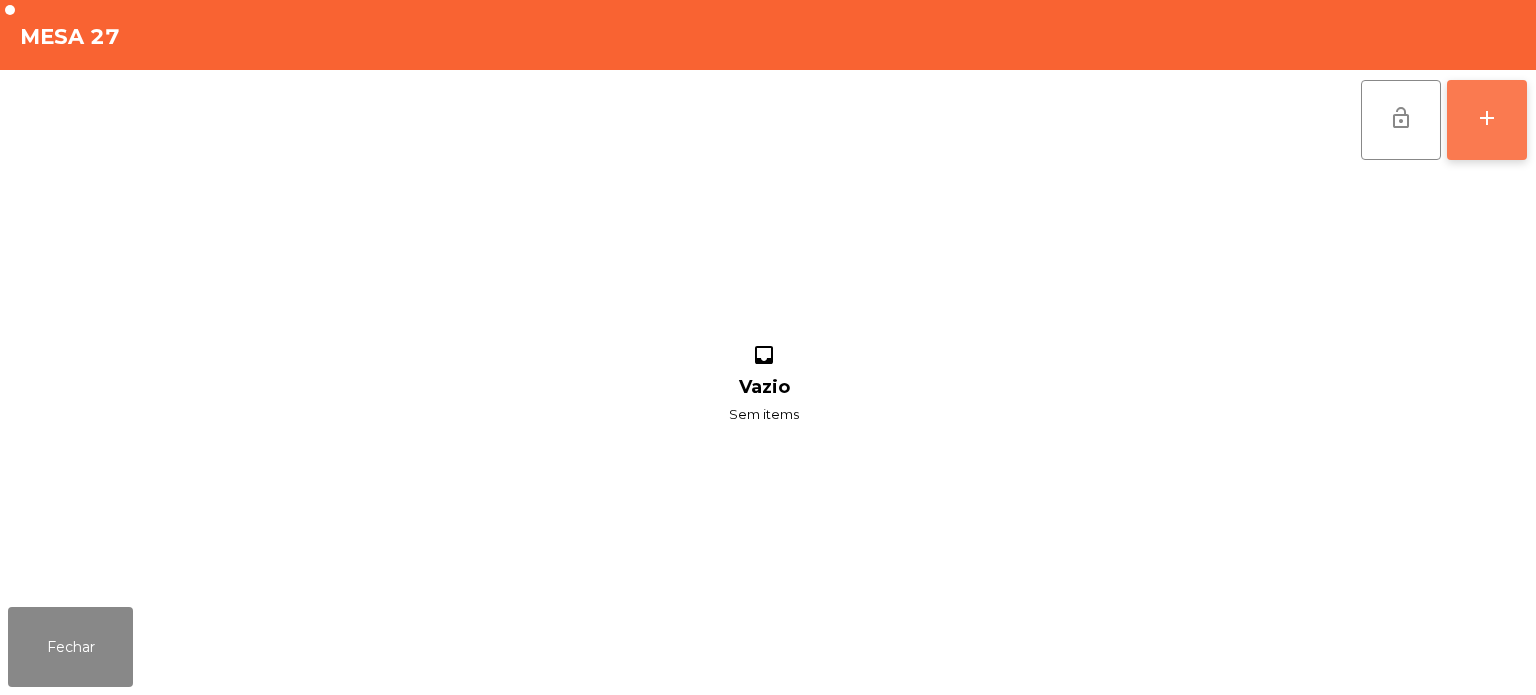 click on "add" 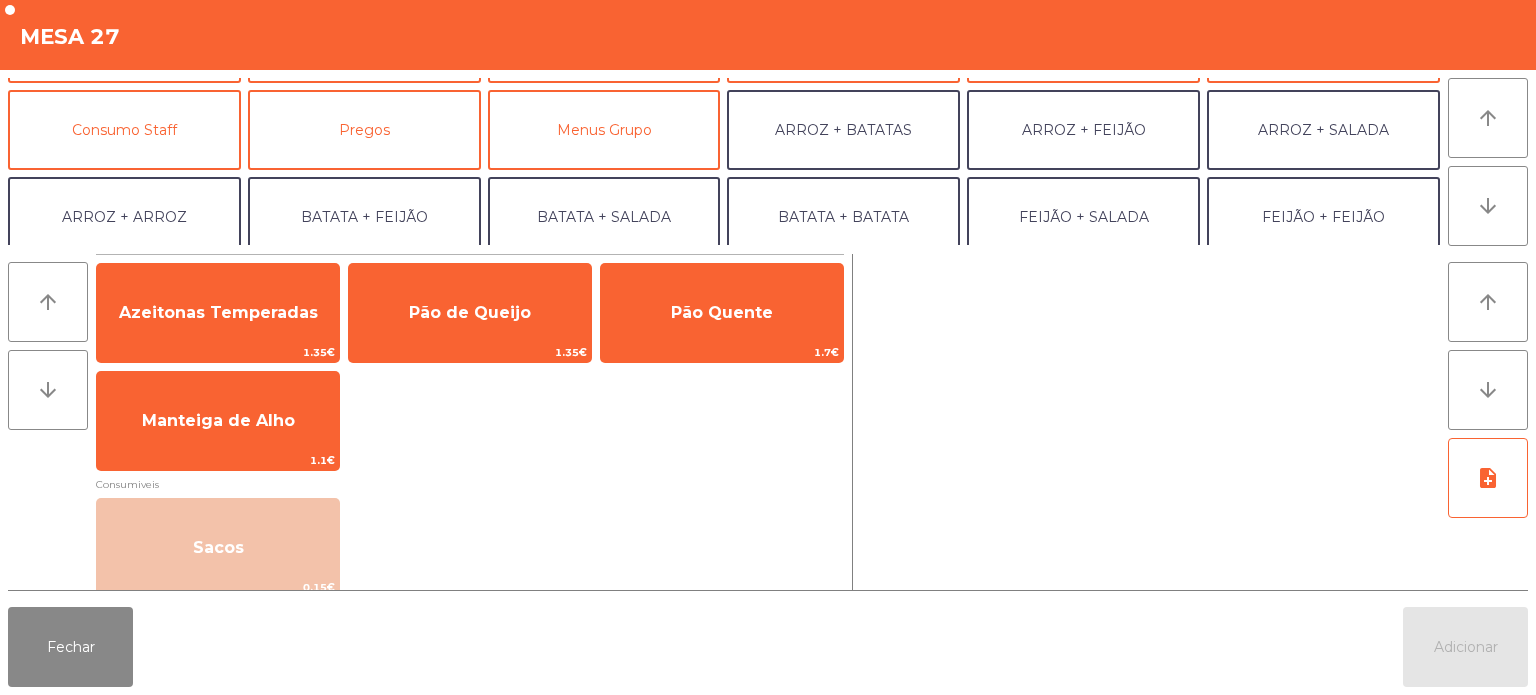 scroll, scrollTop: 163, scrollLeft: 0, axis: vertical 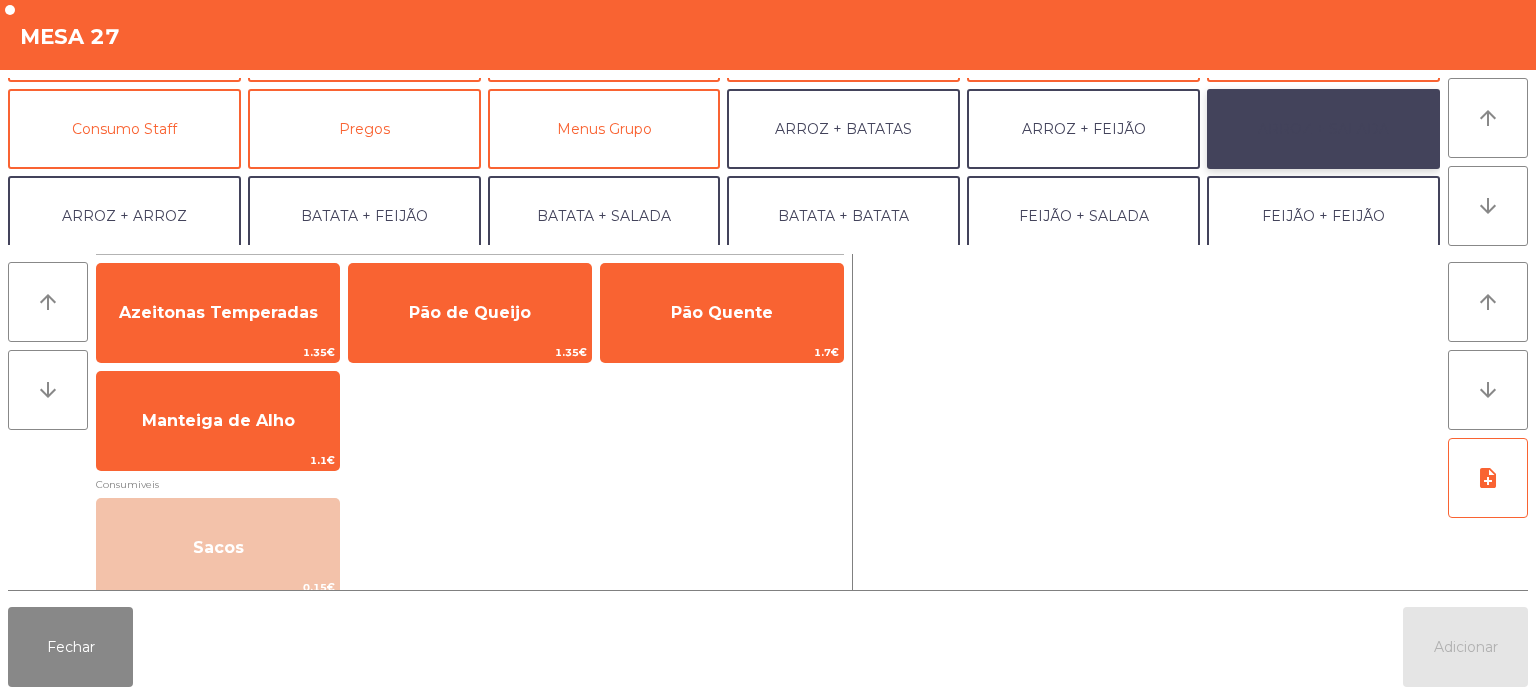click on "ARROZ + SALADA" 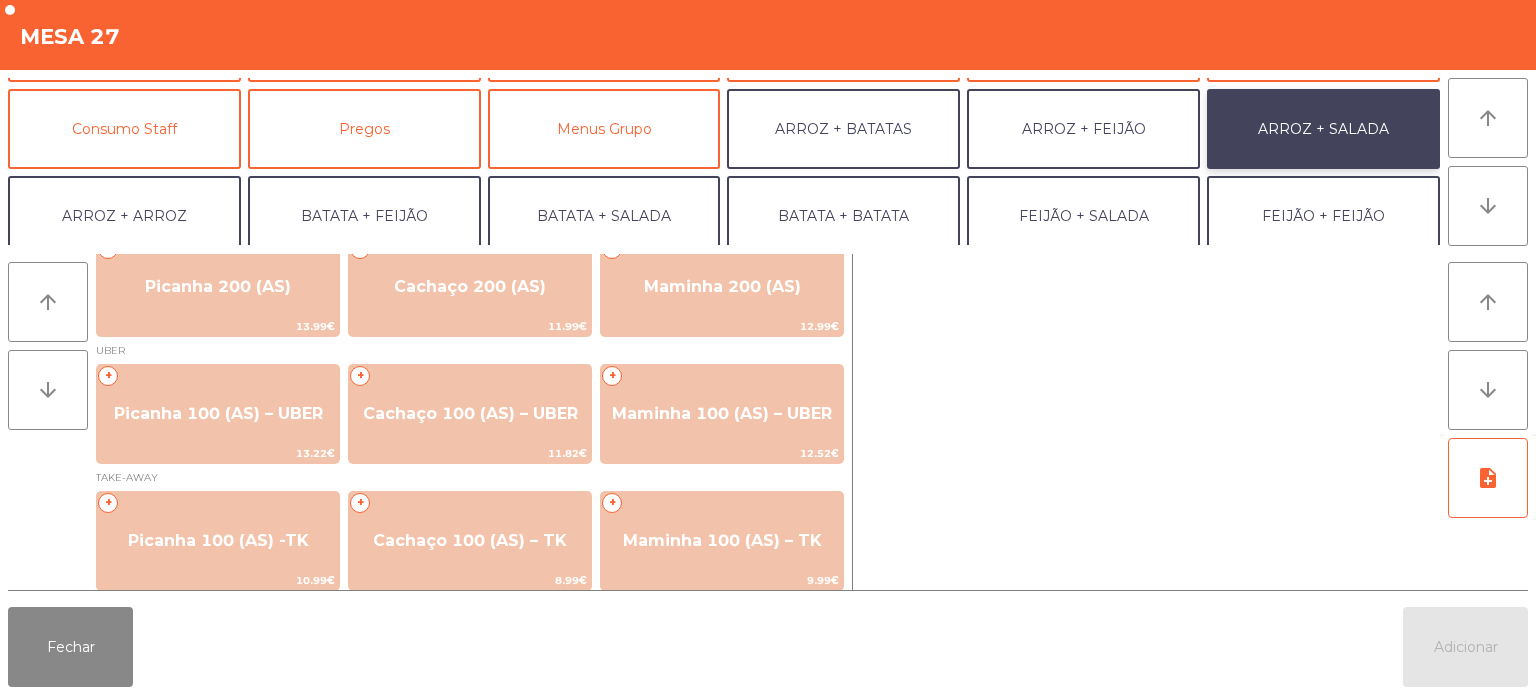 scroll, scrollTop: 160, scrollLeft: 0, axis: vertical 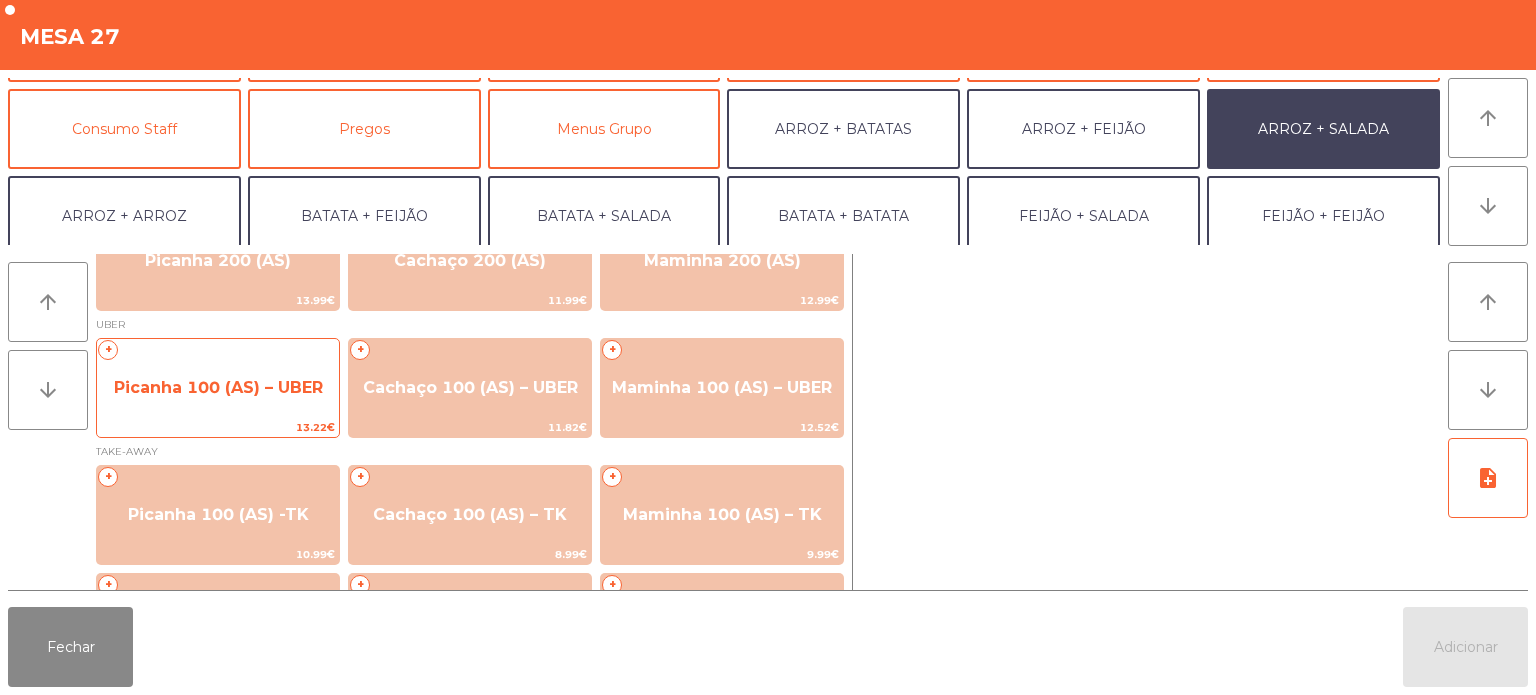 click on "Picanha 100 (AS) – UBER" 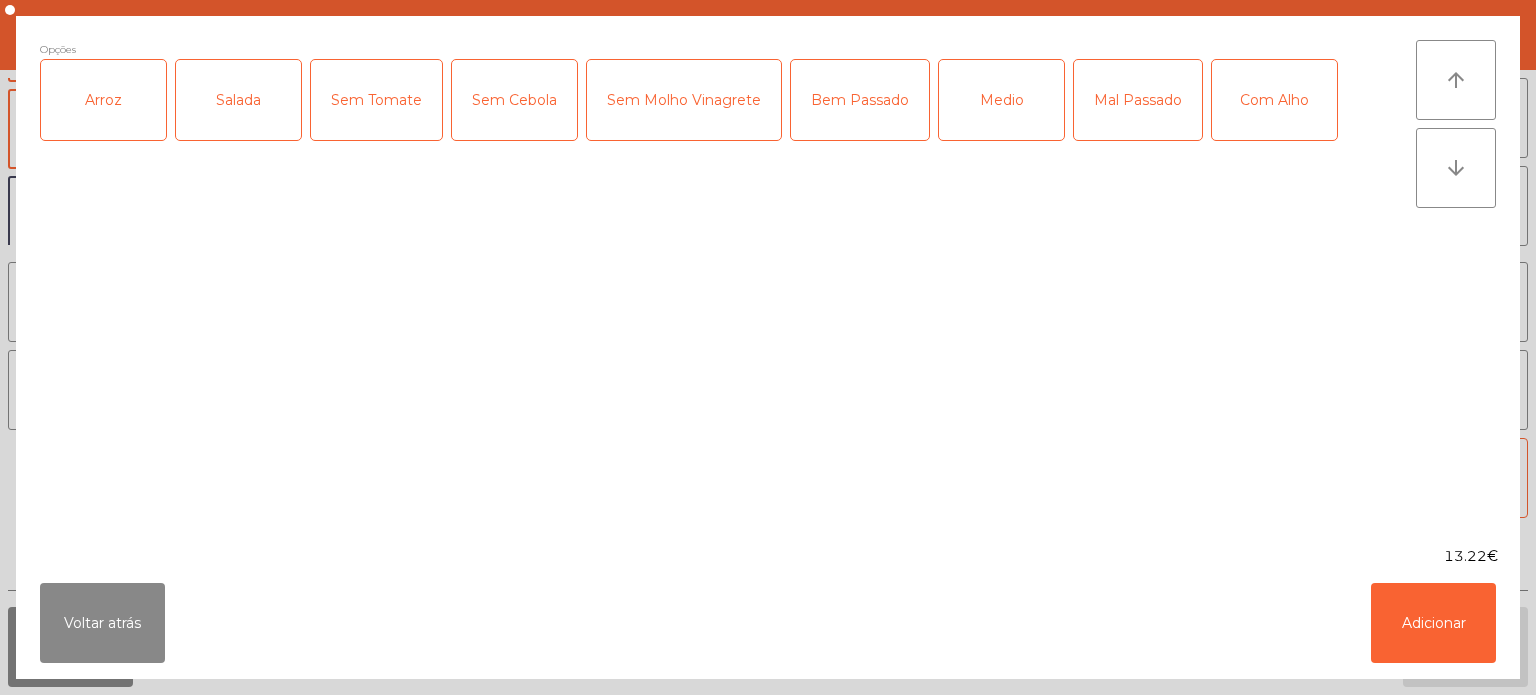 click on "Arroz" 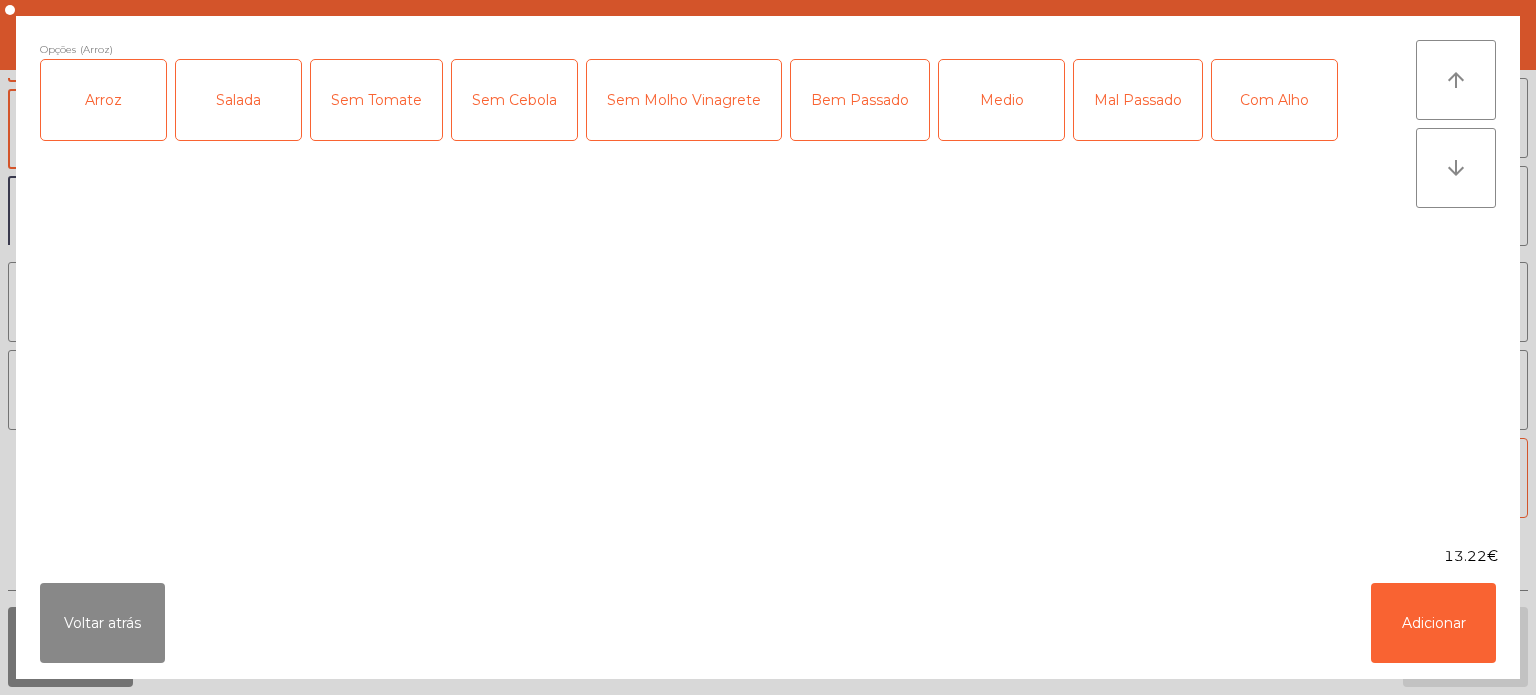 click on "Salada" 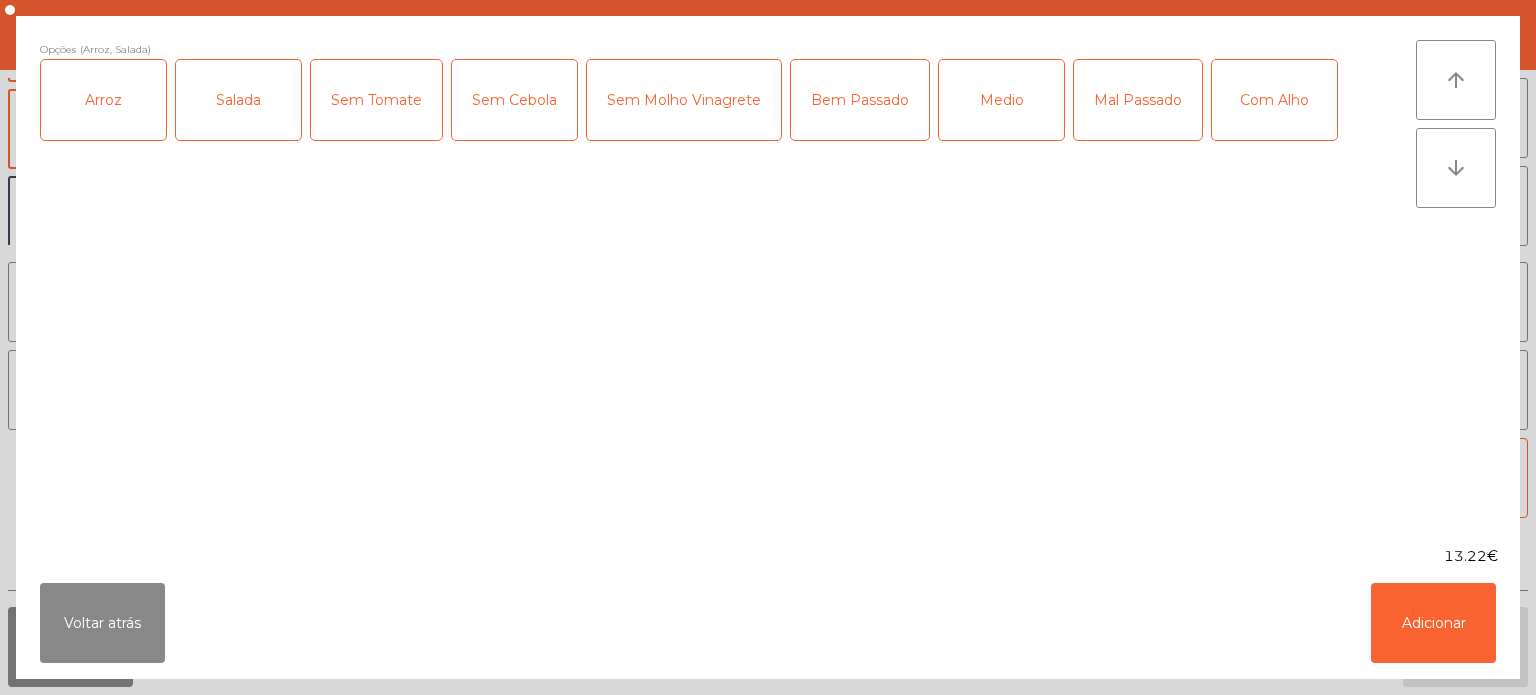 click on "Bem Passado" 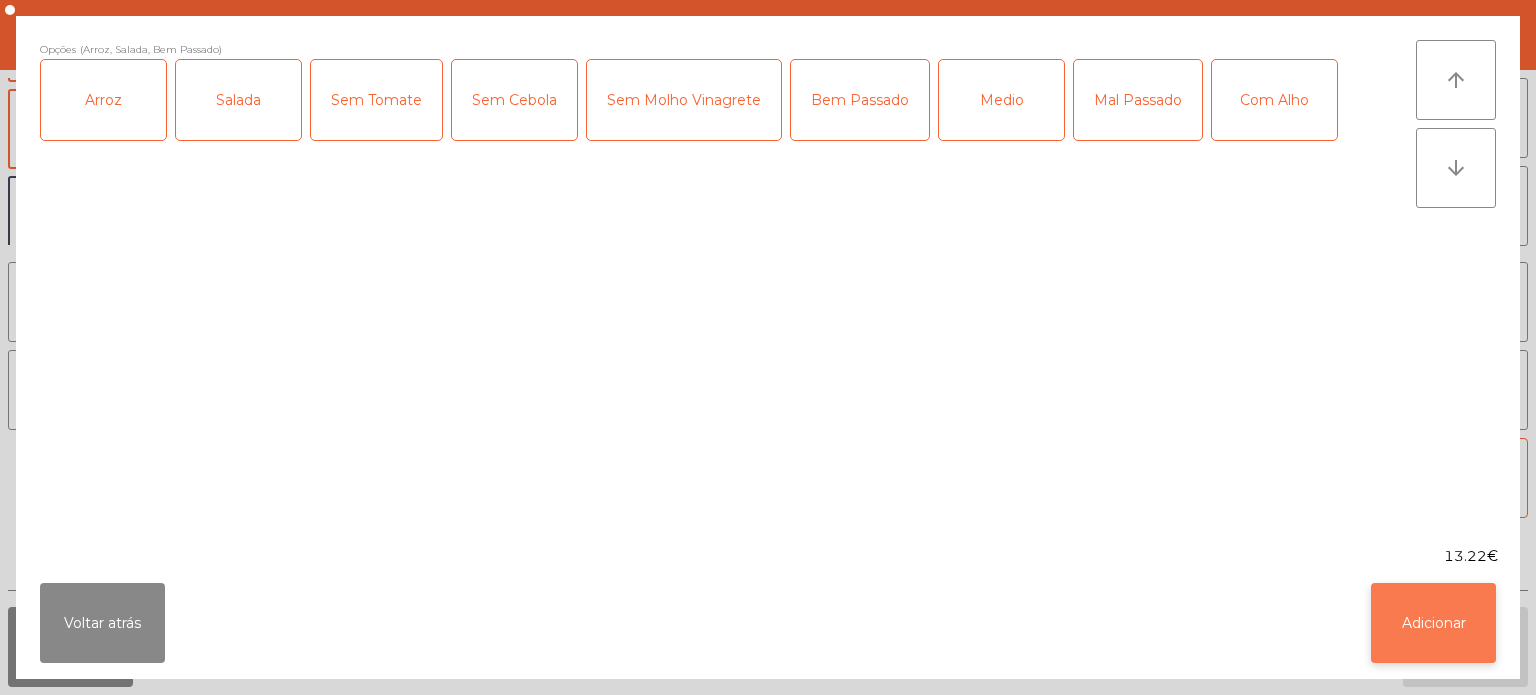 click on "Adicionar" 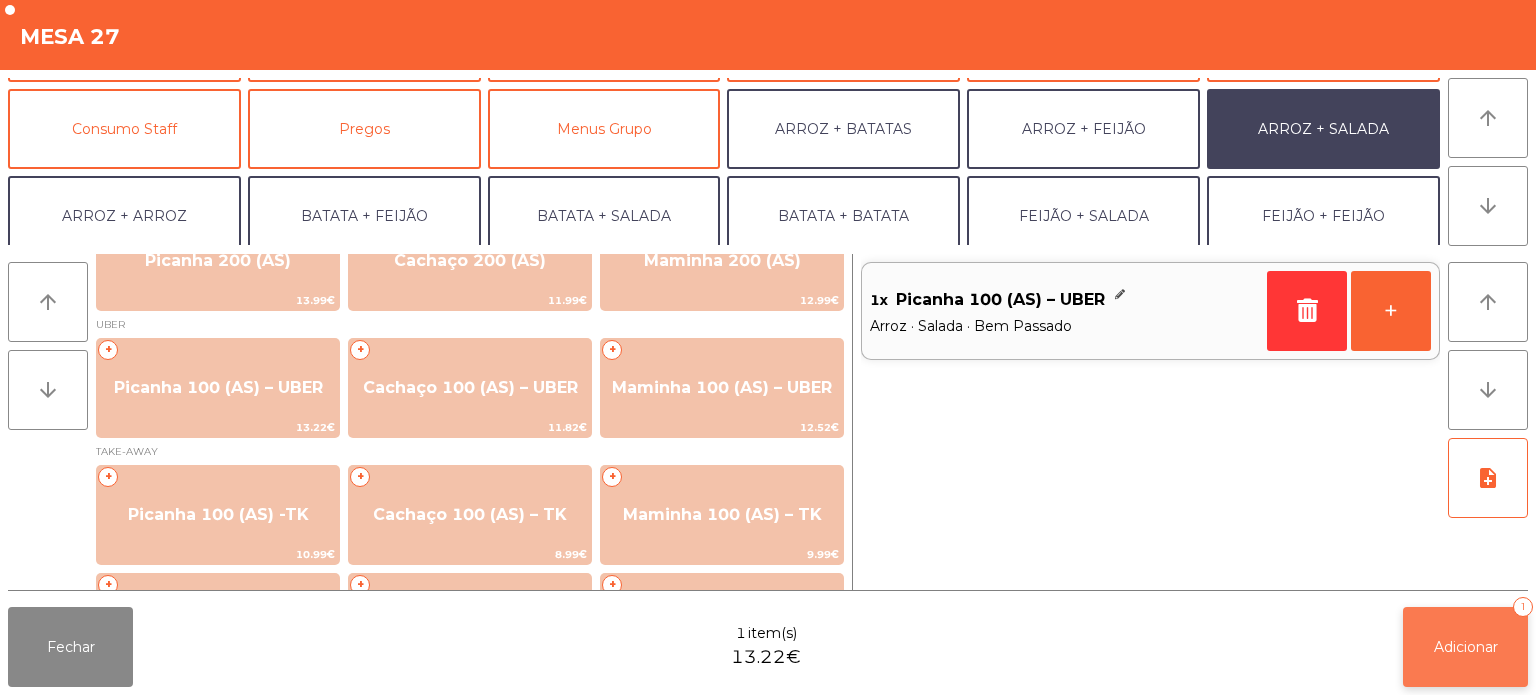 click on "Adicionar" 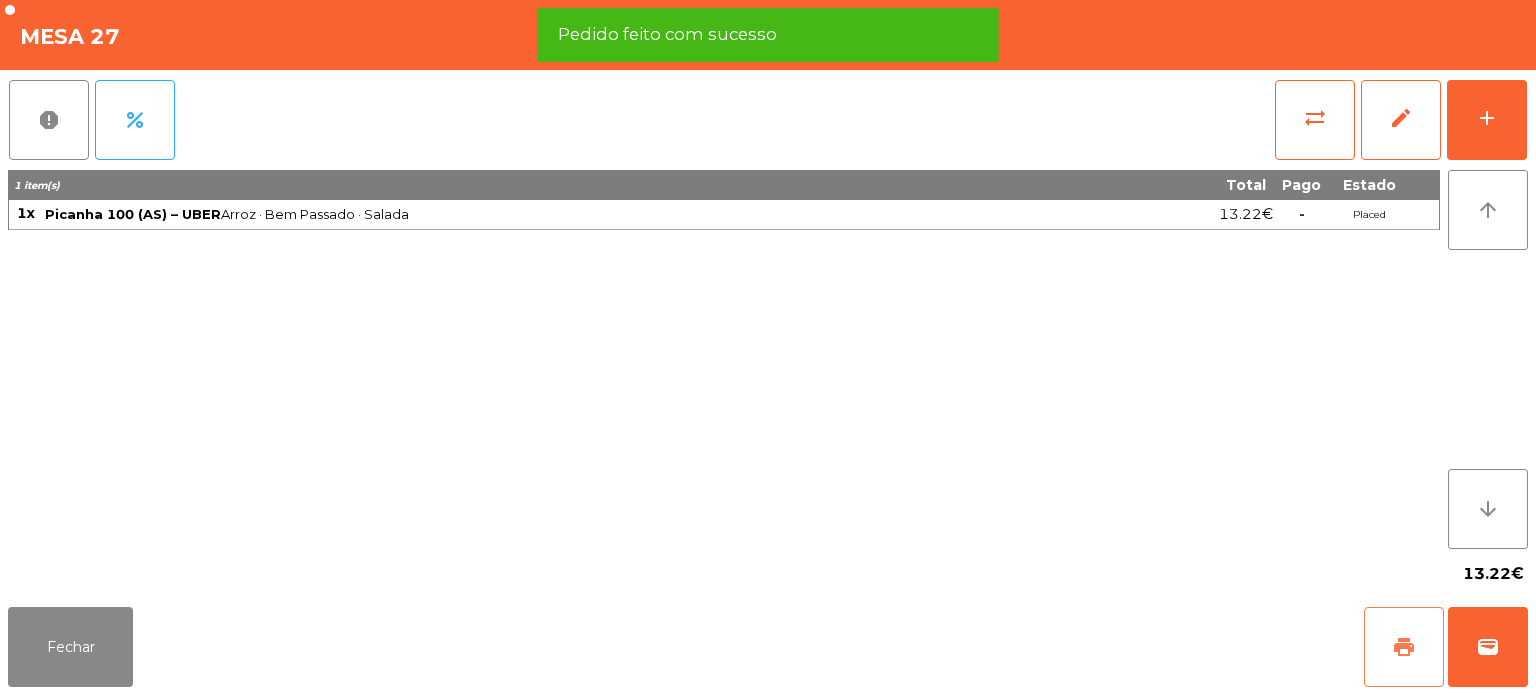 click on "print" 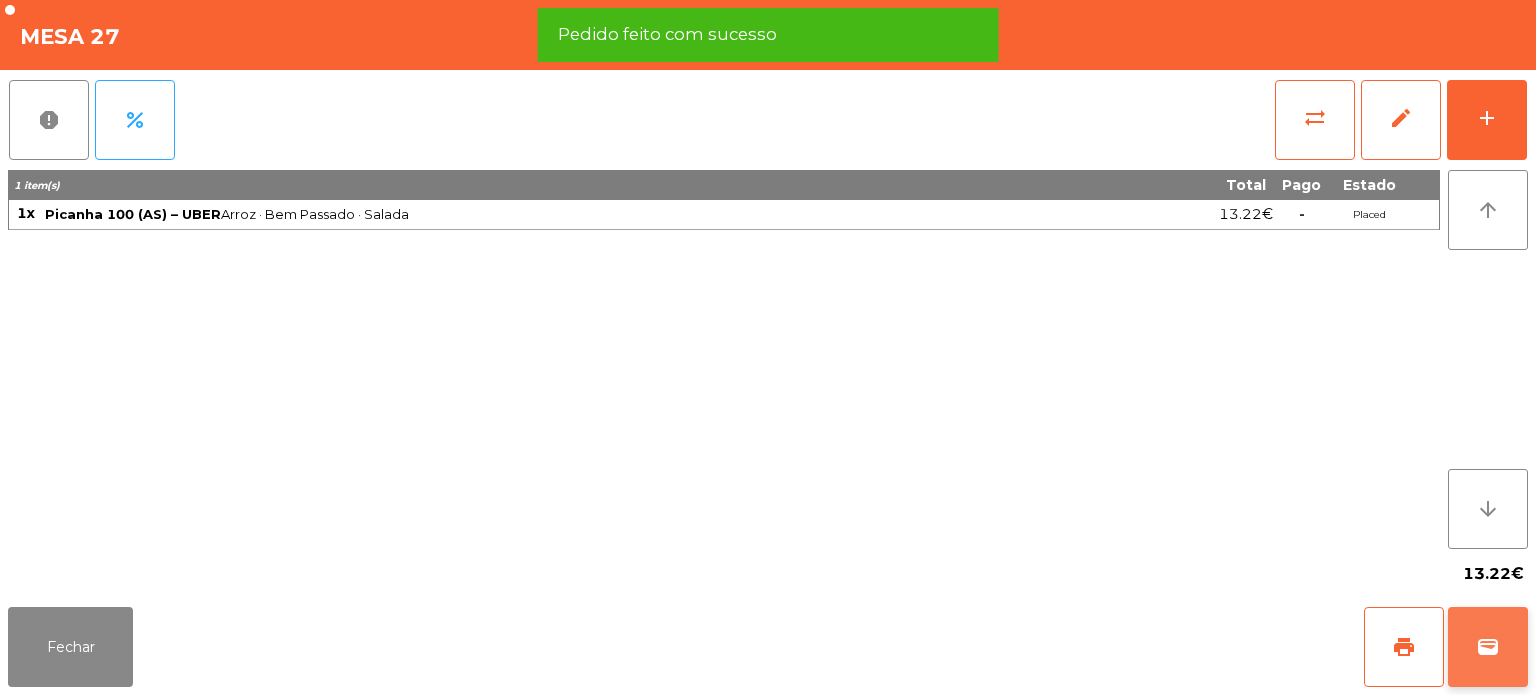 click on "wallet" 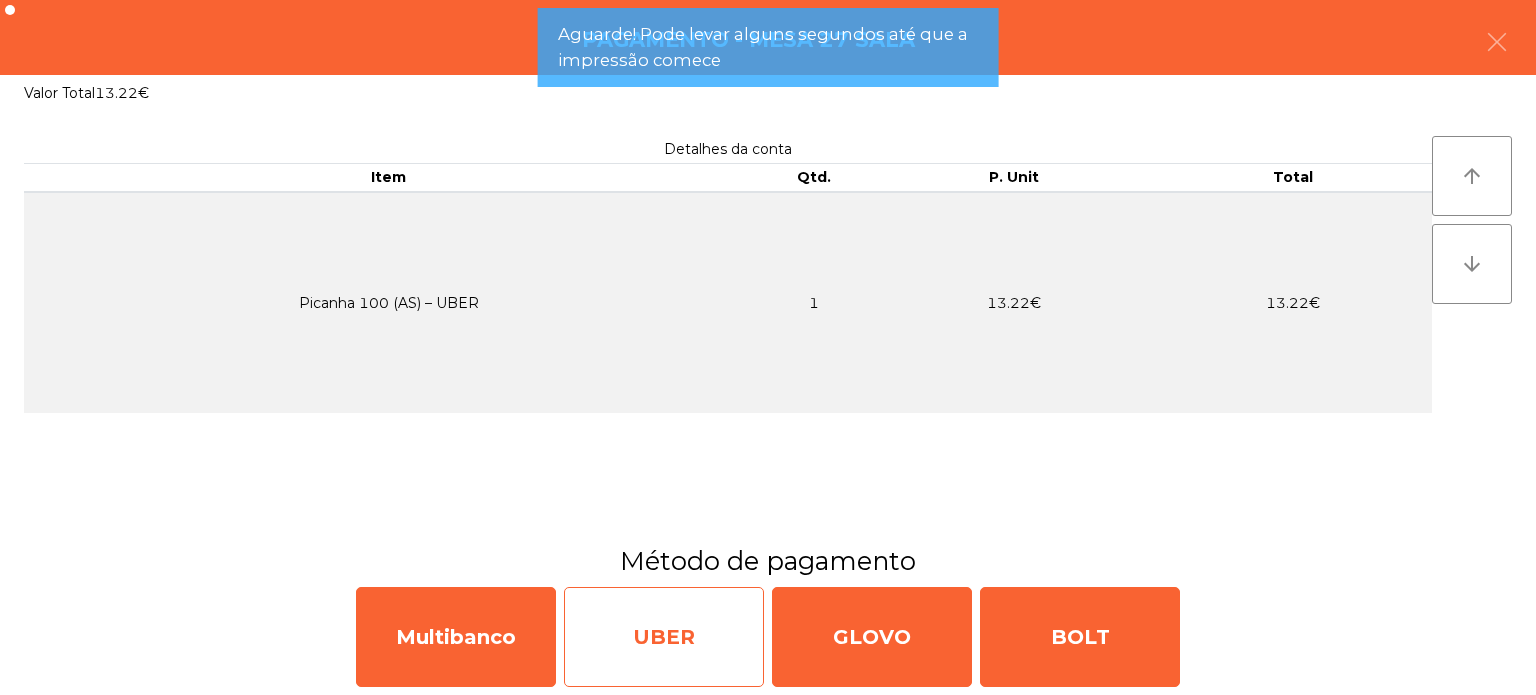 click on "UBER" 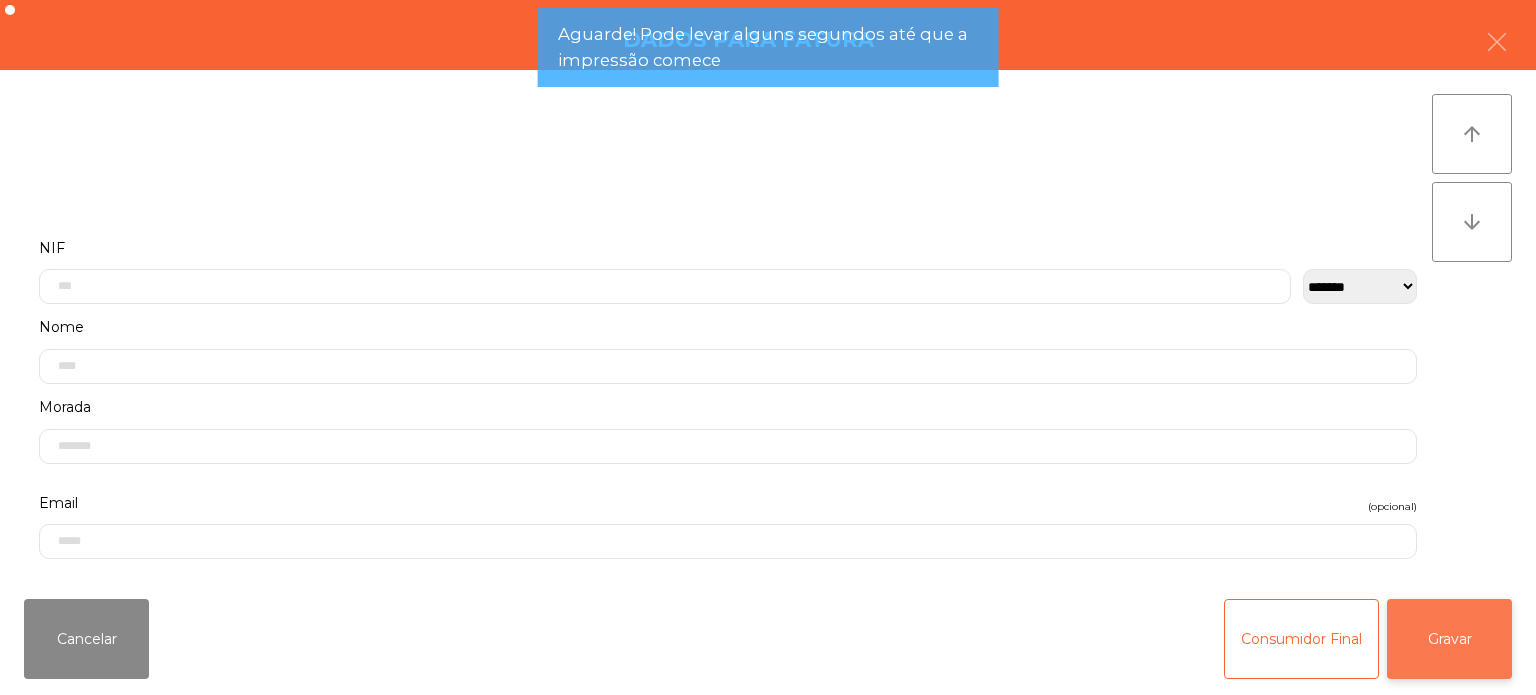 click on "Gravar" 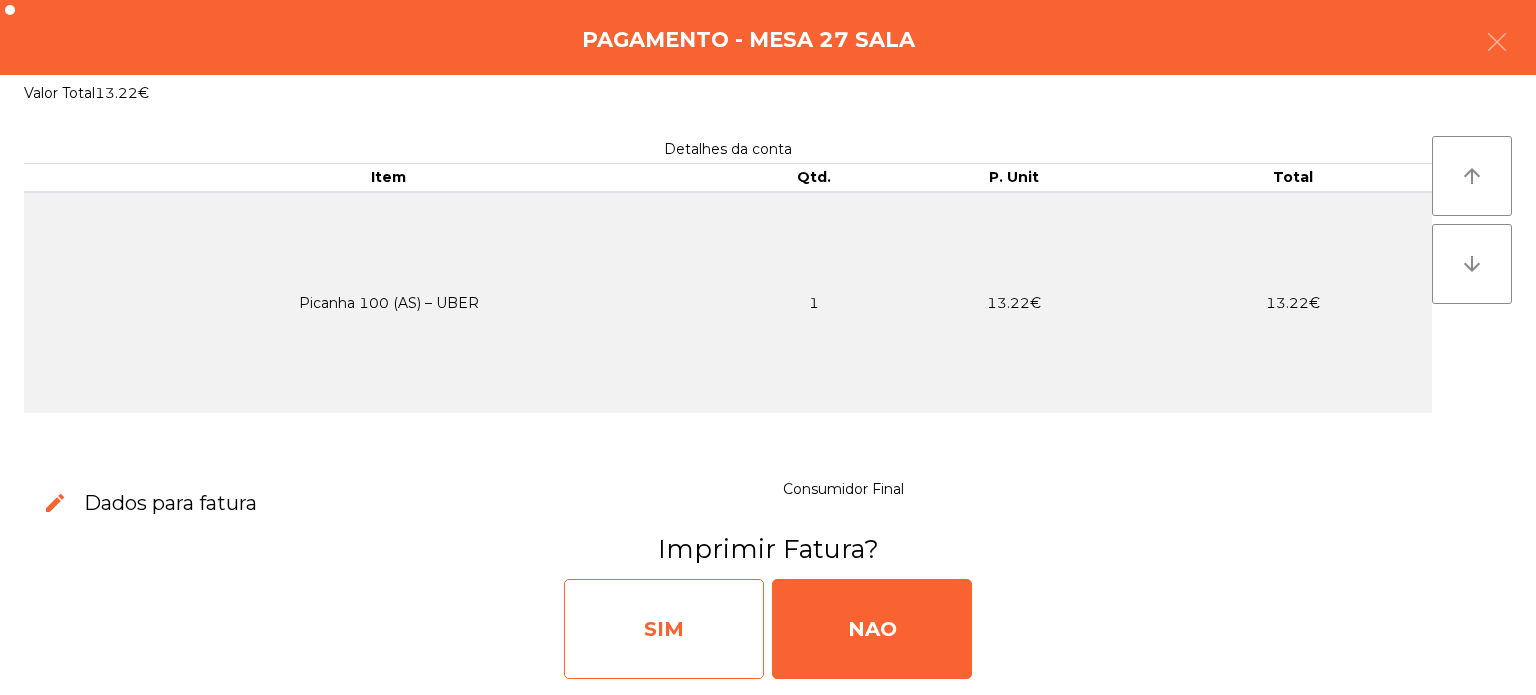 click on "SIM" 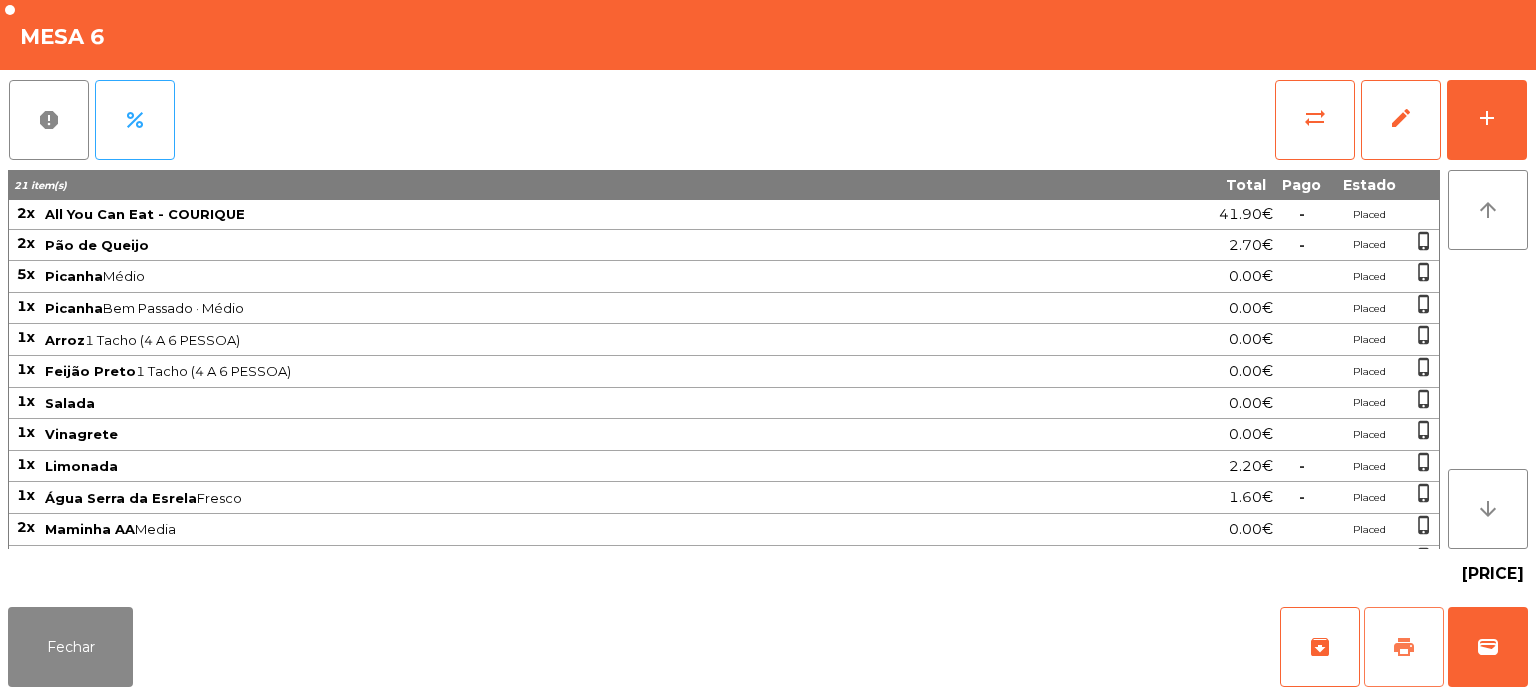 click on "print" 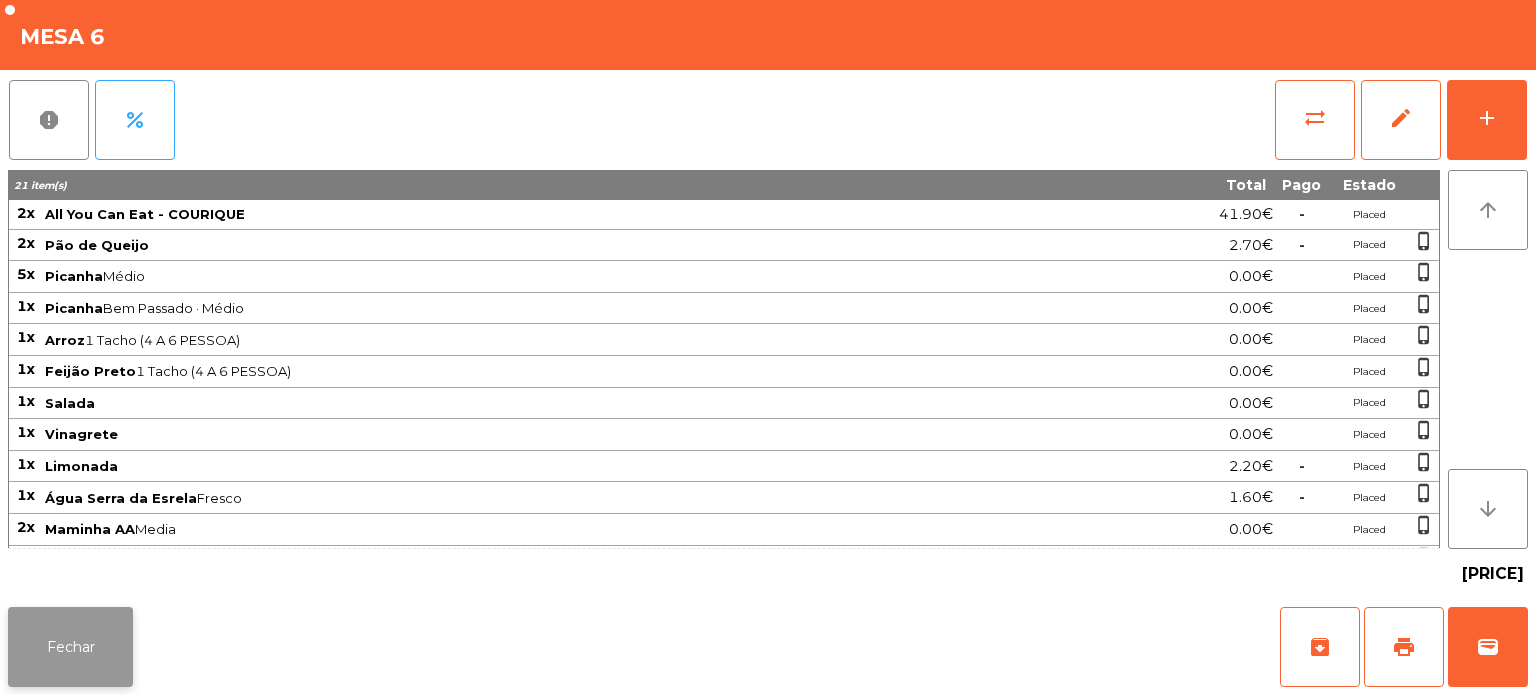 click on "Fechar" 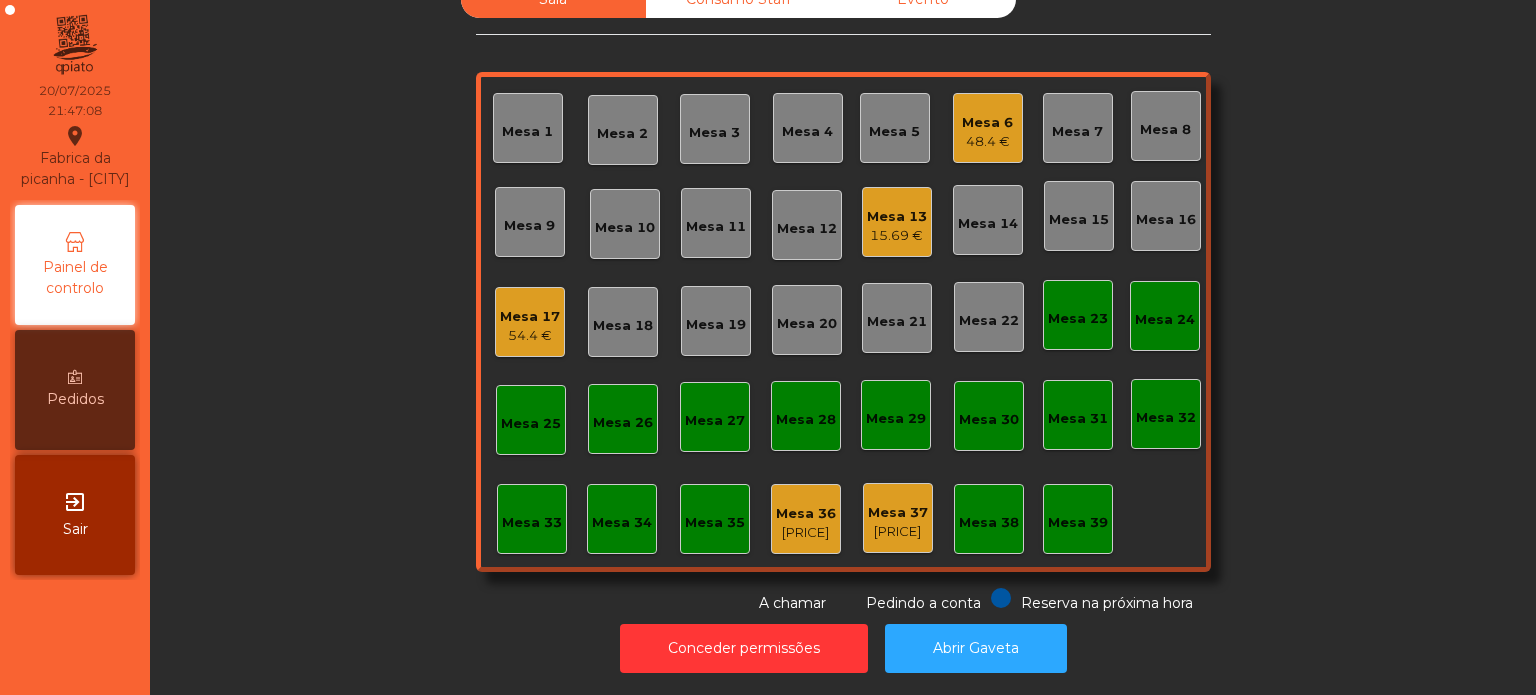 click on "54.4 €" 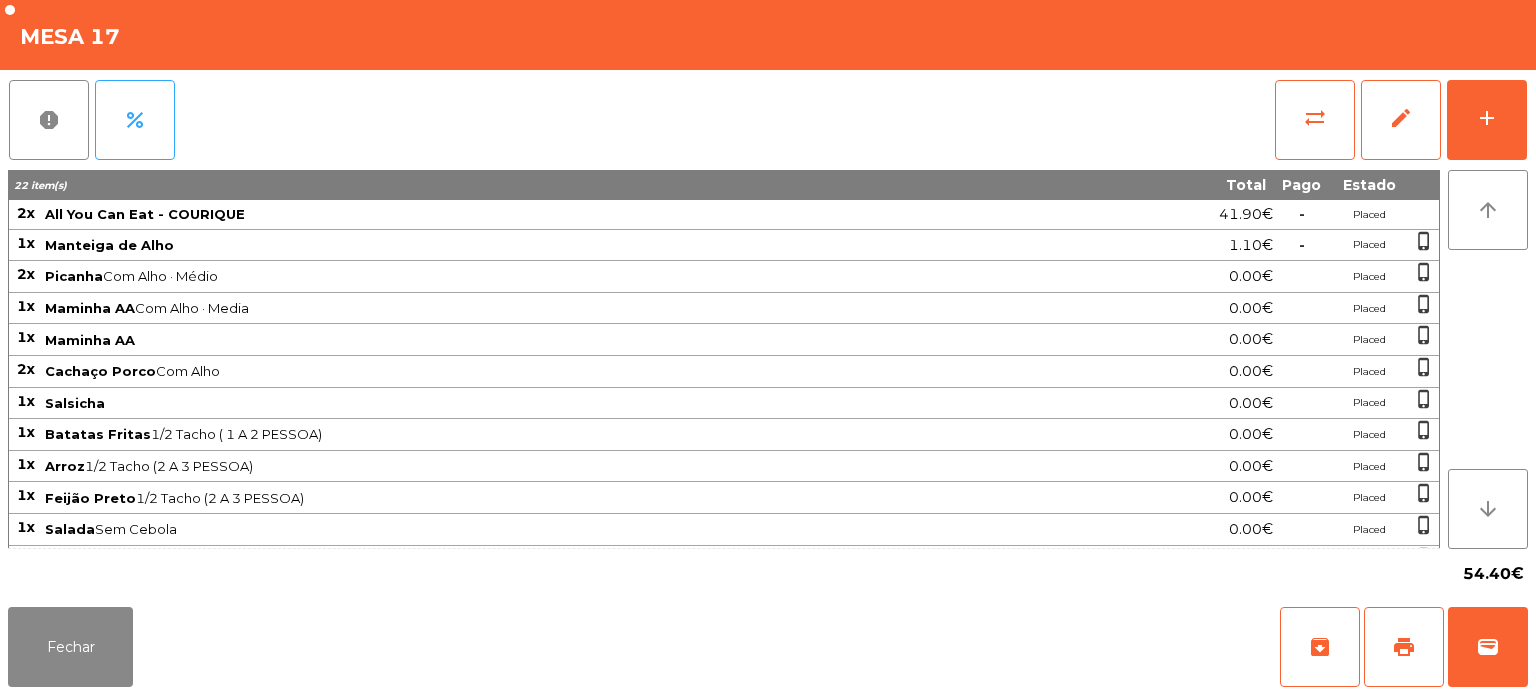 scroll, scrollTop: 208, scrollLeft: 0, axis: vertical 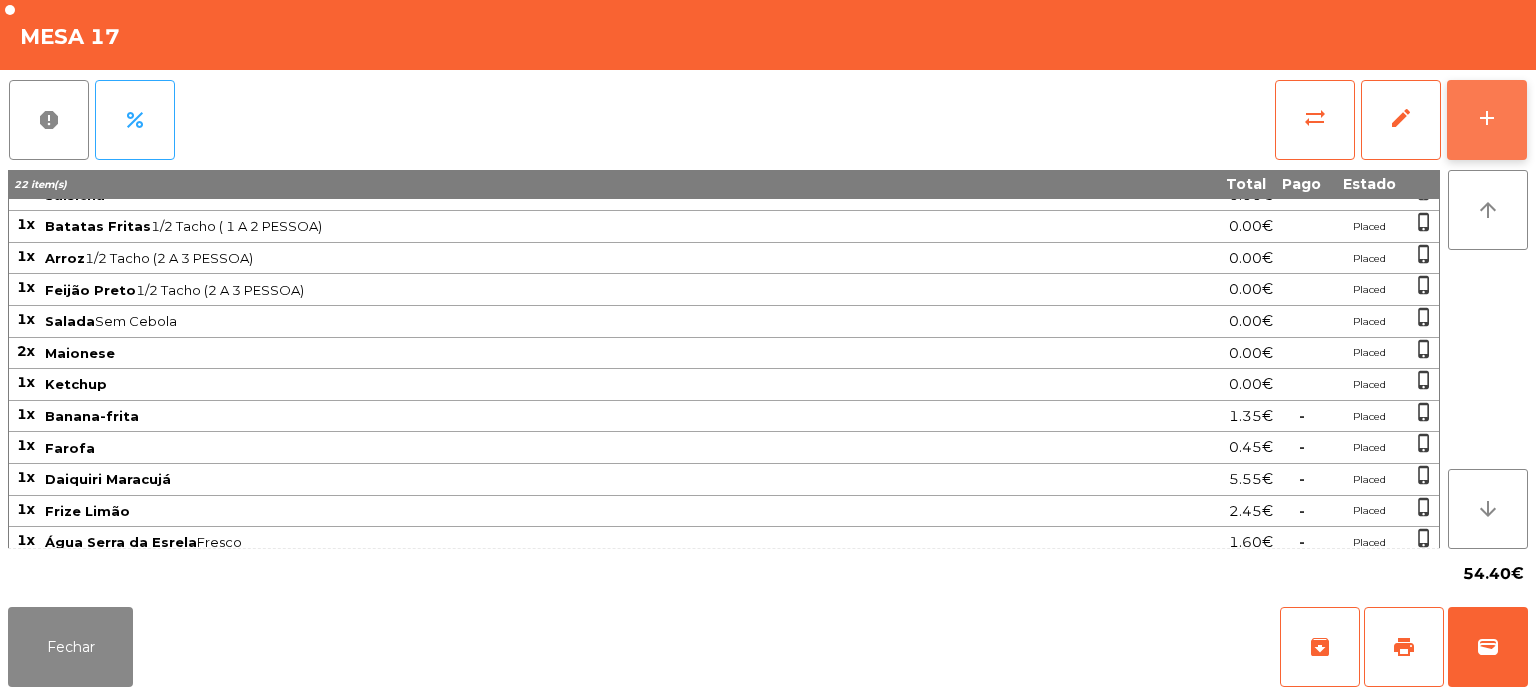 click on "add" 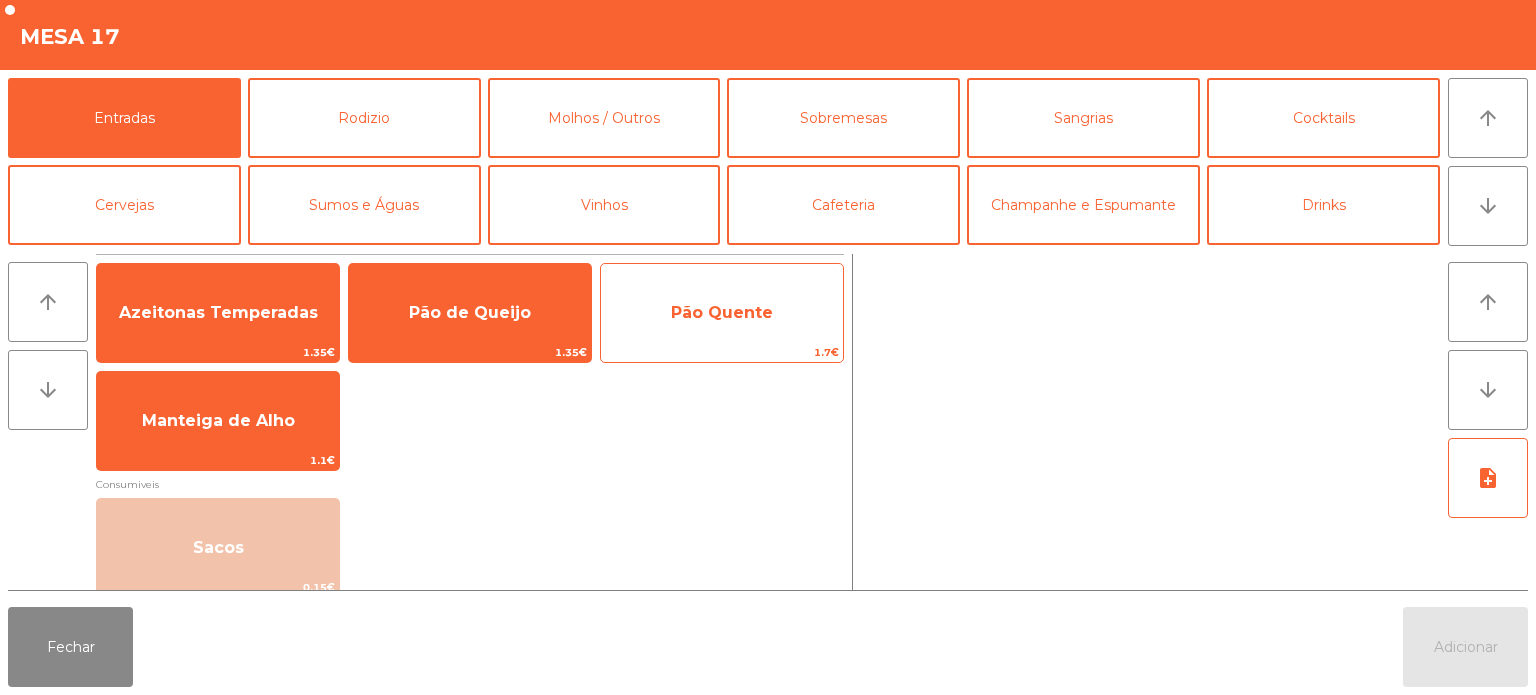 click on "Pão Quente" 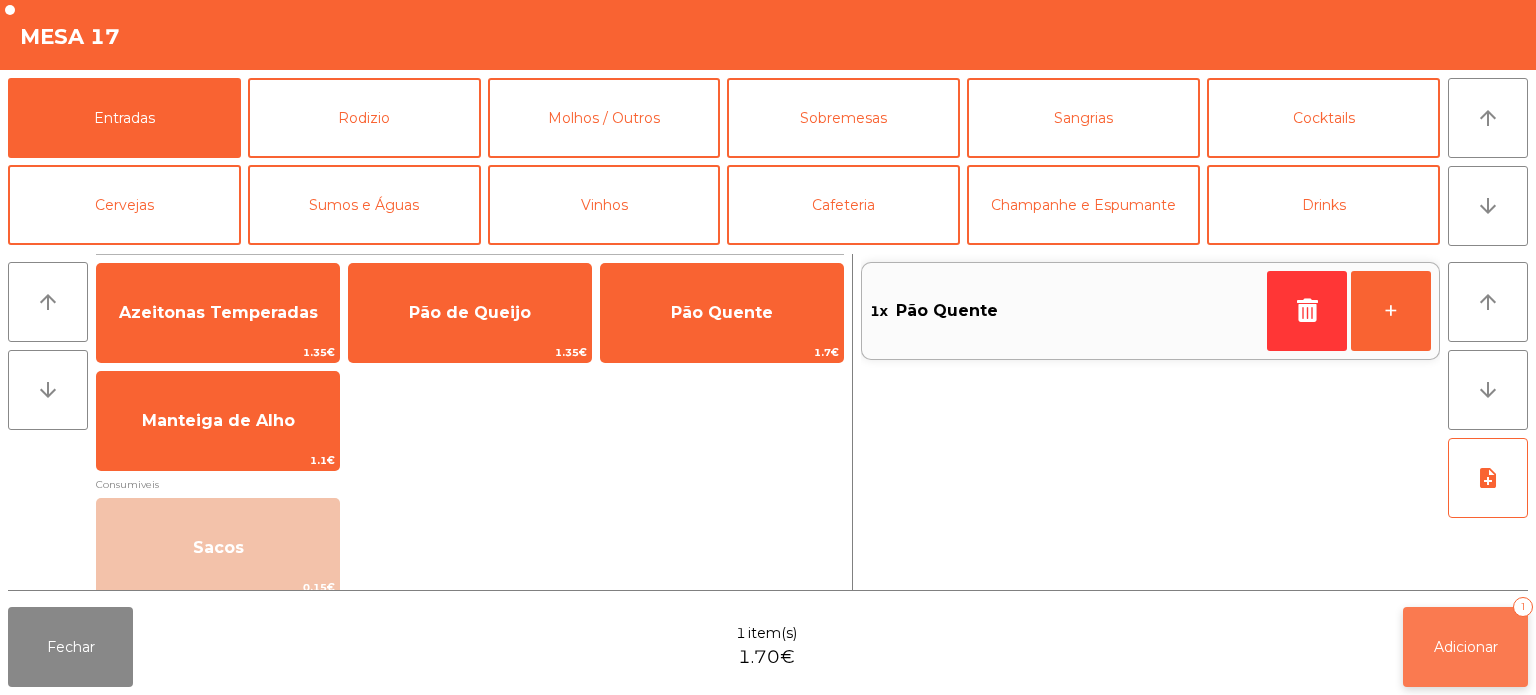 click on "Adicionar" 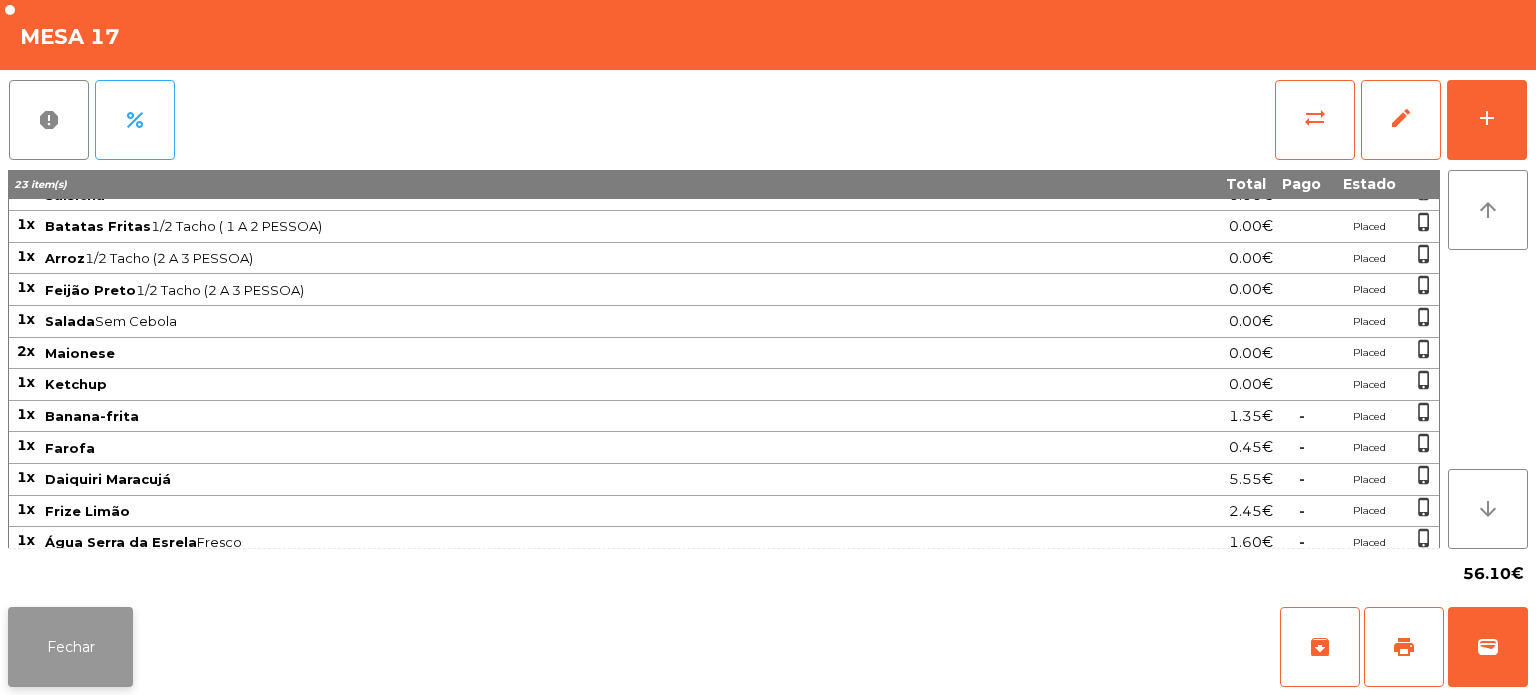 click on "Fechar" 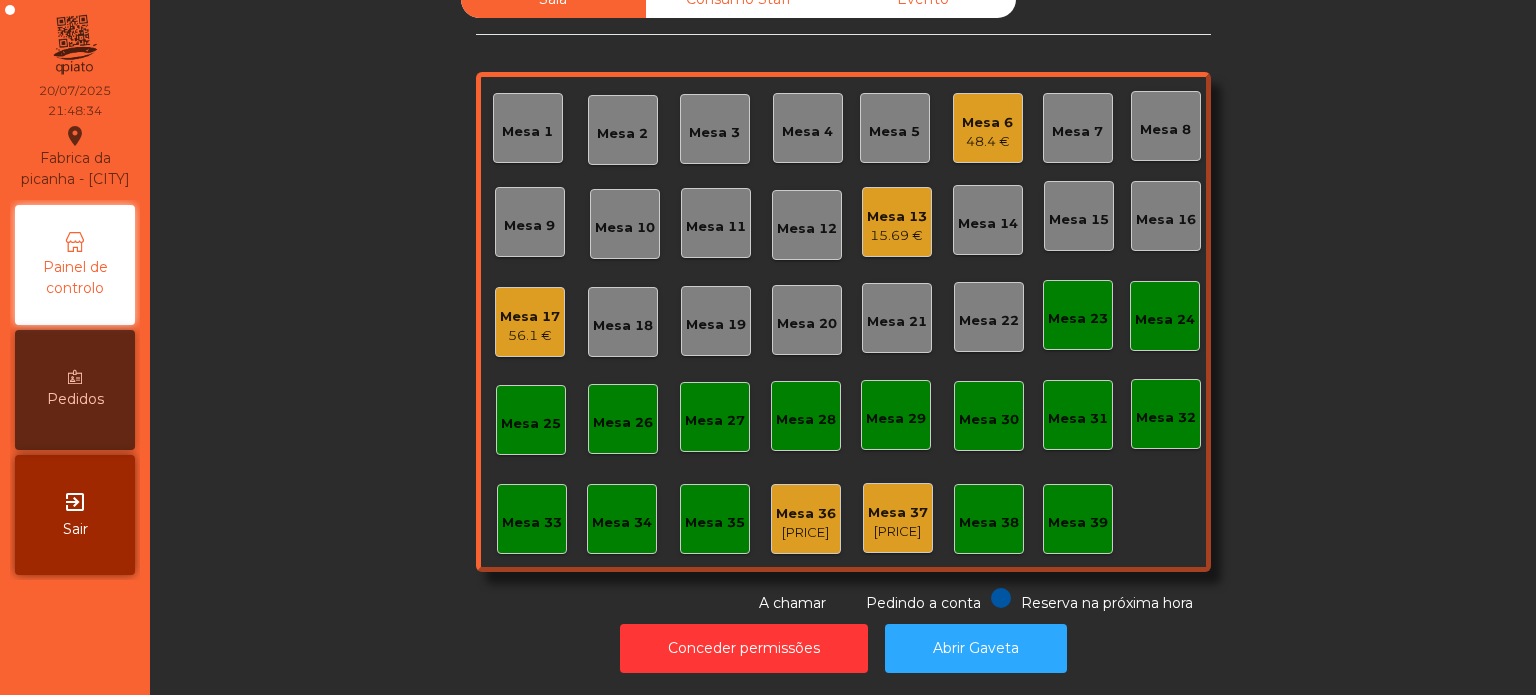 click on "Mesa 26" 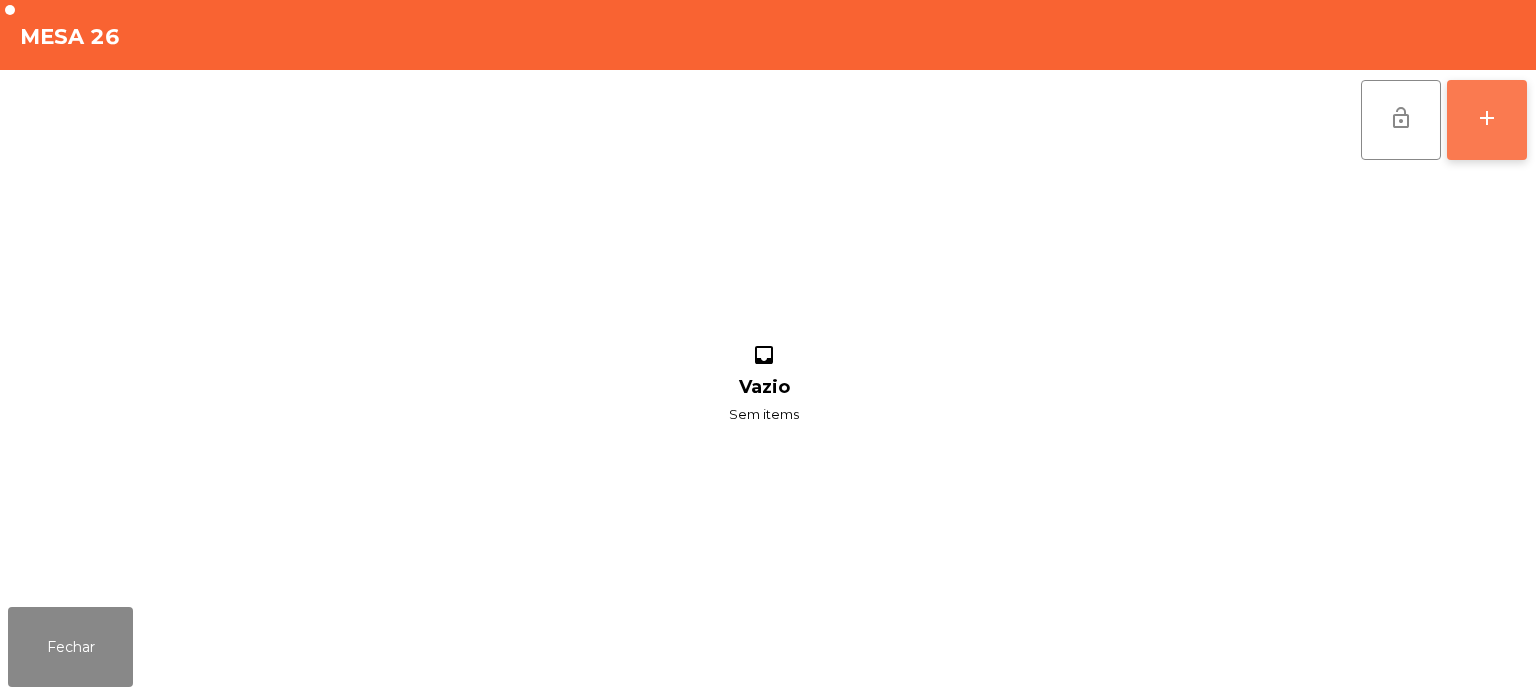 click on "add" 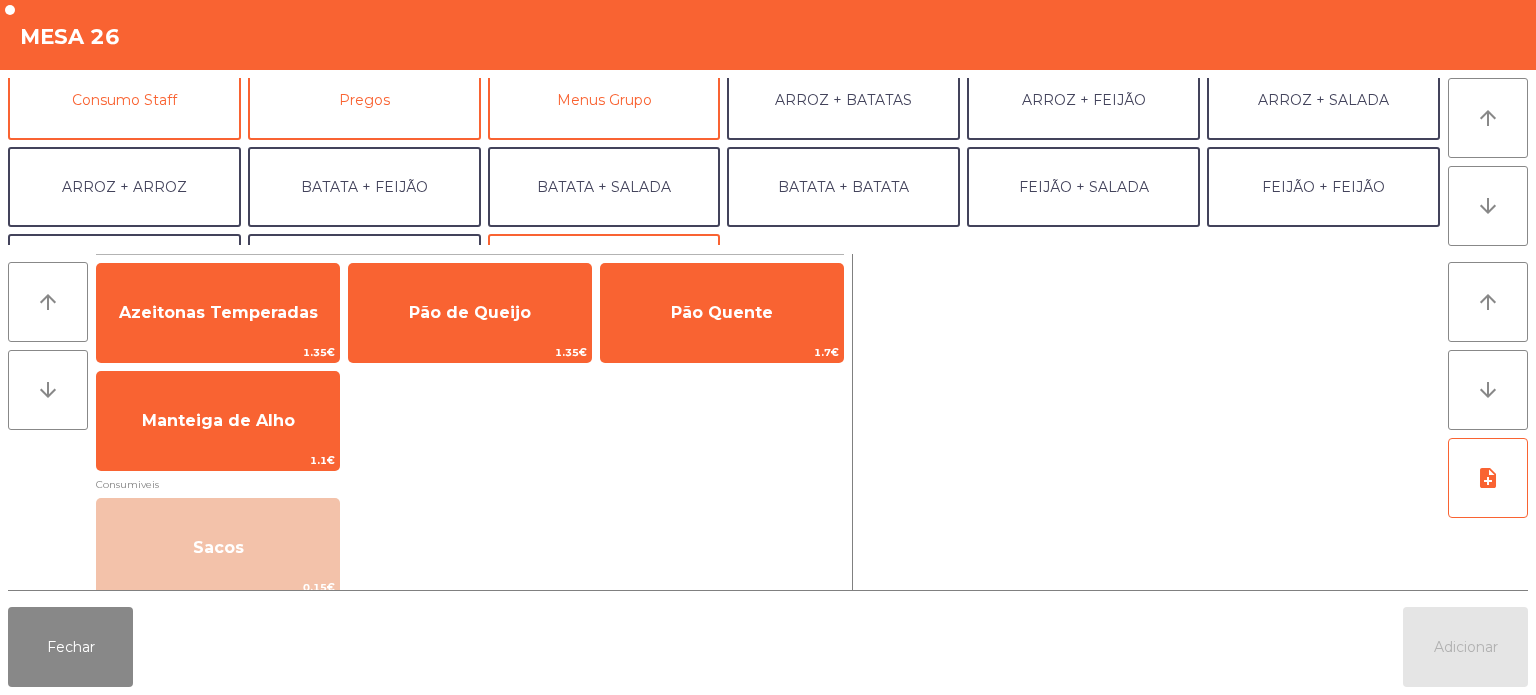 scroll, scrollTop: 195, scrollLeft: 0, axis: vertical 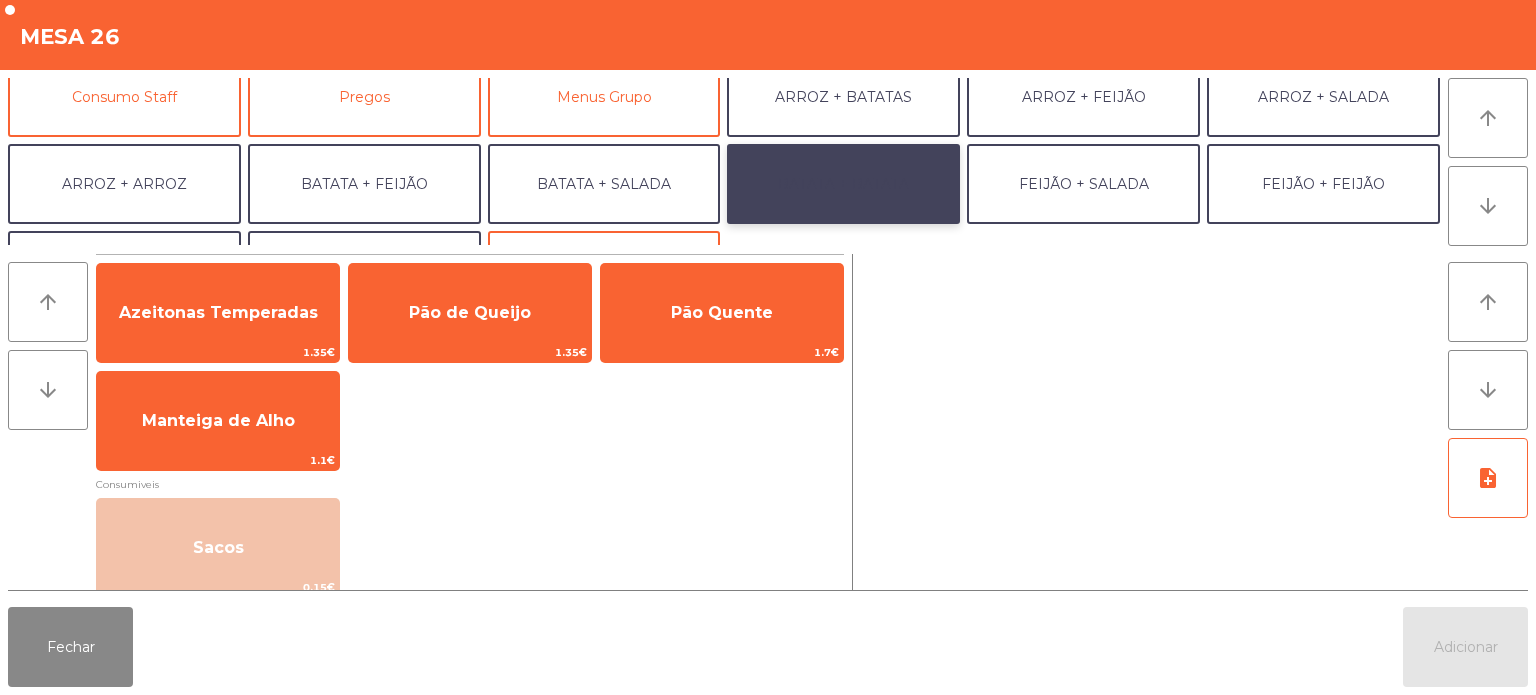 click on "BATATA + BATATA" 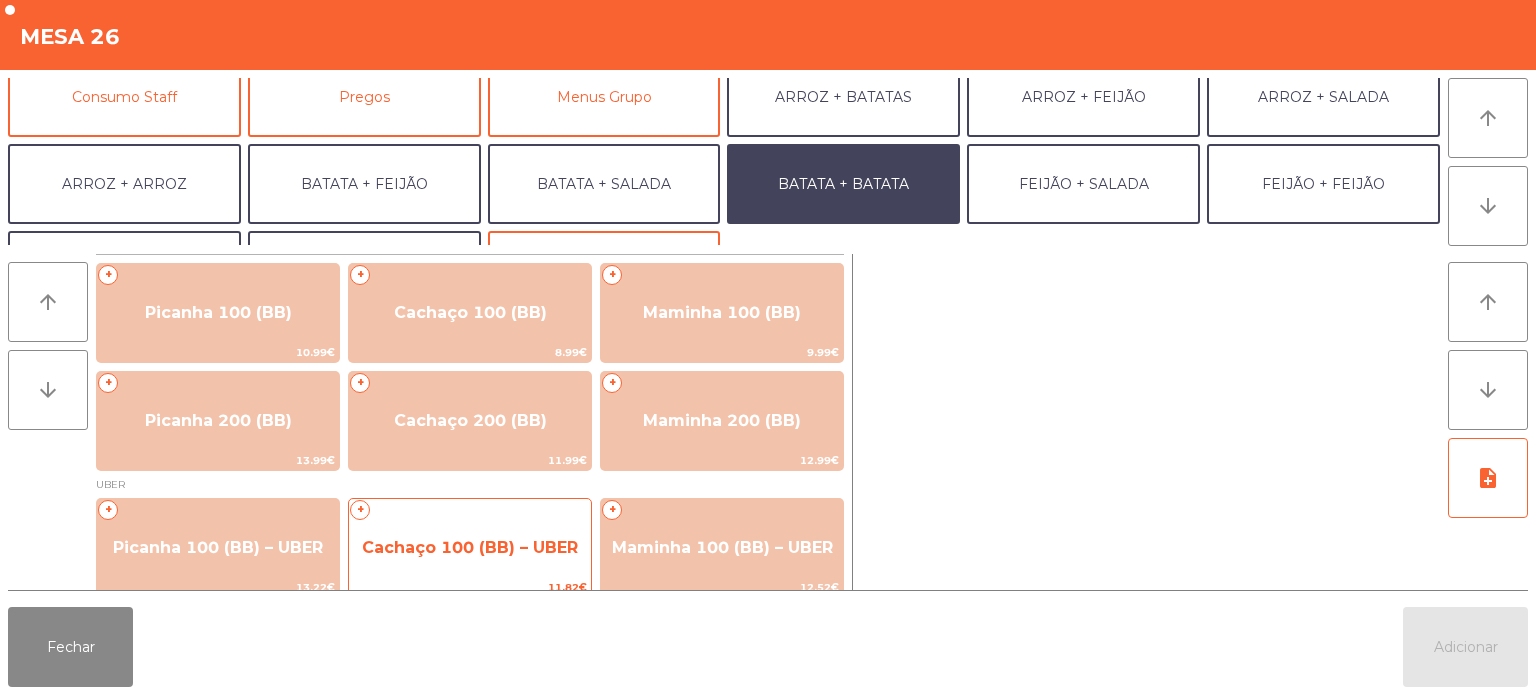click on "Cachaço 100 (BB) – UBER" 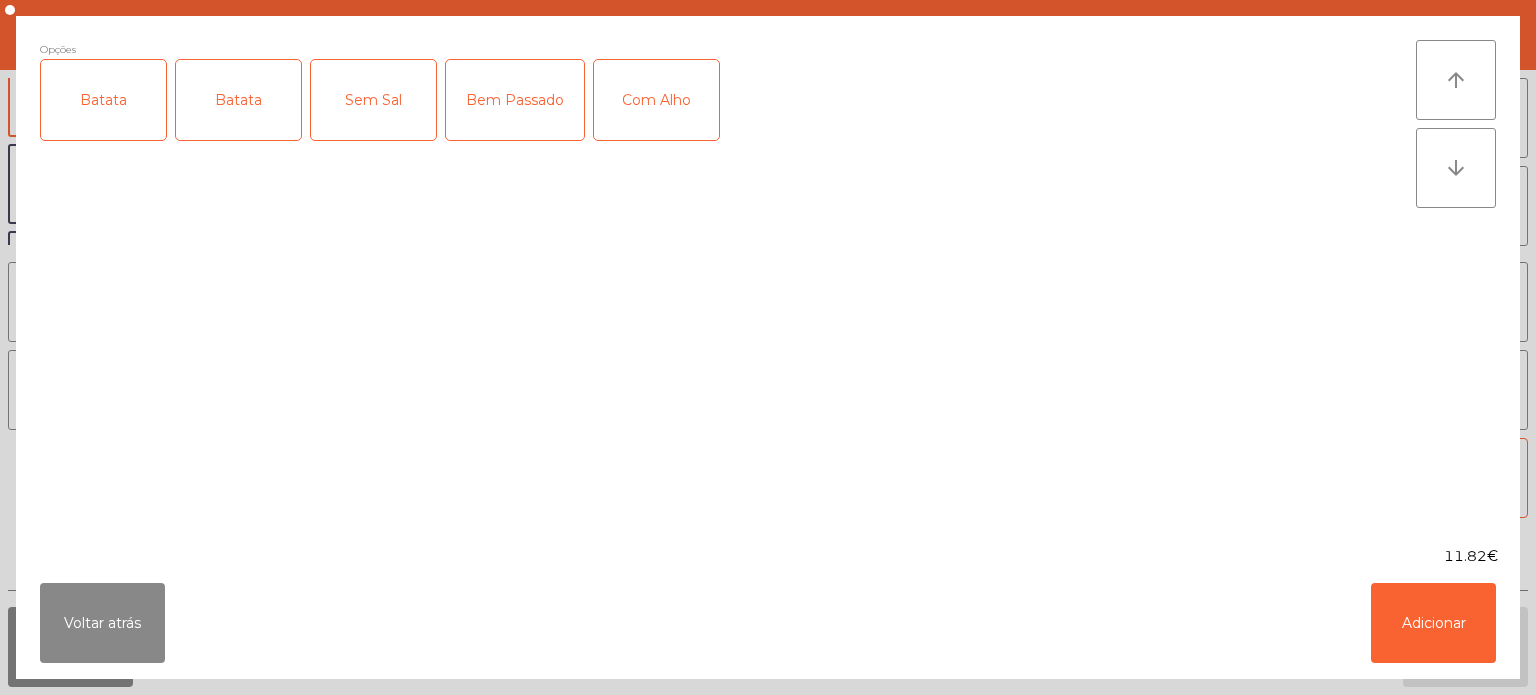 click on "Batata" 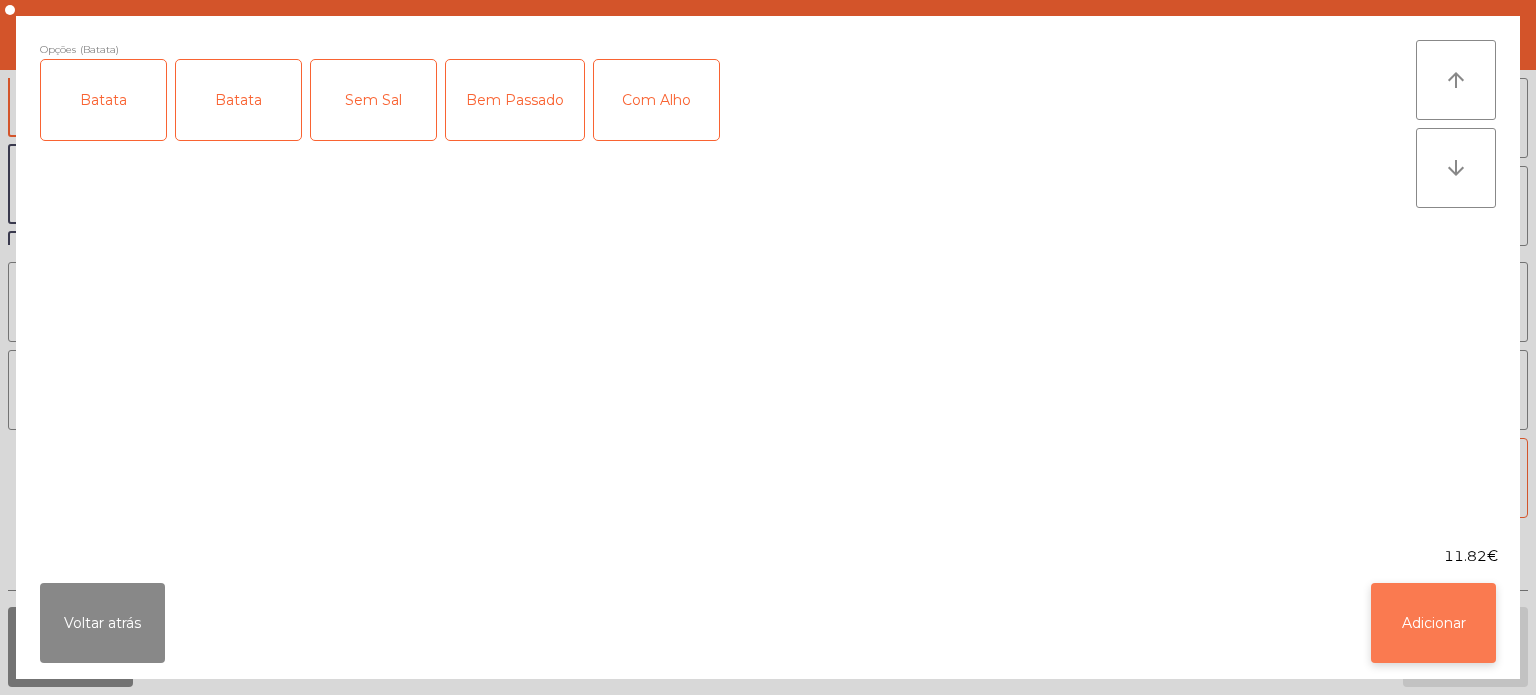 click on "Adicionar" 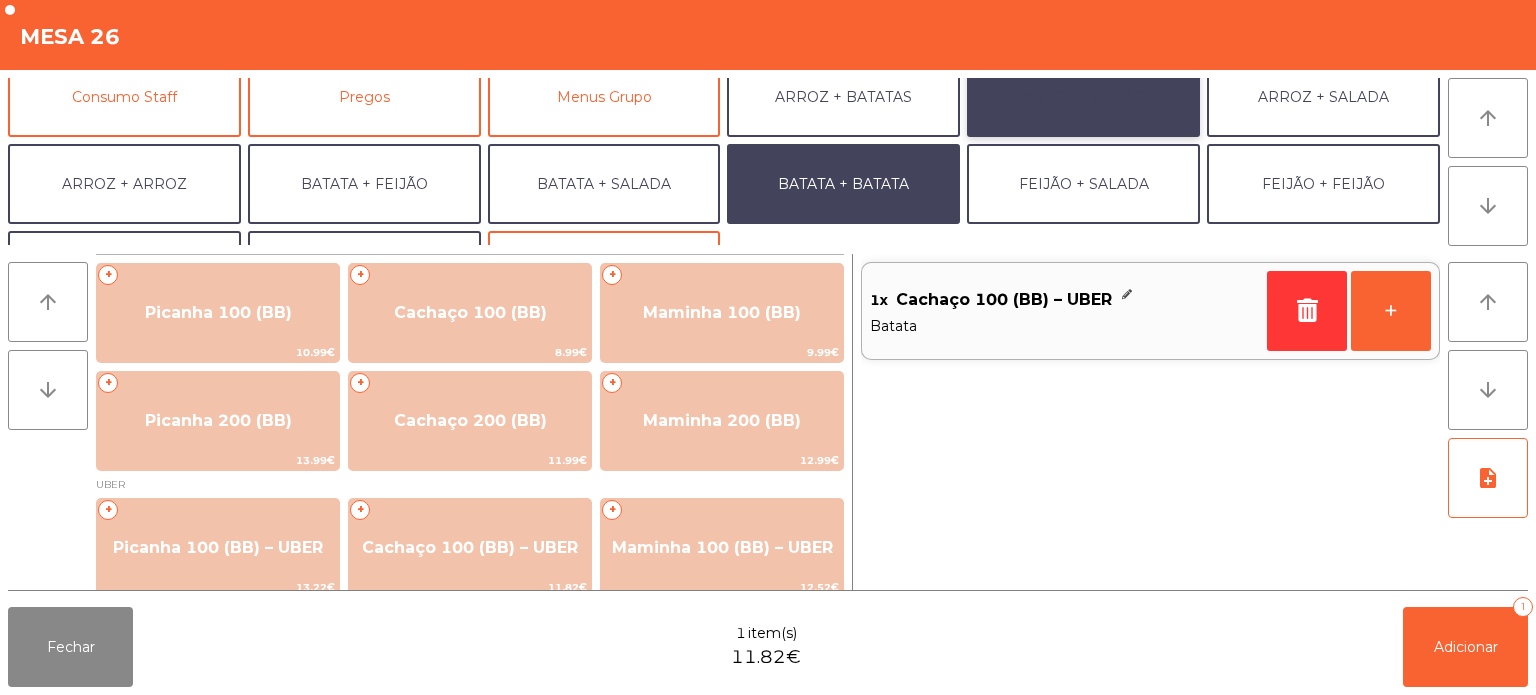 click on "ARROZ + FEIJÃO" 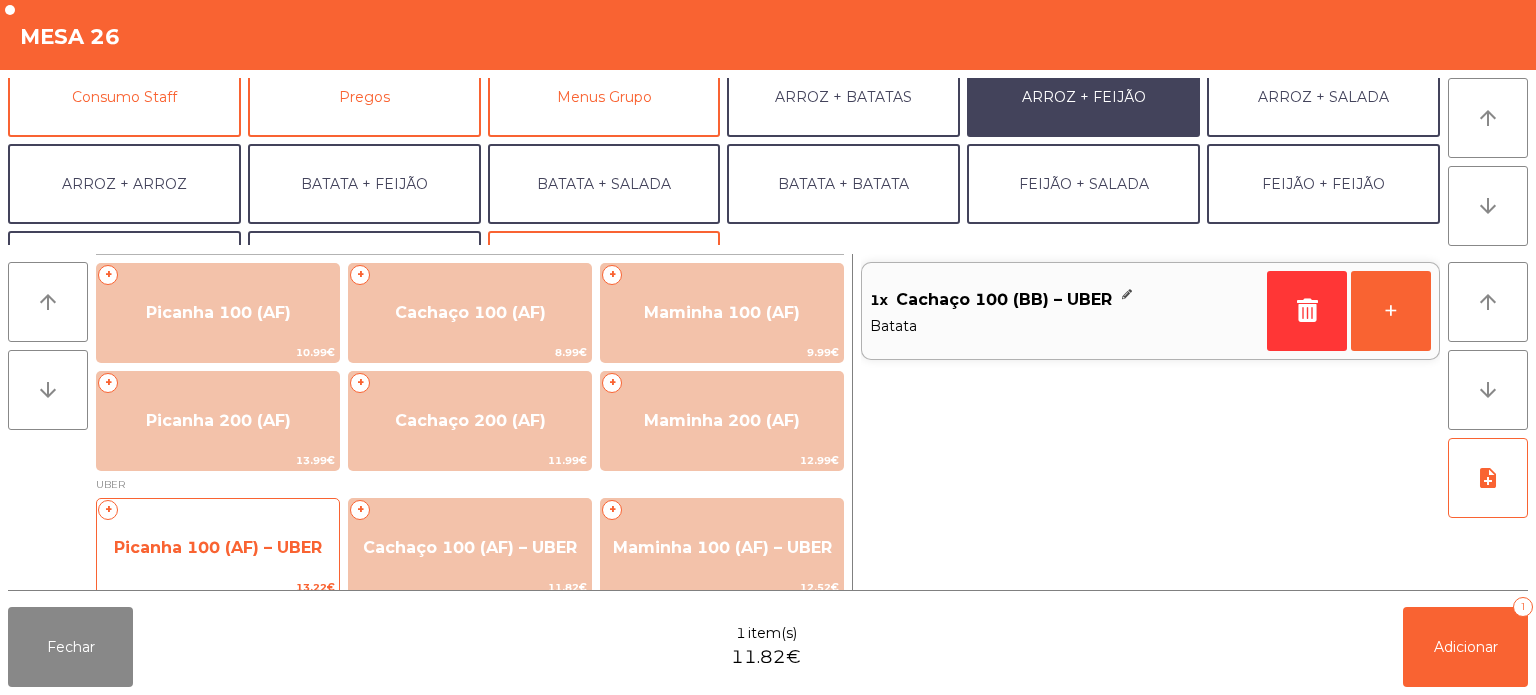 click on "Picanha 100 (AF) – UBER" 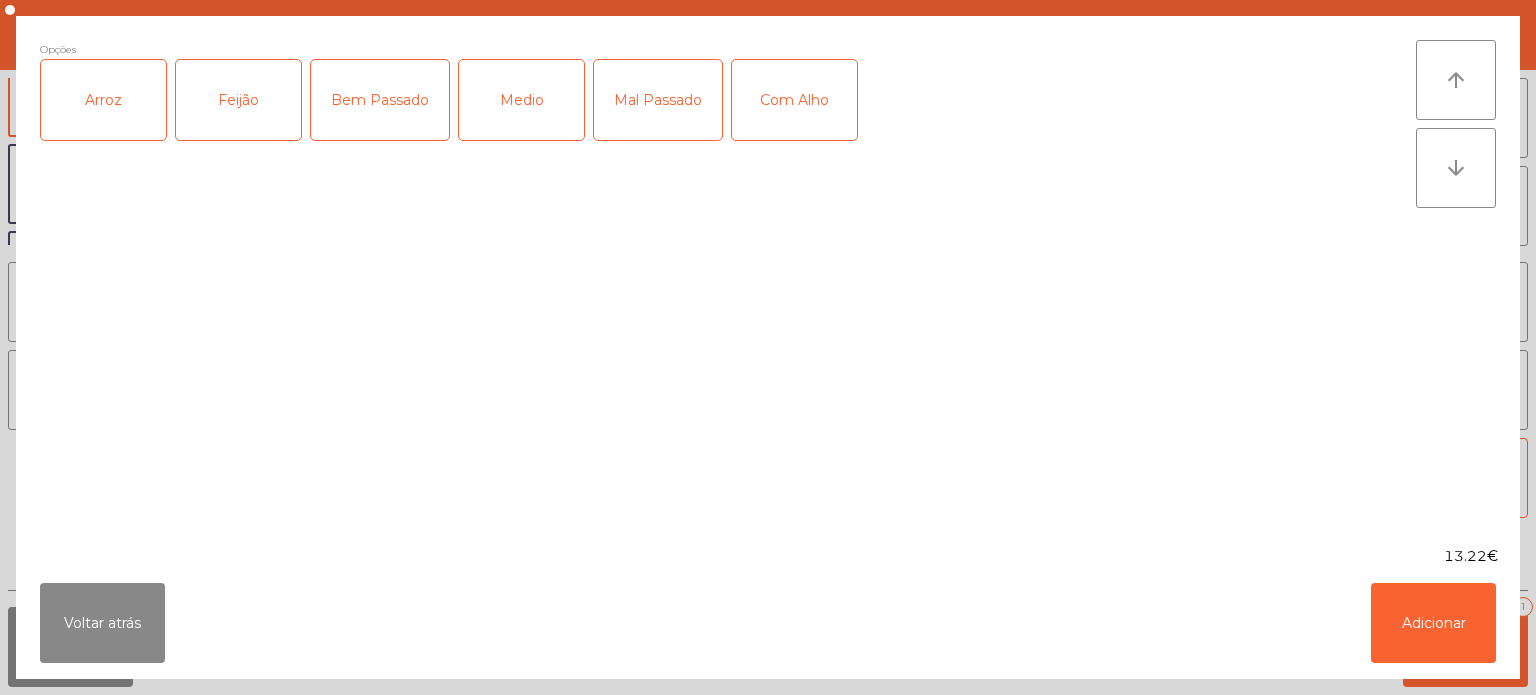 click on "Arroz" 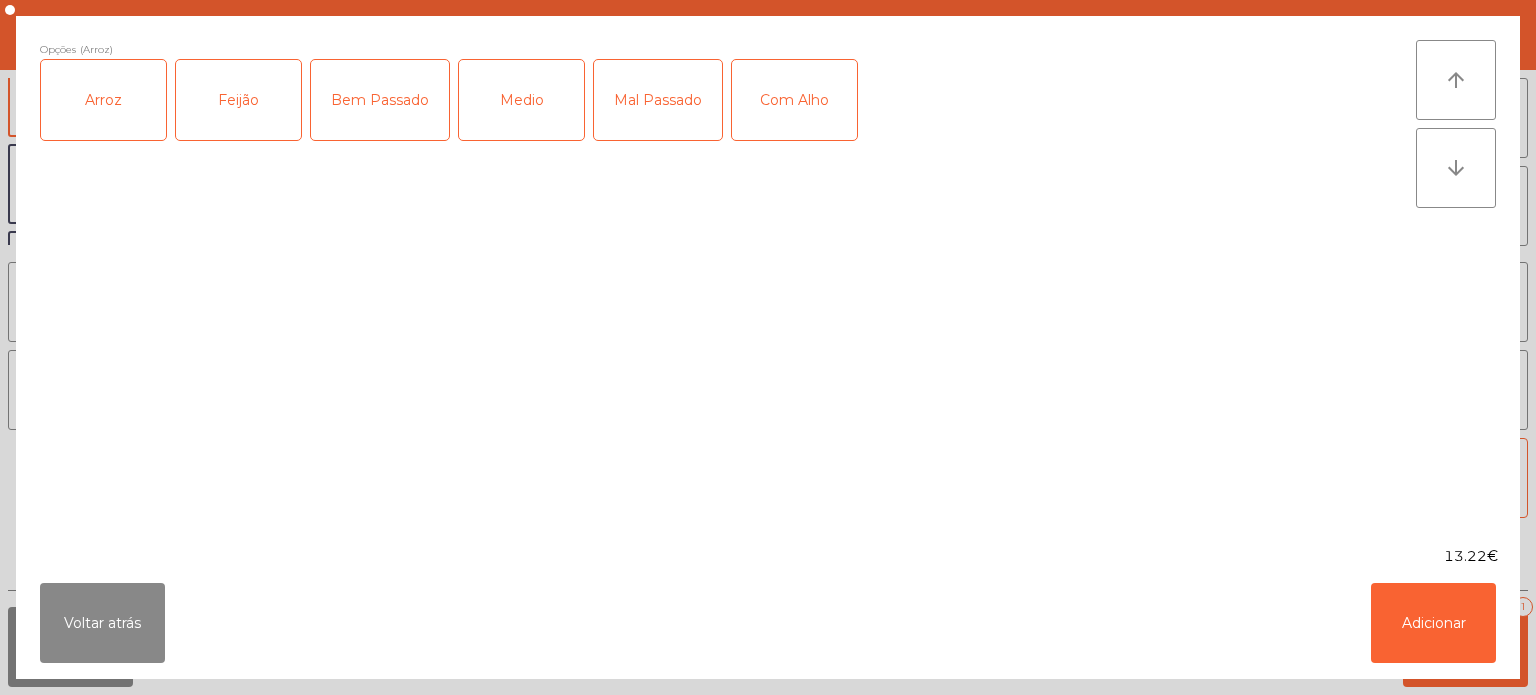 click on "Feijão" 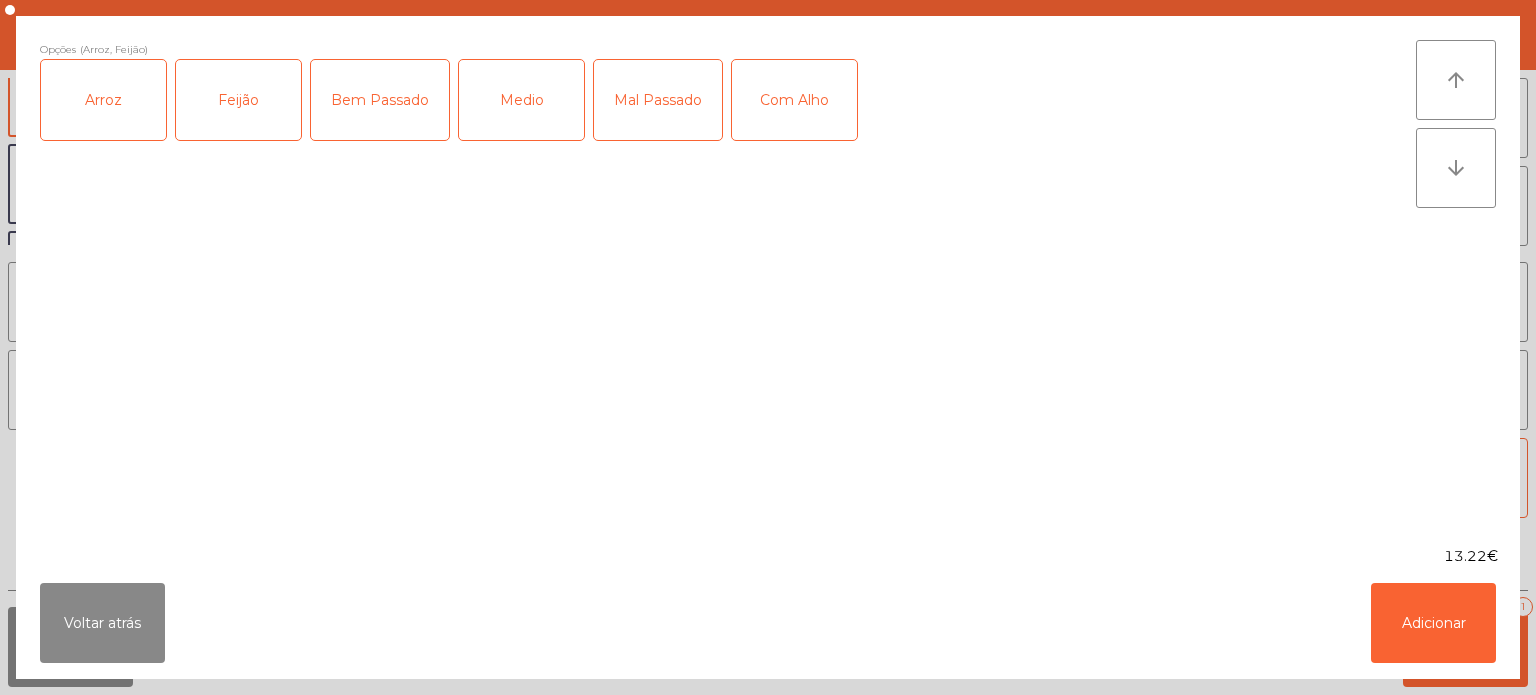 click on "Medio" 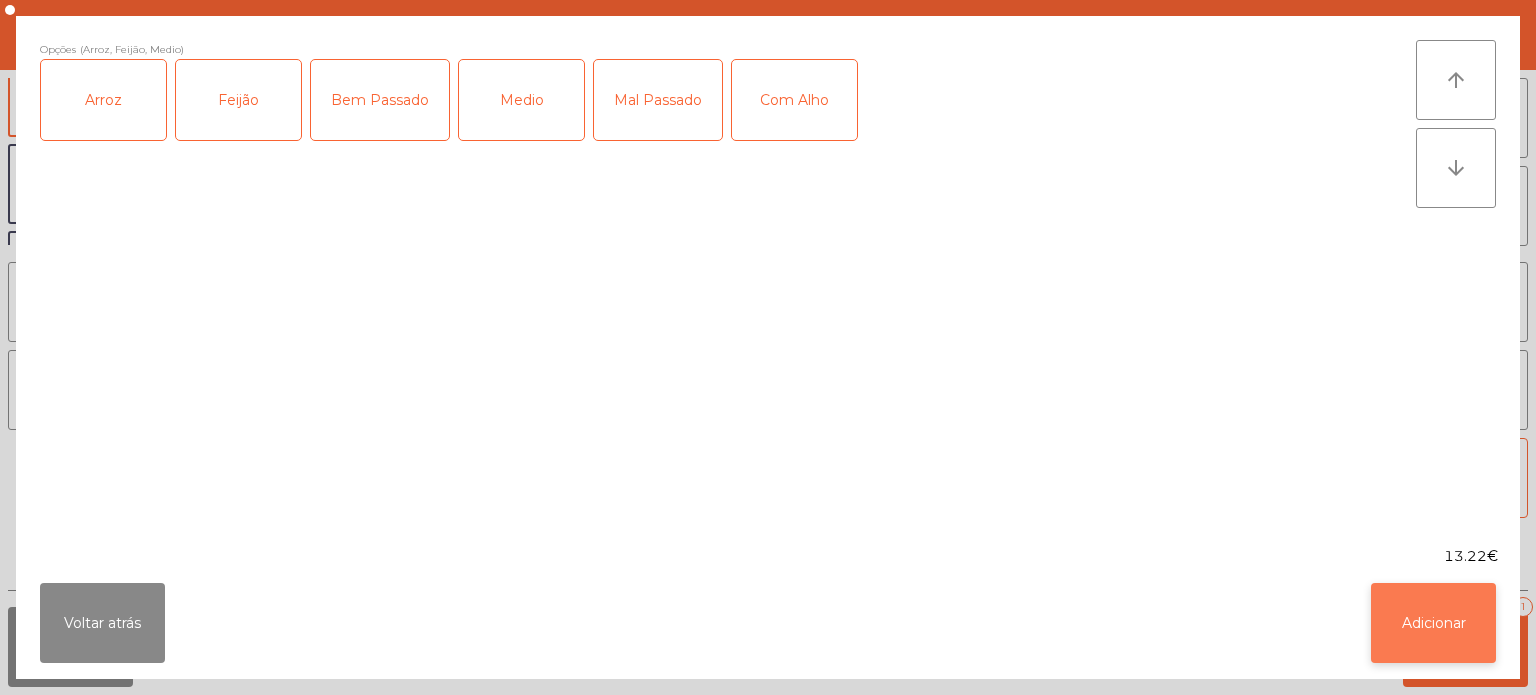 click on "Adicionar" 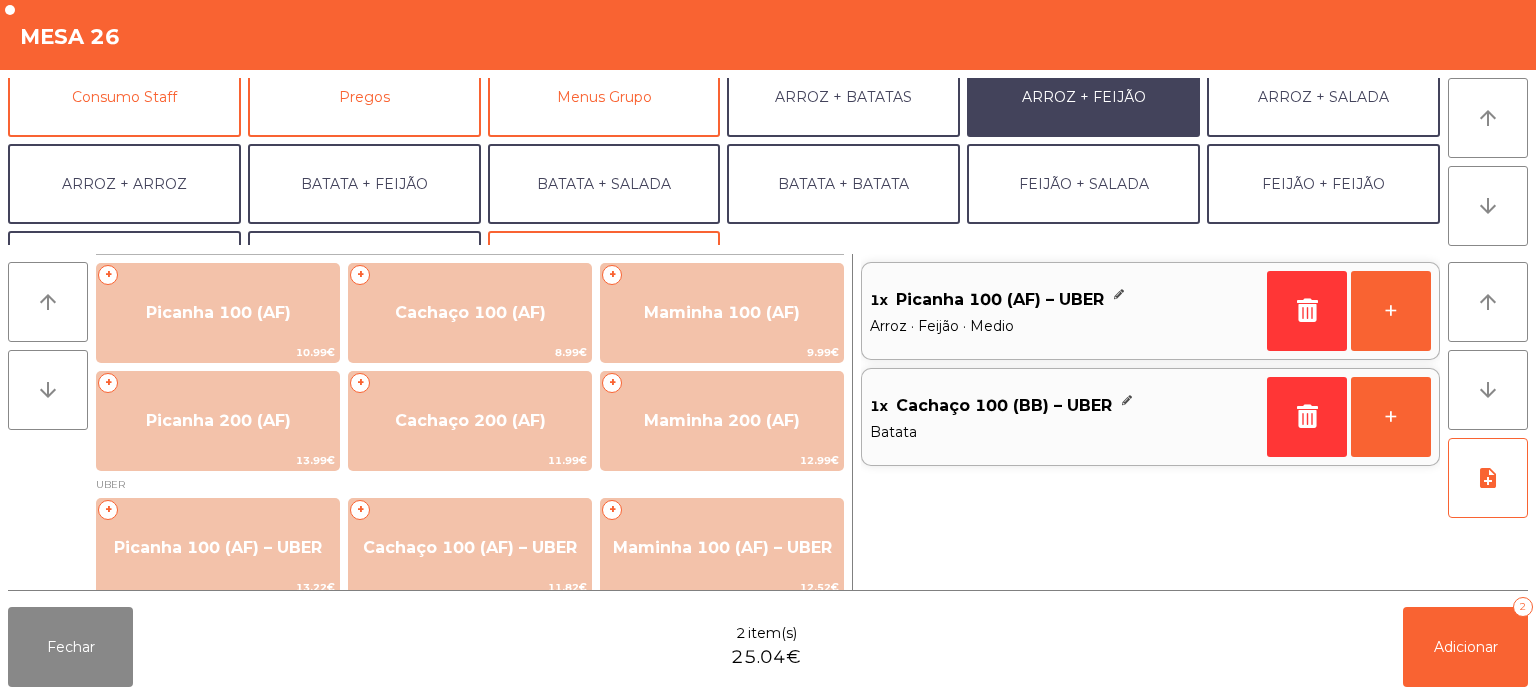 scroll, scrollTop: 260, scrollLeft: 0, axis: vertical 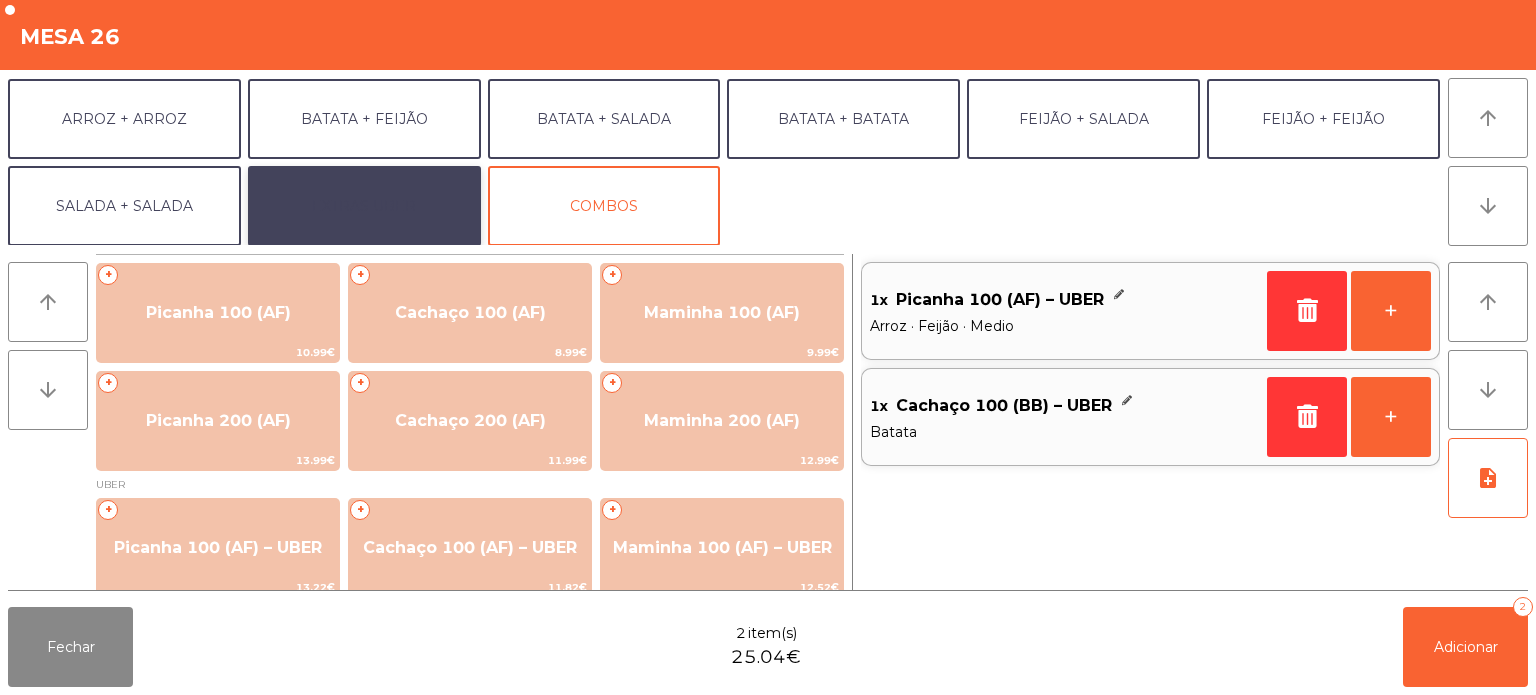 click on "EXTRAS UBER" 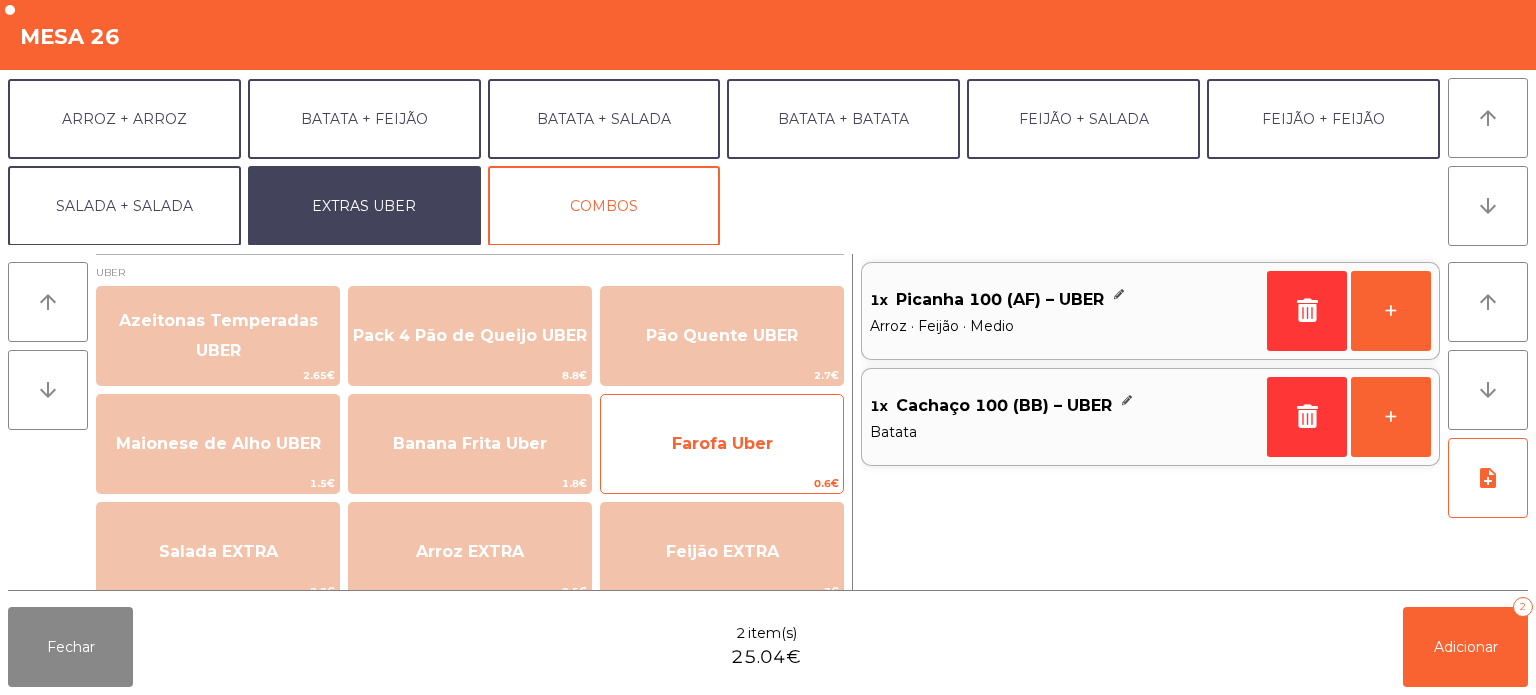 click on "Farofa Uber" 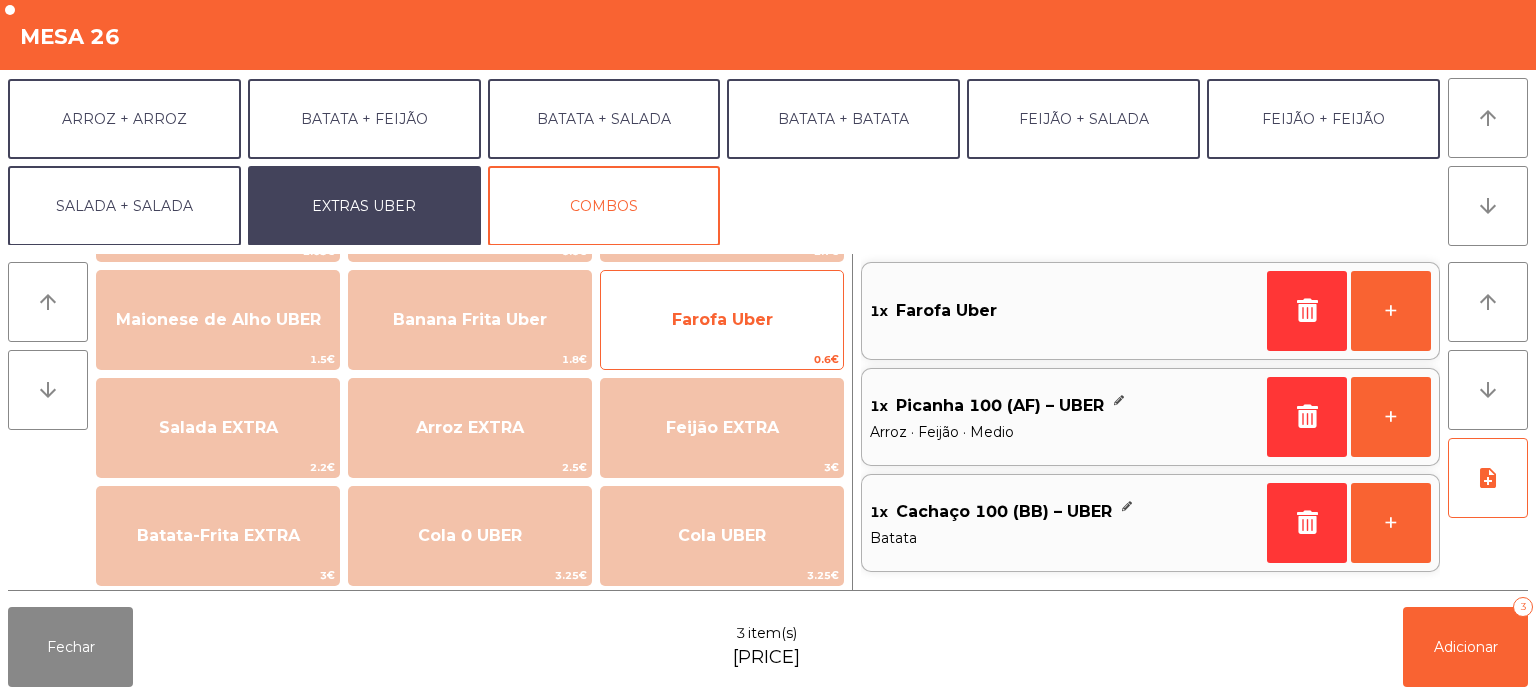 scroll, scrollTop: 125, scrollLeft: 0, axis: vertical 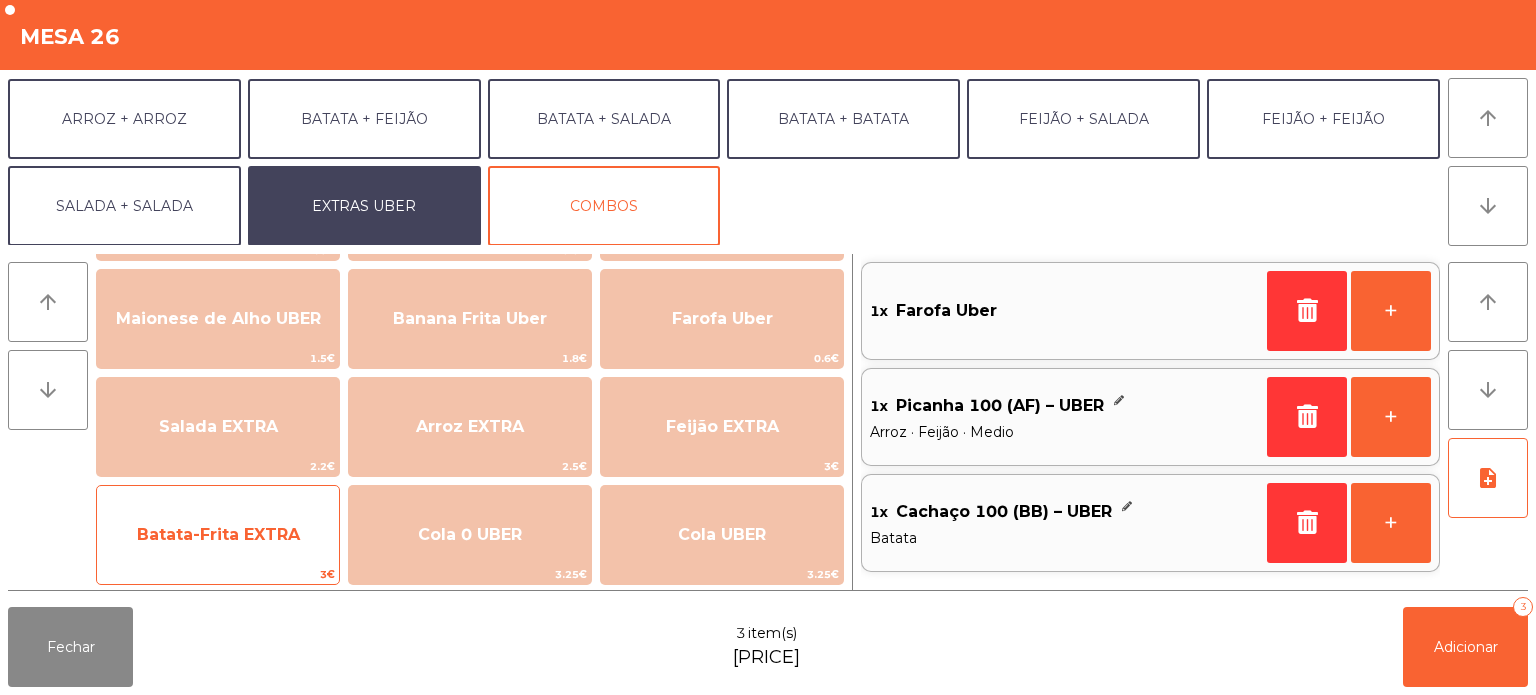 click on "Batata-Frita EXTRA" 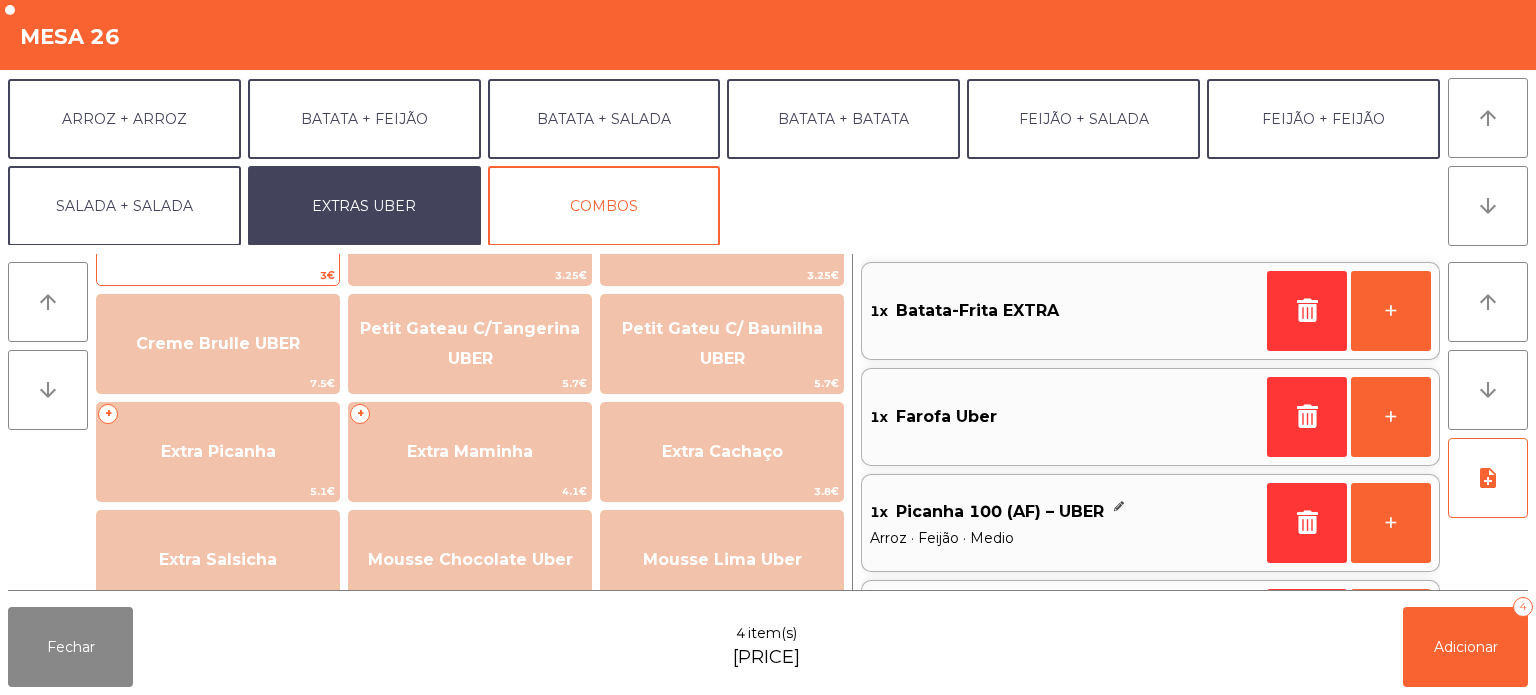 scroll, scrollTop: 430, scrollLeft: 0, axis: vertical 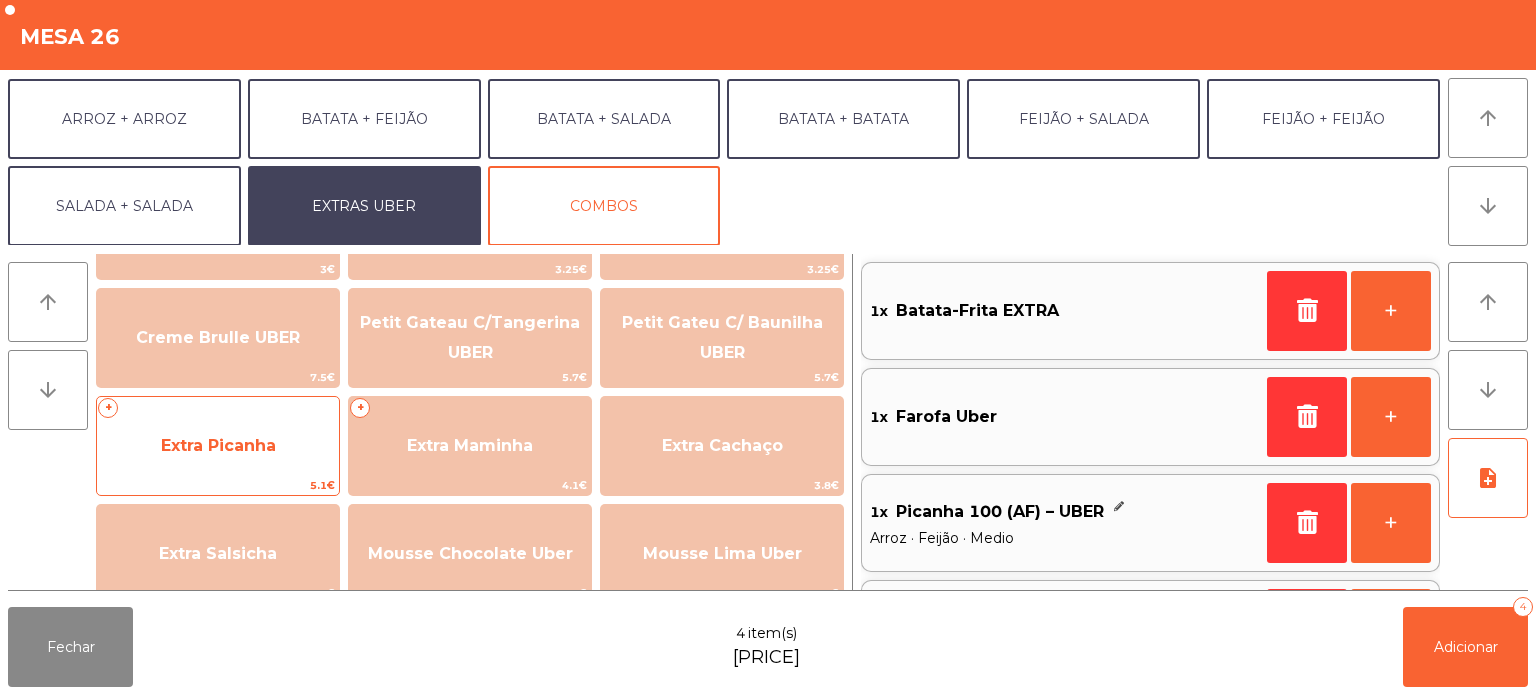 click on "Extra Picanha" 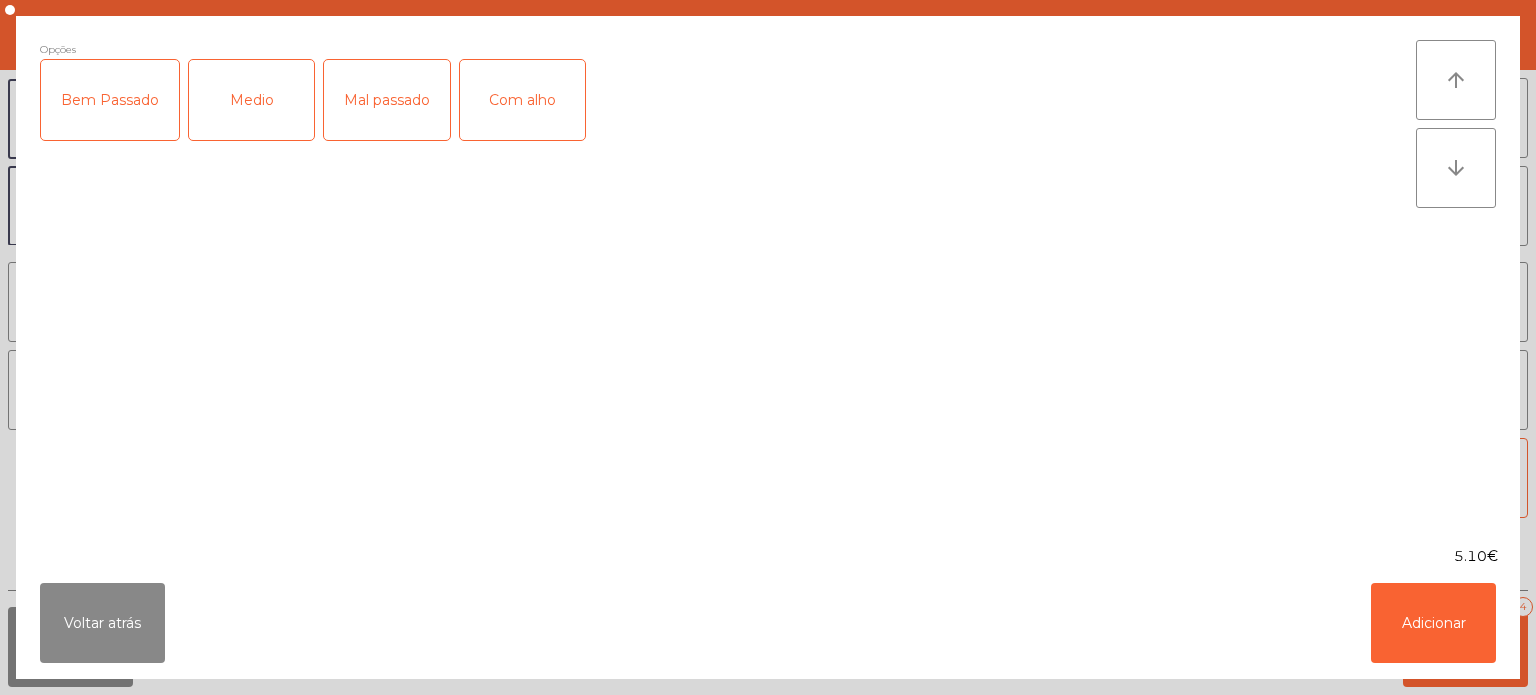 click on "Medio" 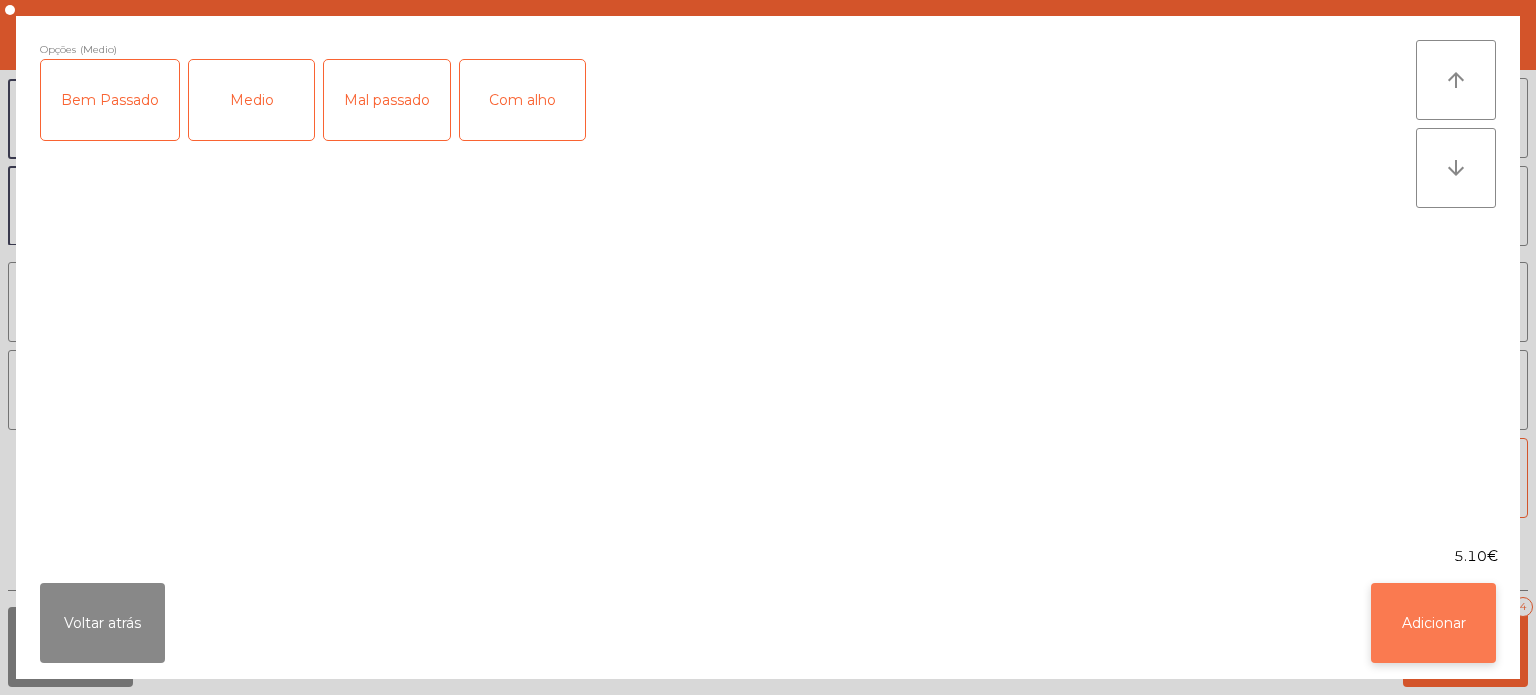 click on "Adicionar" 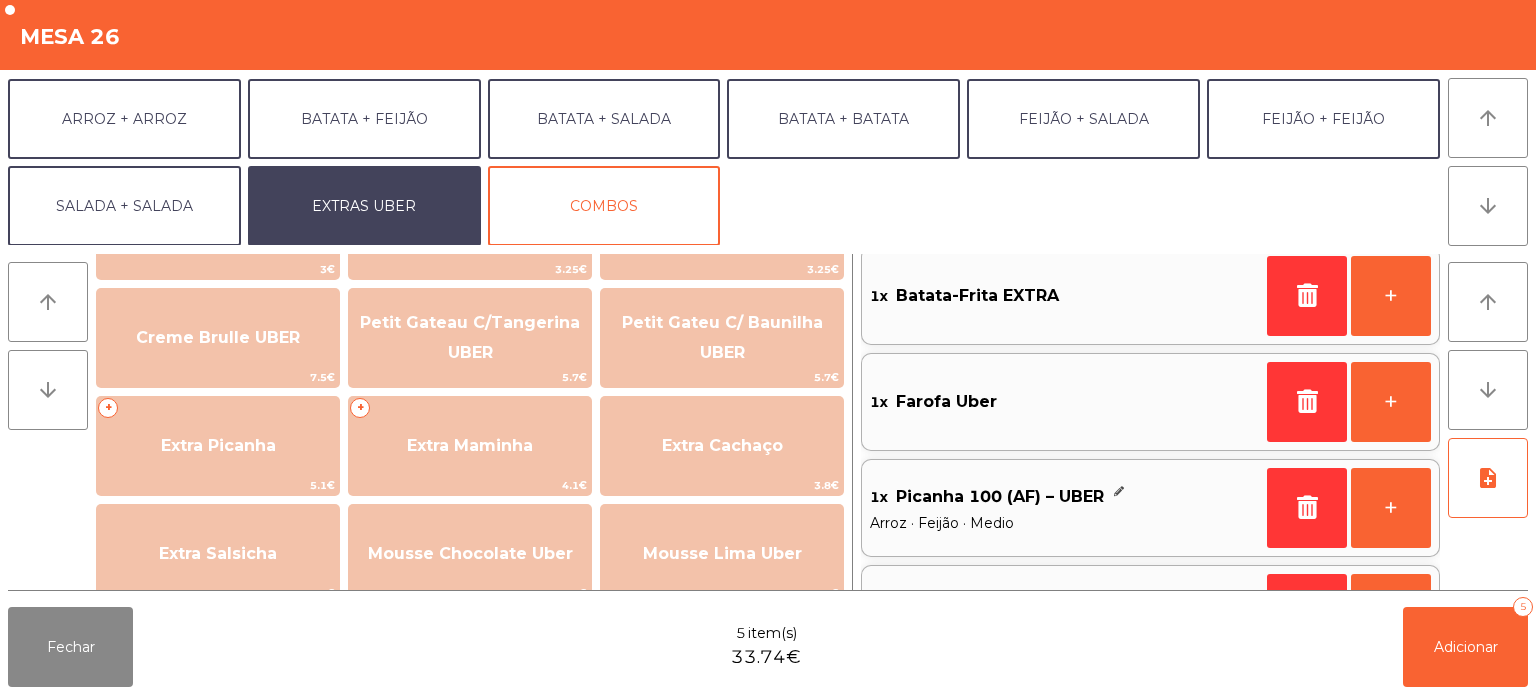 scroll, scrollTop: 101, scrollLeft: 0, axis: vertical 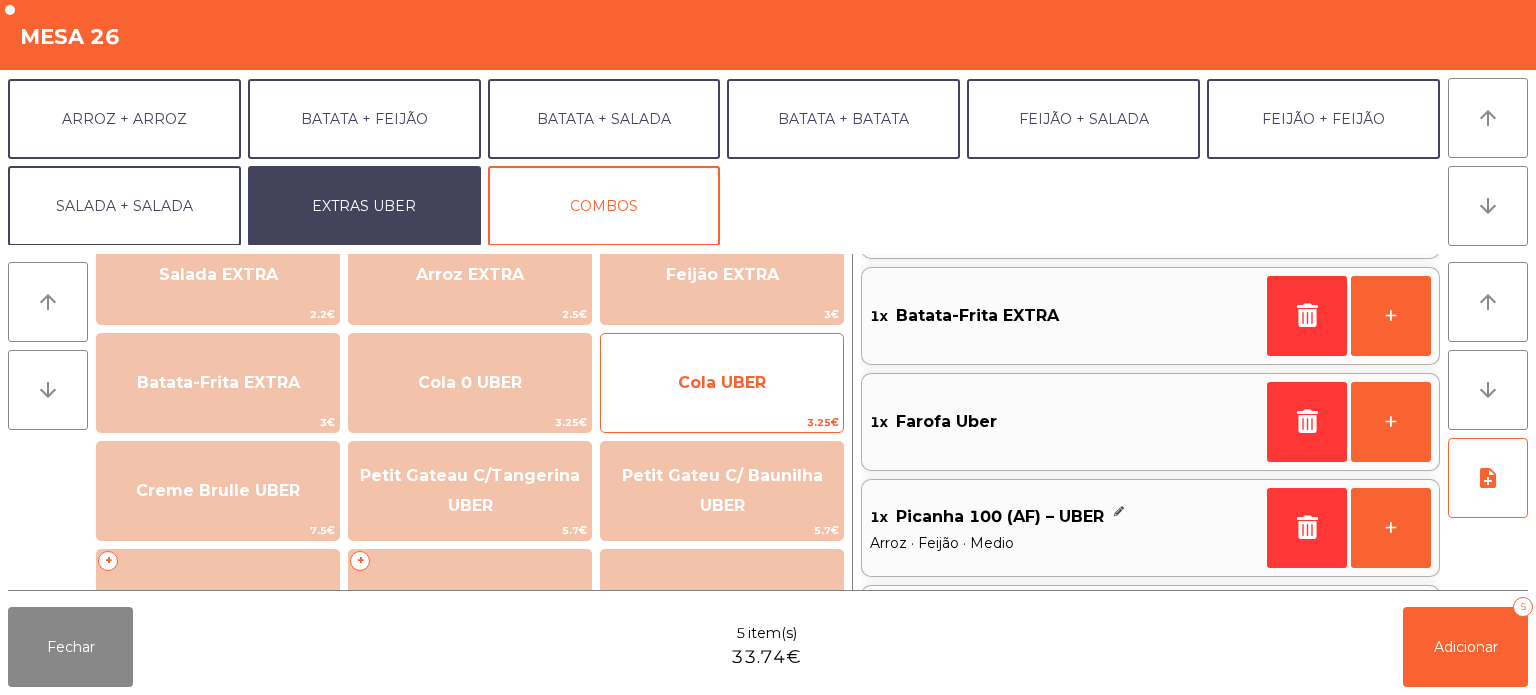 click on "Cola UBER" 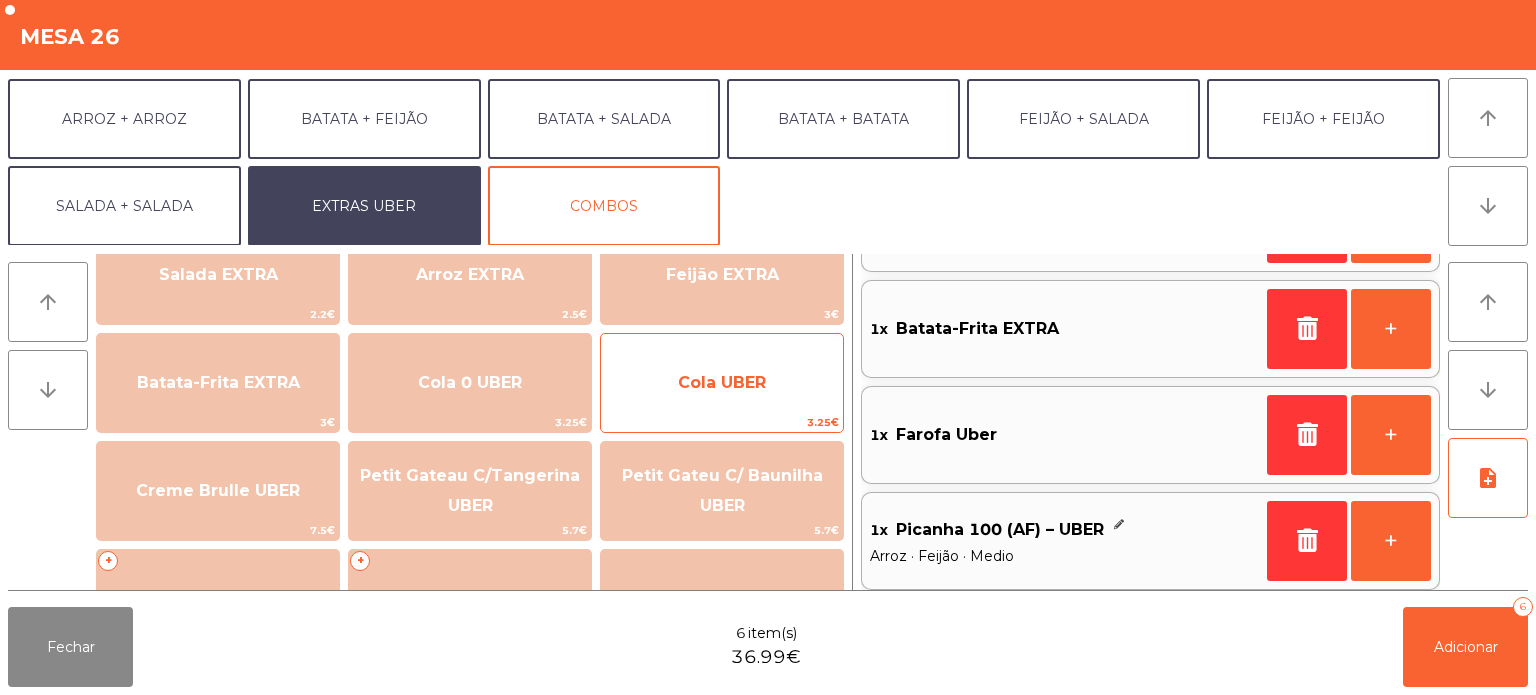 scroll, scrollTop: 304, scrollLeft: 0, axis: vertical 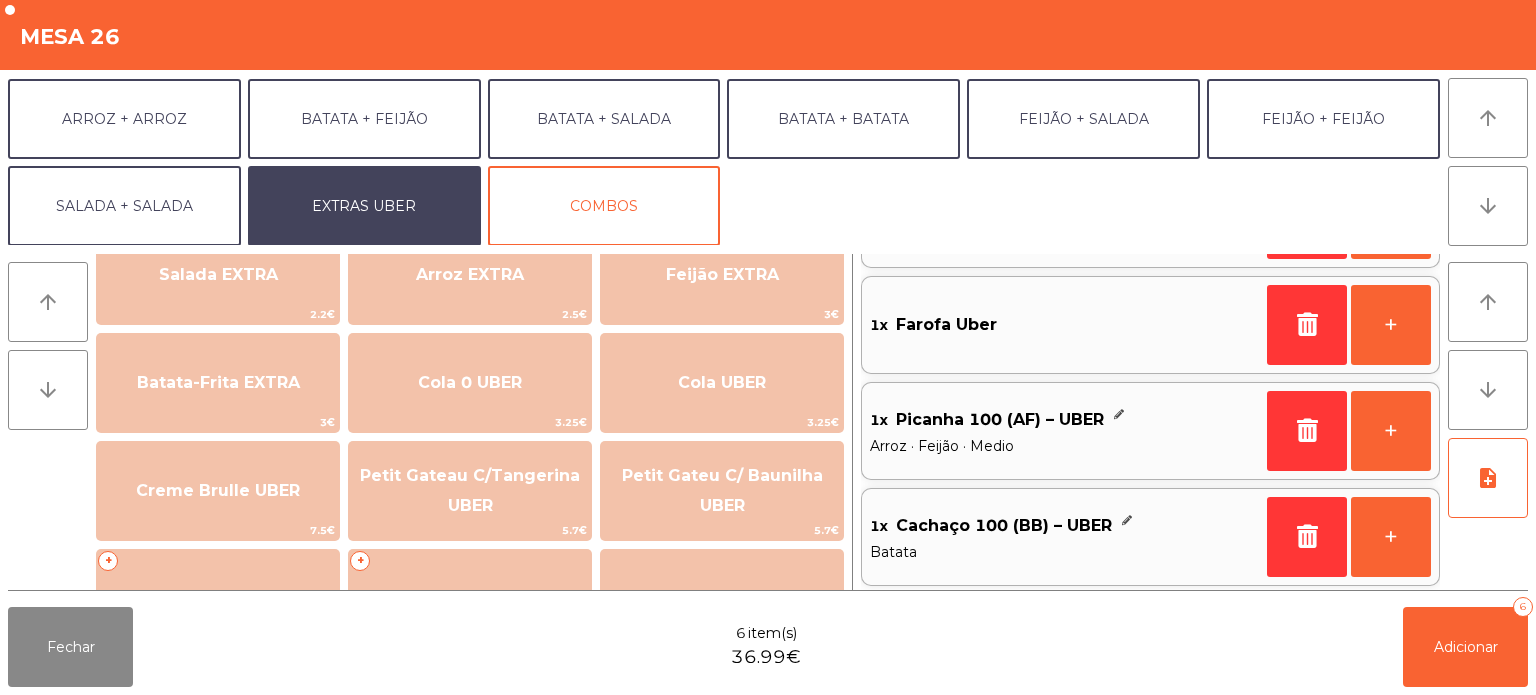 click on "Fechar  6 item(s)  36.99€   Adicionar   6" 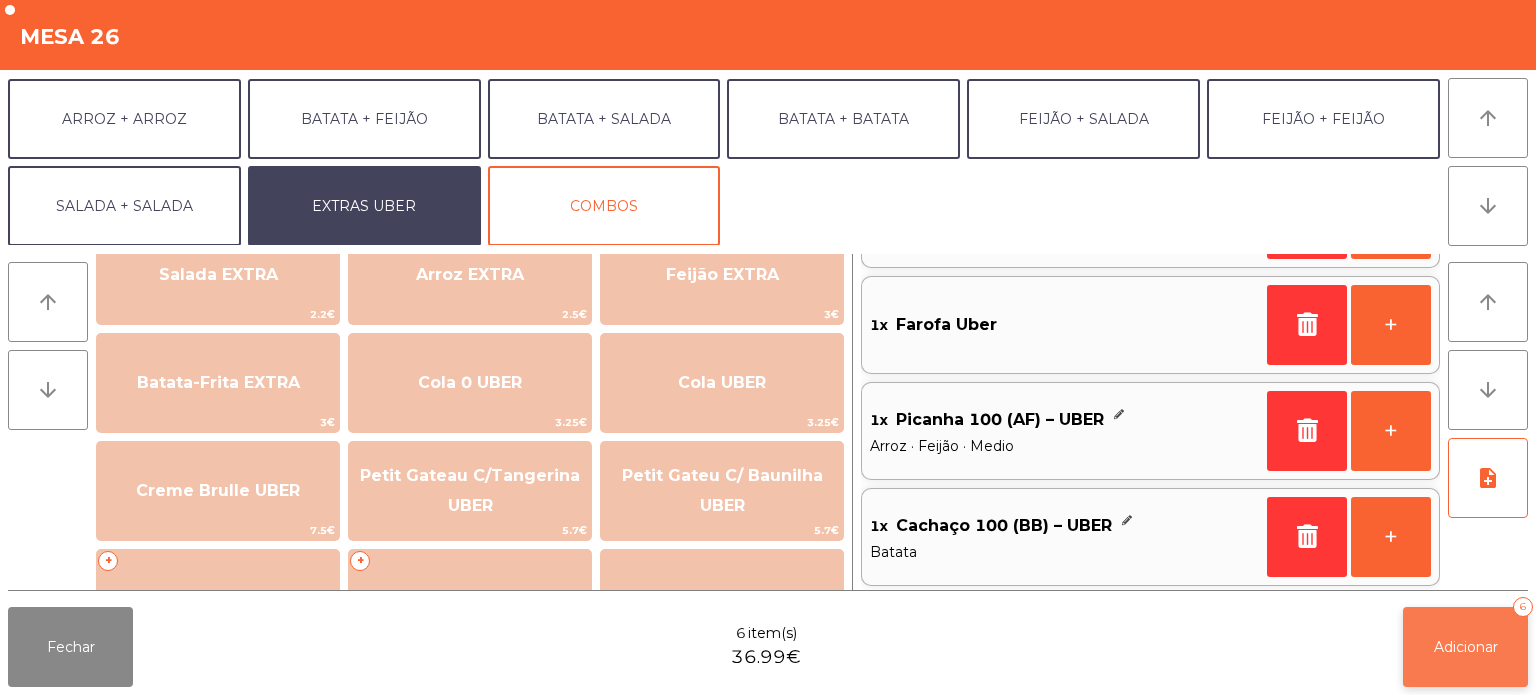 click on "Adicionar   6" 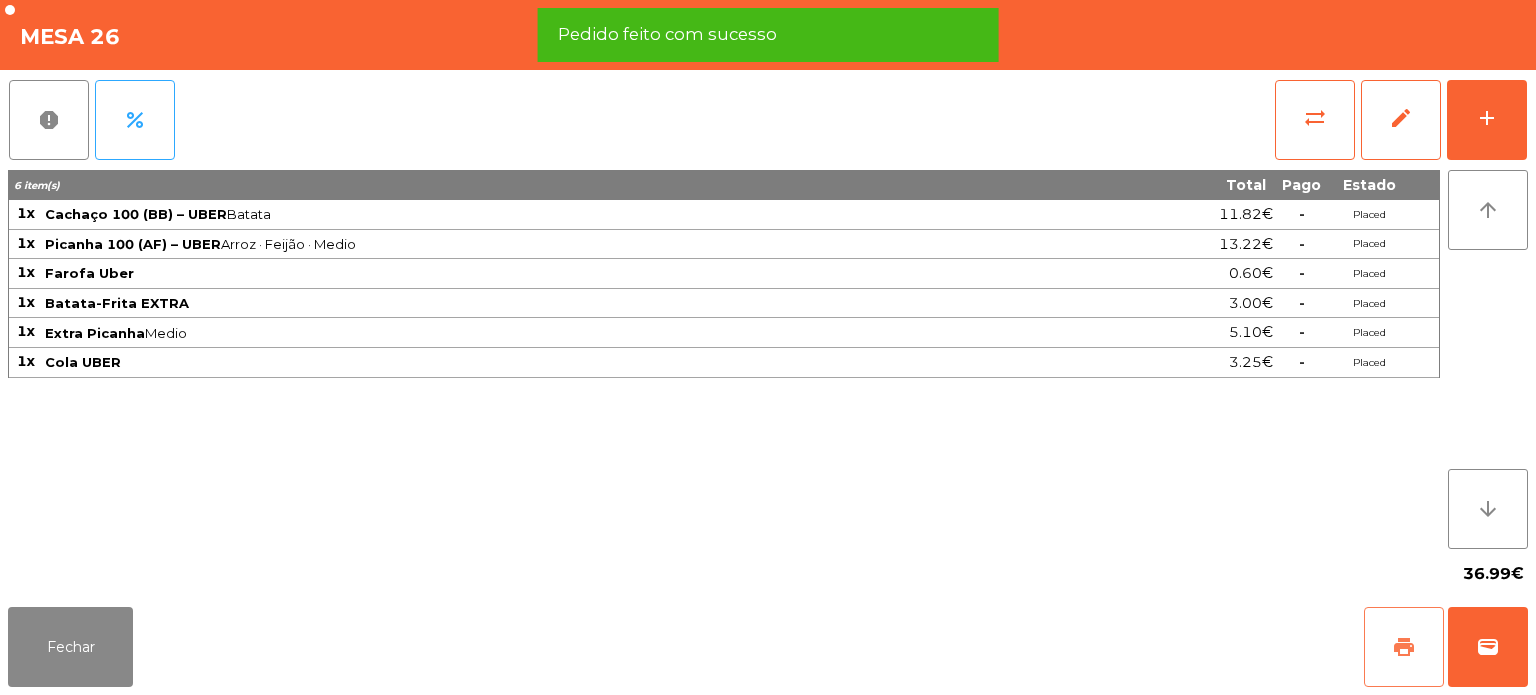 click on "print" 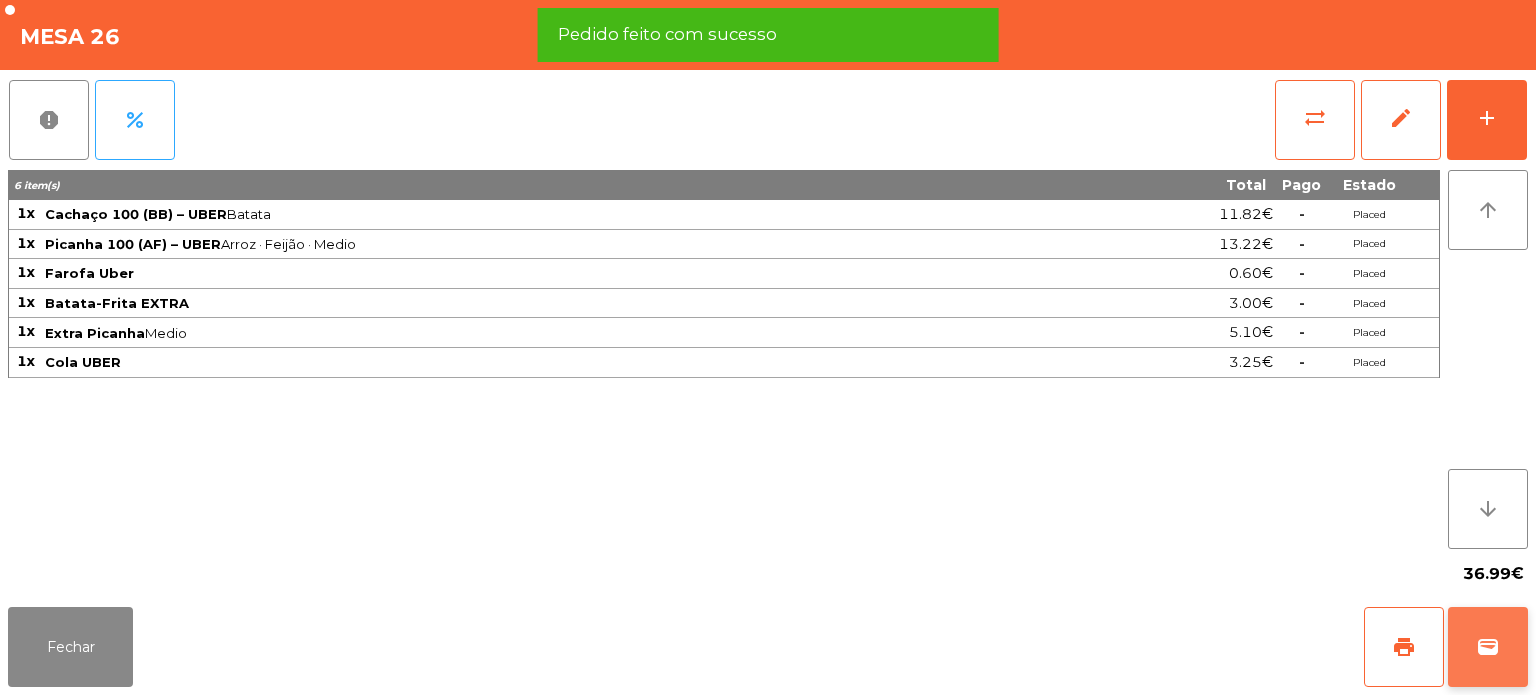 click on "wallet" 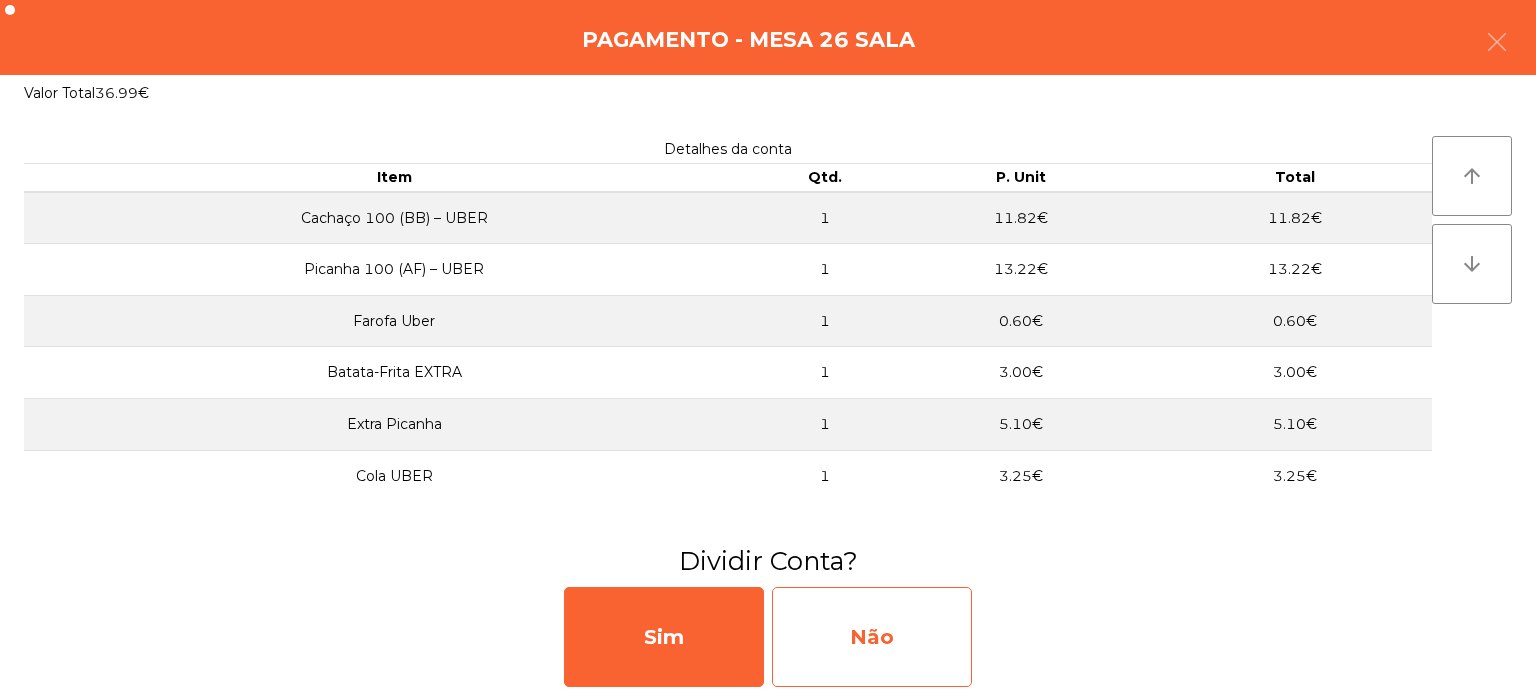 click on "Não" 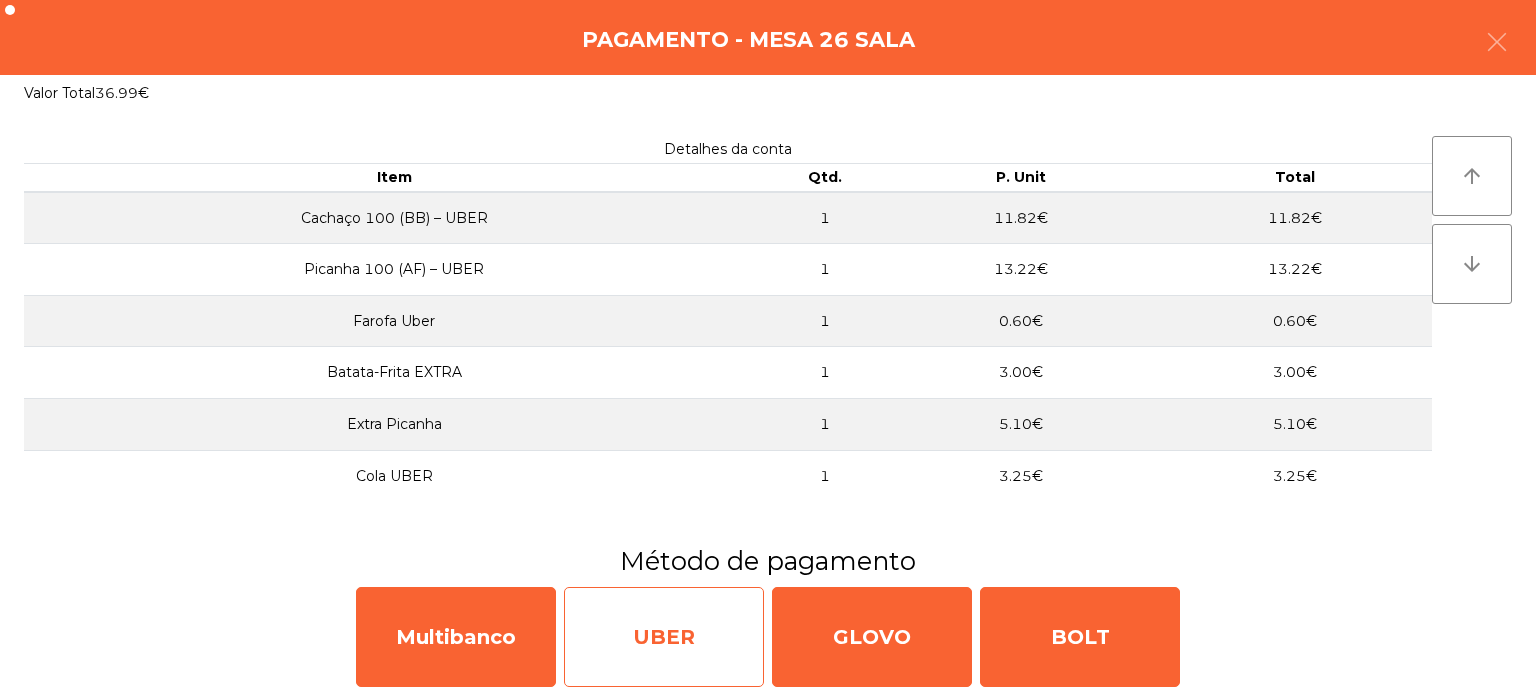 click on "UBER" 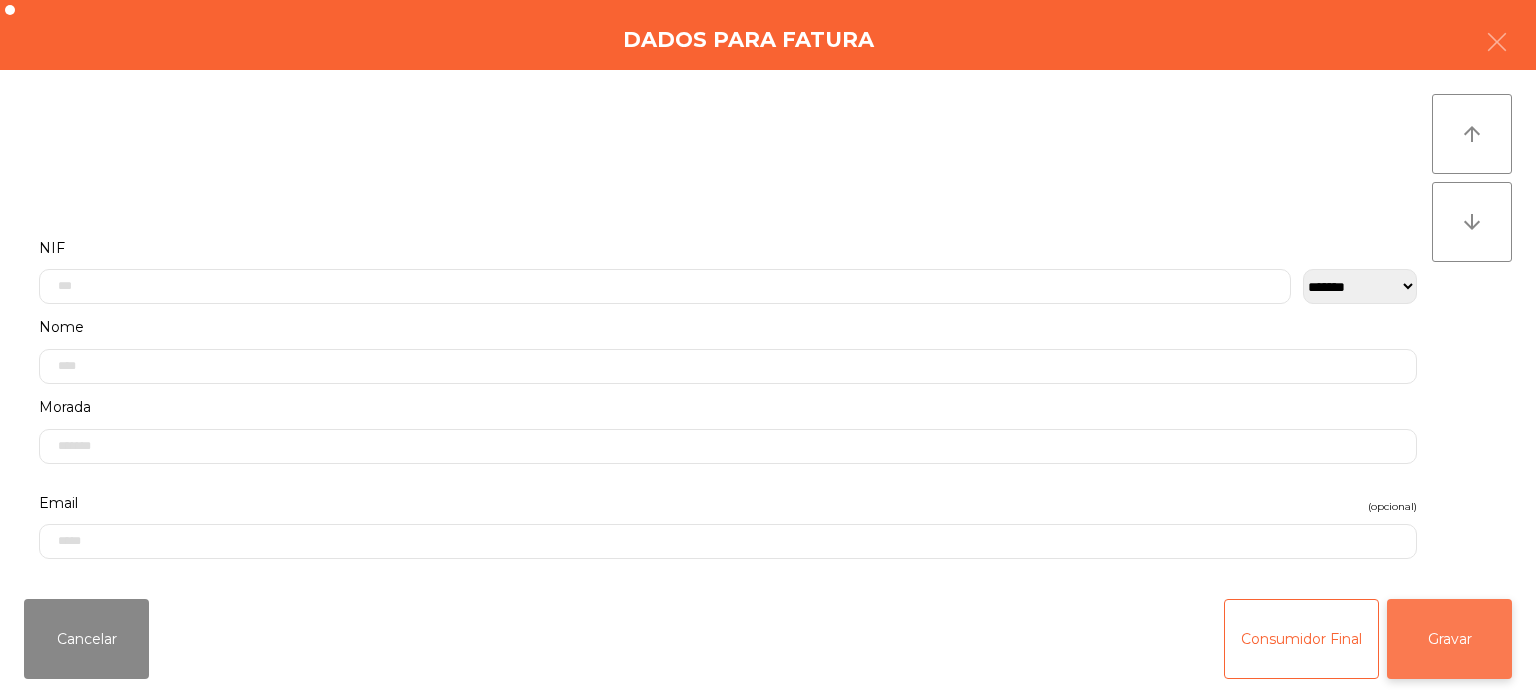 click on "Gravar" 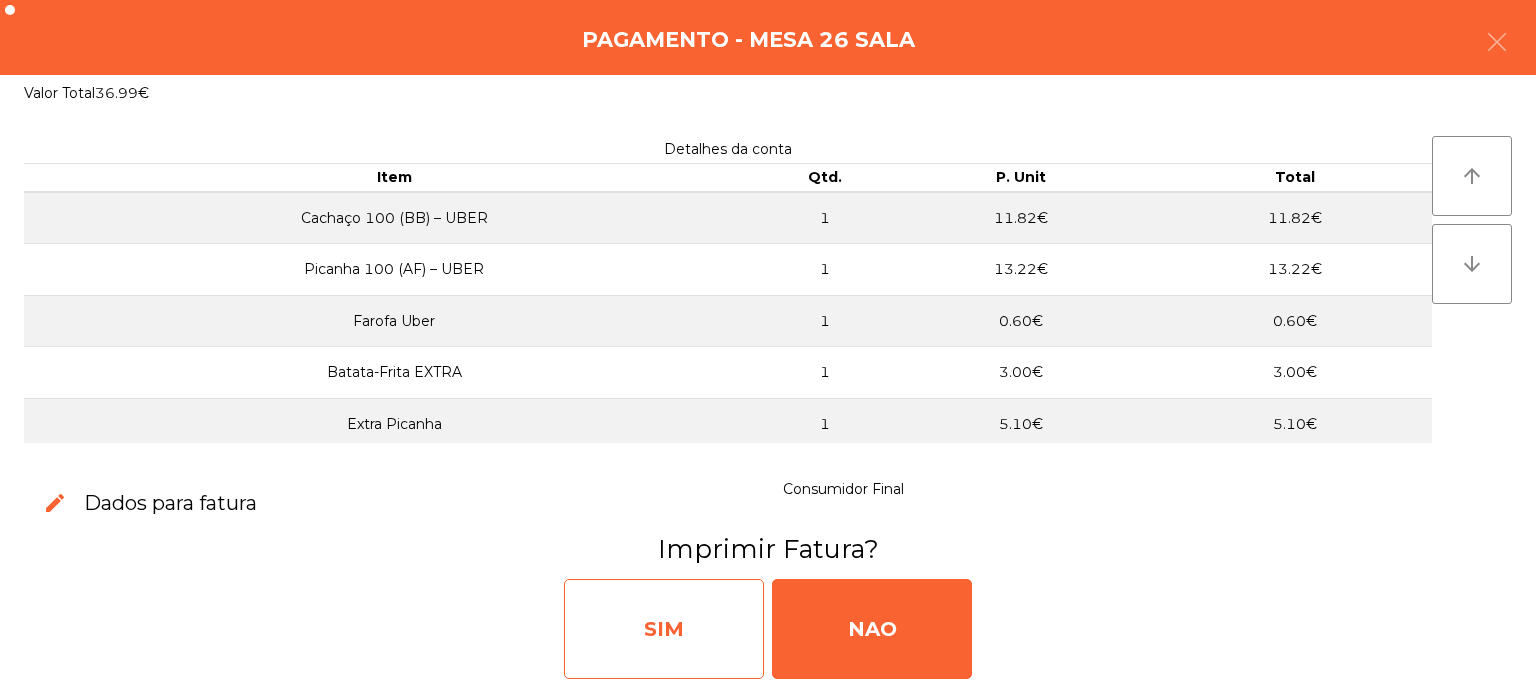 click on "SIM" 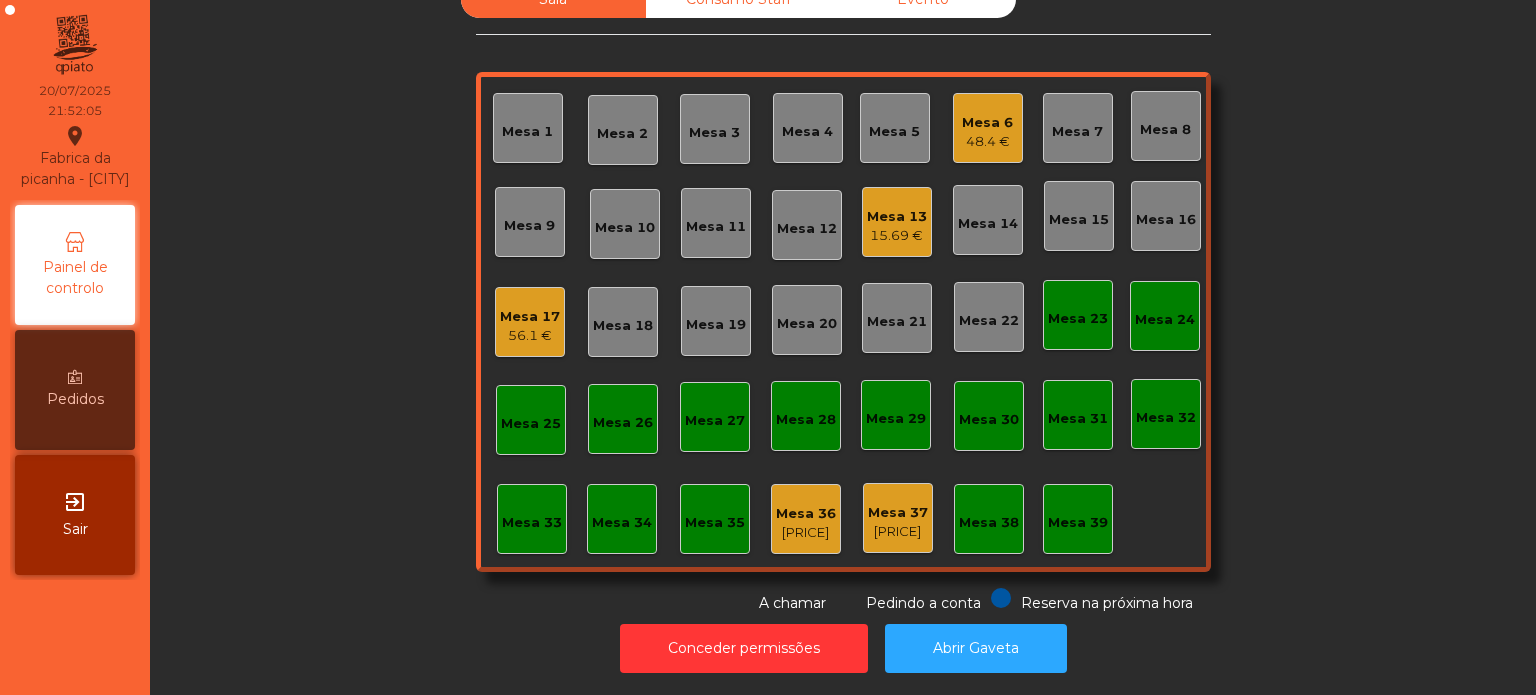 click on "Mesa 6" 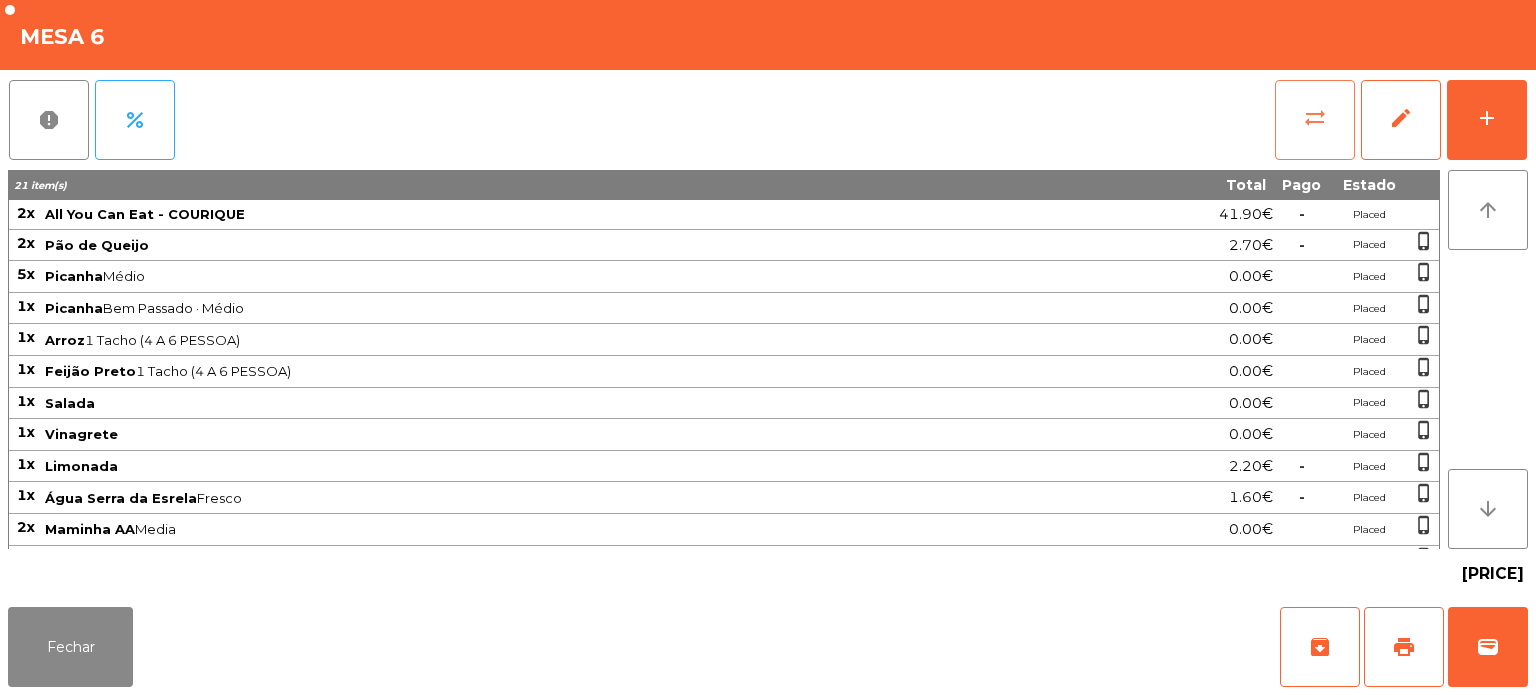 click on "sync_alt" 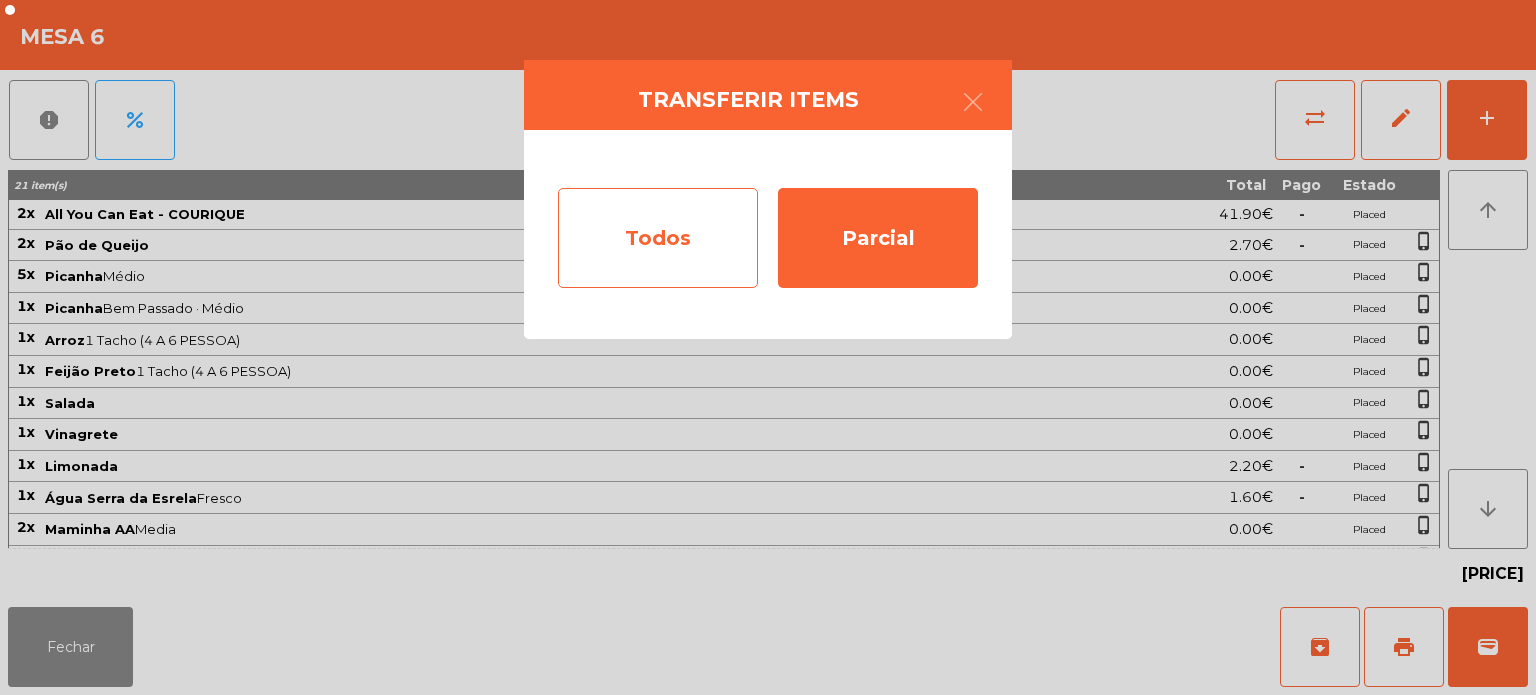 click on "Todos" 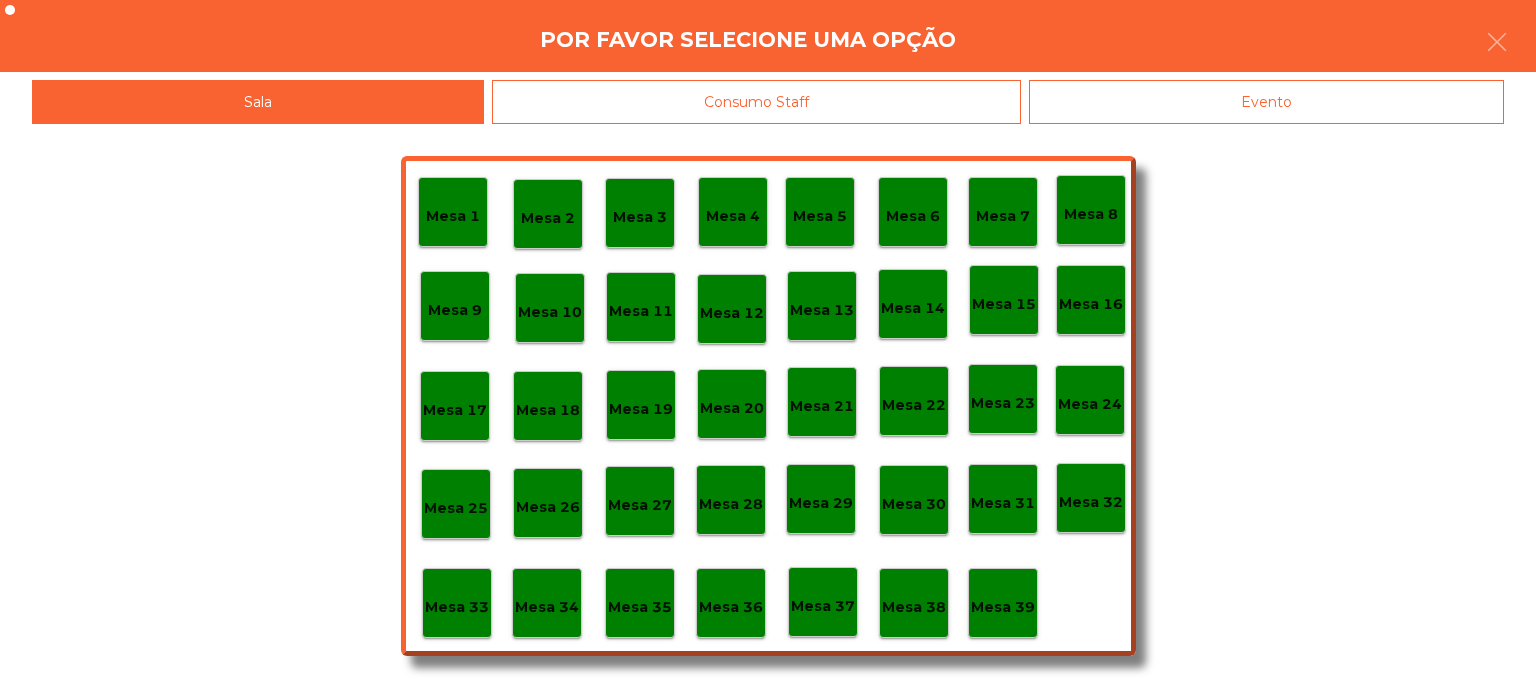click on "Evento" 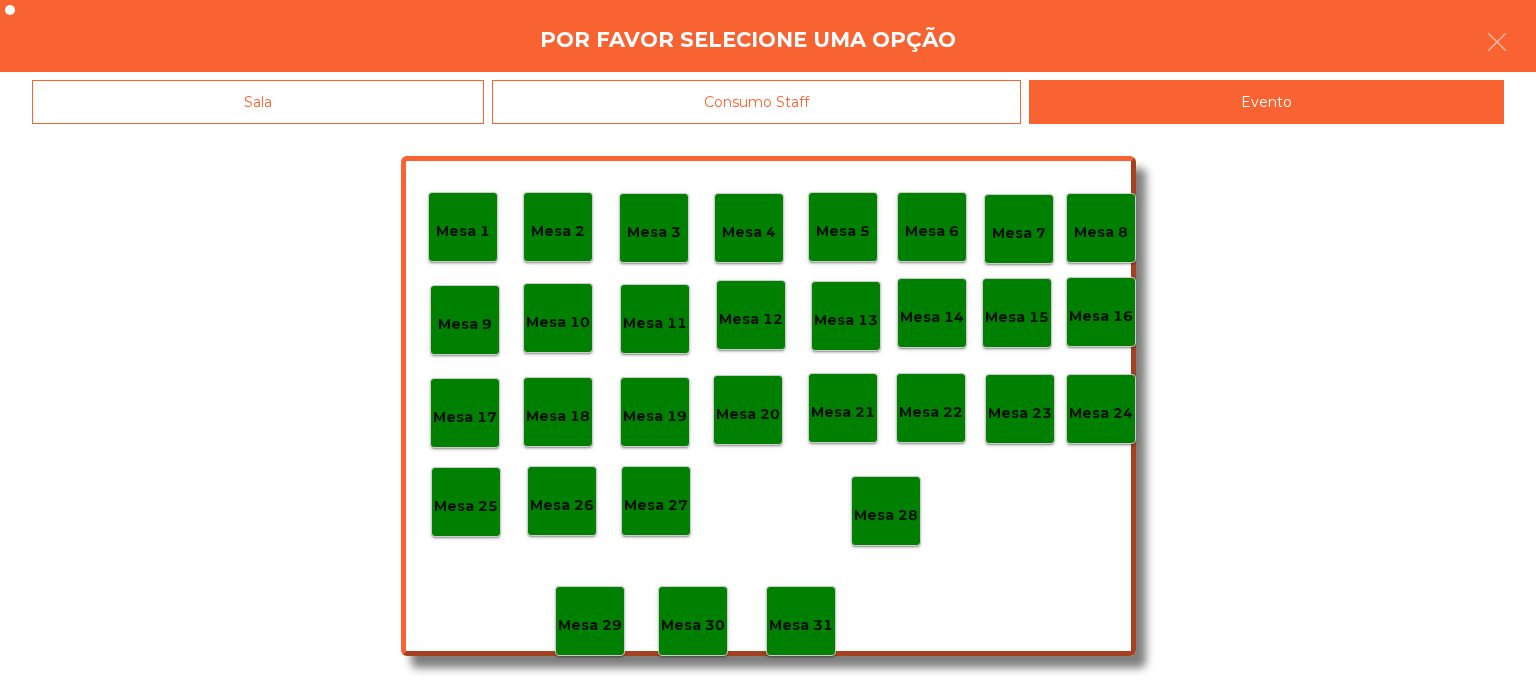 click on "Mesa 28" 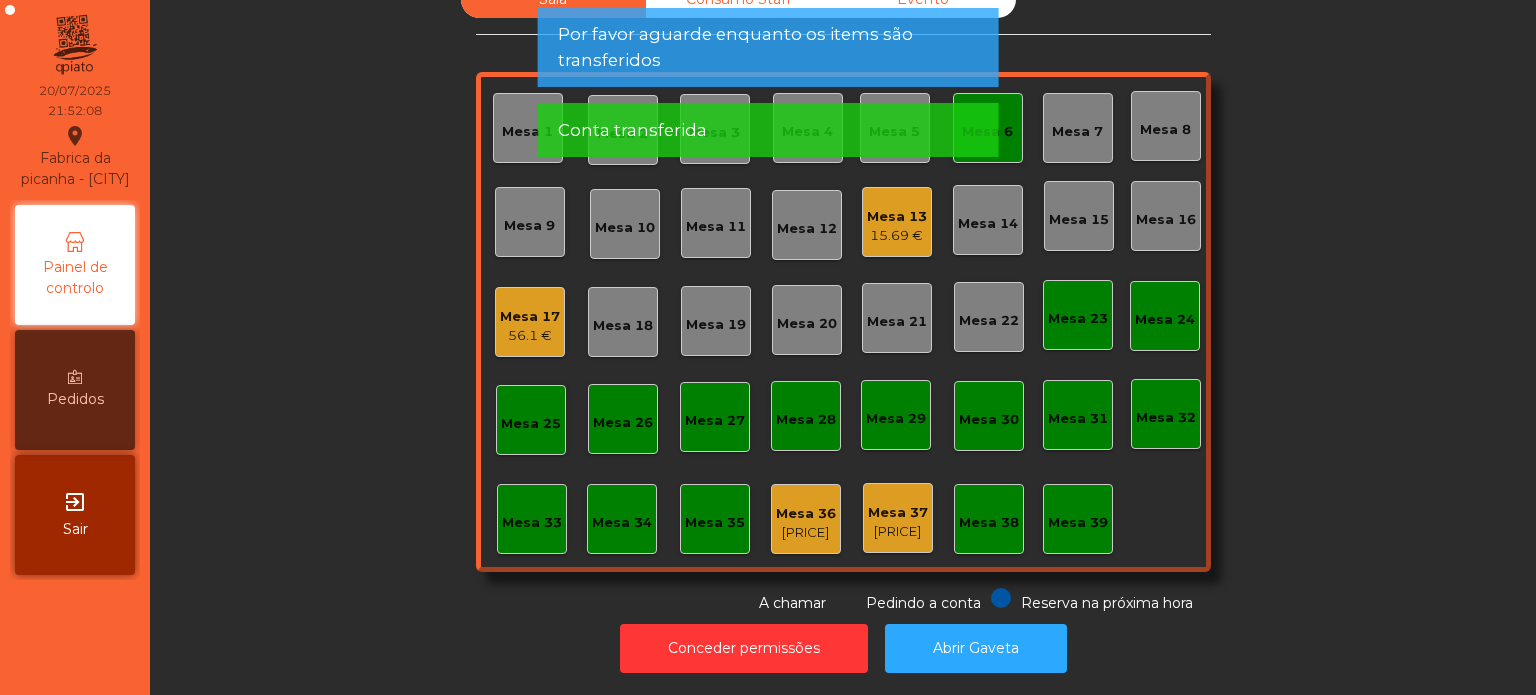 click on "Conta transferida" 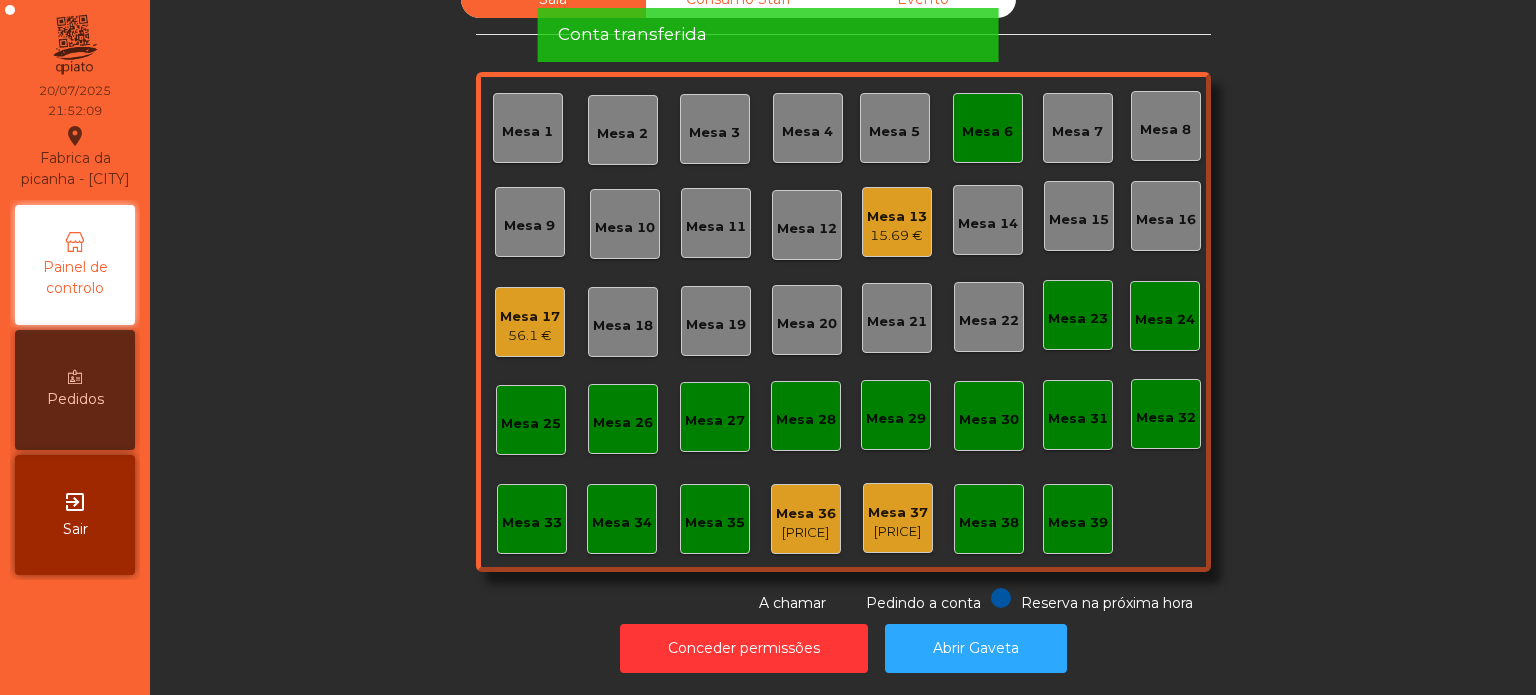 click on "Mesa 6" 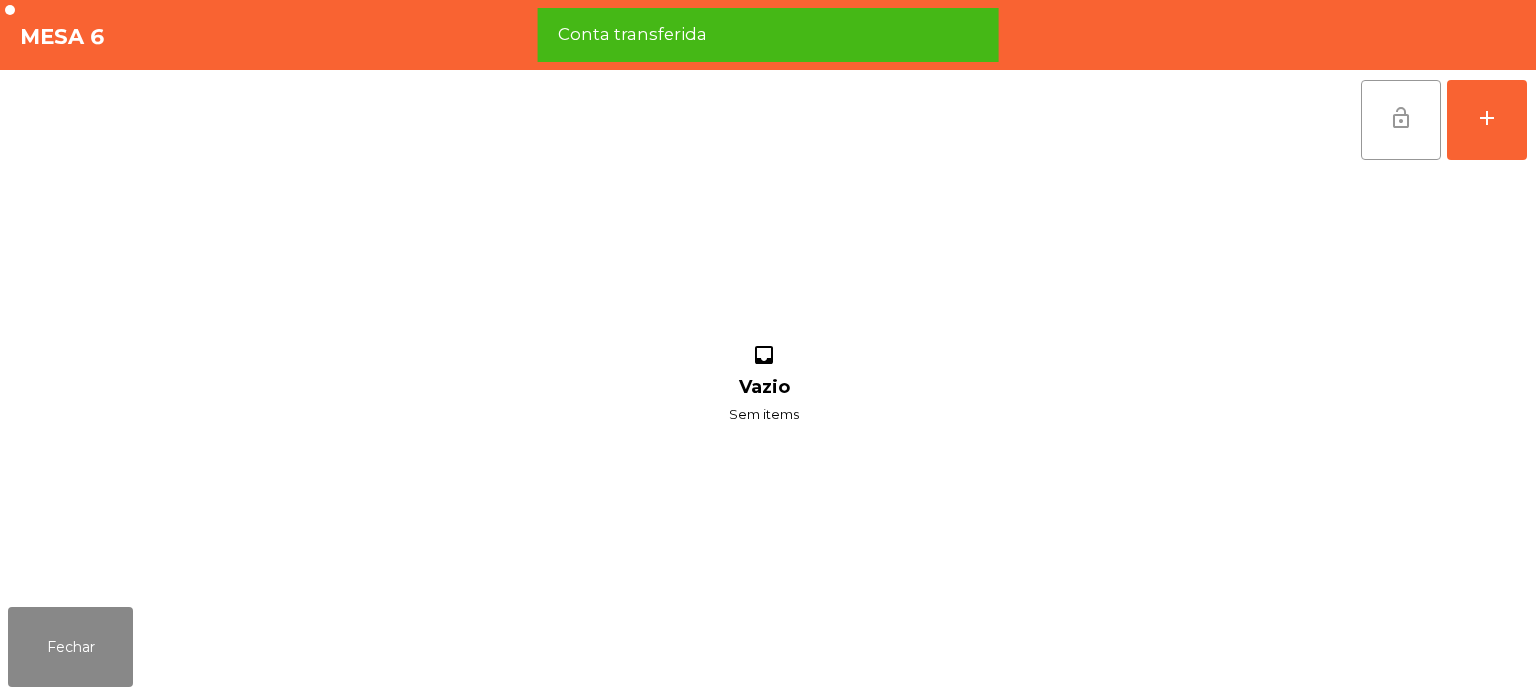 click on "lock_open" 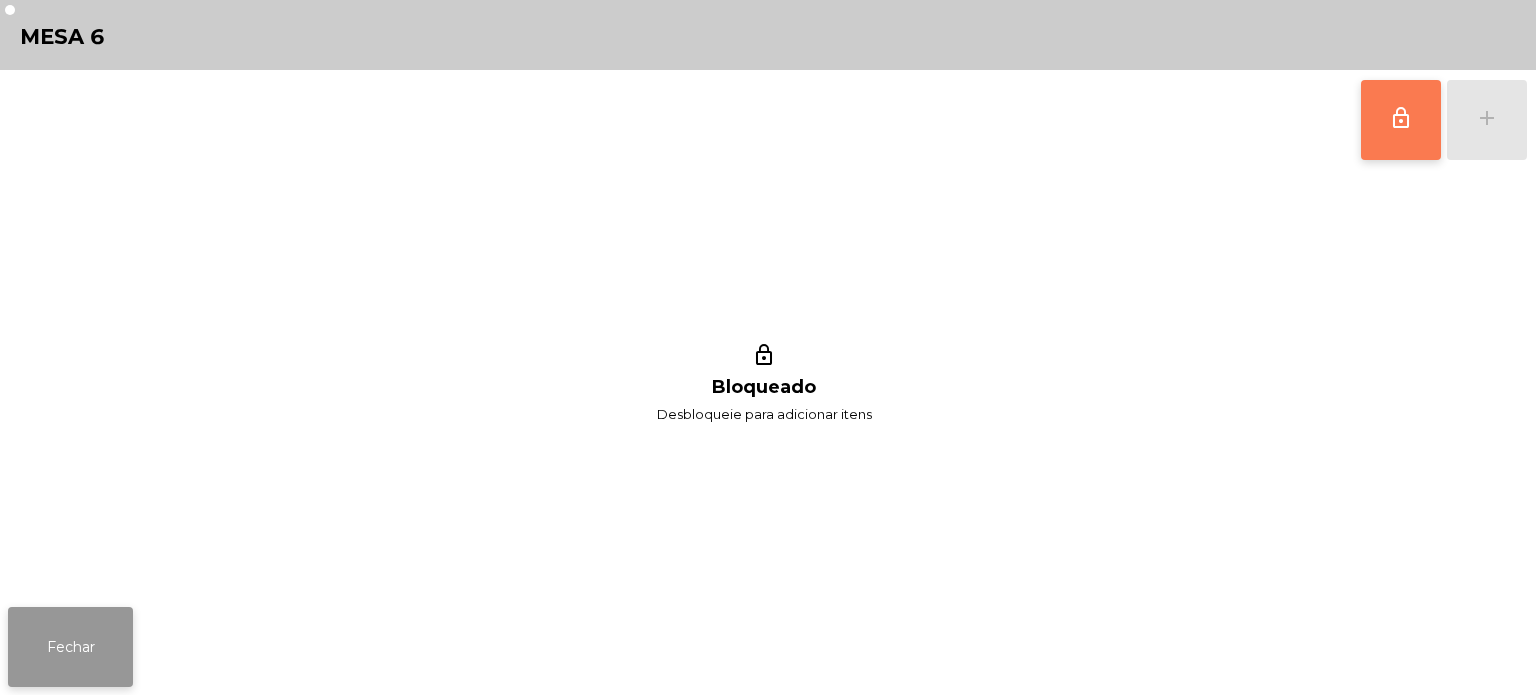 click on "Fechar" 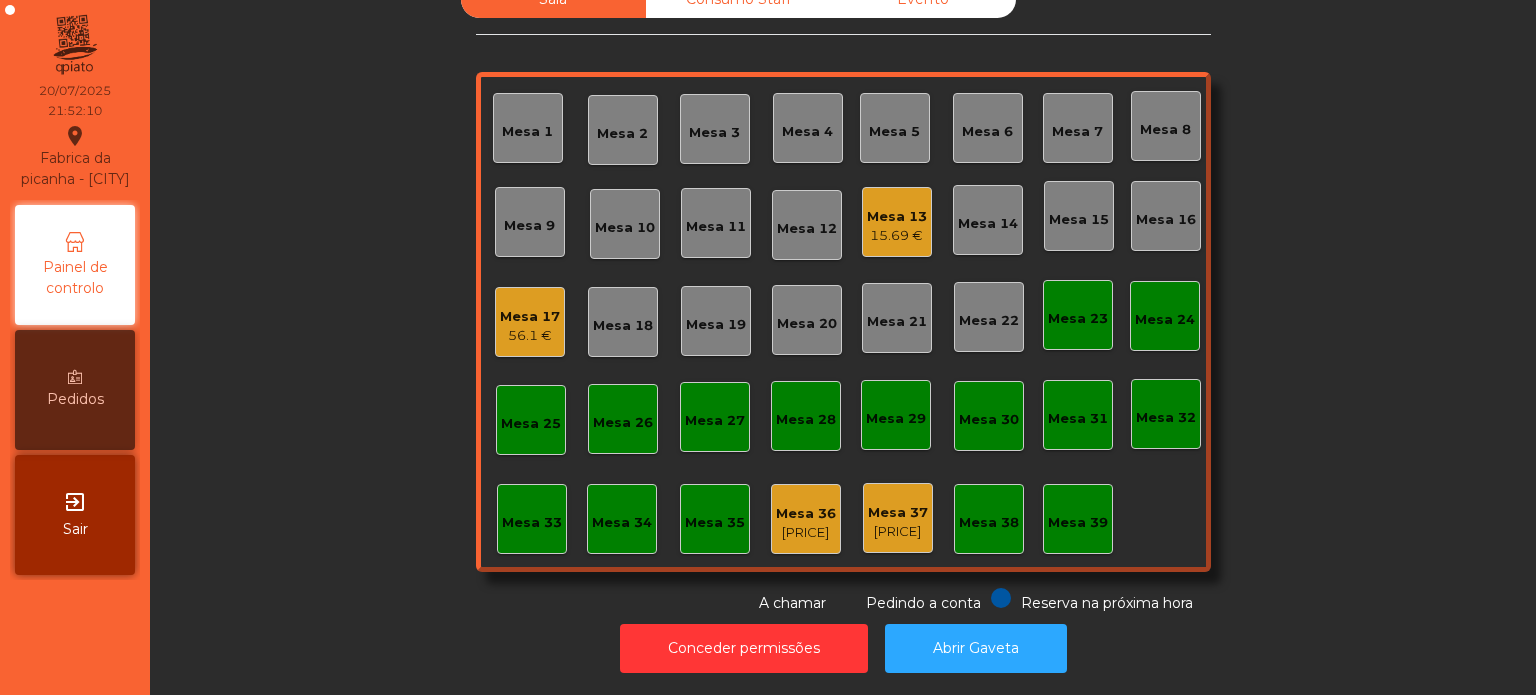 click on "15.69 €" 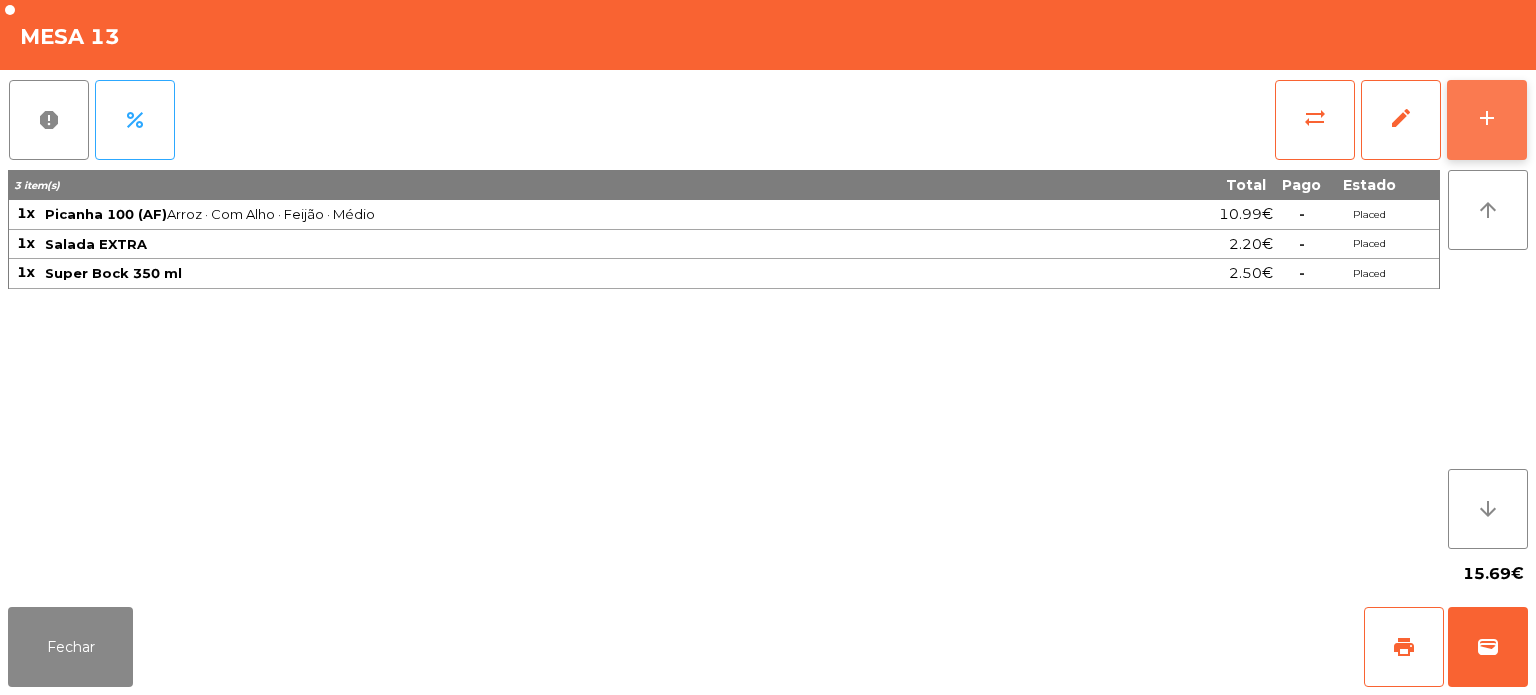 click on "add" 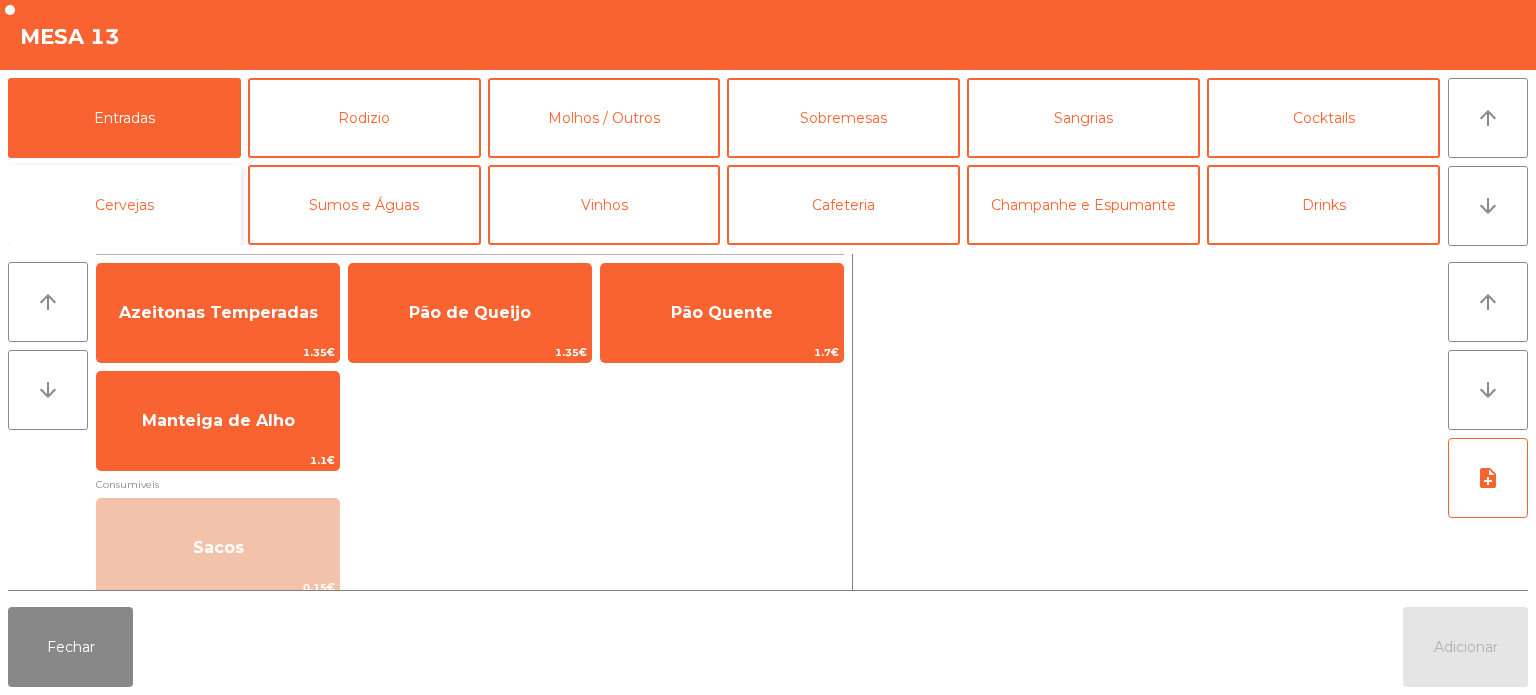 click on "Cervejas" 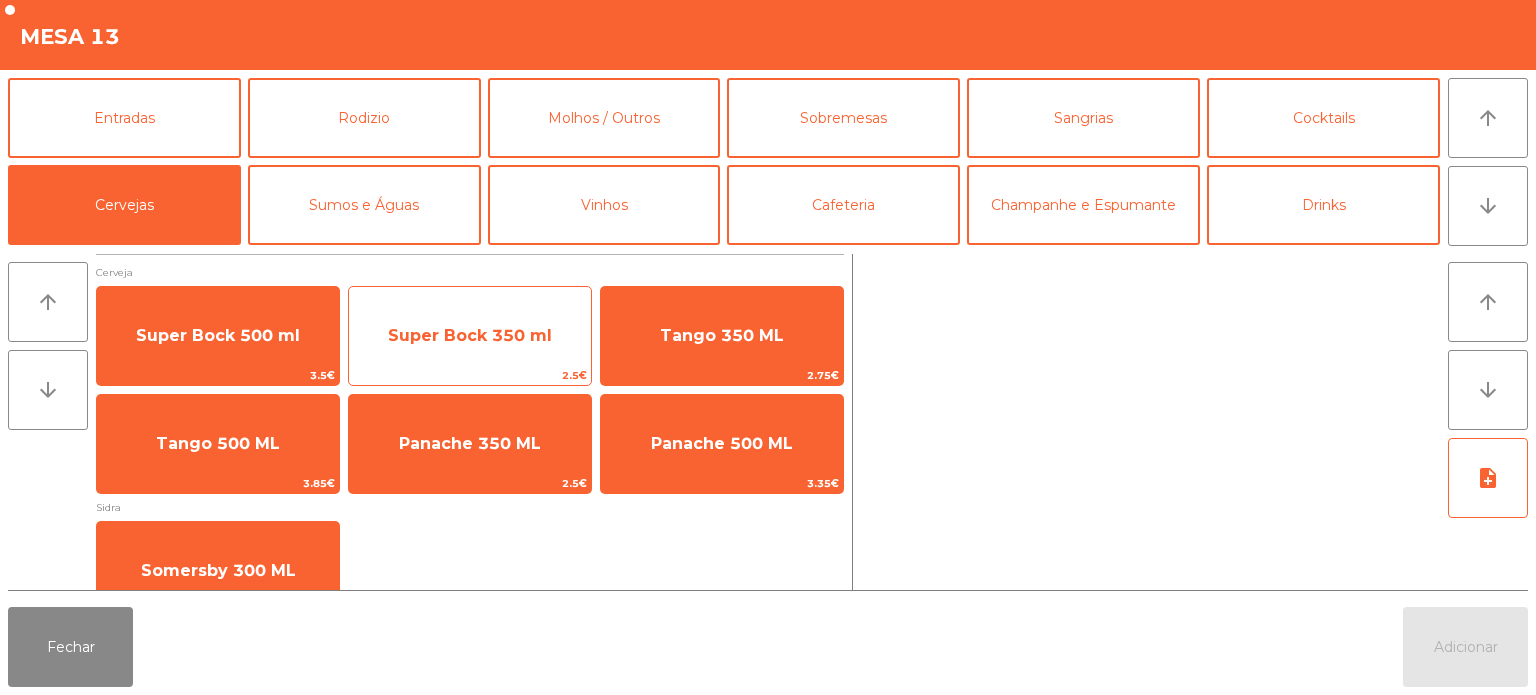 click on "Super Bock 350 ml" 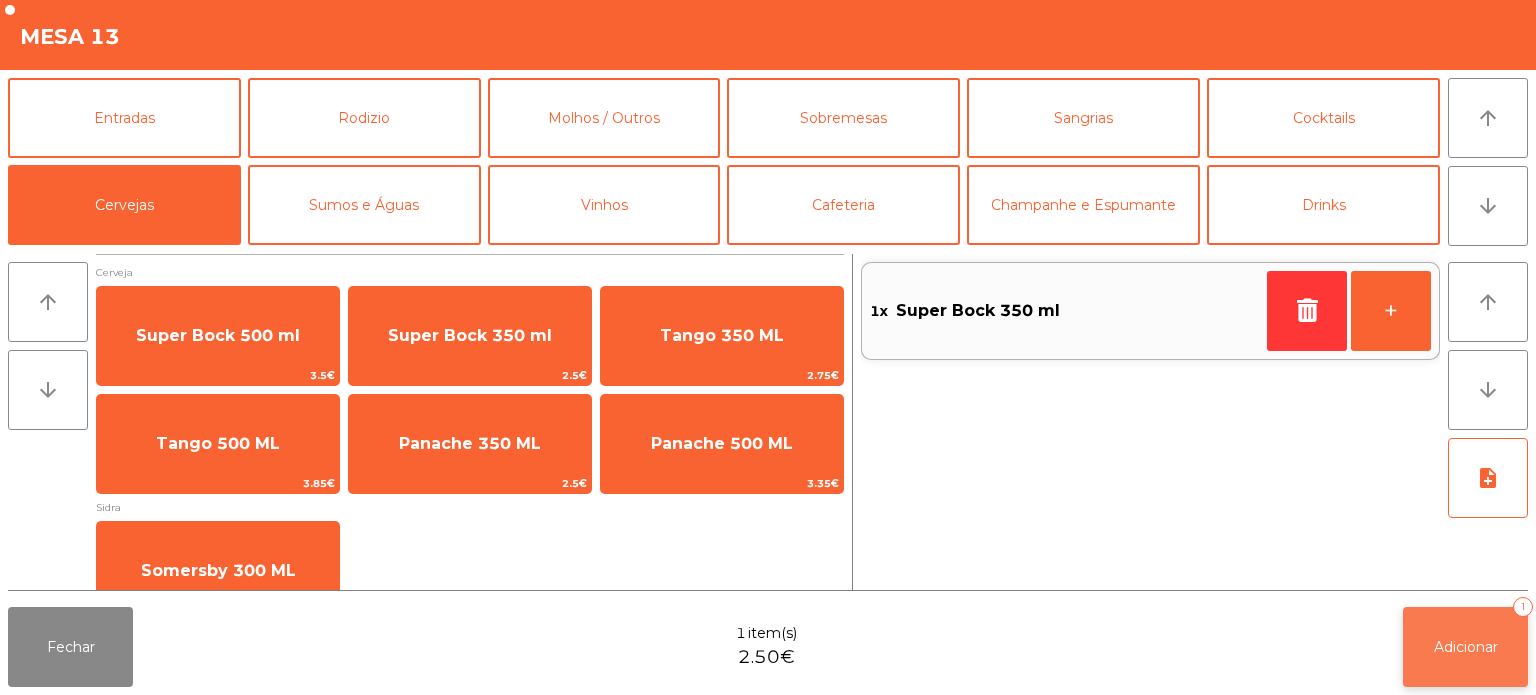 click on "Adicionar" 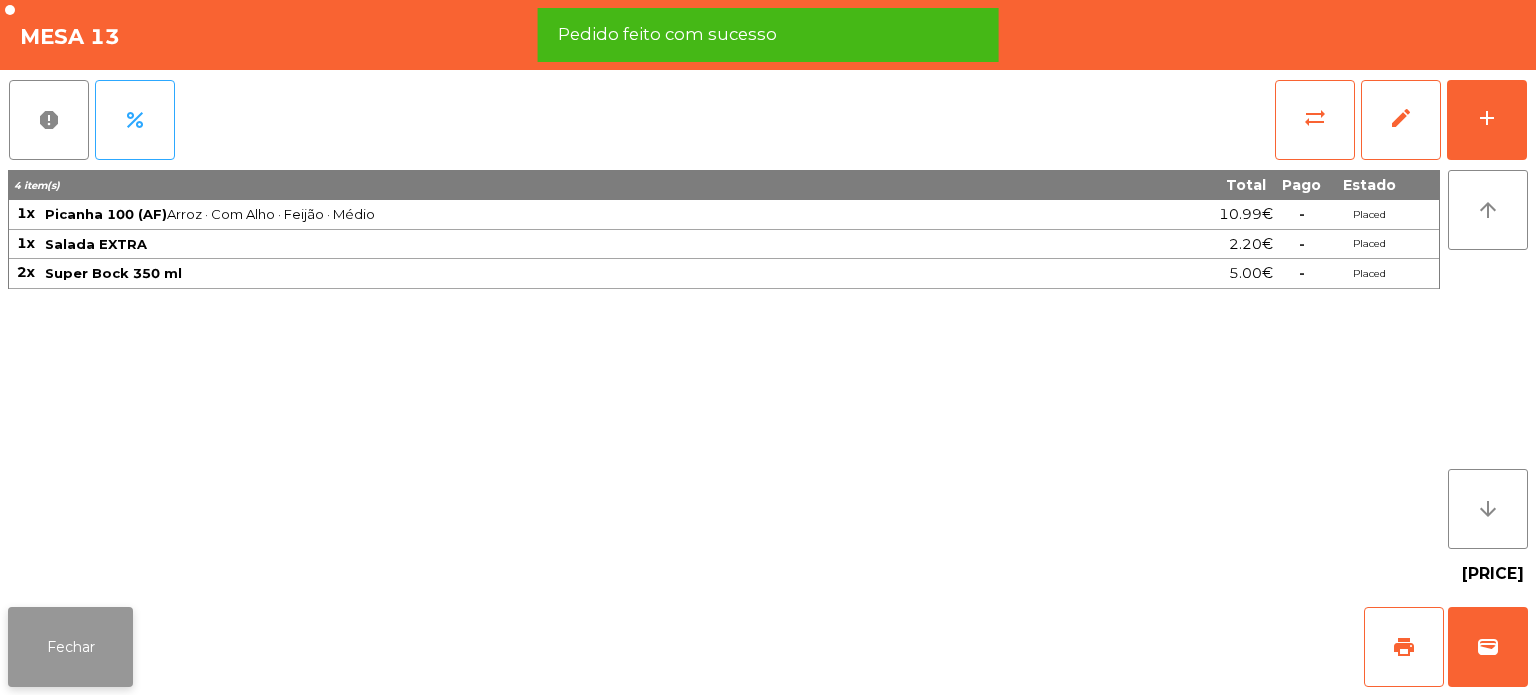 click on "Fechar" 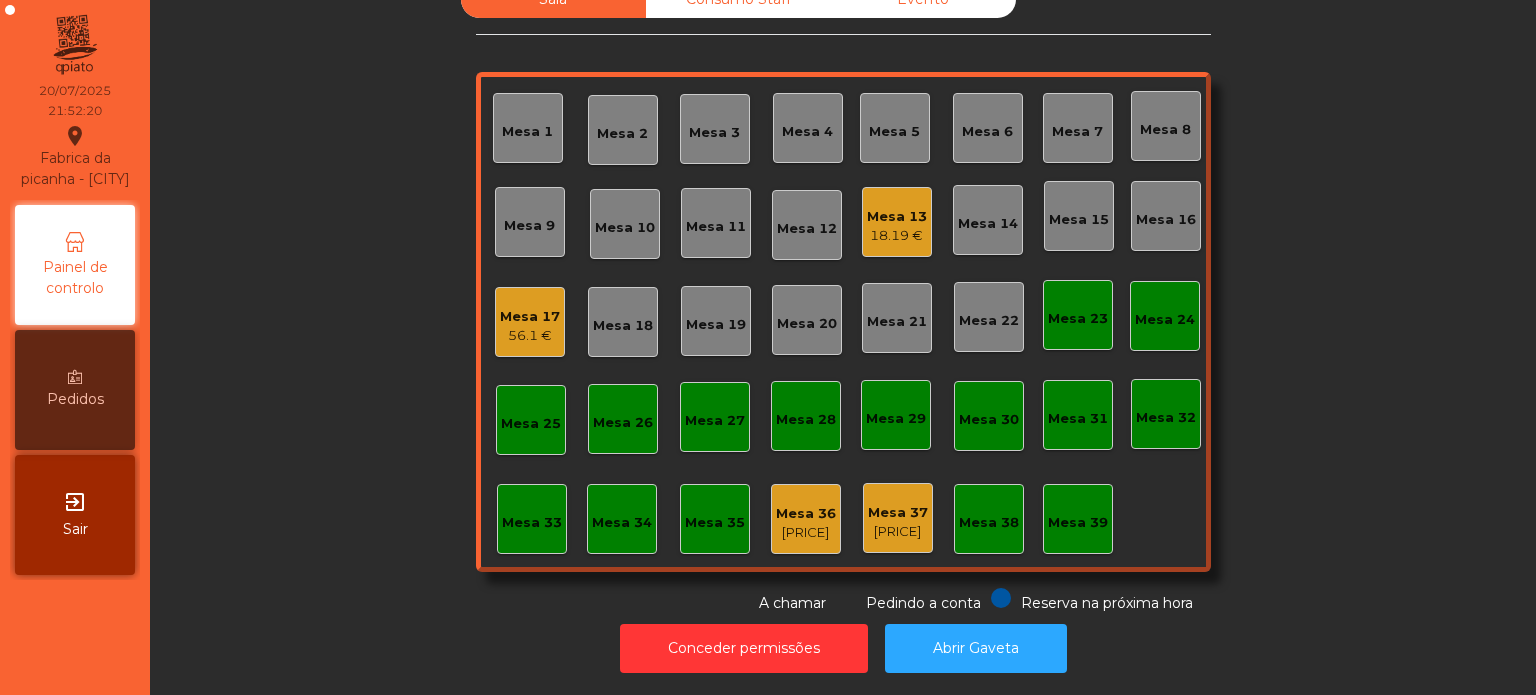 click on "56.1 €" 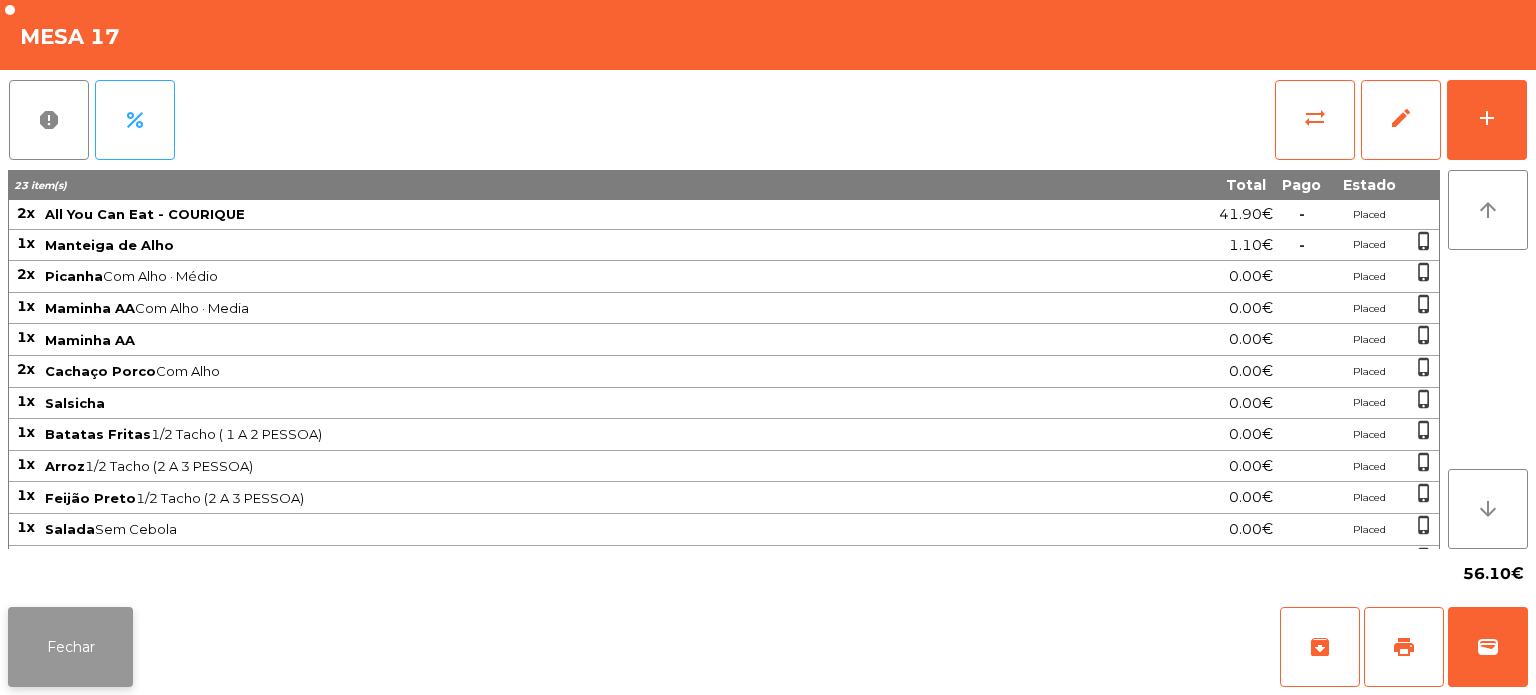 click on "Fechar" 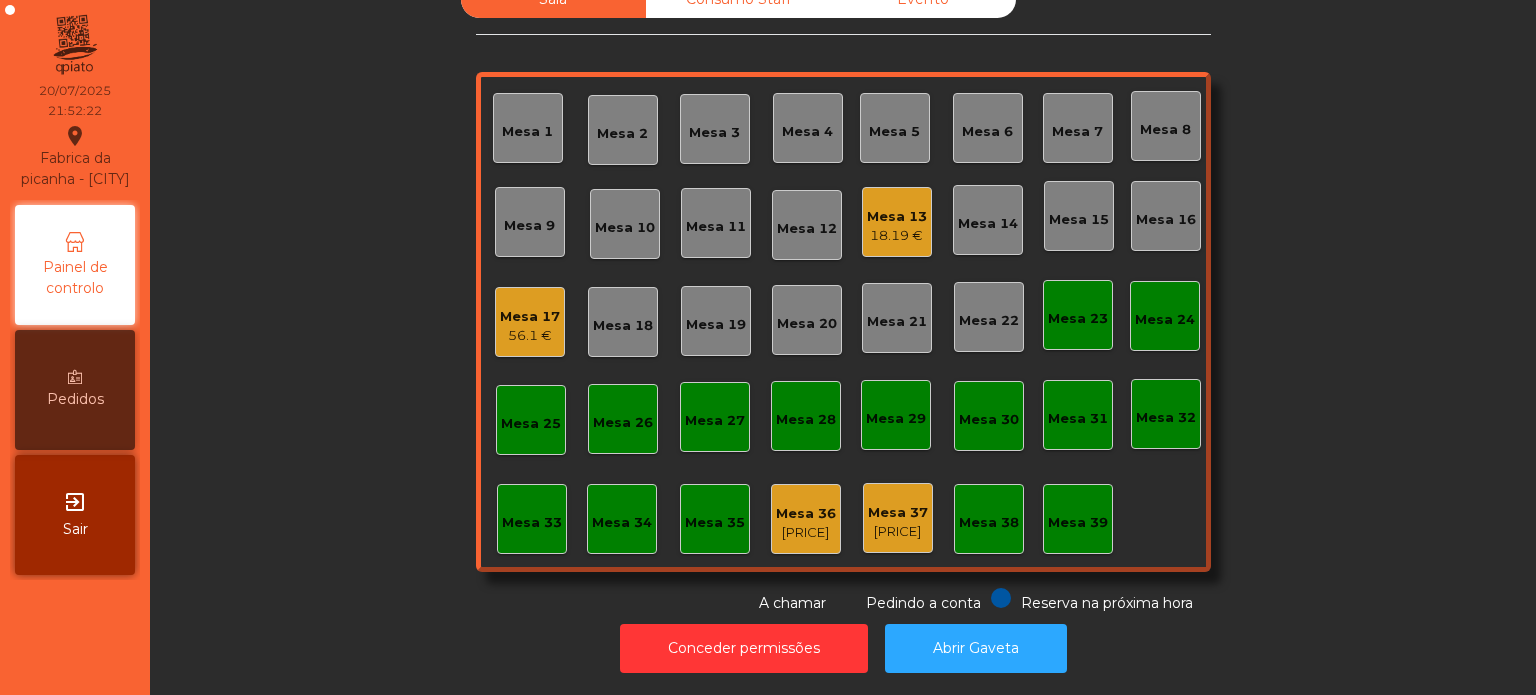 click on "Mesa 13" 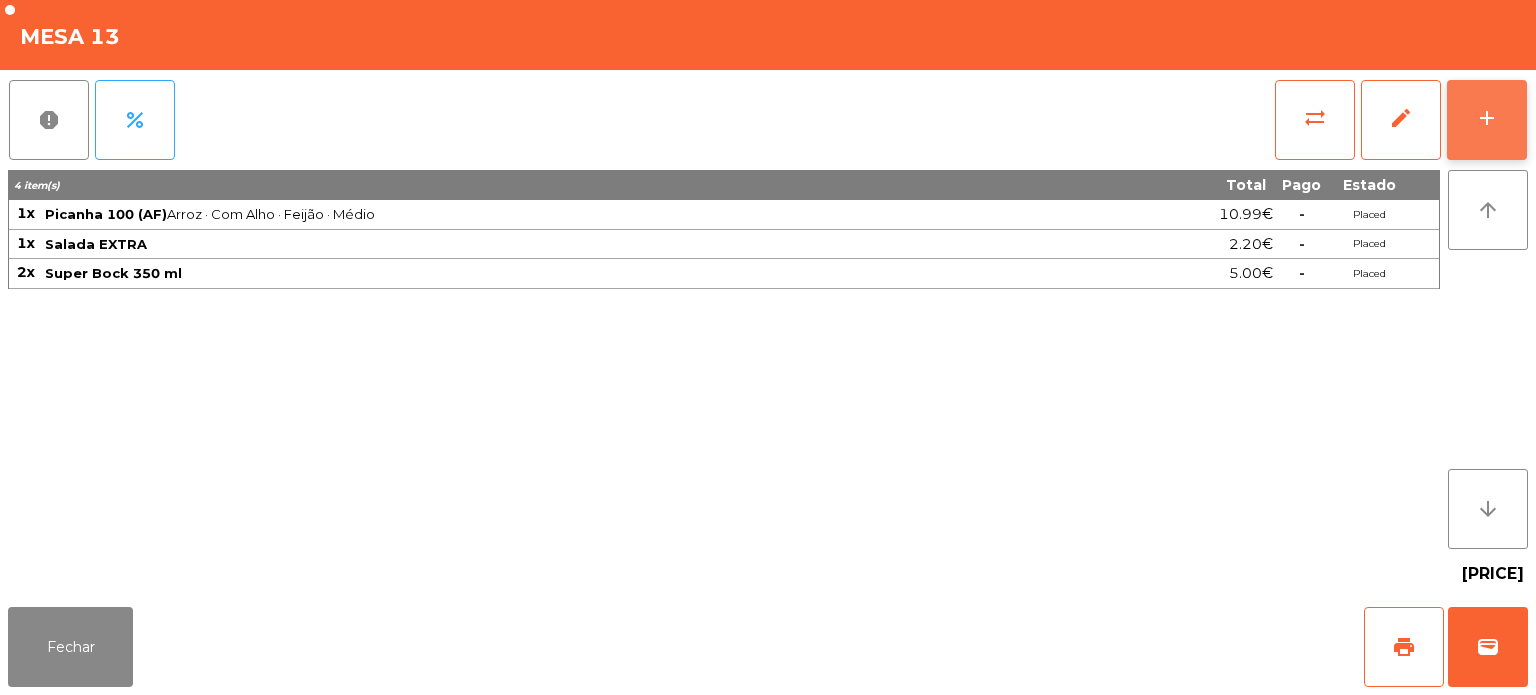click on "add" 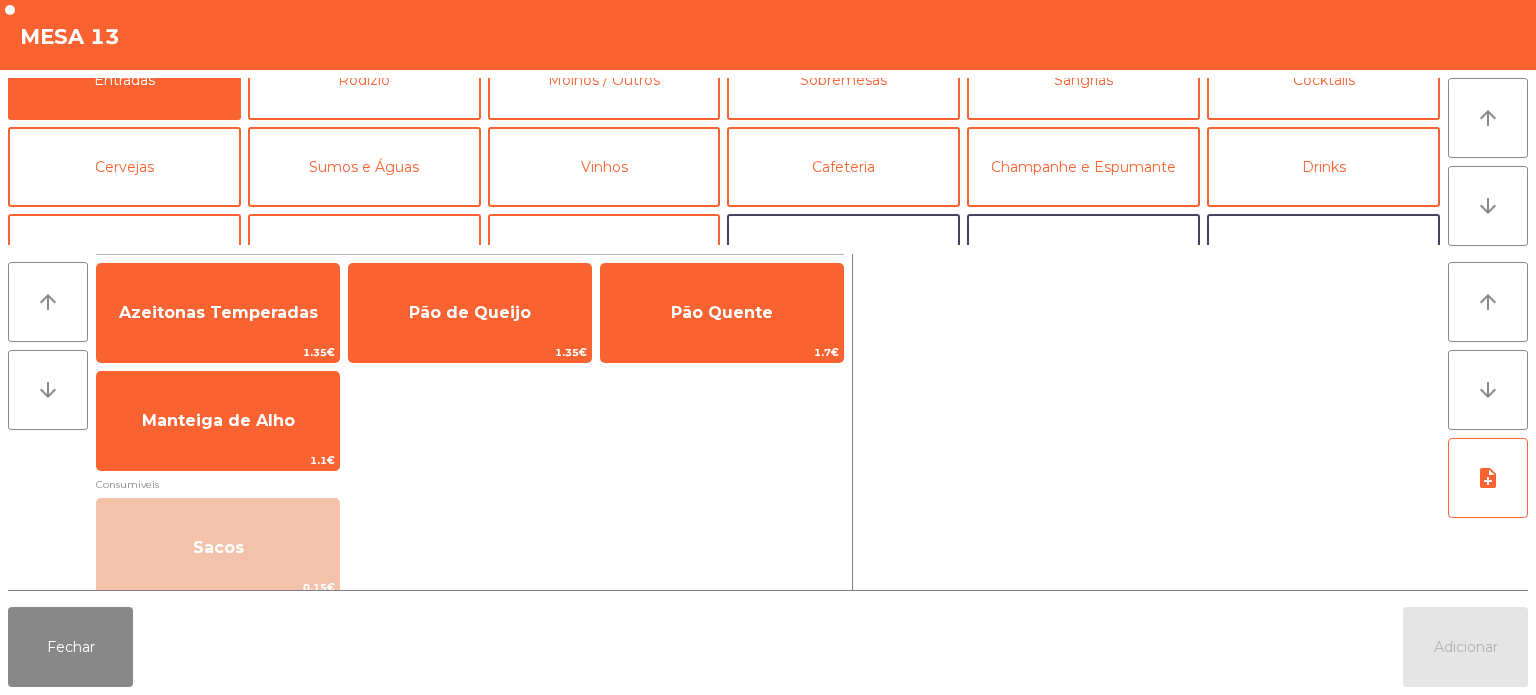 scroll, scrollTop: 0, scrollLeft: 0, axis: both 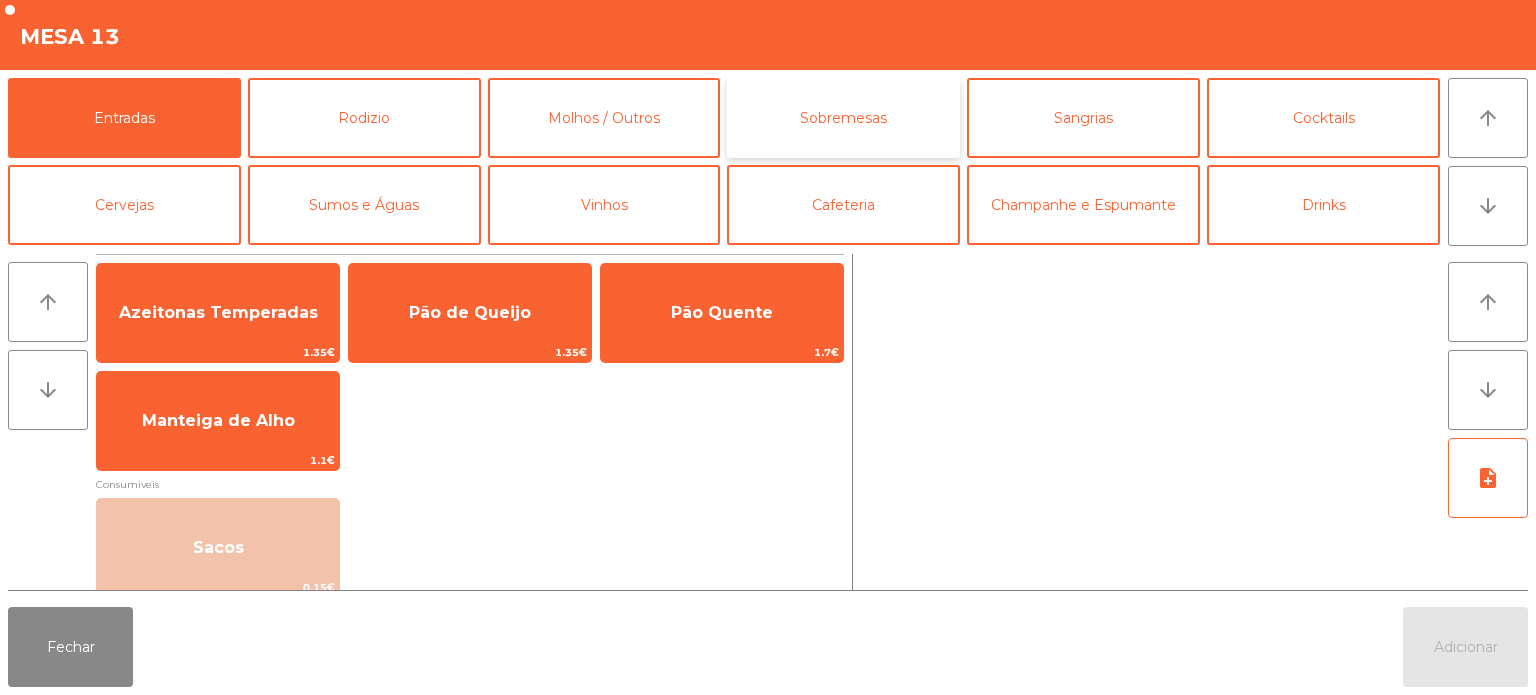 click on "Sobremesas" 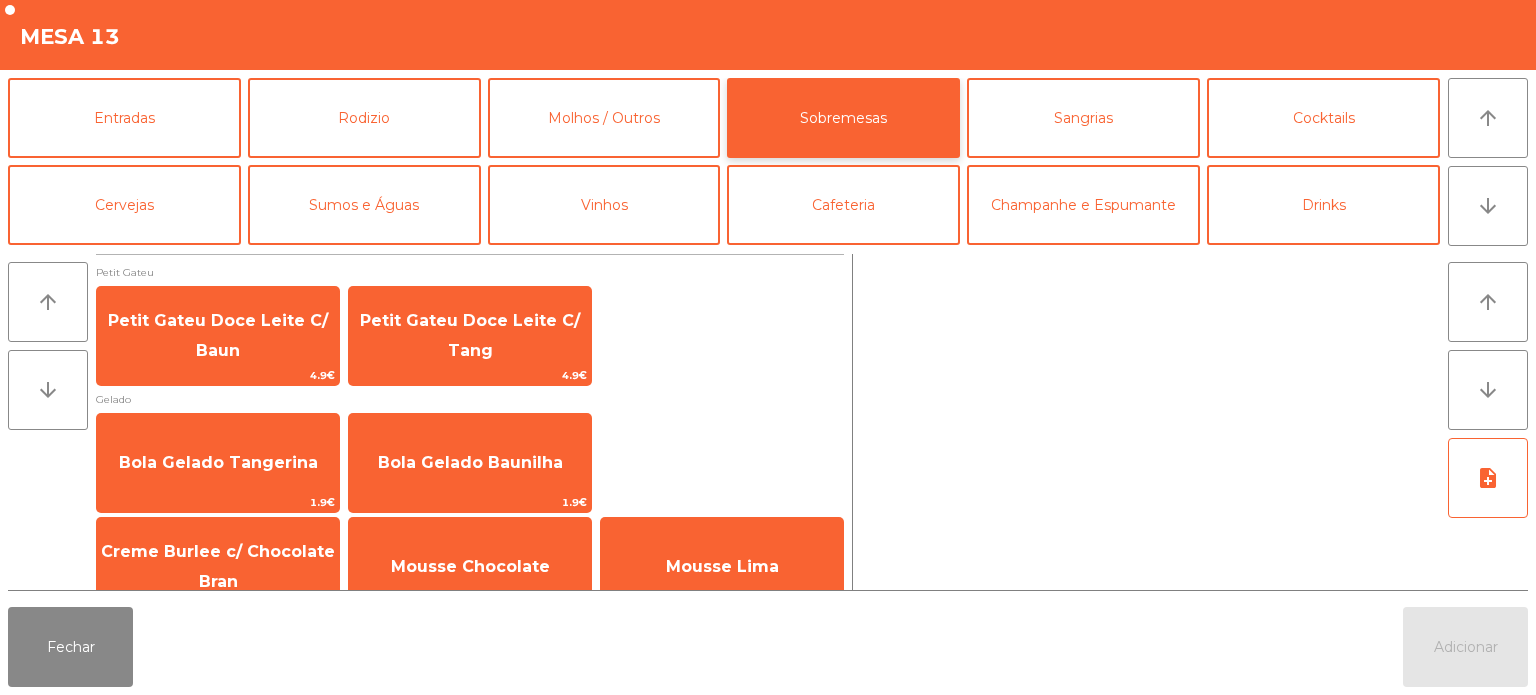 scroll, scrollTop: 34, scrollLeft: 0, axis: vertical 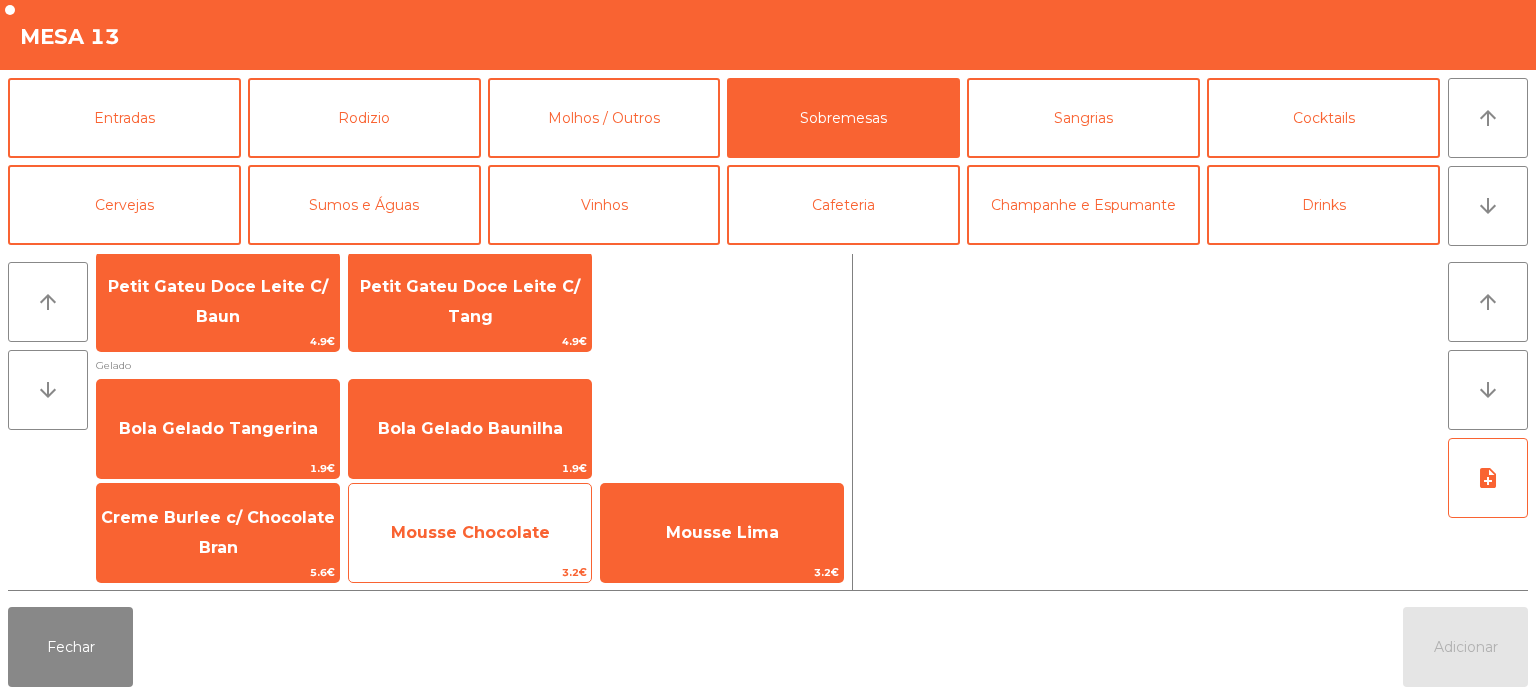 click on "Mousse Chocolate" 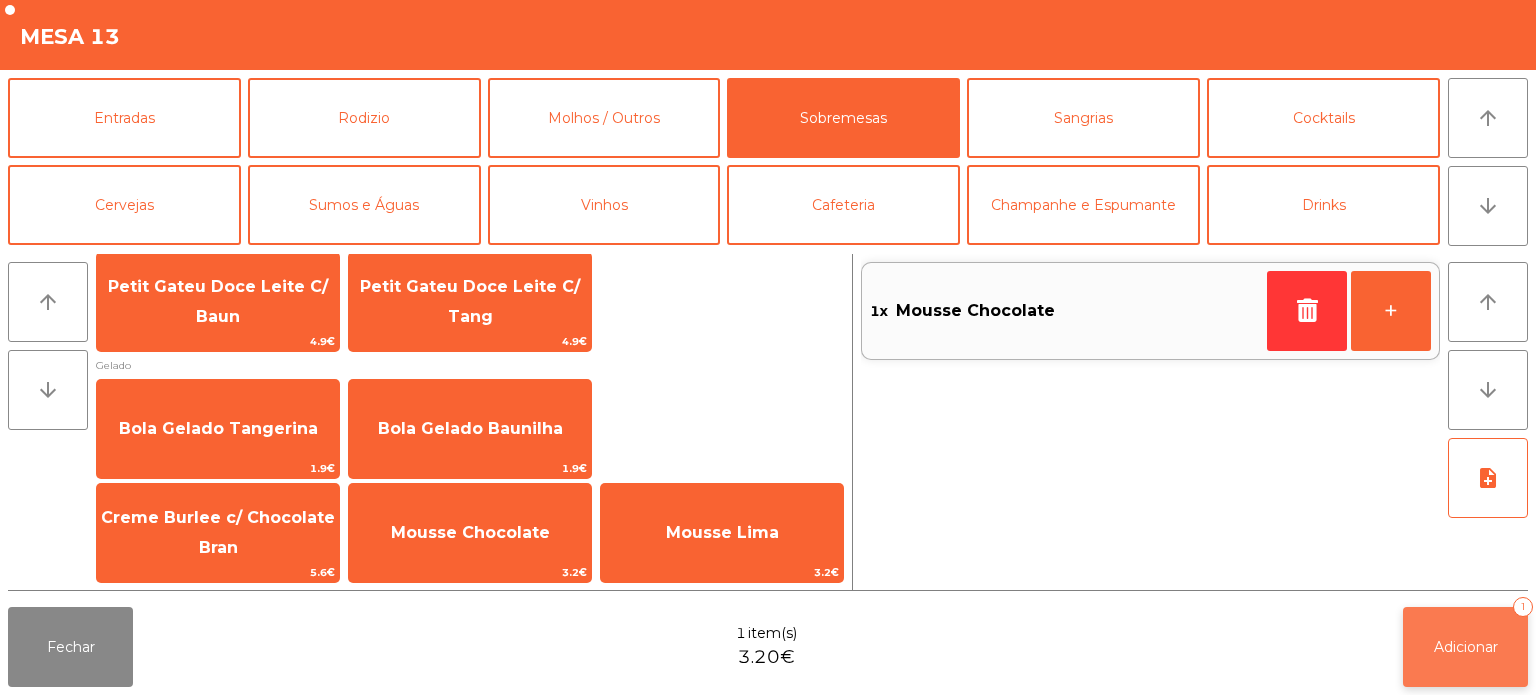 click on "Adicionar   1" 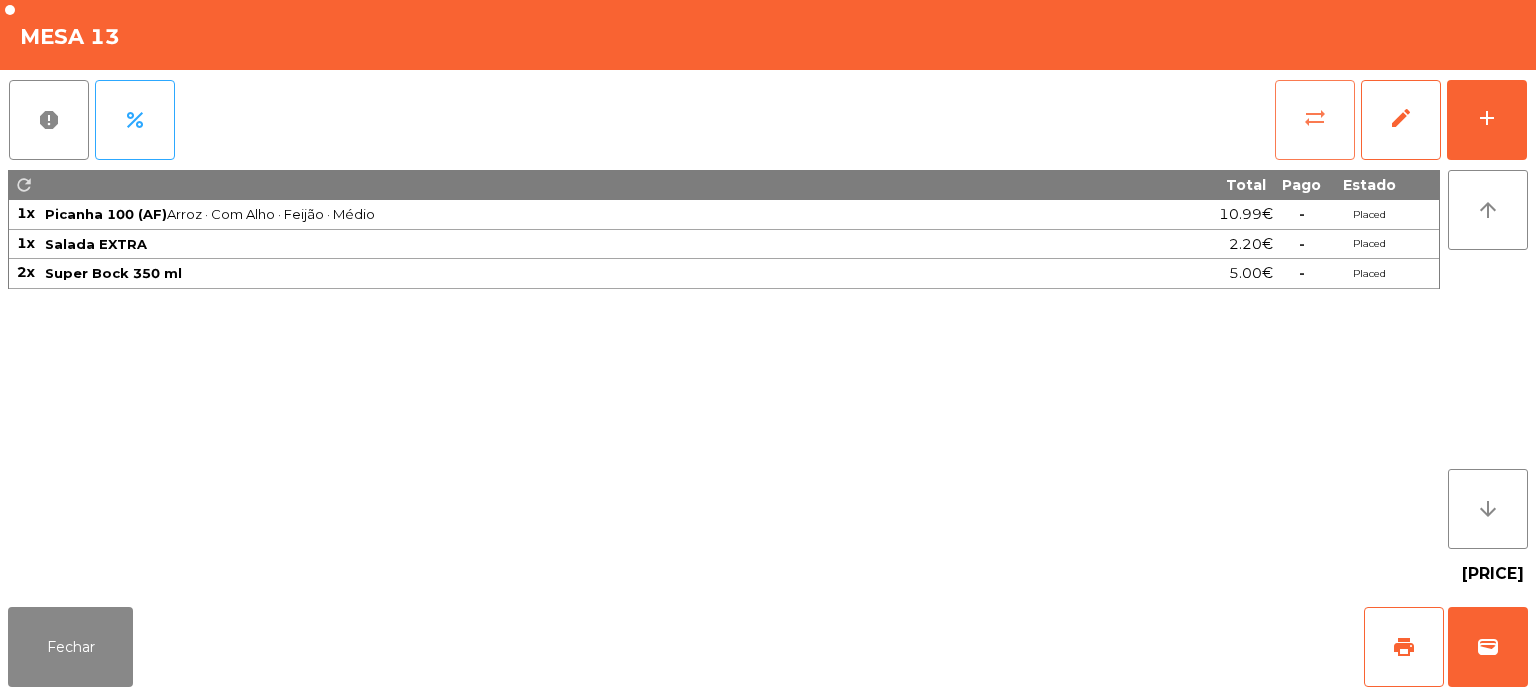 click on "sync_alt" 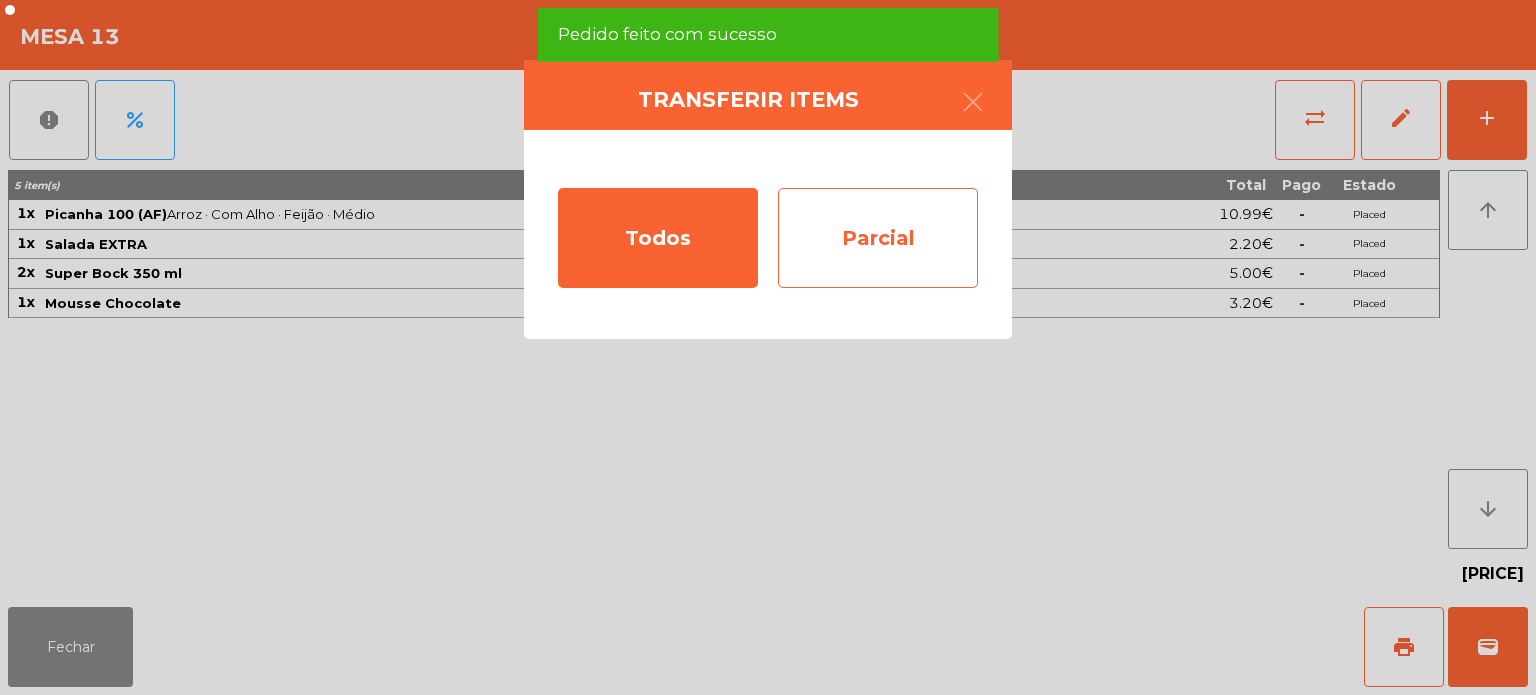 click on "Parcial" 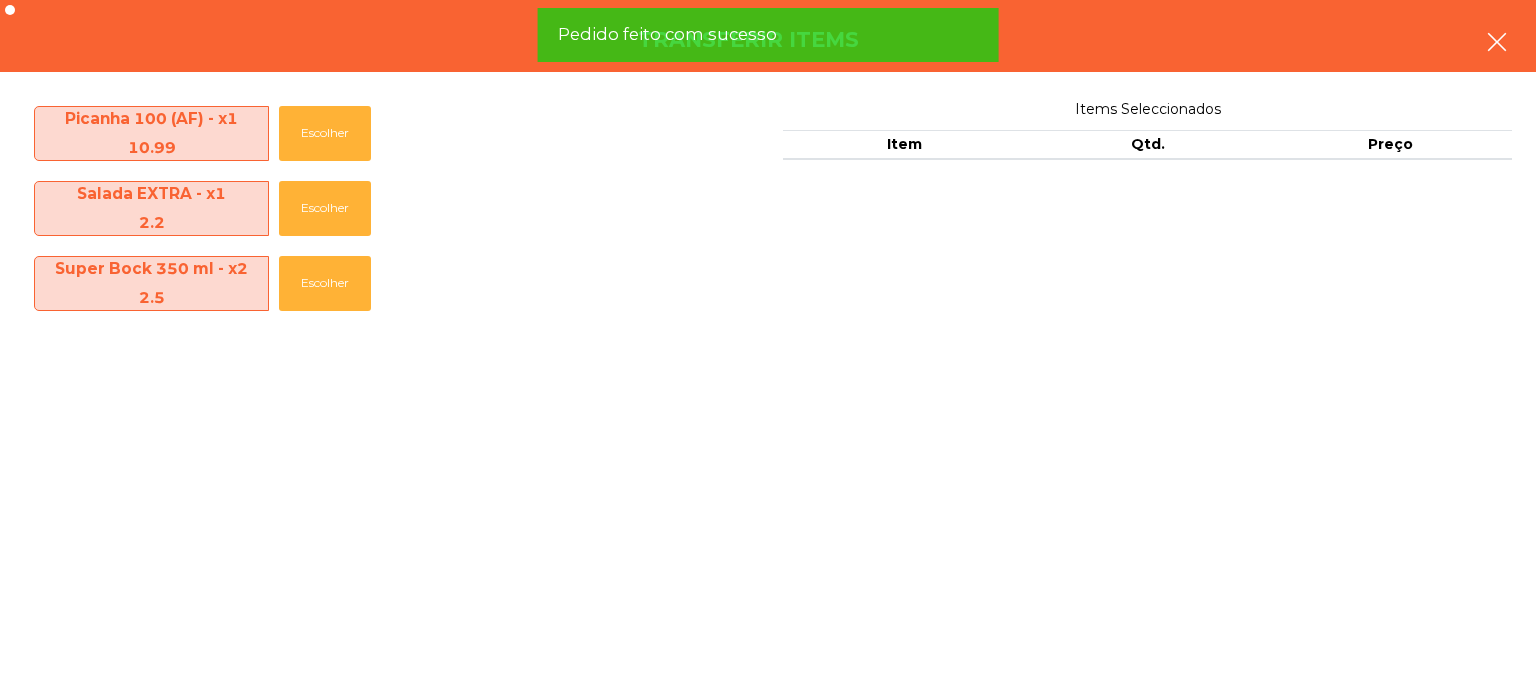 click 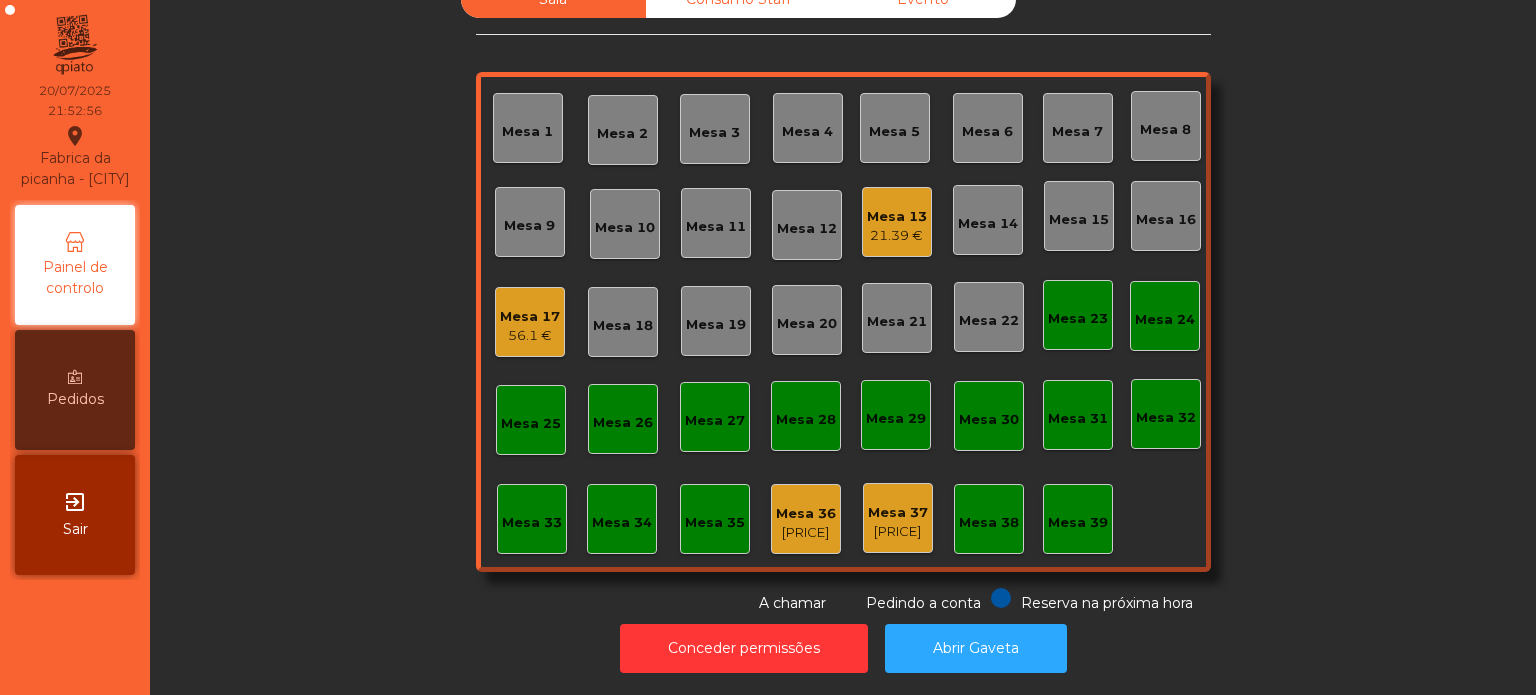 click on "21.39 €" 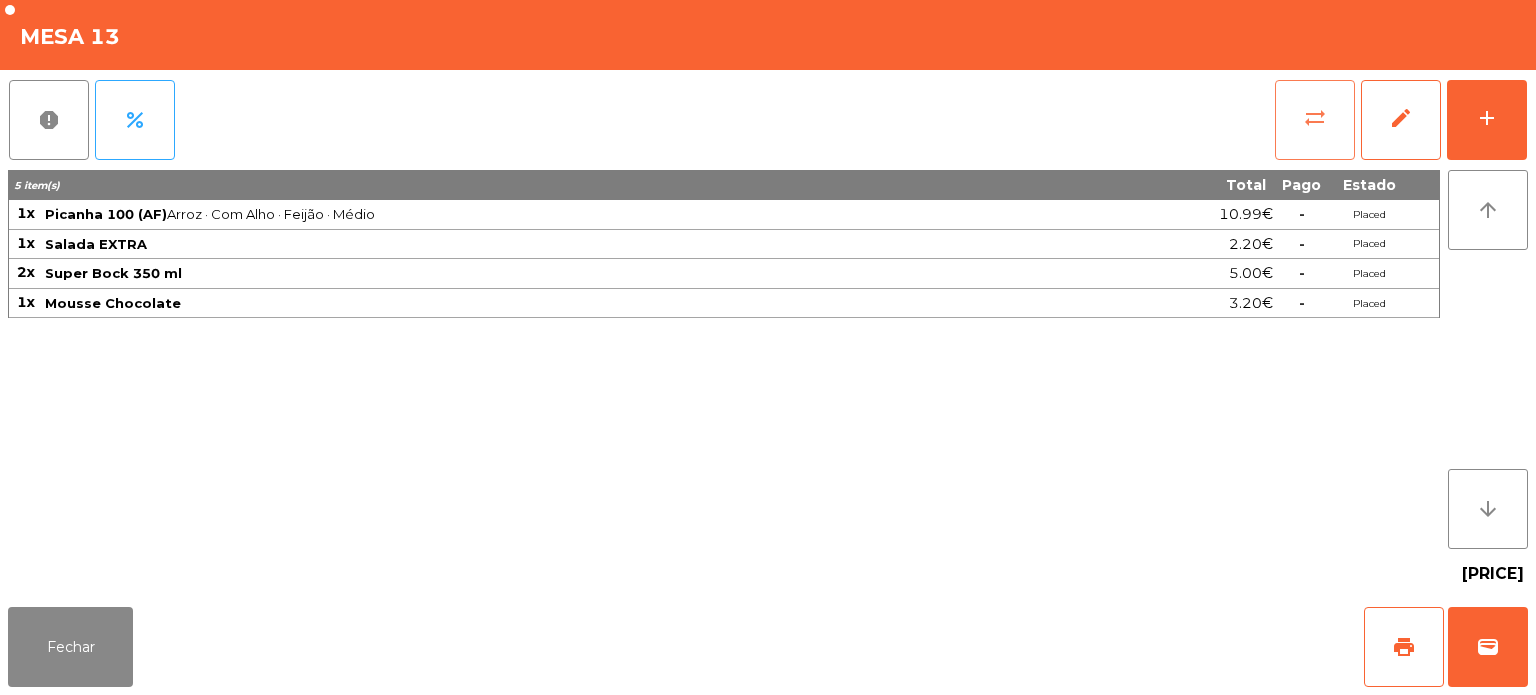 click on "sync_alt" 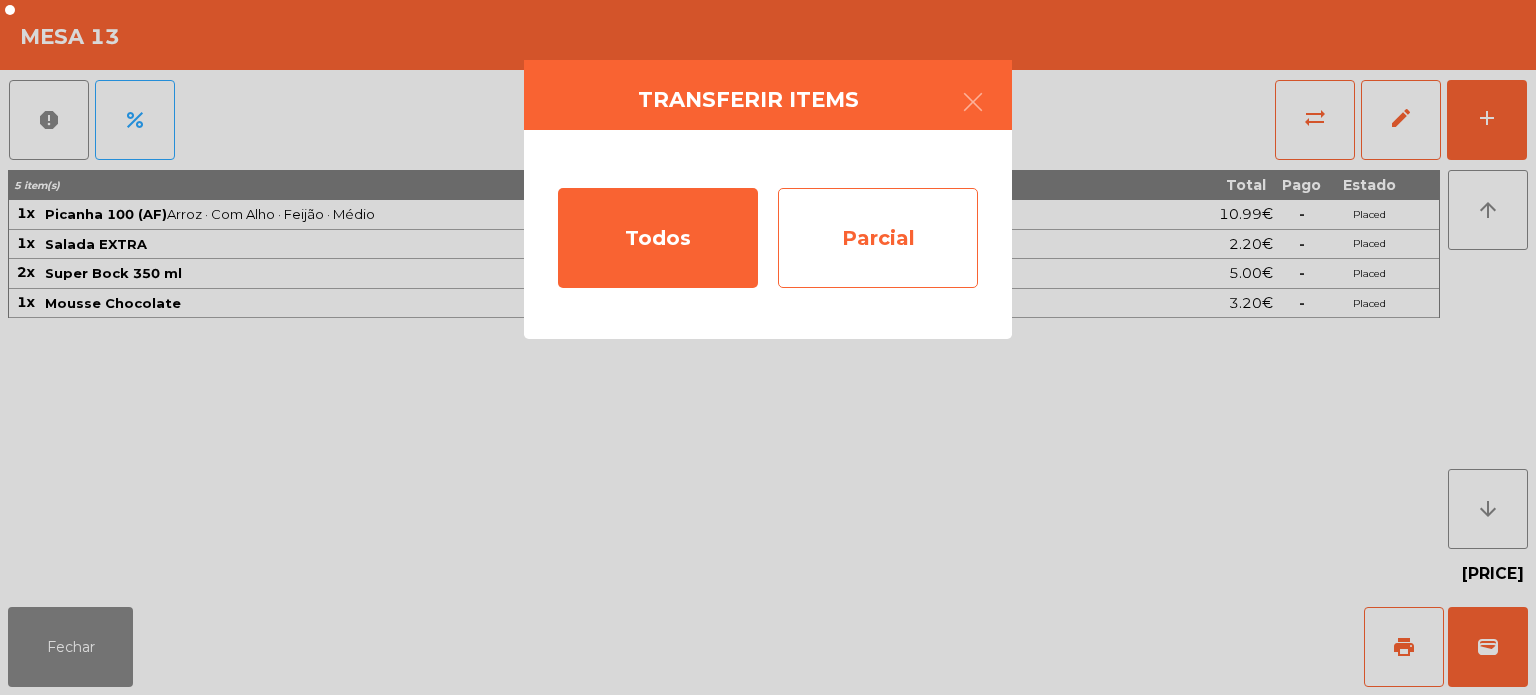 click on "Parcial" 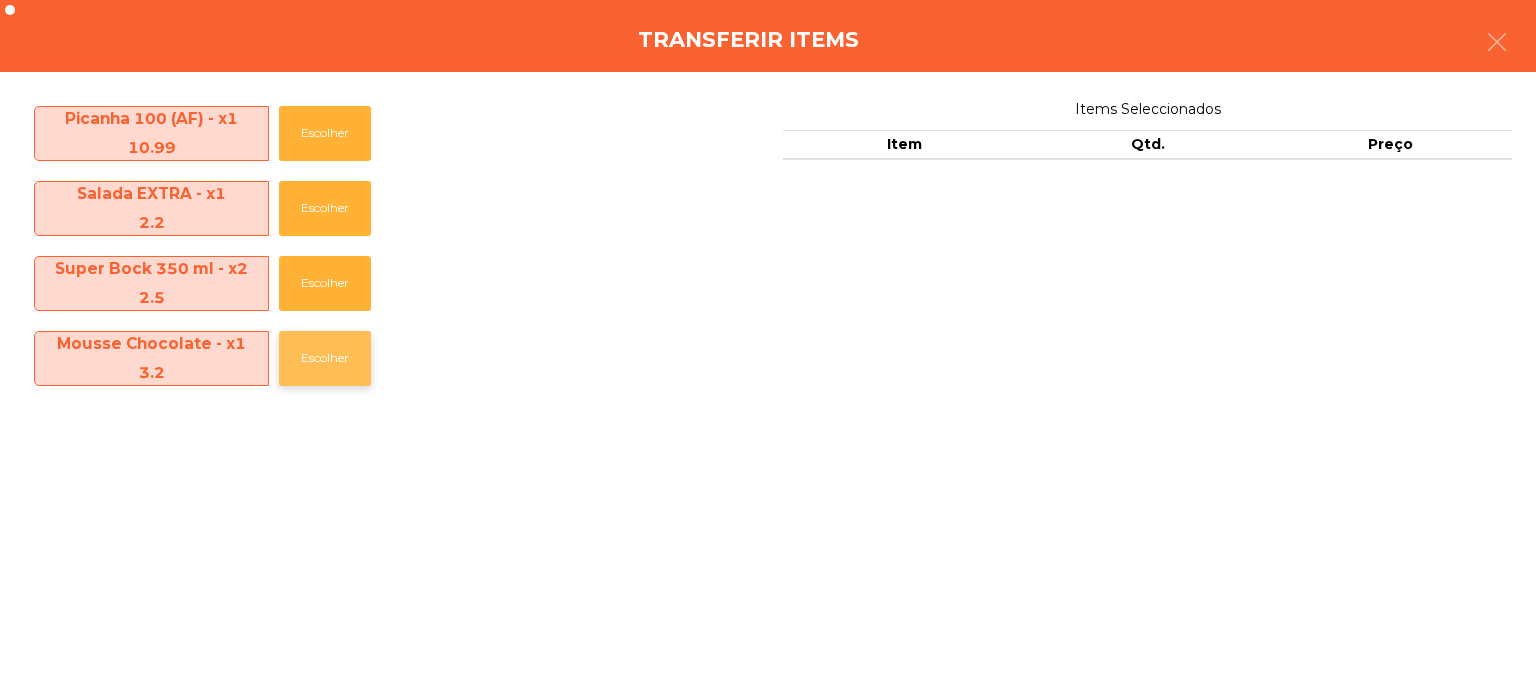 click on "Escolher" 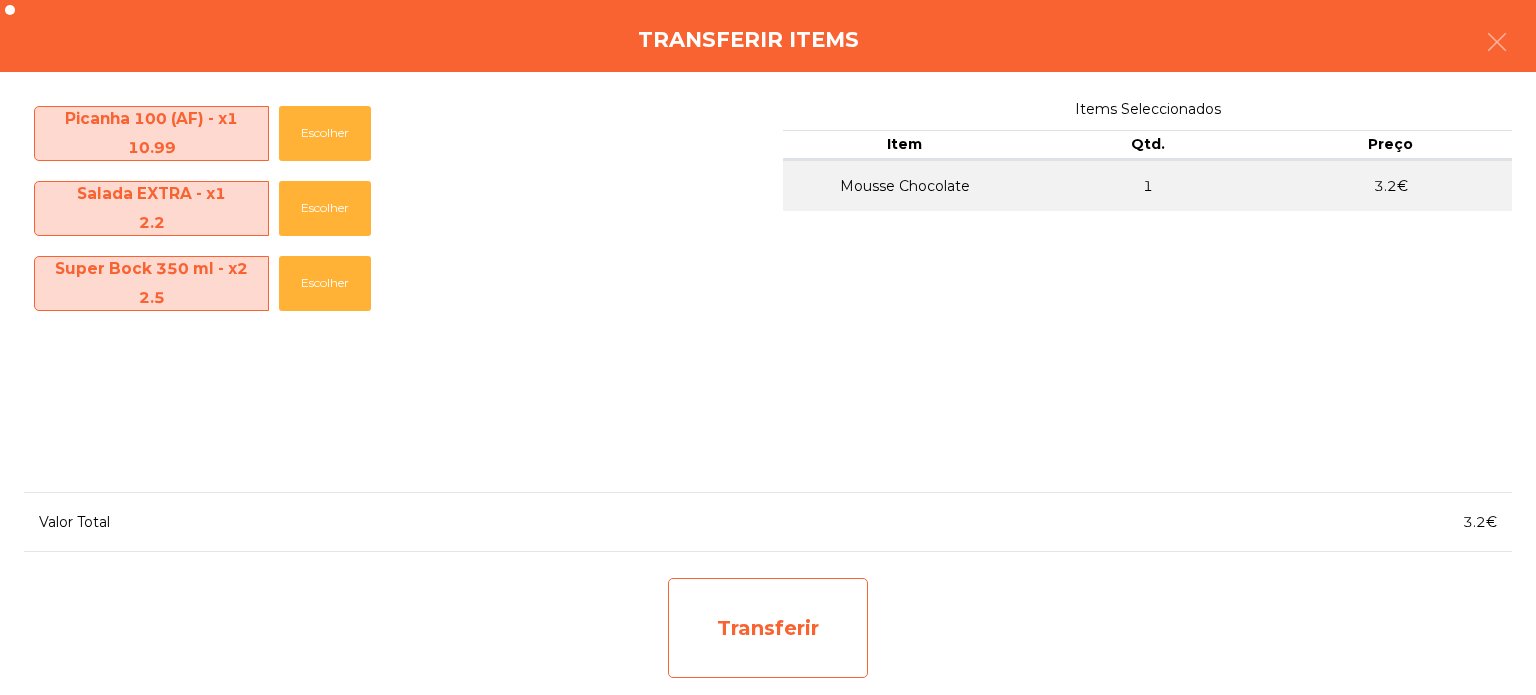 click on "Transferir" 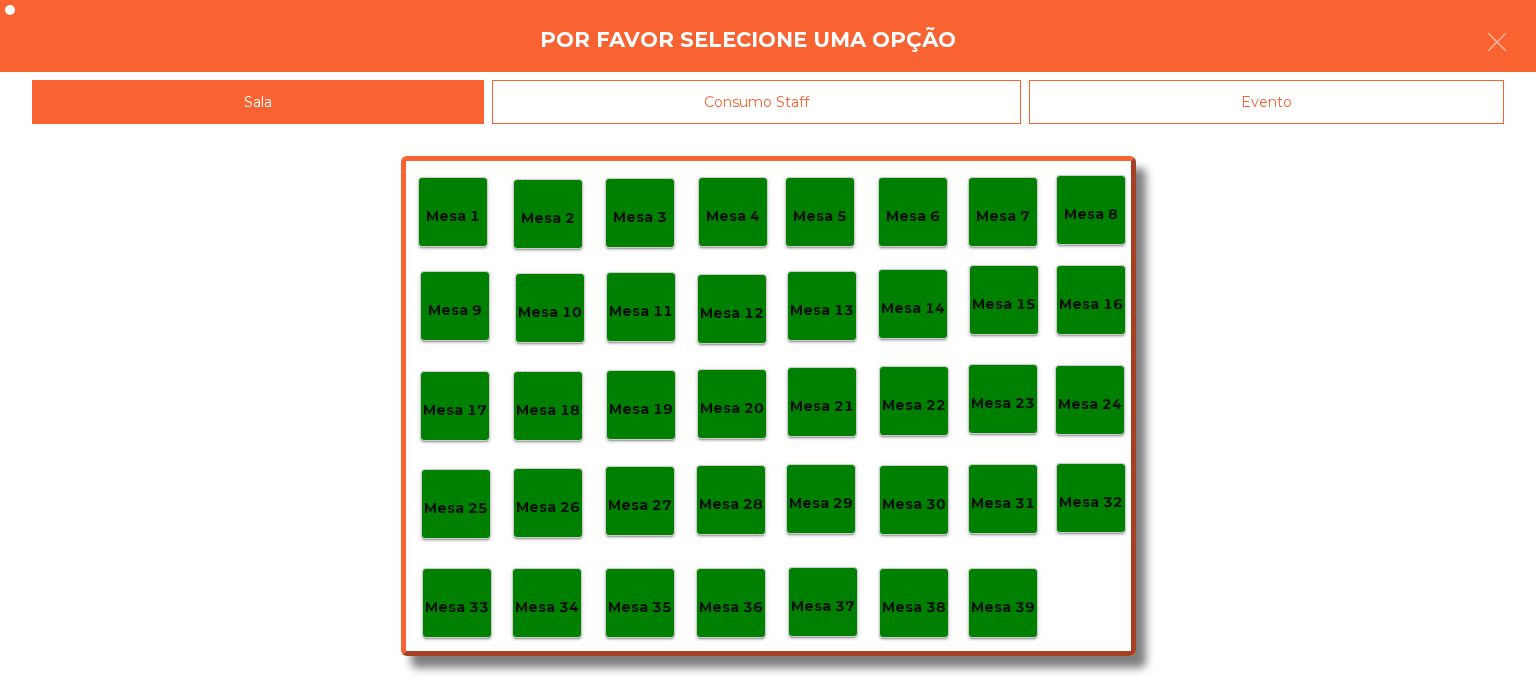 click on "Mesa 39" 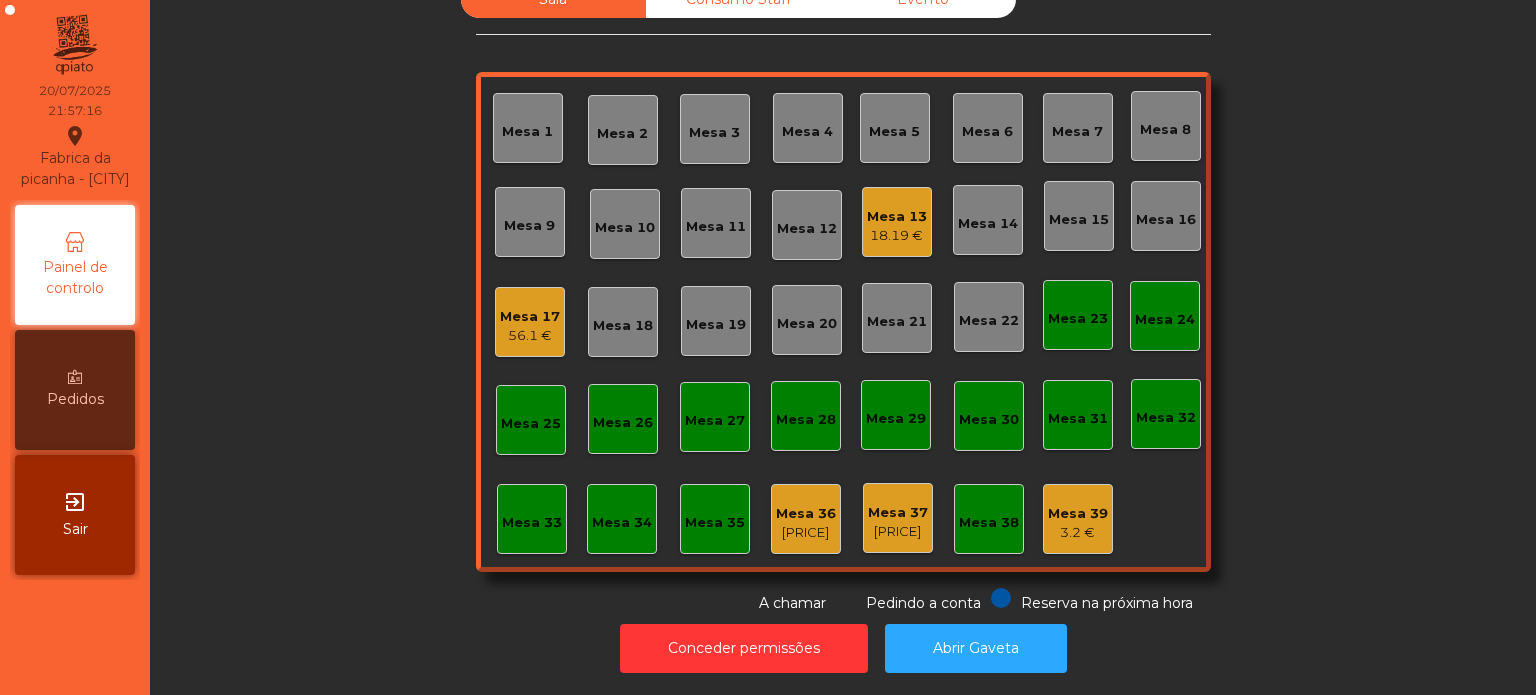 scroll, scrollTop: 0, scrollLeft: 0, axis: both 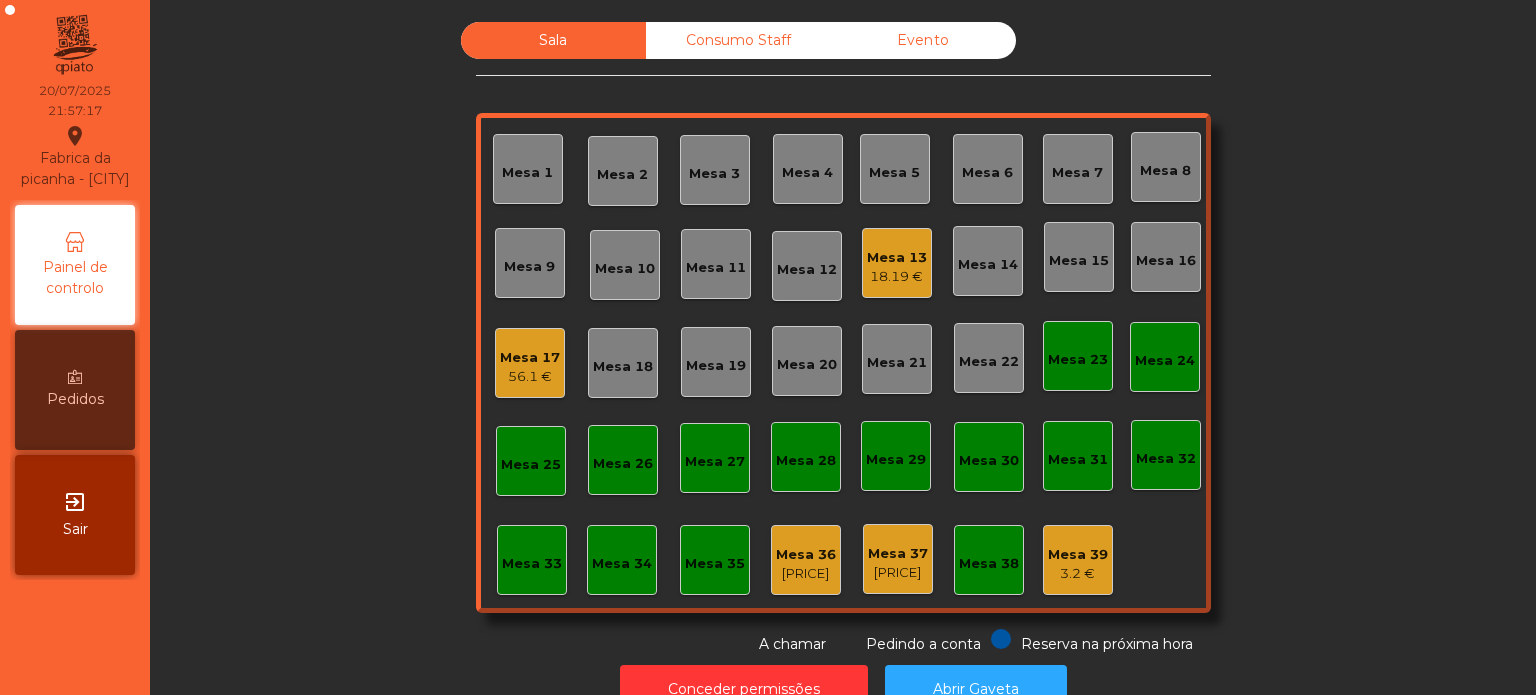 click on "Consumo Staff" 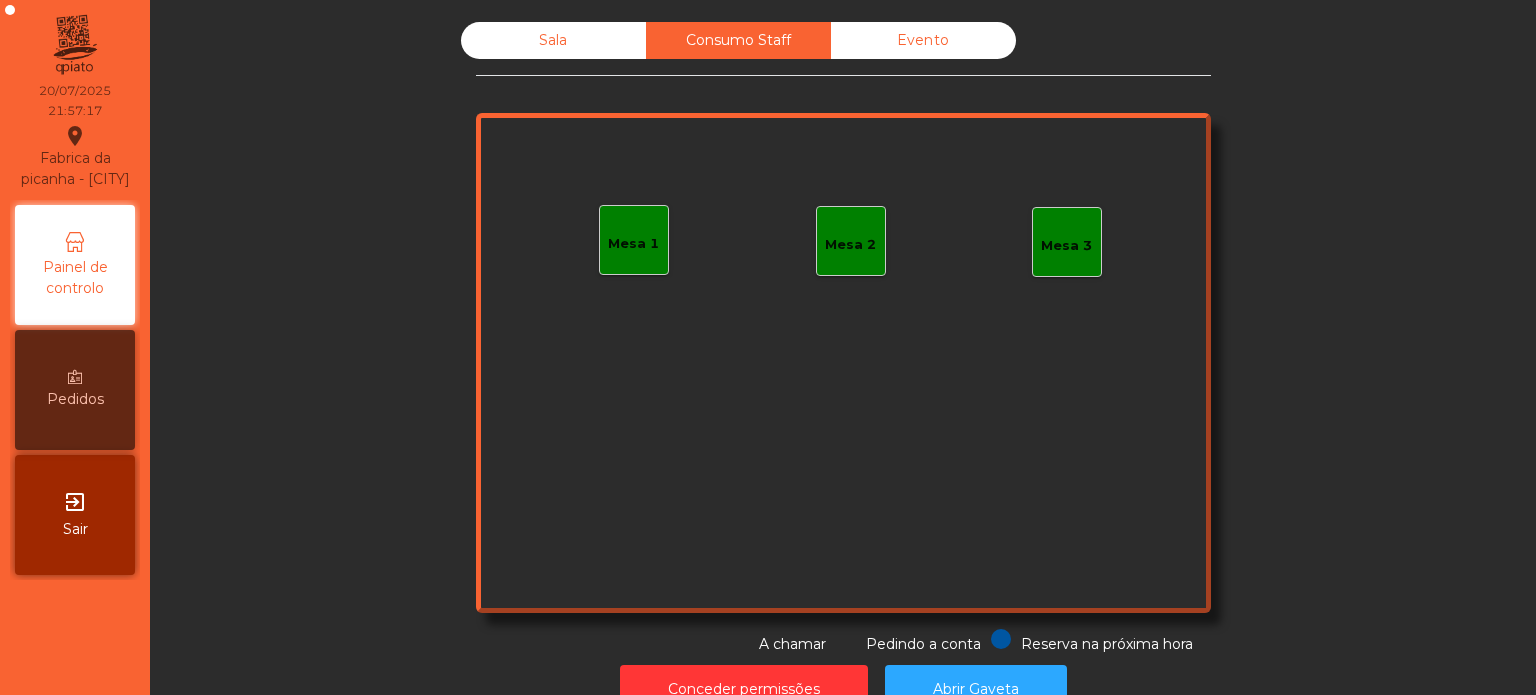 click on "Mesa 1" 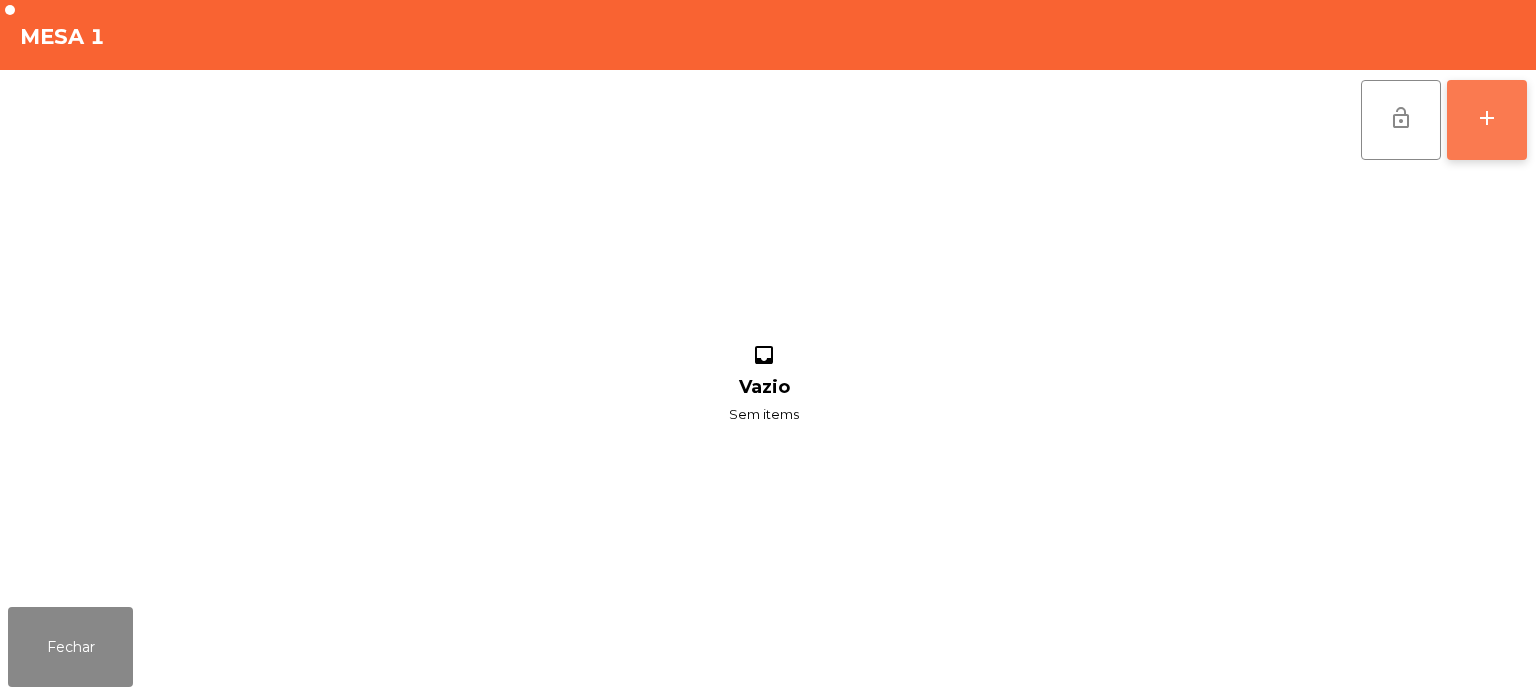 click on "add" 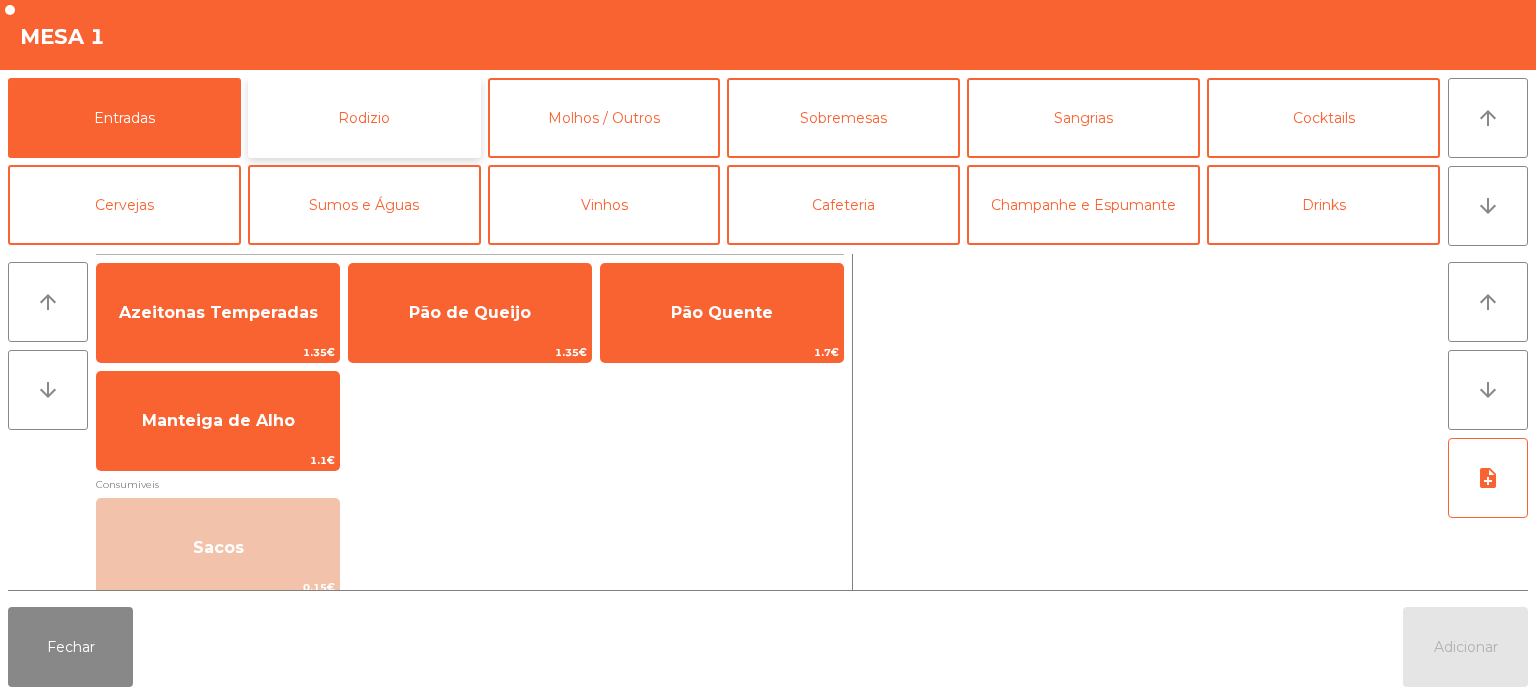 click on "Rodizio" 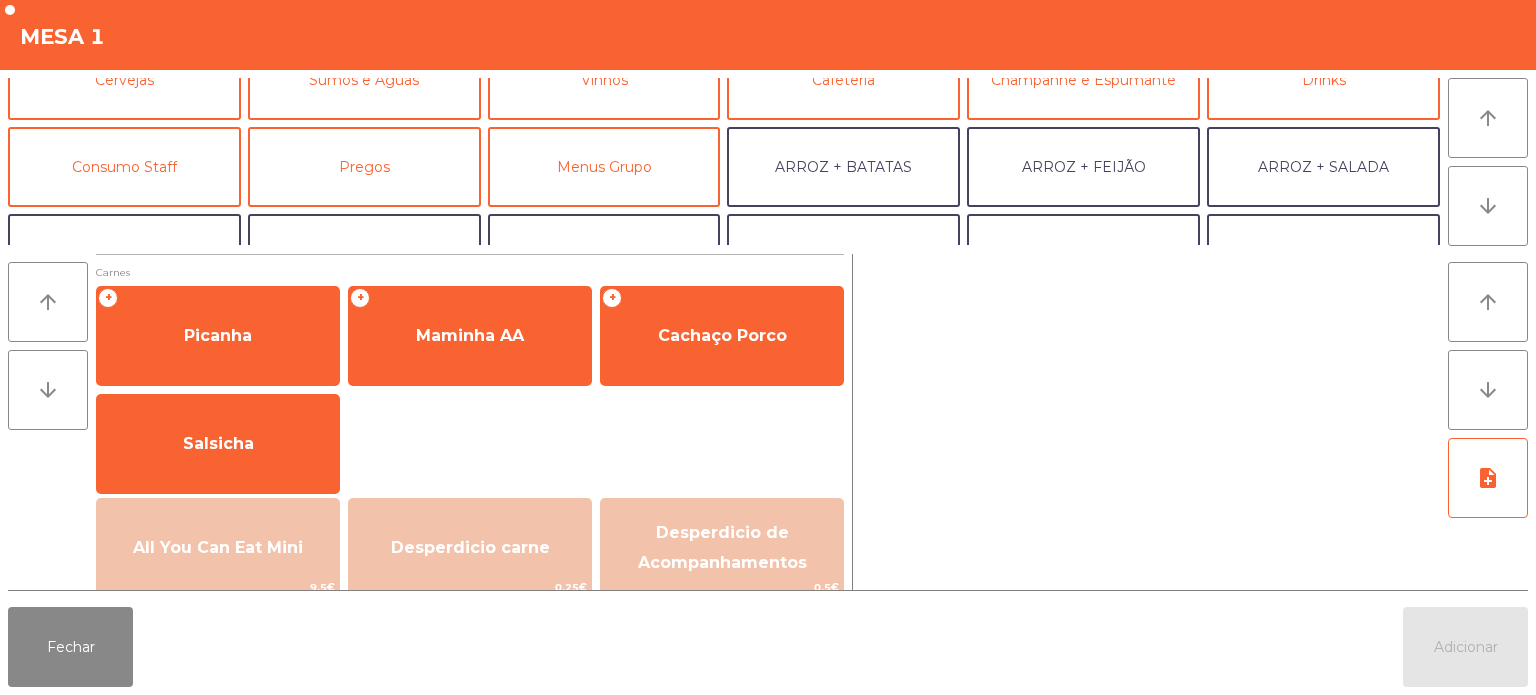 scroll, scrollTop: 128, scrollLeft: 0, axis: vertical 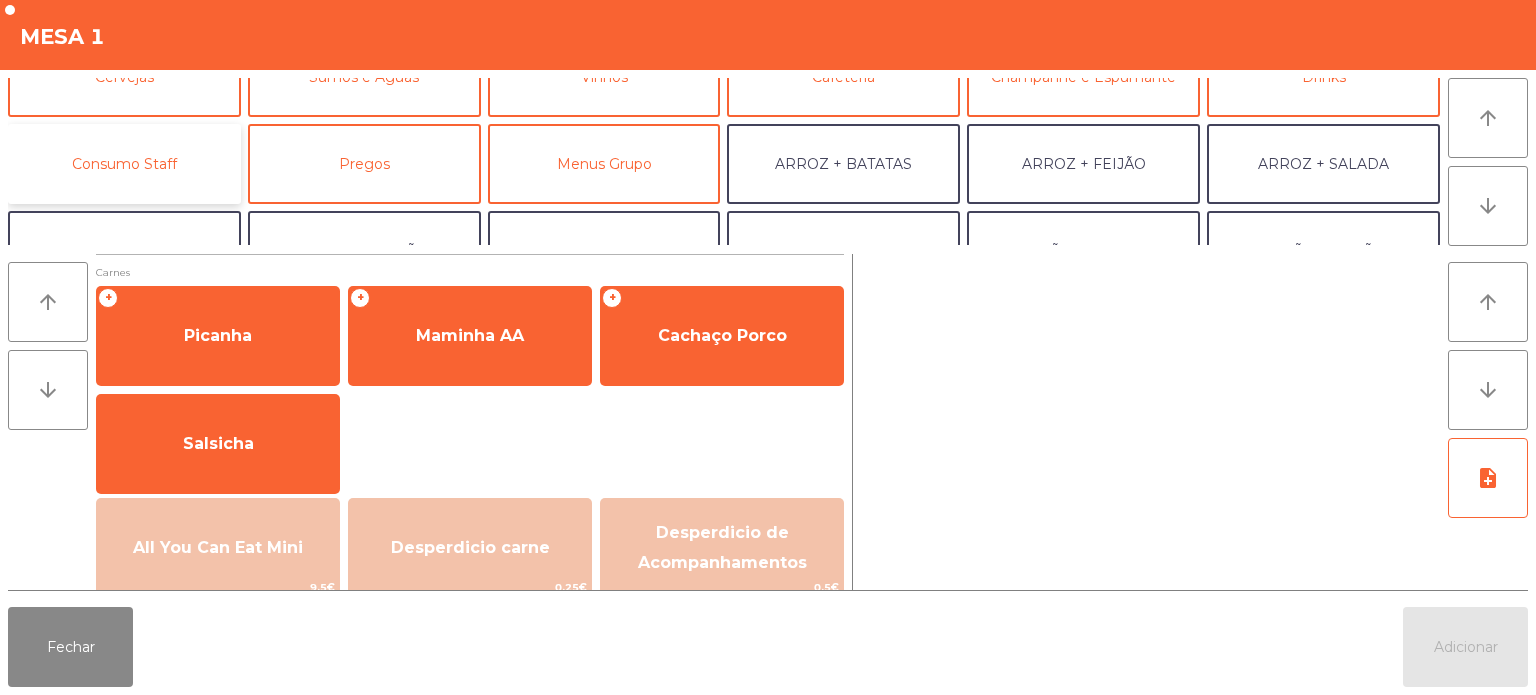 click on "Consumo Staff" 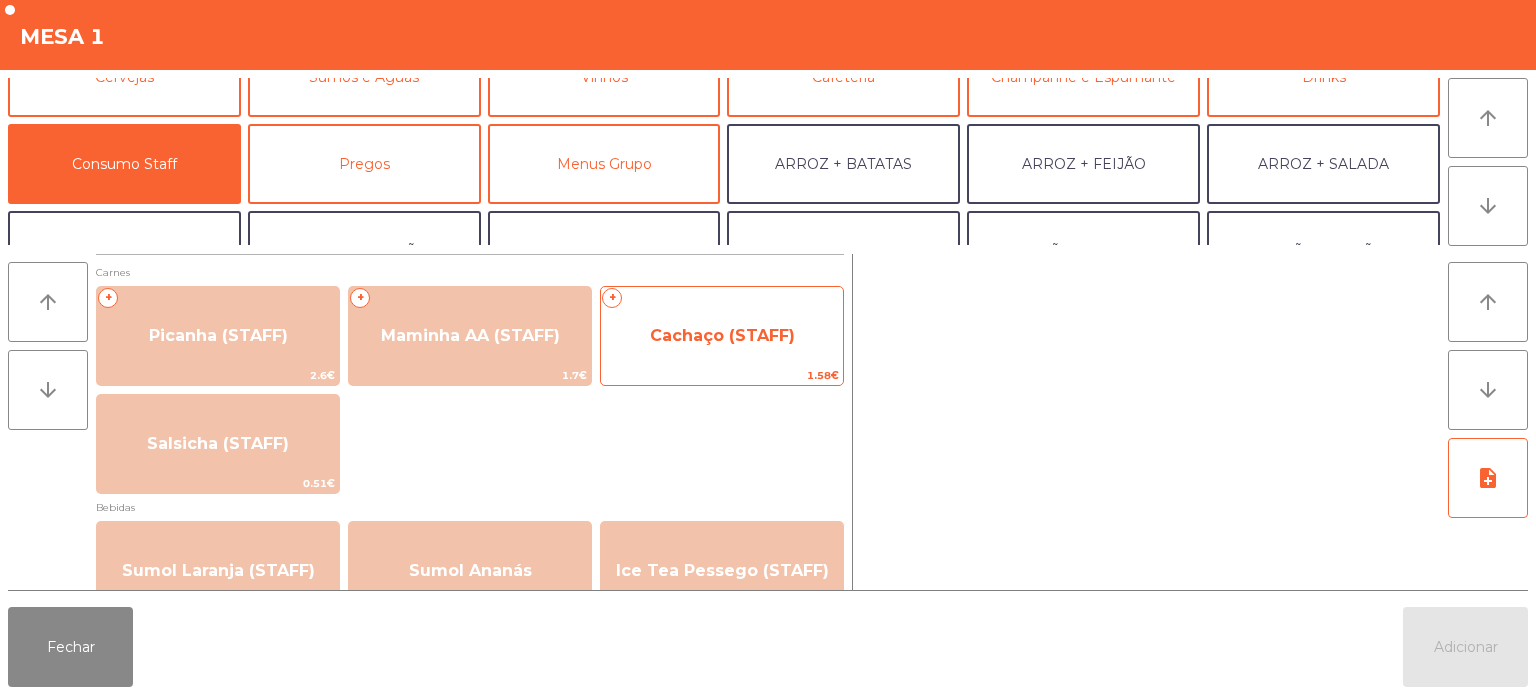 click on "Cachaço (STAFF)" 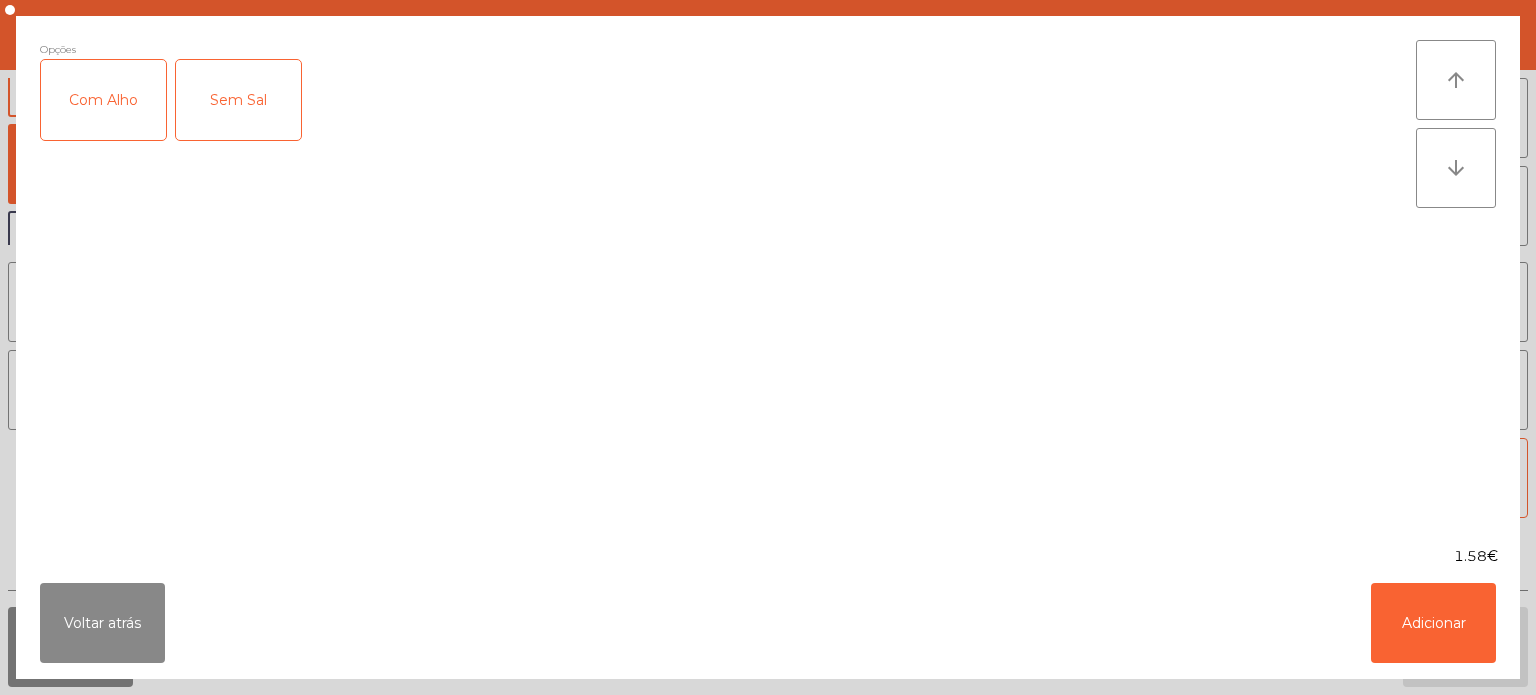 click on "Sem Sal" 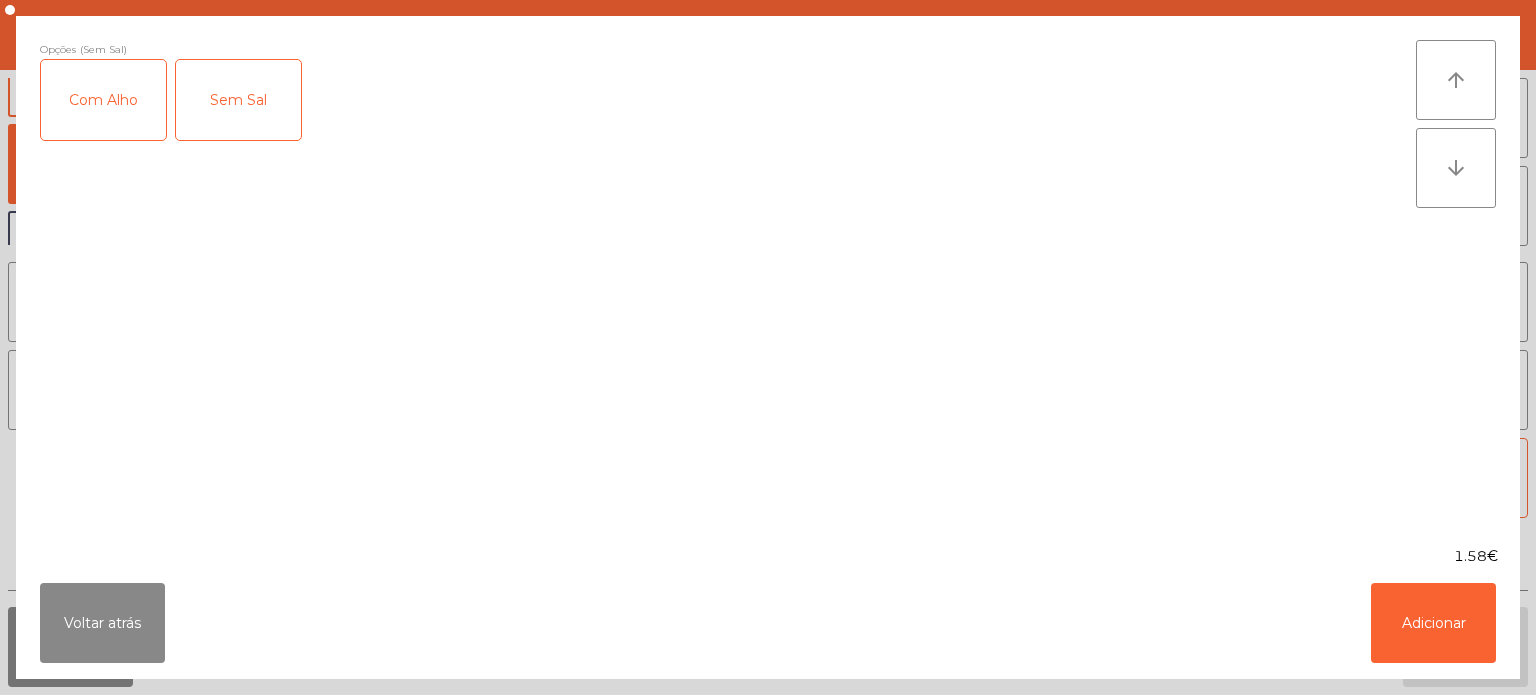 click on "Com Alho" 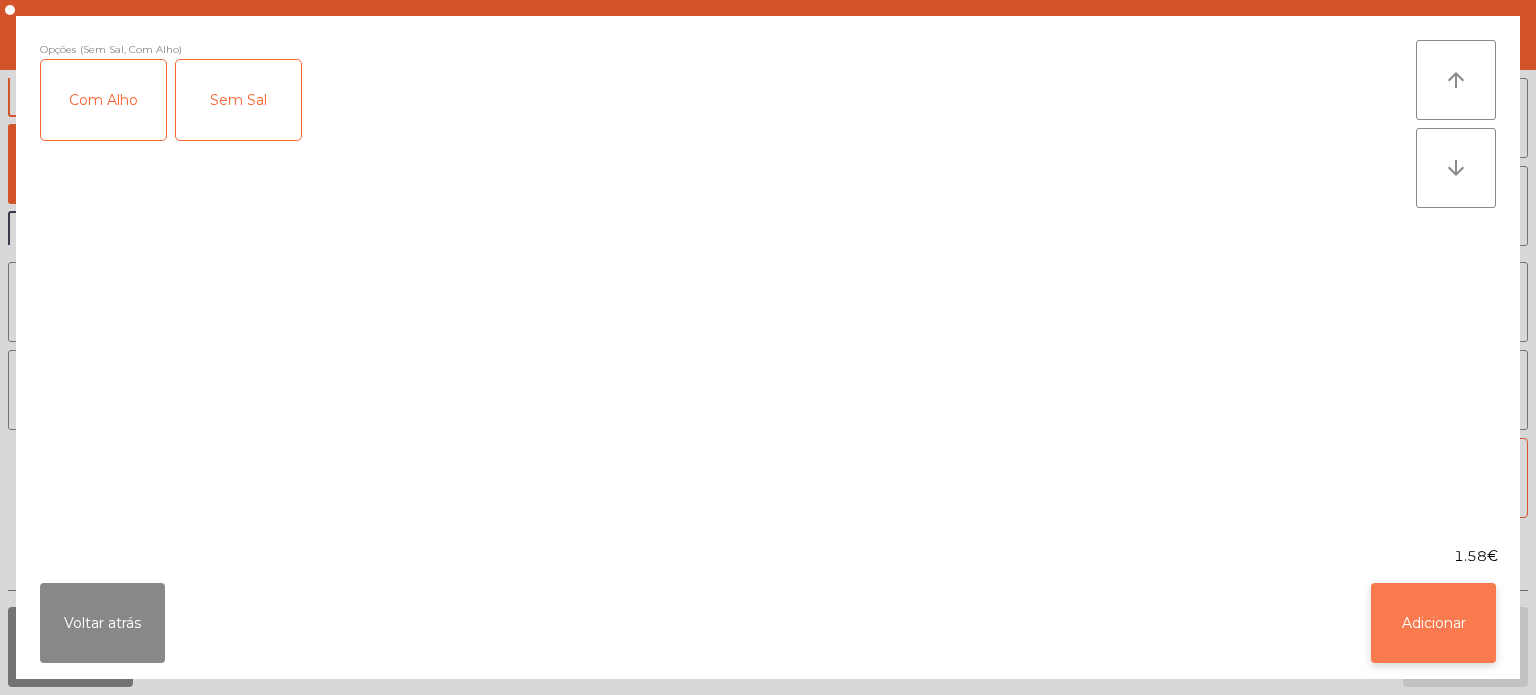 click on "Adicionar" 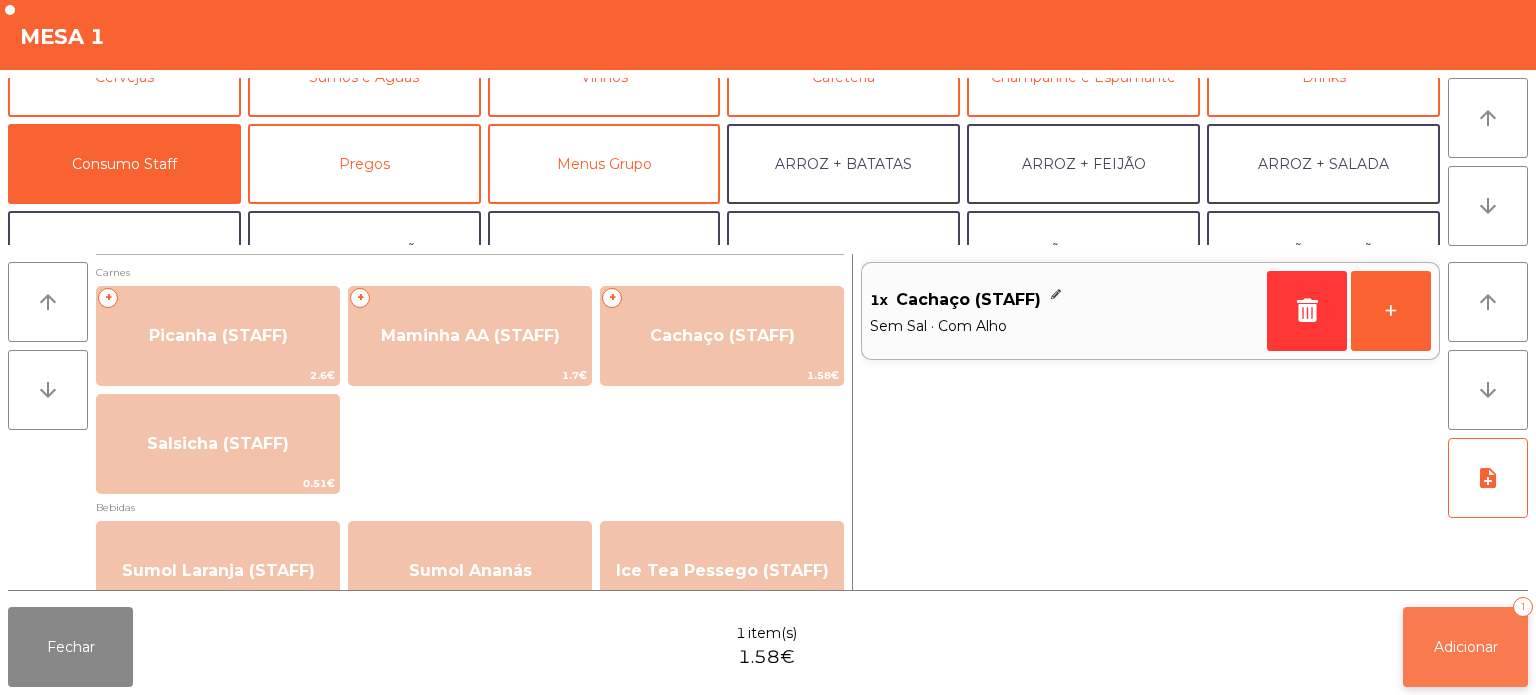 click on "Adicionar   1" 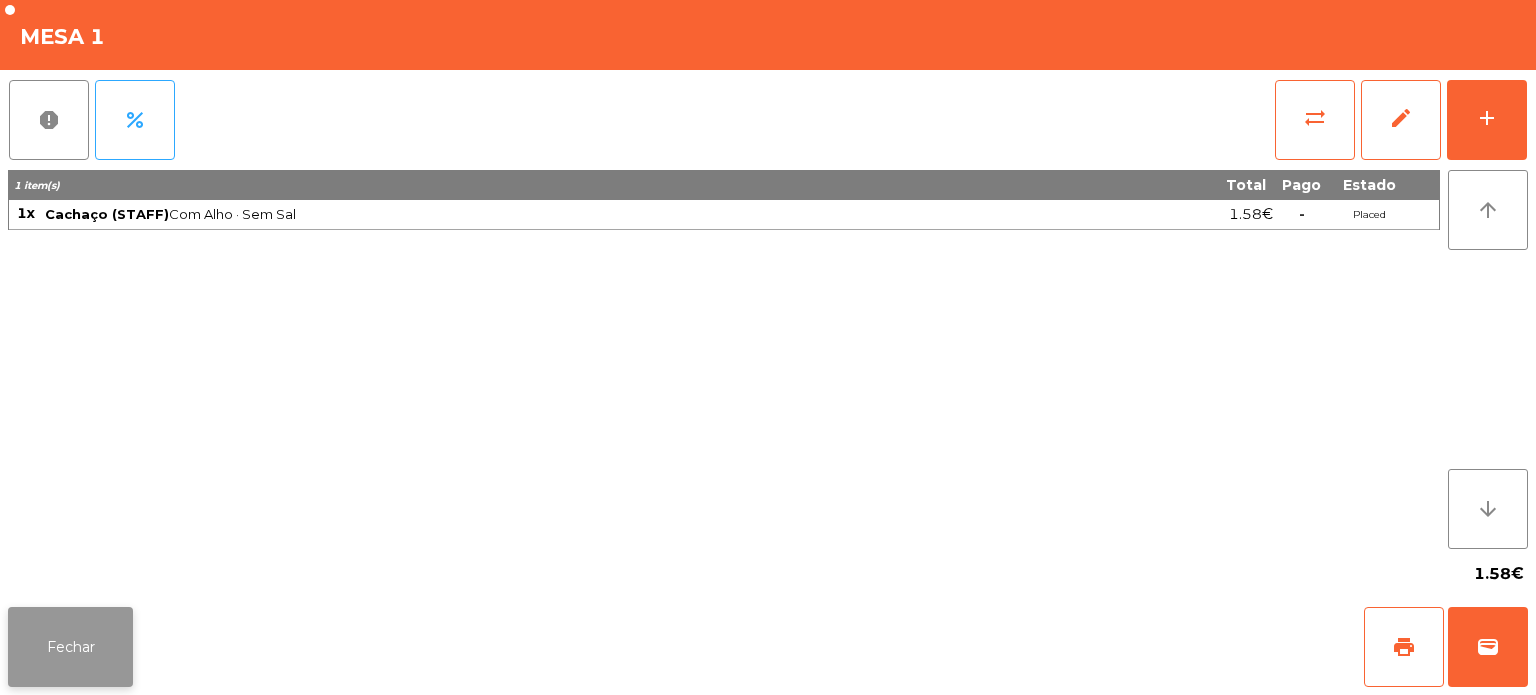 click on "Fechar" 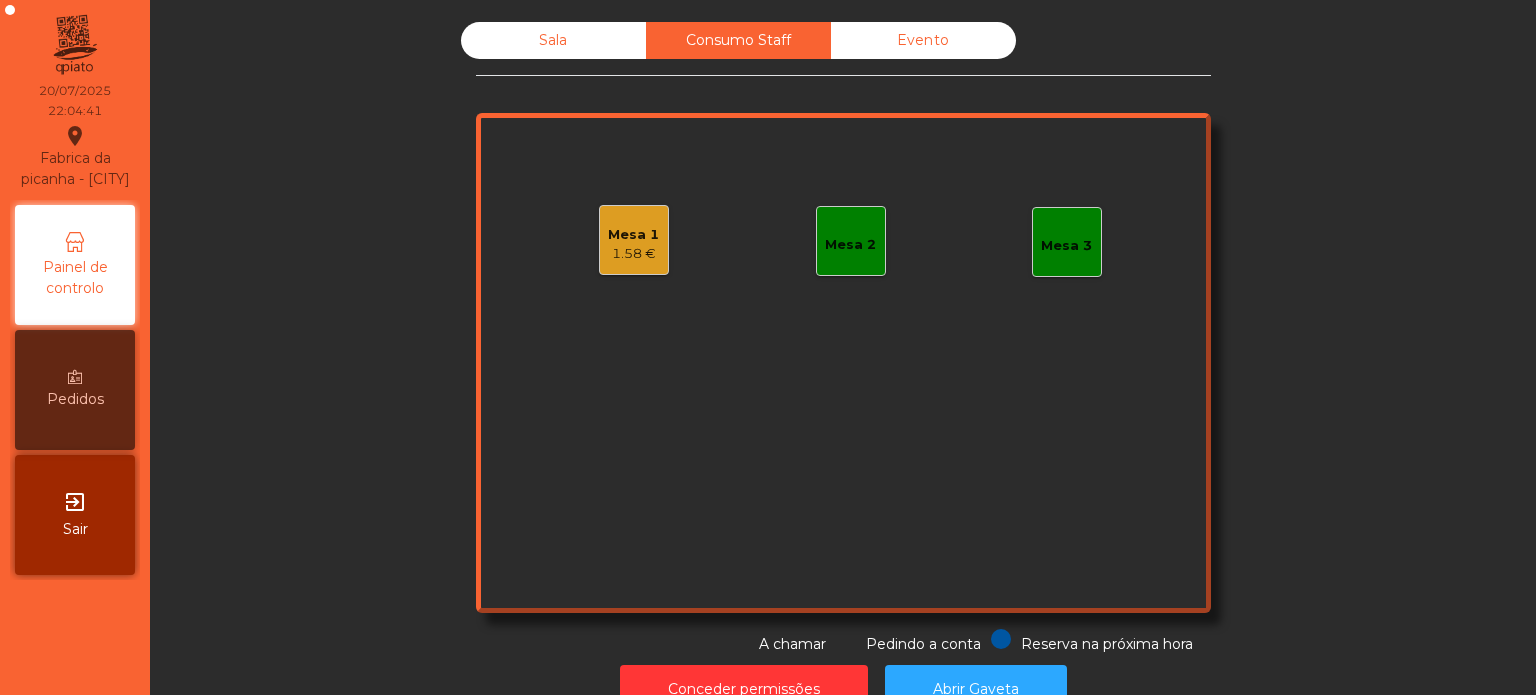 click on "Sala" 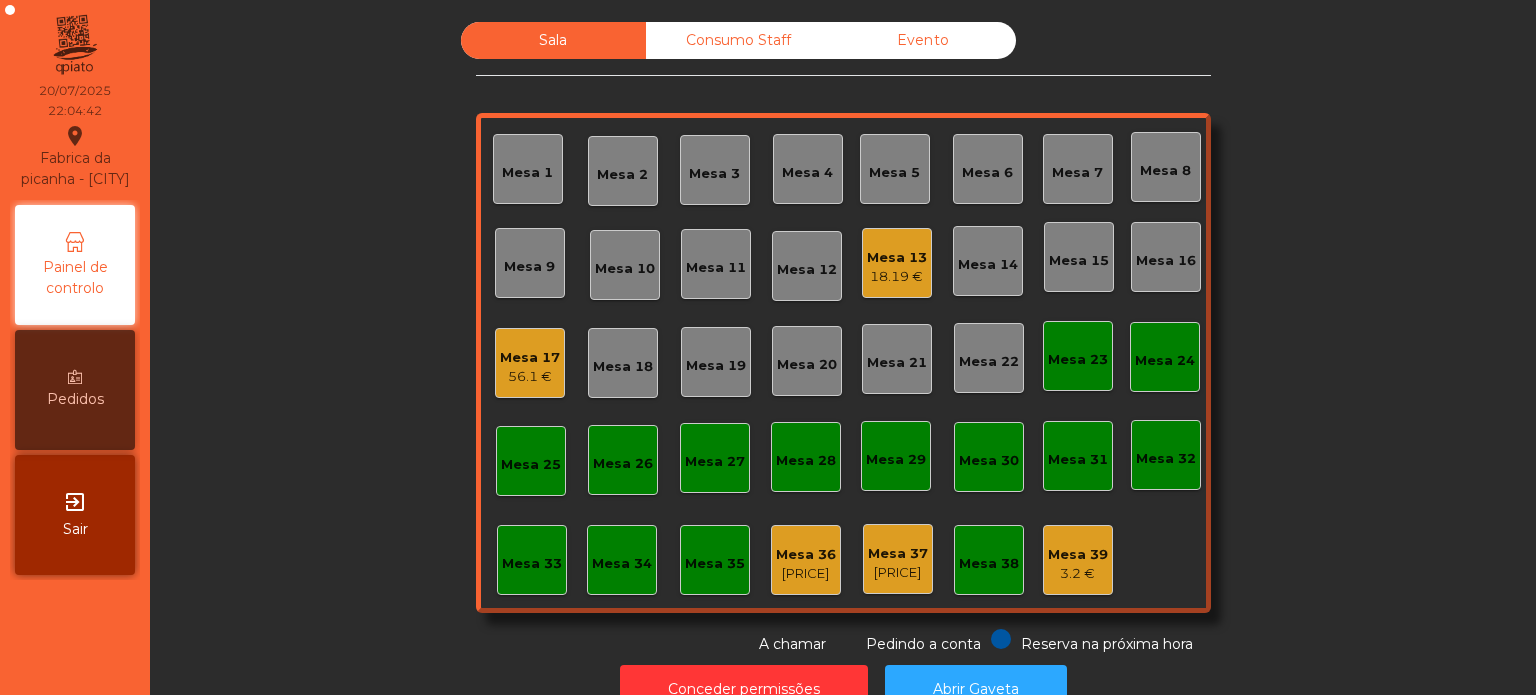 click on "Mesa 33" 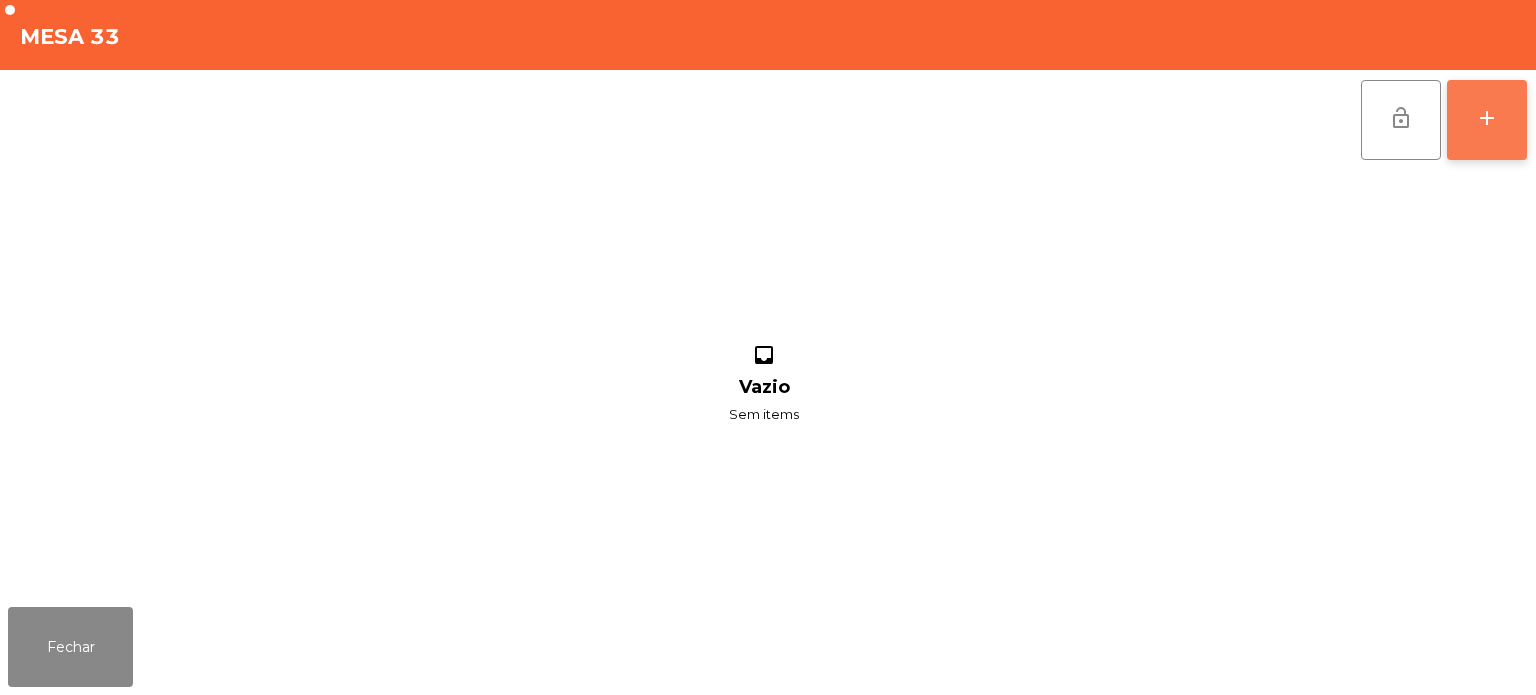 click on "add" 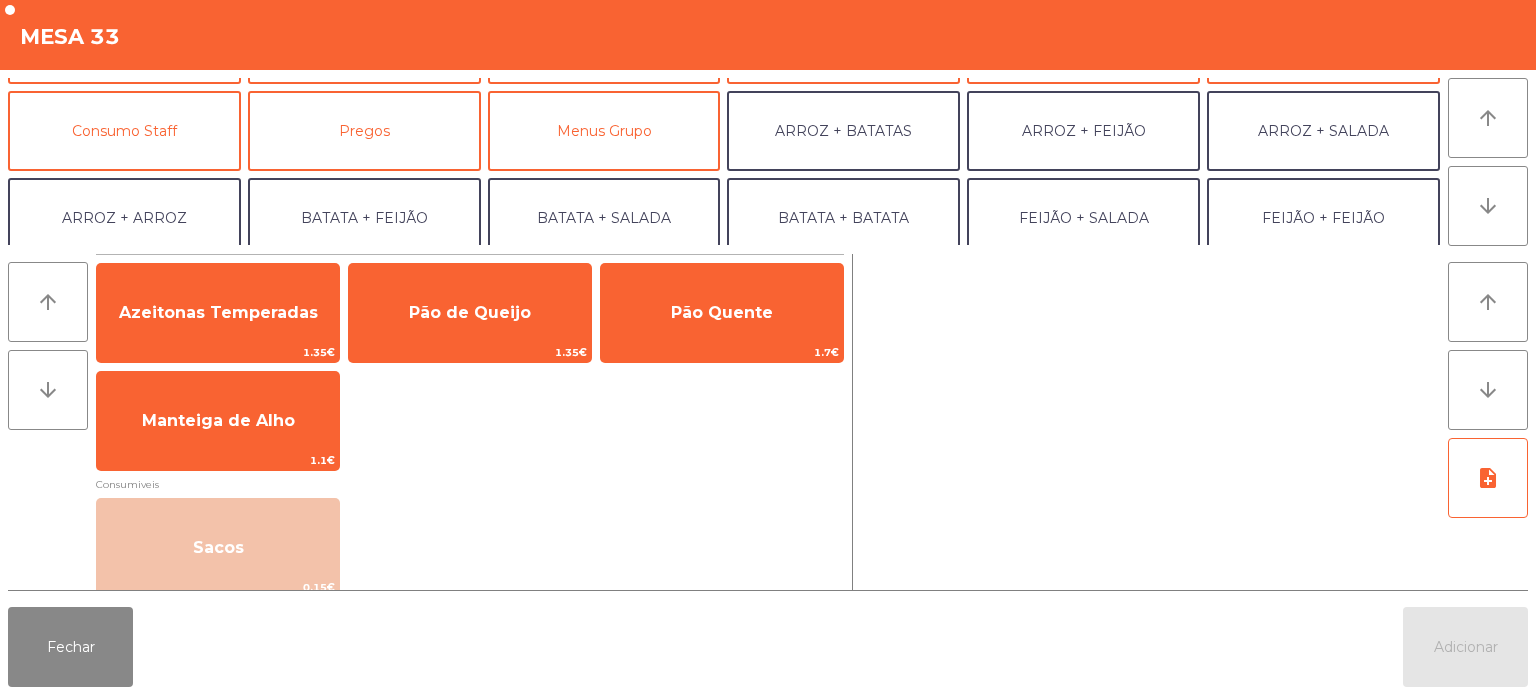 scroll, scrollTop: 162, scrollLeft: 0, axis: vertical 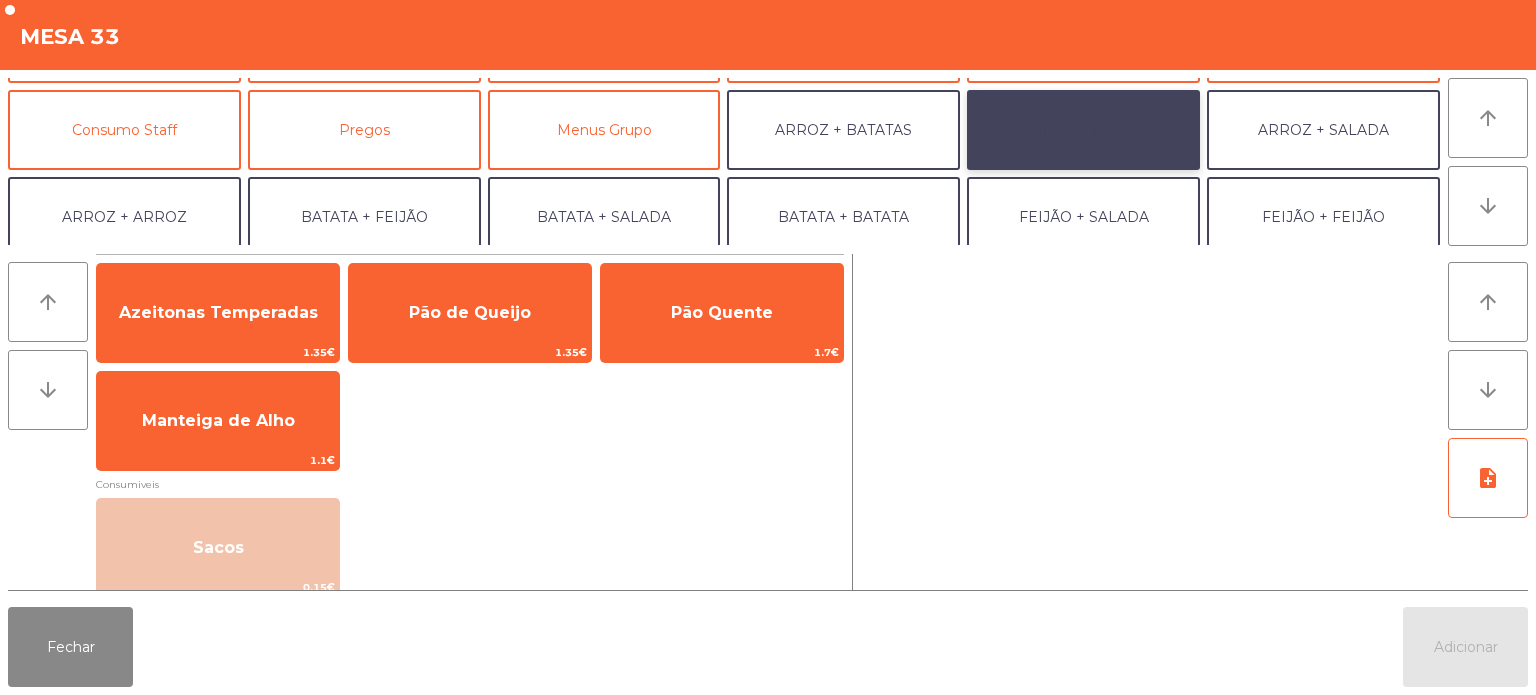 click on "ARROZ + FEIJÃO" 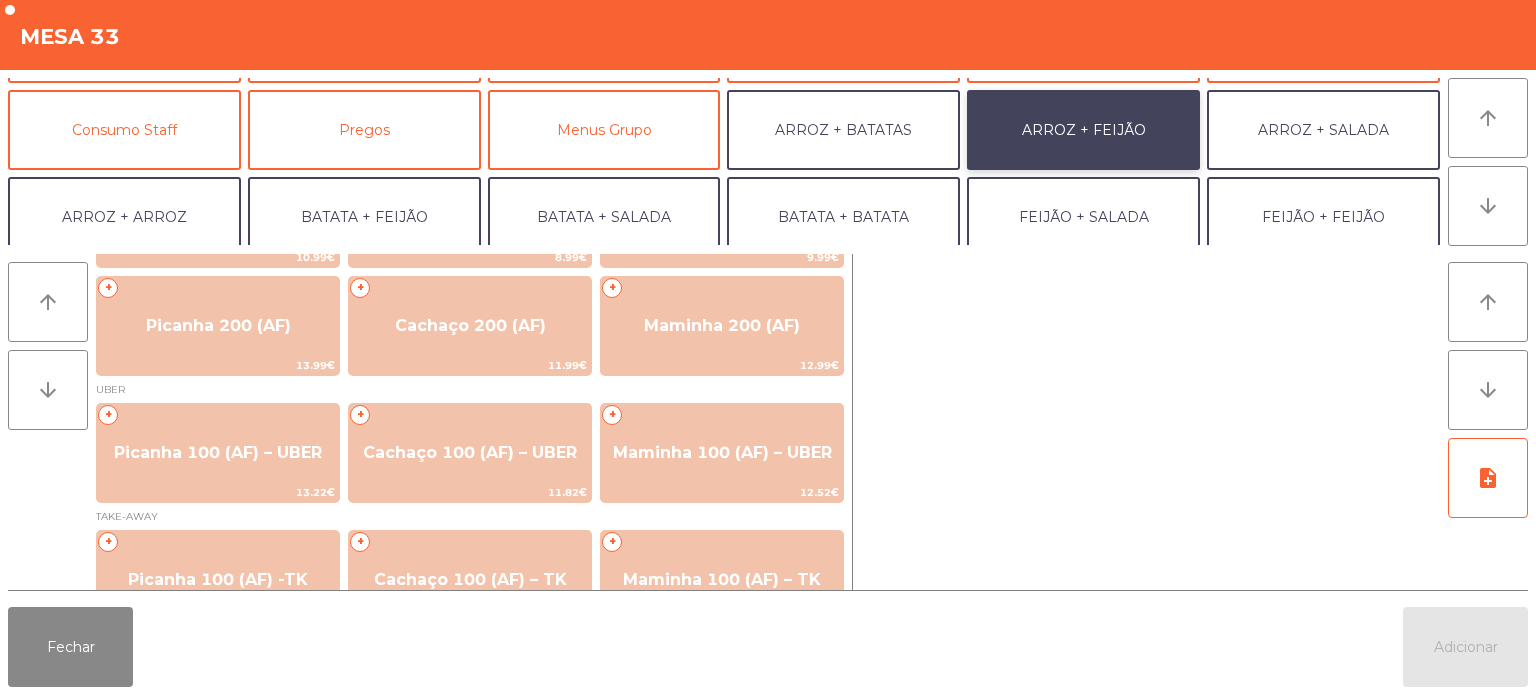 scroll, scrollTop: 96, scrollLeft: 0, axis: vertical 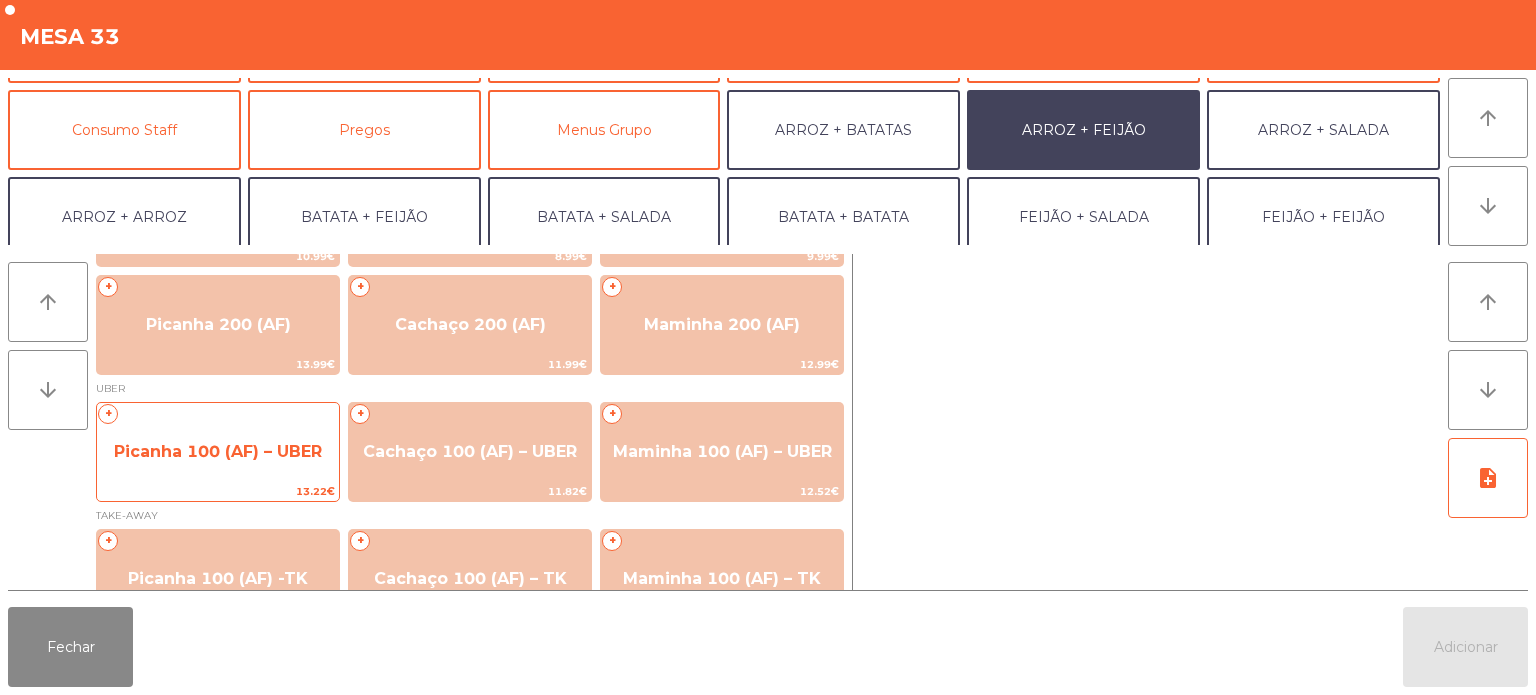 click on "Picanha 100 (AF) – UBER" 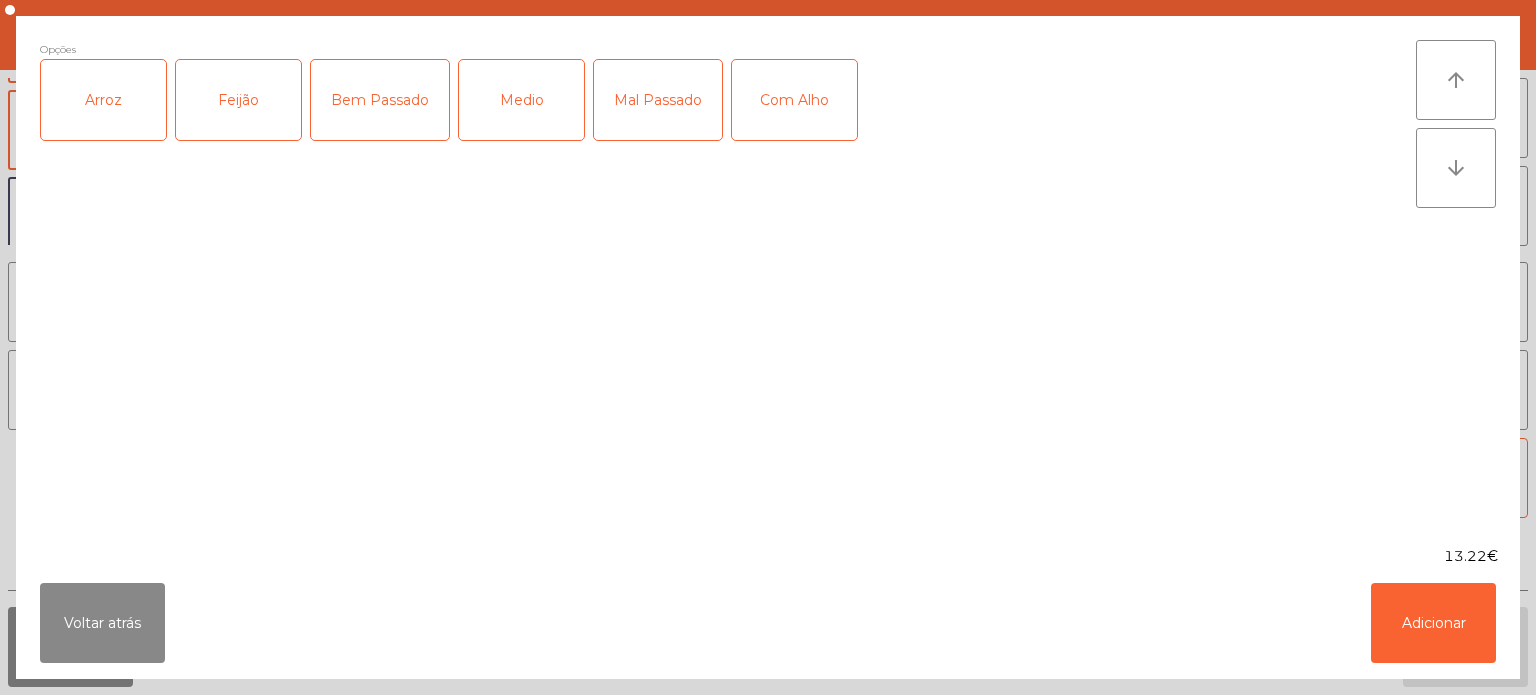 click on "Arroz" 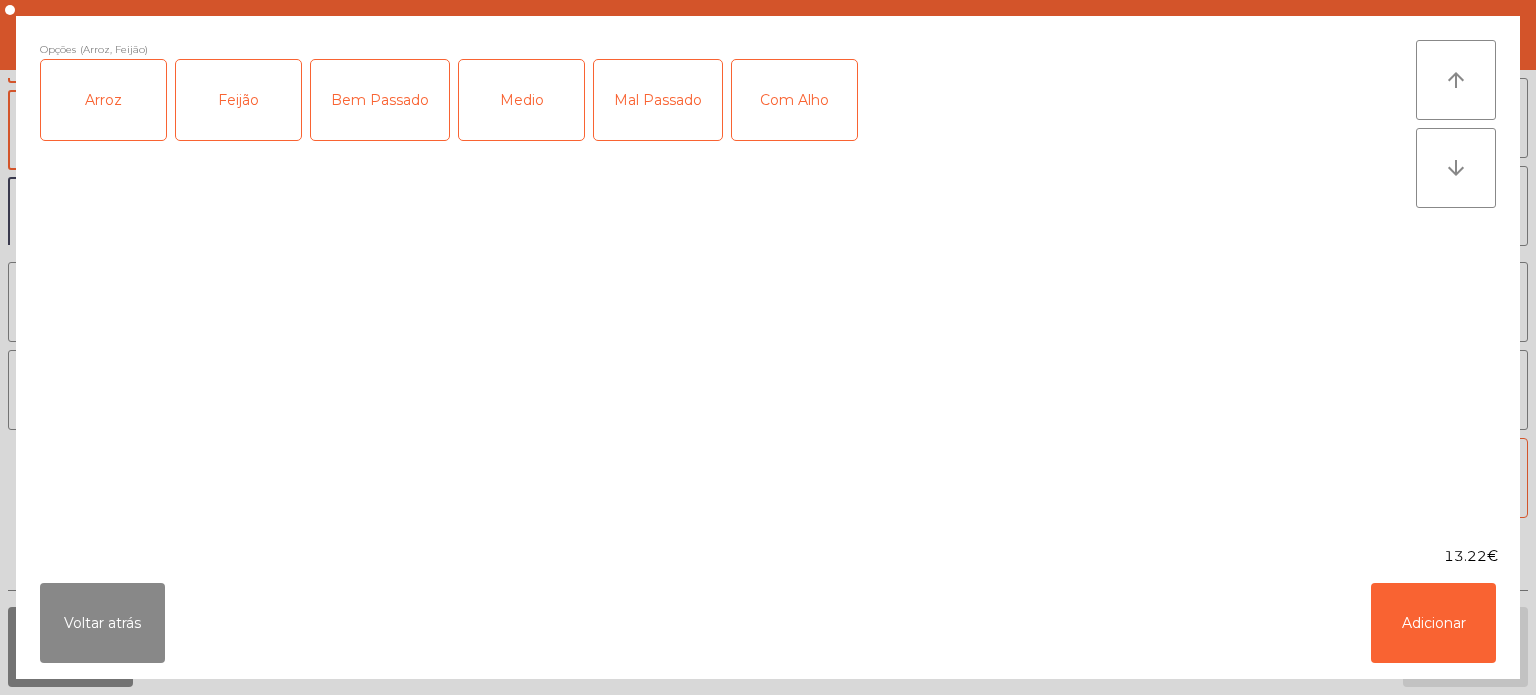 click on "Mal Passado" 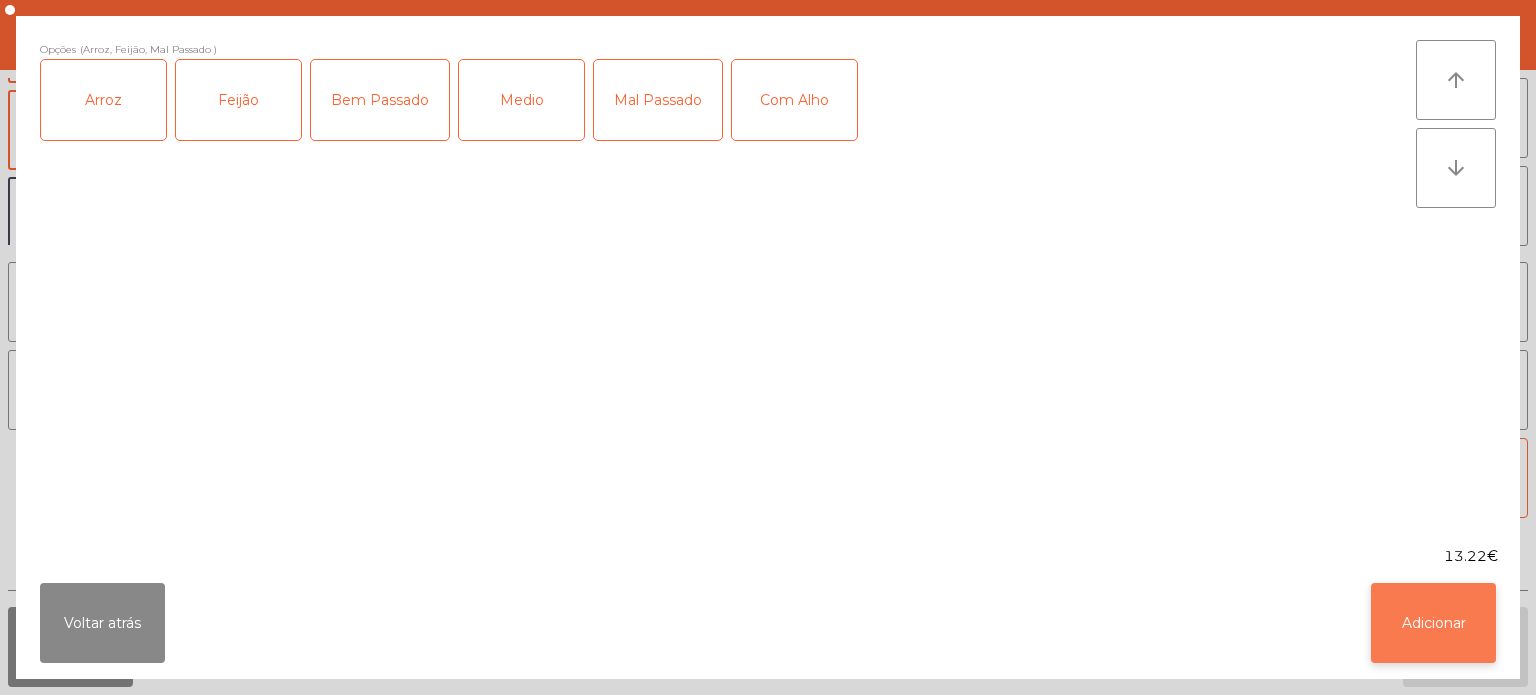 click on "Adicionar" 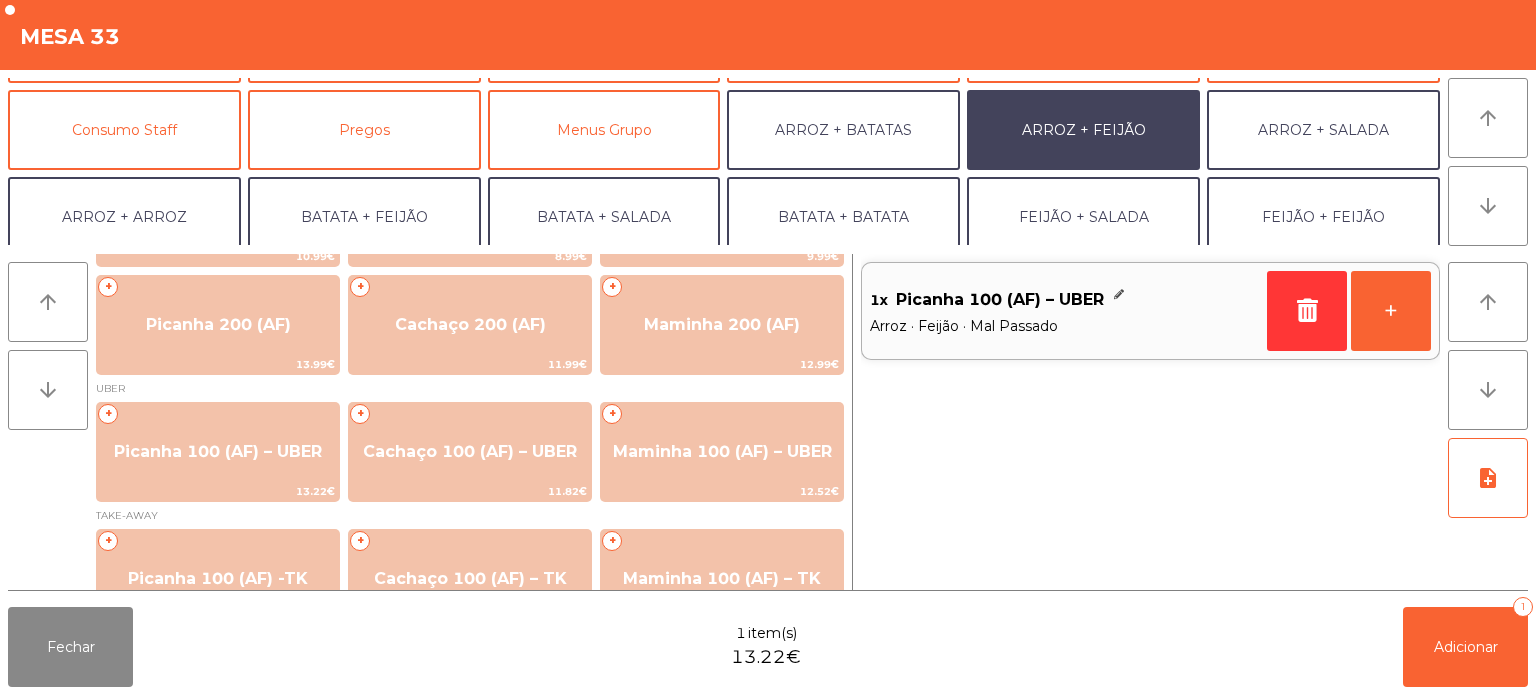 scroll, scrollTop: 260, scrollLeft: 0, axis: vertical 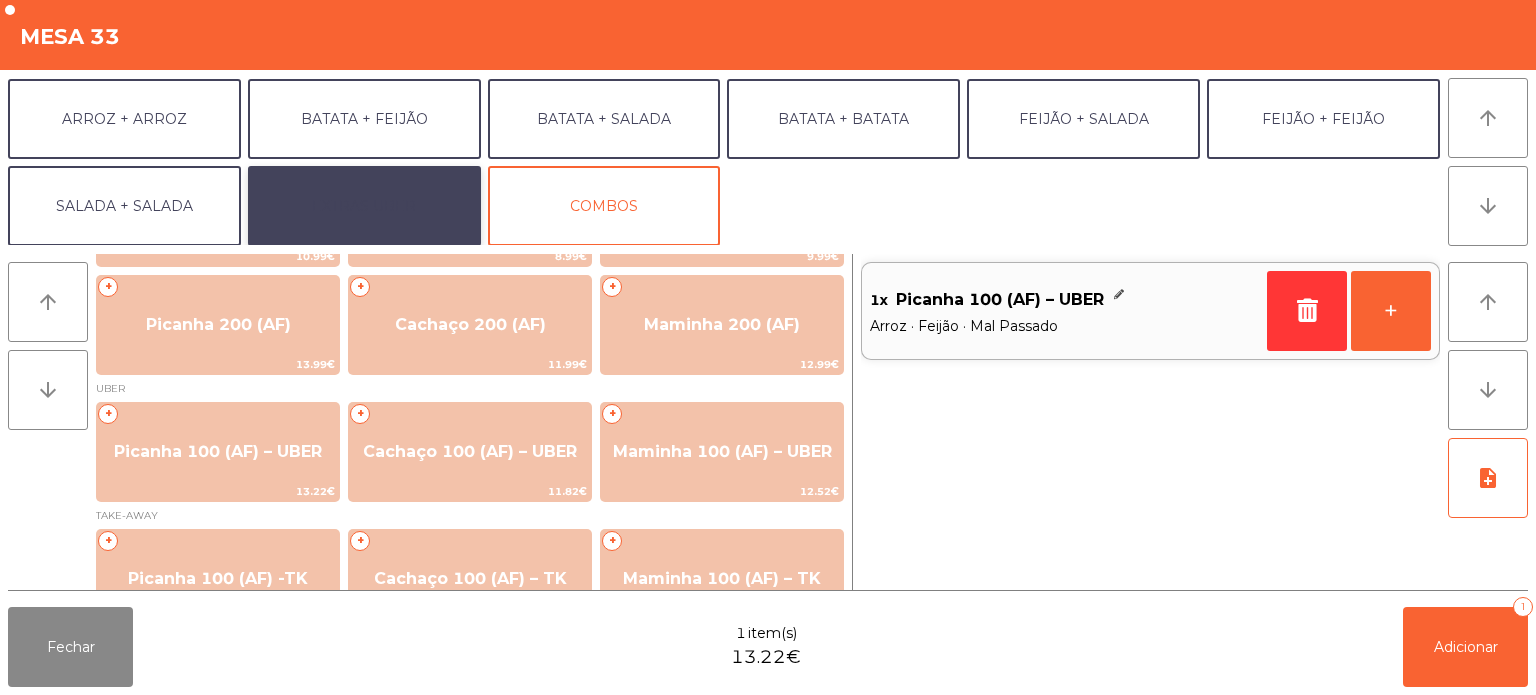 click on "EXTRAS UBER" 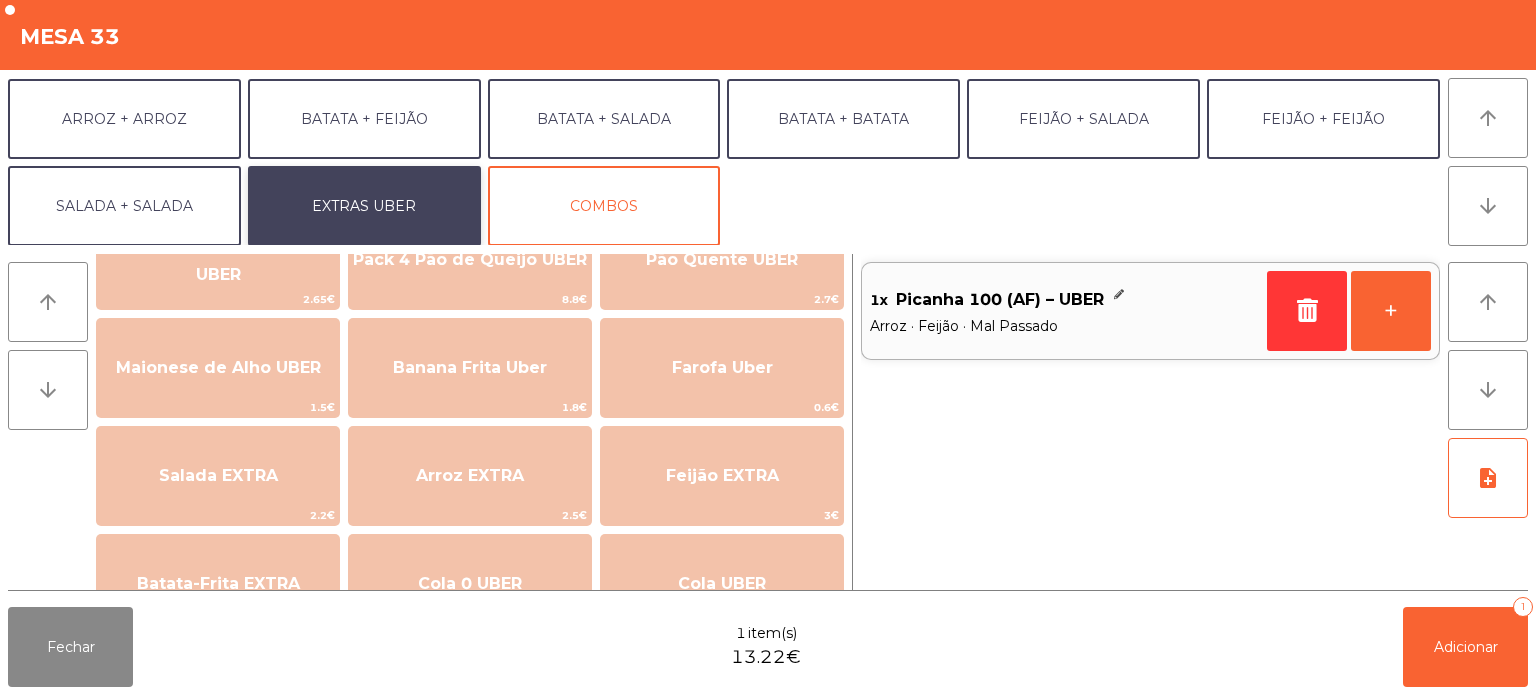 scroll, scrollTop: 85, scrollLeft: 0, axis: vertical 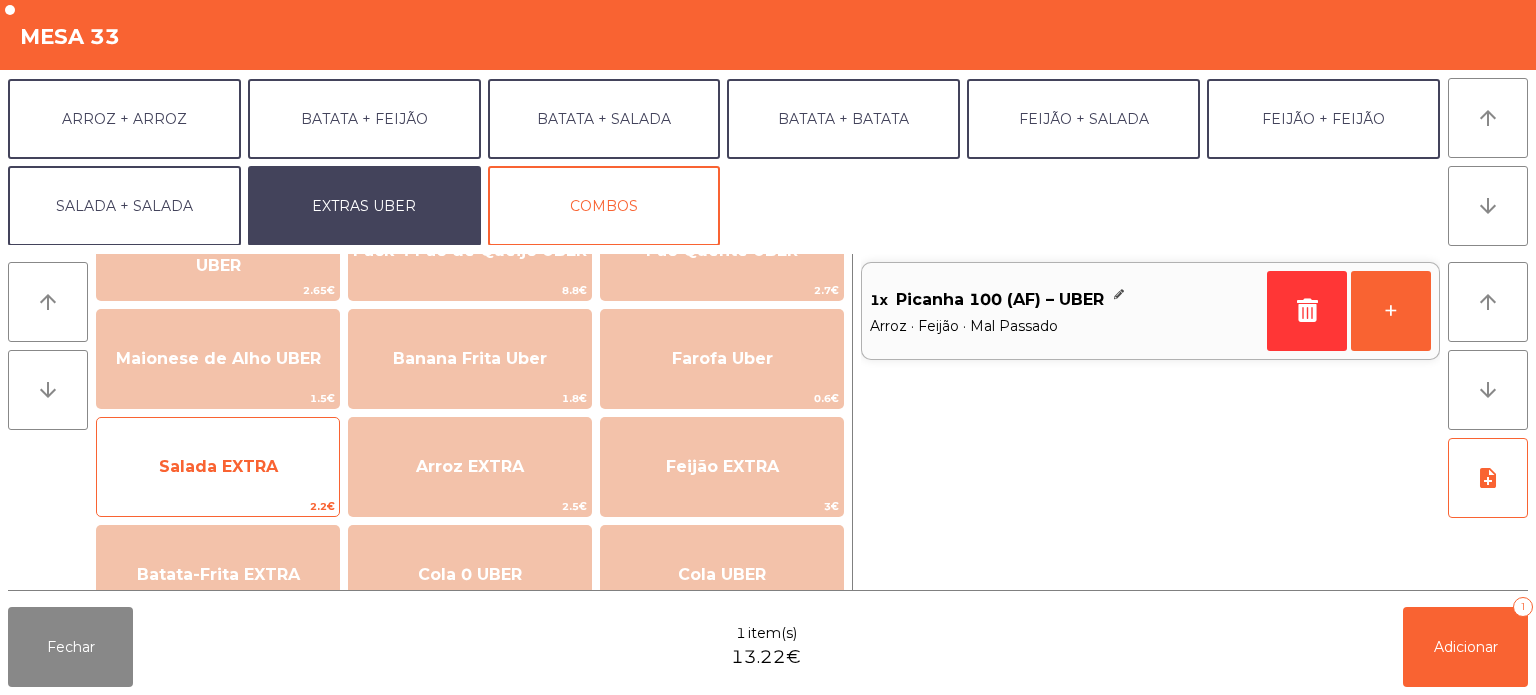 click on "Salada EXTRA   2.2€" 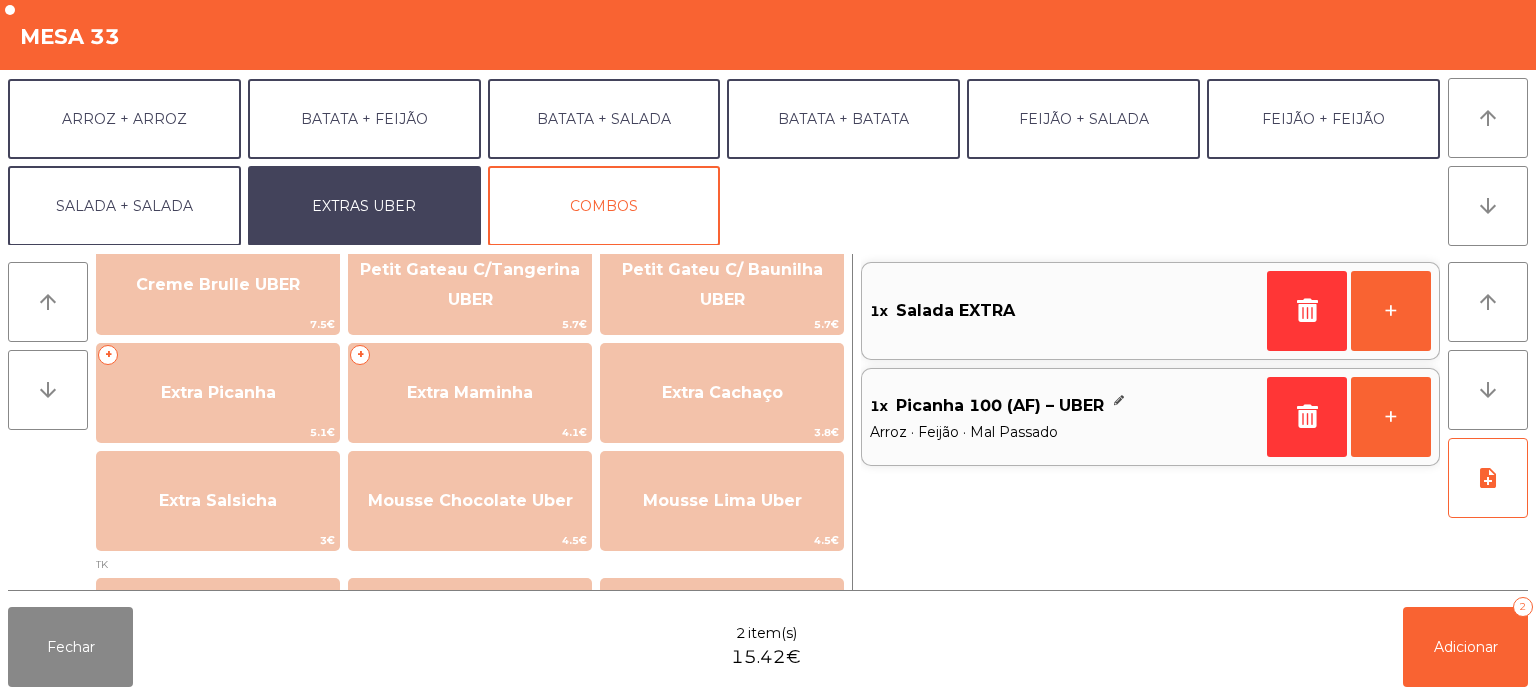 scroll, scrollTop: 485, scrollLeft: 0, axis: vertical 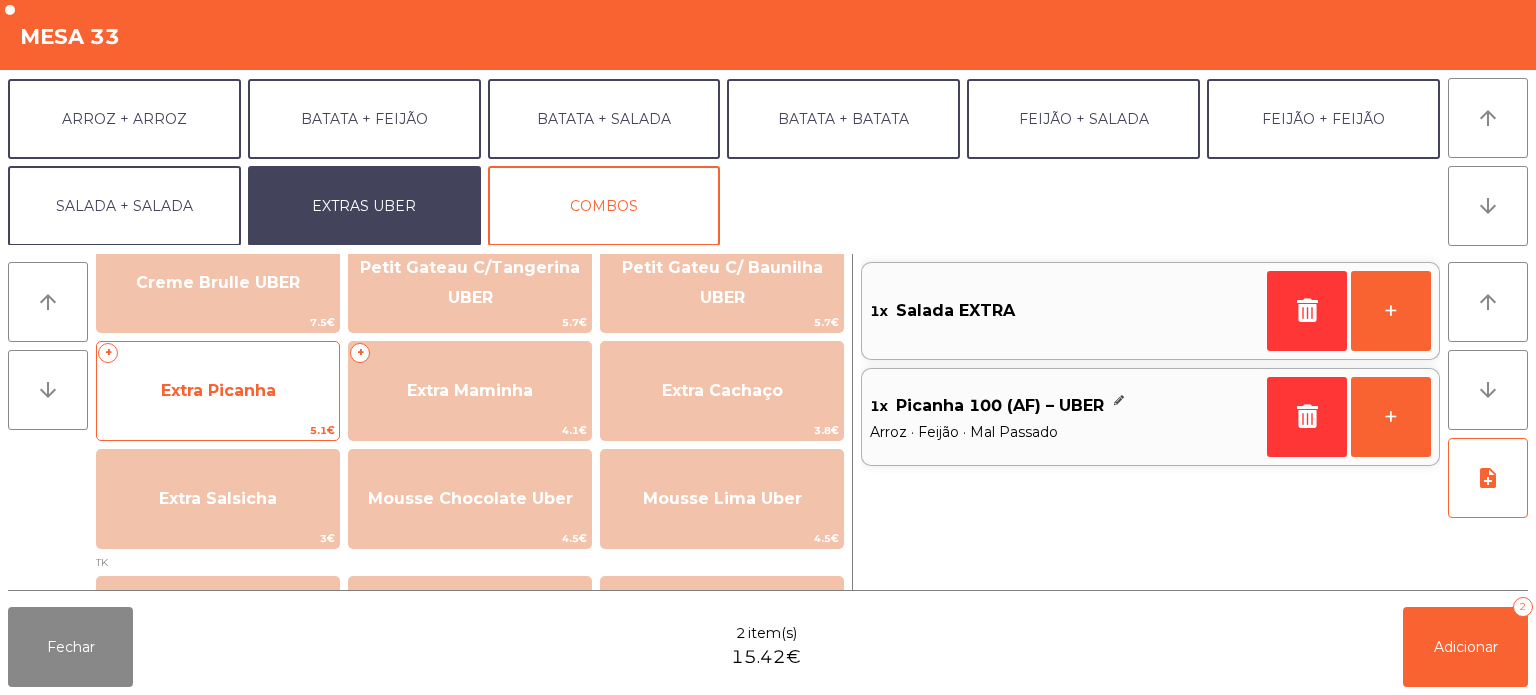 click on "Extra Picanha" 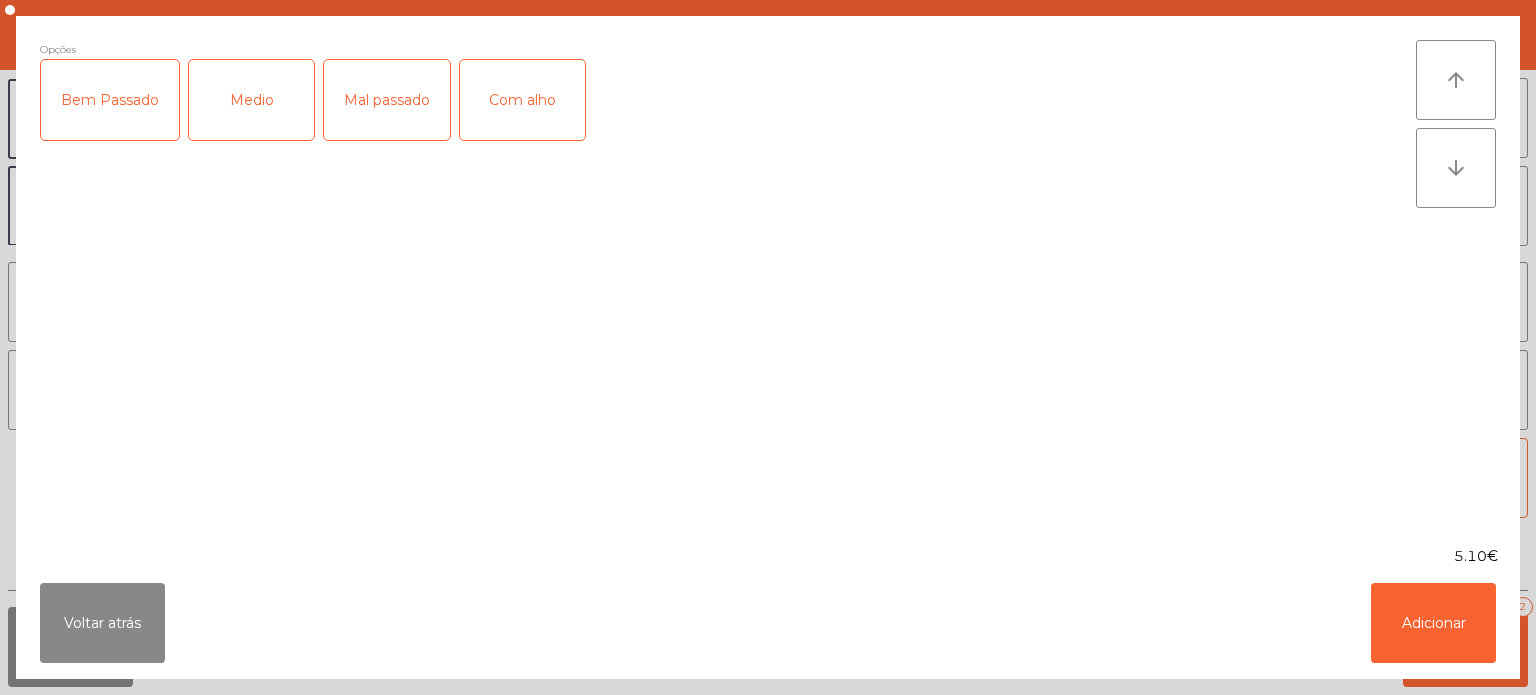 click on "Mal passado" 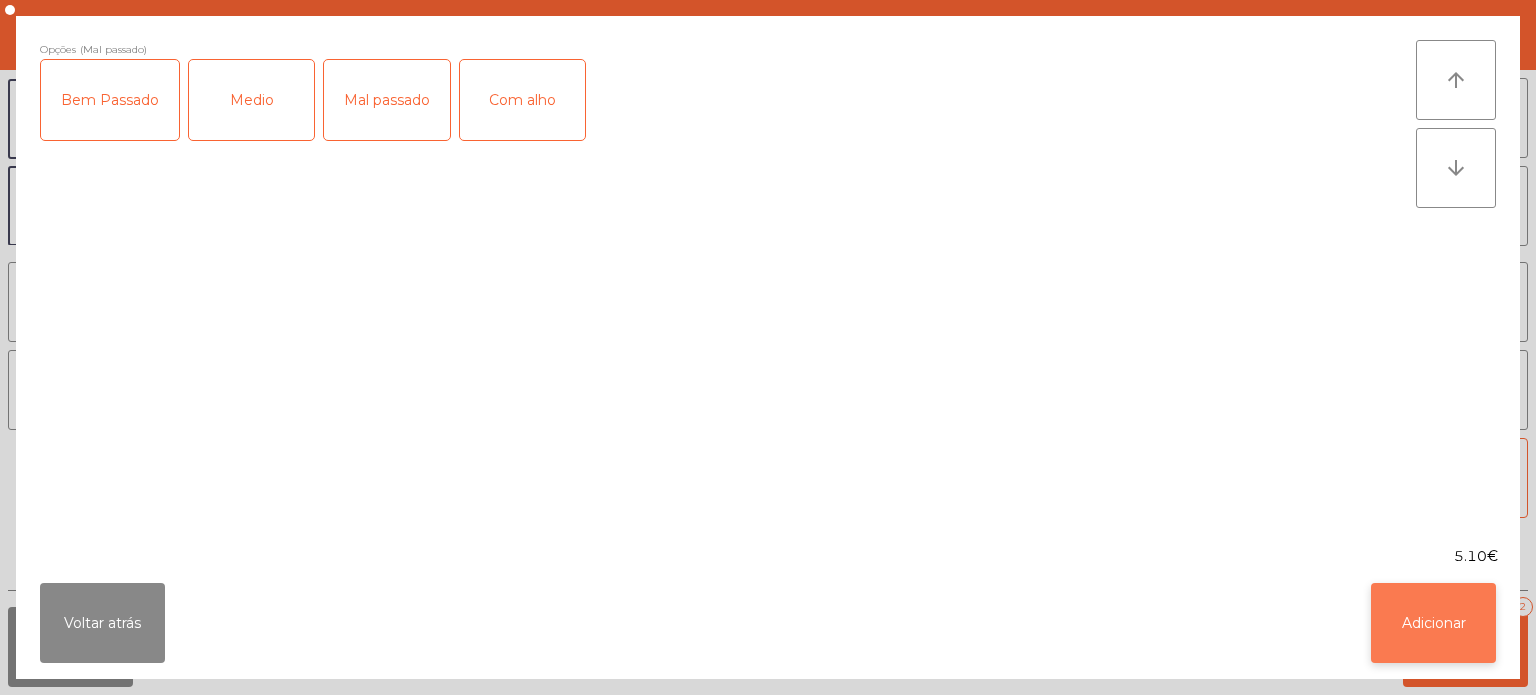 click on "Adicionar" 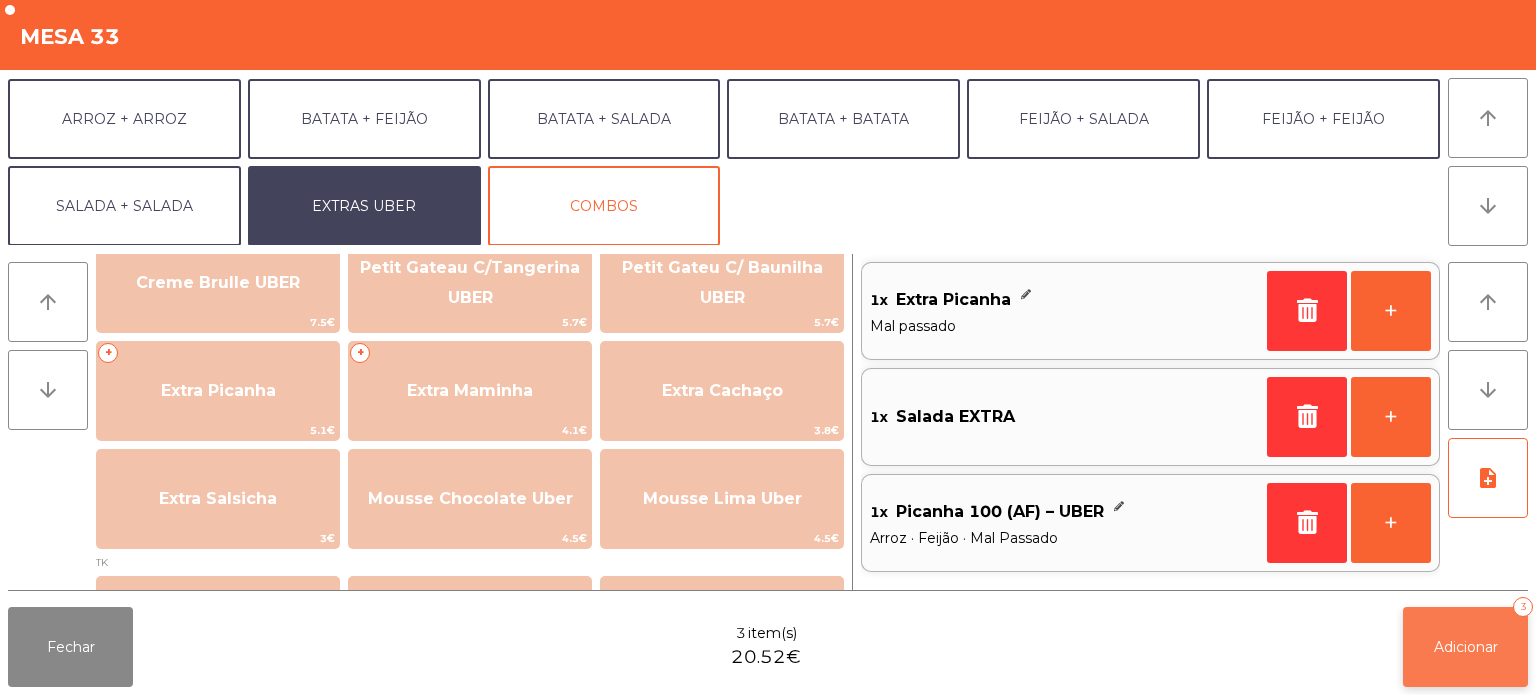 click on "Adicionar   3" 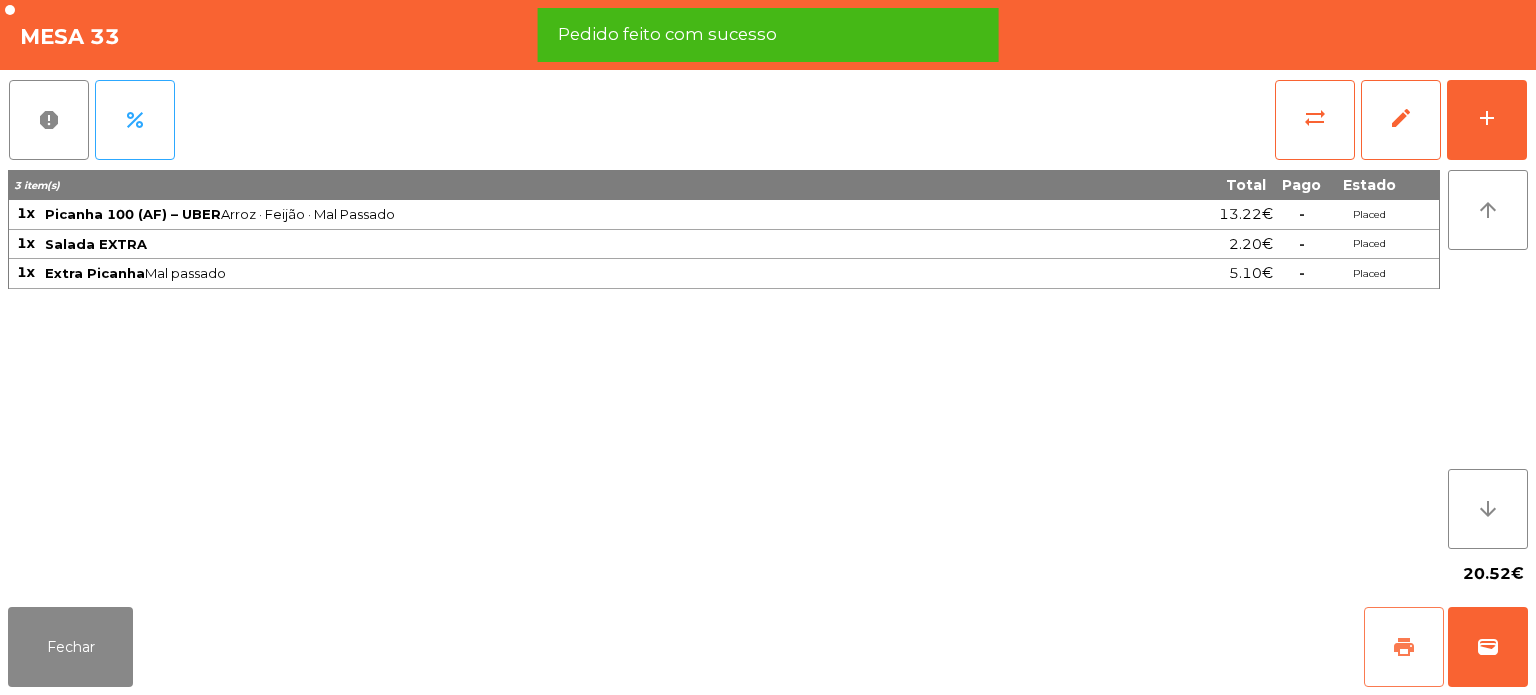 click on "print" 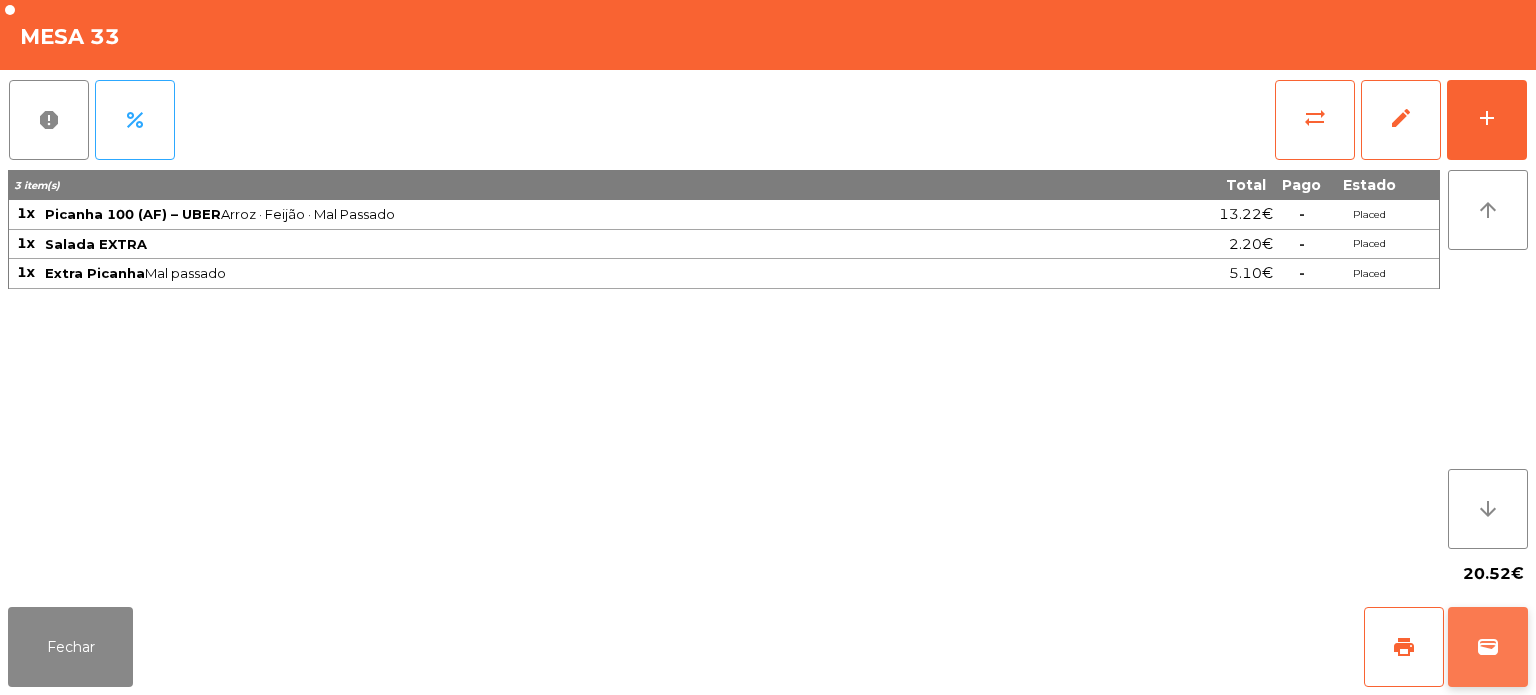 click on "wallet" 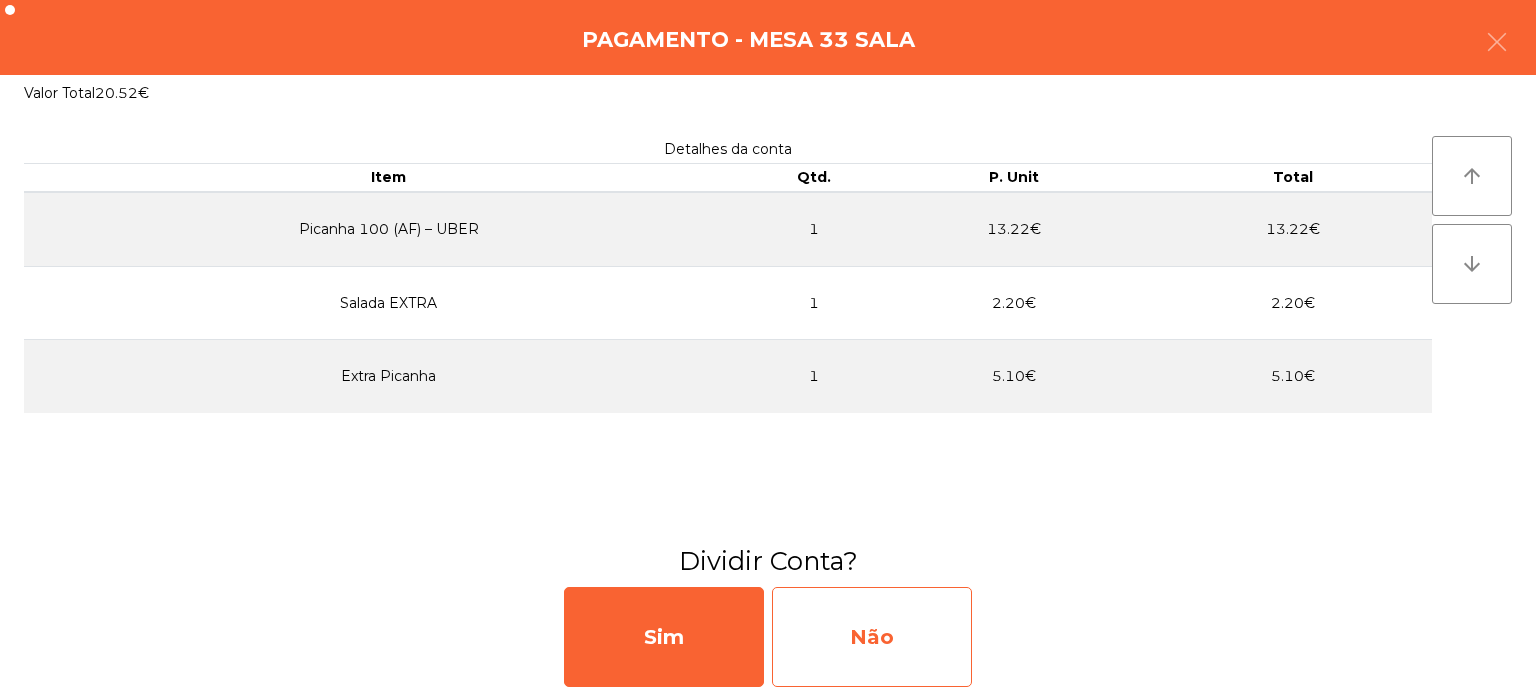 click on "Não" 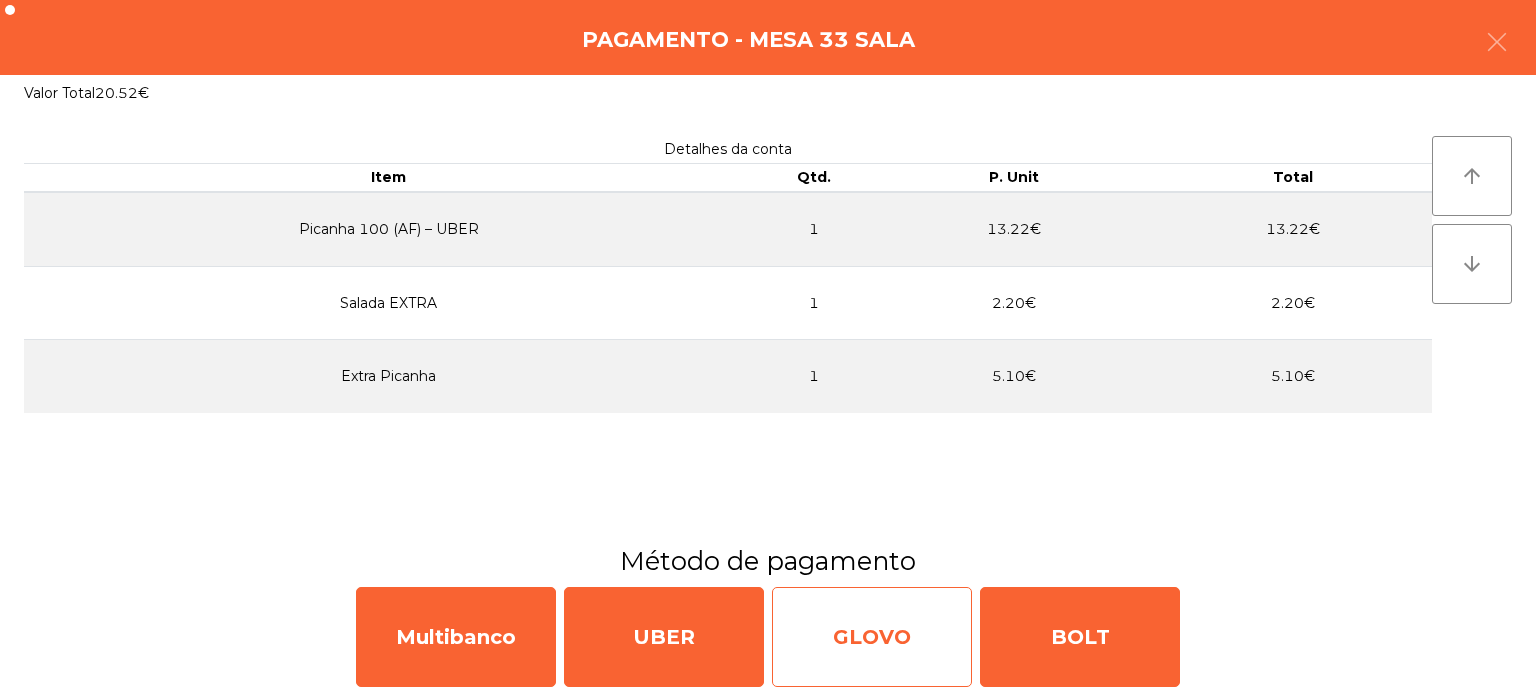 click on "GLOVO" 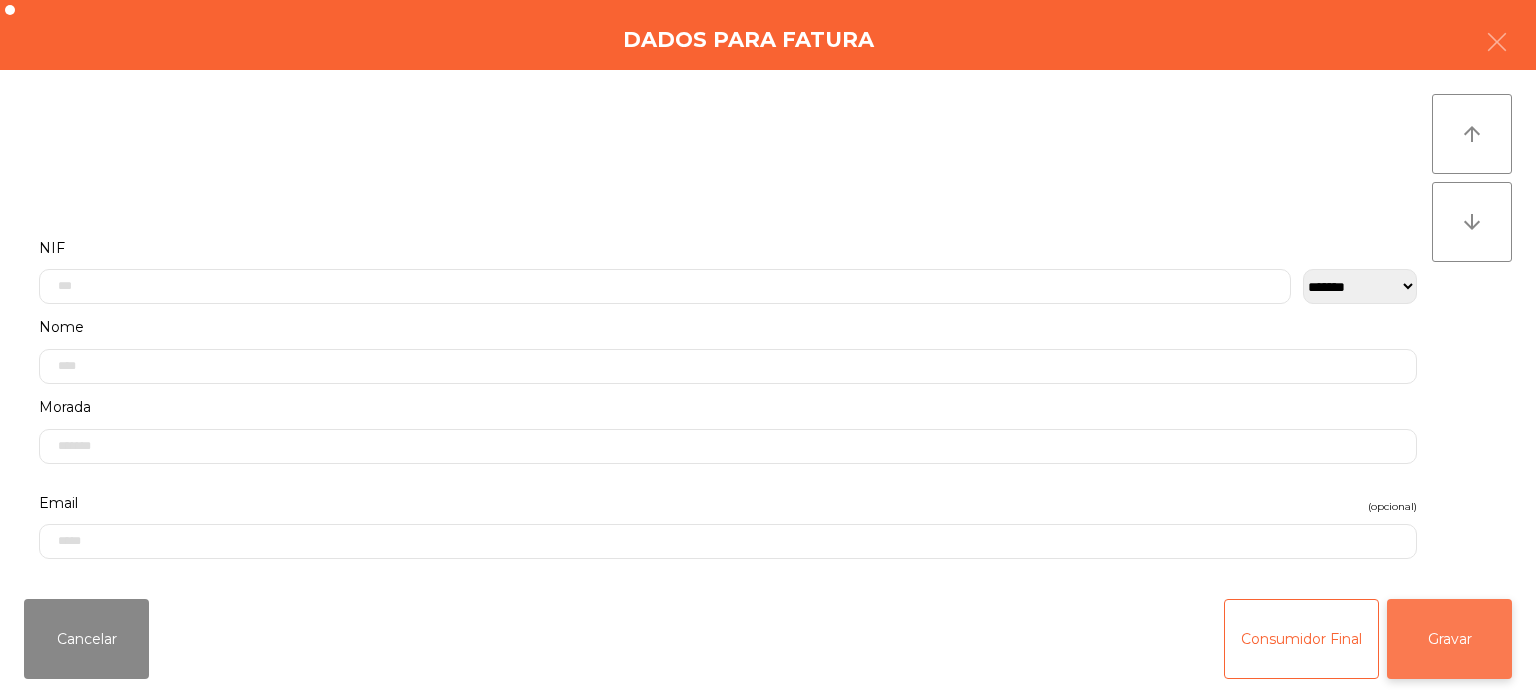 click on "Gravar" 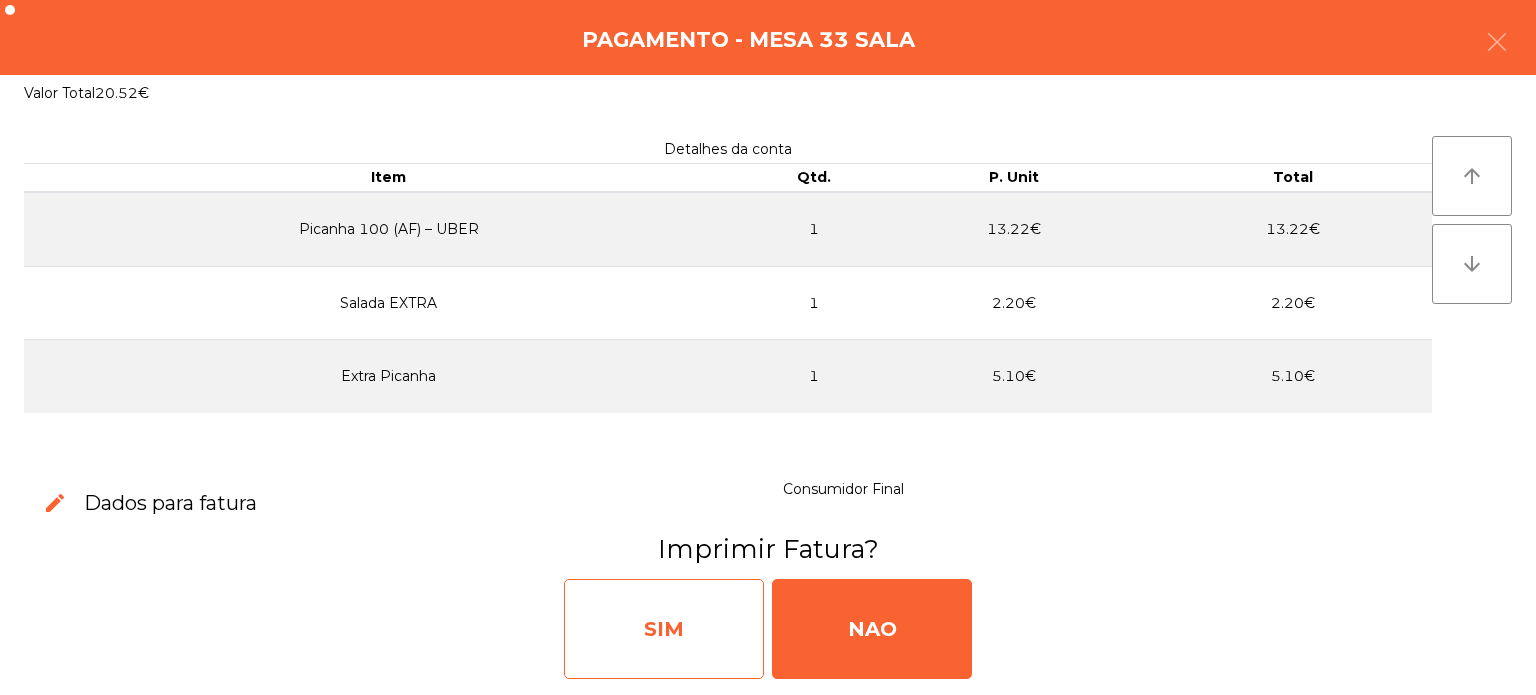click on "SIM" 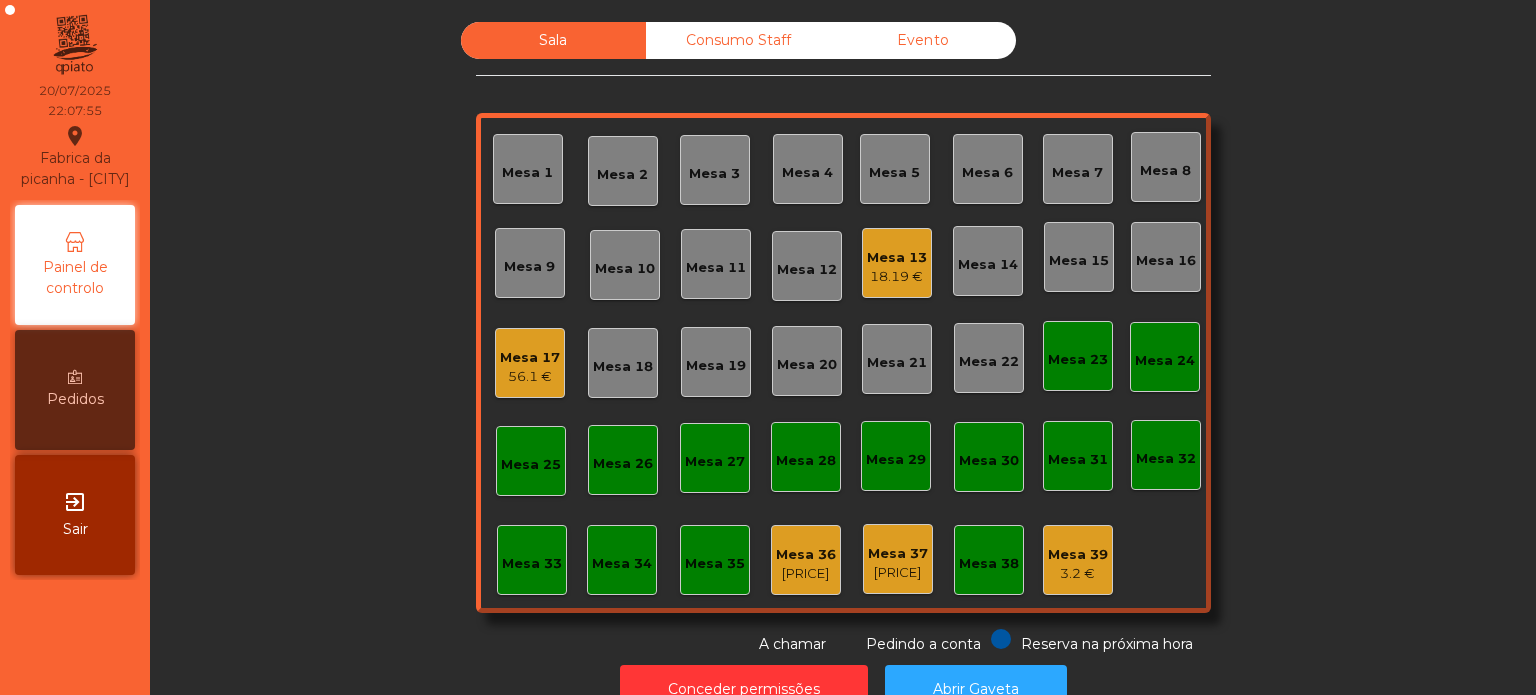 click on "Mesa 27" 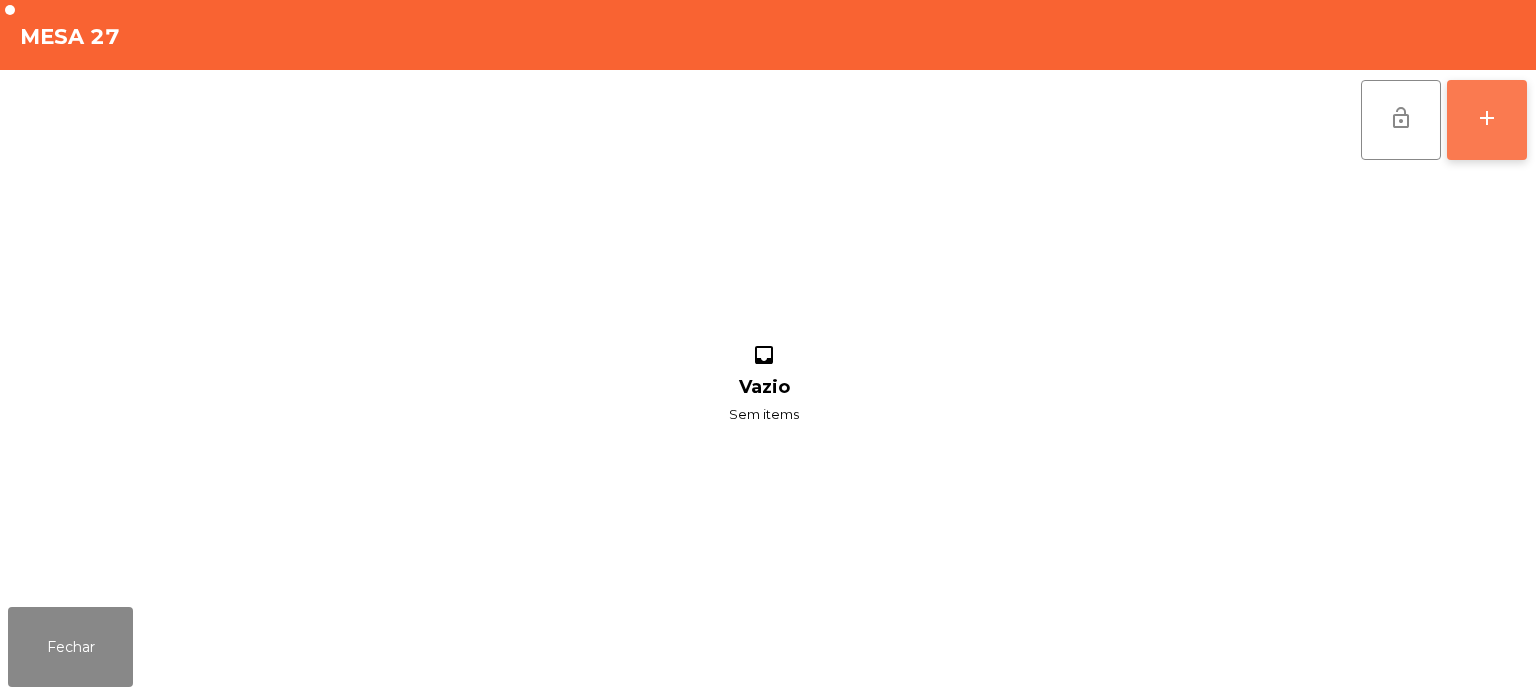 click on "add" 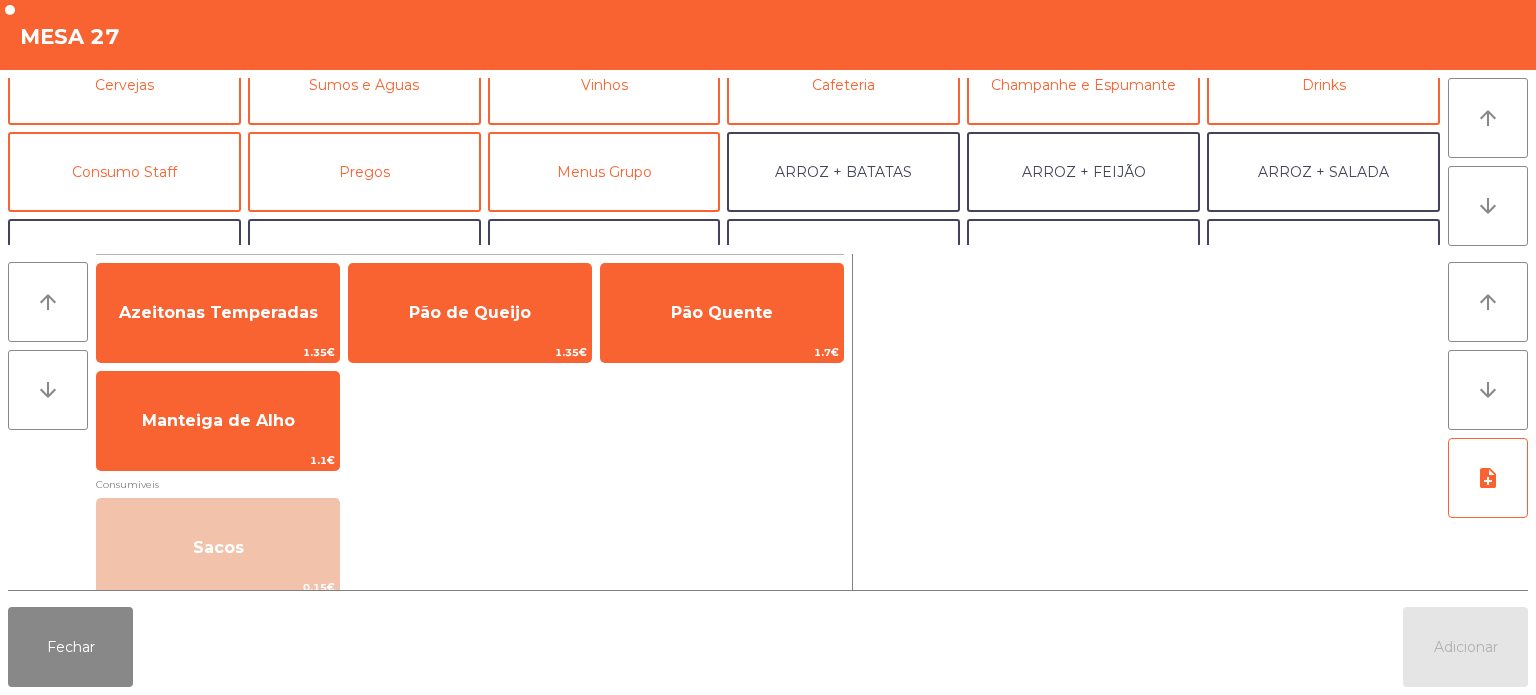 scroll, scrollTop: 126, scrollLeft: 0, axis: vertical 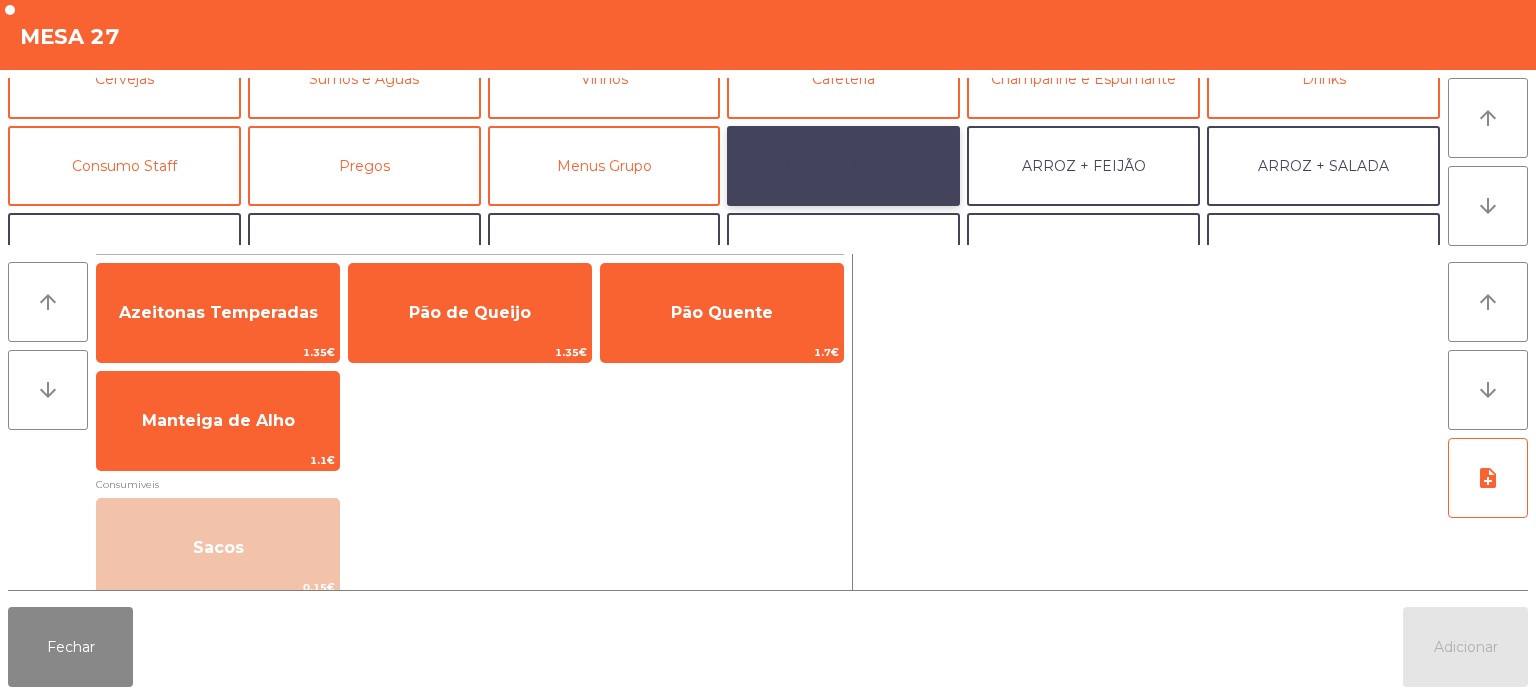 click on "ARROZ + BATATAS" 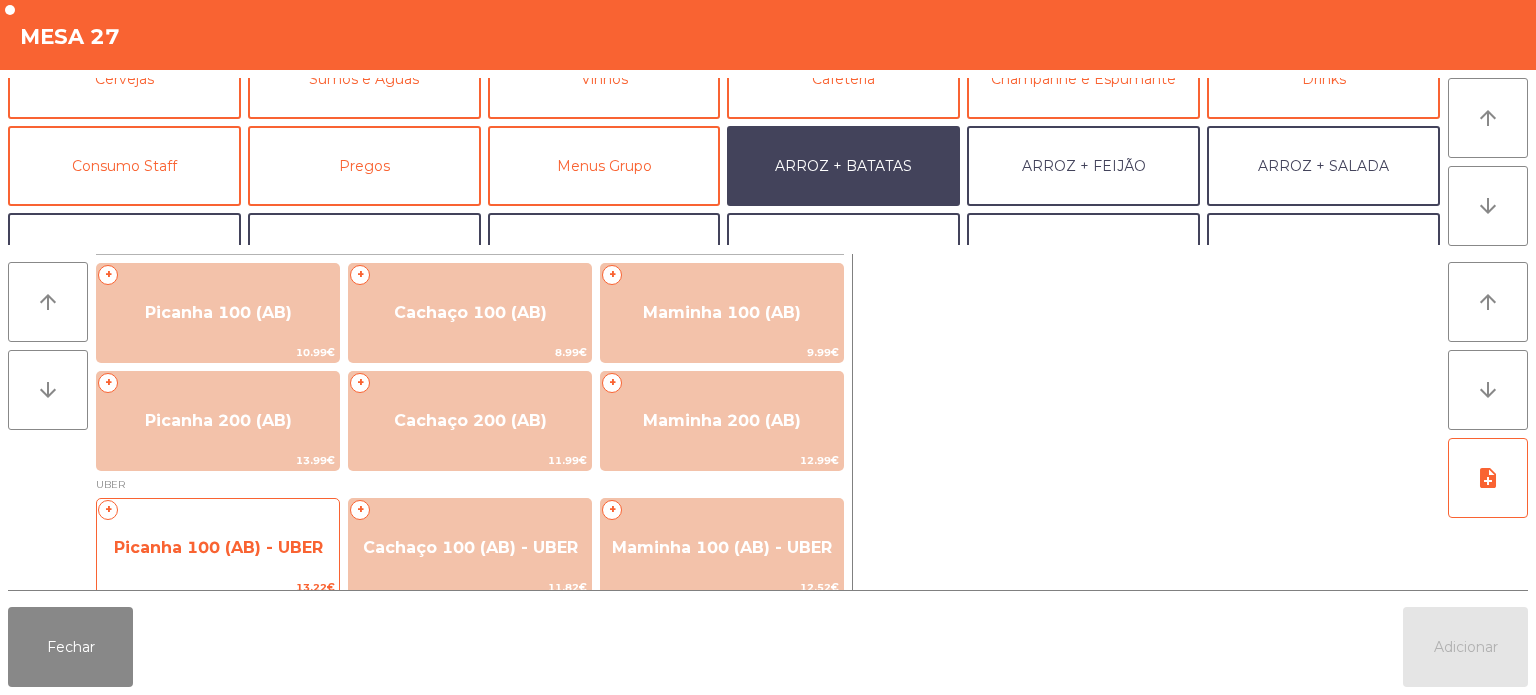 click on "Picanha 100 (AB) - UBER" 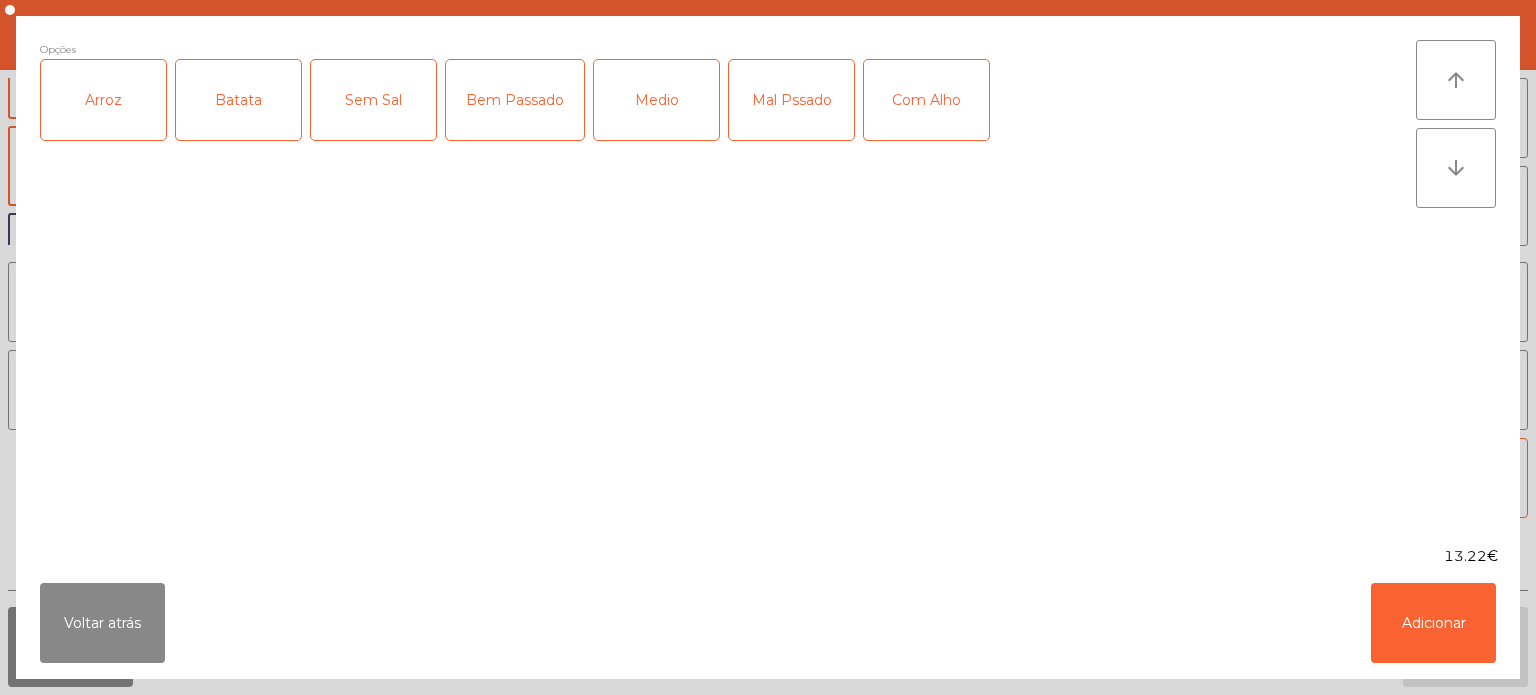 click on "Arroz" 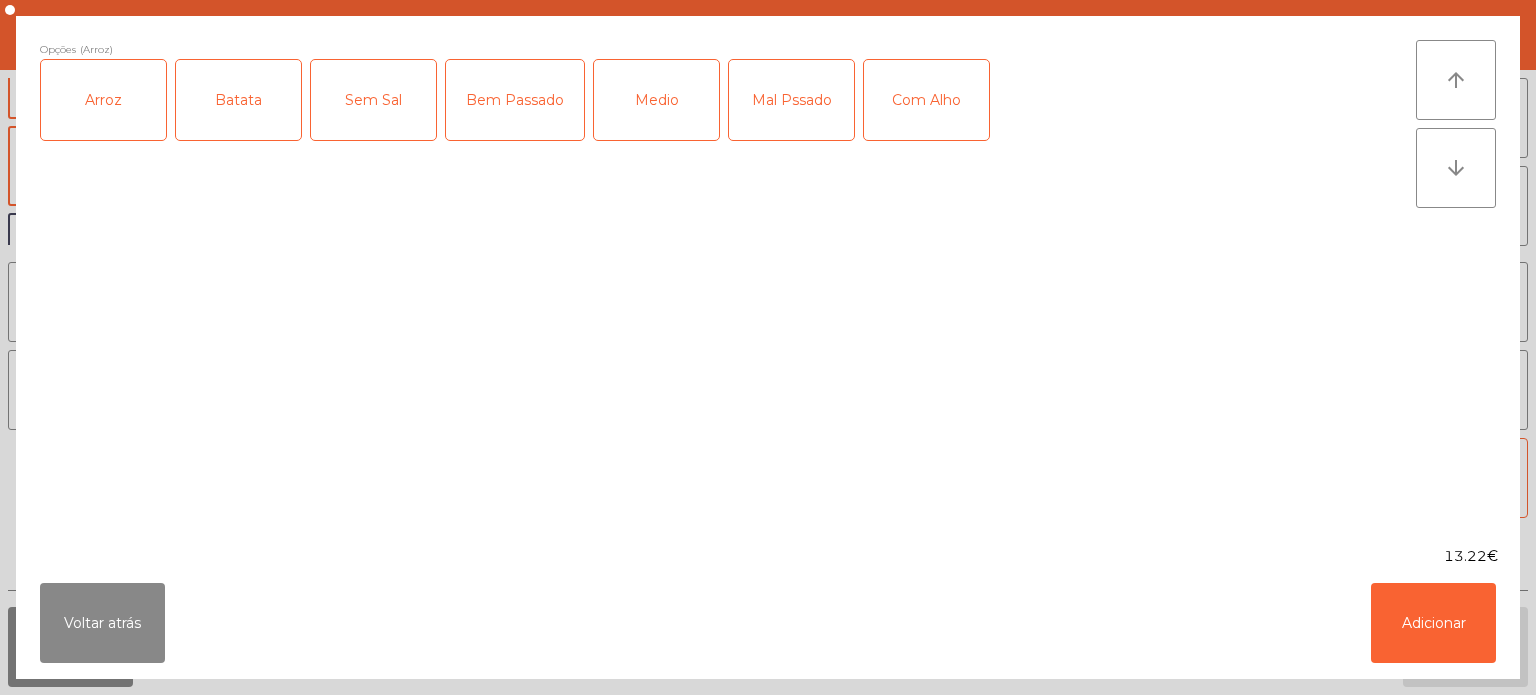 click on "Batata" 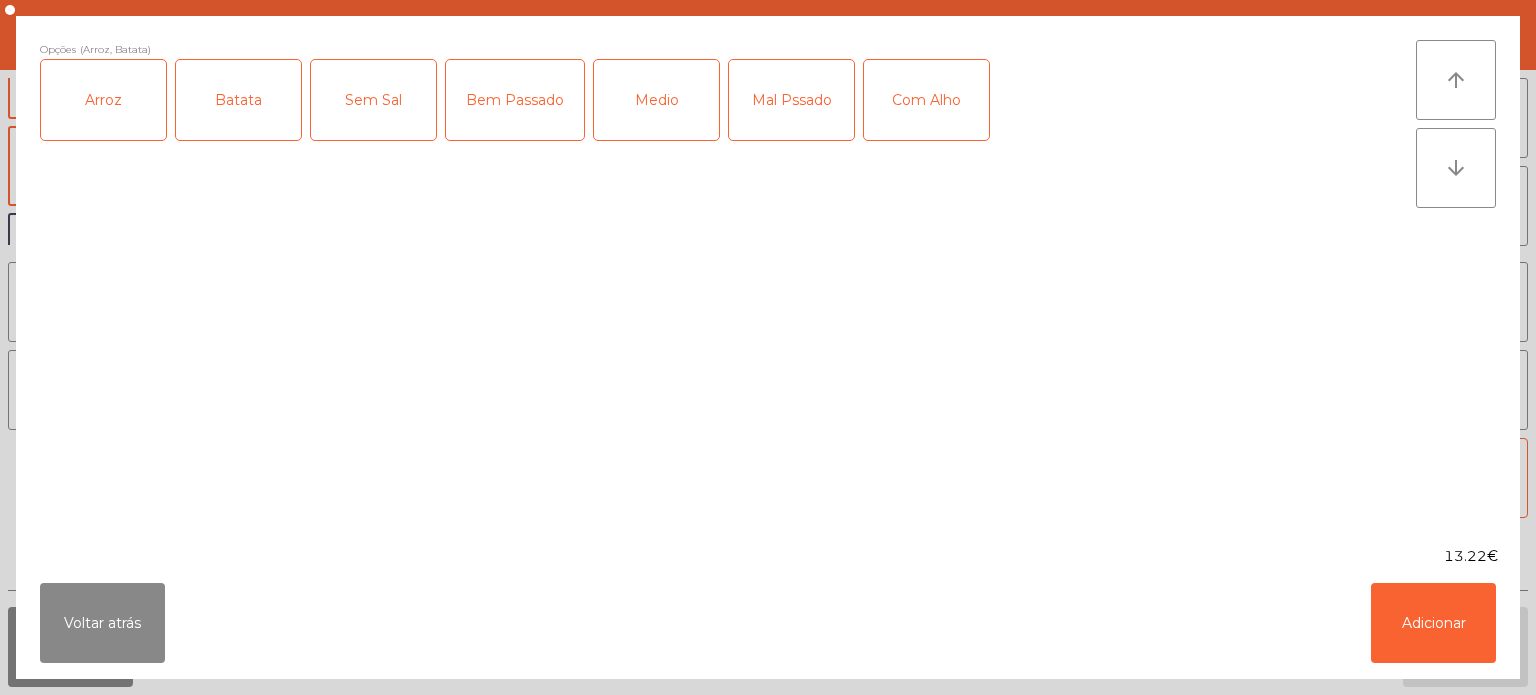 click on "Bem Passado" 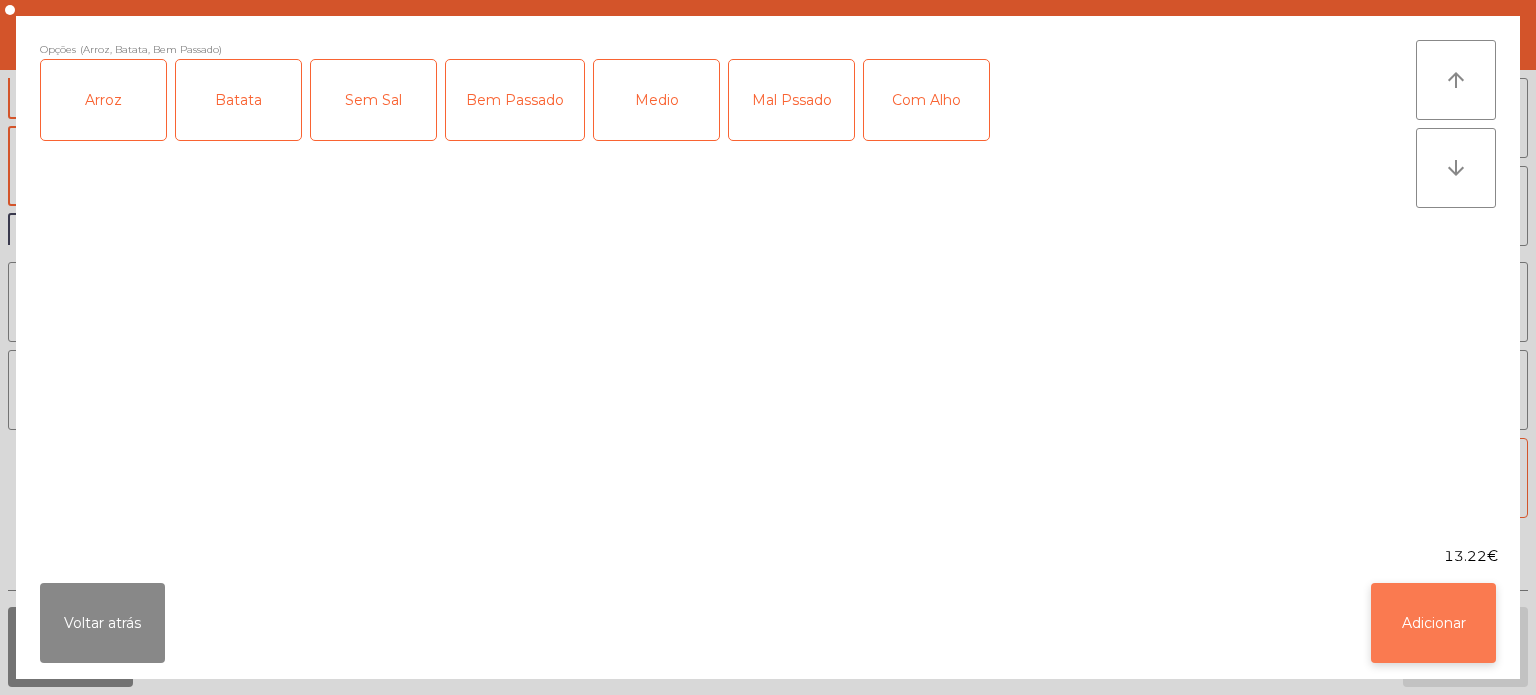 click on "Adicionar" 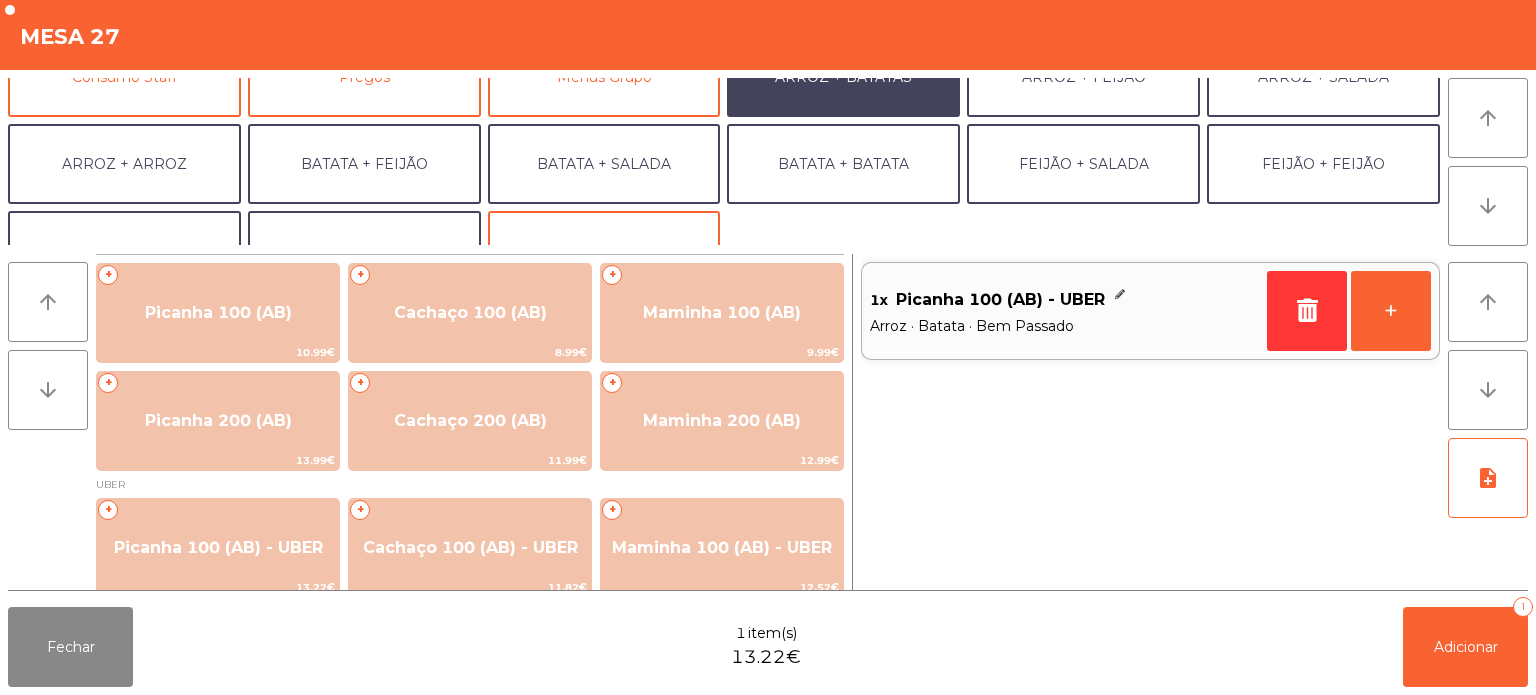scroll, scrollTop: 260, scrollLeft: 0, axis: vertical 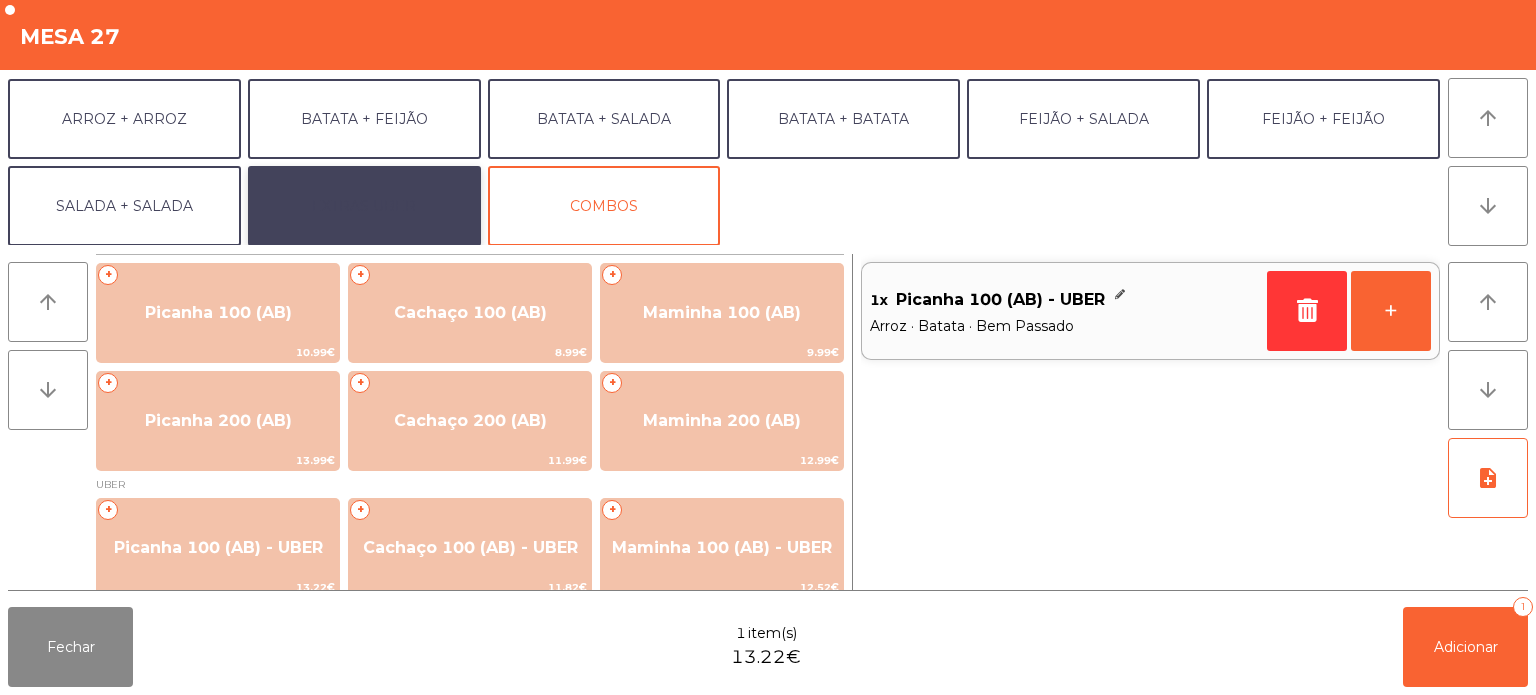 click on "EXTRAS UBER" 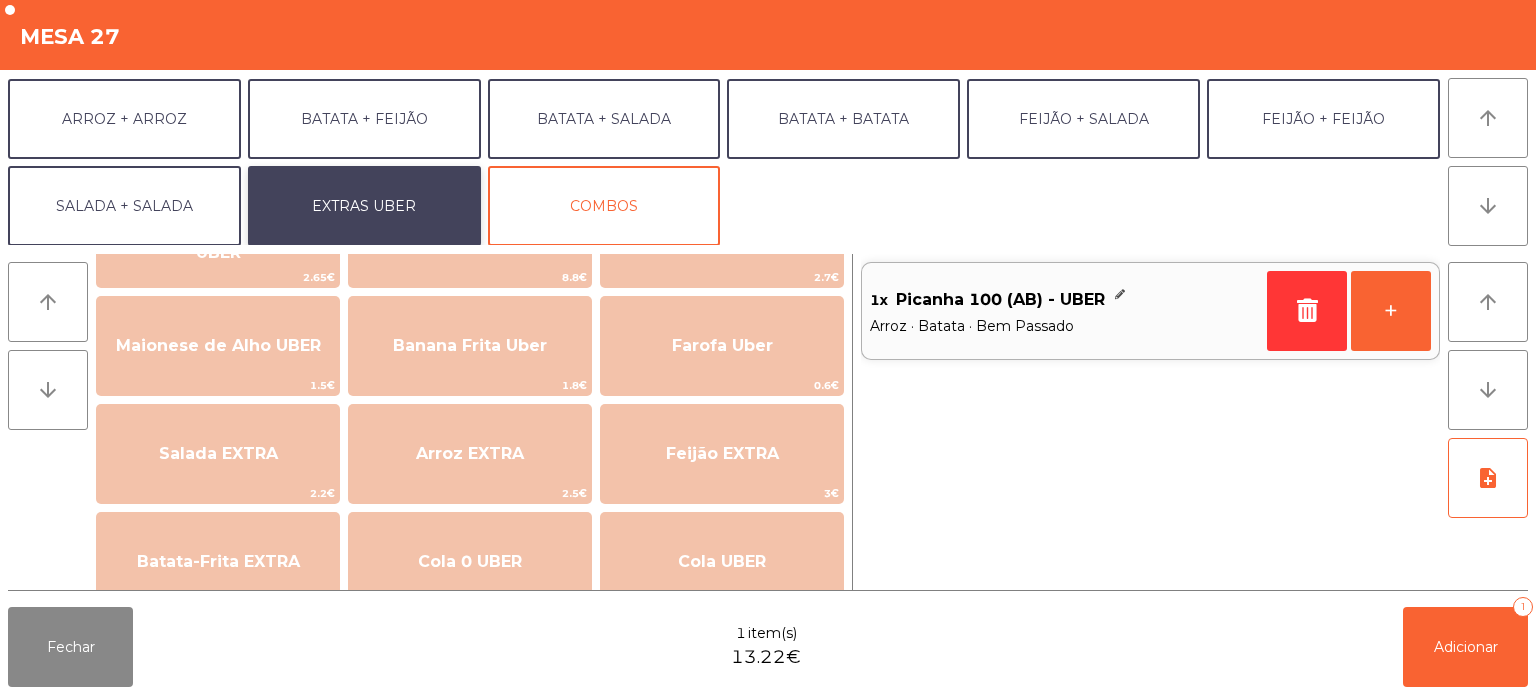 scroll, scrollTop: 97, scrollLeft: 0, axis: vertical 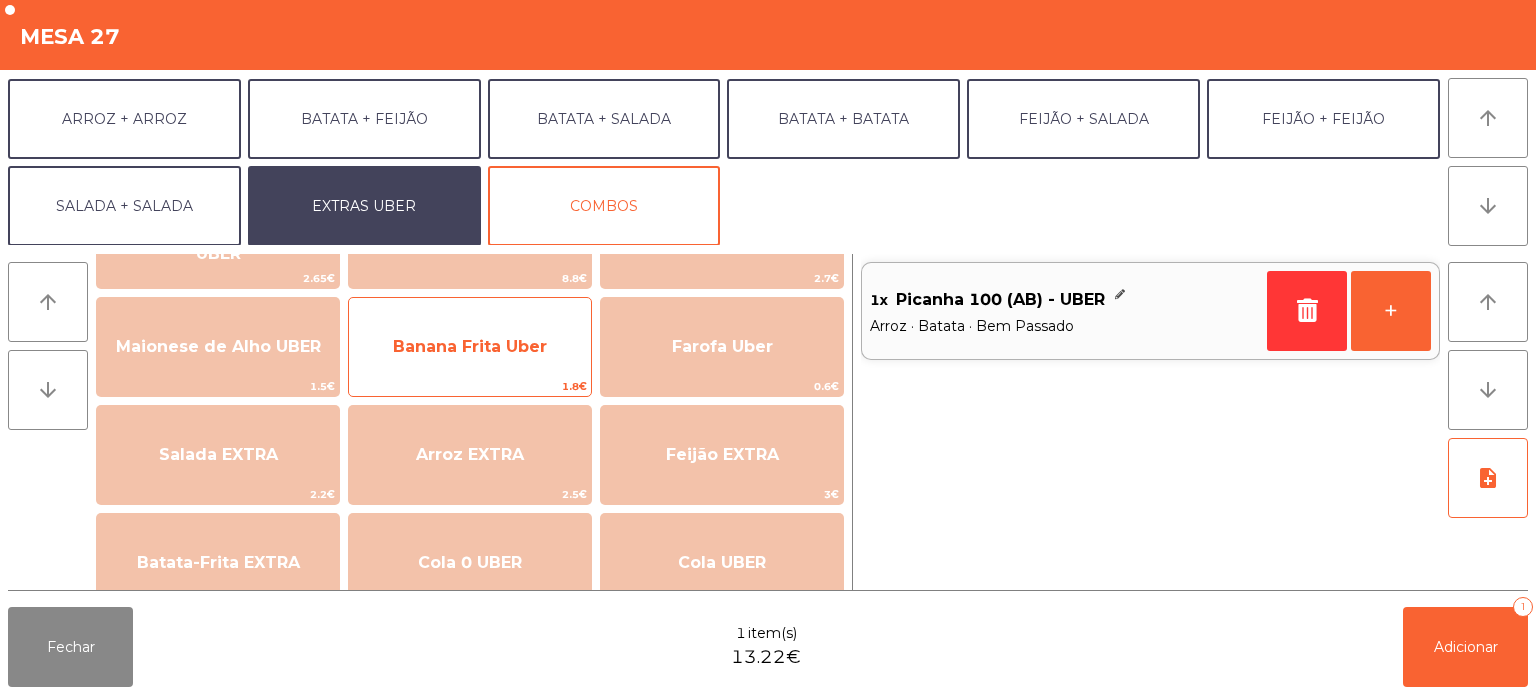 click on "Banana Frita Uber" 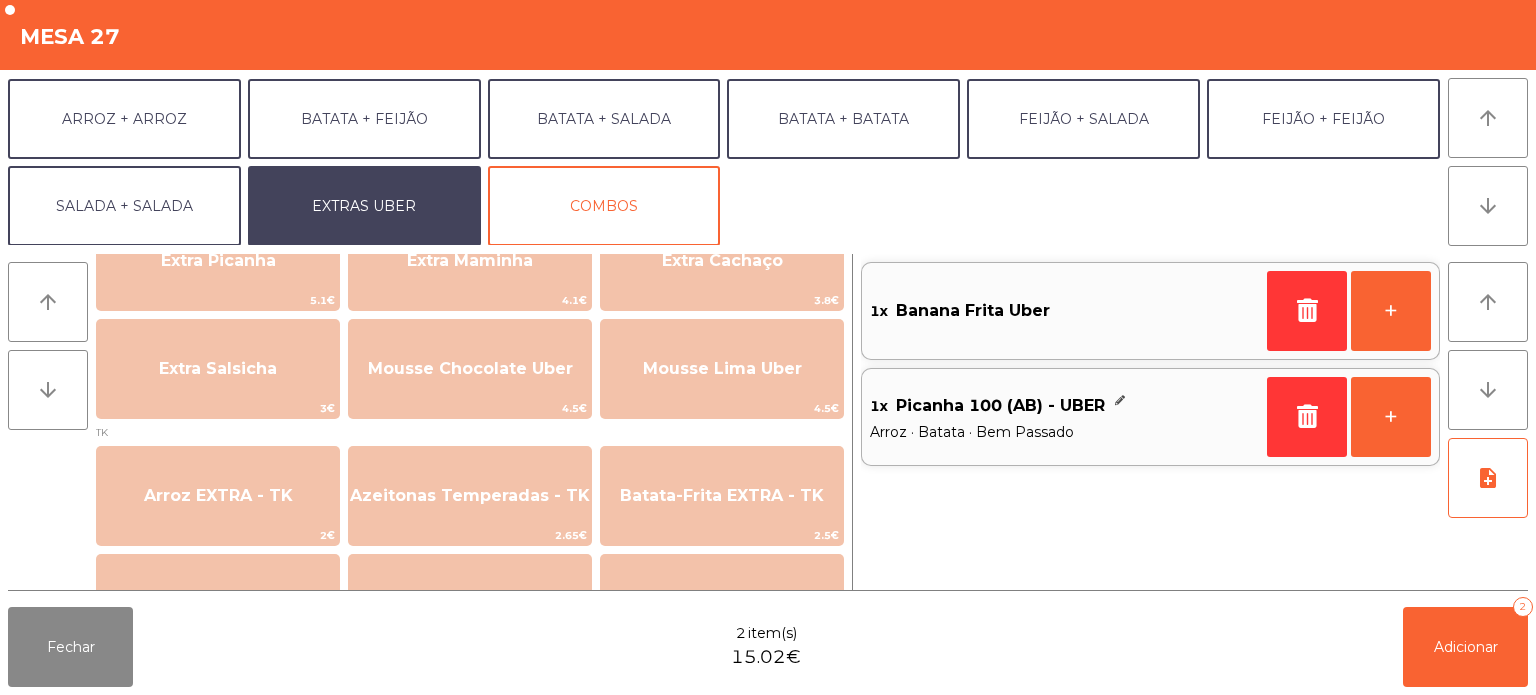 scroll, scrollTop: 623, scrollLeft: 0, axis: vertical 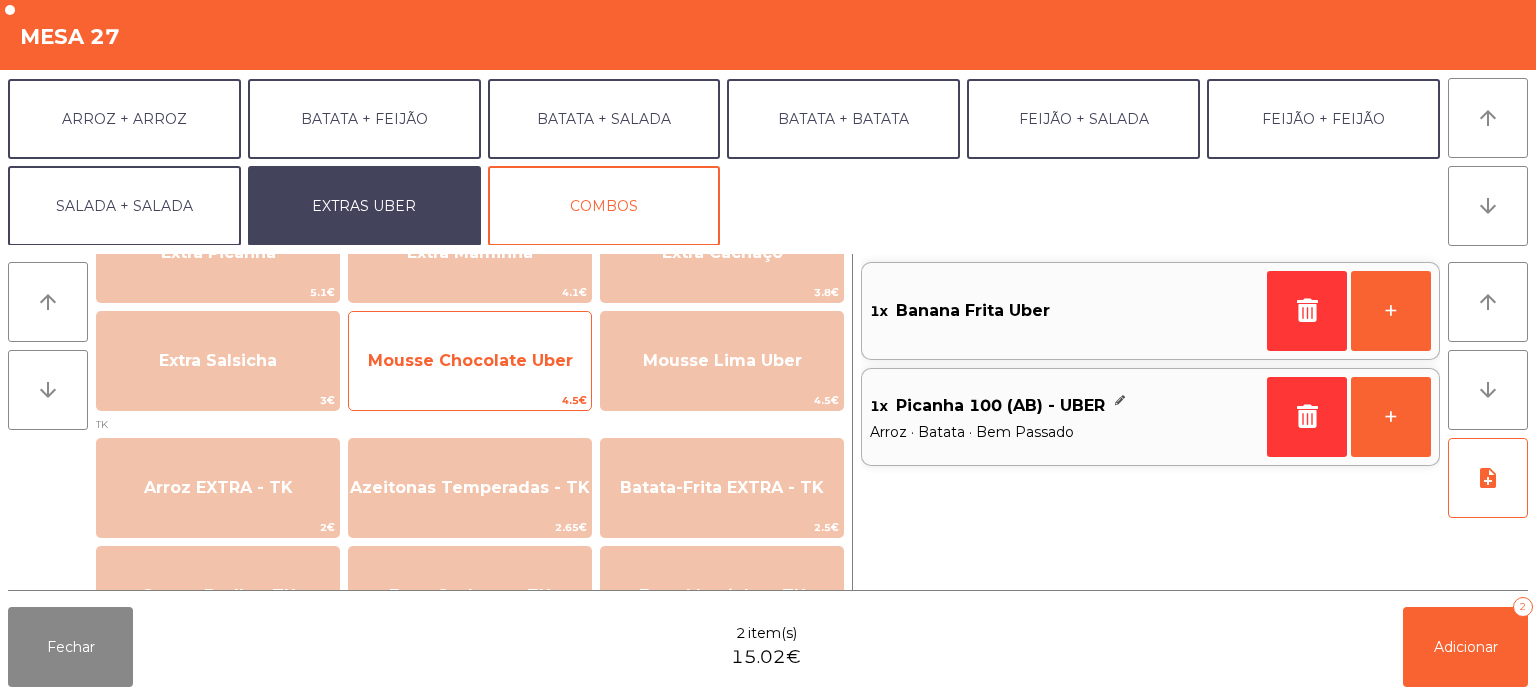 click on "Mousse Chocolate Uber" 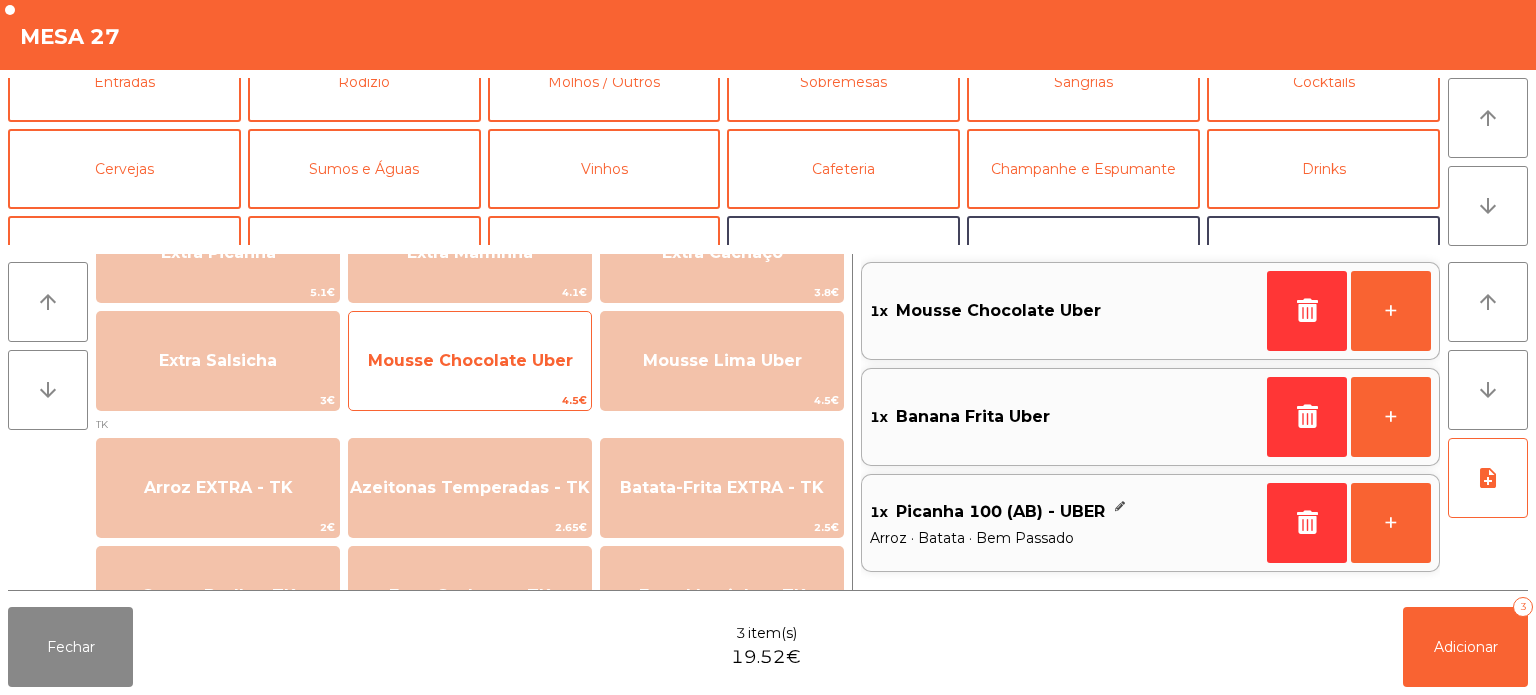 scroll, scrollTop: 0, scrollLeft: 0, axis: both 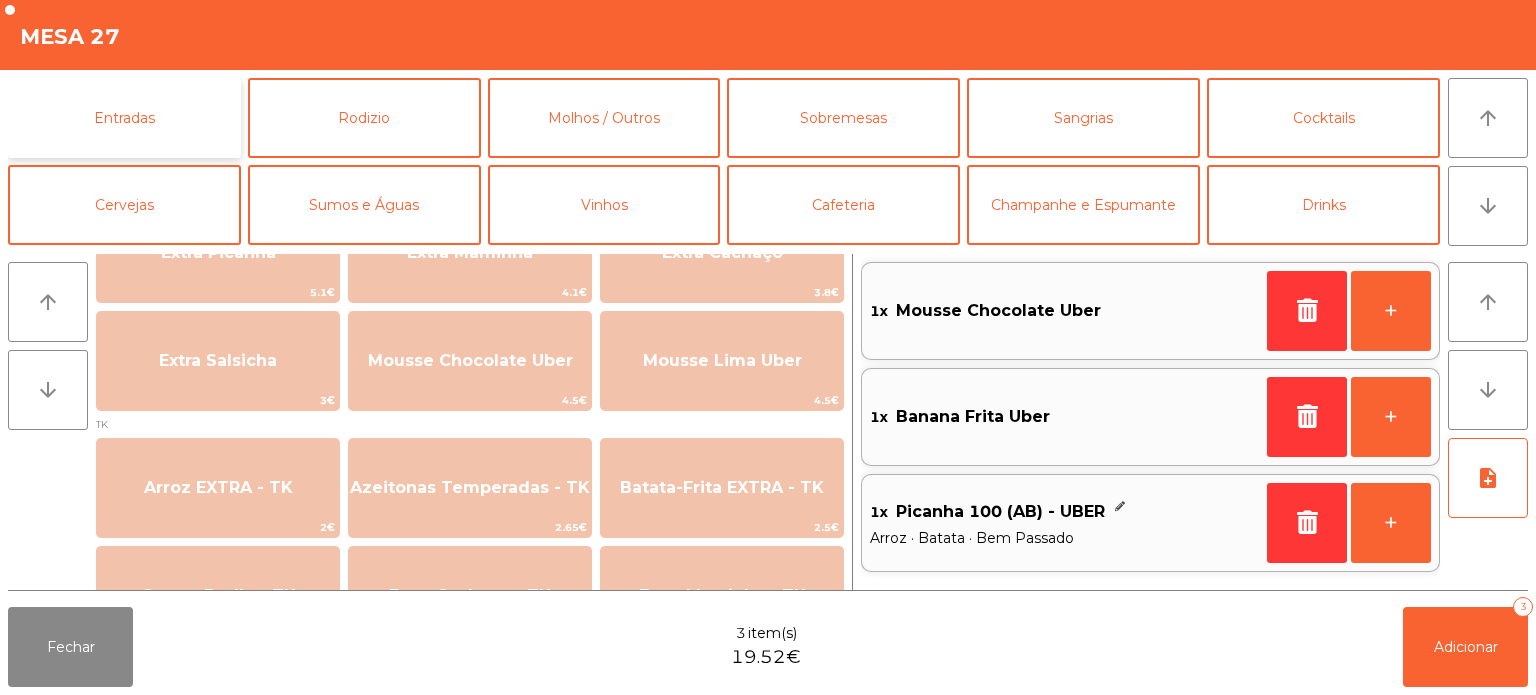 click on "Entradas" 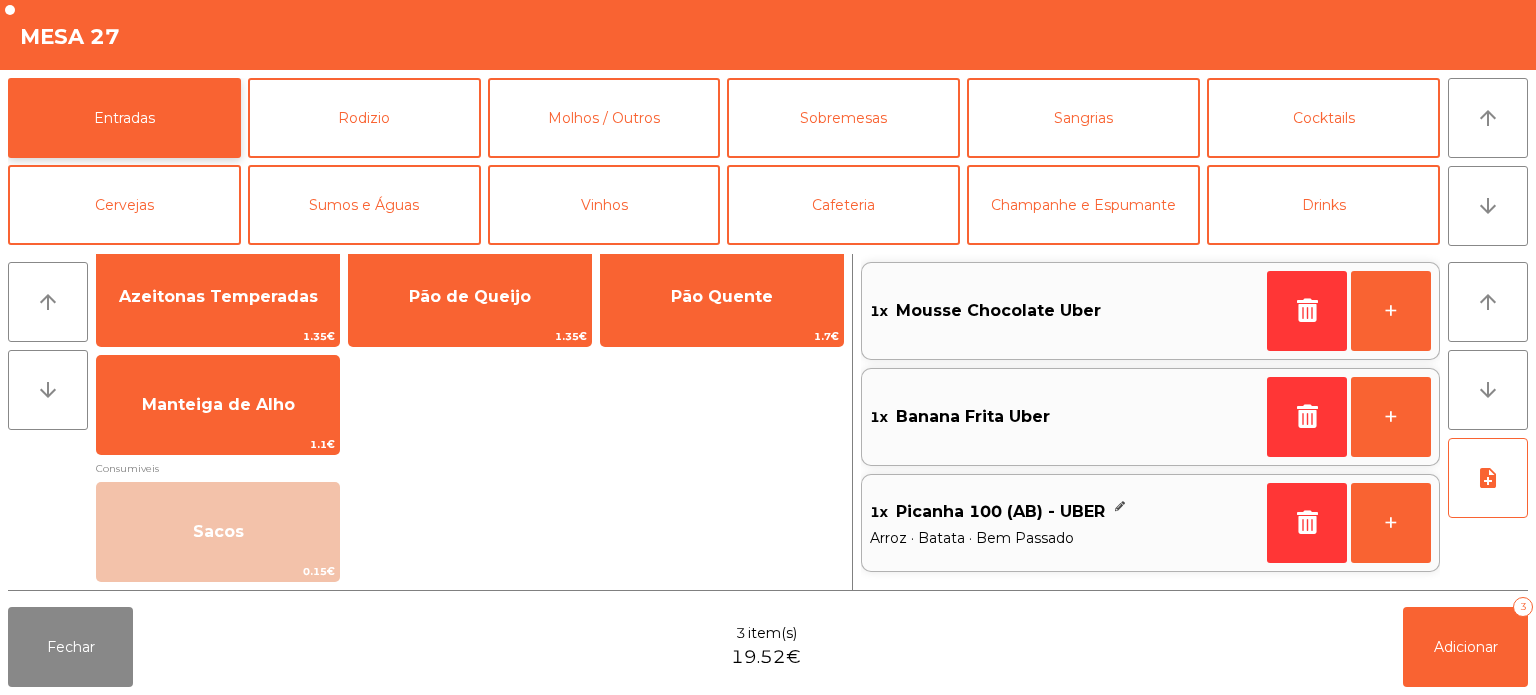 scroll, scrollTop: 15, scrollLeft: 0, axis: vertical 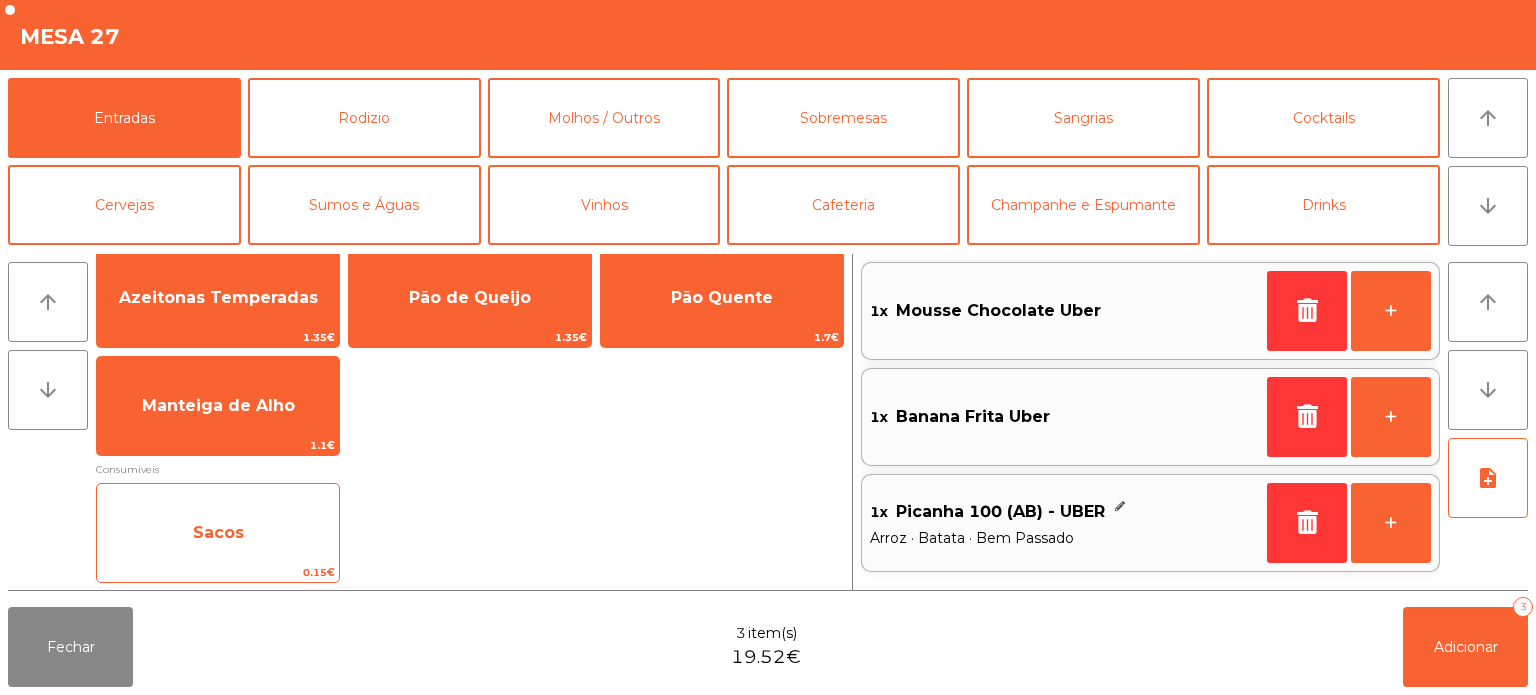 click on "Sacos" 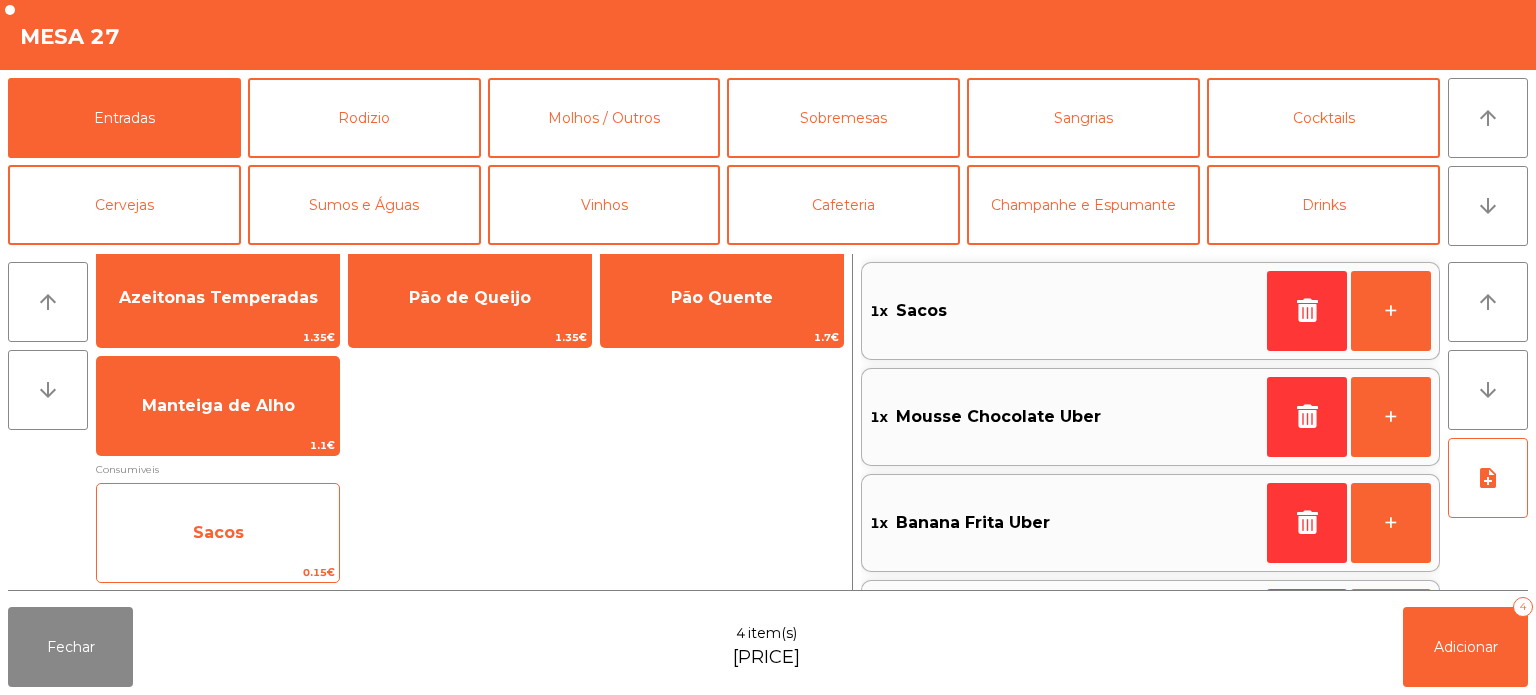 scroll, scrollTop: 93, scrollLeft: 0, axis: vertical 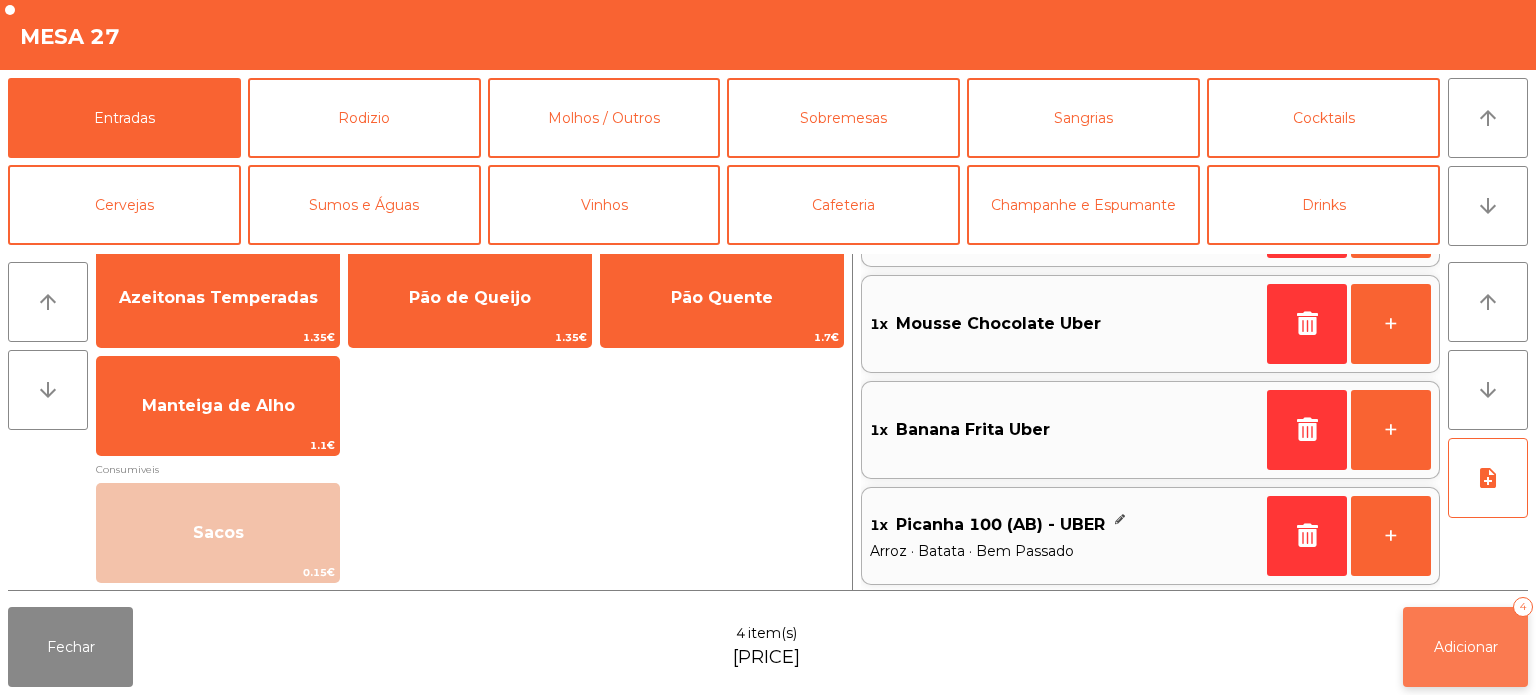 click on "Adicionar" 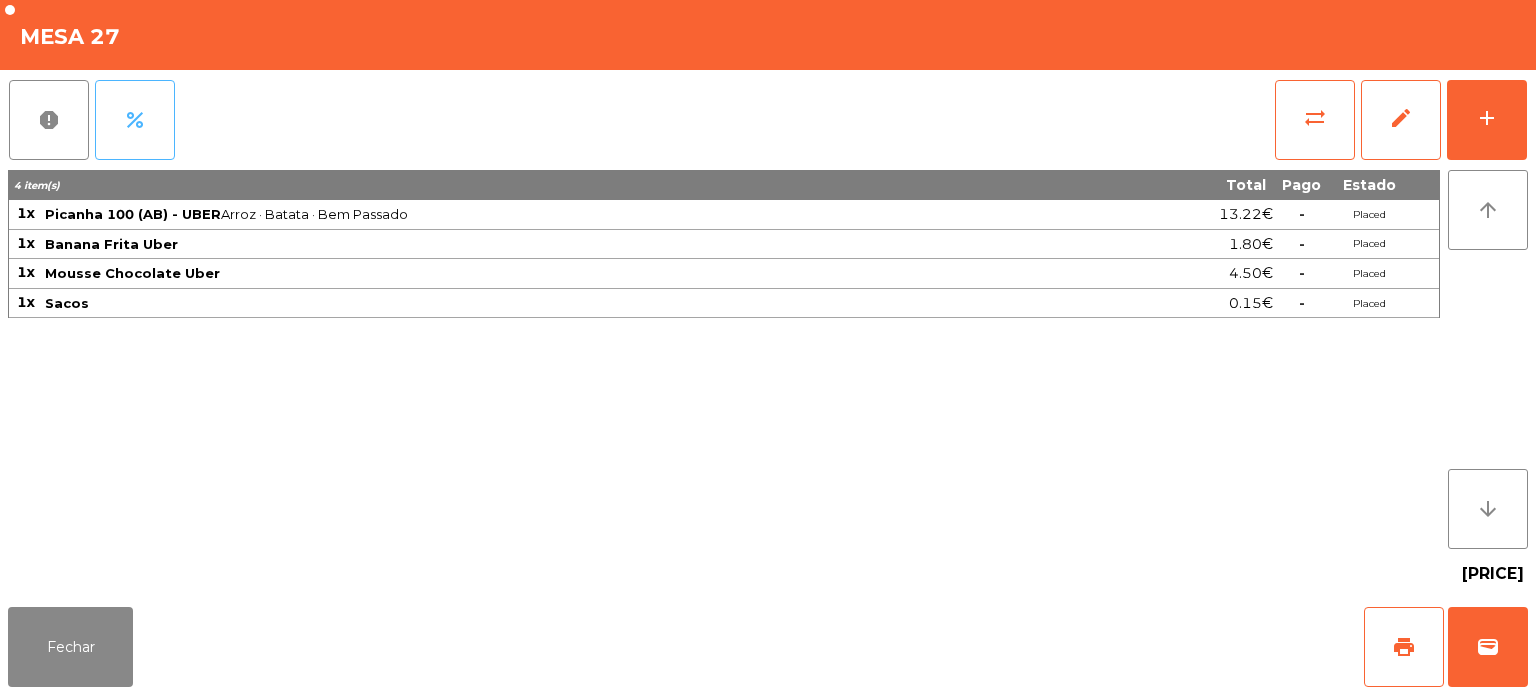 click on "percent" 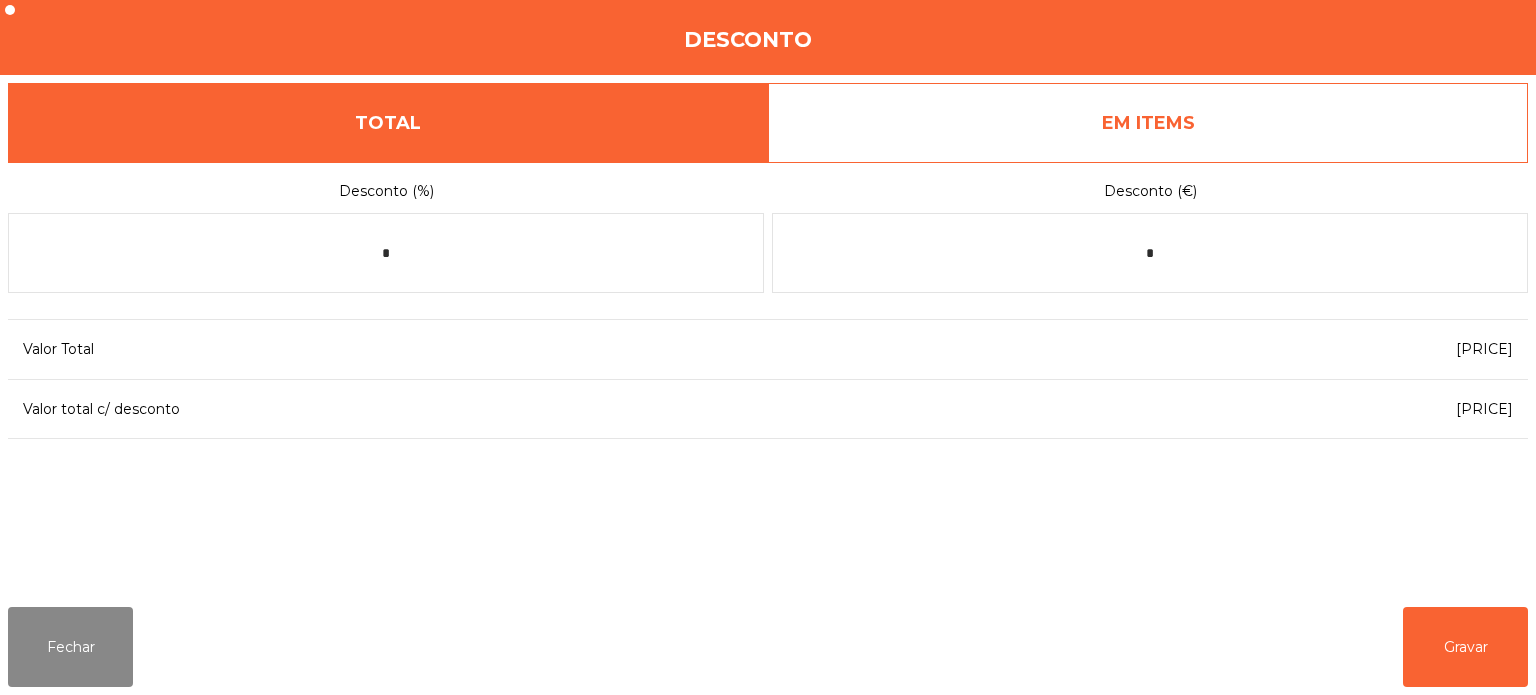 click on "EM ITEMS" at bounding box center [1148, 123] 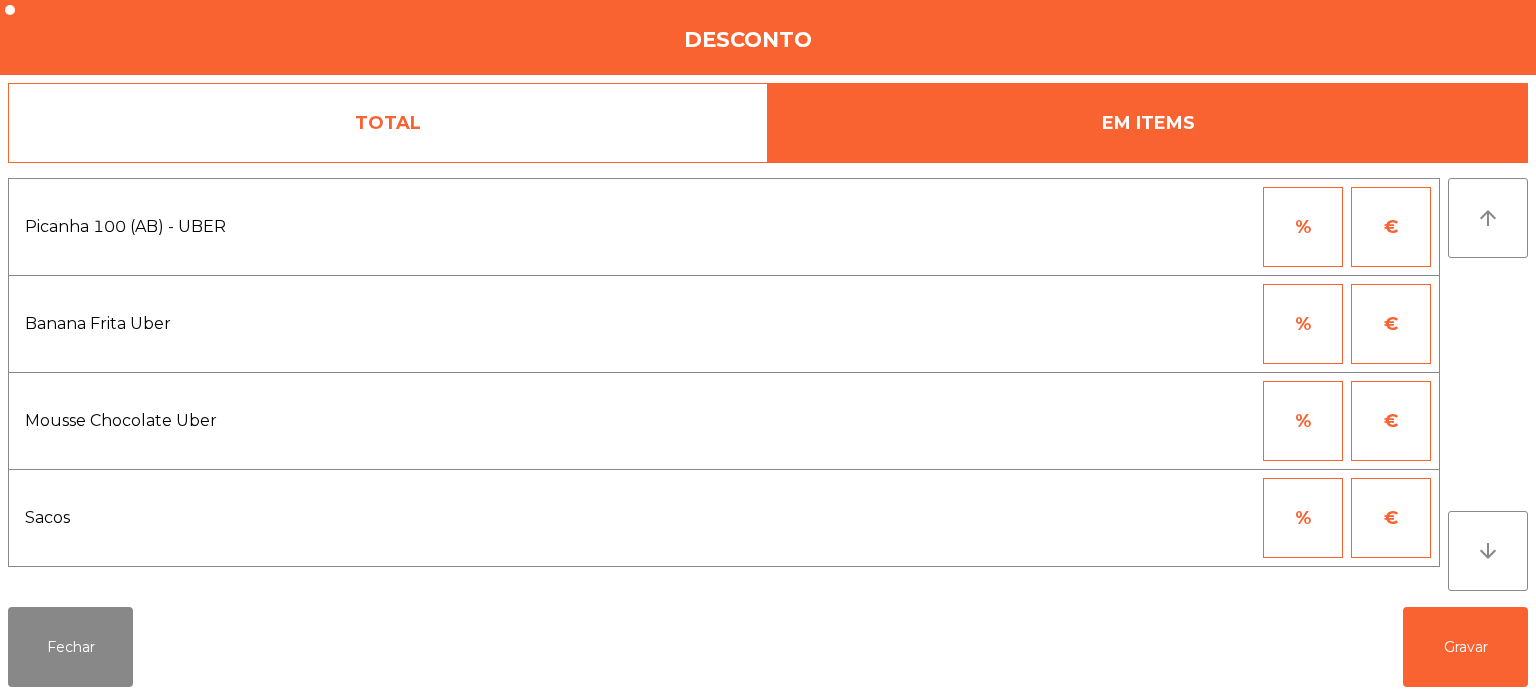 click on "%" at bounding box center [1303, 324] 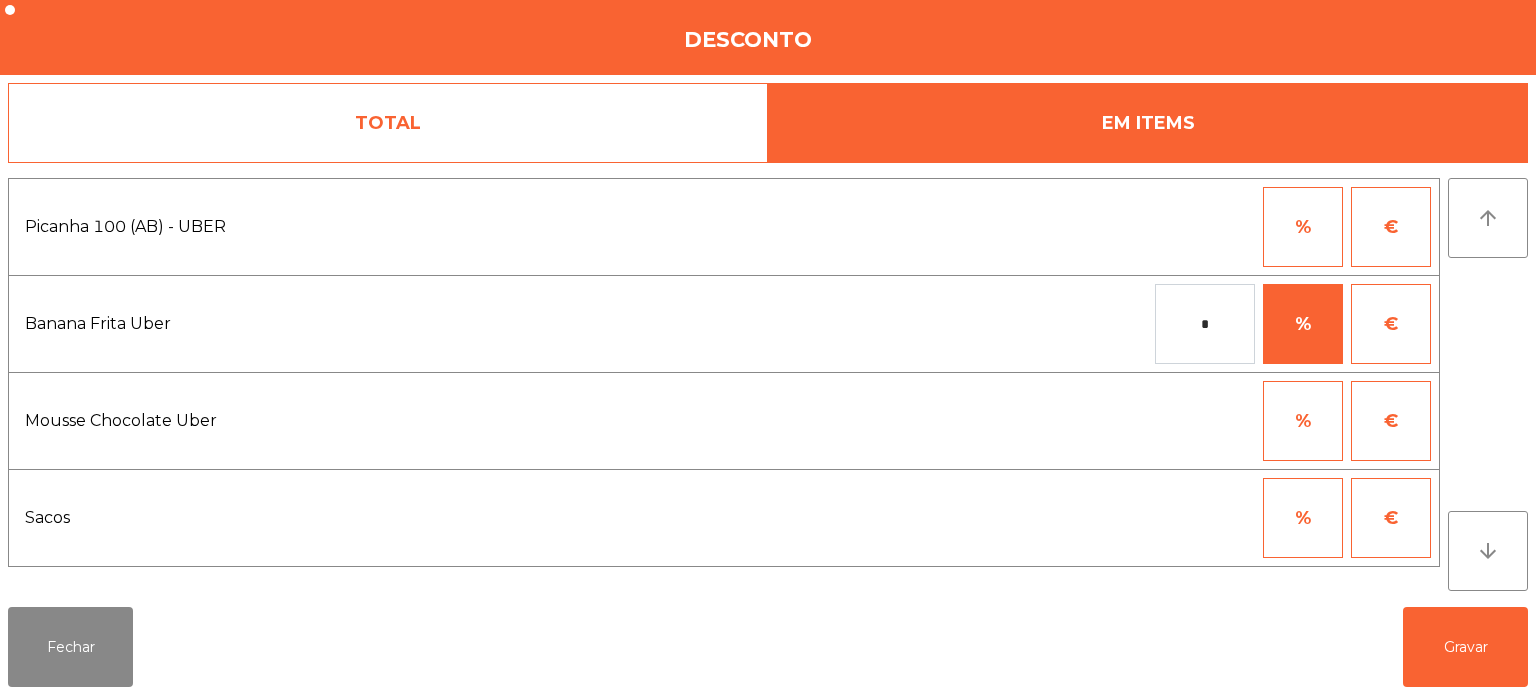 click on "*" at bounding box center (1205, 324) 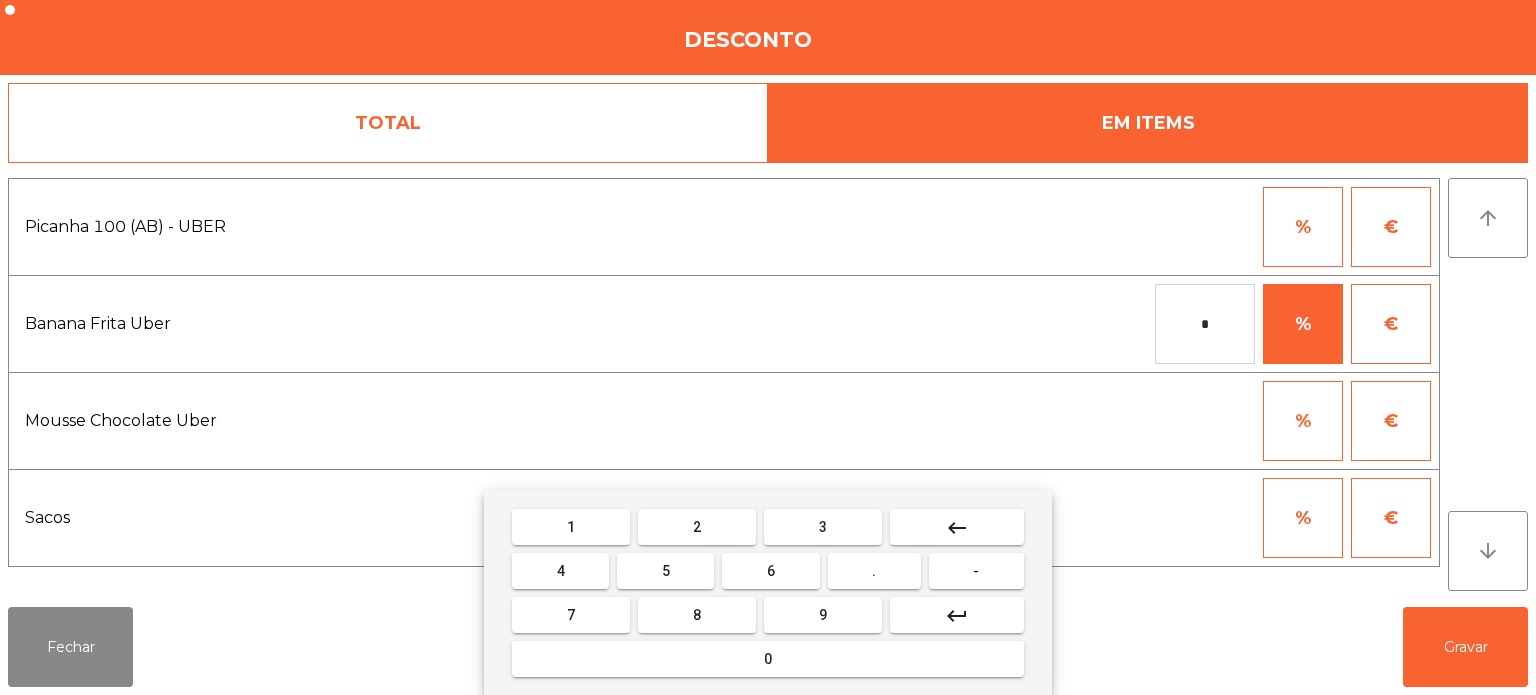 click on "0" at bounding box center [768, 659] 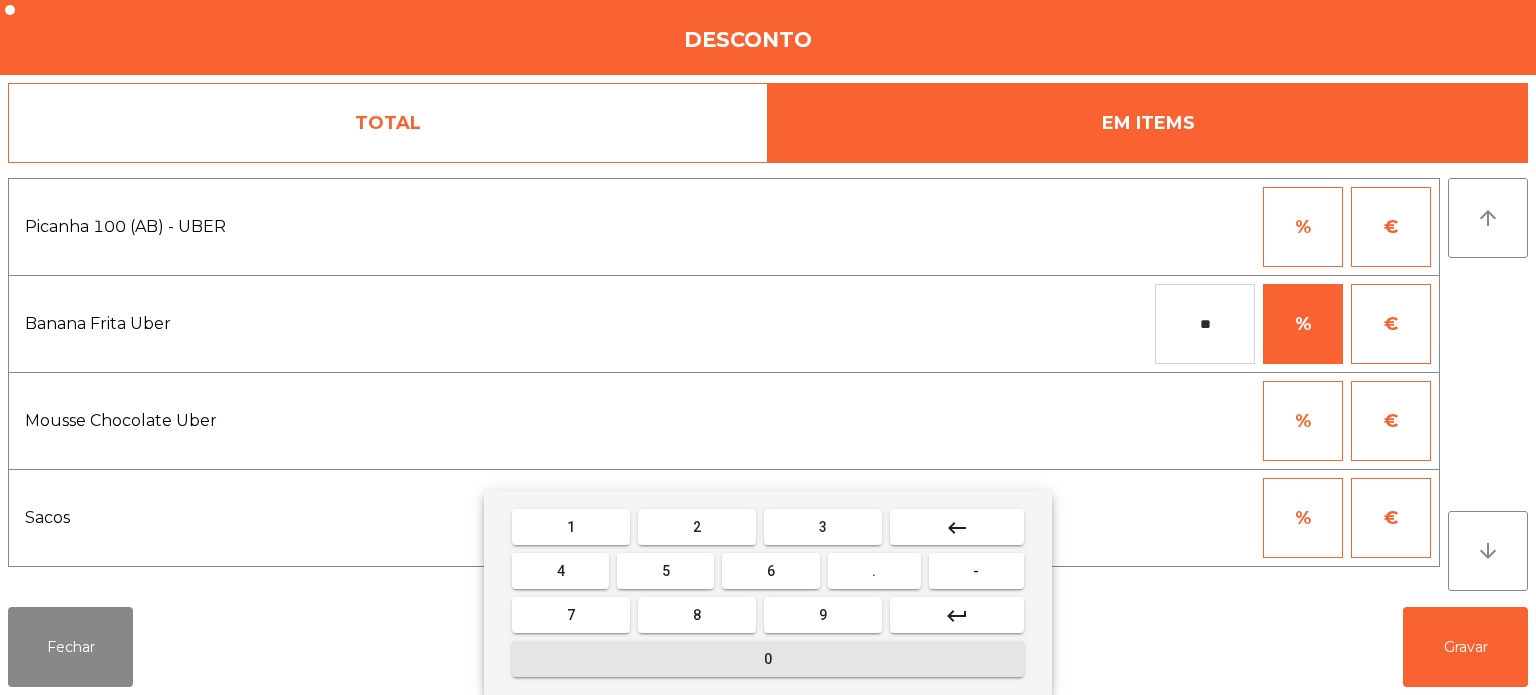 click on "." at bounding box center (874, 571) 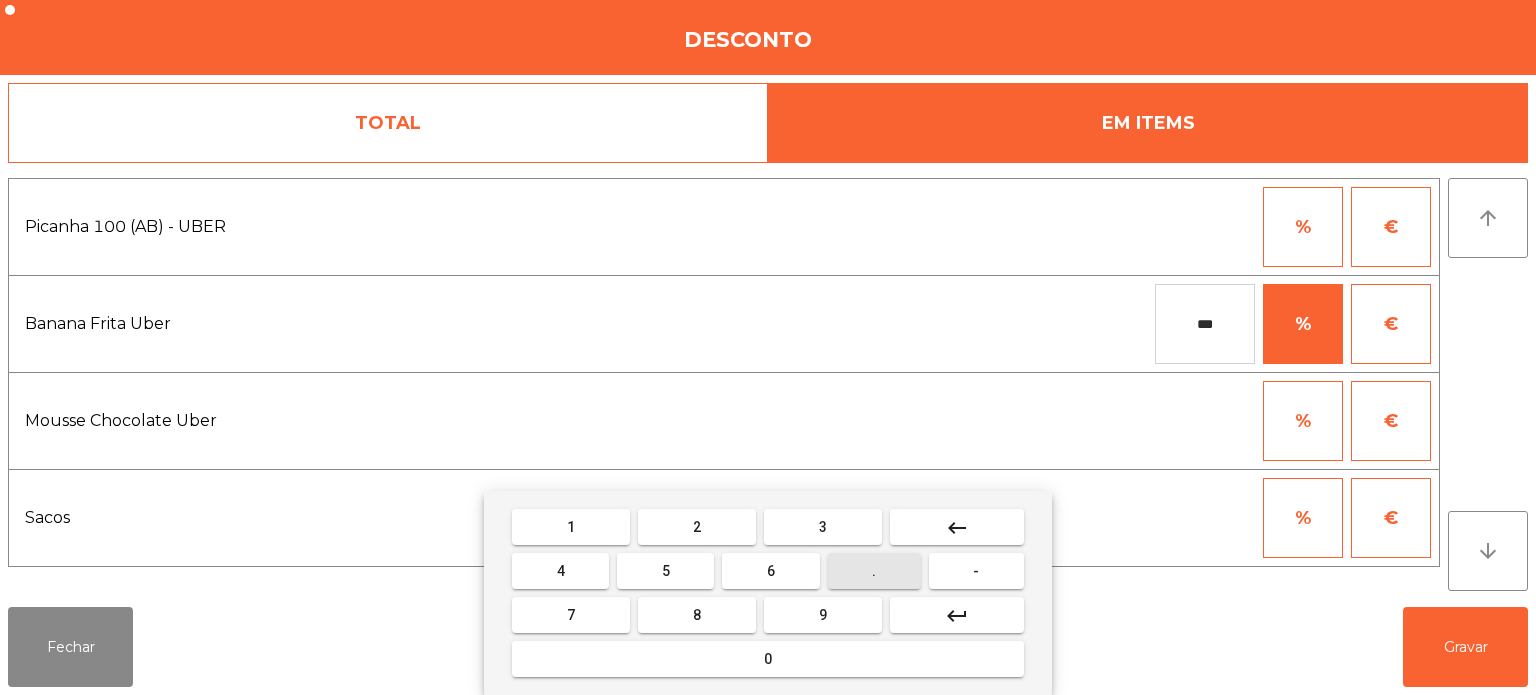 click on "3" at bounding box center [823, 527] 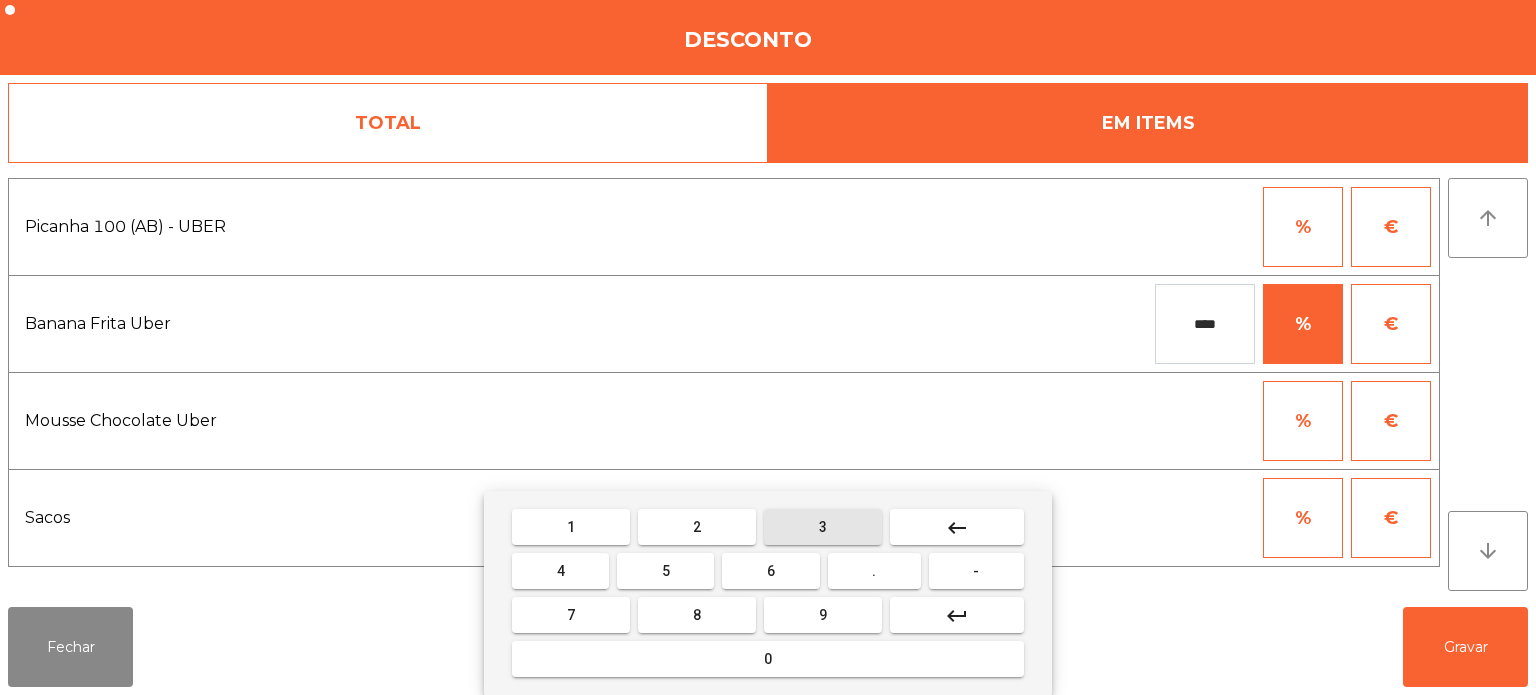 click on "0" at bounding box center [768, 659] 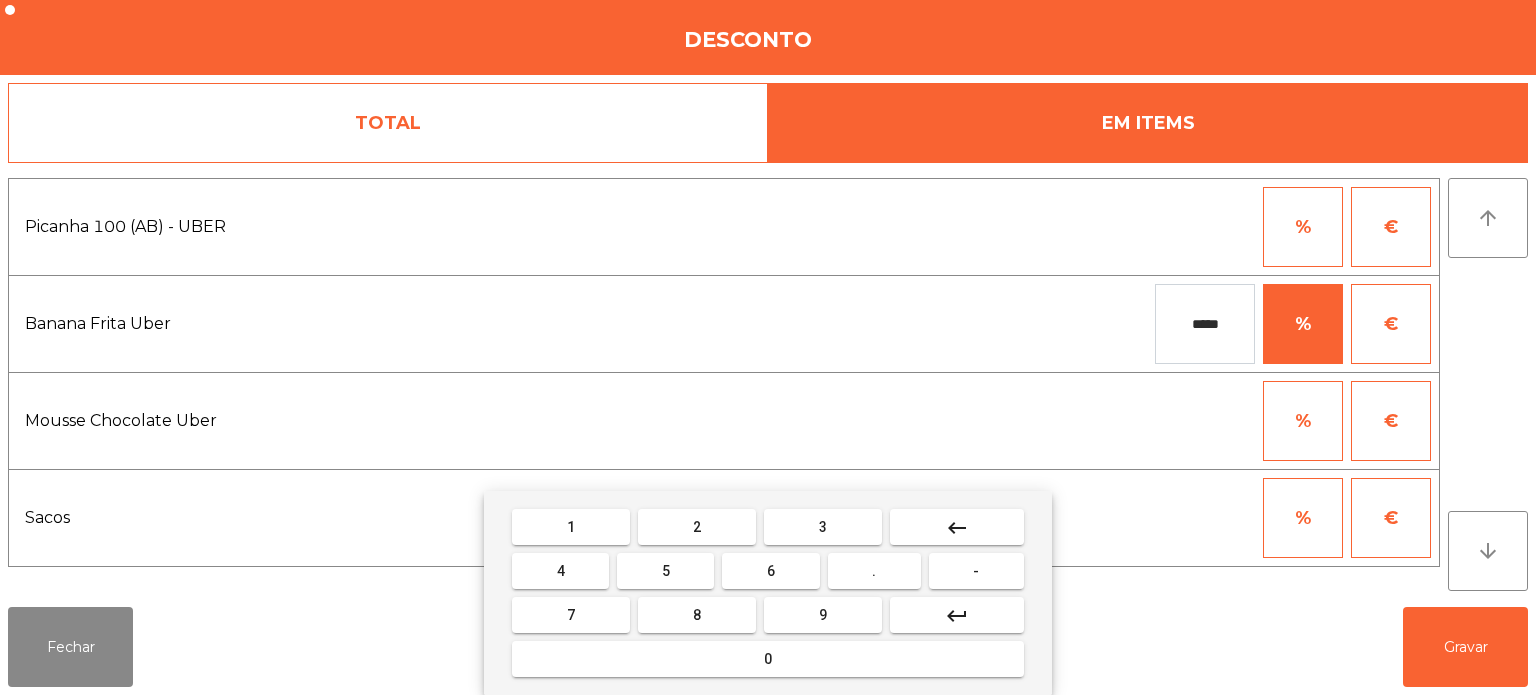 click on "keyboard_backspace" at bounding box center (957, 527) 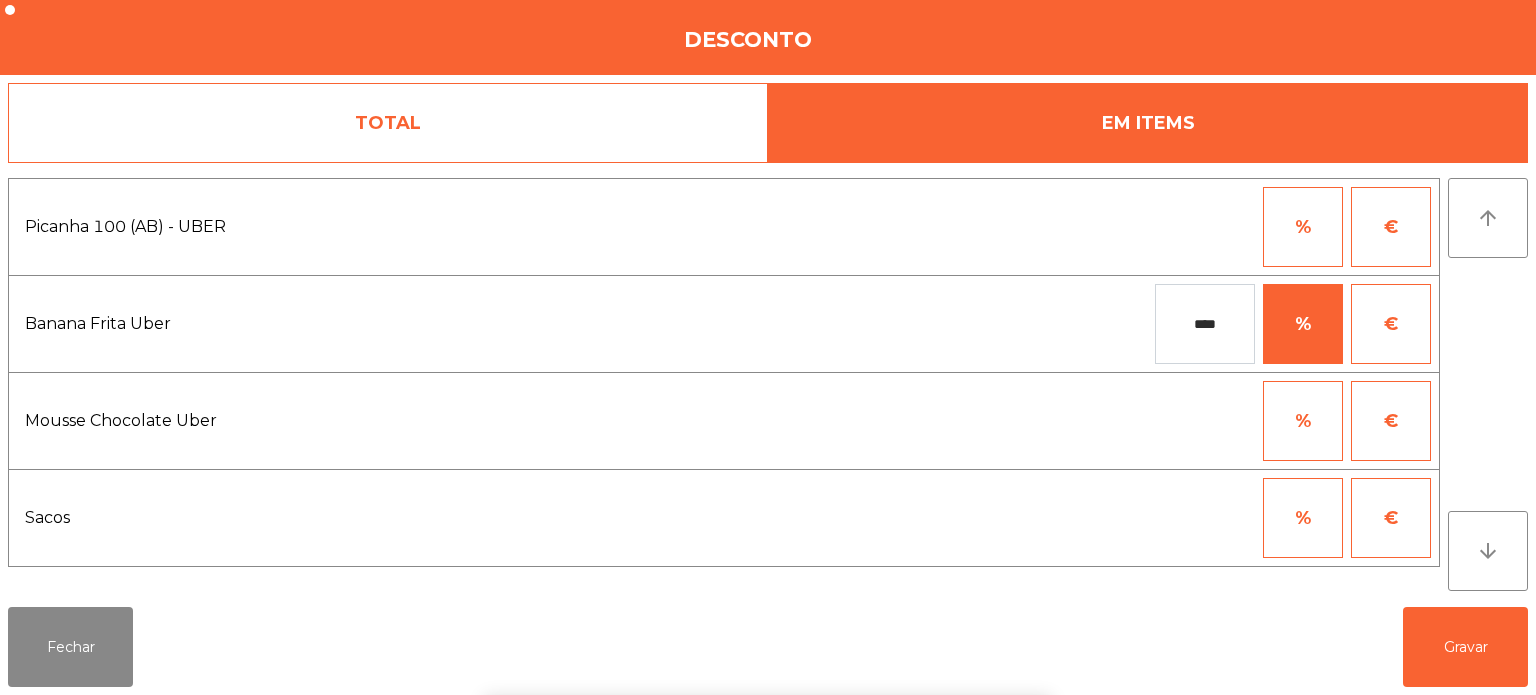 click on "Mousse Chocolate Uber   %   €" at bounding box center (724, 420) 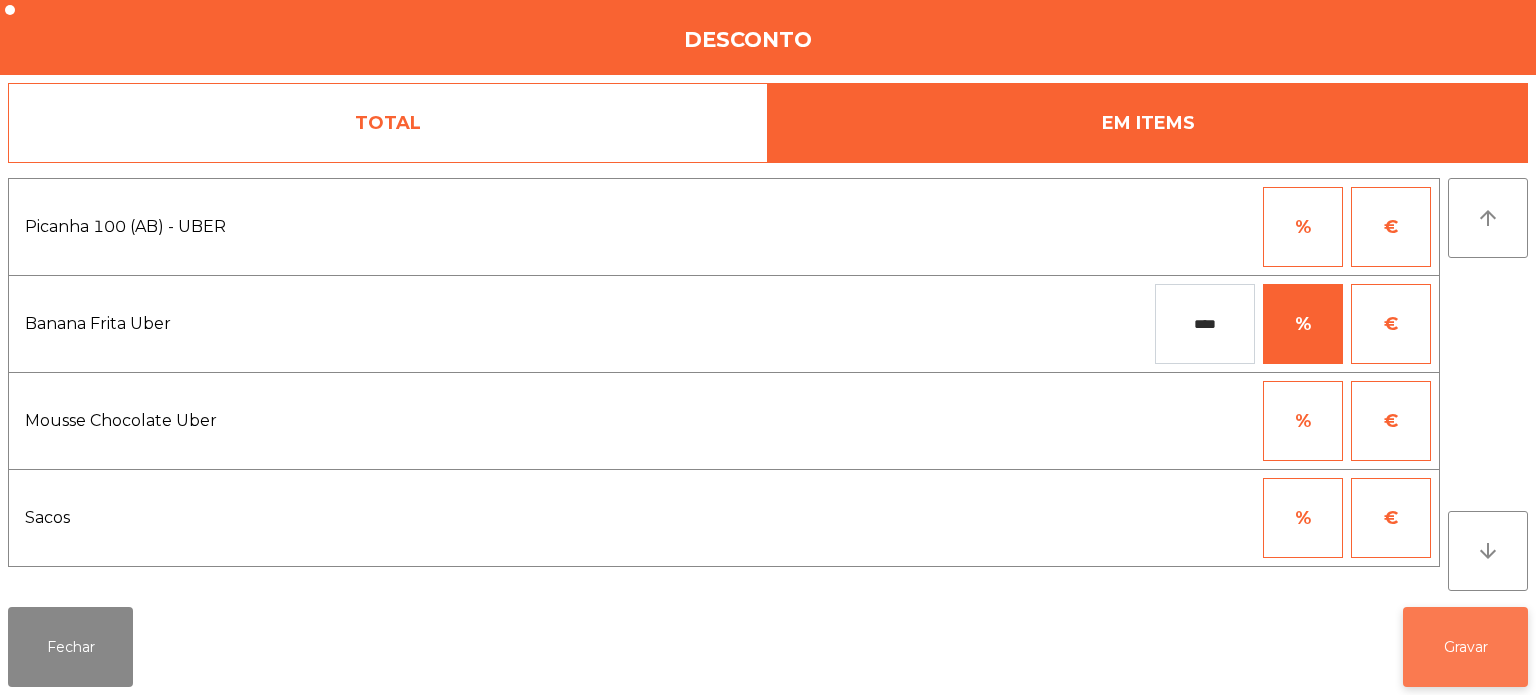 click on "Gravar" 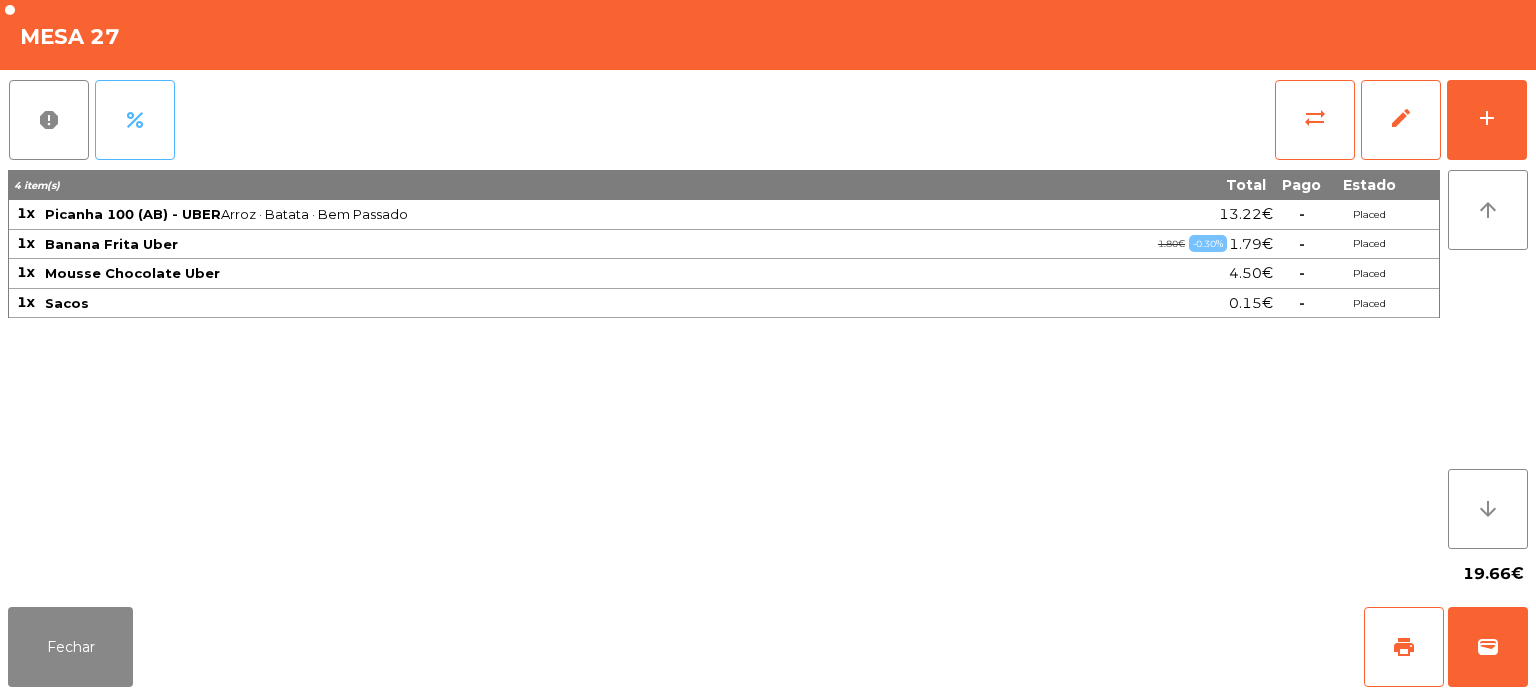 click on "percent" 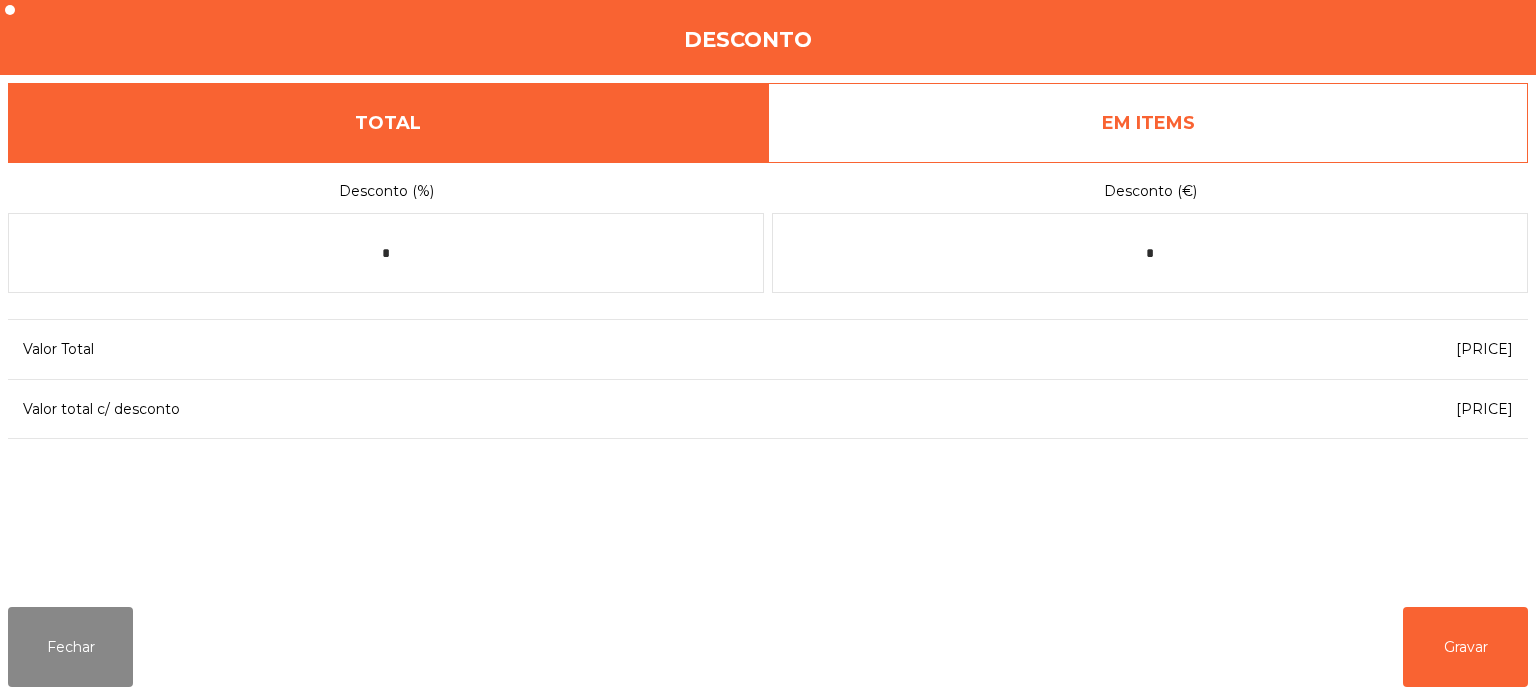 click on "EM ITEMS" at bounding box center [1148, 123] 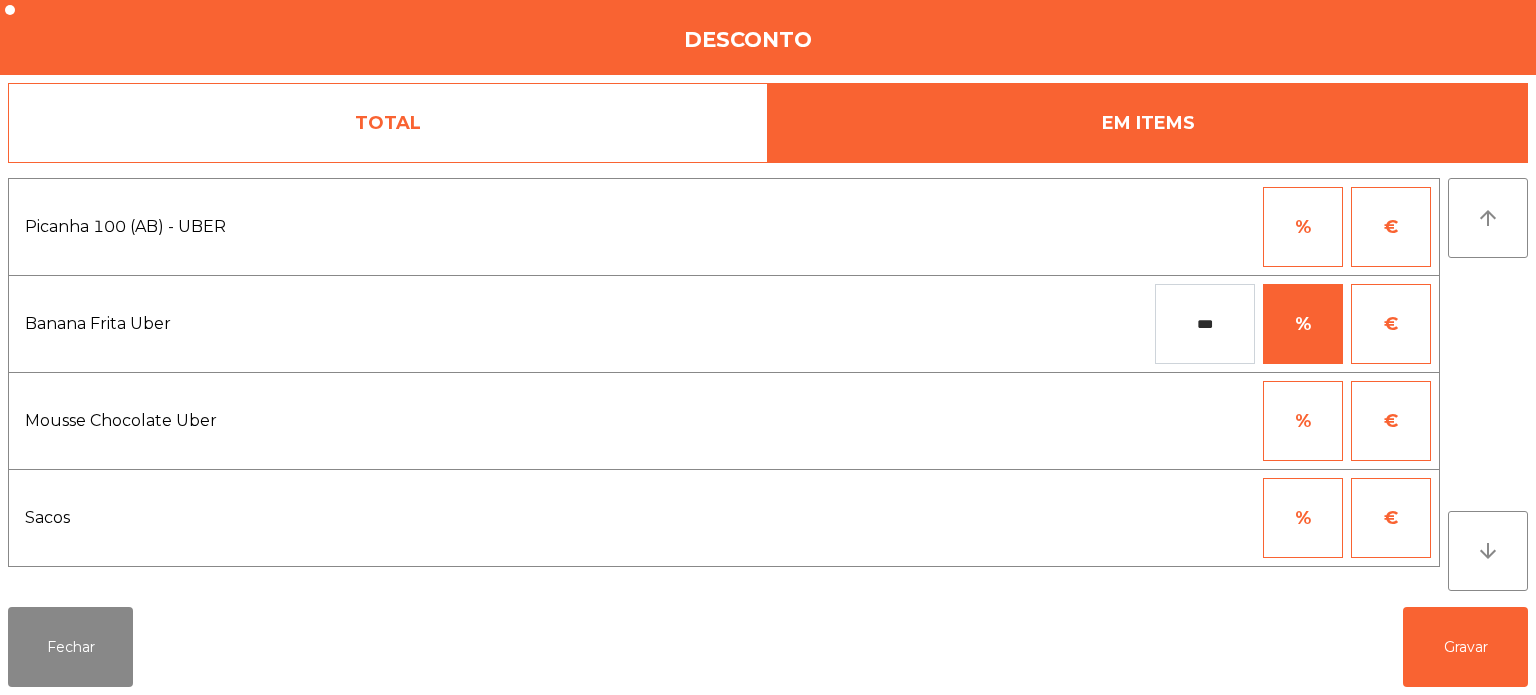 click on "***" at bounding box center (1205, 324) 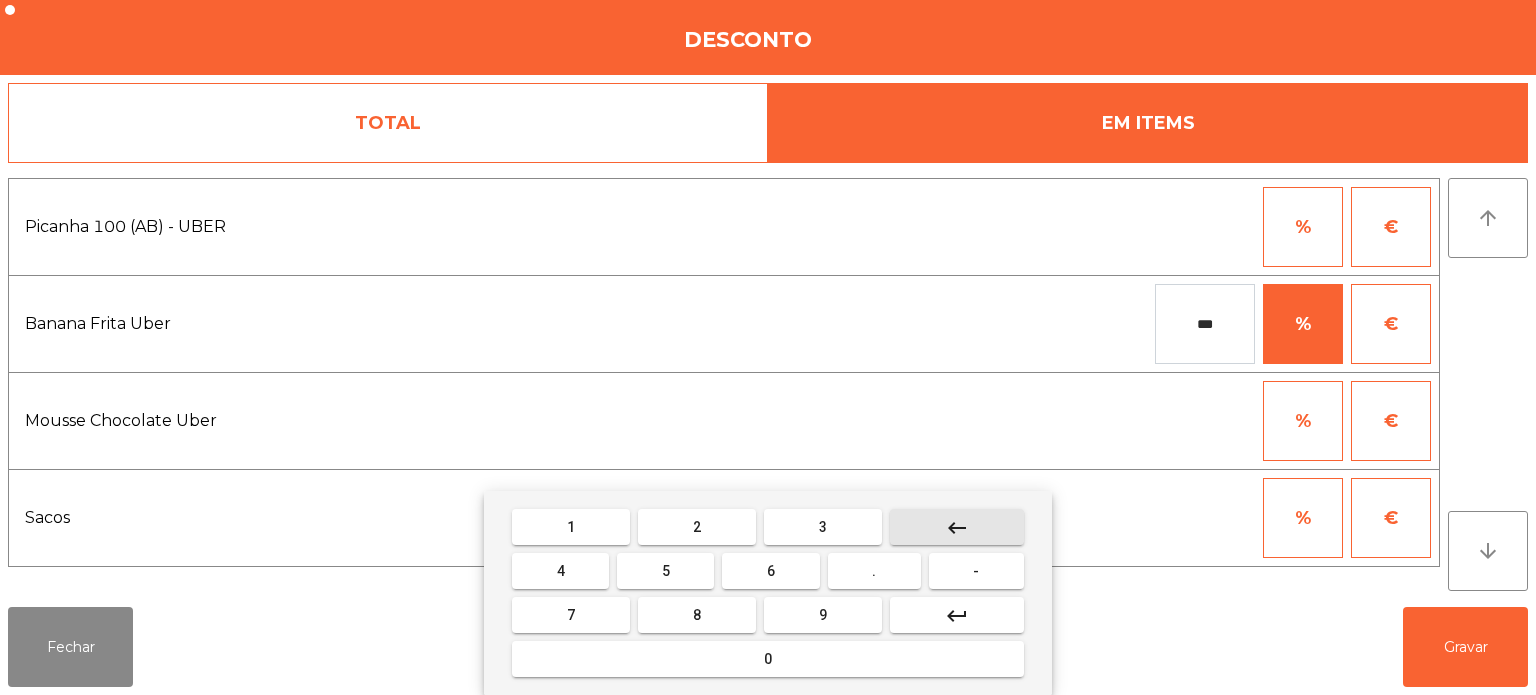 click on "keyboard_backspace" at bounding box center [957, 528] 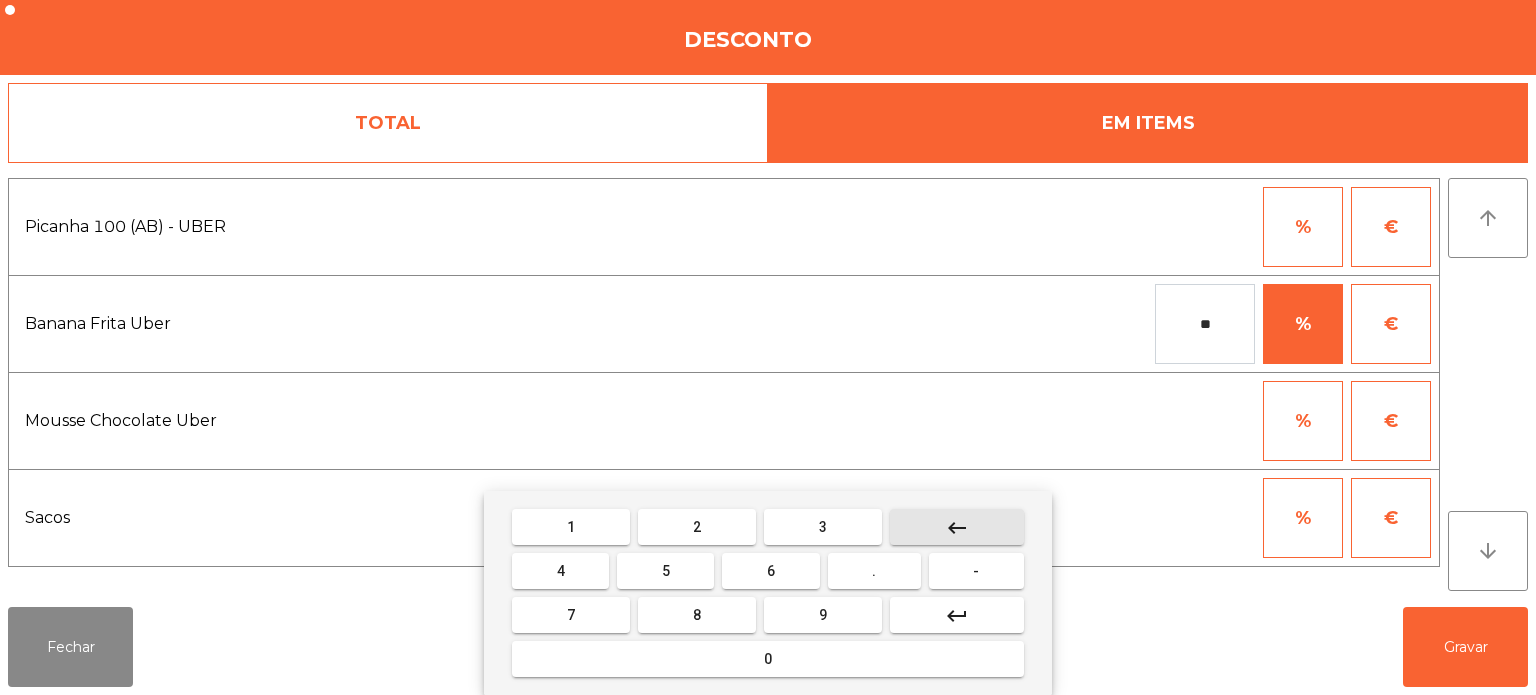 click on "keyboard_backspace" at bounding box center (957, 527) 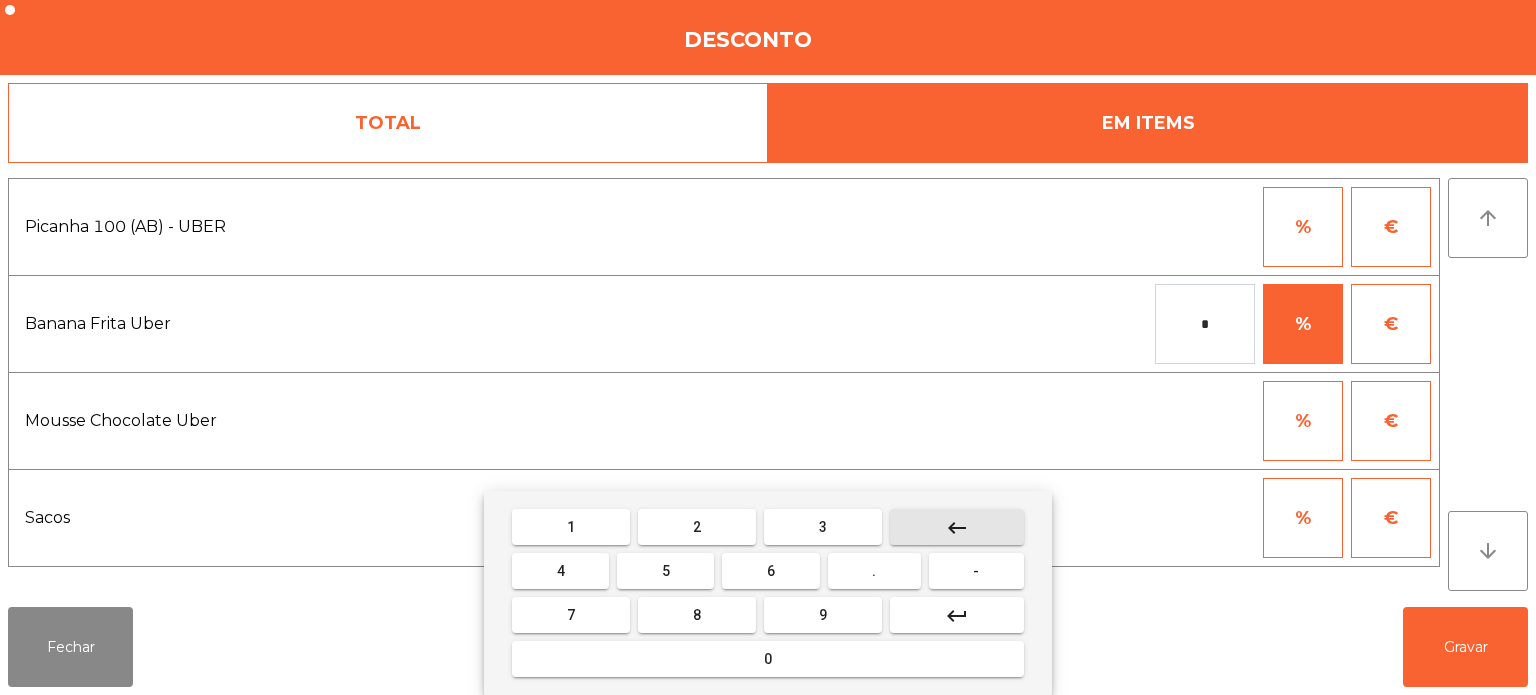 click on "keyboard_backspace" at bounding box center [957, 527] 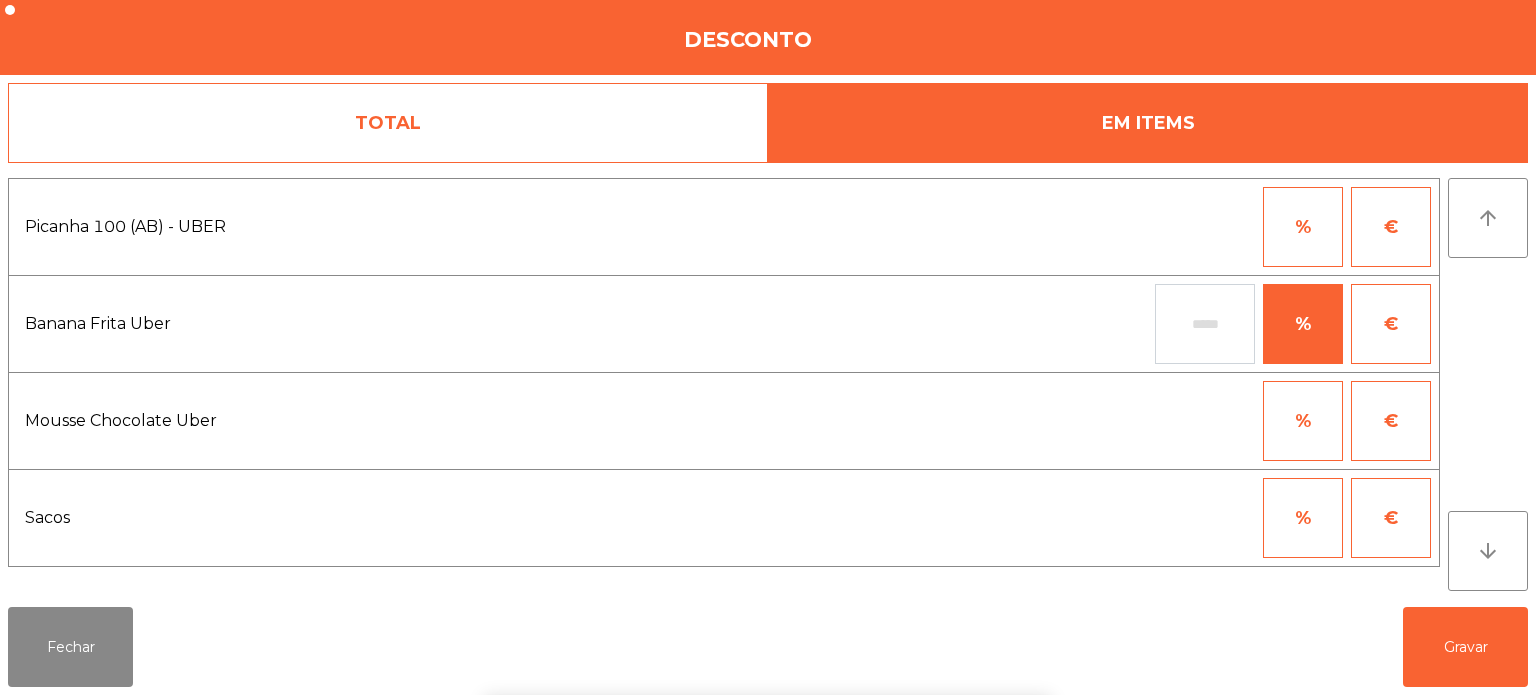 click on "€" at bounding box center (1391, 324) 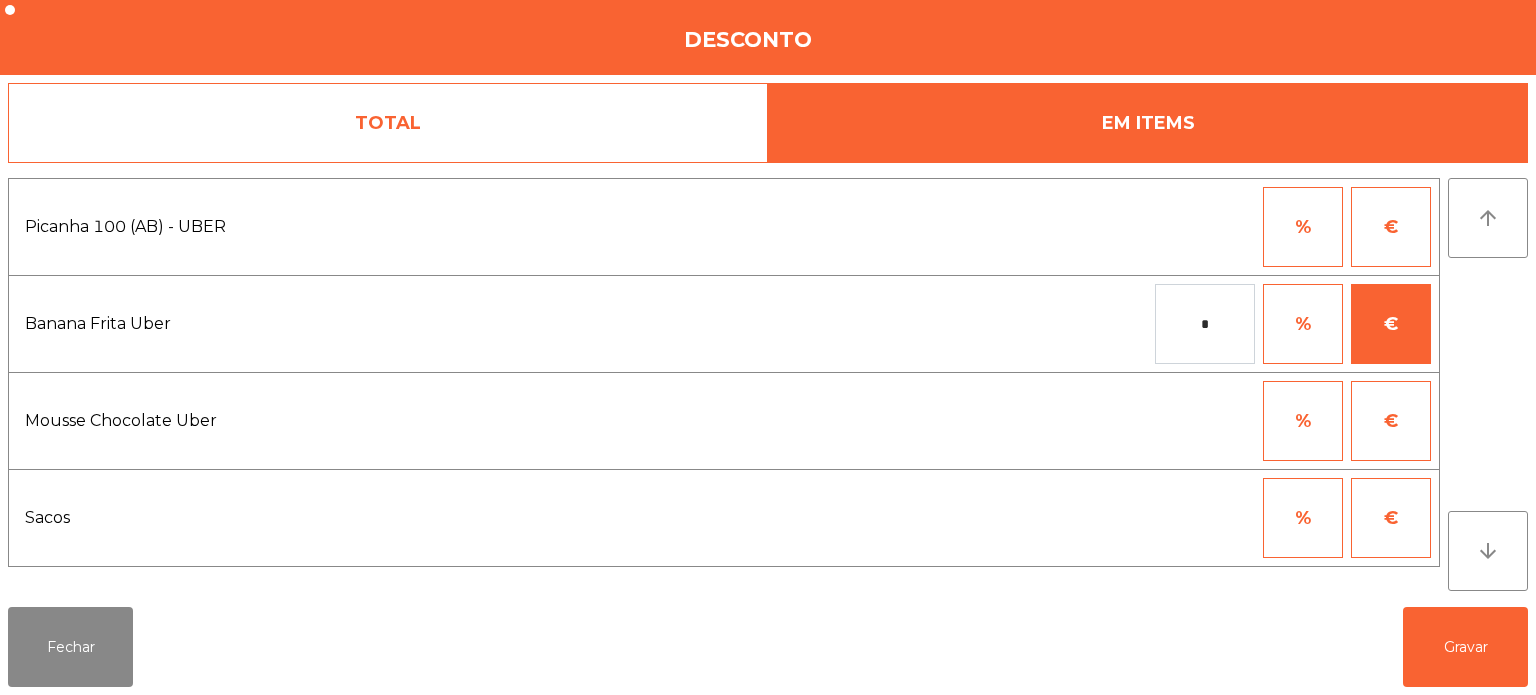 click on "*" at bounding box center [1205, 324] 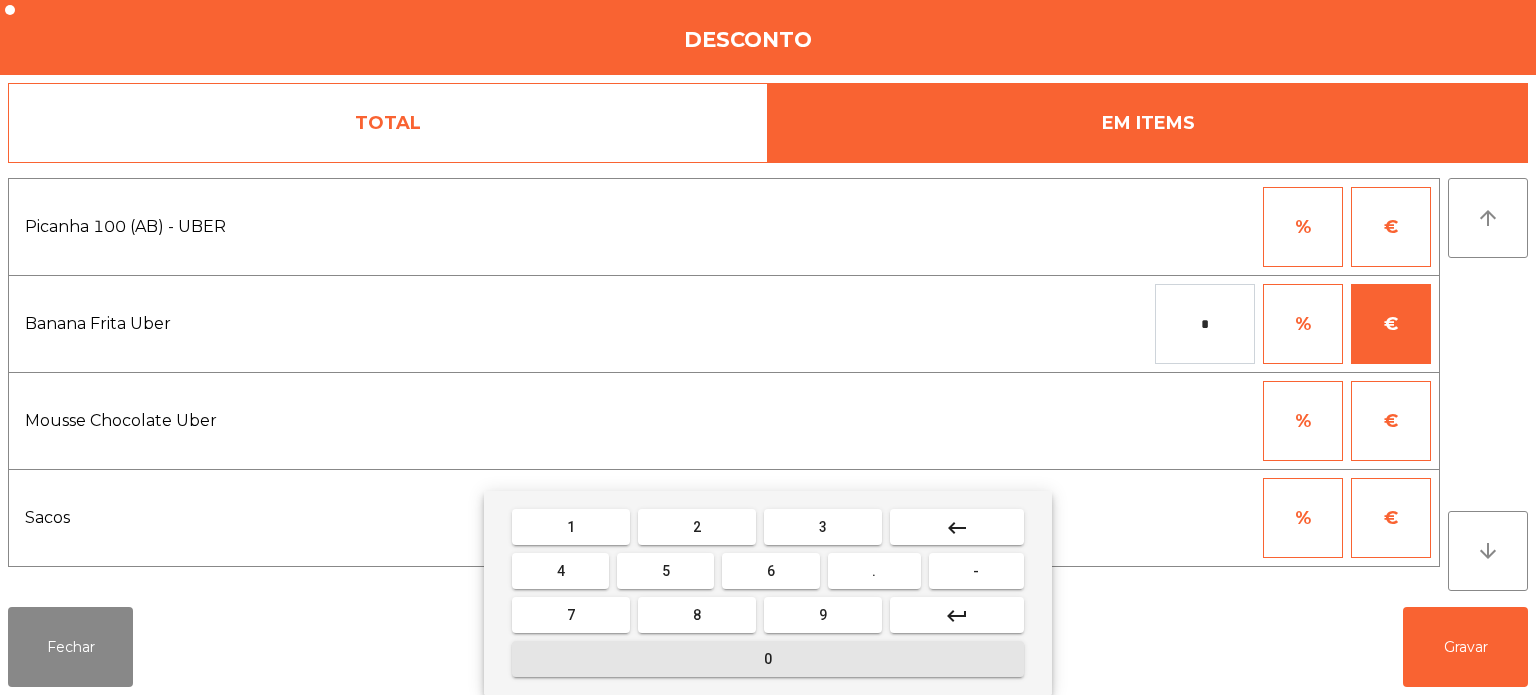 click on "0" at bounding box center [768, 659] 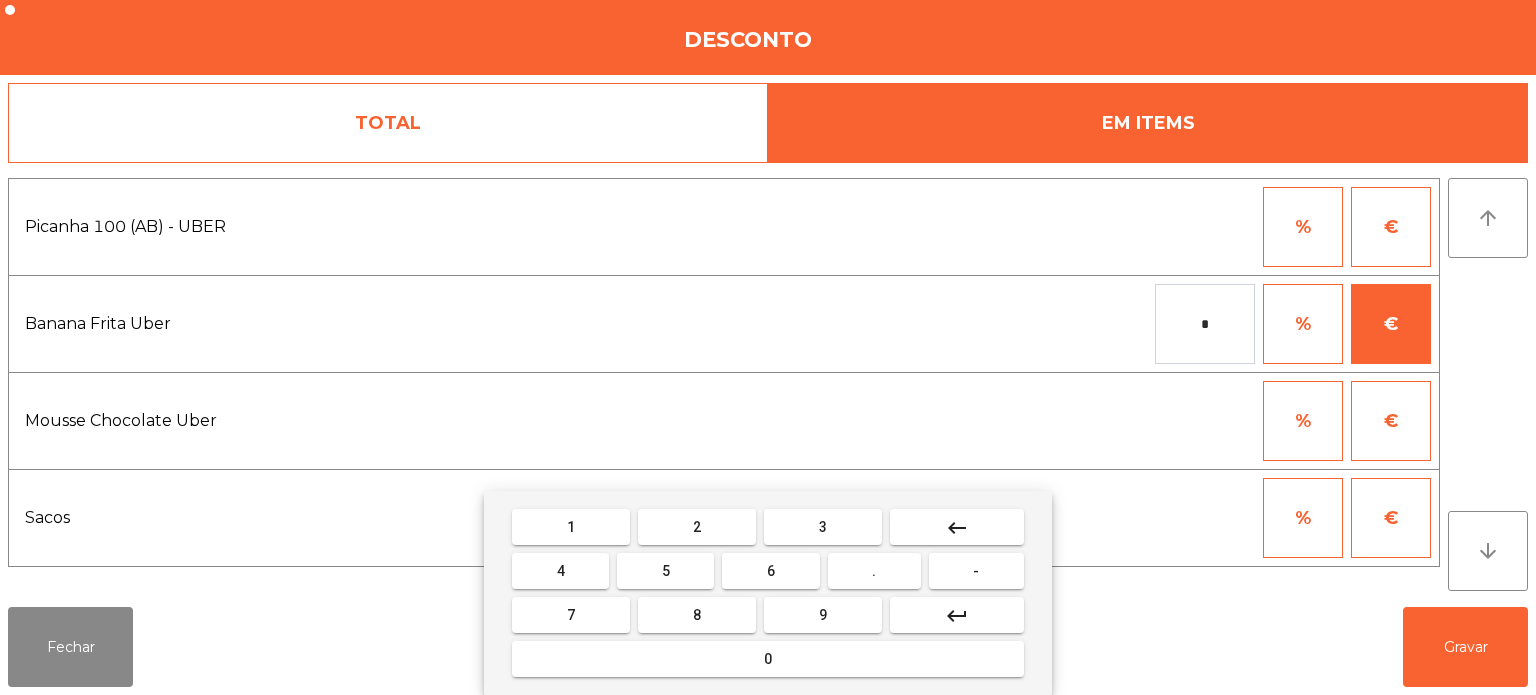 click on "." at bounding box center (874, 571) 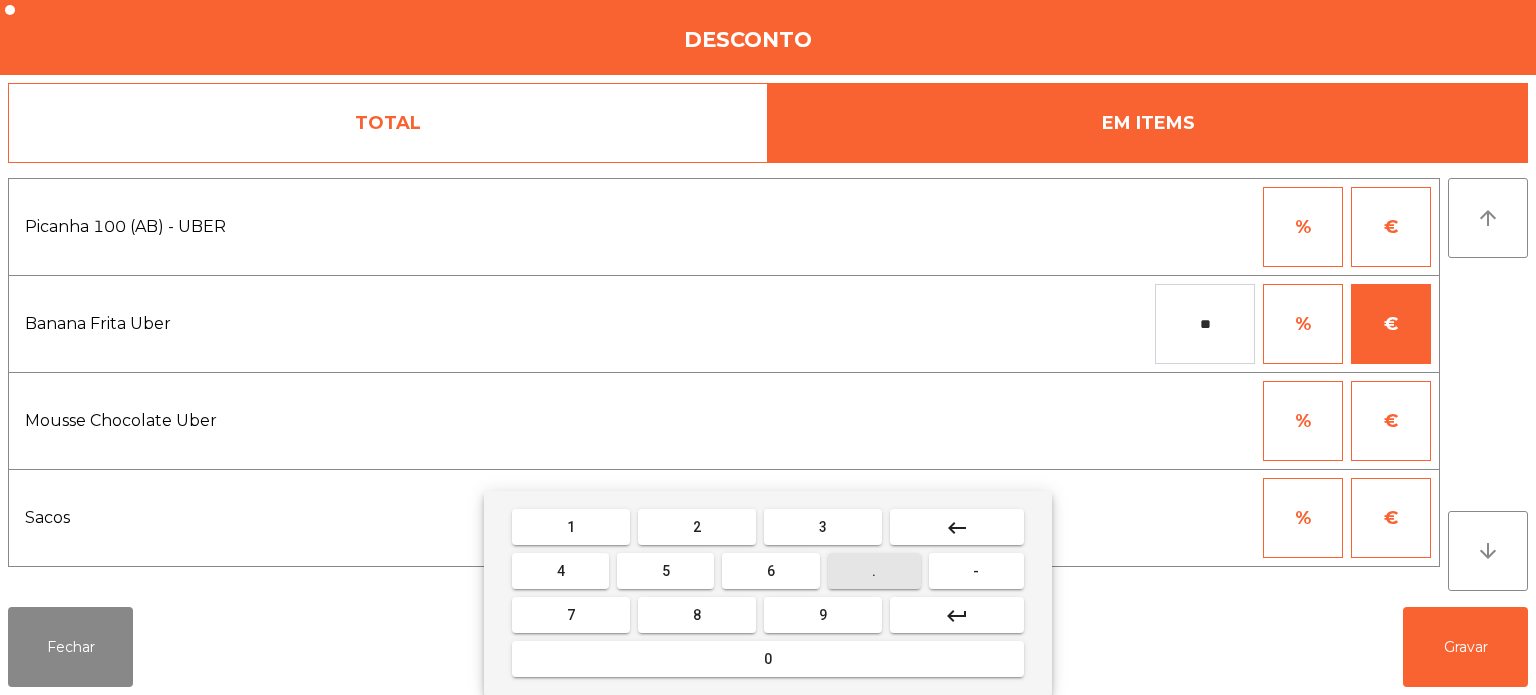 click on "3" at bounding box center (823, 527) 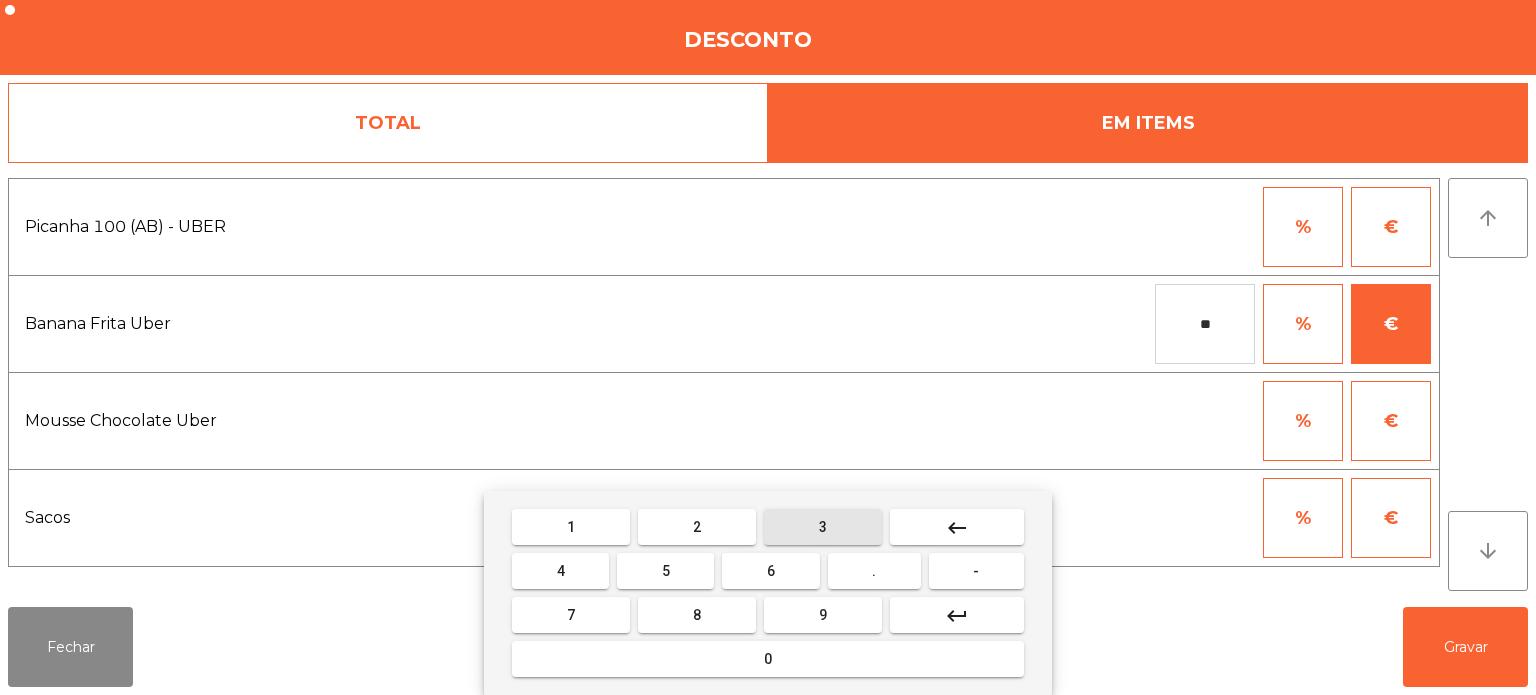 click on "3" at bounding box center [823, 527] 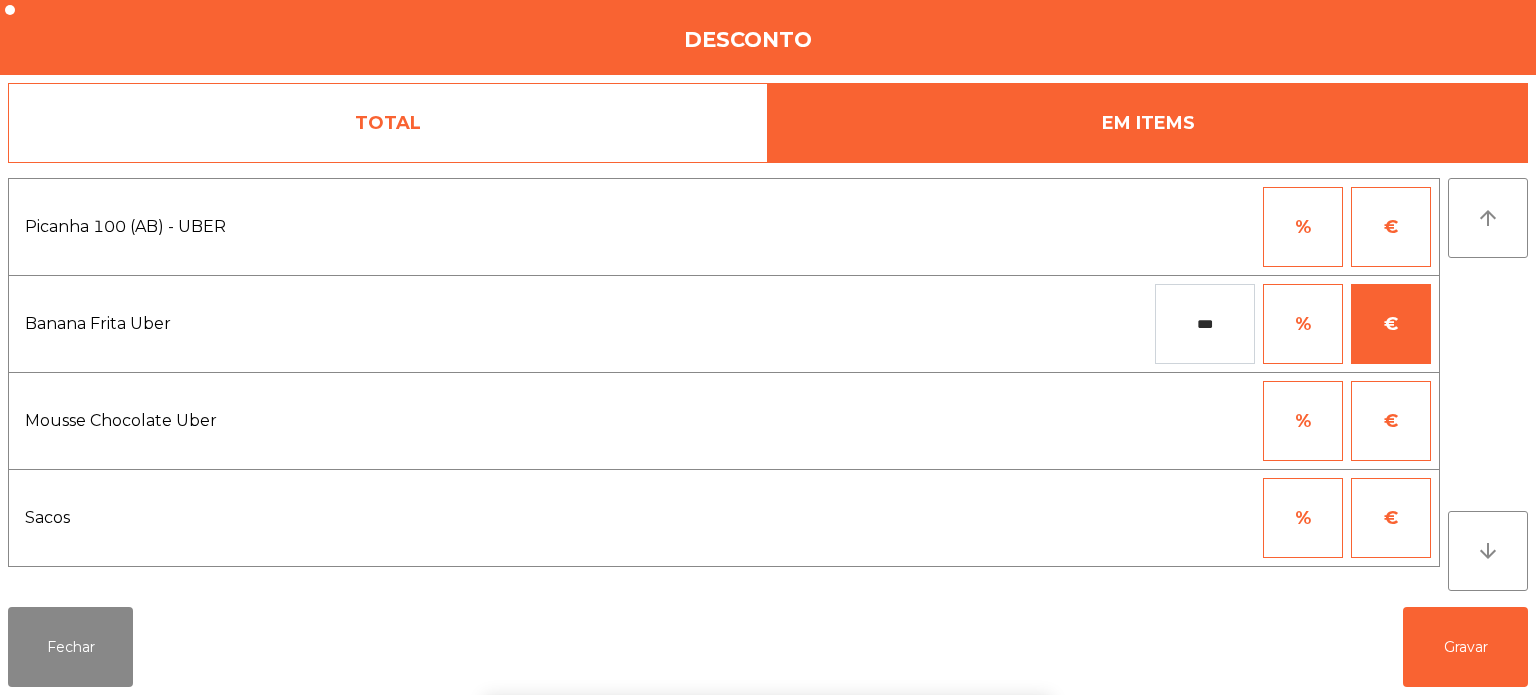 click on "1 2 3 keyboard_backspace 4 5 6 . - 7 8 9 keyboard_return 0" at bounding box center (768, 593) 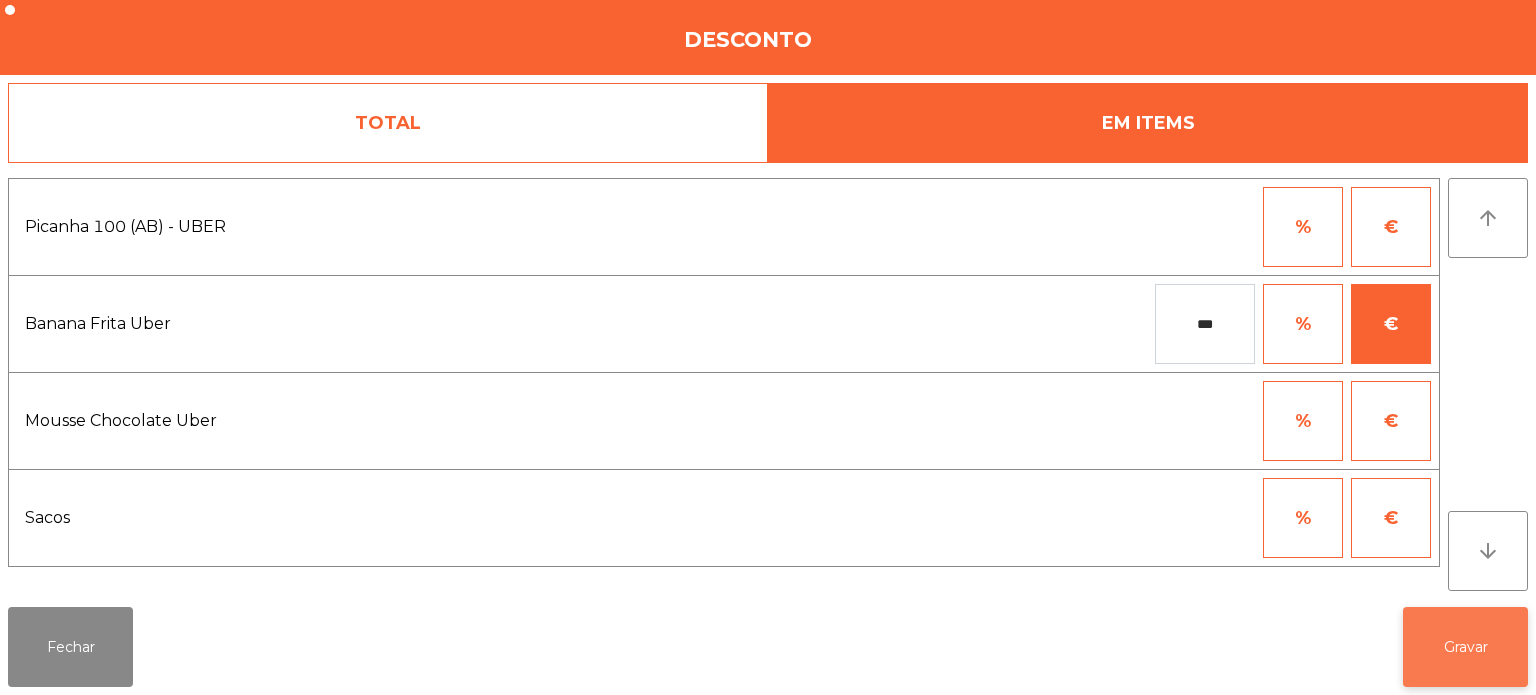 click on "Gravar" 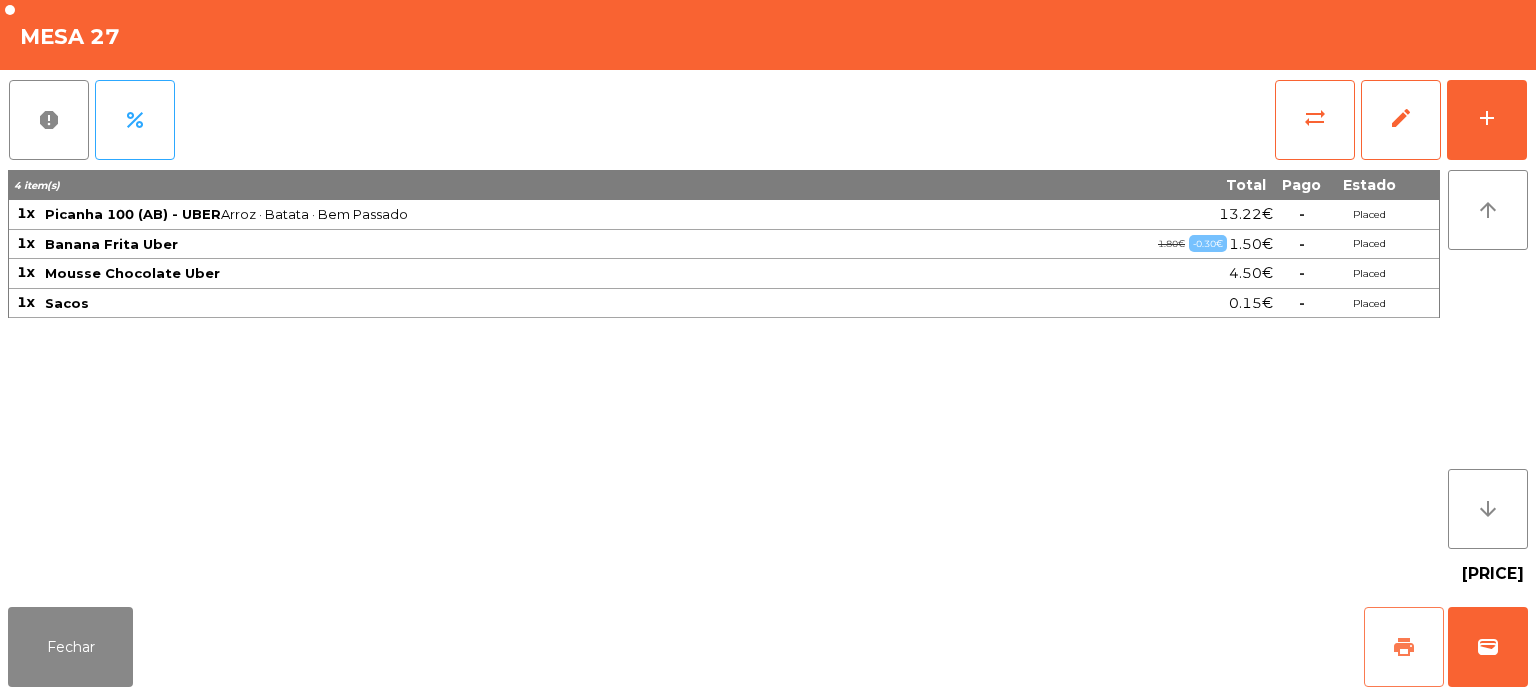 click on "print" 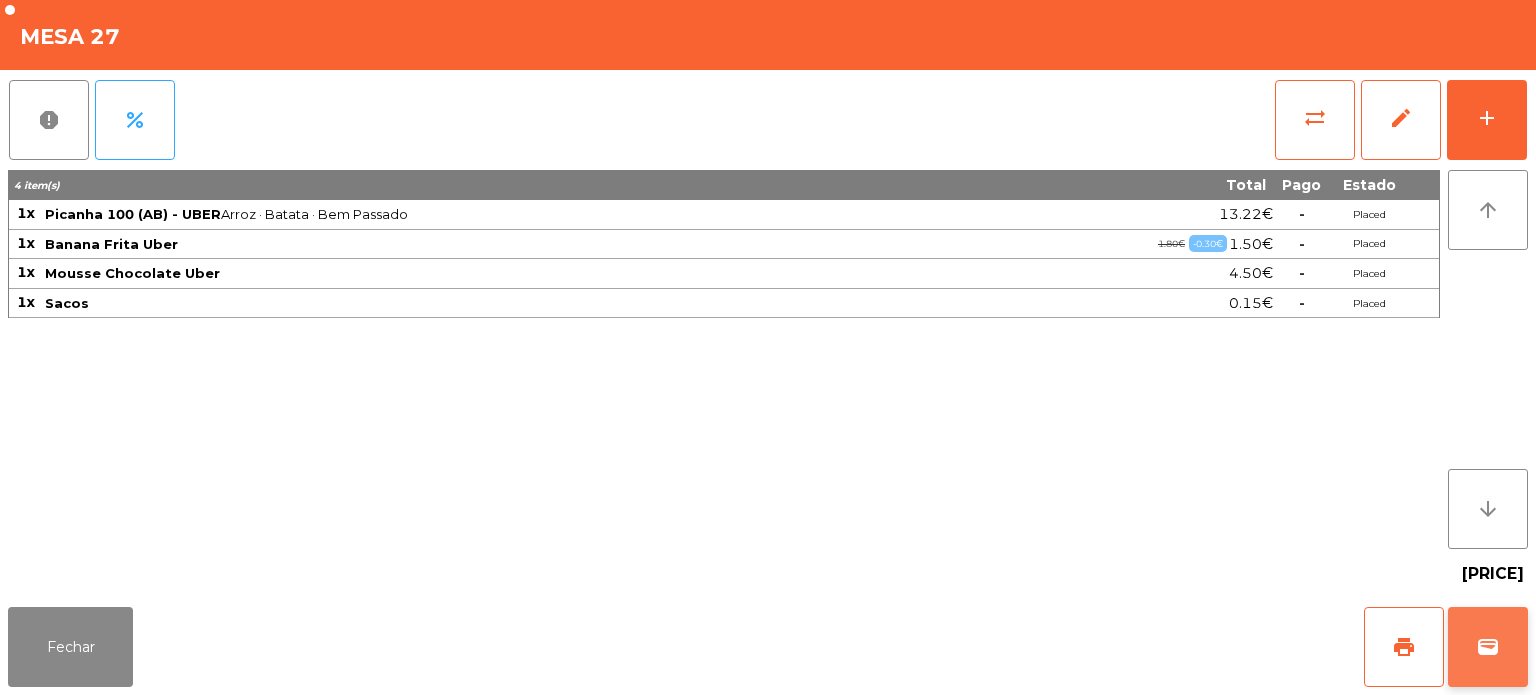 click on "wallet" 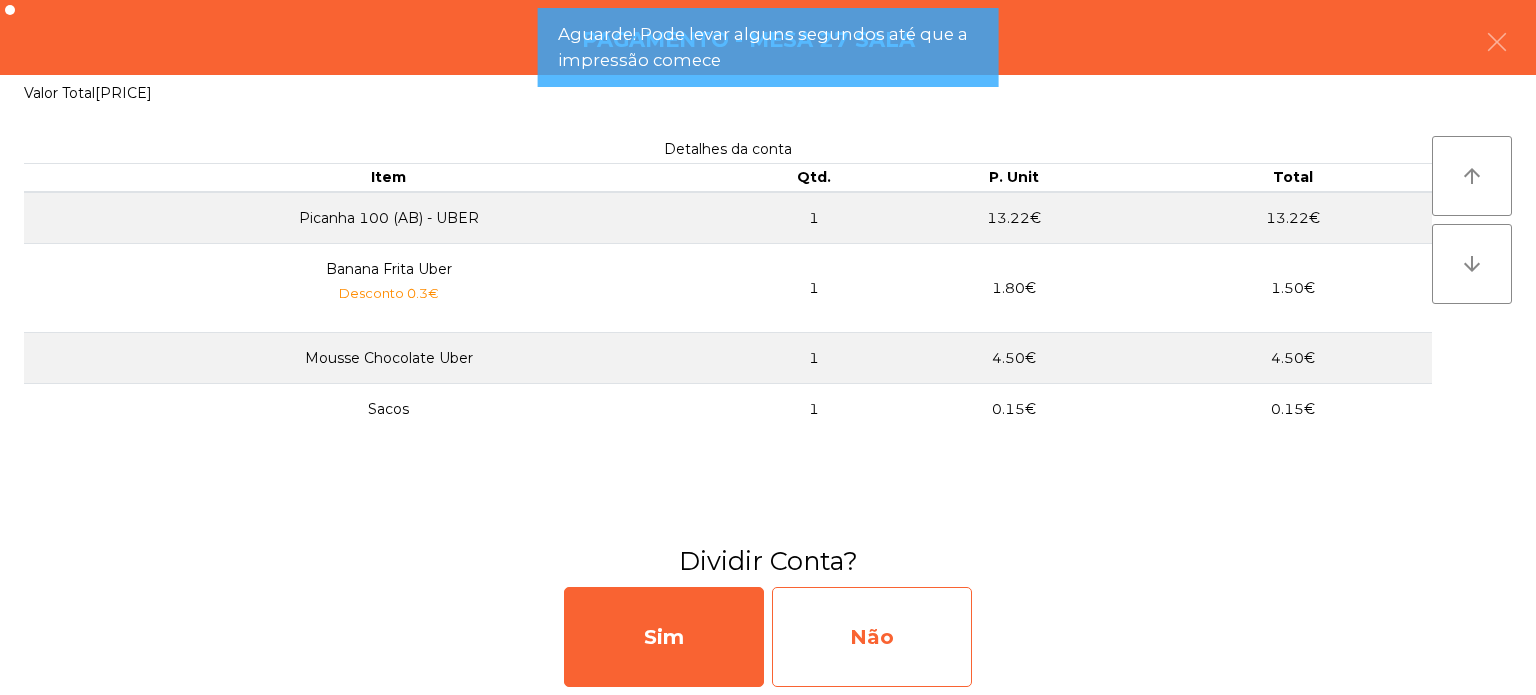 click on "Não" 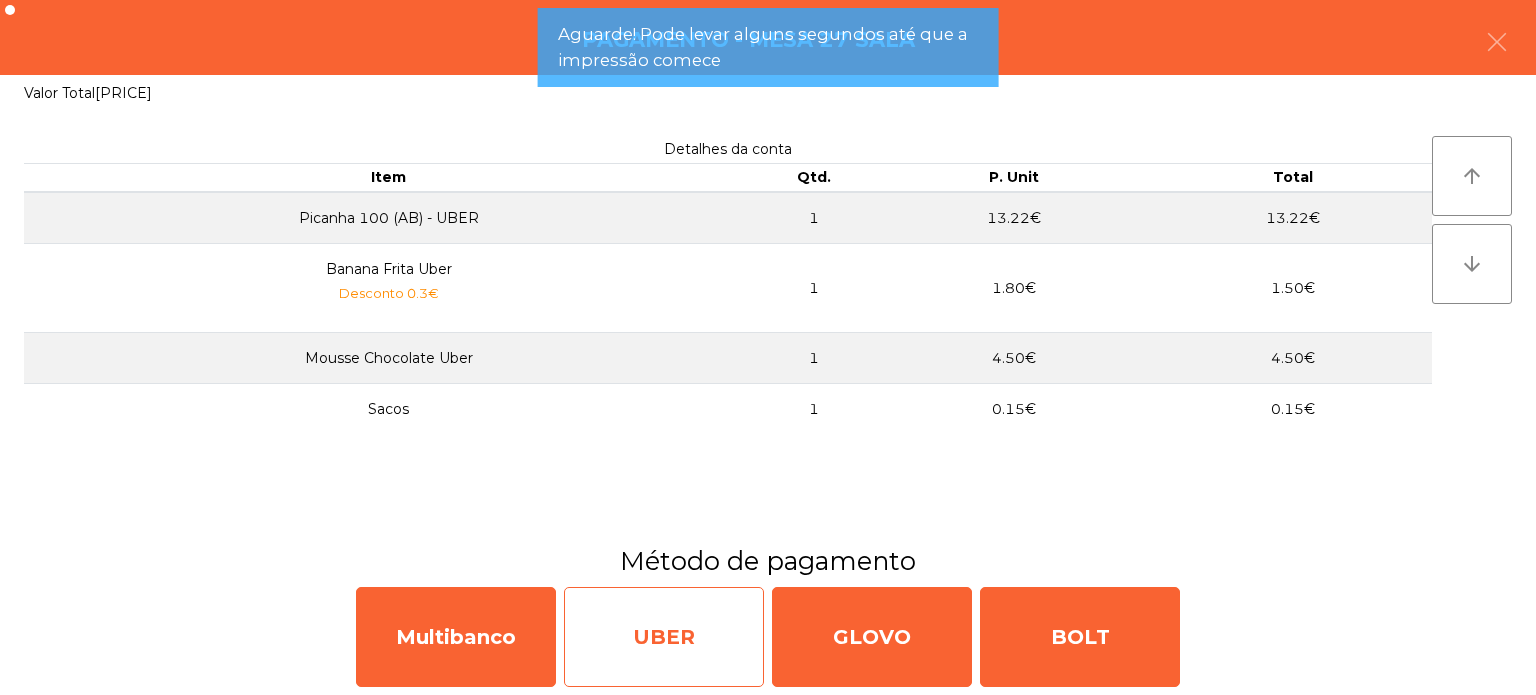 click on "UBER" 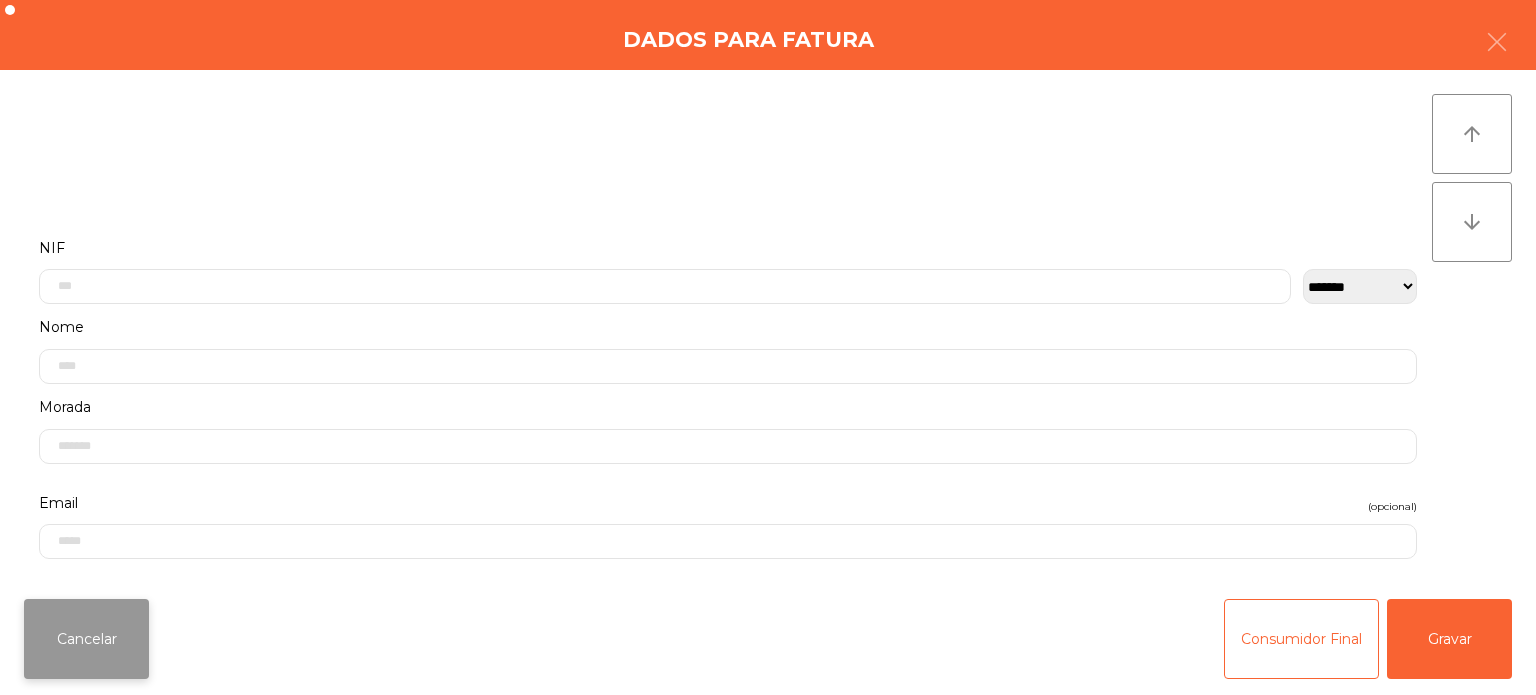 click on "Cancelar" 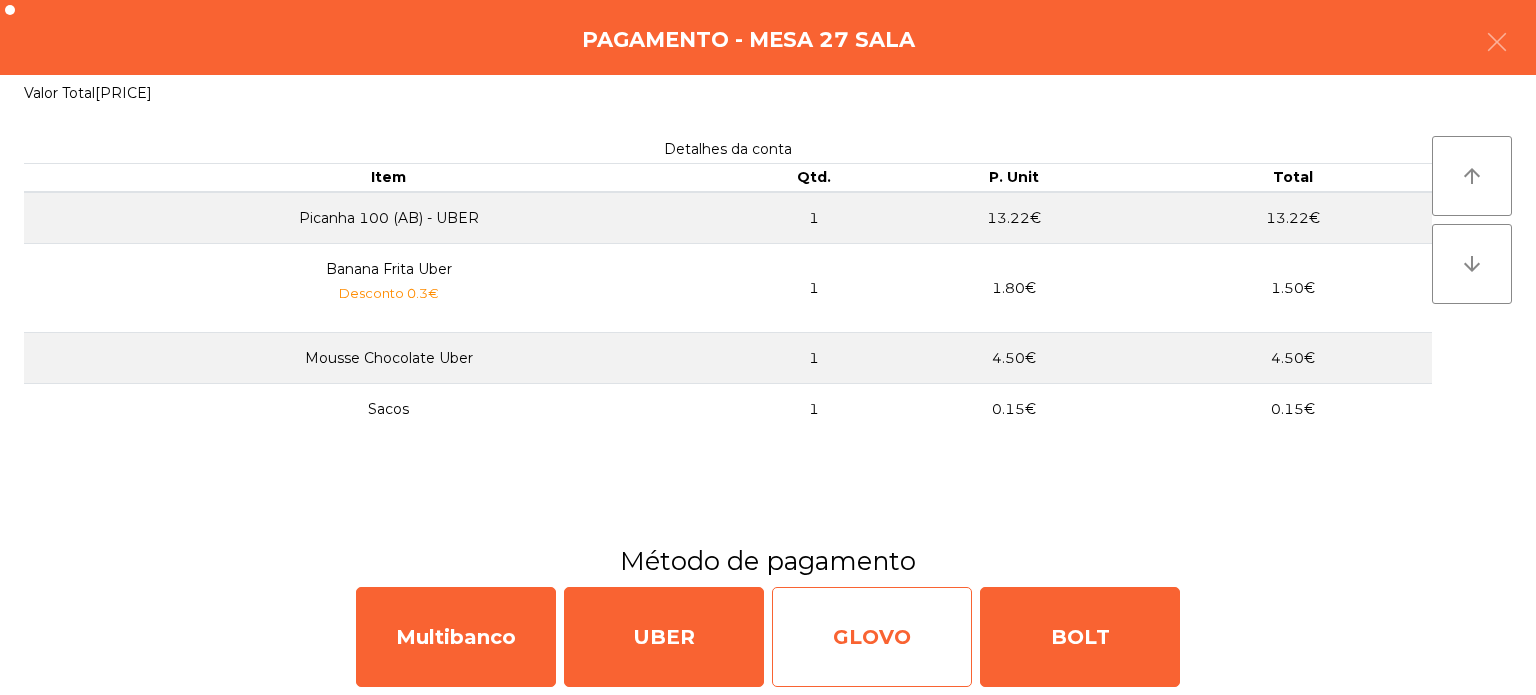 click on "GLOVO" 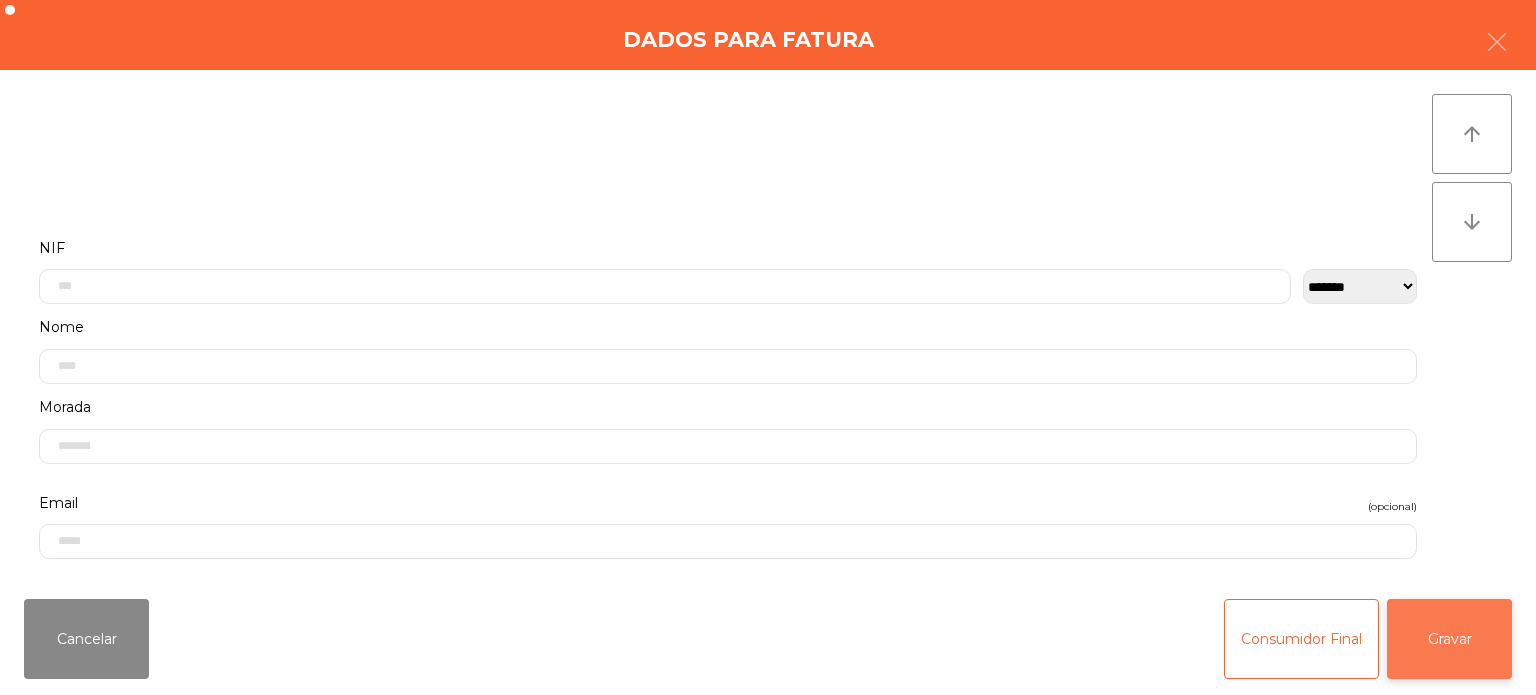 click on "Gravar" 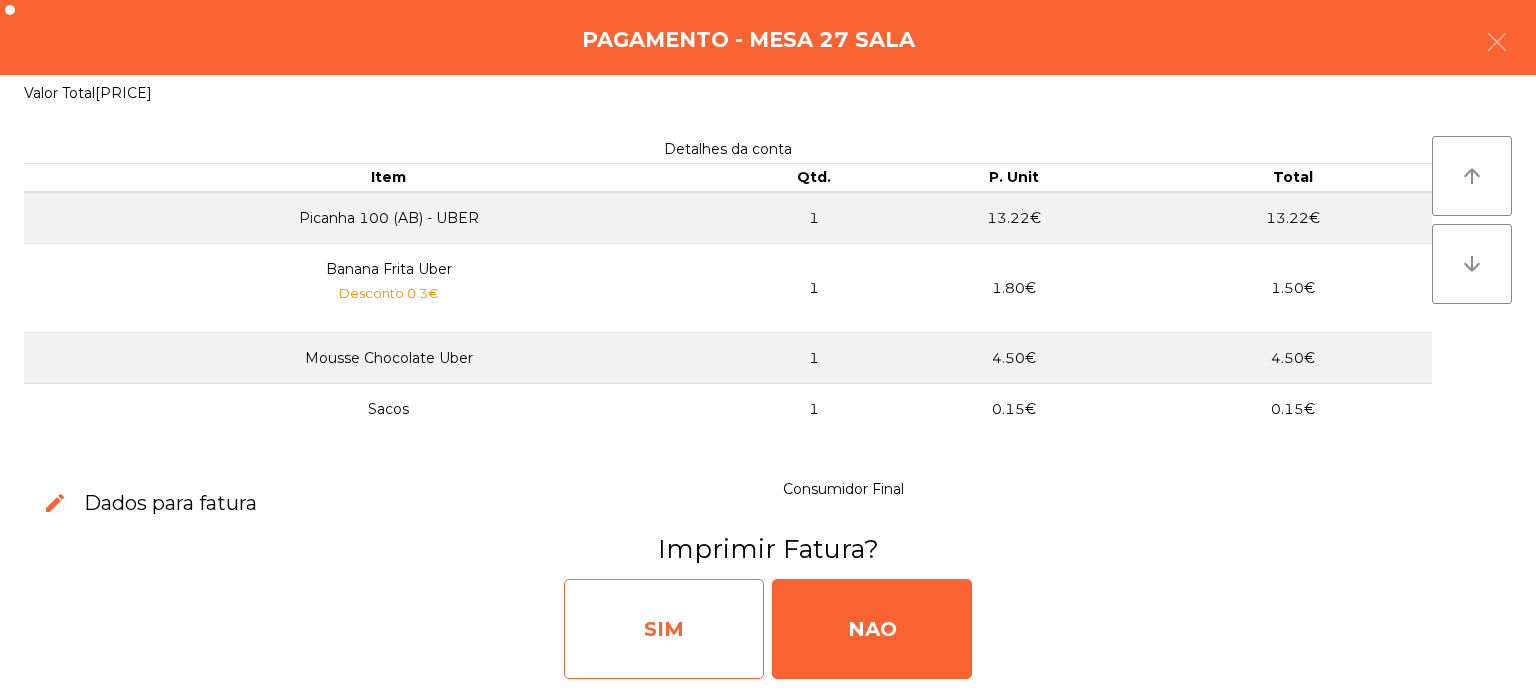 click on "SIM" 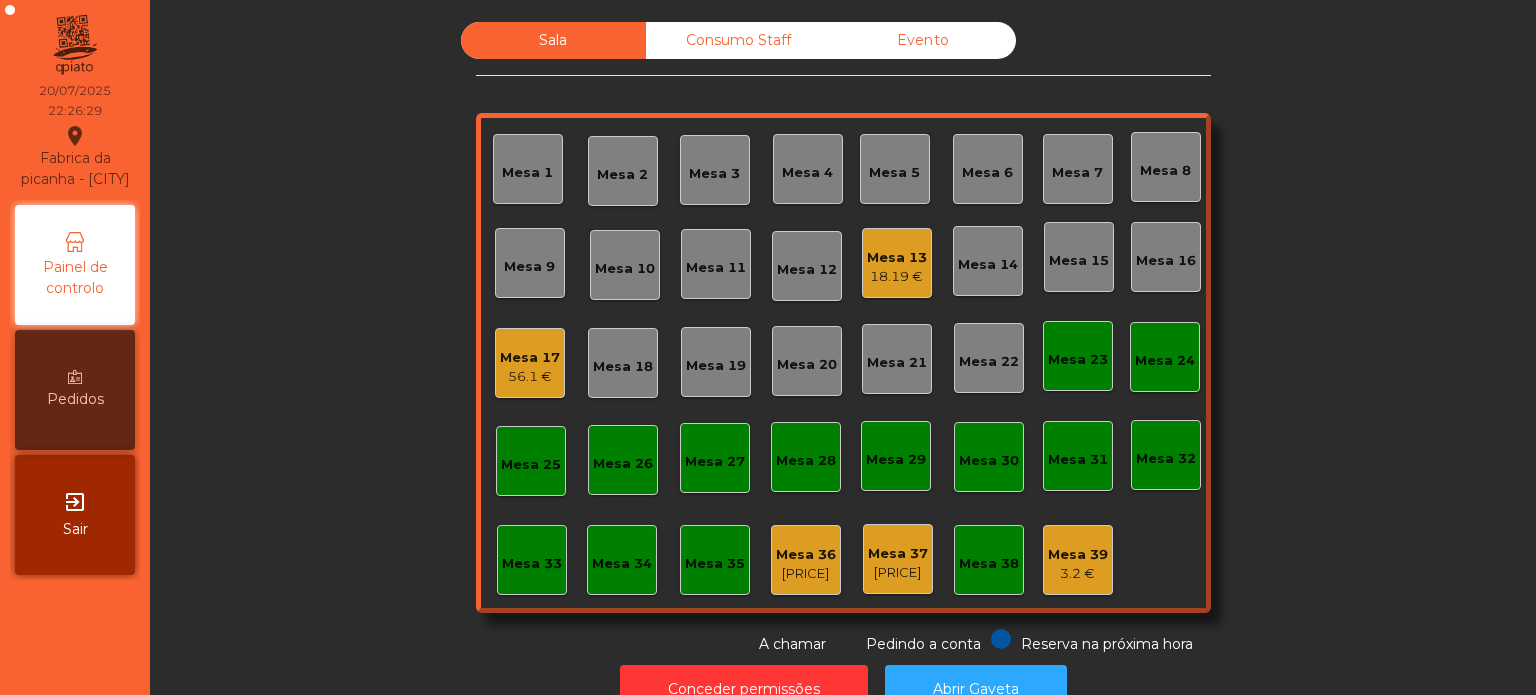 click on "18.19 €" 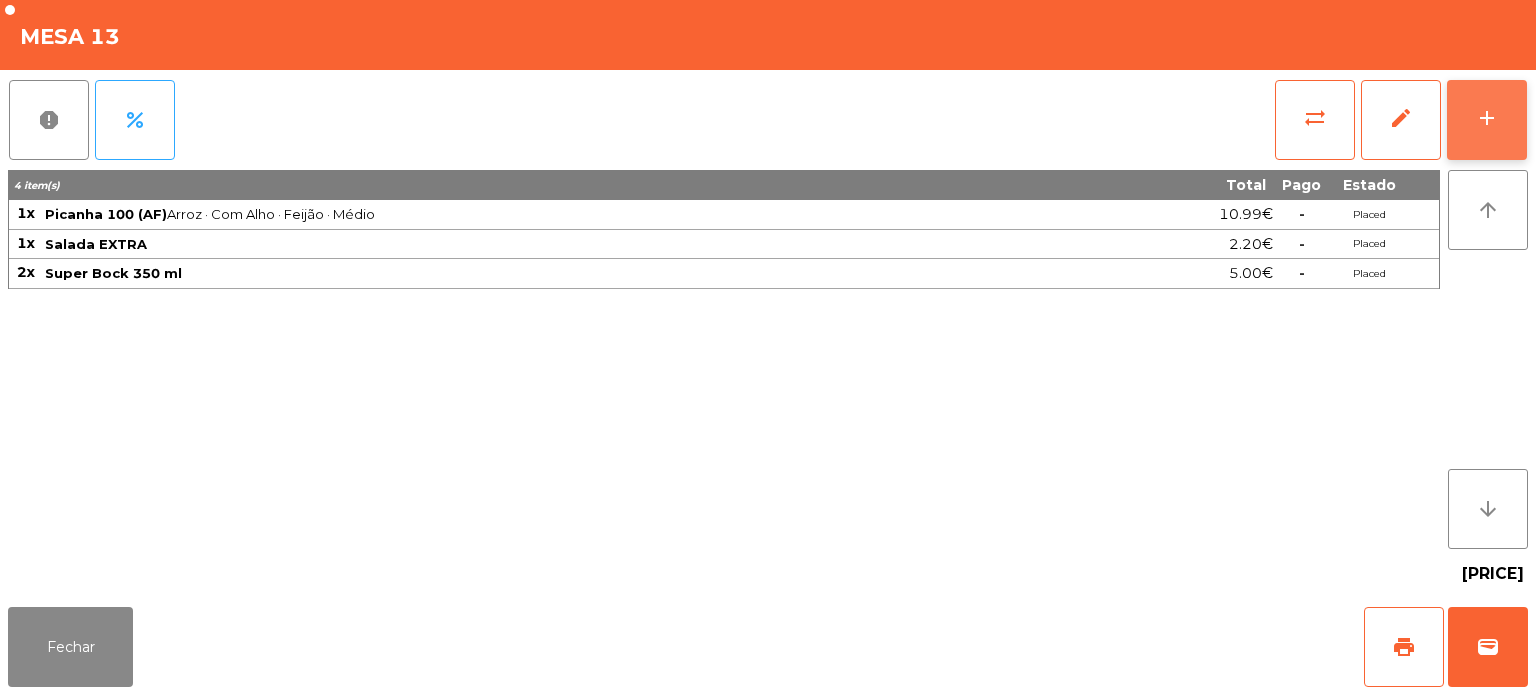 click on "add" 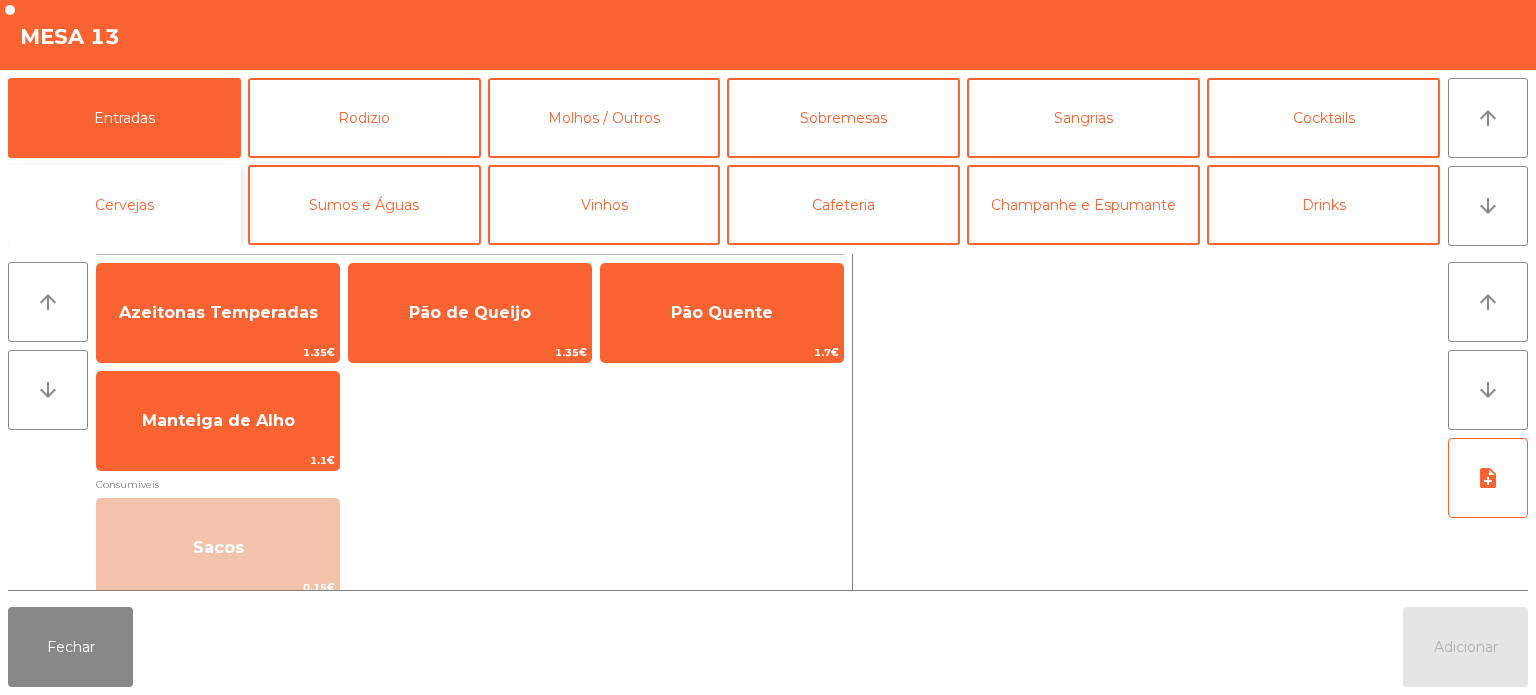 click on "Cervejas" 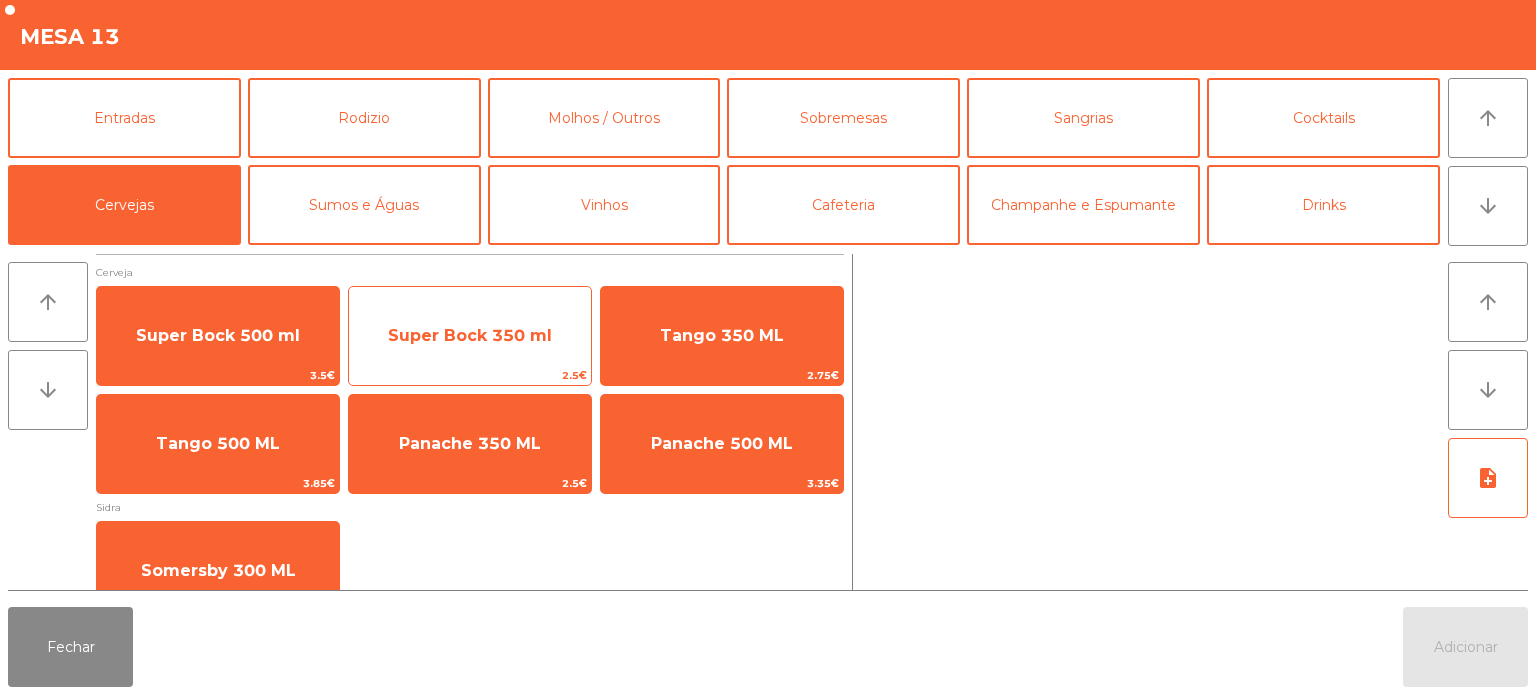 click on "Super Bock 350 ml" 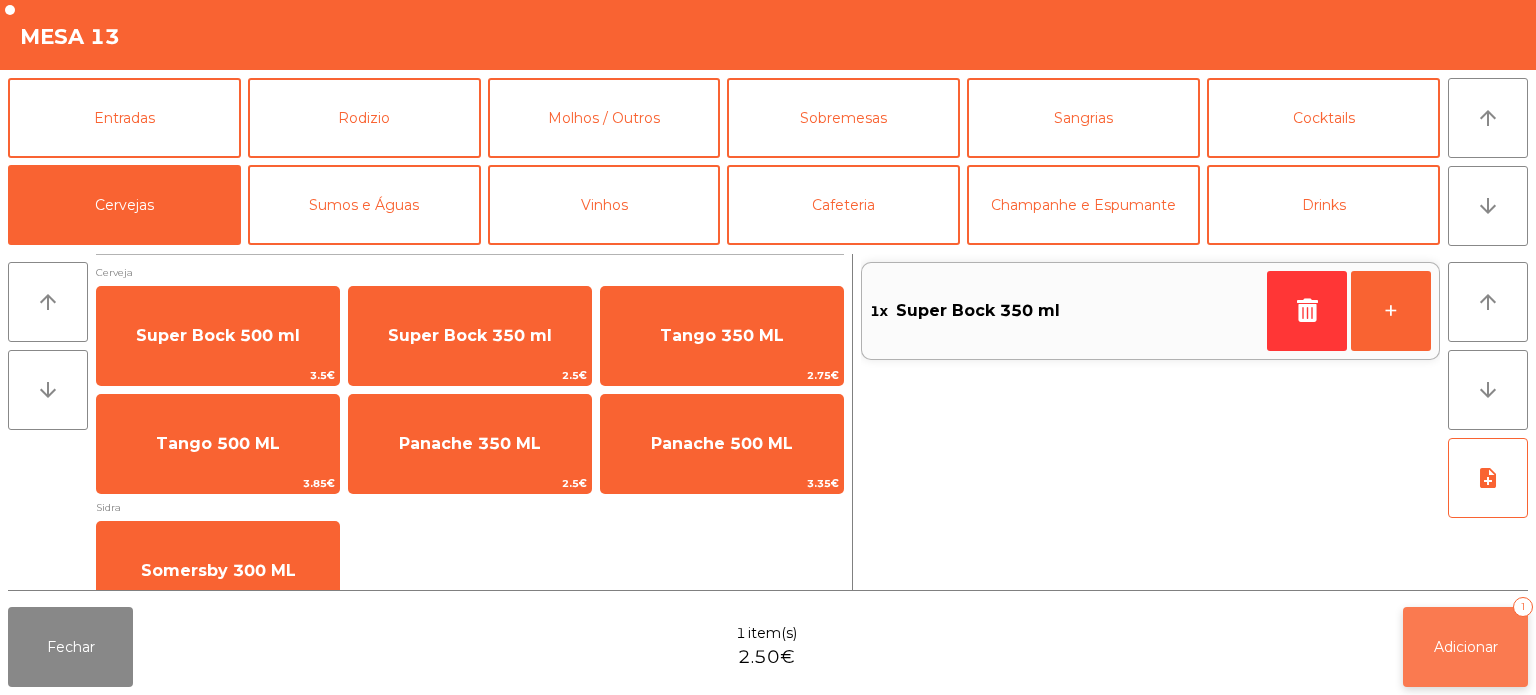 click on "Adicionar   1" 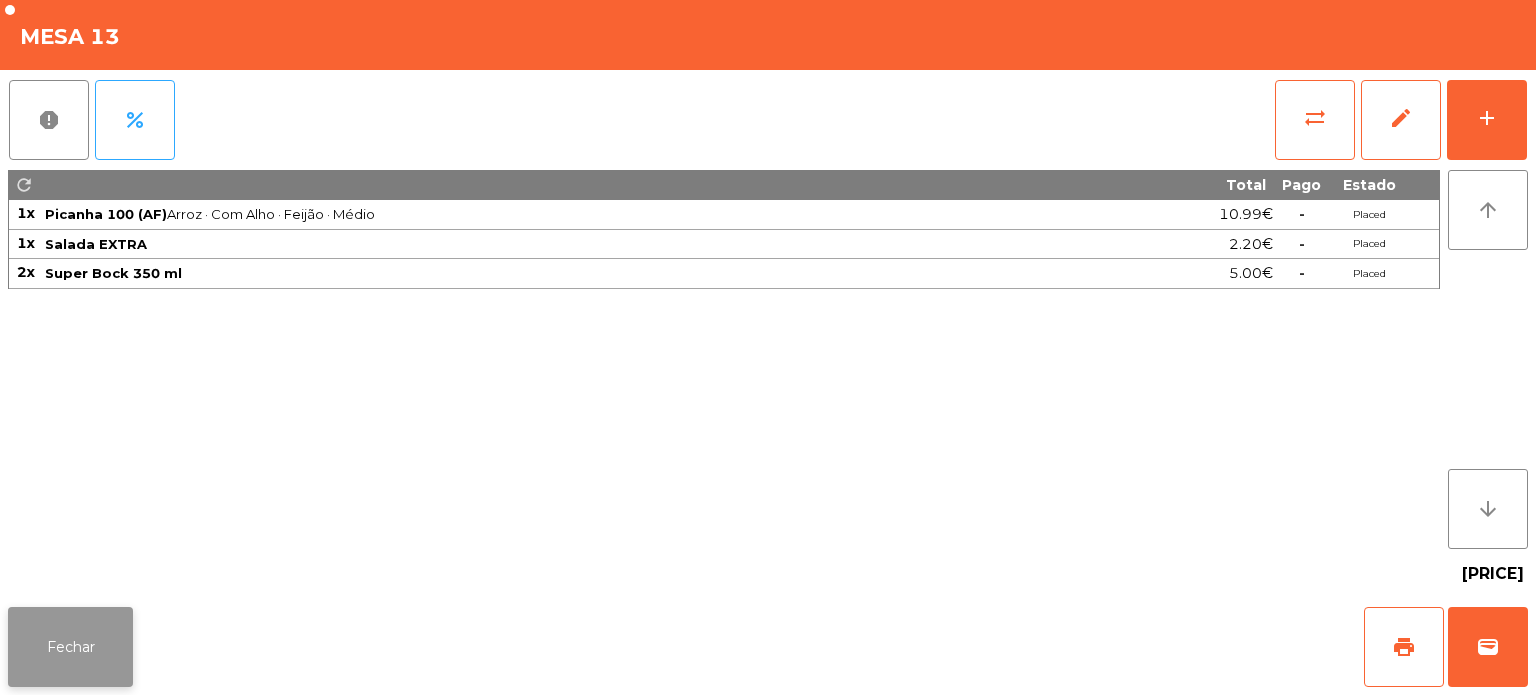 click on "Fechar" 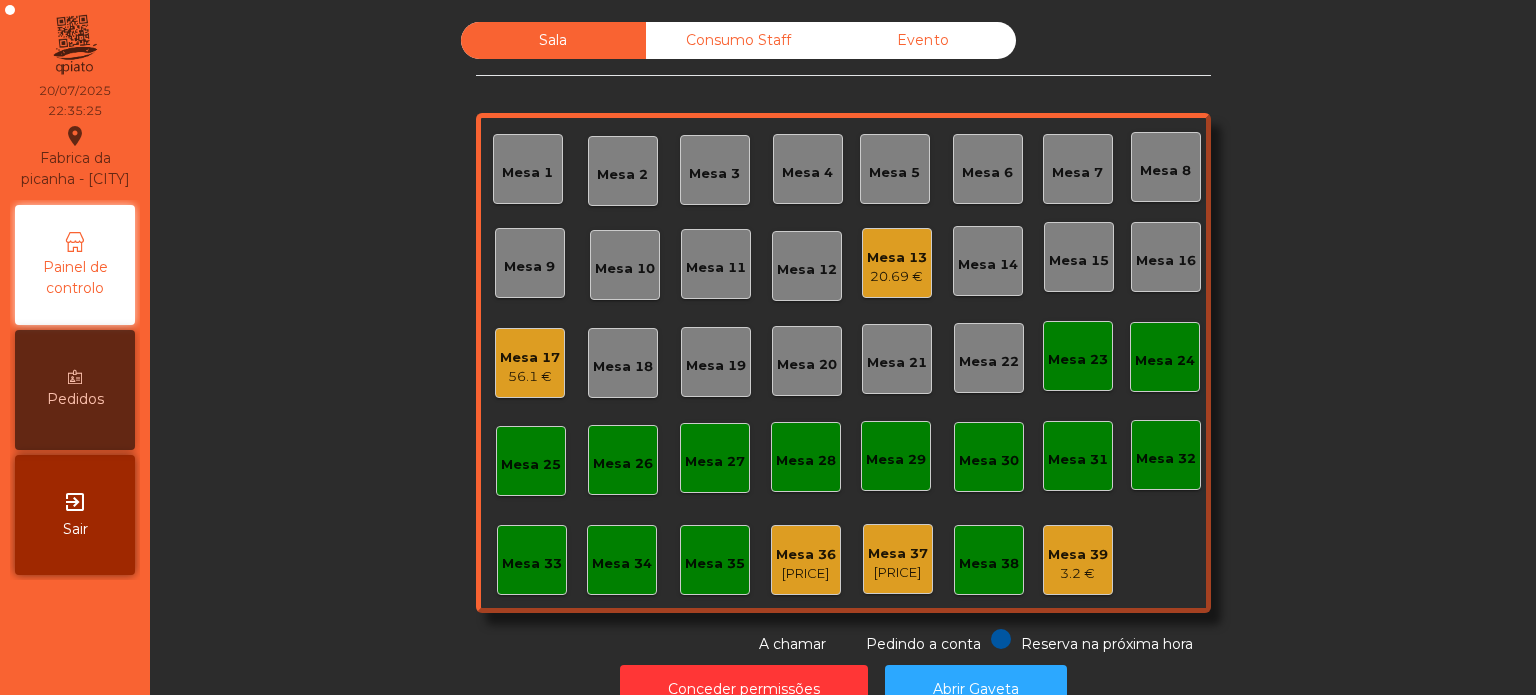 click on "Mesa 5" 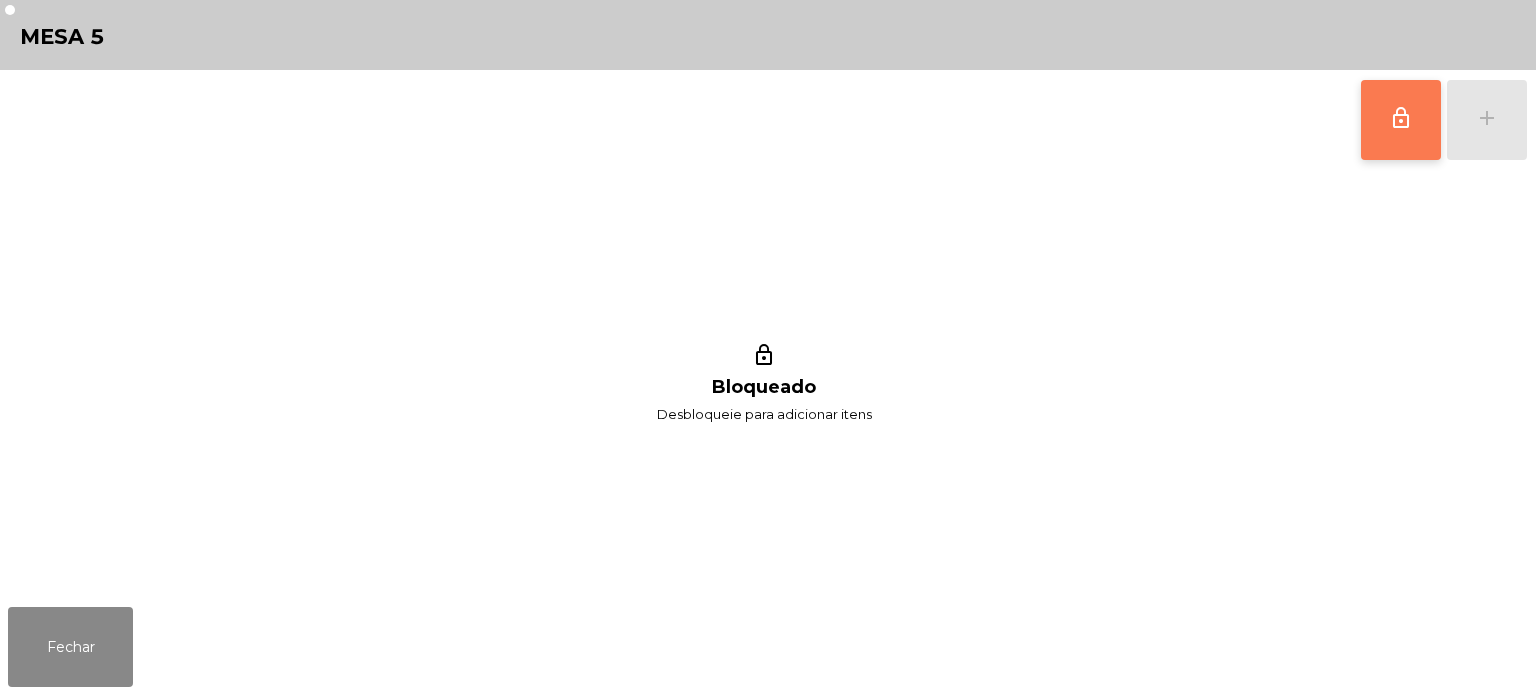 click on "lock_outline" 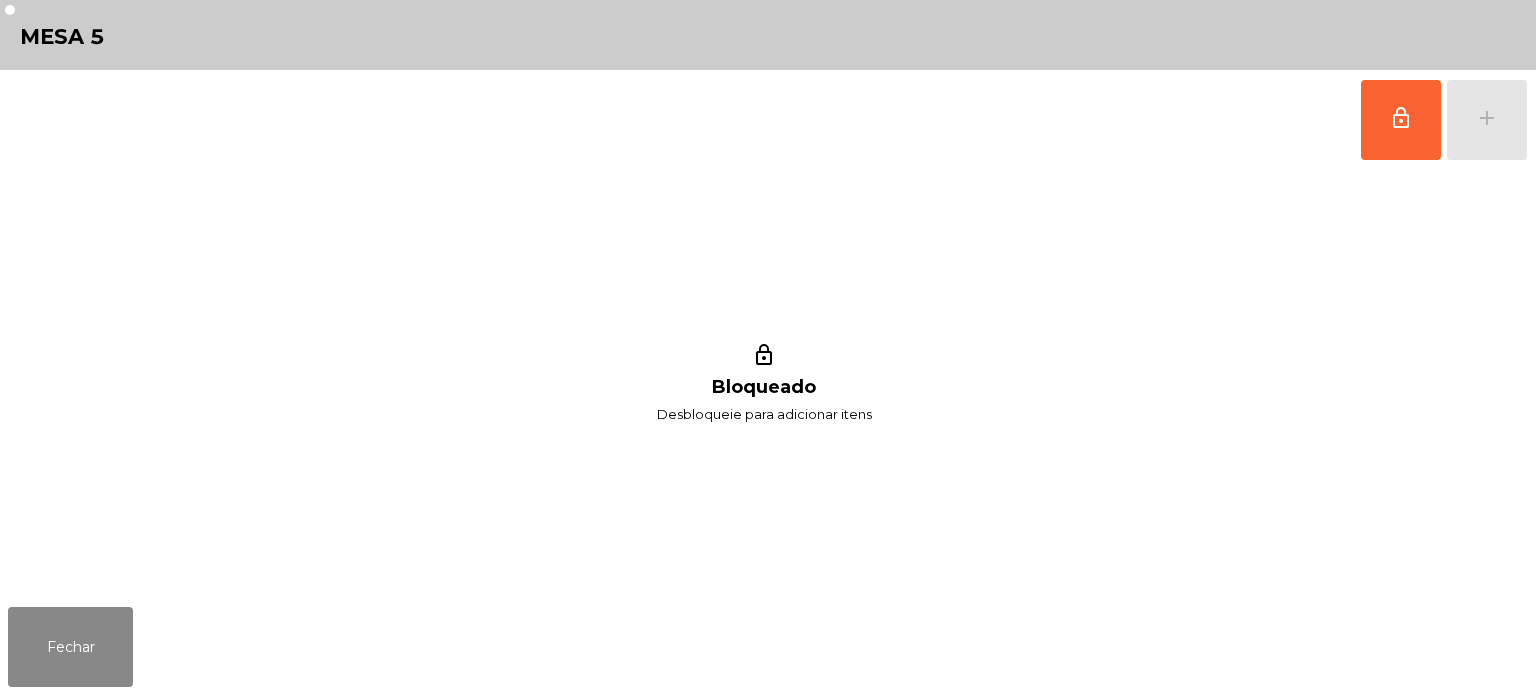 click on "lock_outline   add" 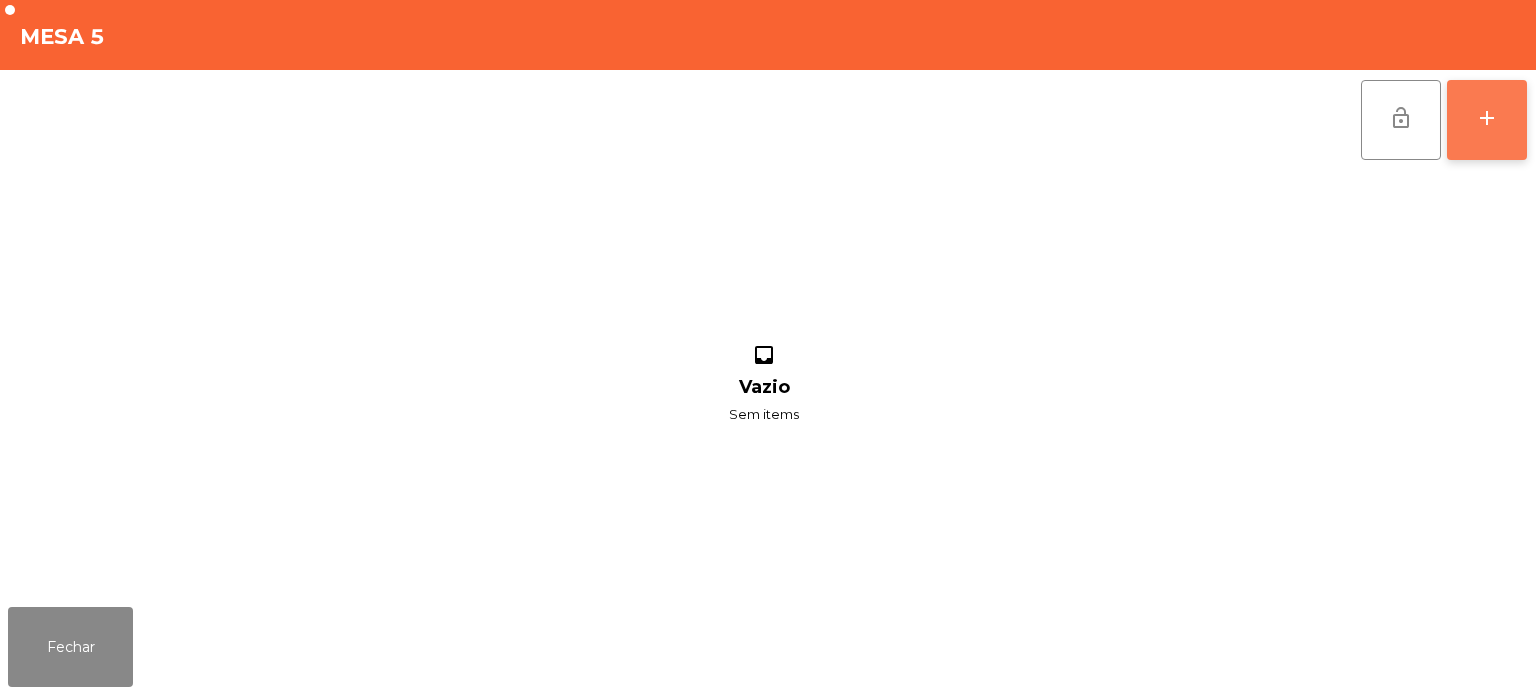 click on "add" 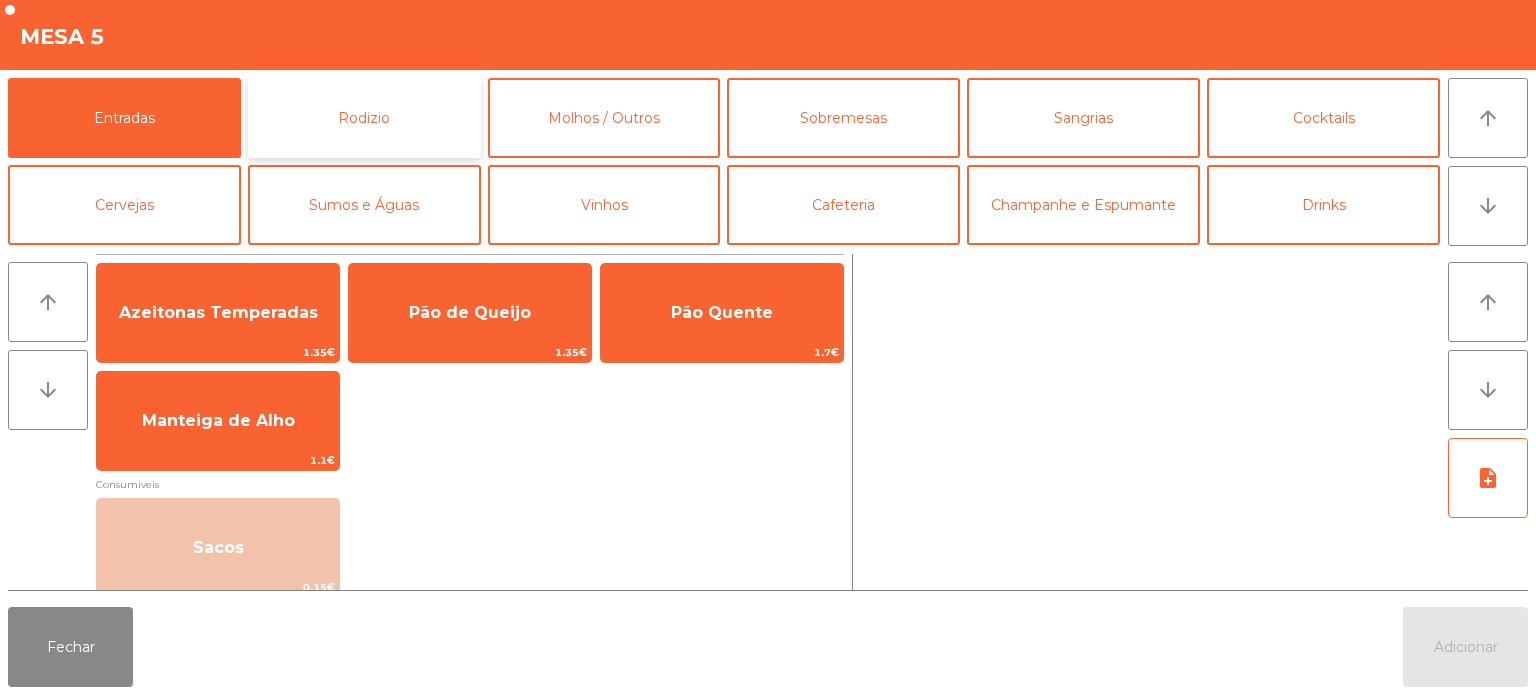 click on "Rodizio" 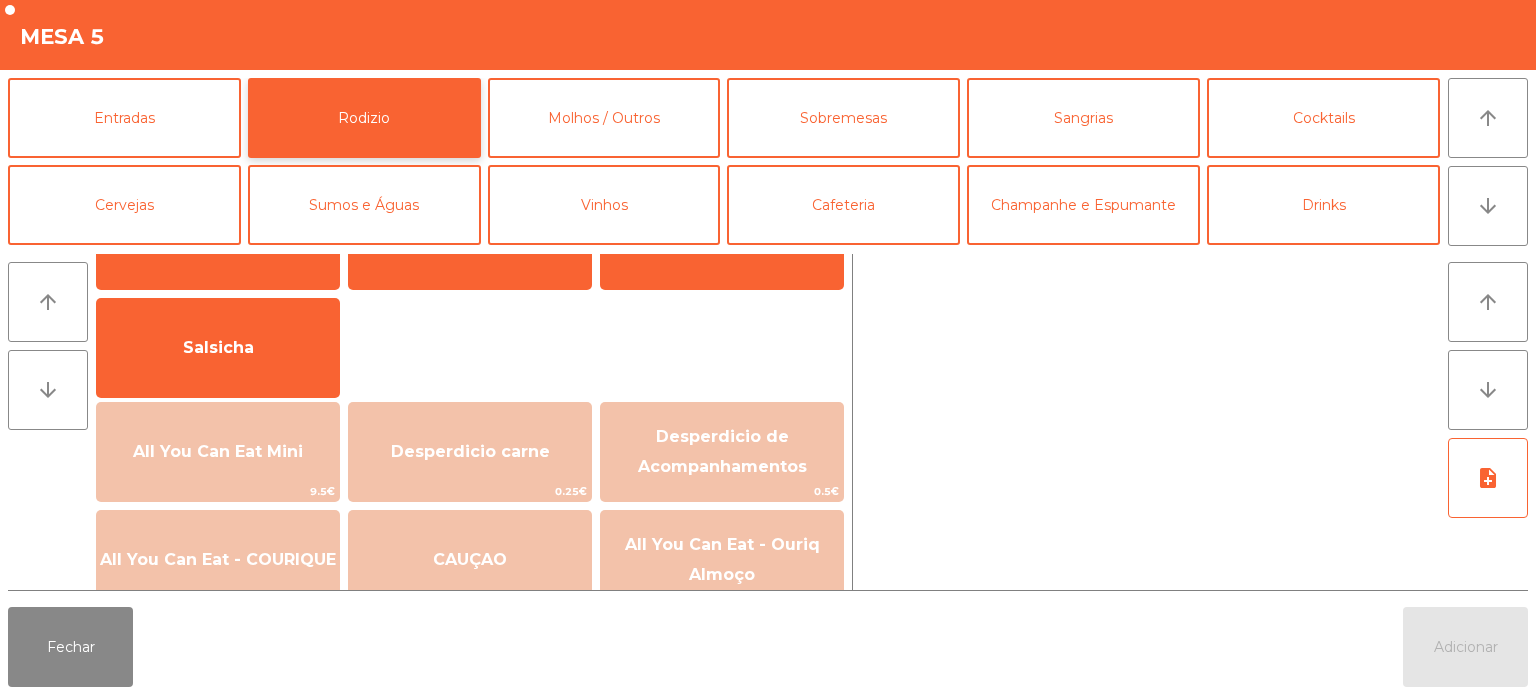 scroll, scrollTop: 119, scrollLeft: 0, axis: vertical 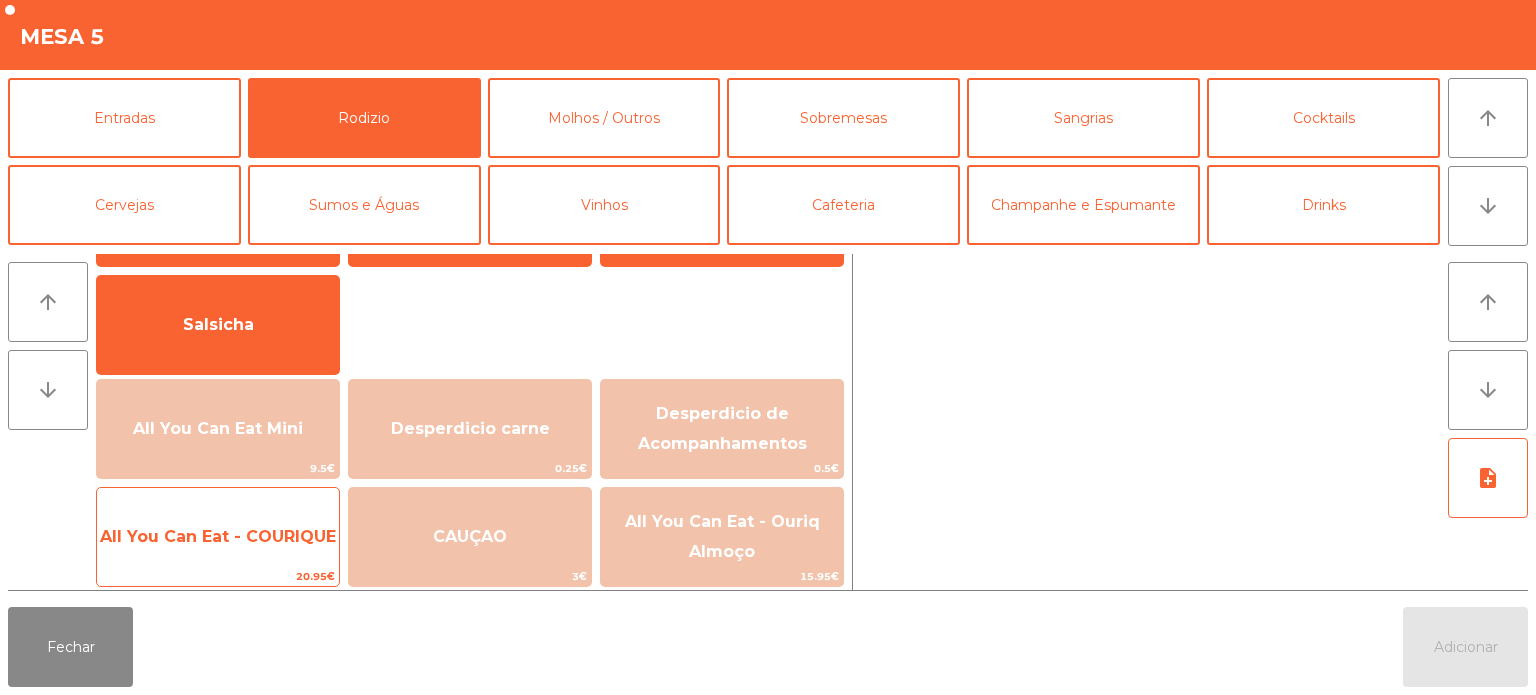 click on "All You Can Eat - COURIQUE" 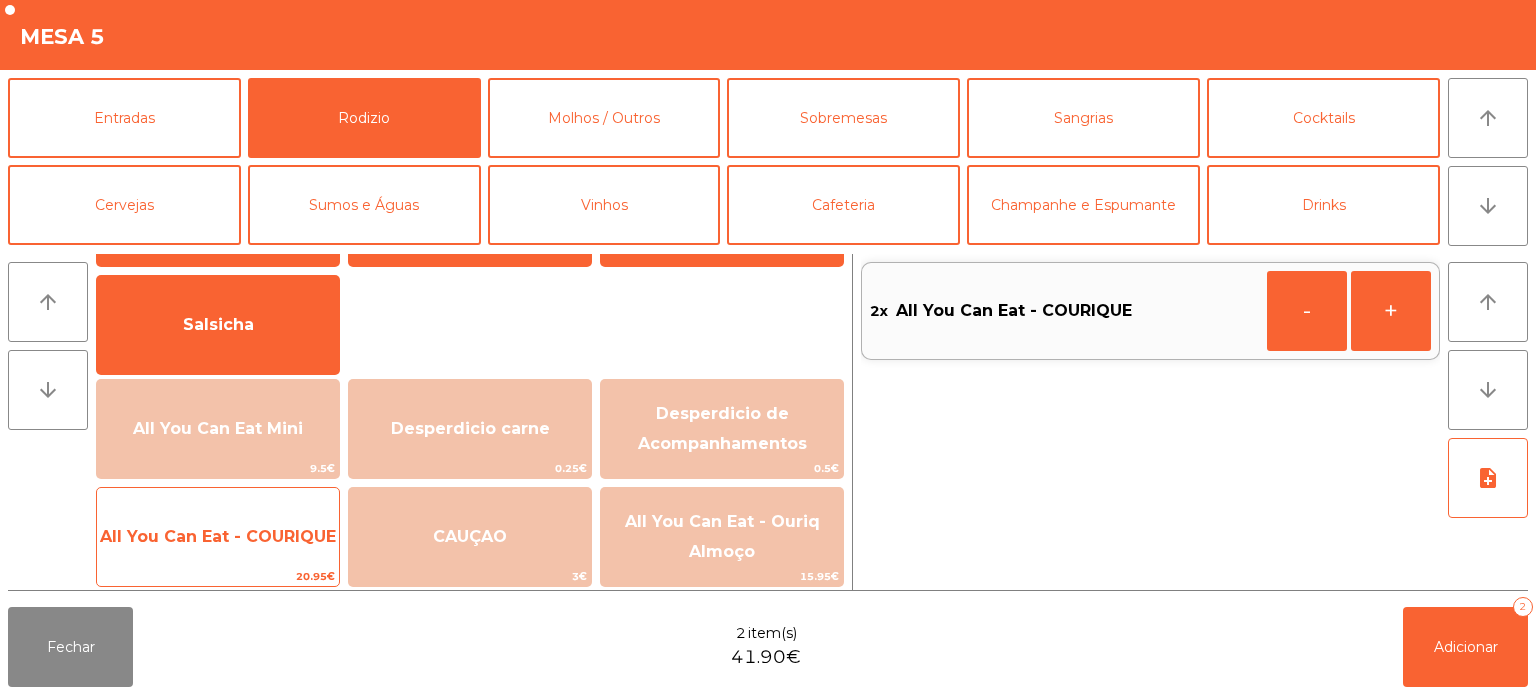 click on "All You Can Eat - COURIQUE" 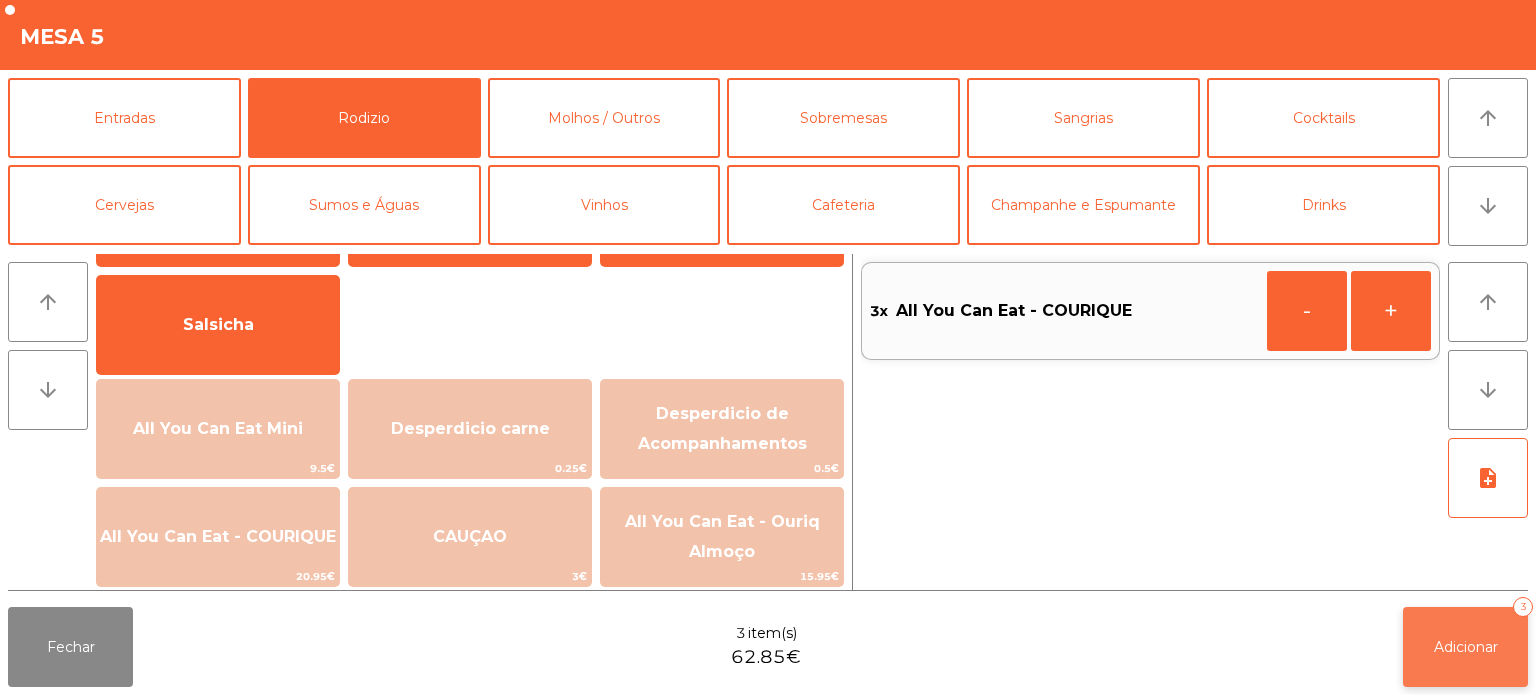 click on "Adicionar   3" 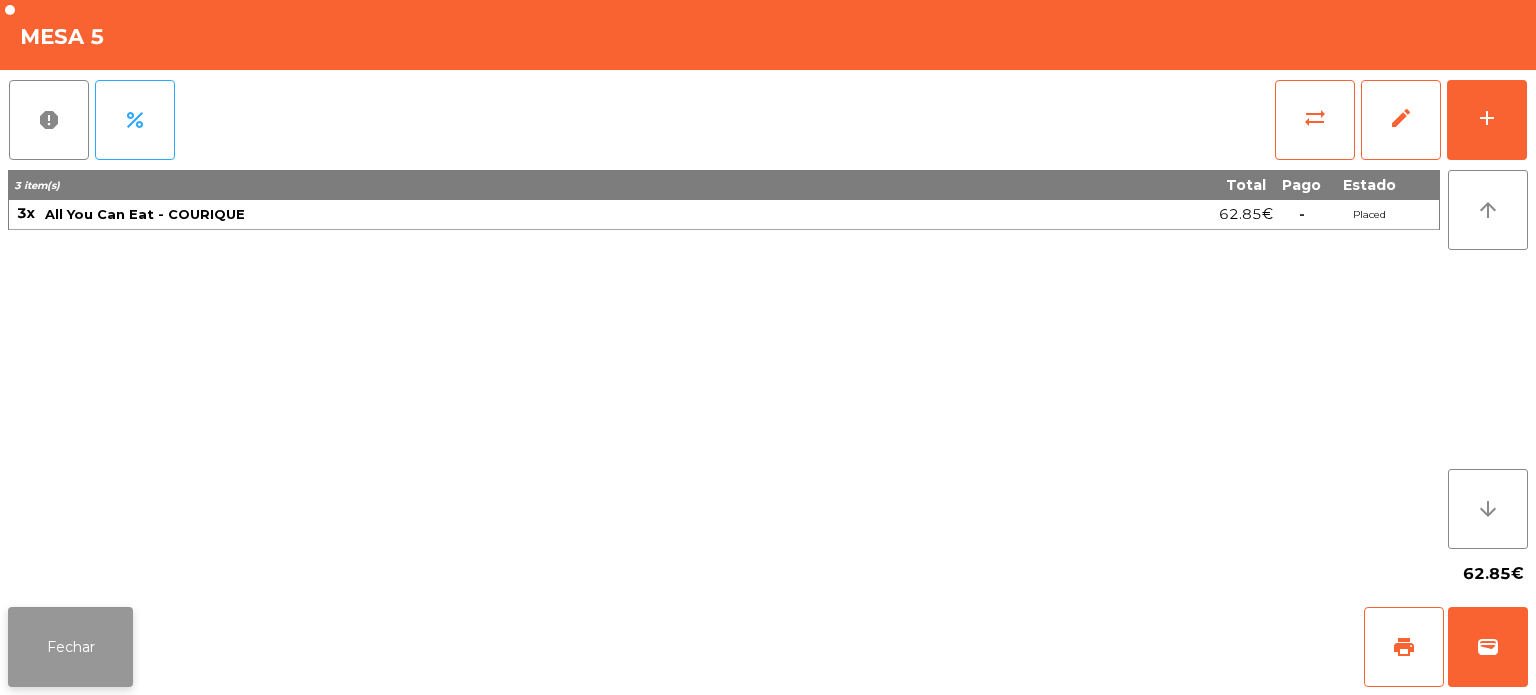 click on "Fechar" 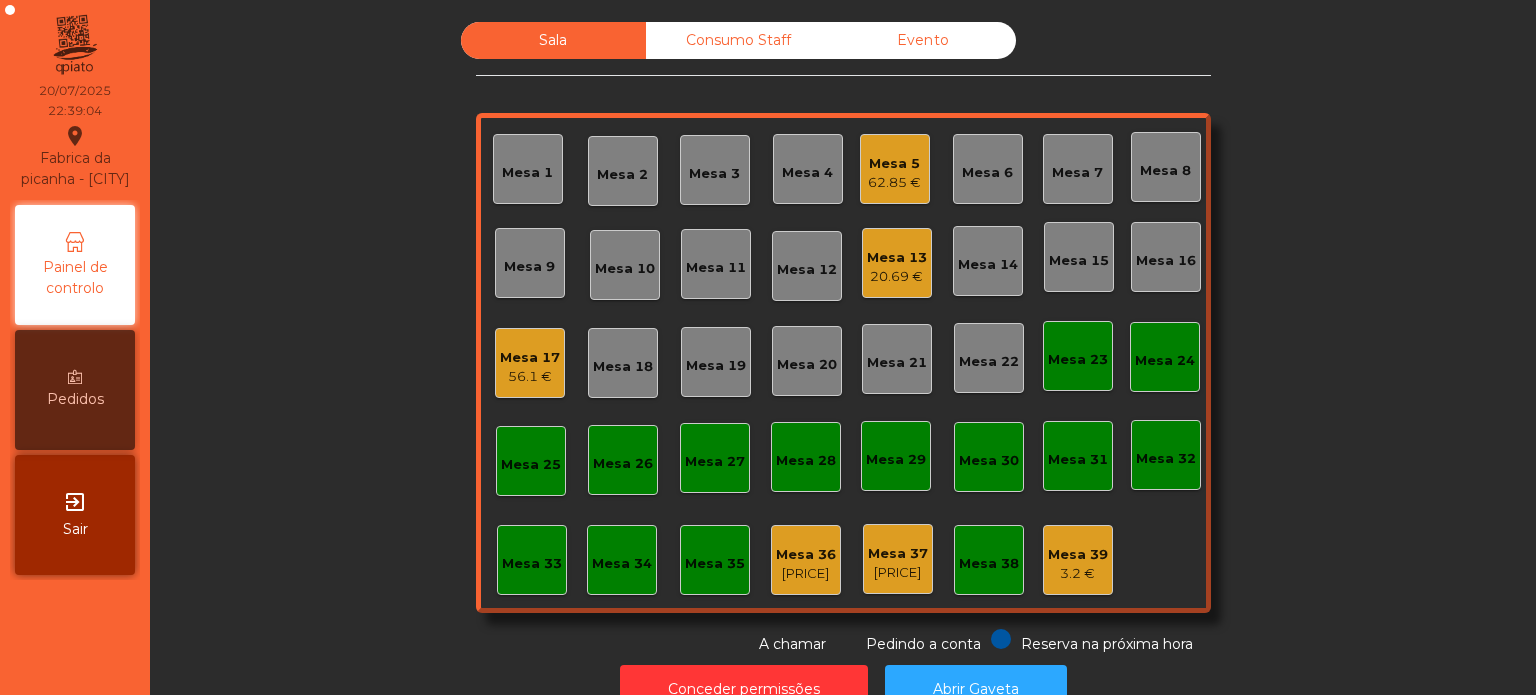 click on "Mesa 5" 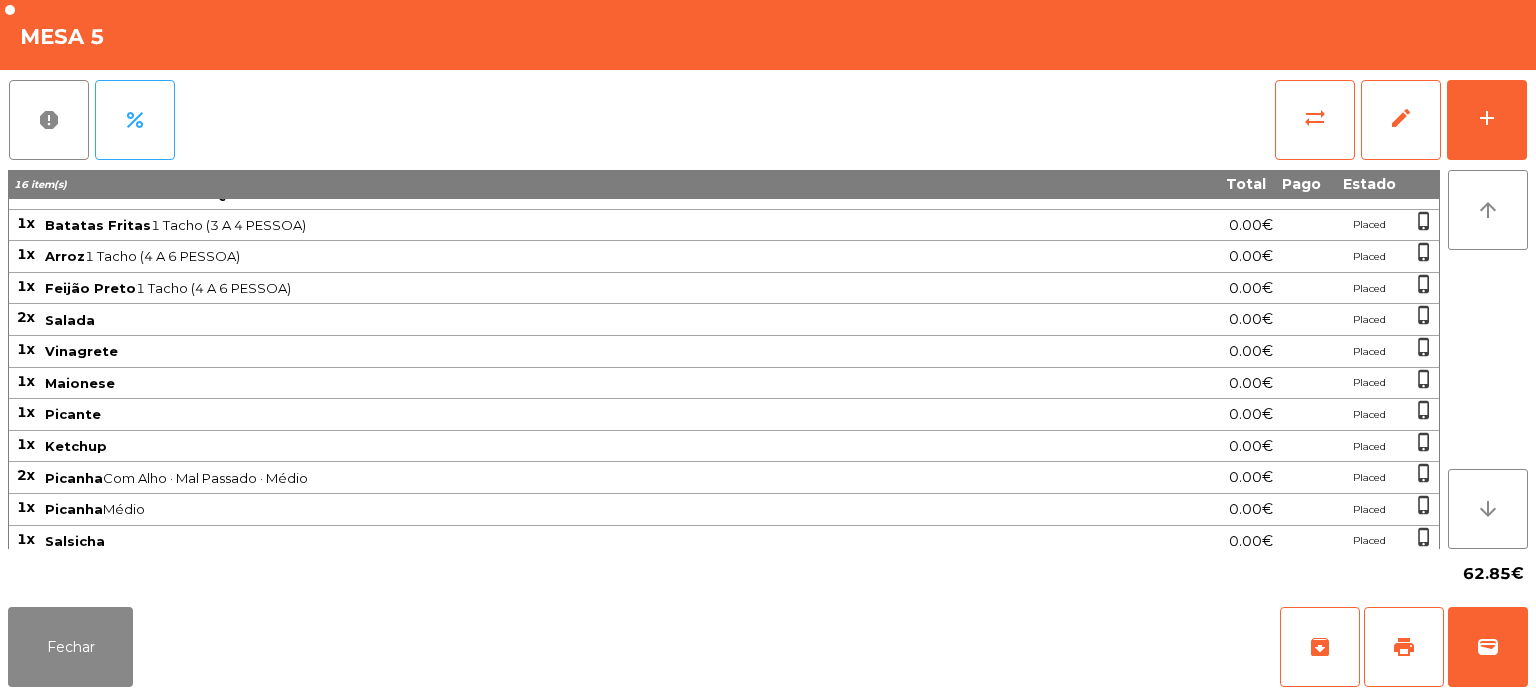 scroll, scrollTop: 0, scrollLeft: 0, axis: both 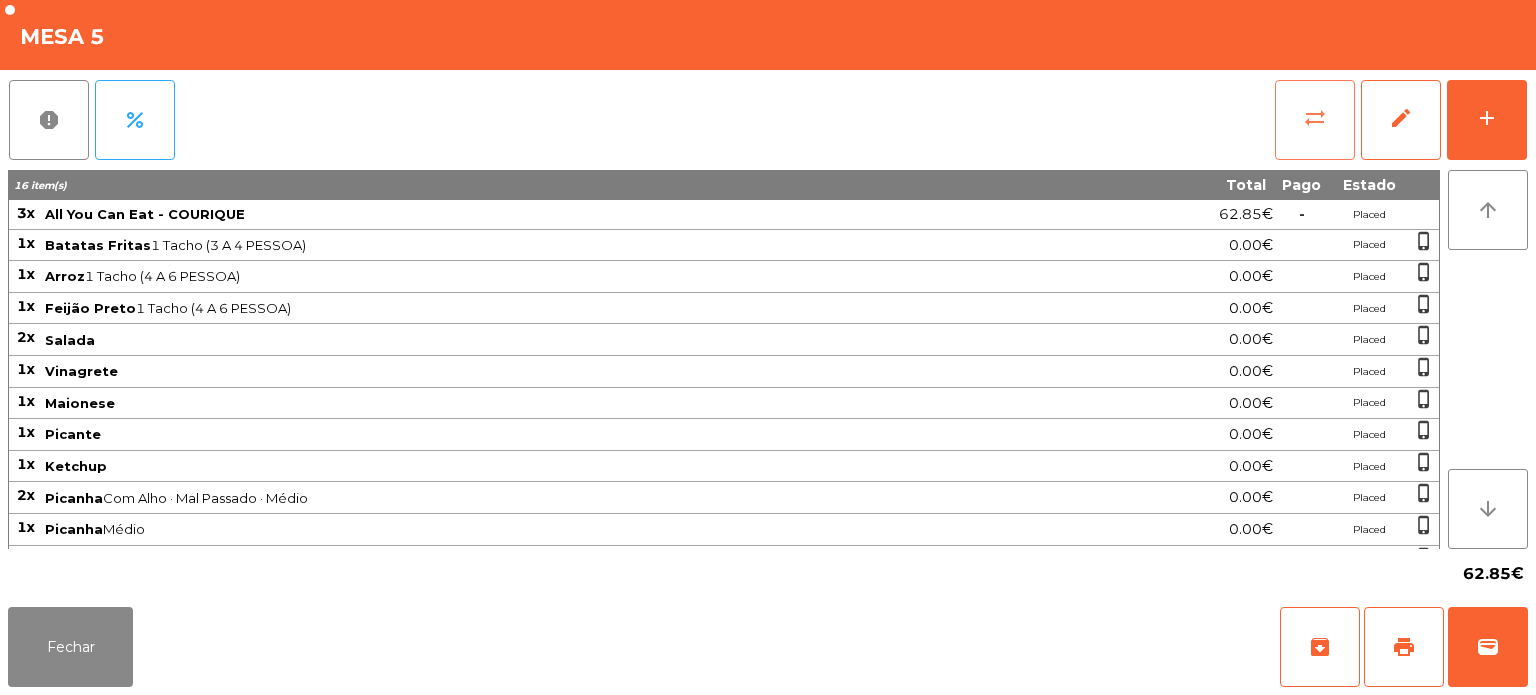 click on "sync_alt" 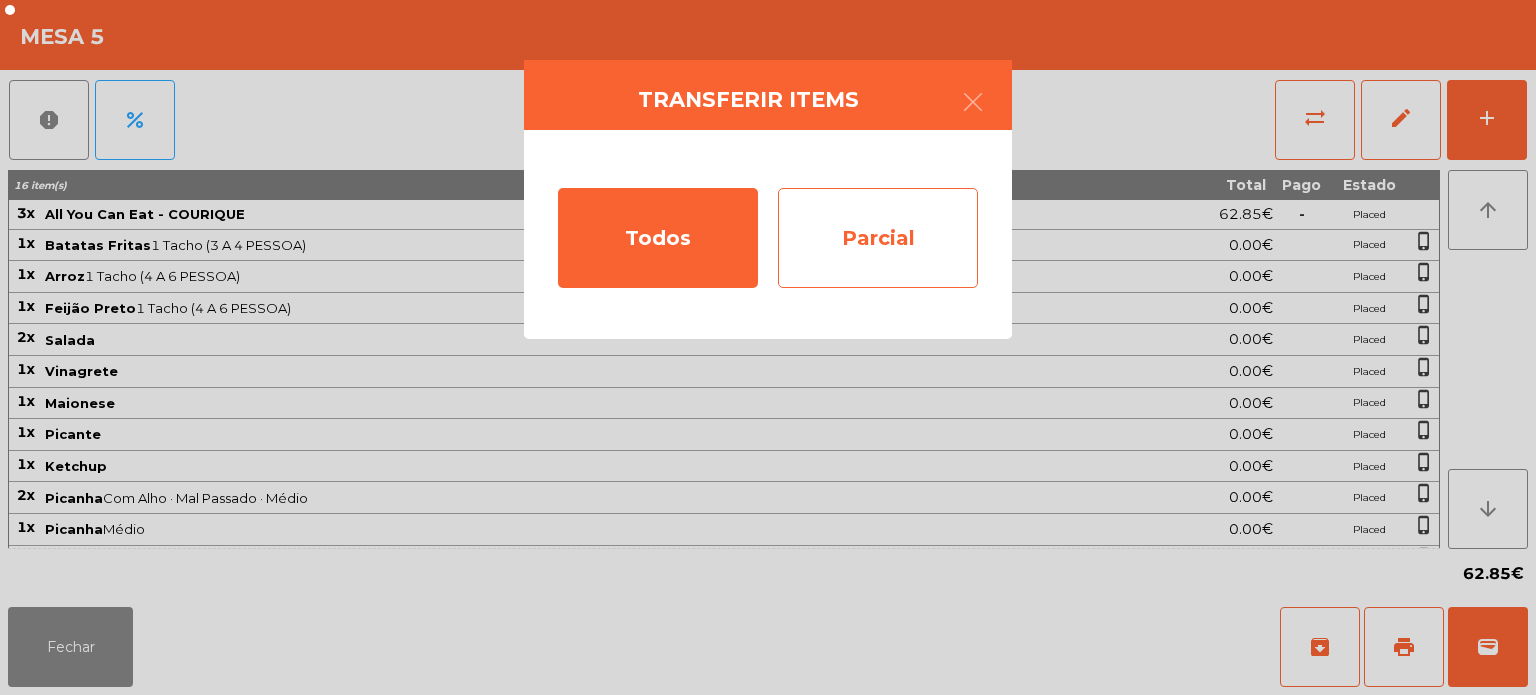 click on "Parcial" 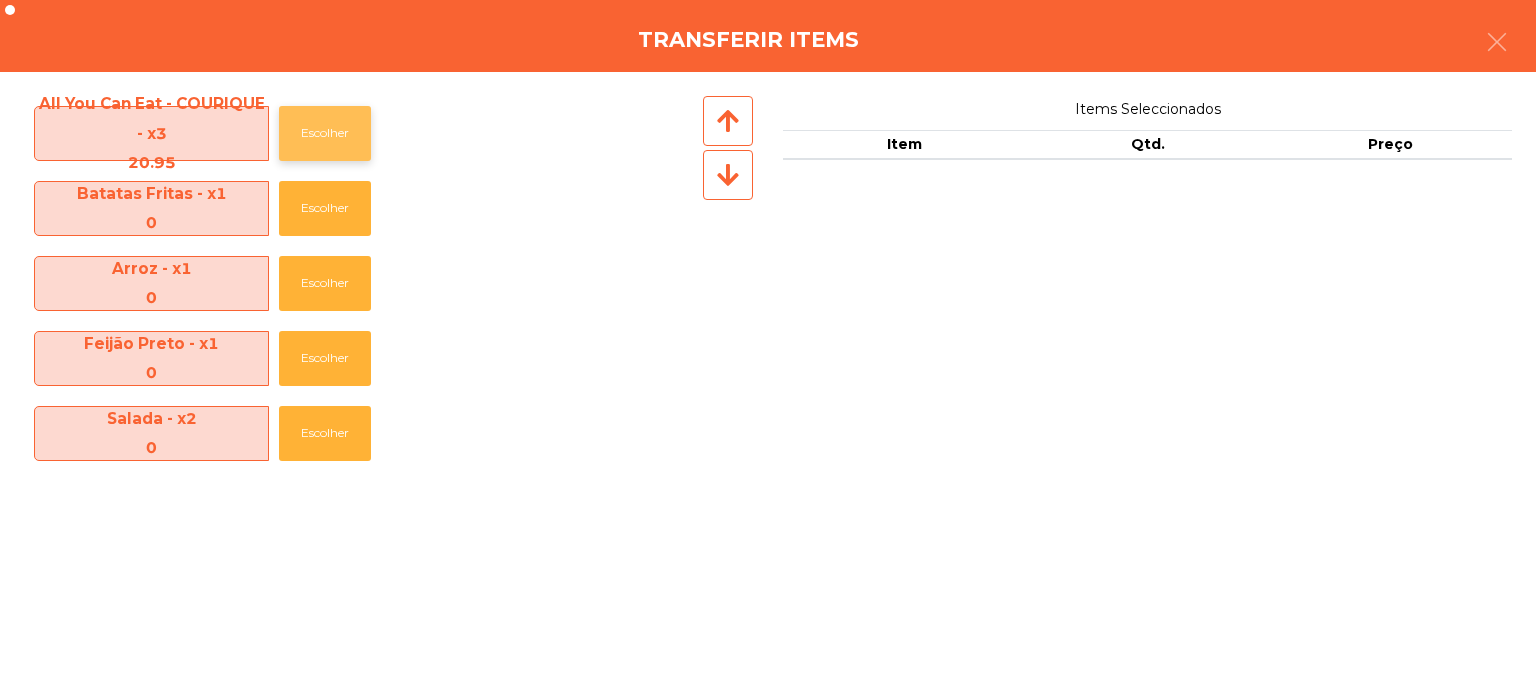 click on "Escolher" 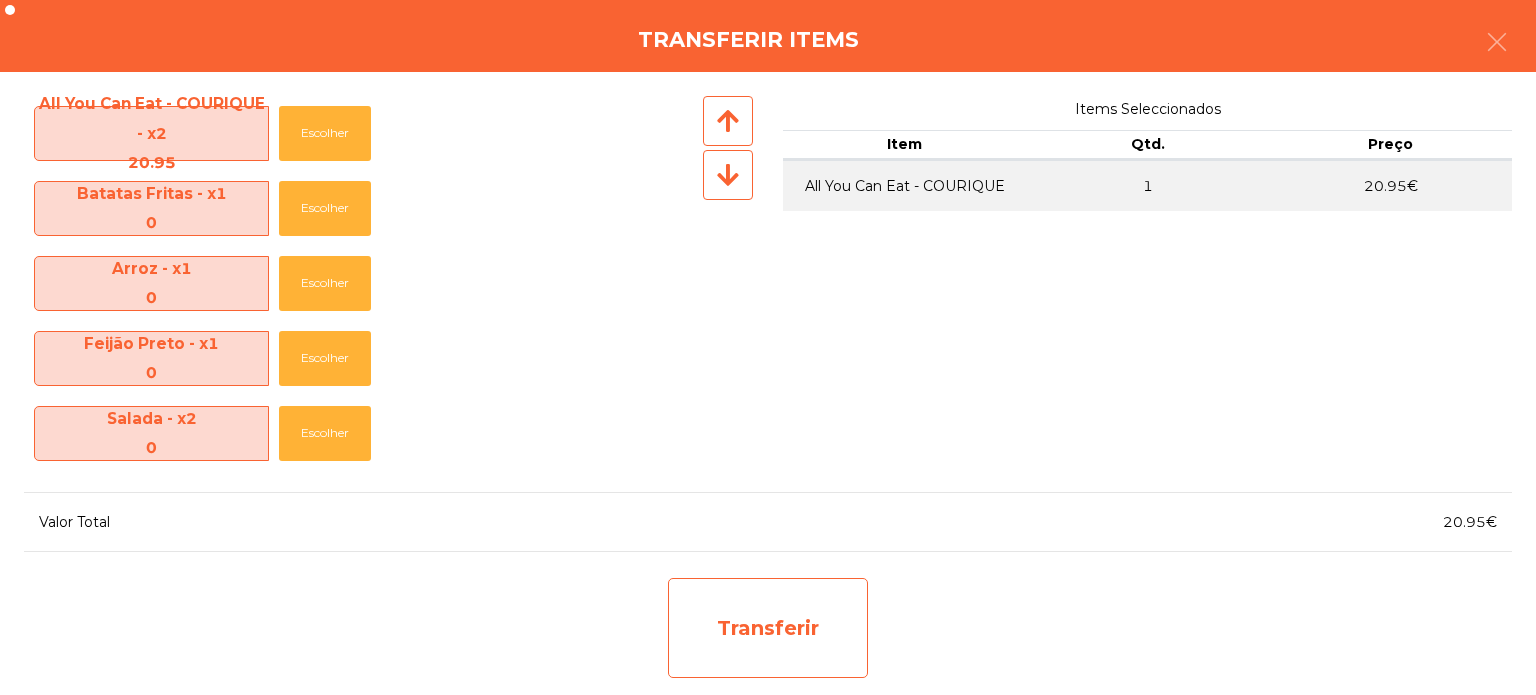 click on "Transferir" 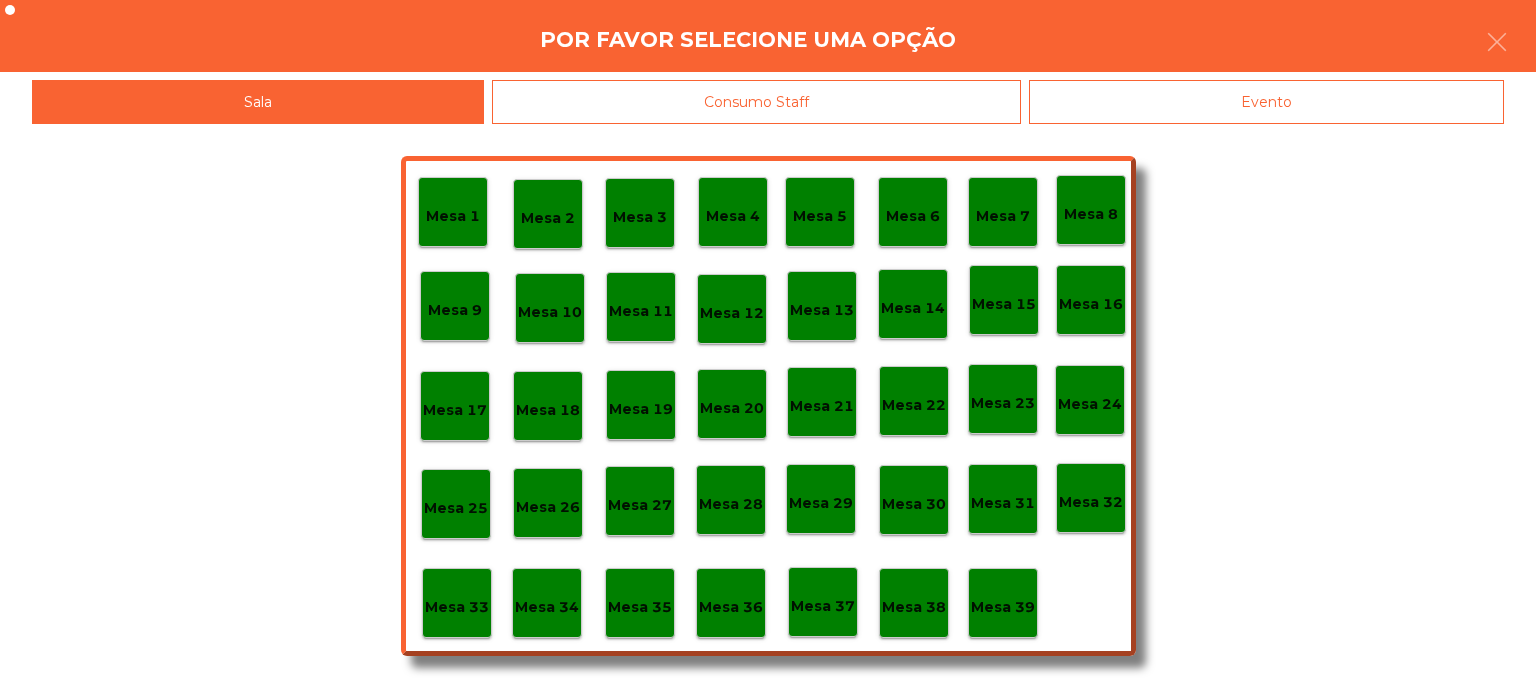 click on "Mesa 37" 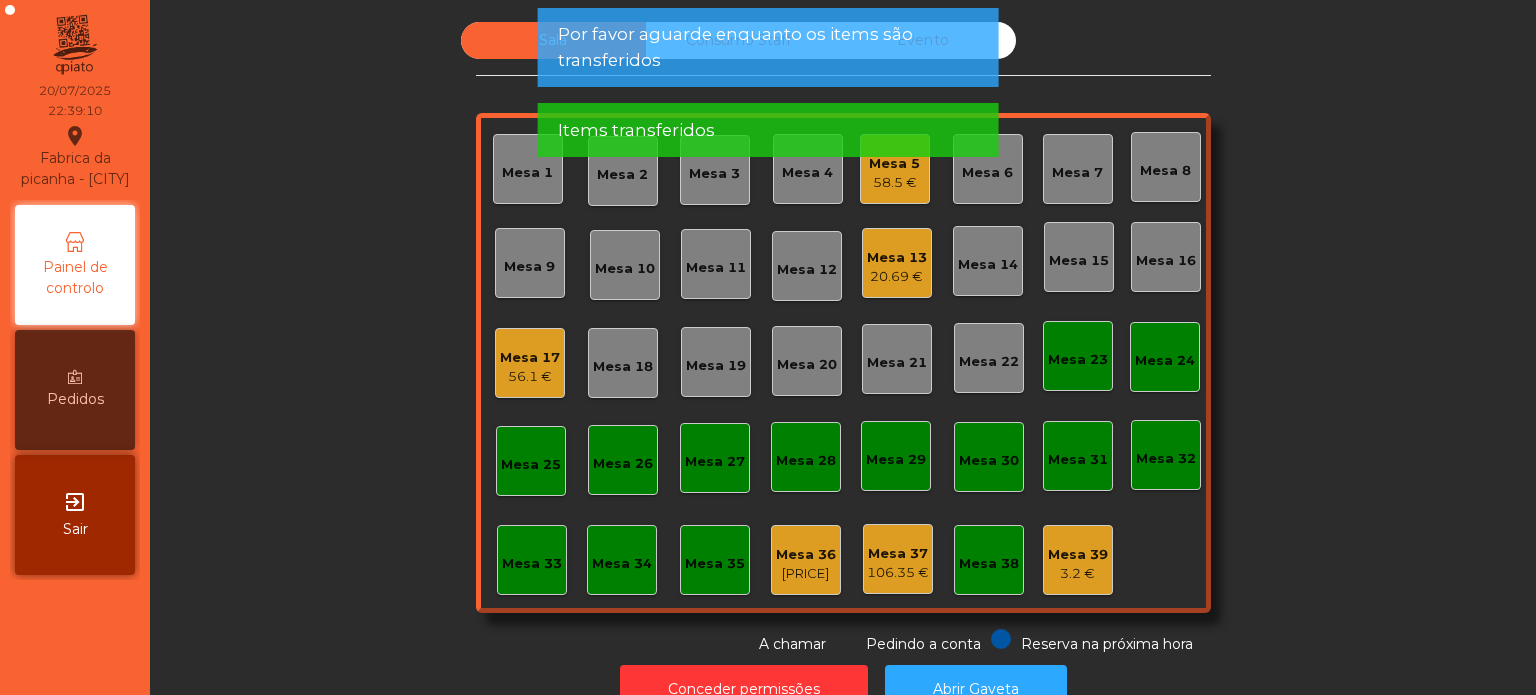 click on "58.5 €" 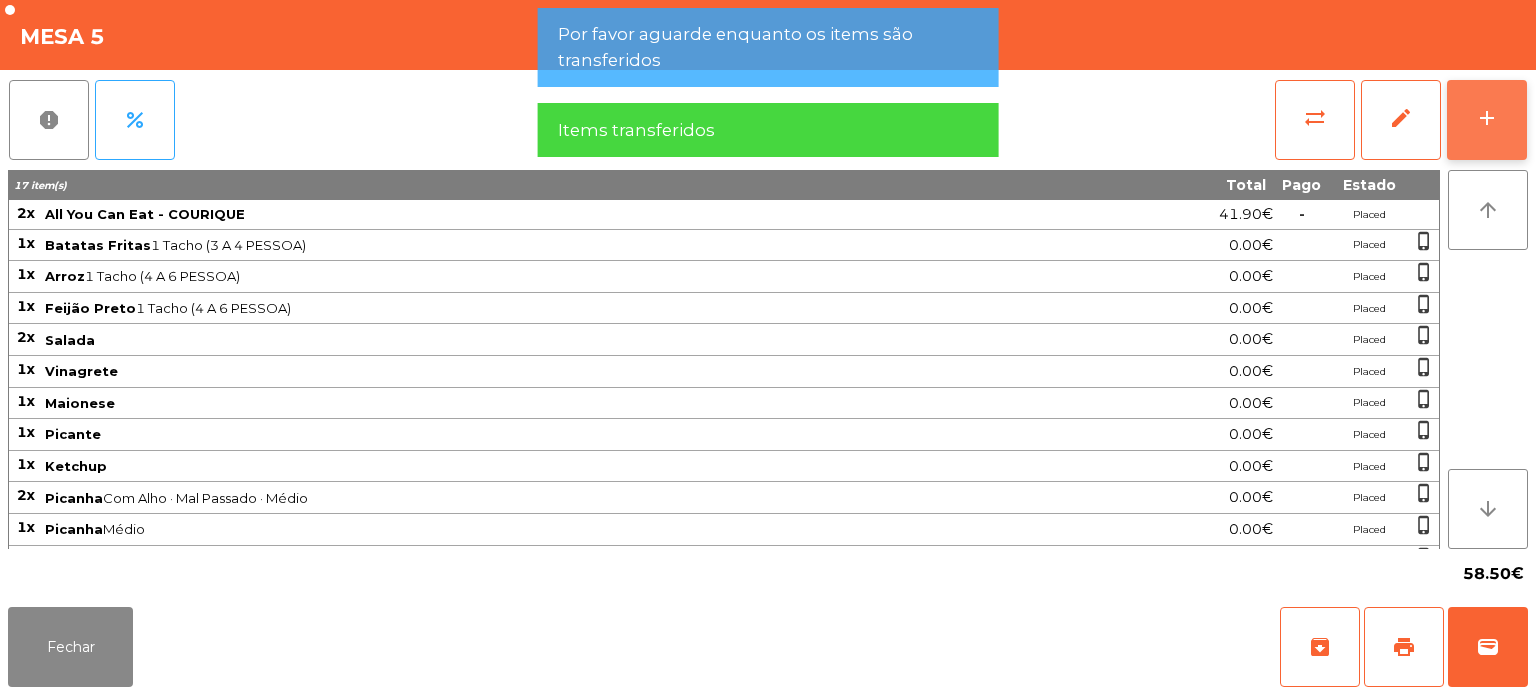 click on "add" 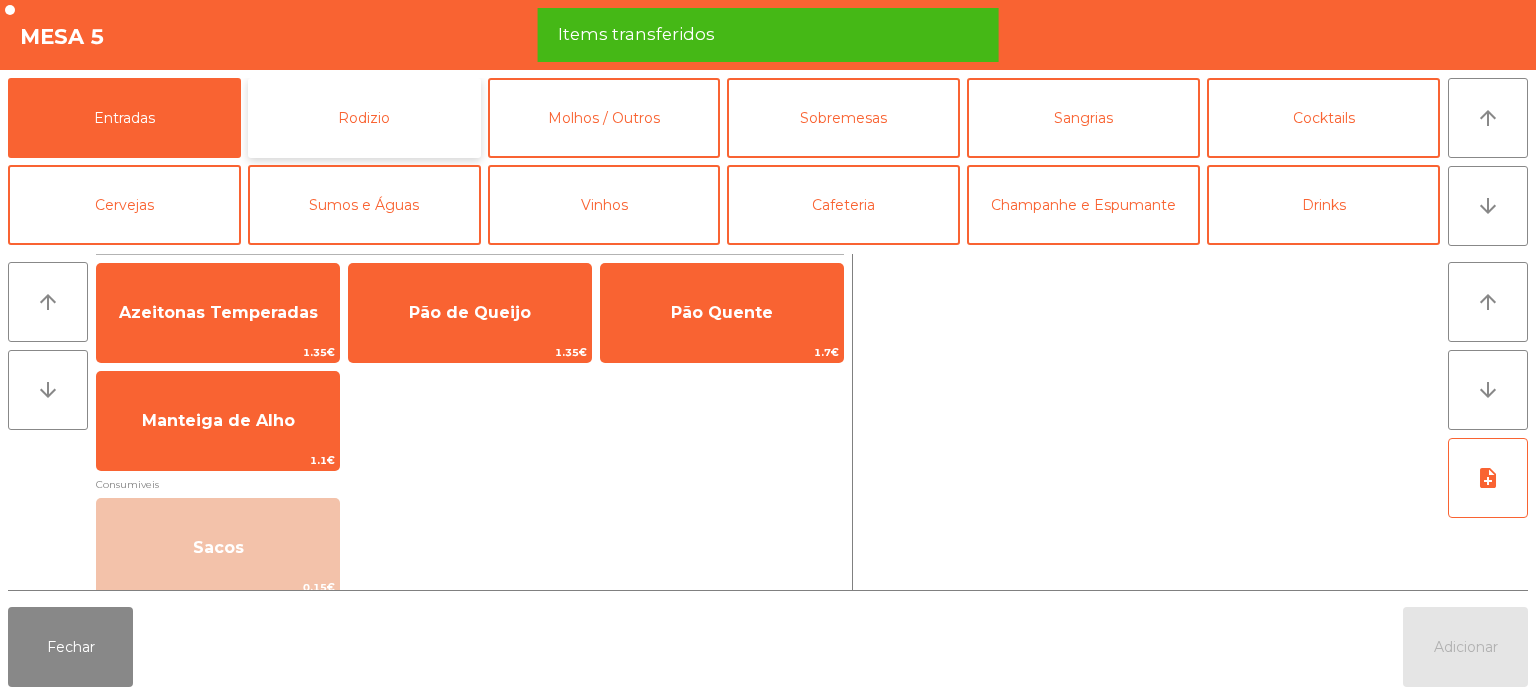 click on "Rodizio" 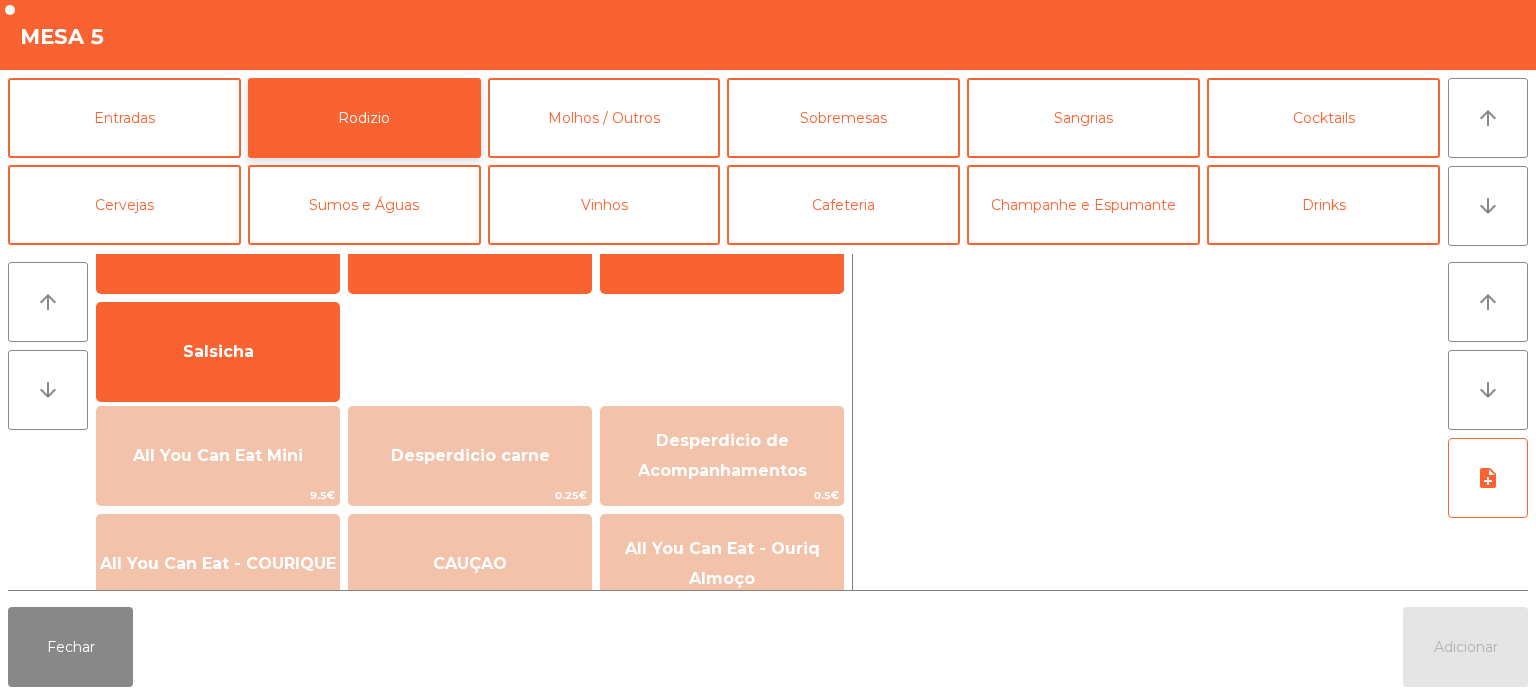 scroll, scrollTop: 124, scrollLeft: 0, axis: vertical 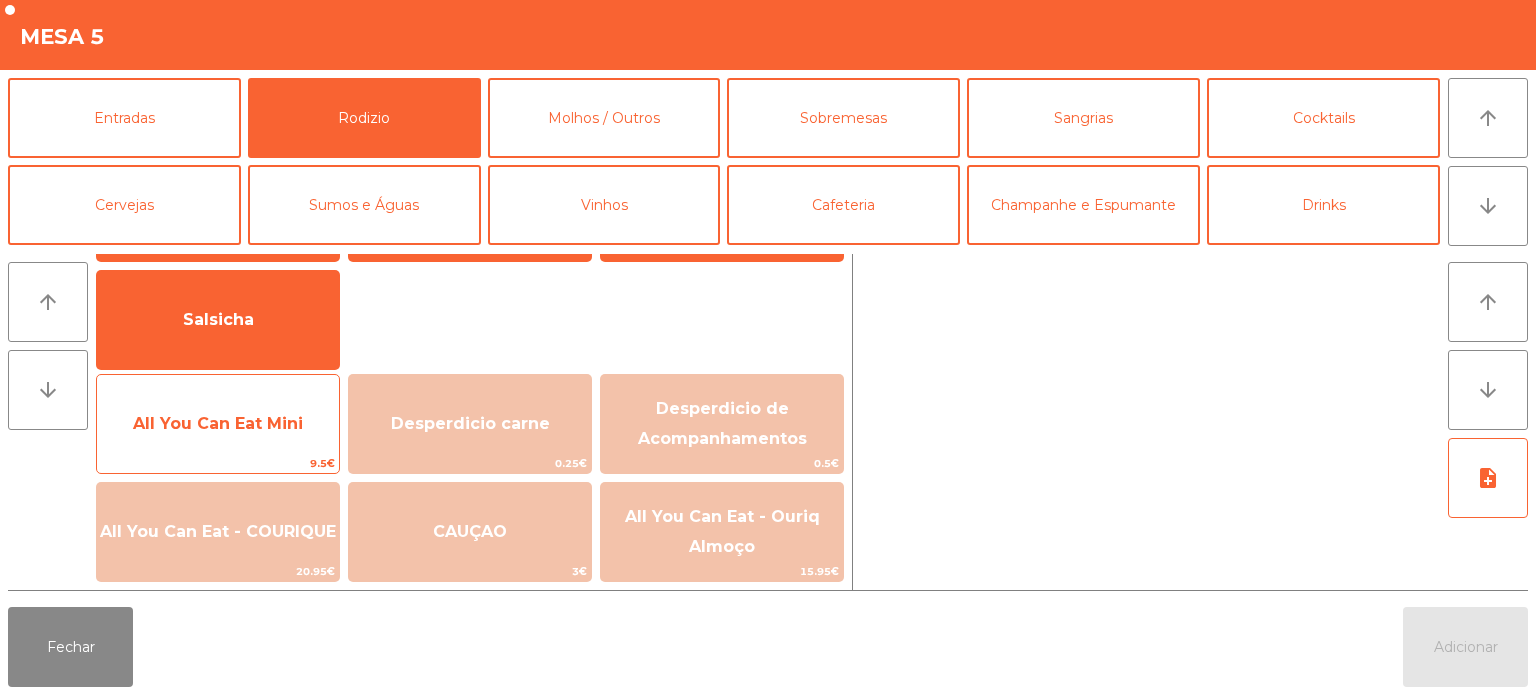 click on "9.5€" 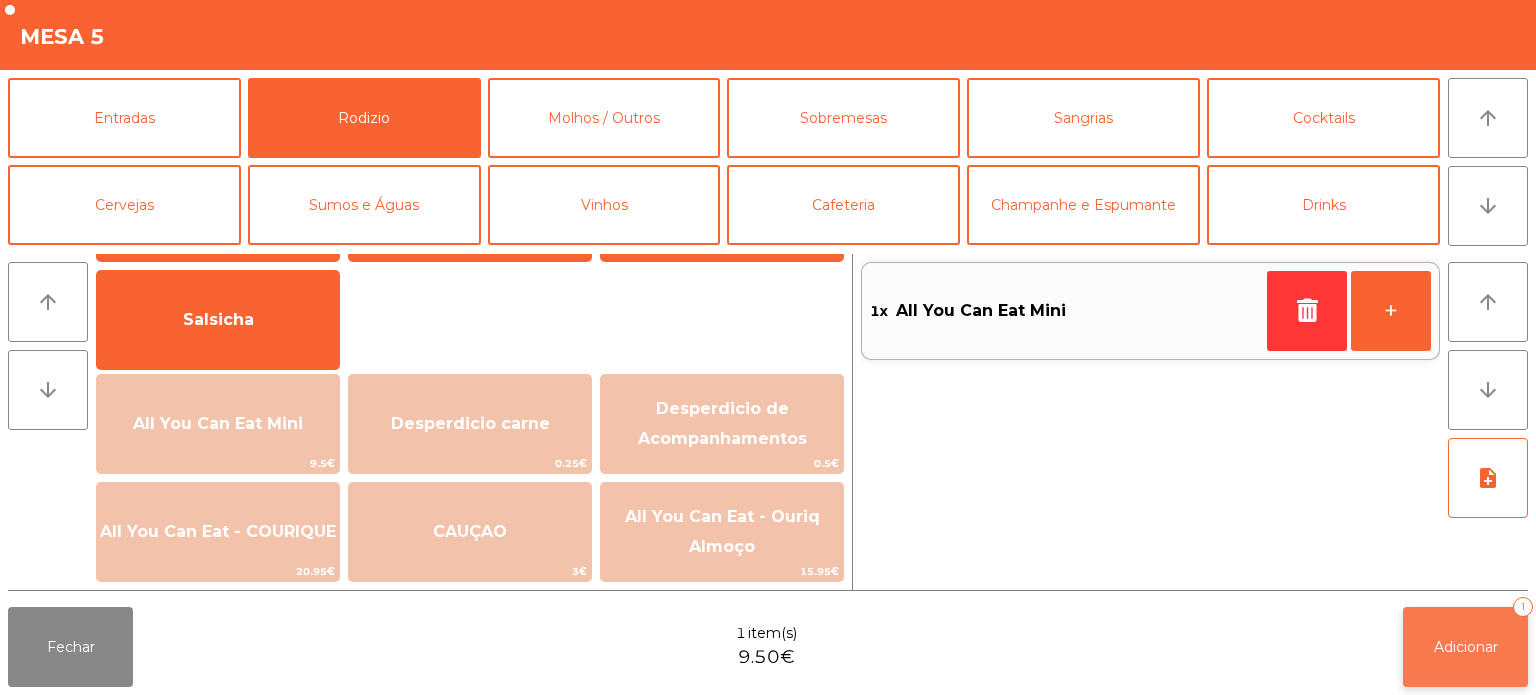 click on "Adicionar   1" 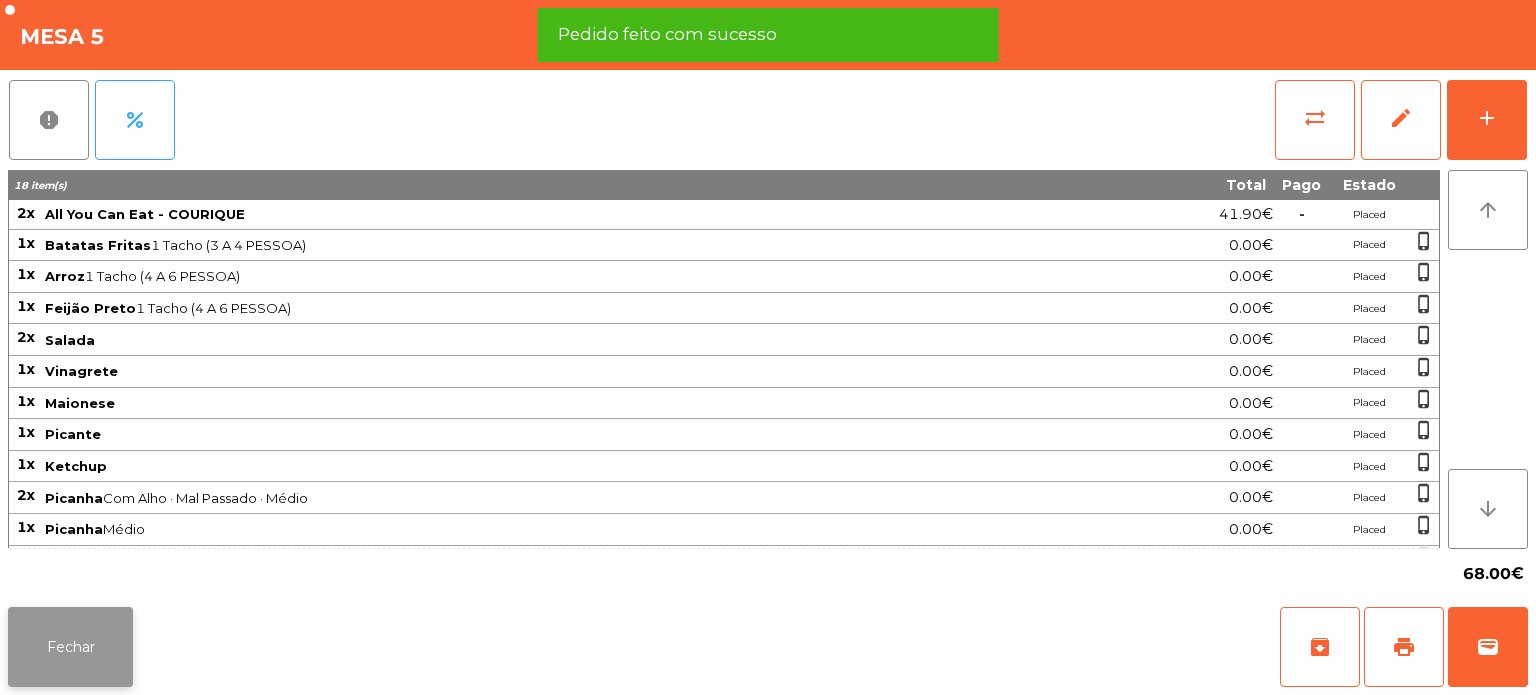 click on "Fechar" 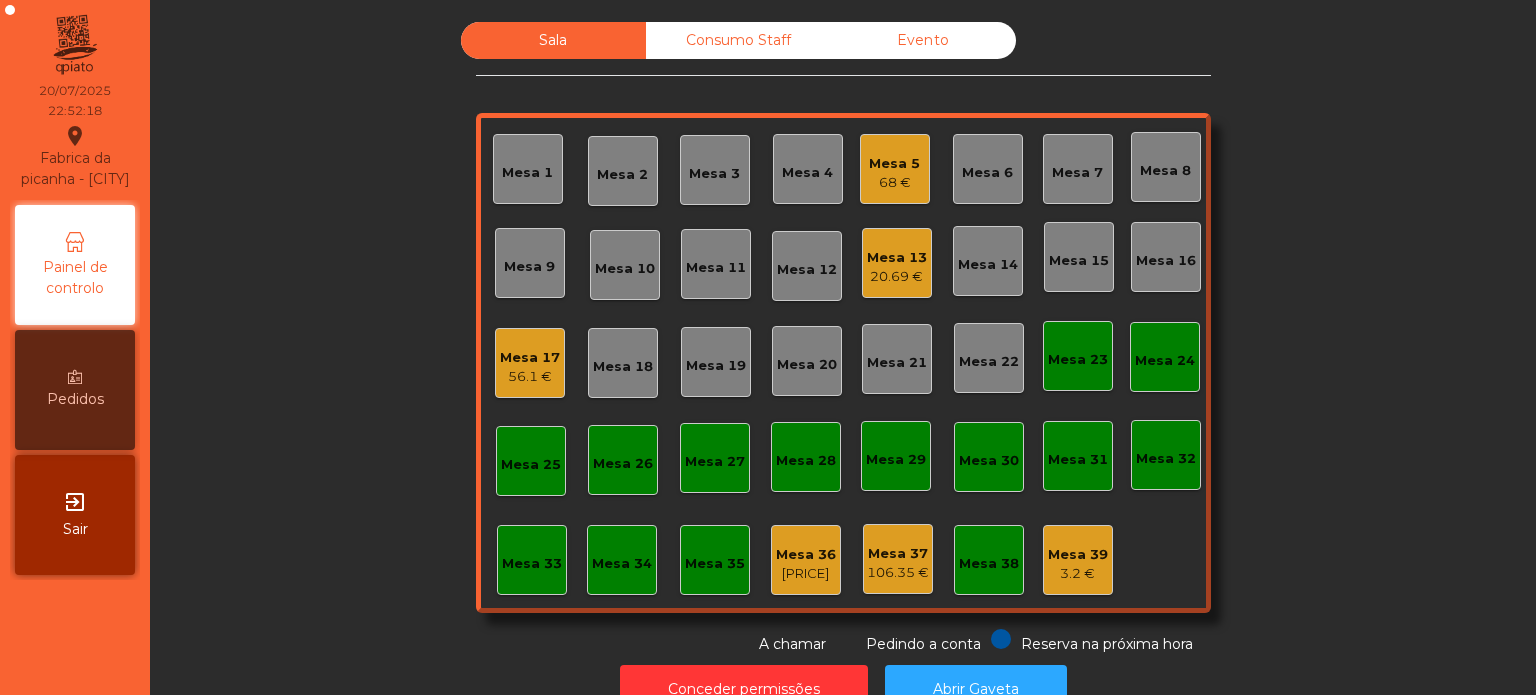 click on "Mesa 17   [PRICE]" 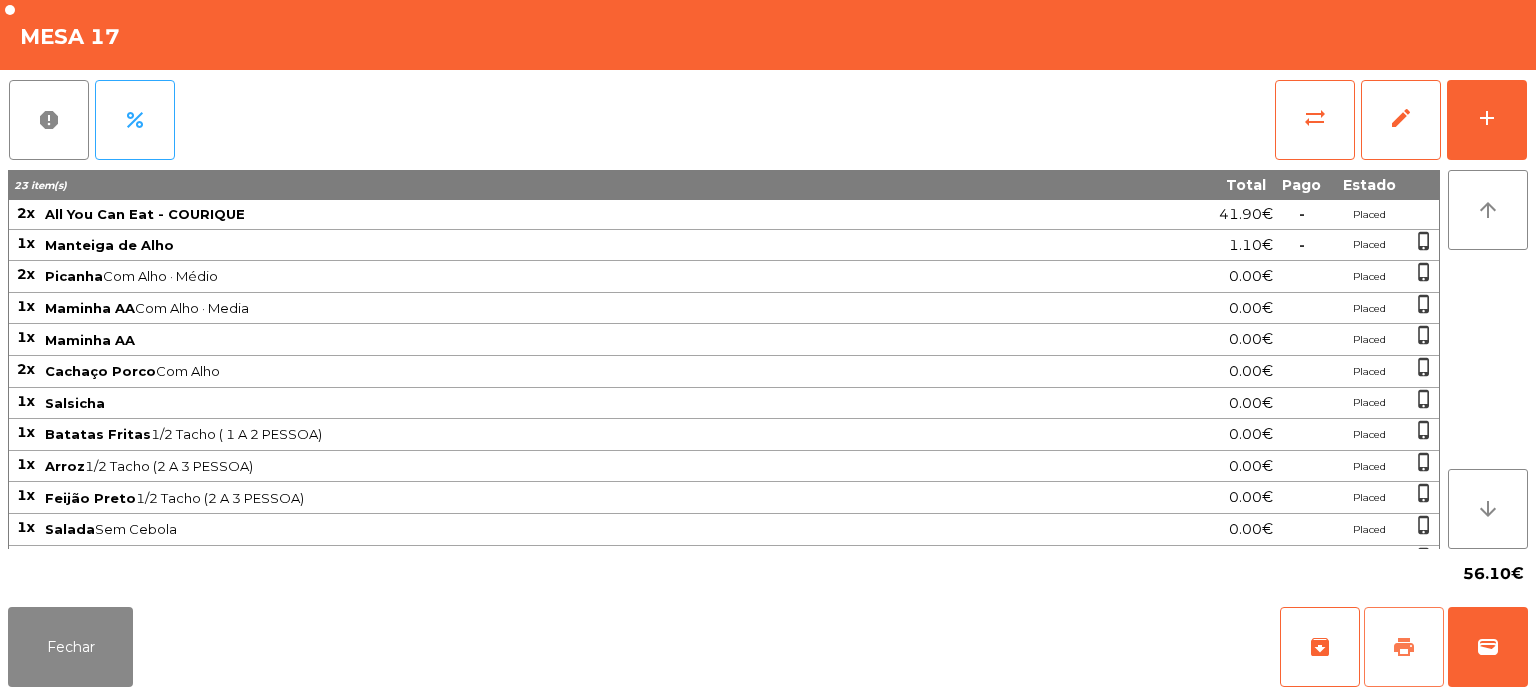 click on "print" 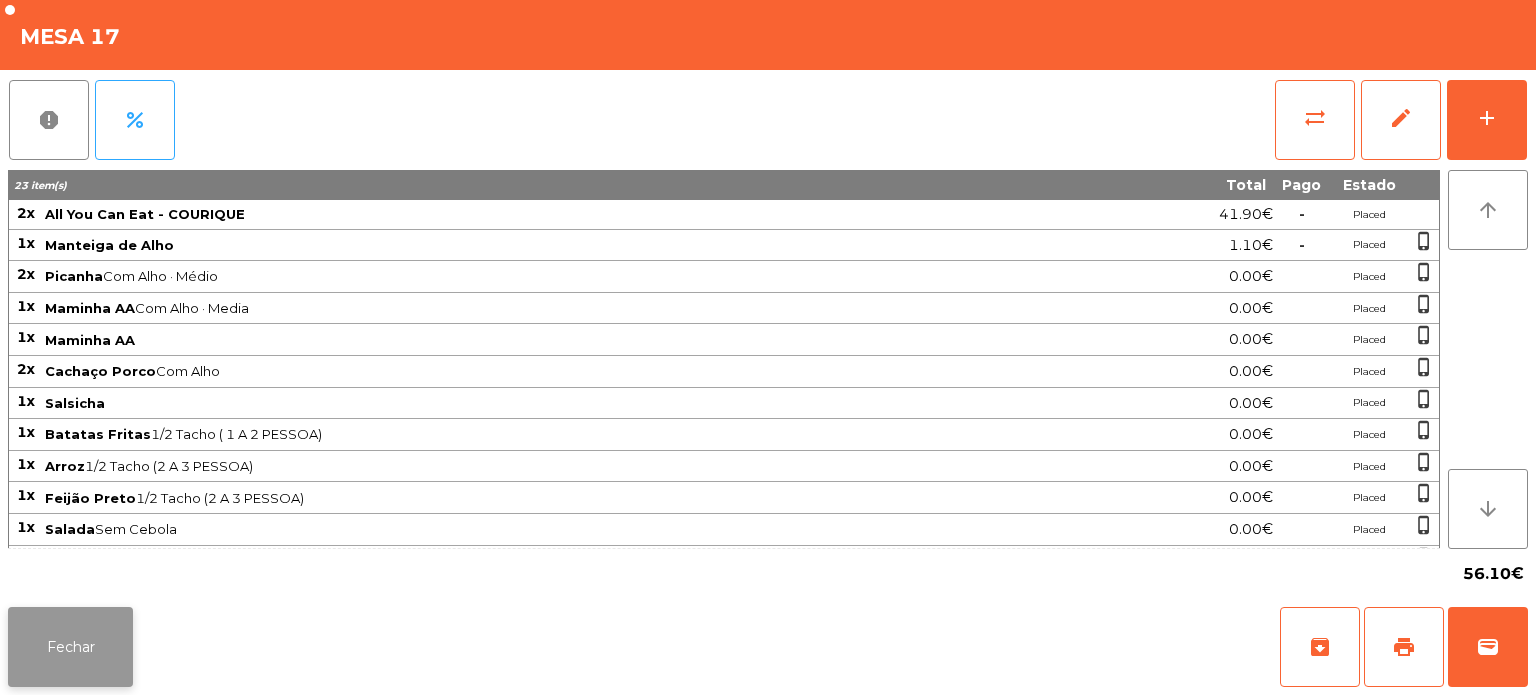 click on "Fechar" 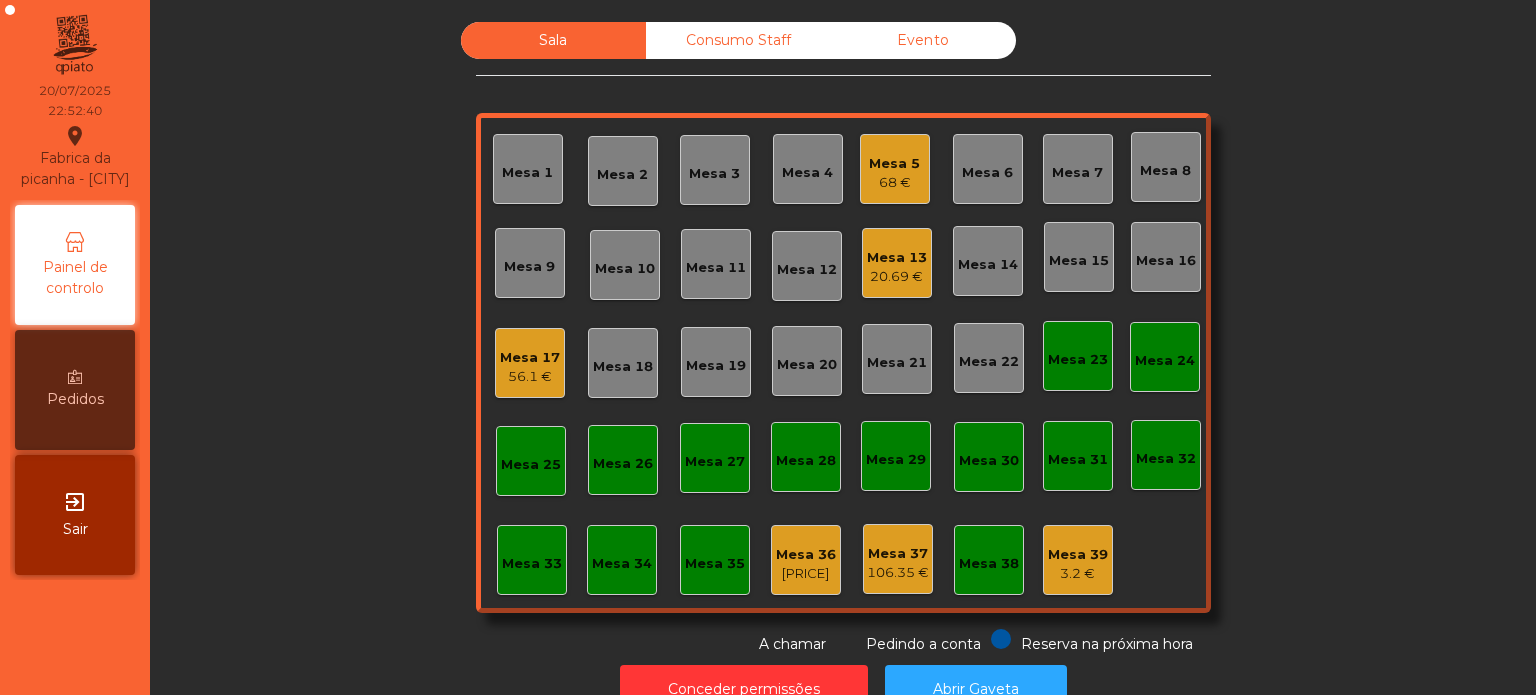 scroll, scrollTop: 55, scrollLeft: 0, axis: vertical 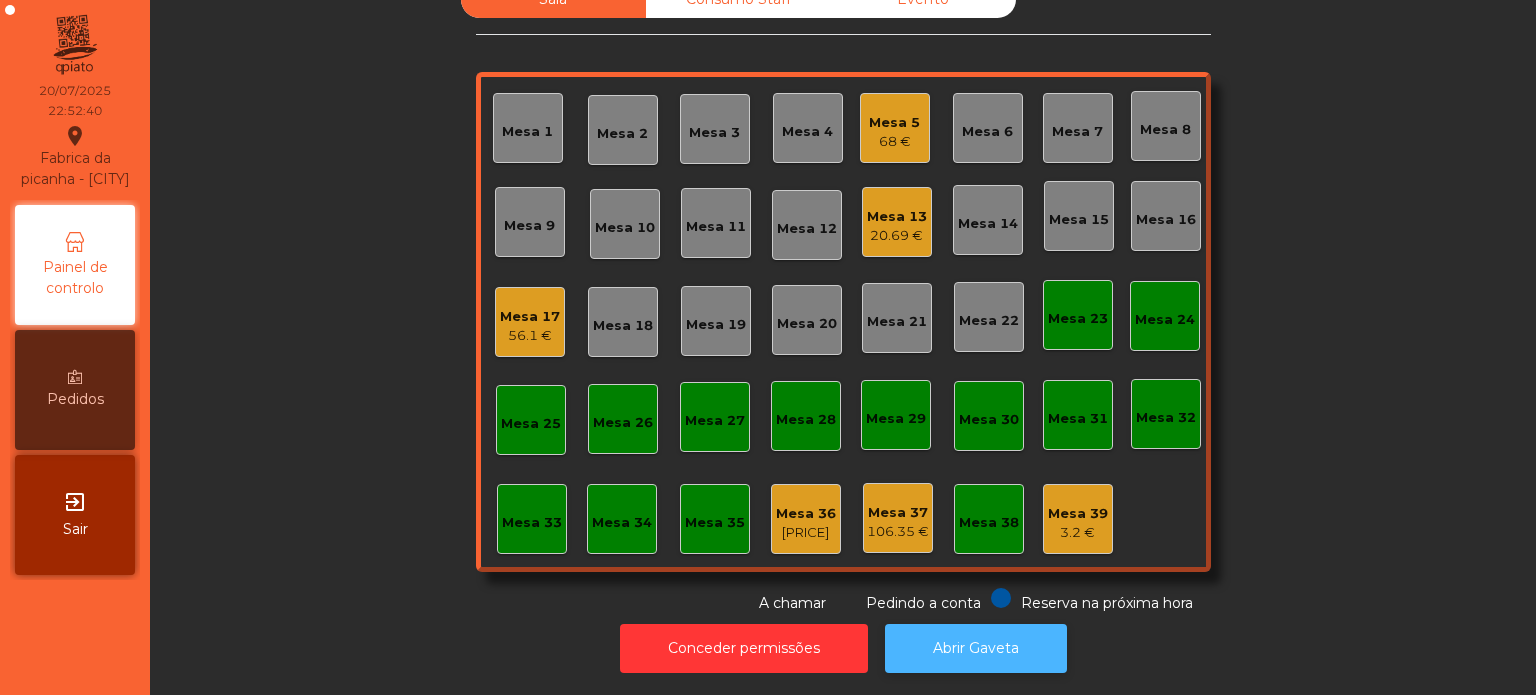 click on "Abrir Gaveta" 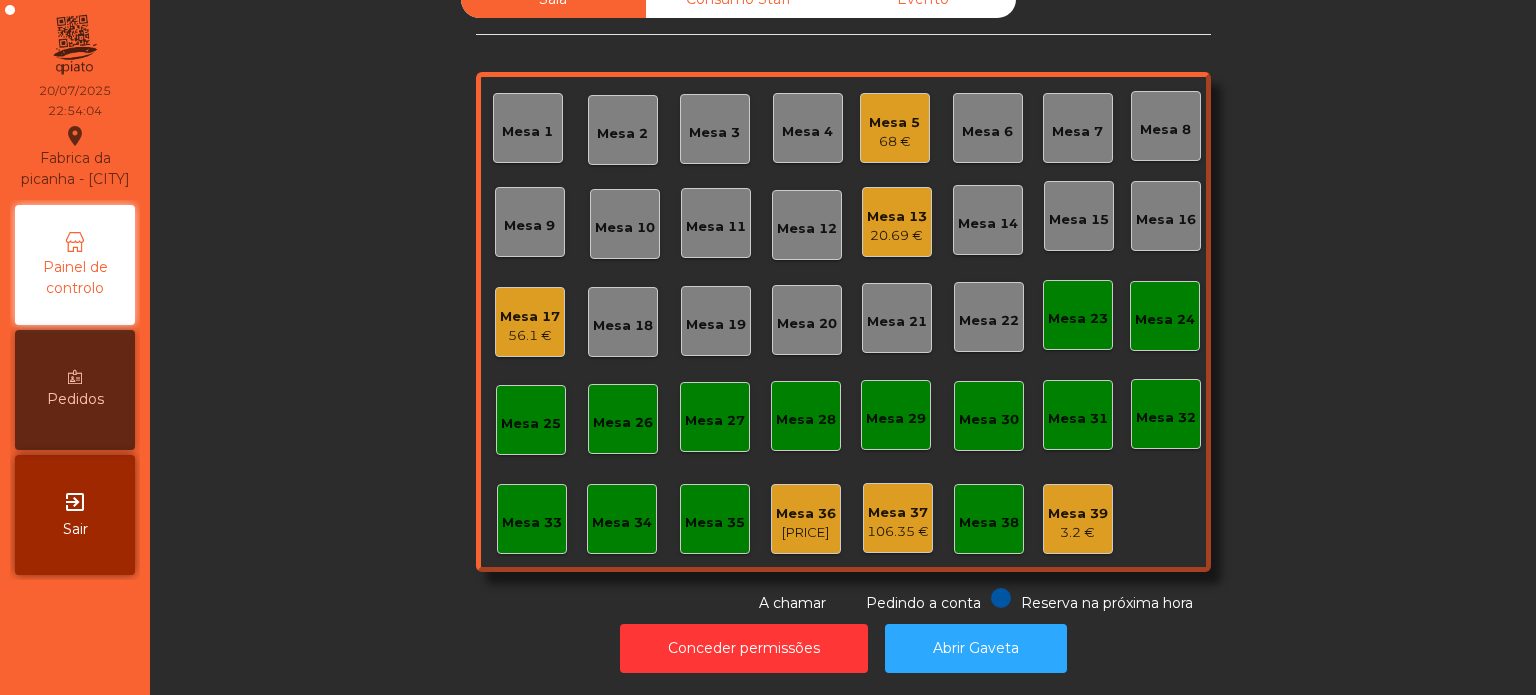 click on "Mesa 17" 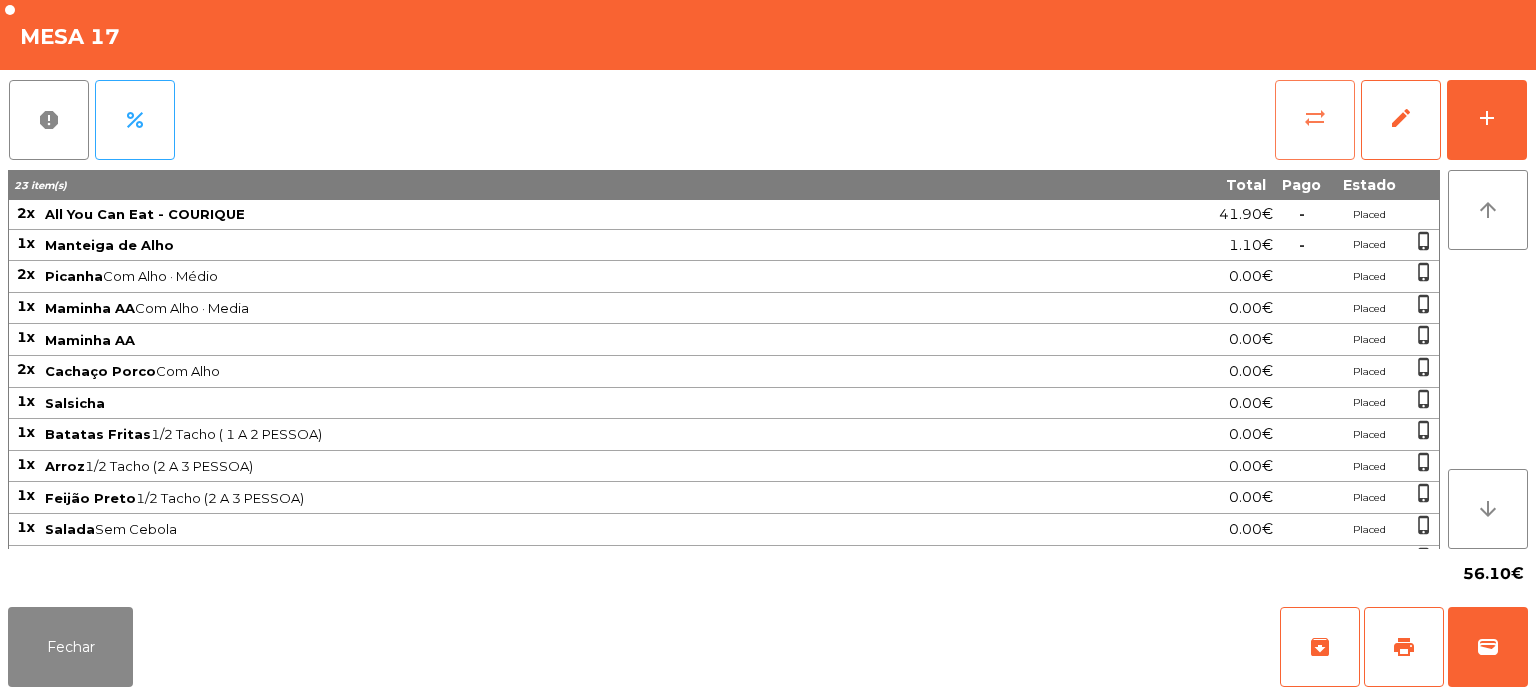 click on "sync_alt" 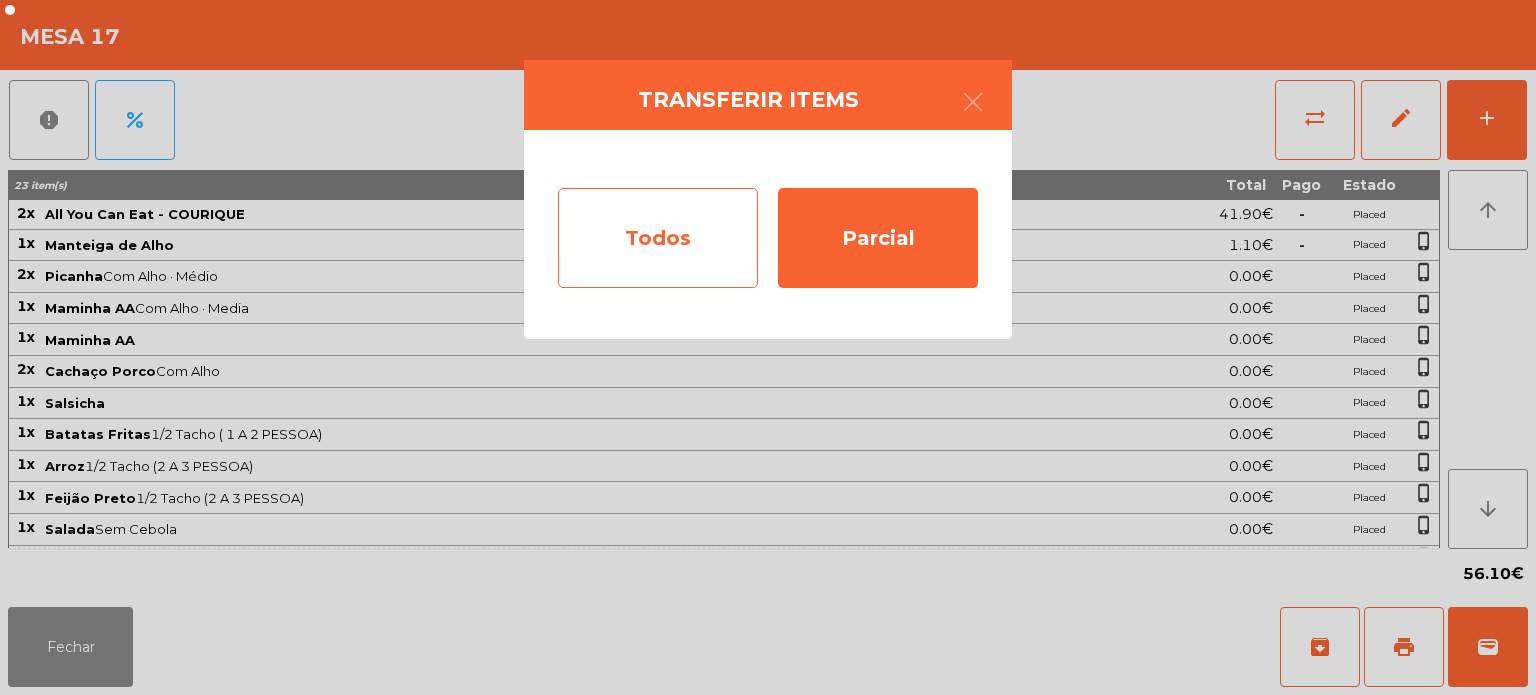 click on "Todos" 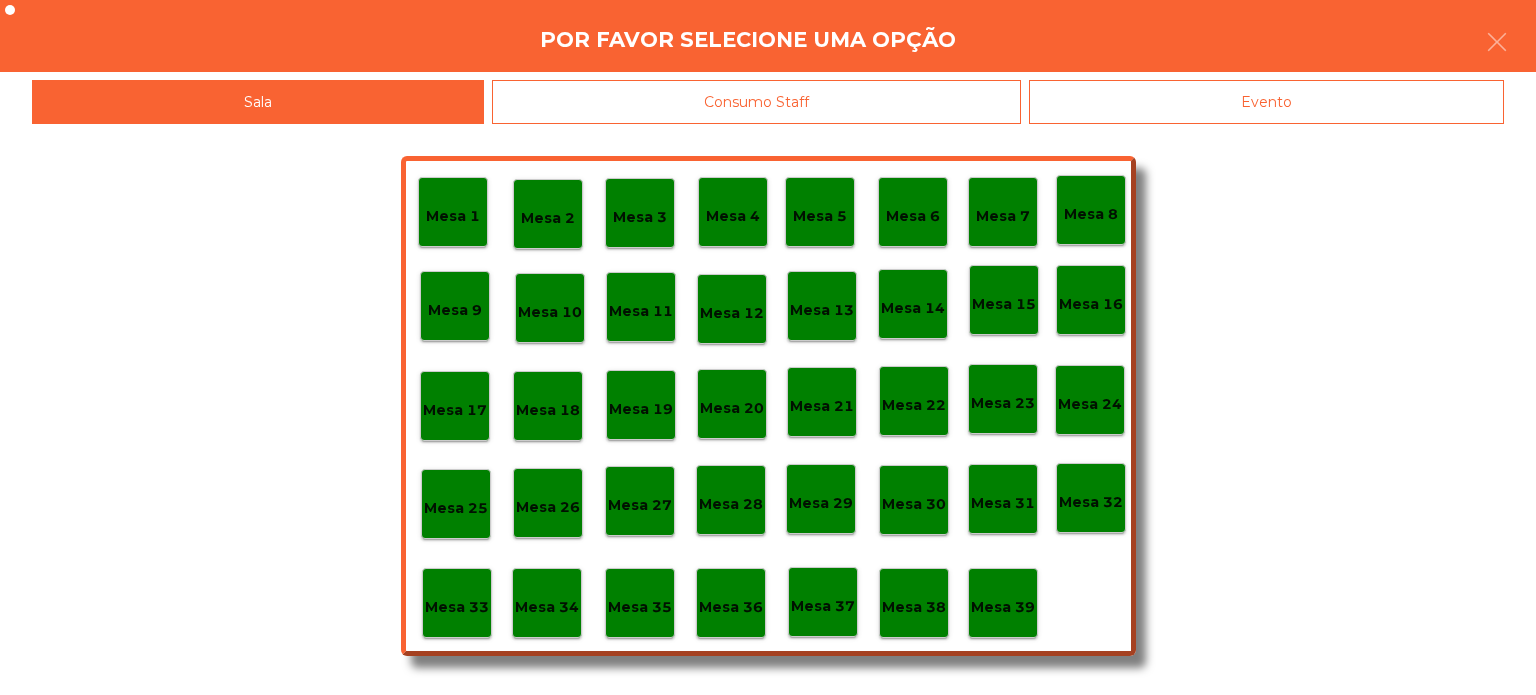 click on "Evento" 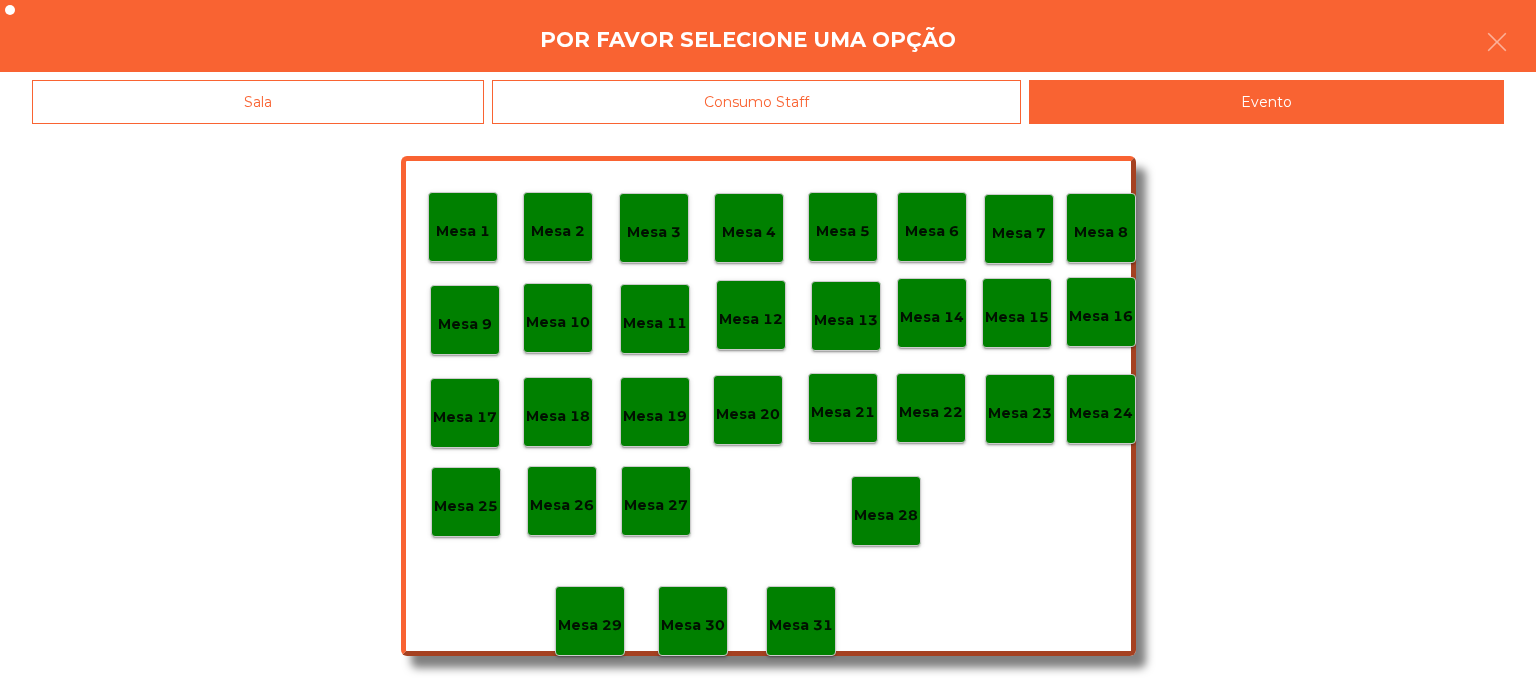 click on "Mesa 28" 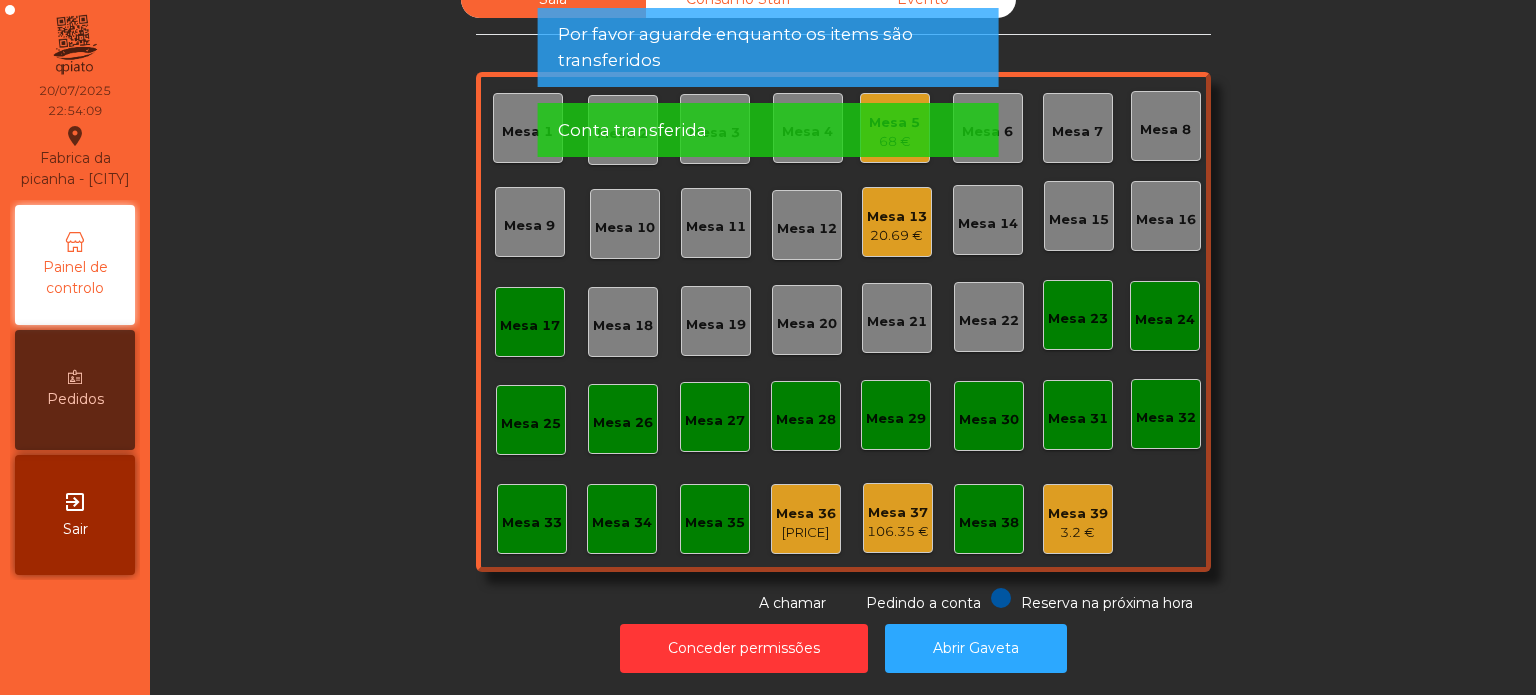 click on "Mesa 17" 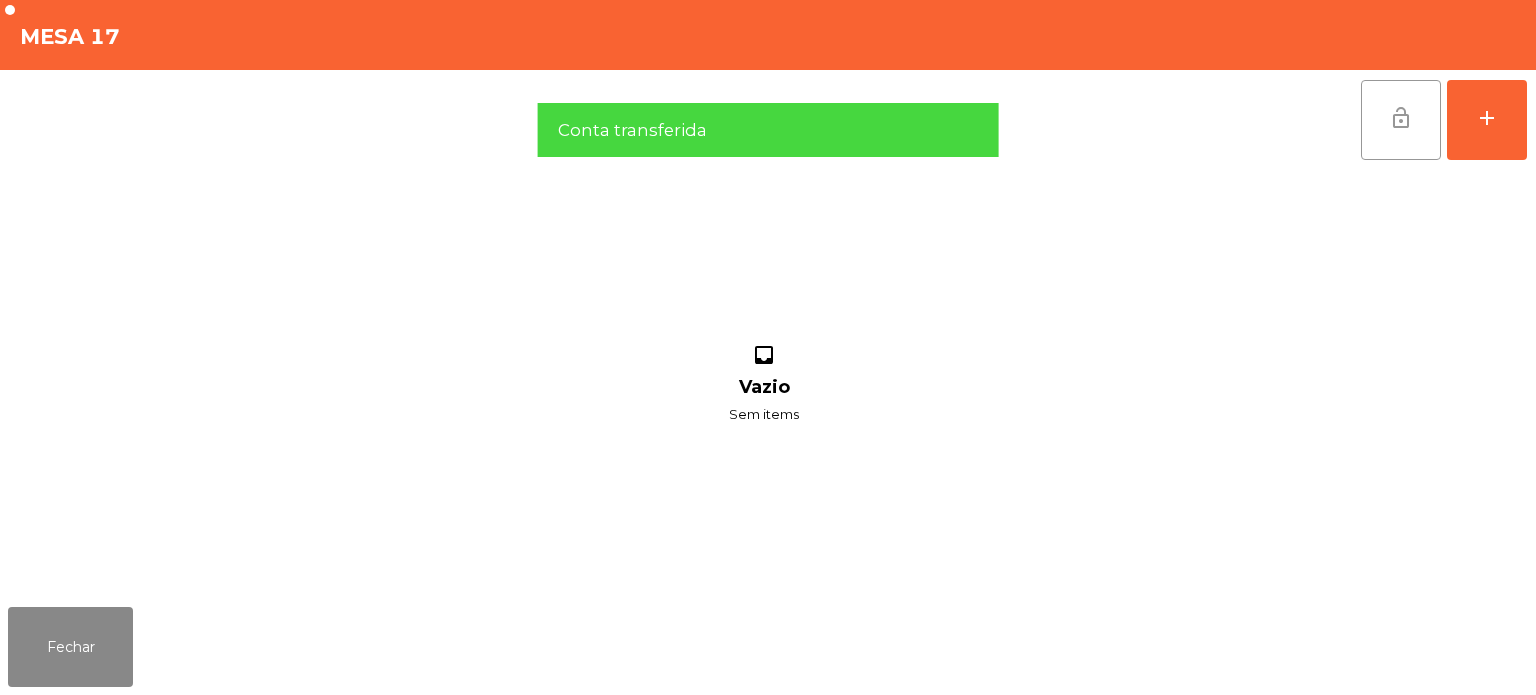 click on "lock_open" 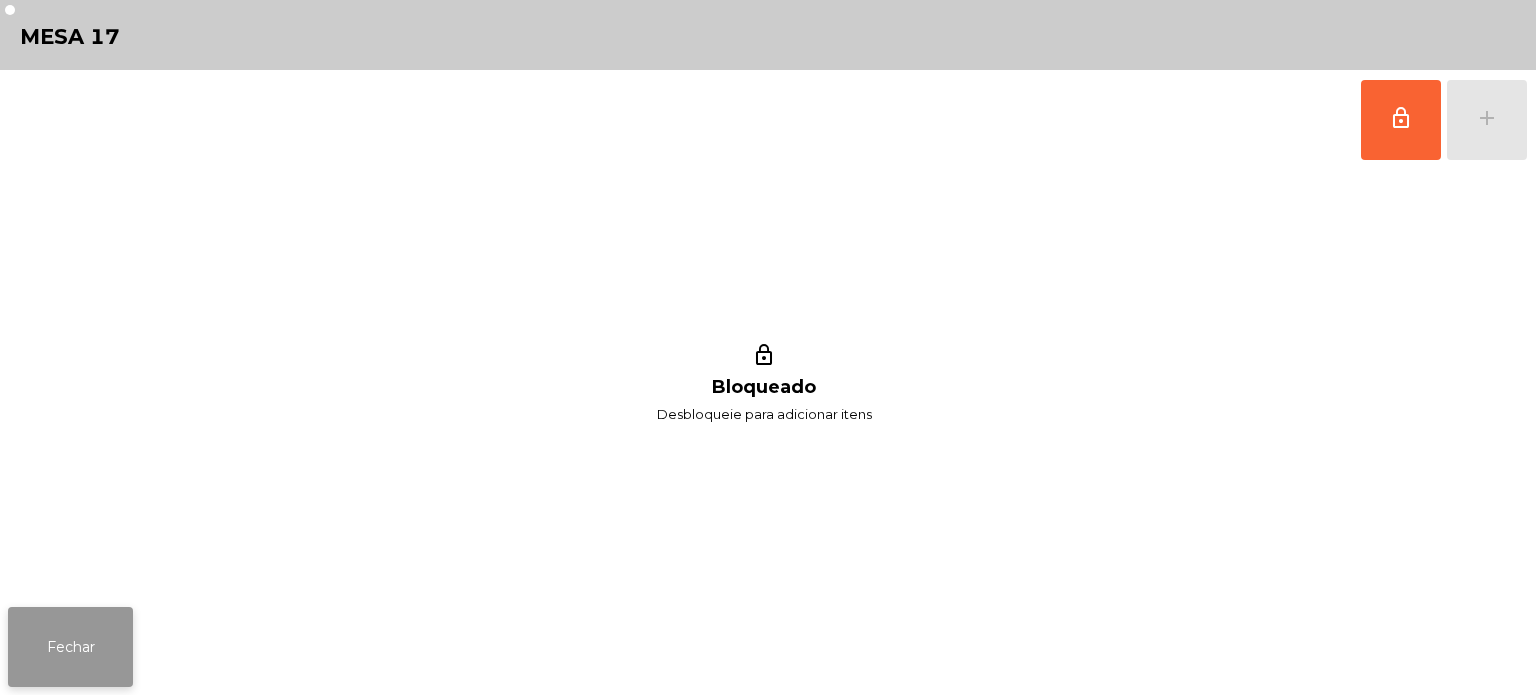click on "Fechar" 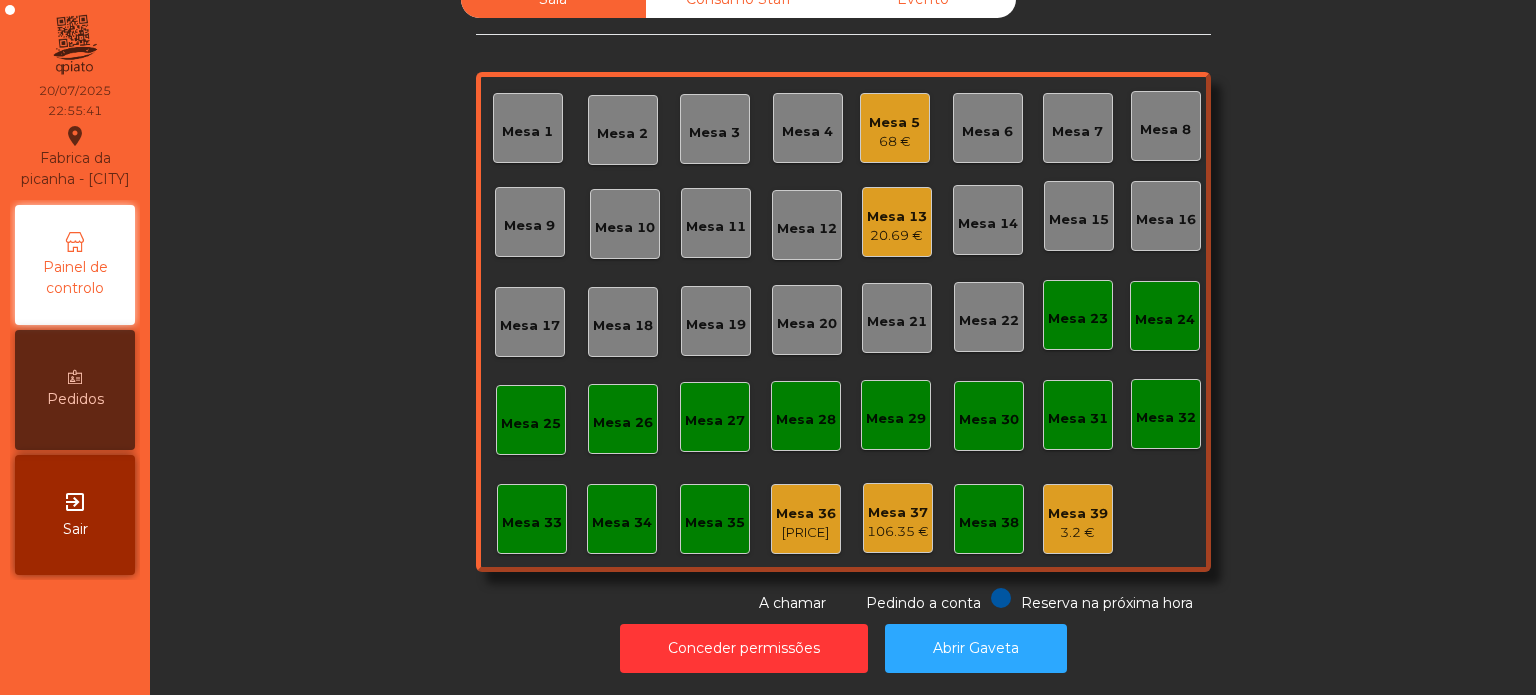 click on "Mesa 5" 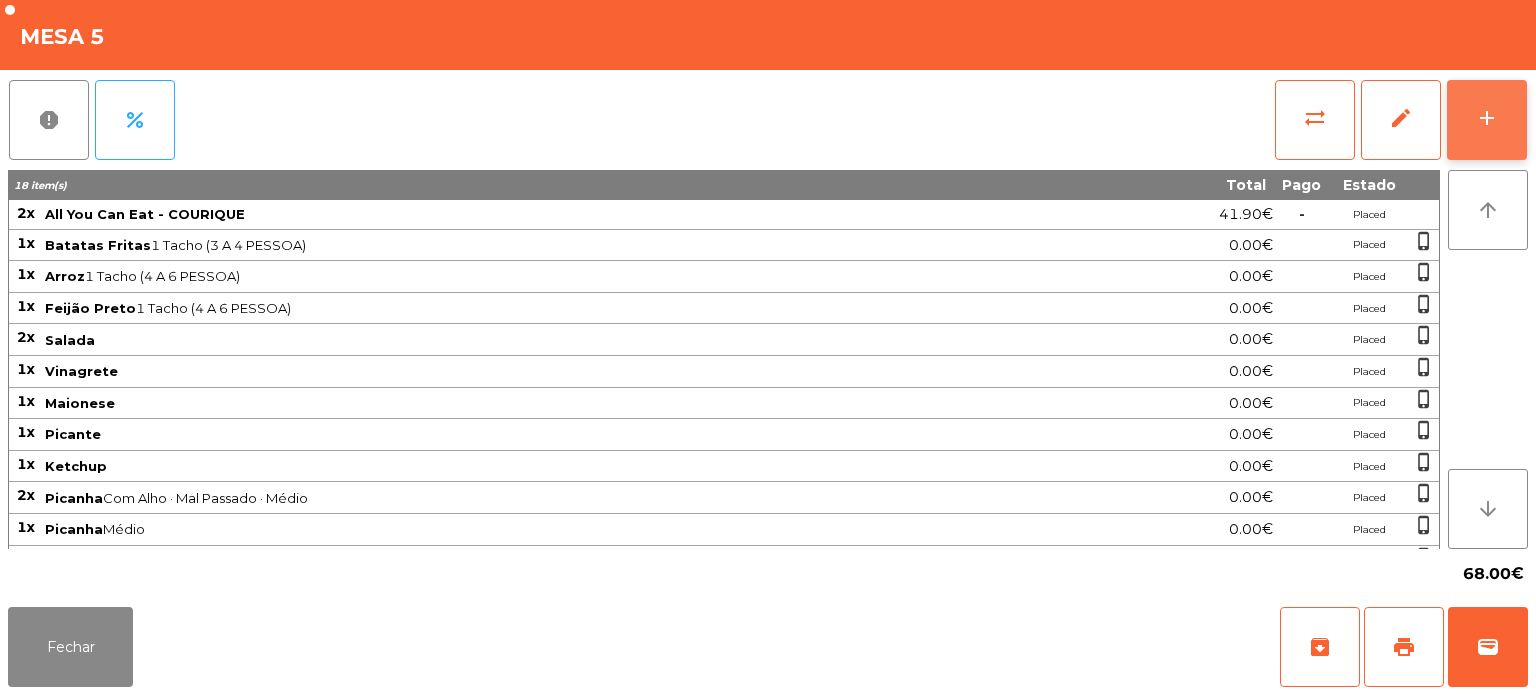 click on "add" 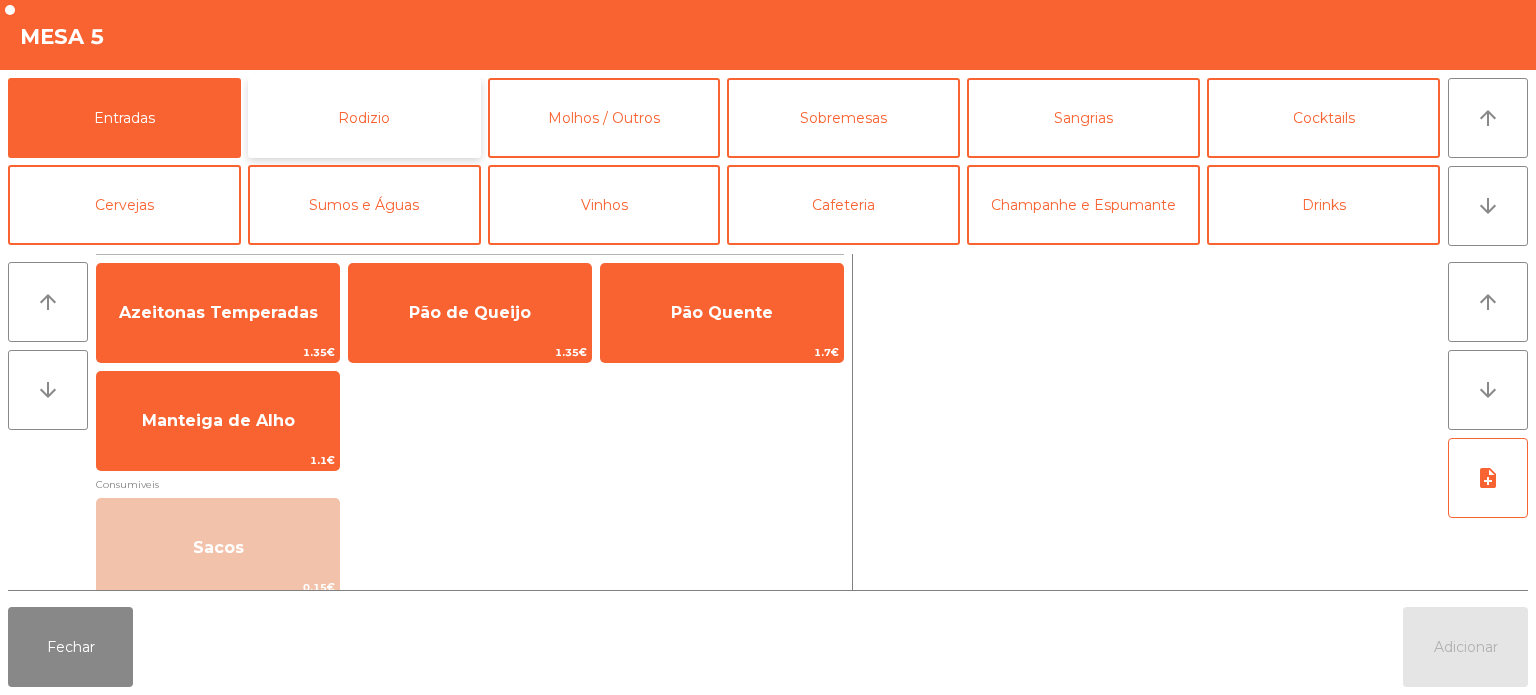 click on "Rodizio" 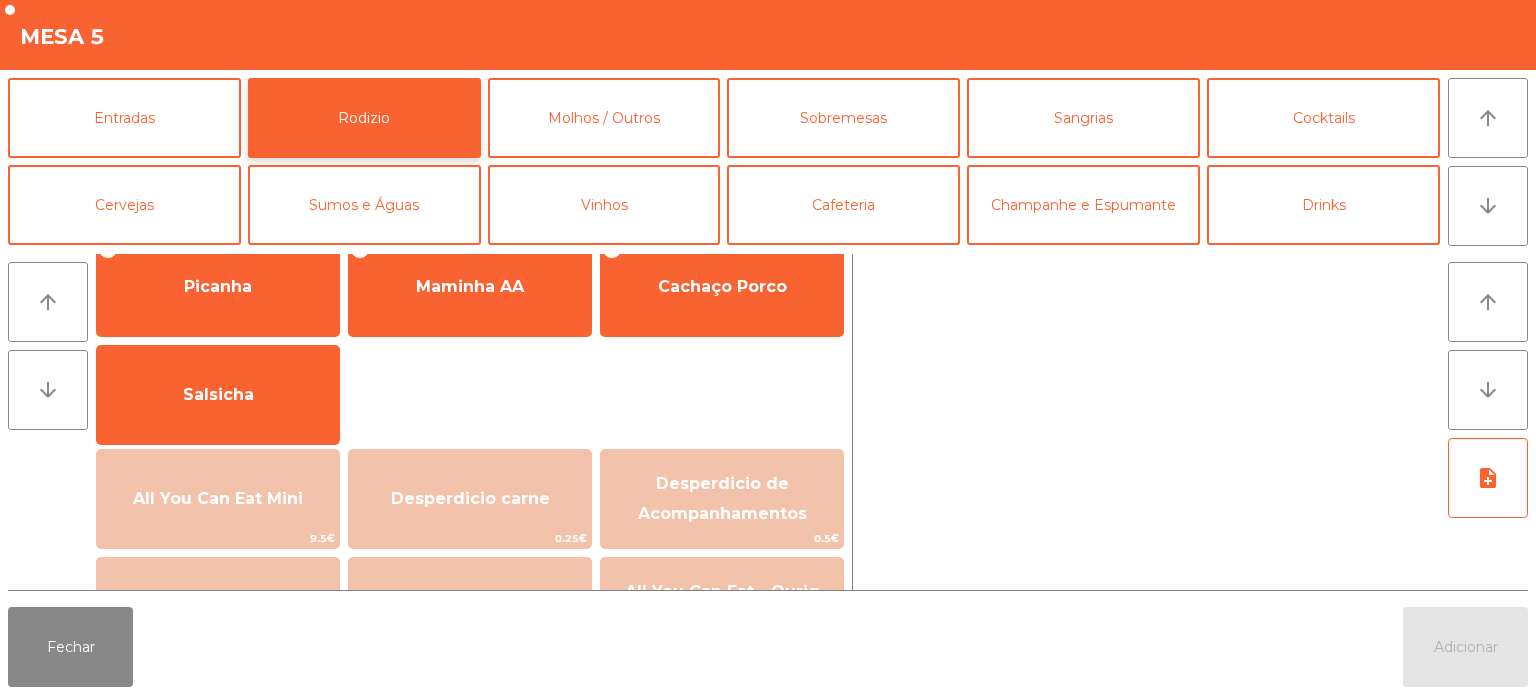 scroll, scrollTop: 49, scrollLeft: 0, axis: vertical 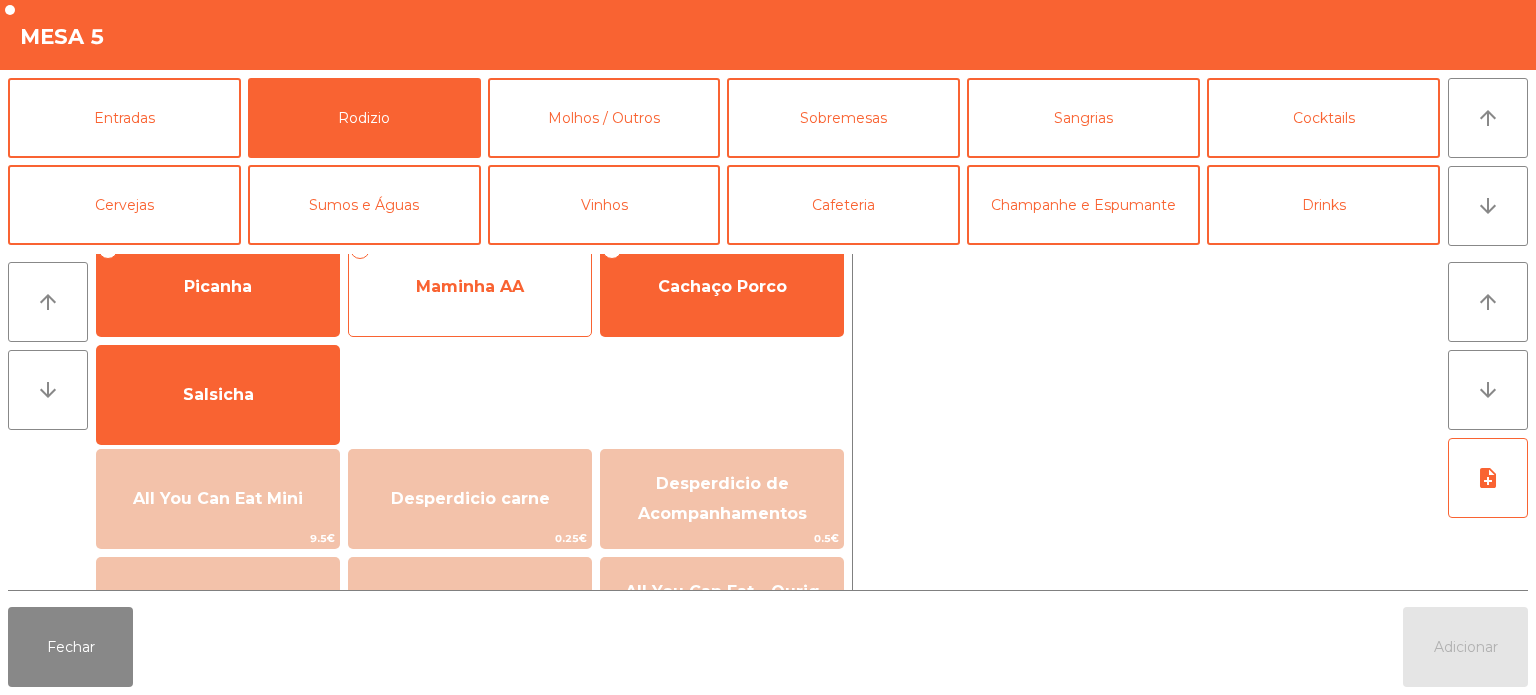 click on "Maminha AA" 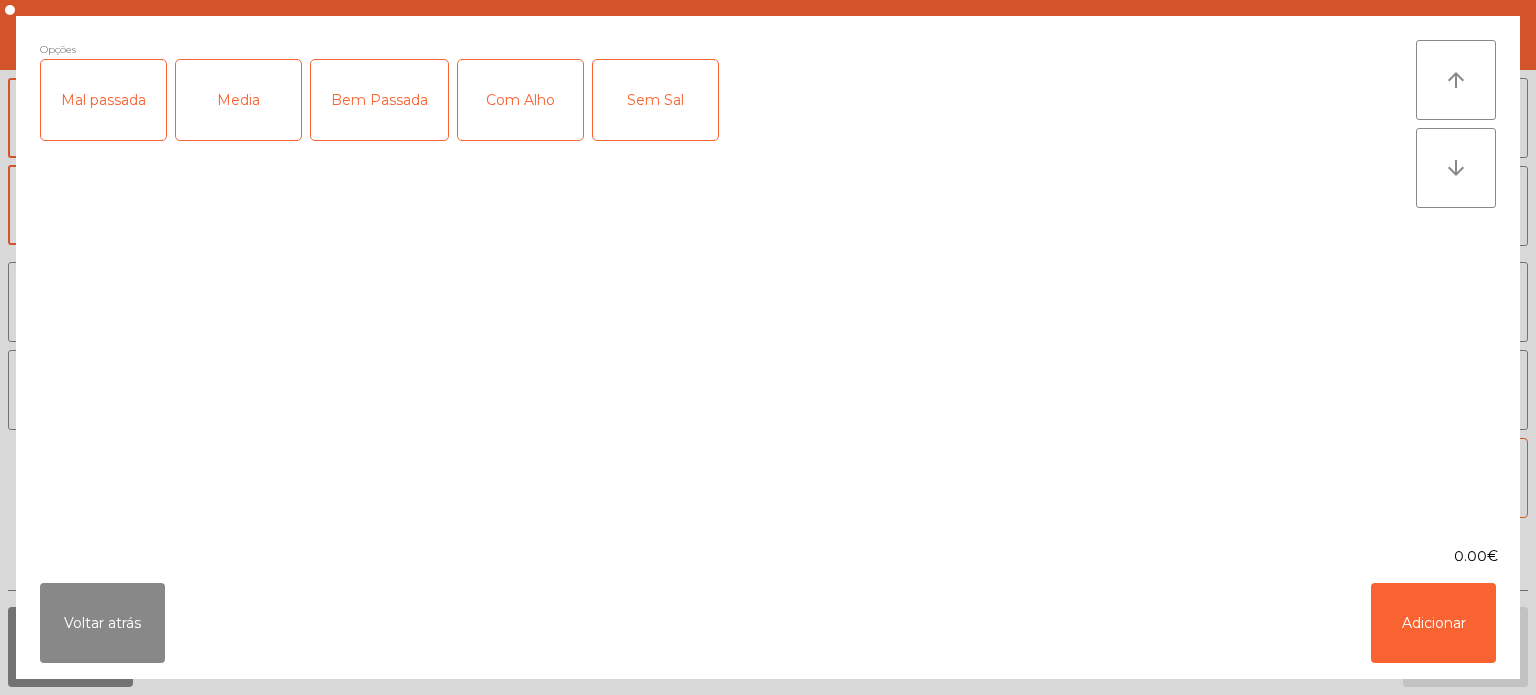 click on "Media" 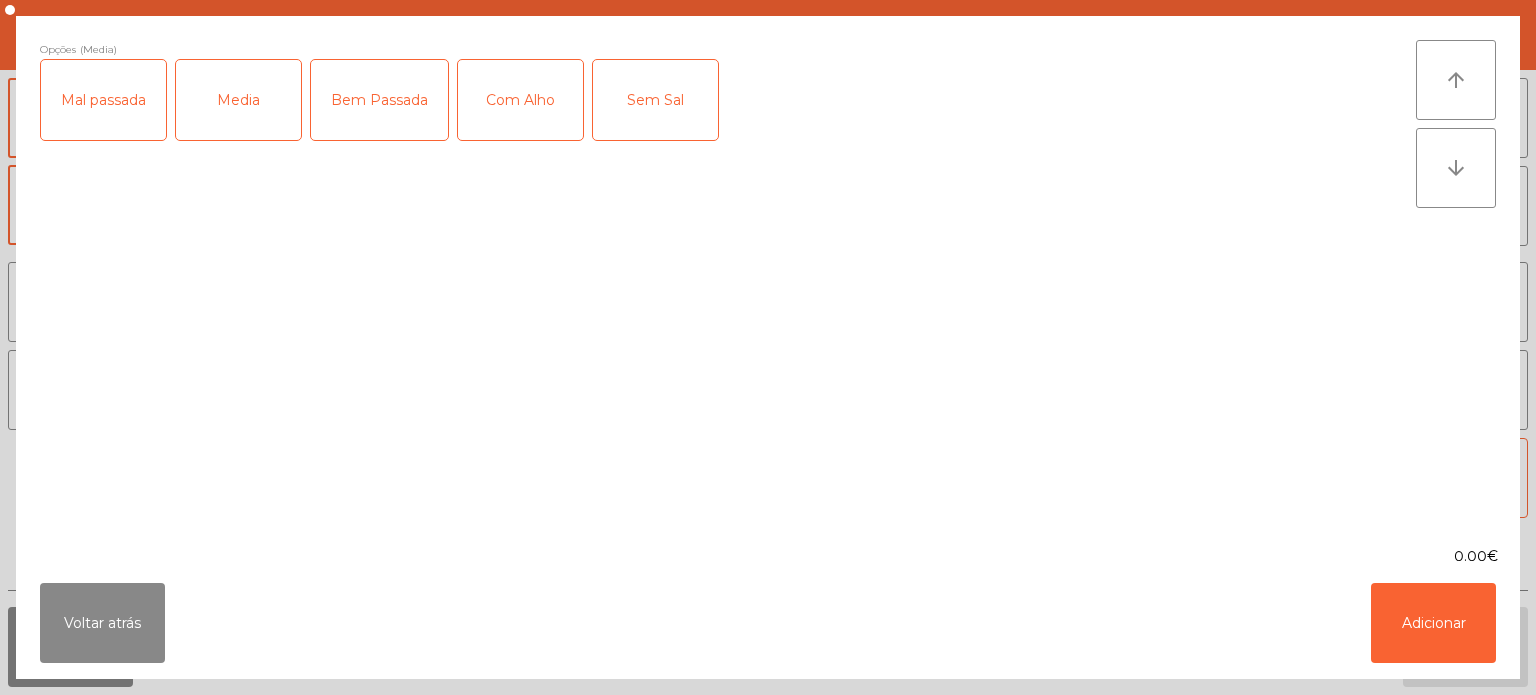 click on "Com Alho" 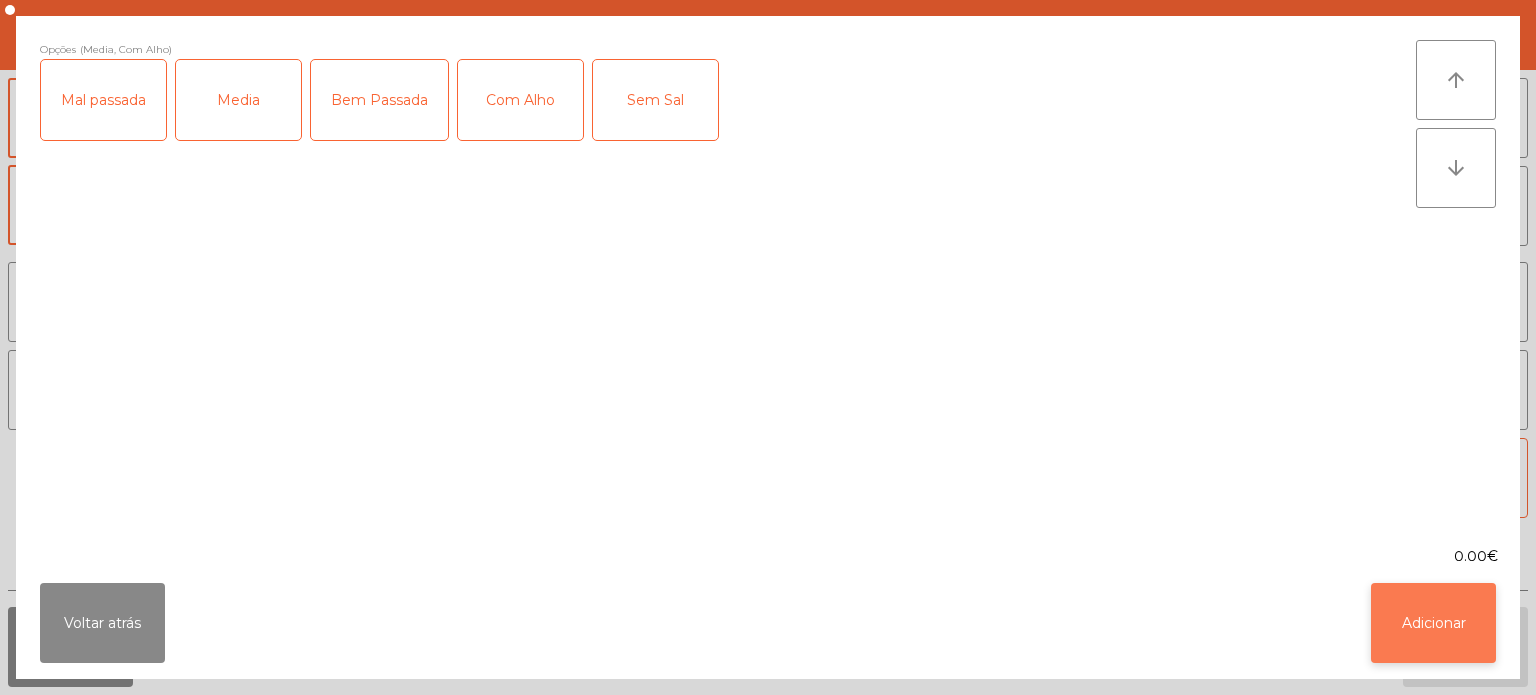 click on "Adicionar" 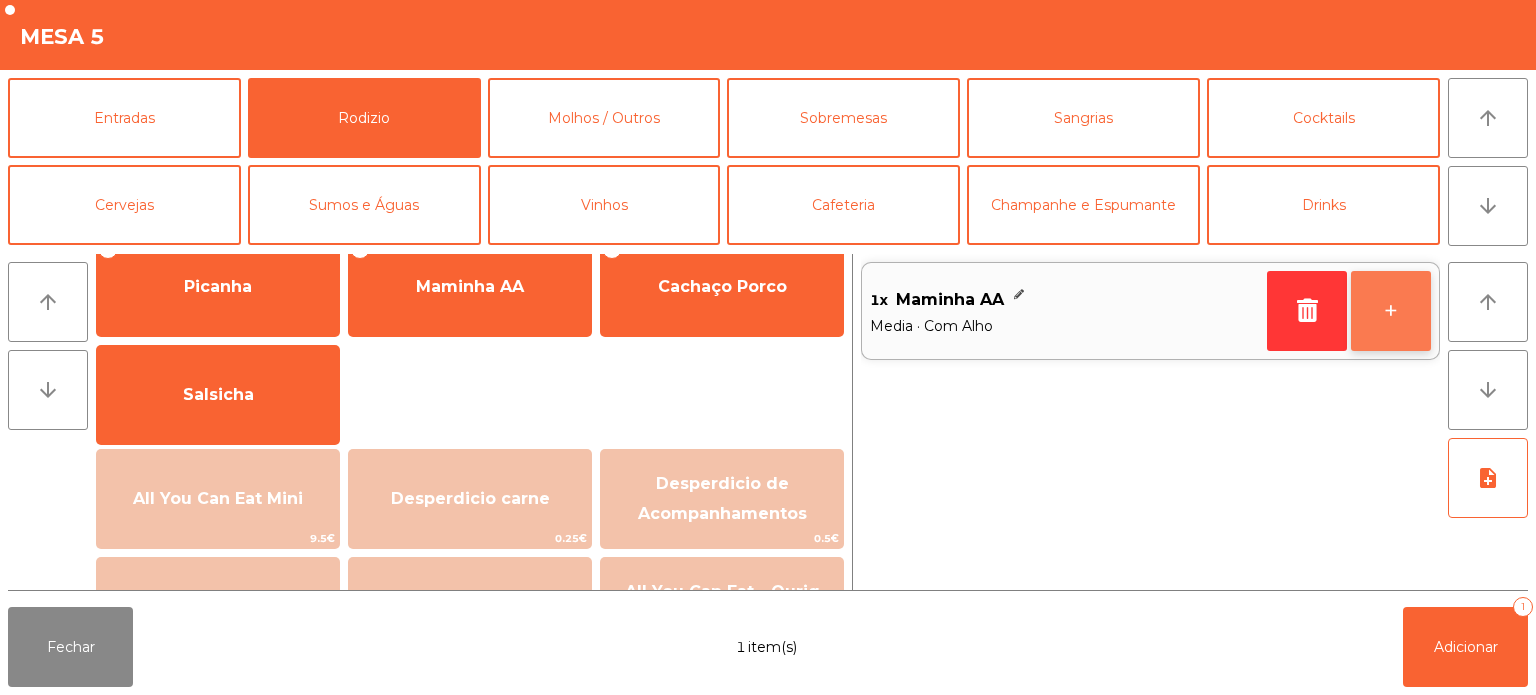 click on "+" 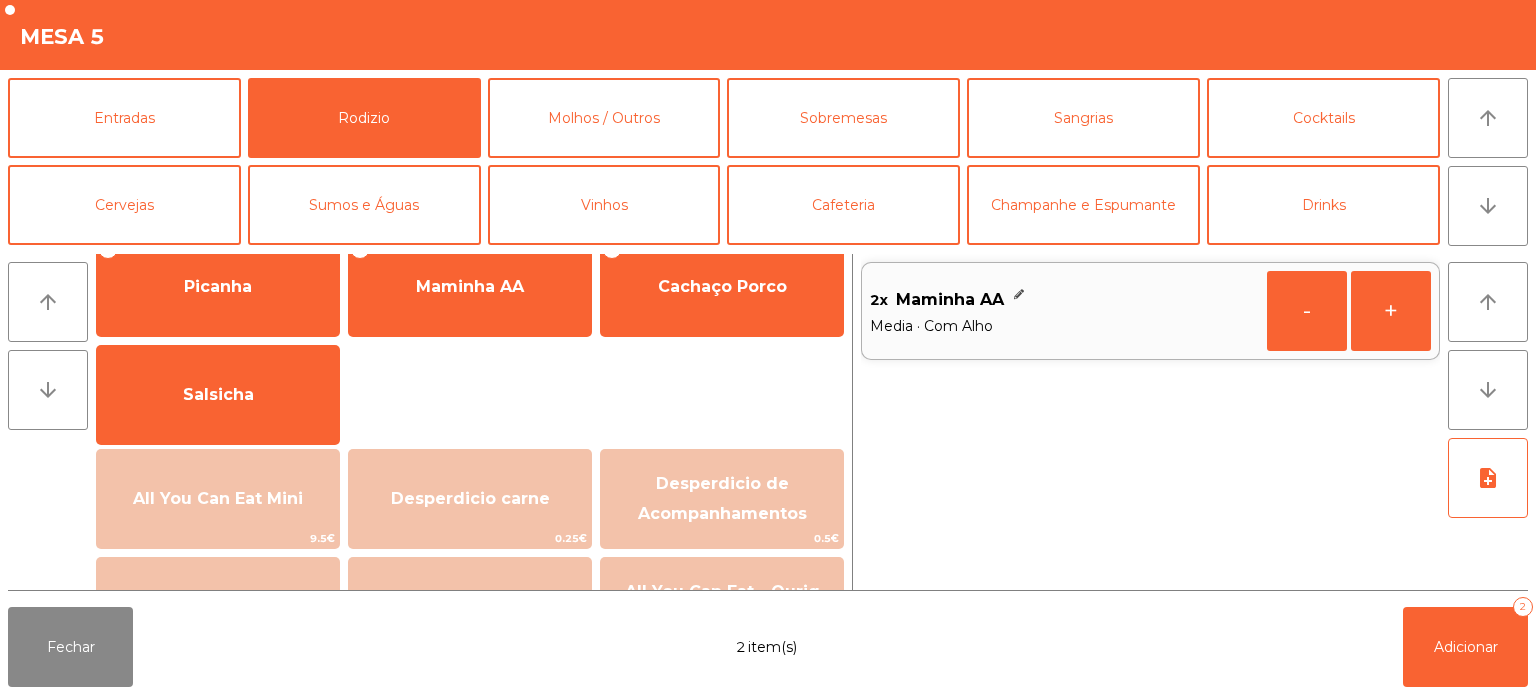 click on "2x    Maminha AA   Media · Com Alho   -   +" 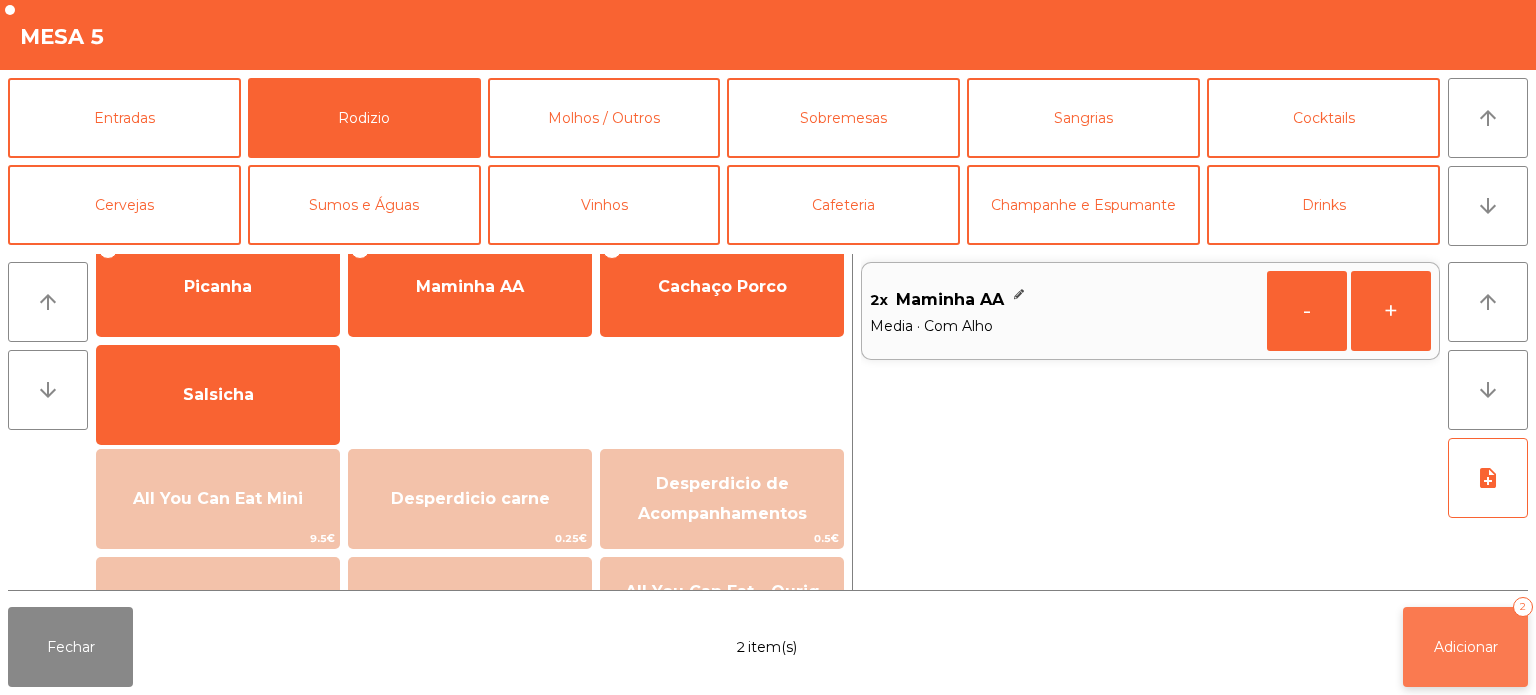 click on "Adicionar" 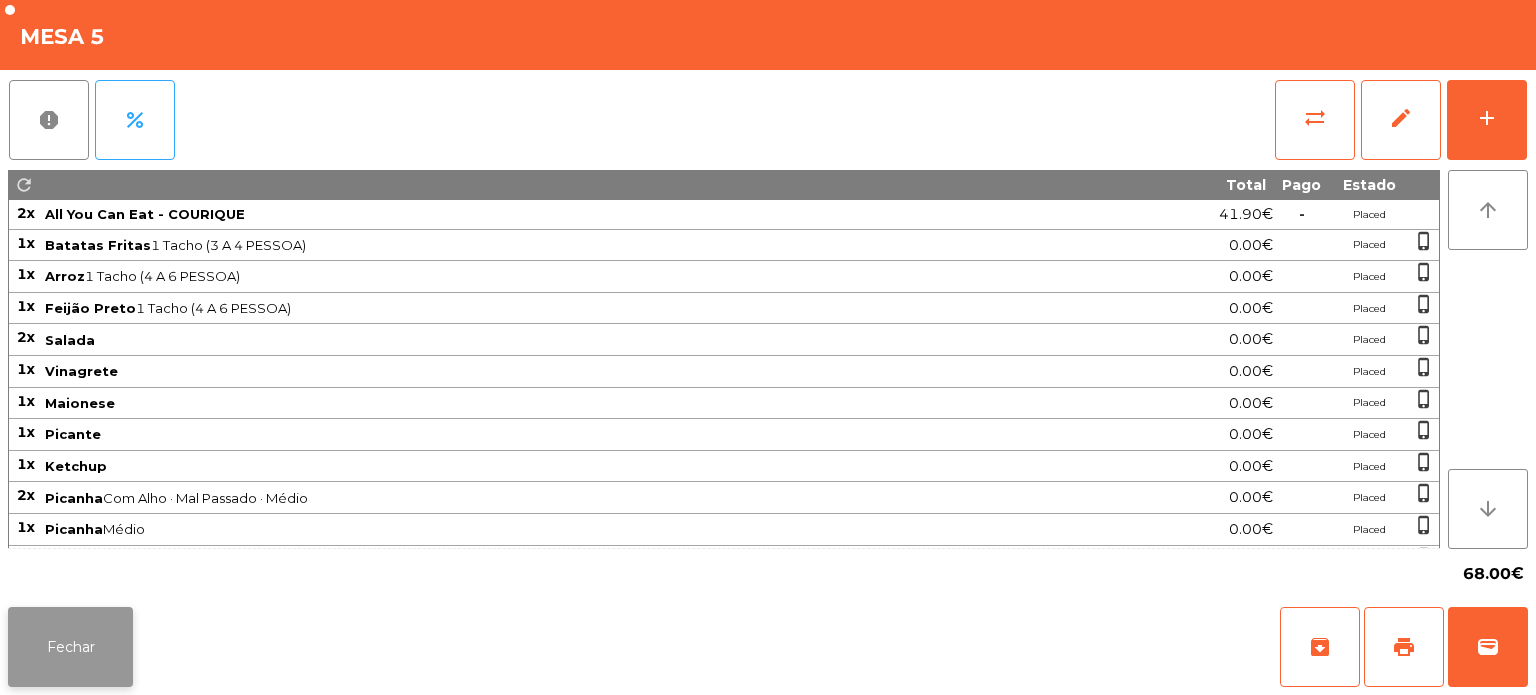 click on "Fechar" 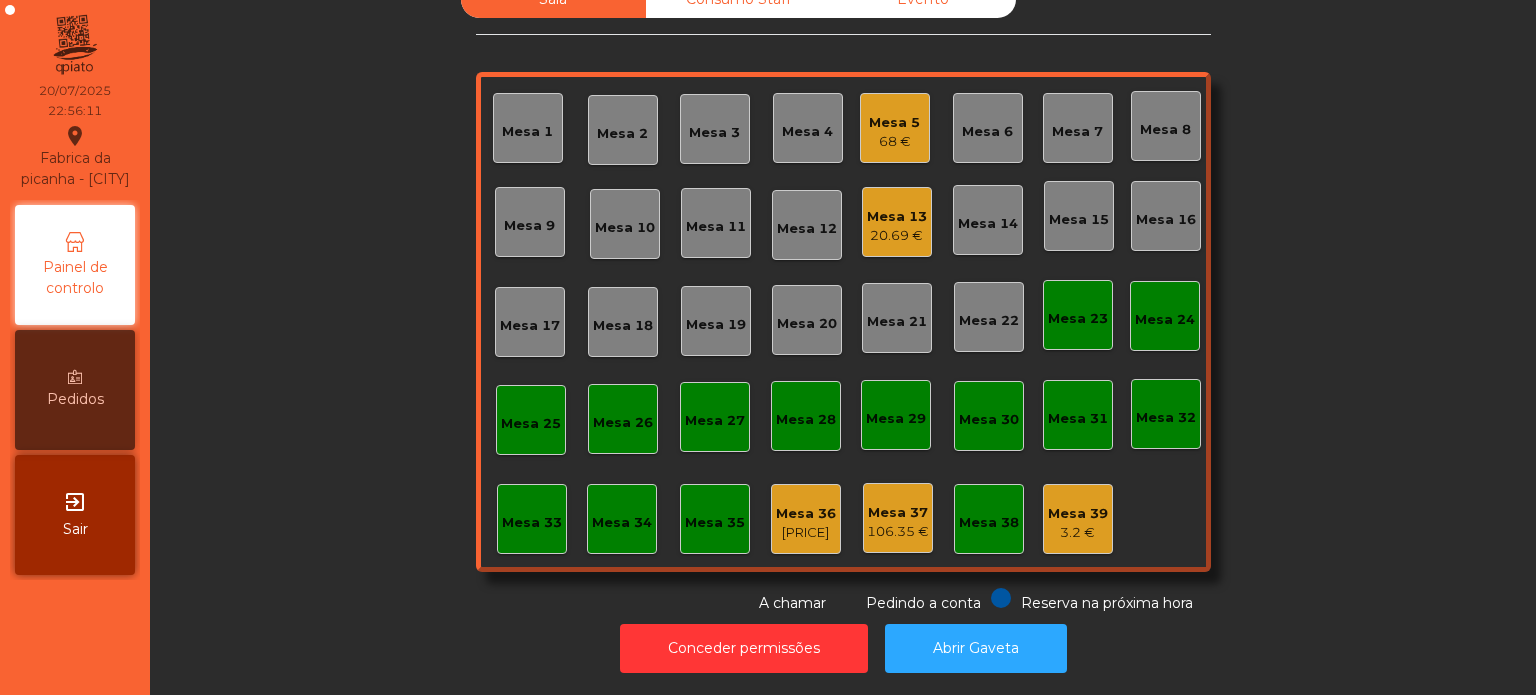 click on "Mesa 33" 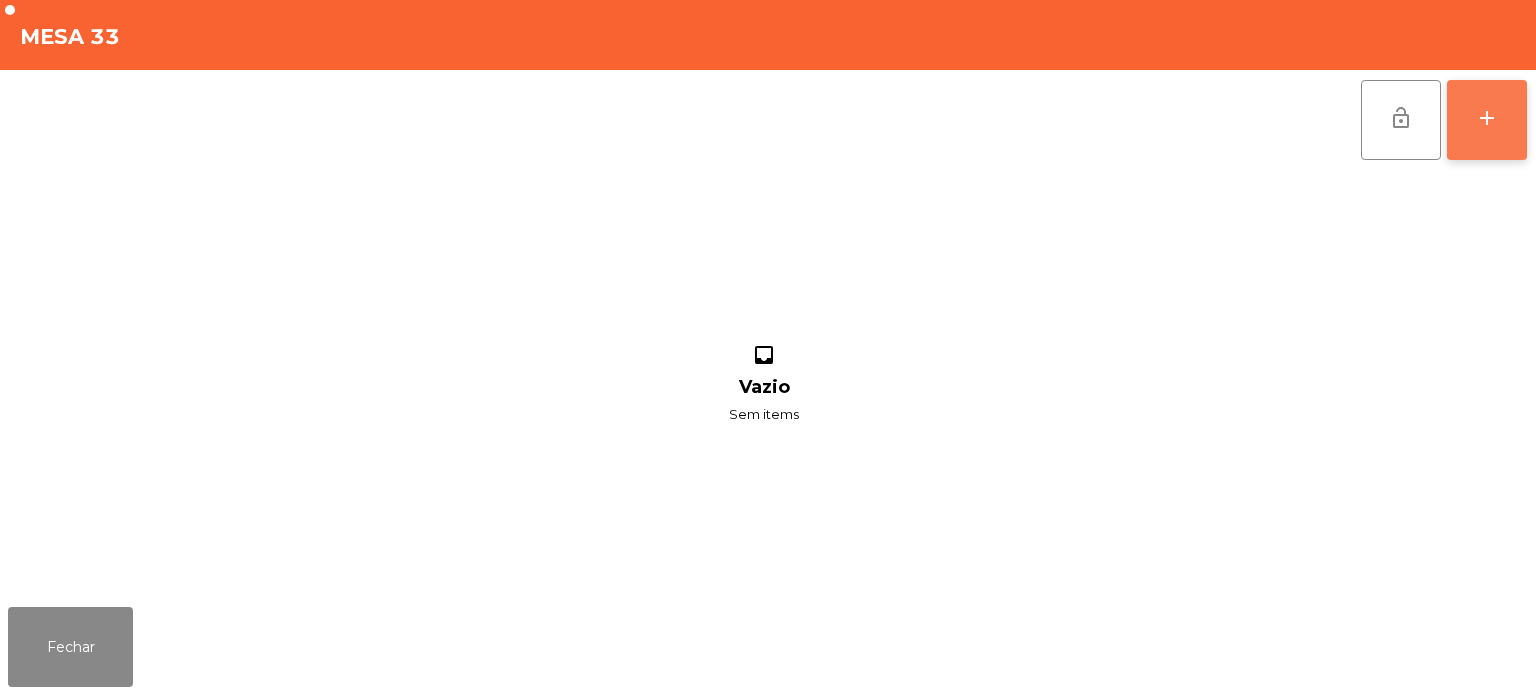 click on "add" 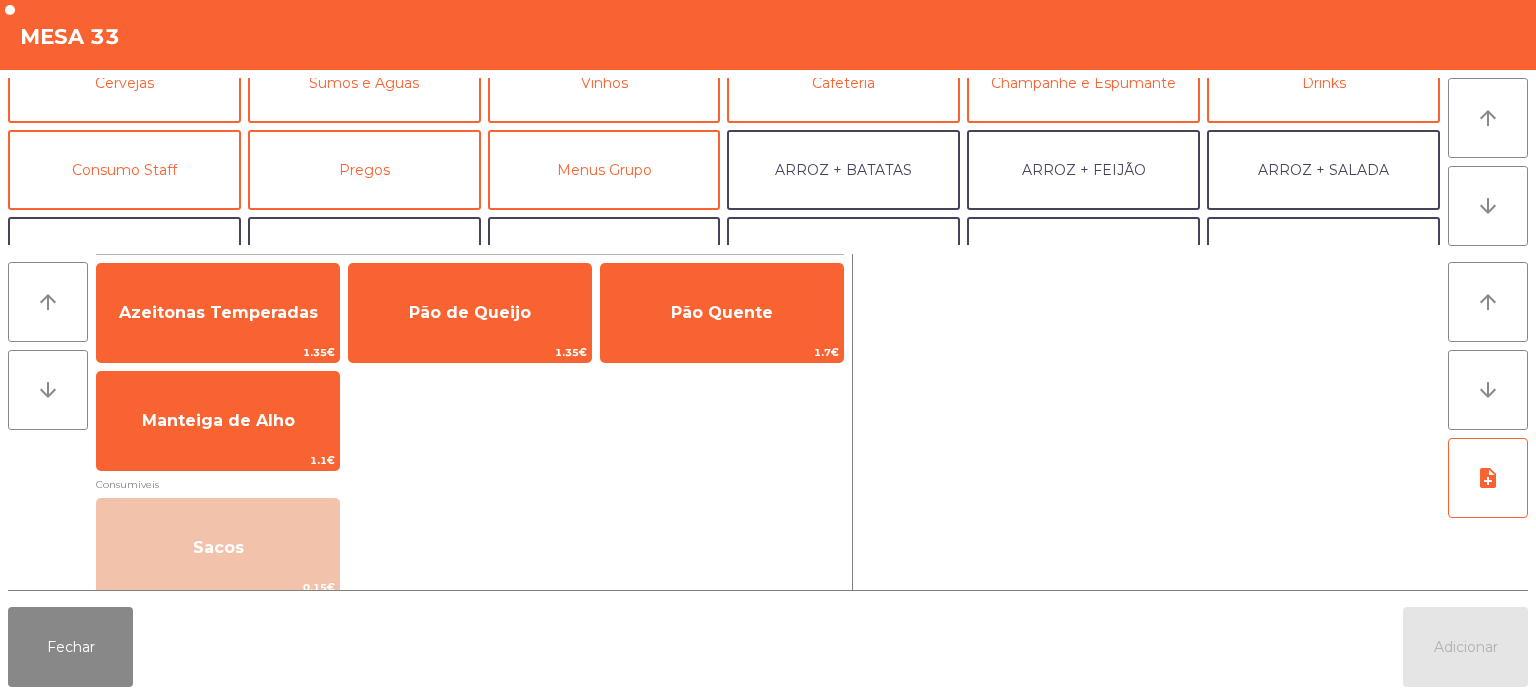 scroll, scrollTop: 123, scrollLeft: 0, axis: vertical 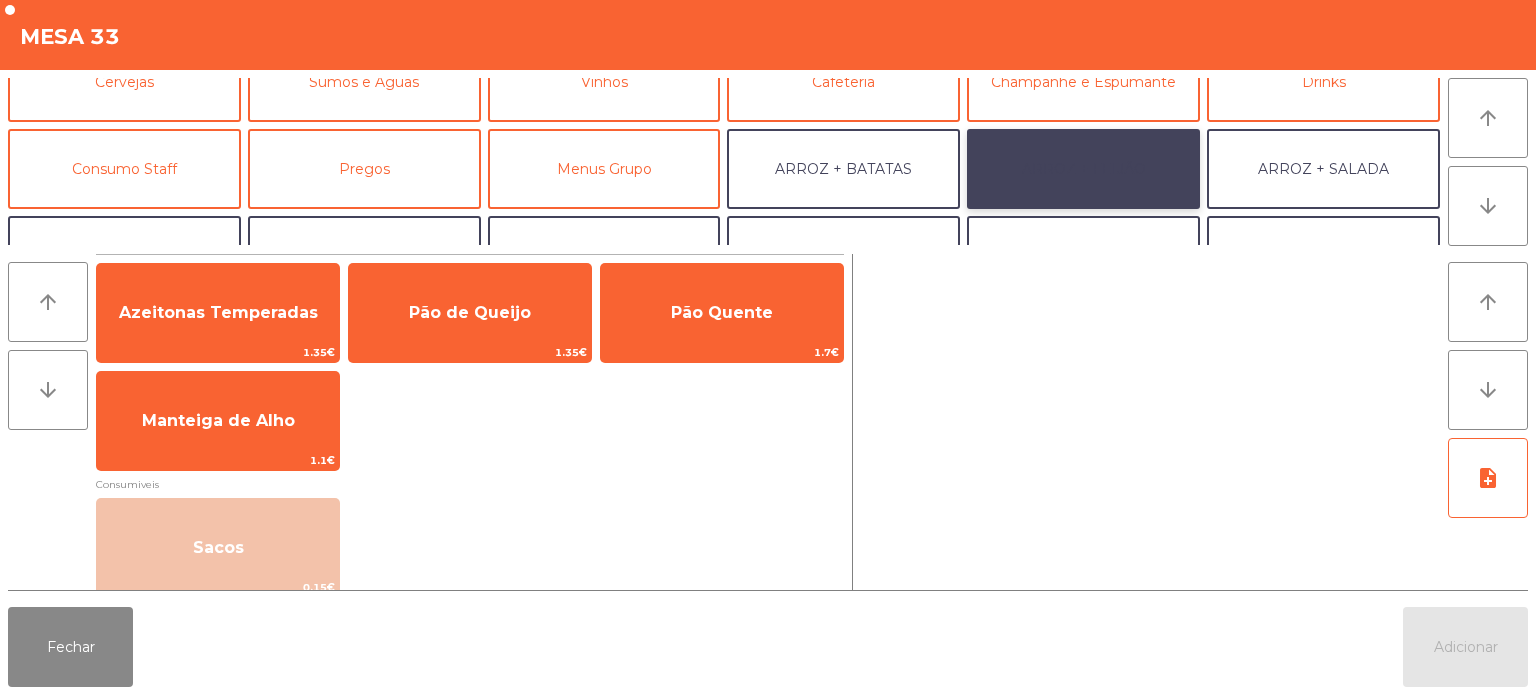 click on "ARROZ + FEIJÃO" 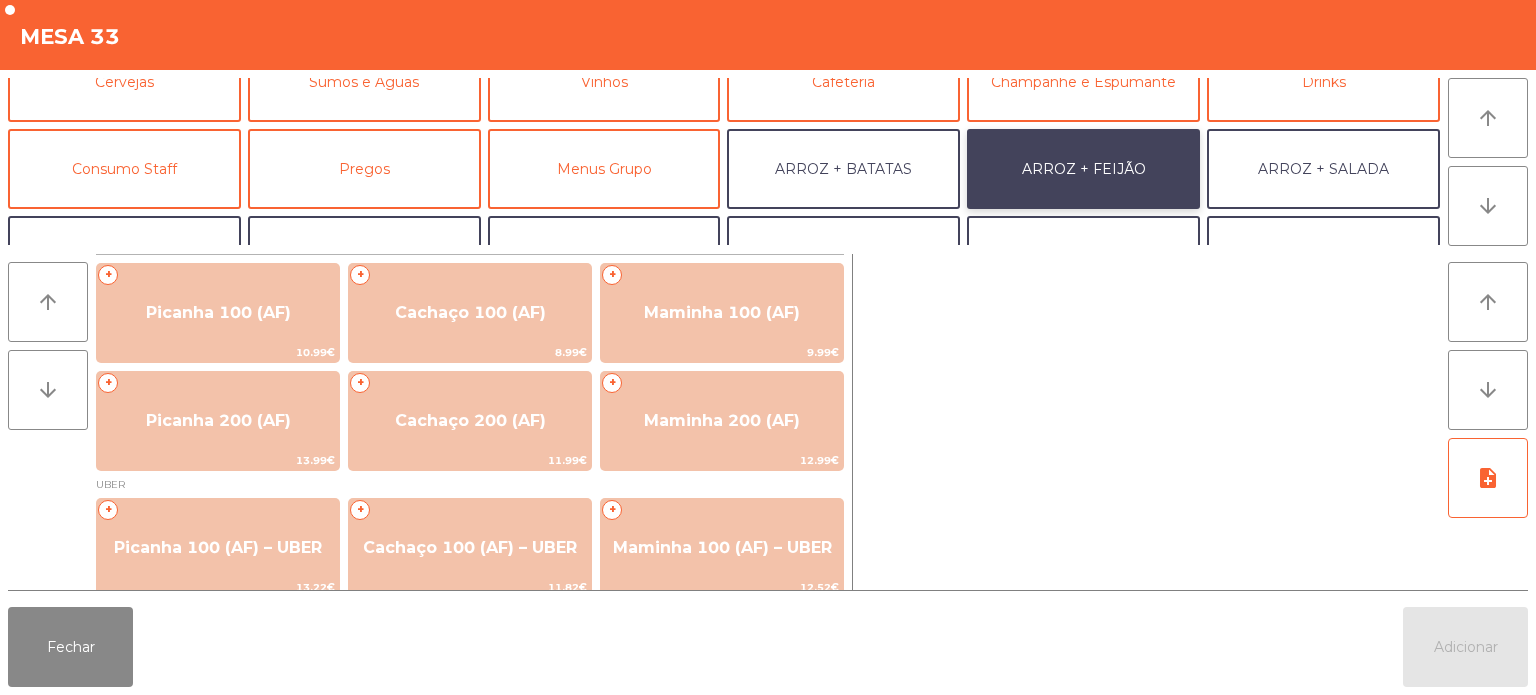 scroll, scrollTop: 80, scrollLeft: 0, axis: vertical 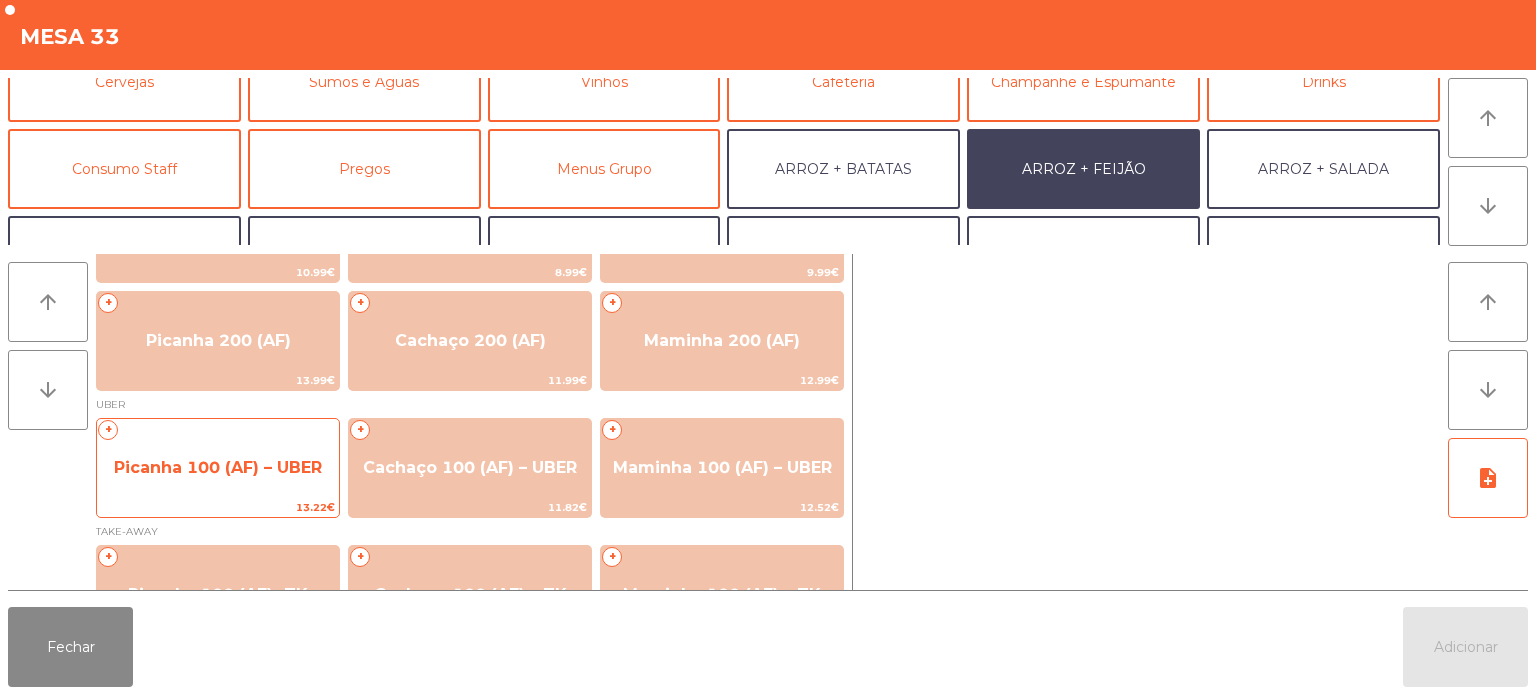 click on "Picanha 100 (AF) – UBER" 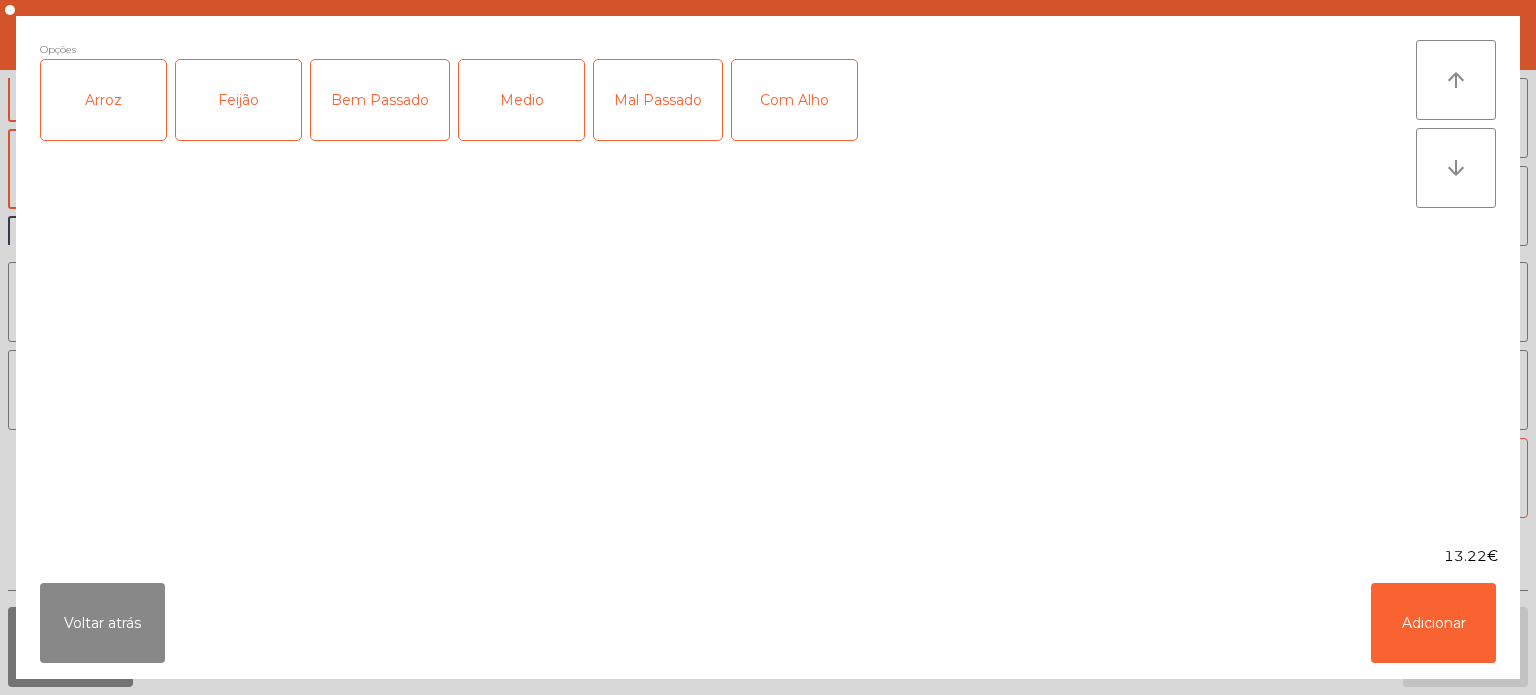 click on "Arroz" 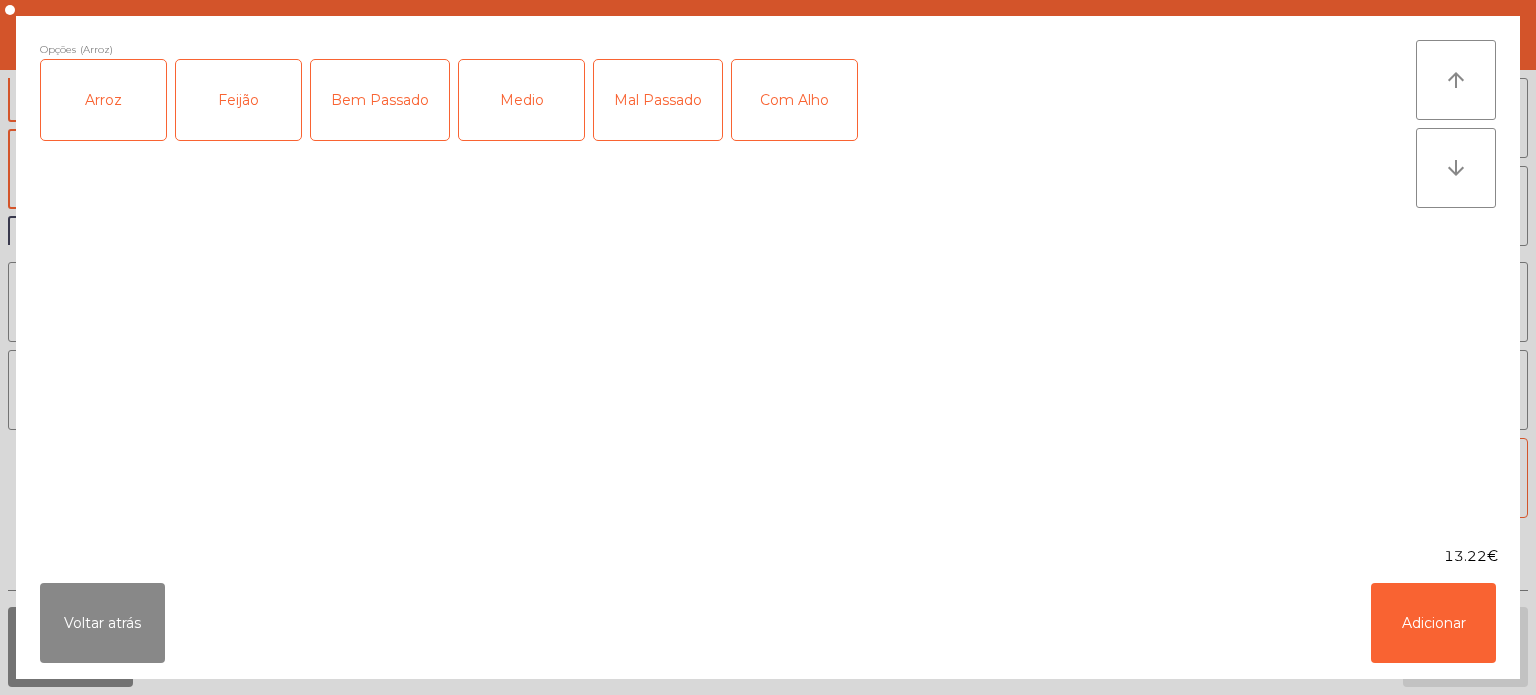 click on "Feijão" 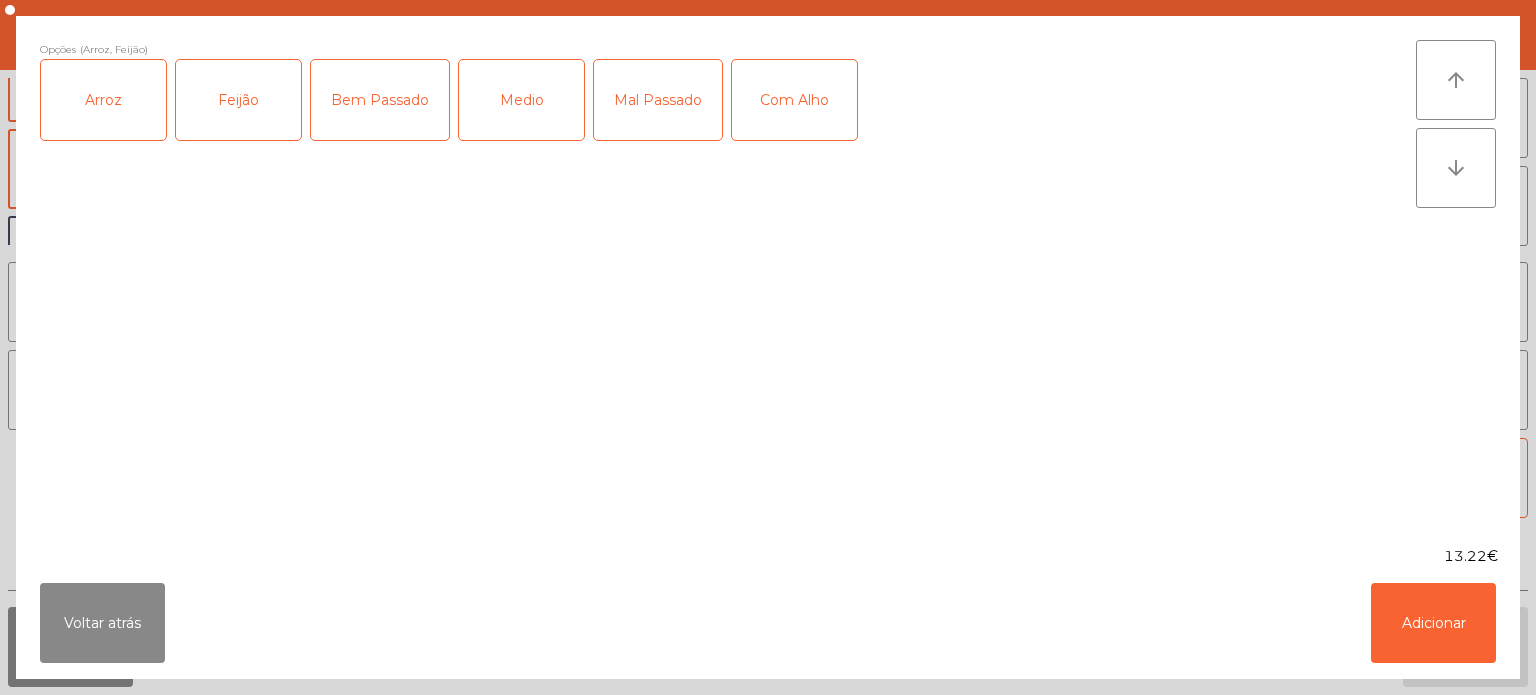 click on "Bem Passado" 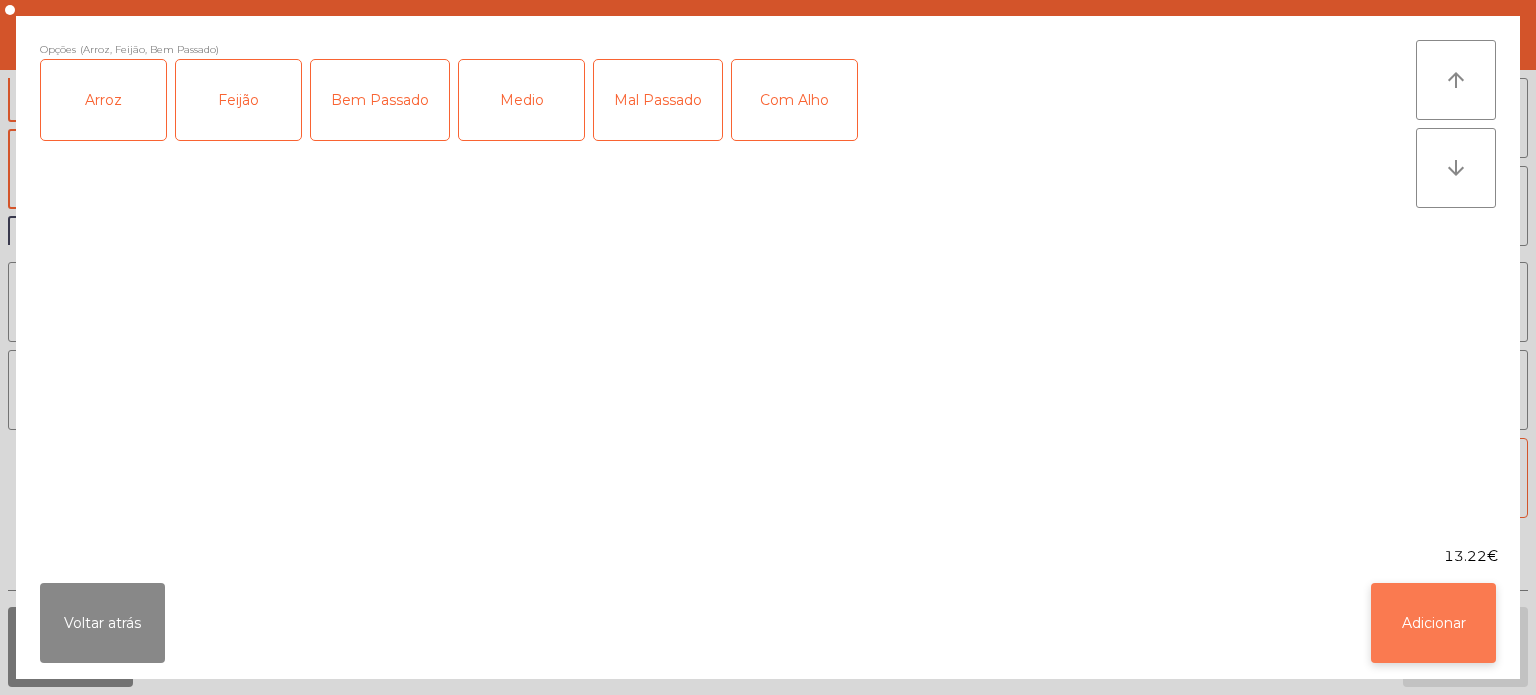 click on "Adicionar" 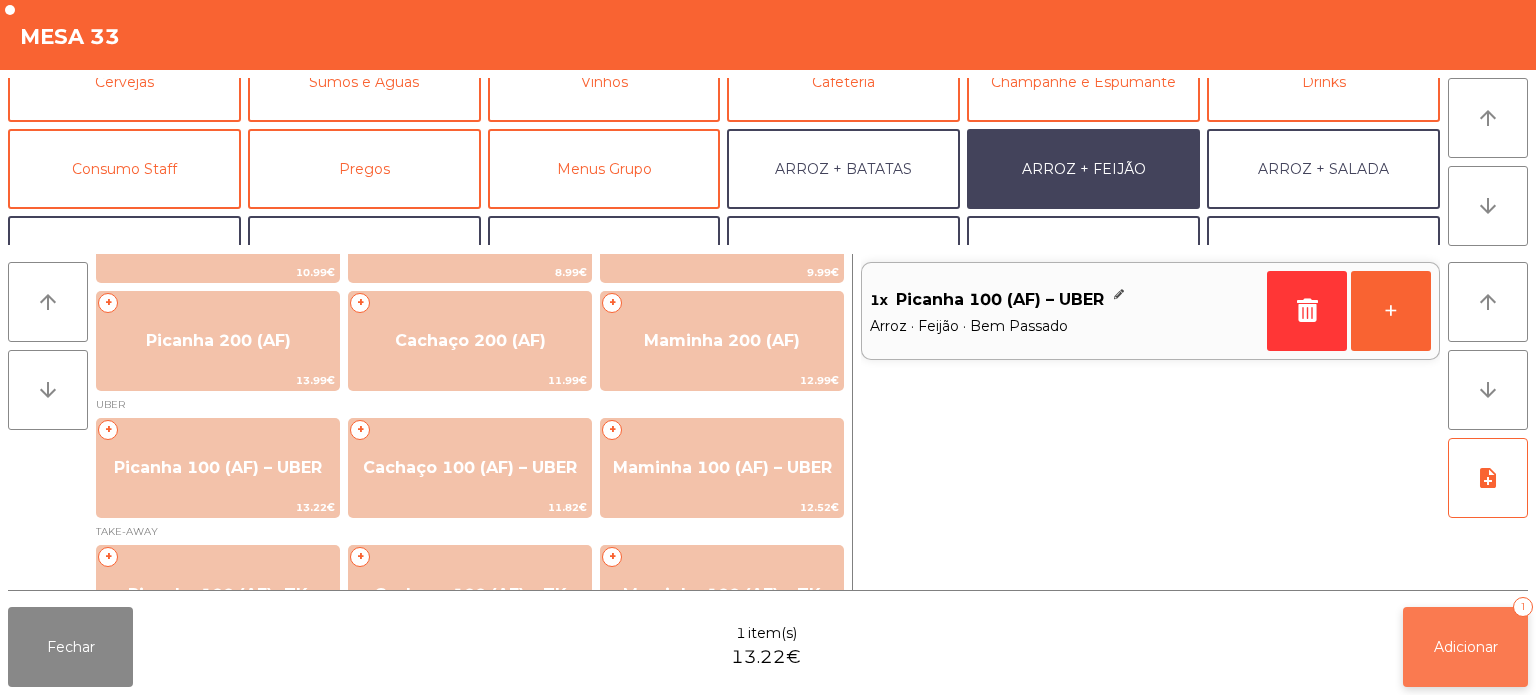 click on "Adicionar" 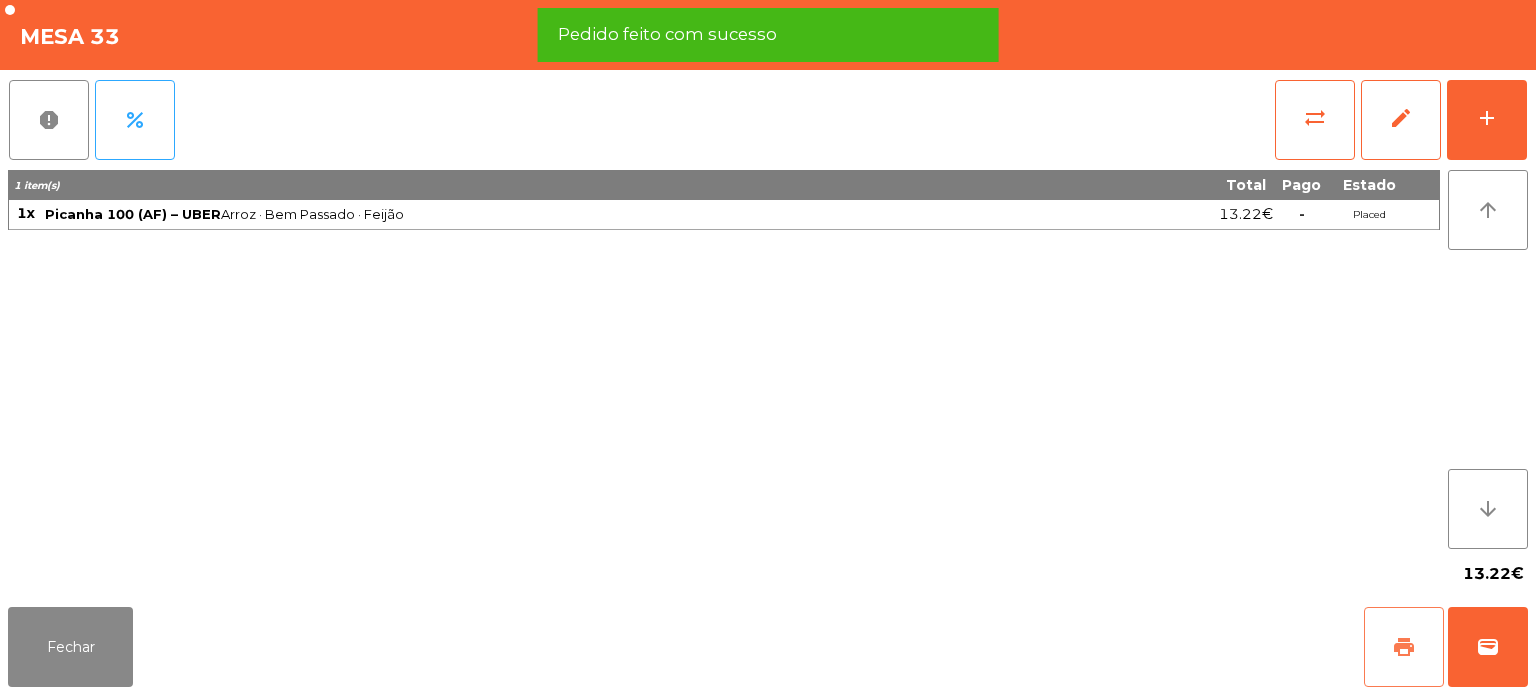 click on "print" 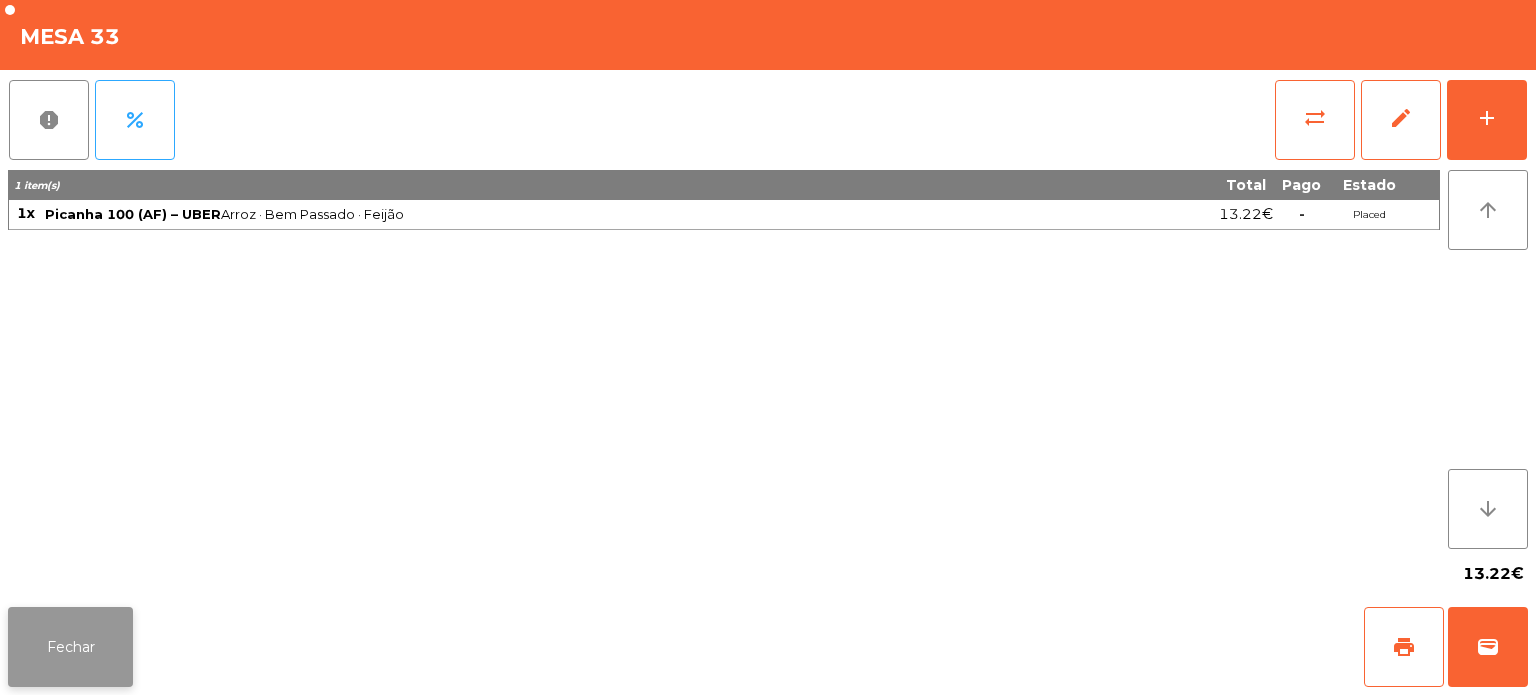 click on "Fechar" 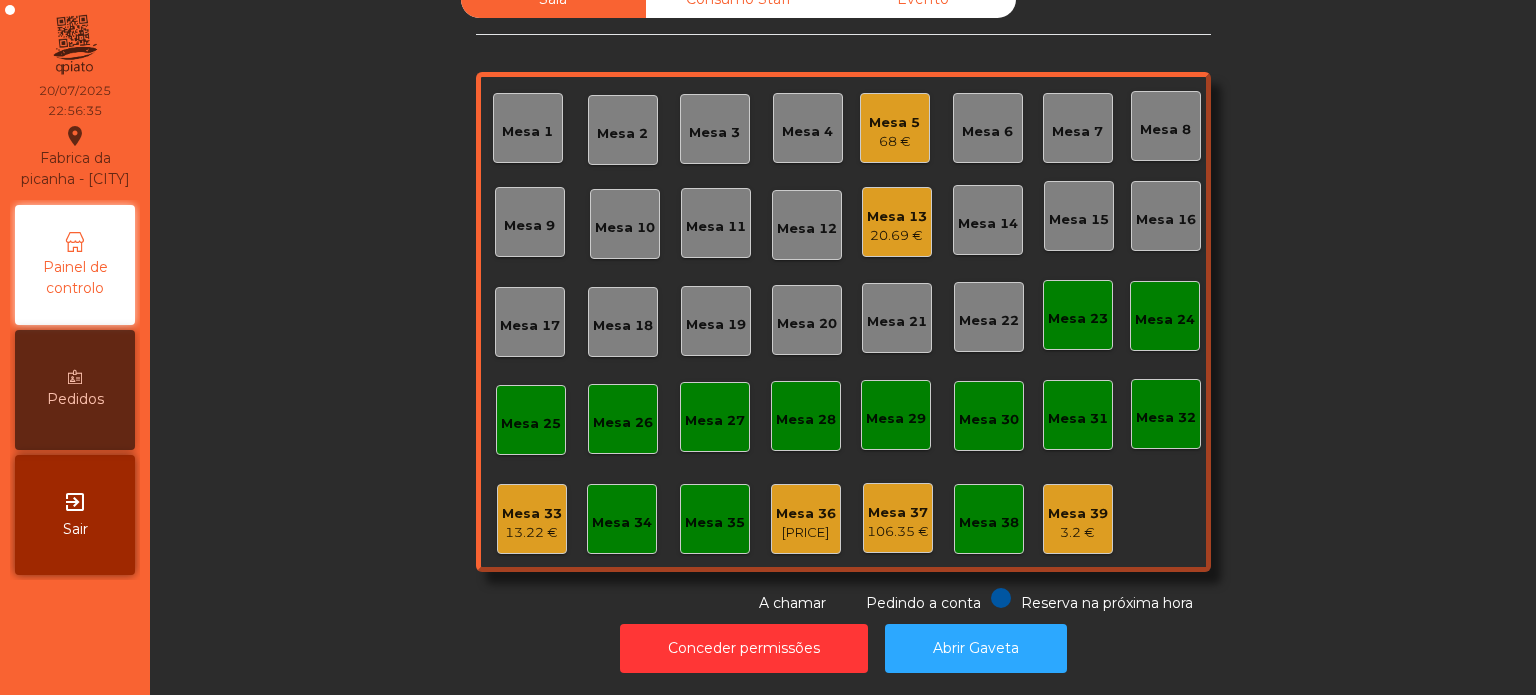 click 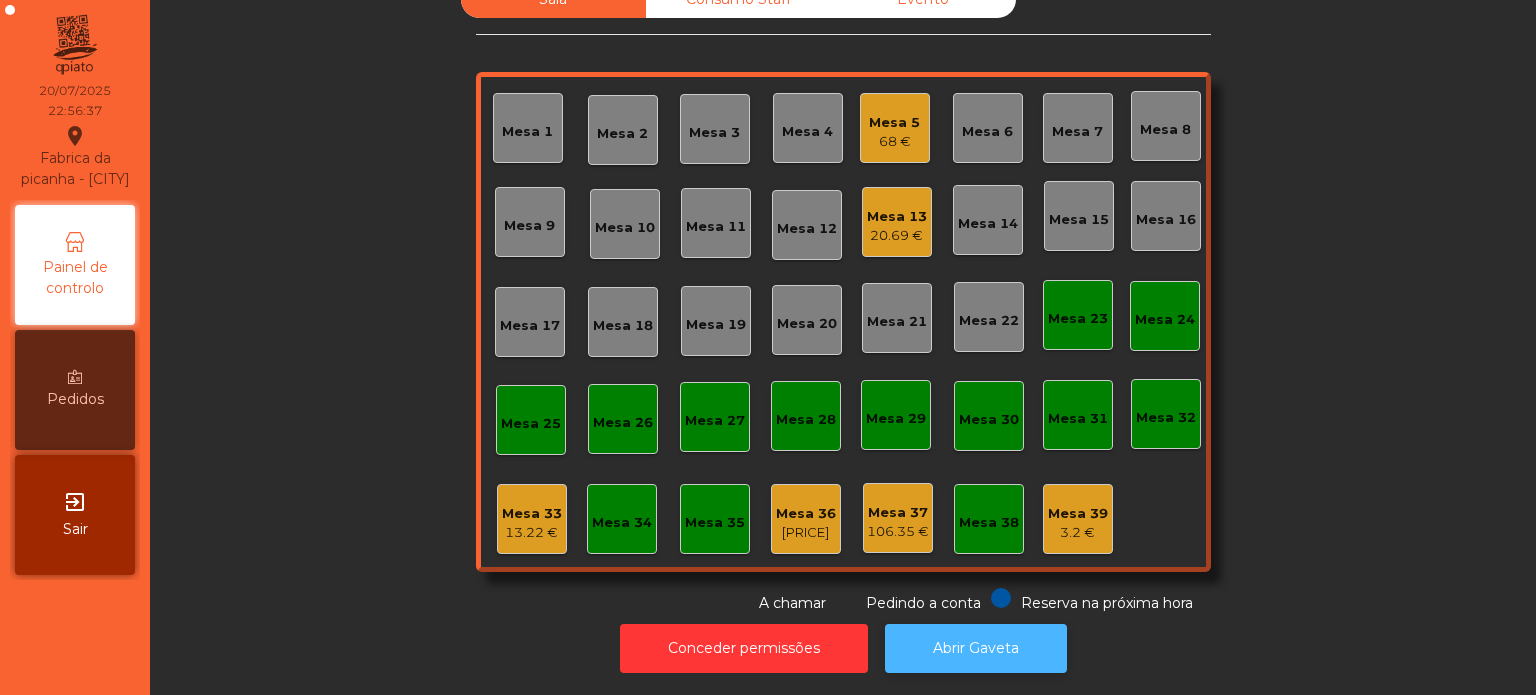 click on "Abrir Gaveta" 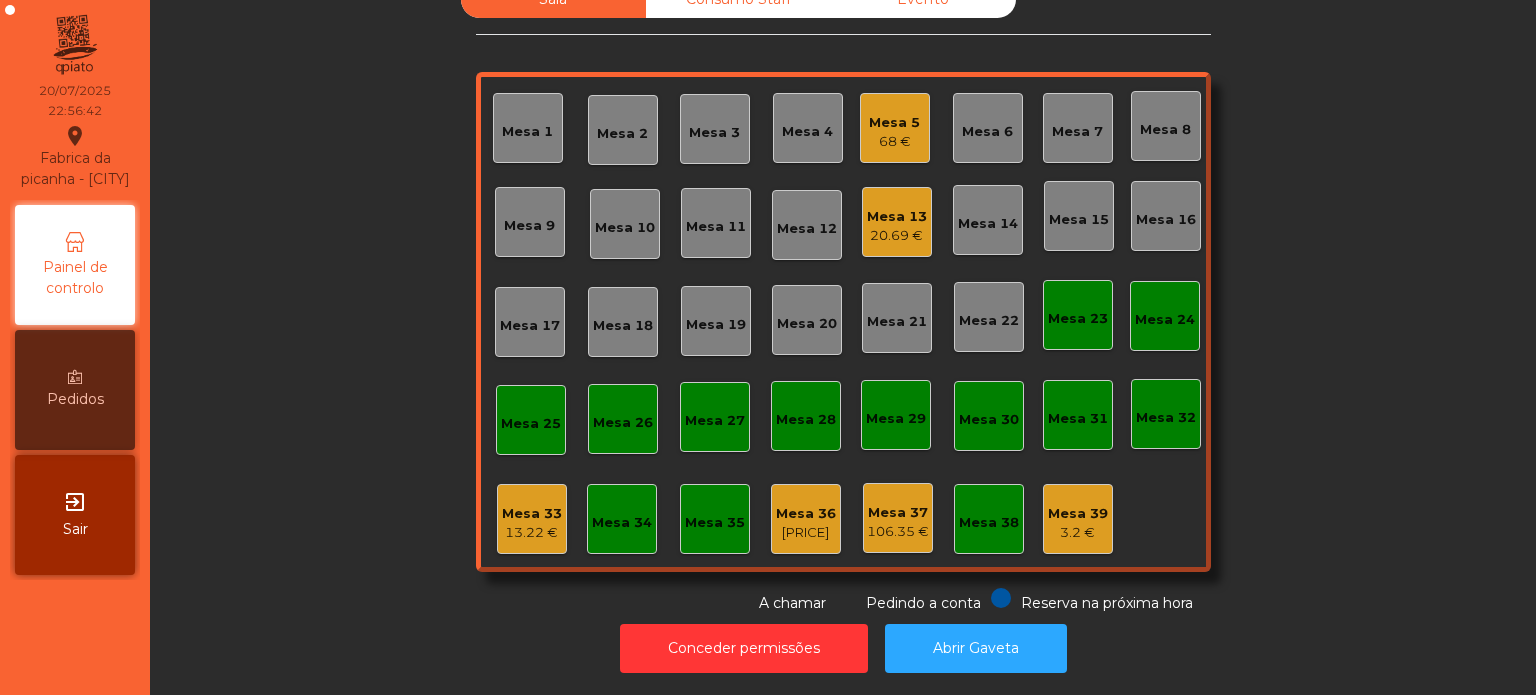 click on "Mesa 33" 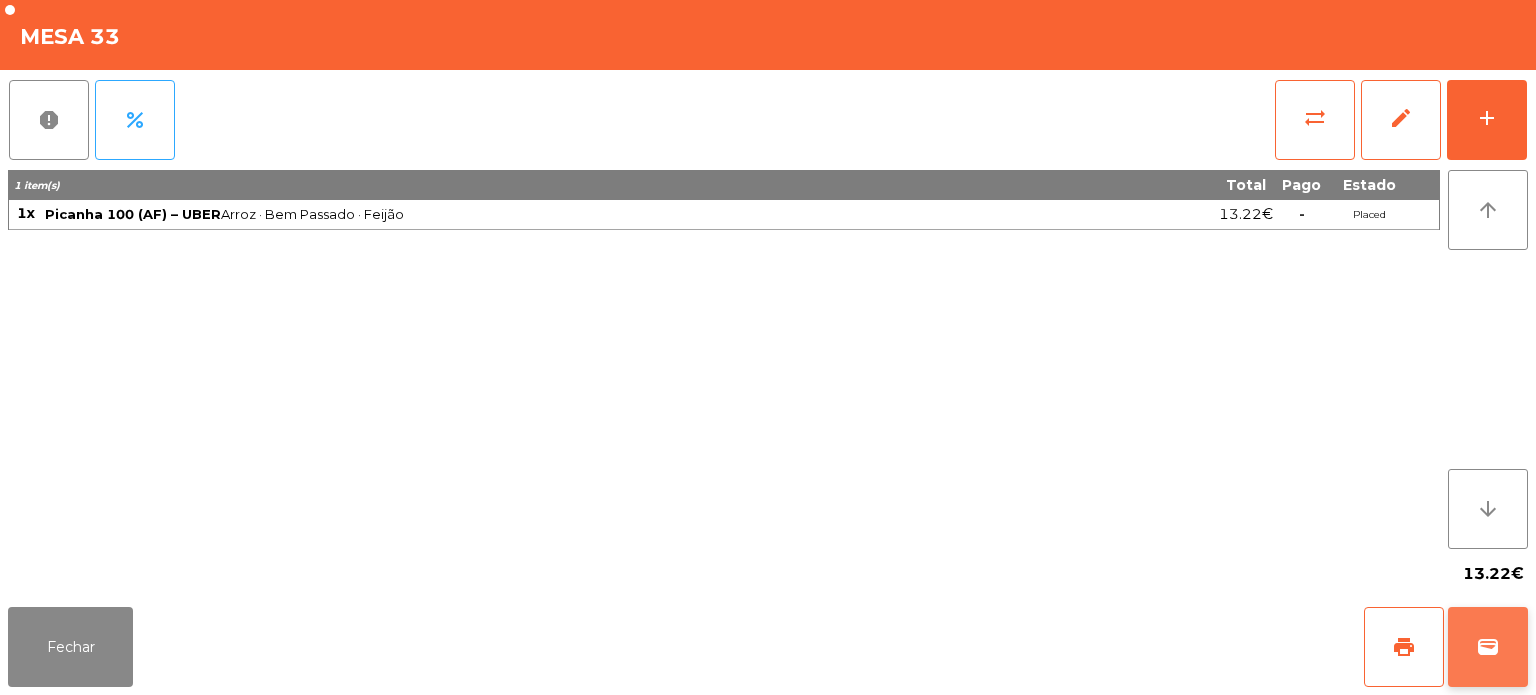 click on "wallet" 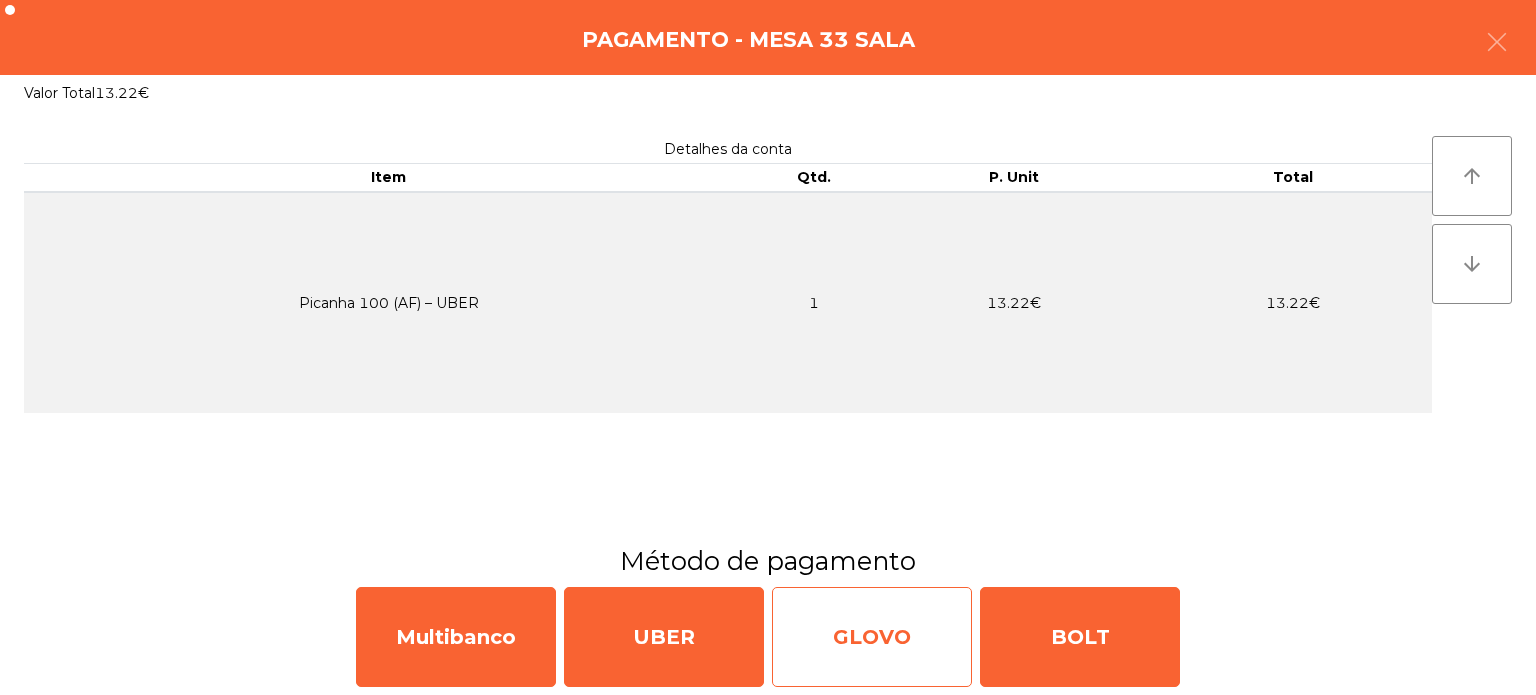 click on "GLOVO" 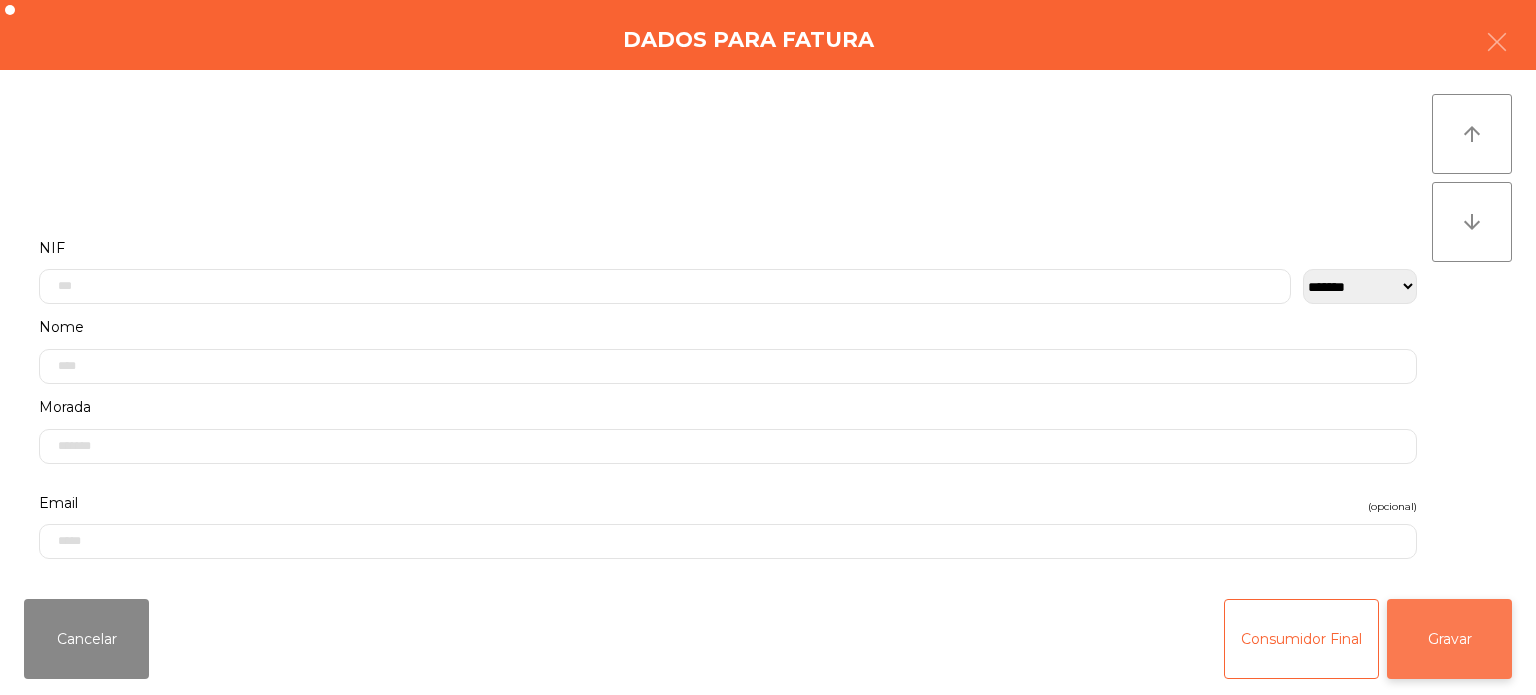 click on "Gravar" 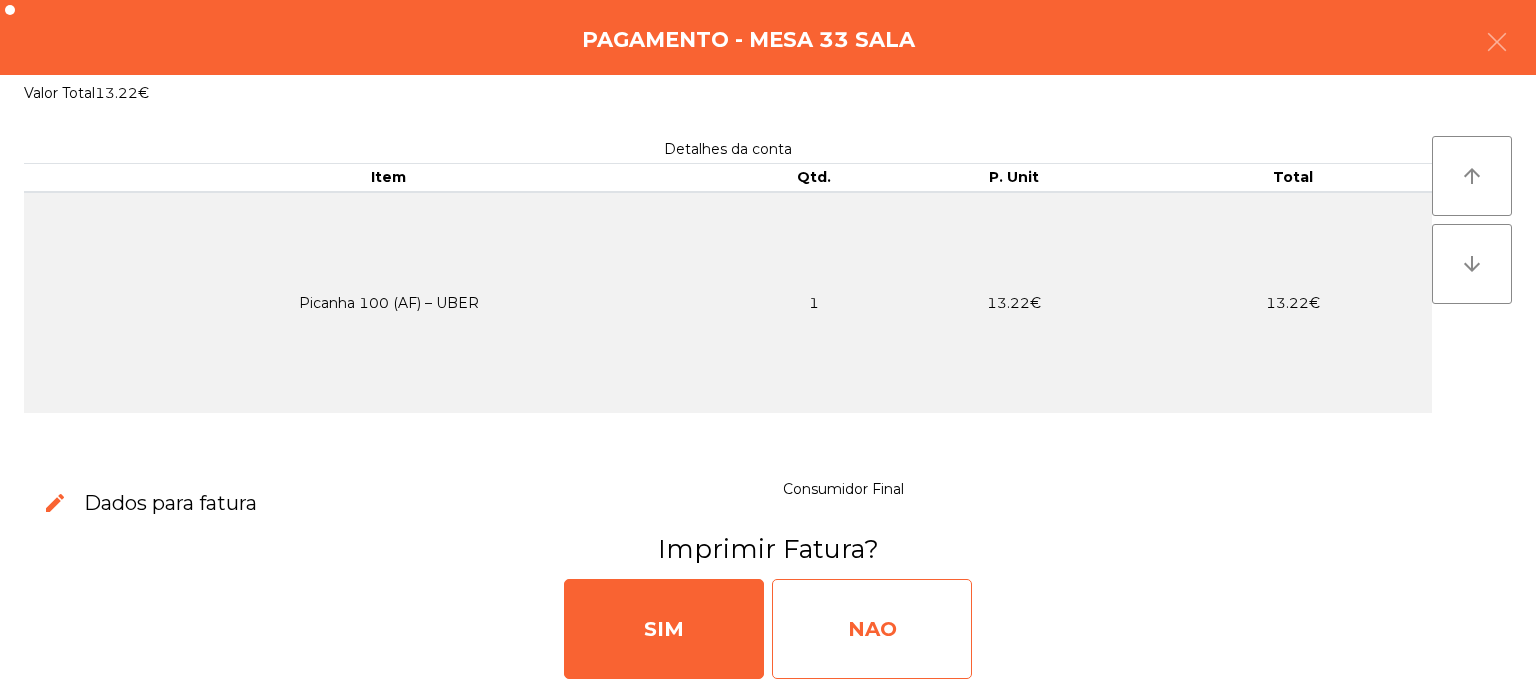 click on "NAO" 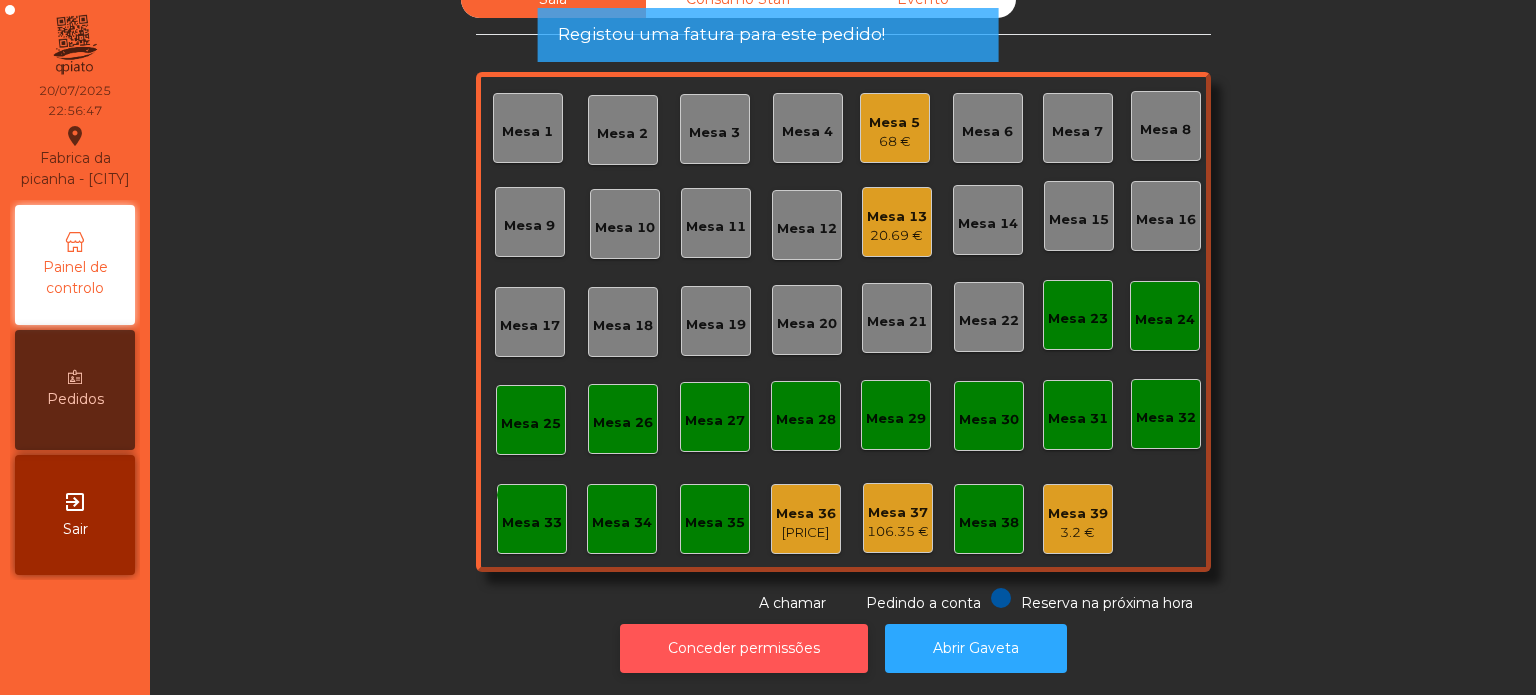 click on "Conceder permissões" 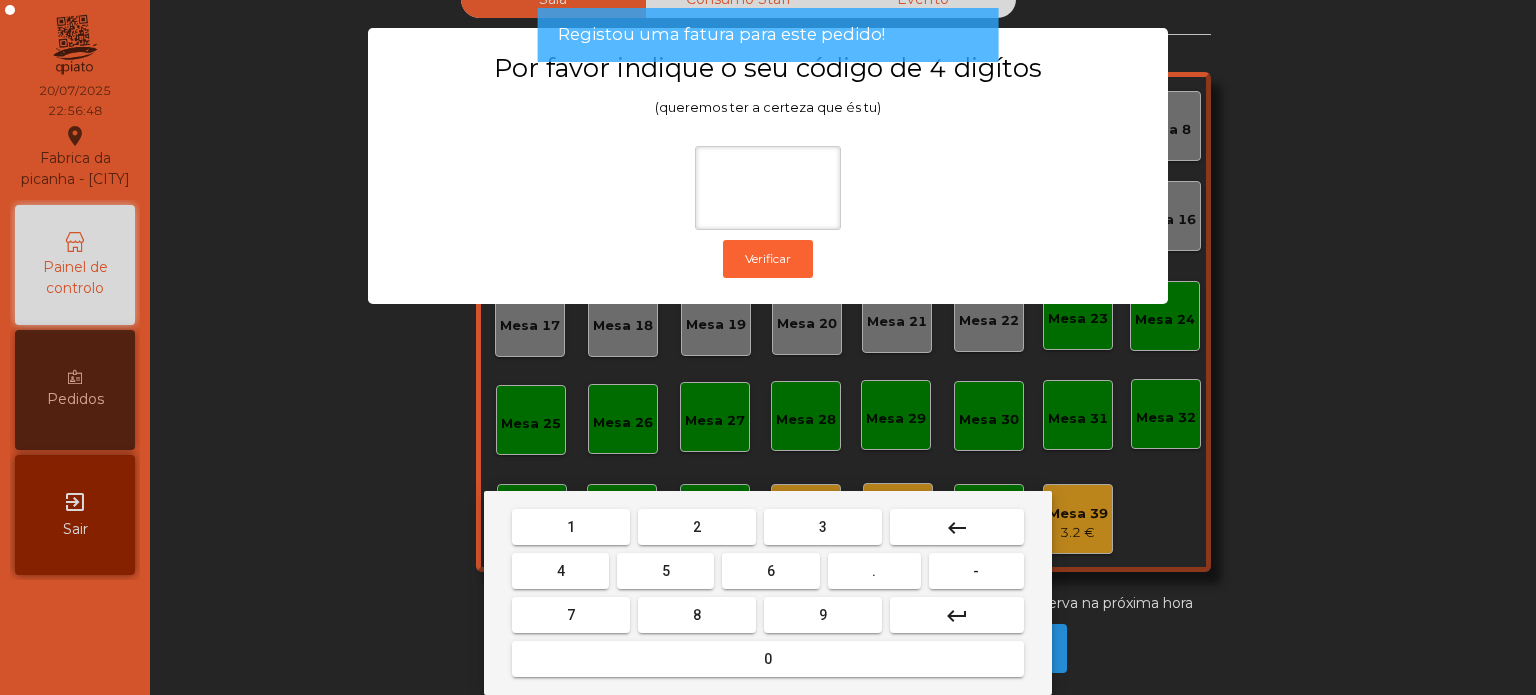 click on "1" at bounding box center [571, 527] 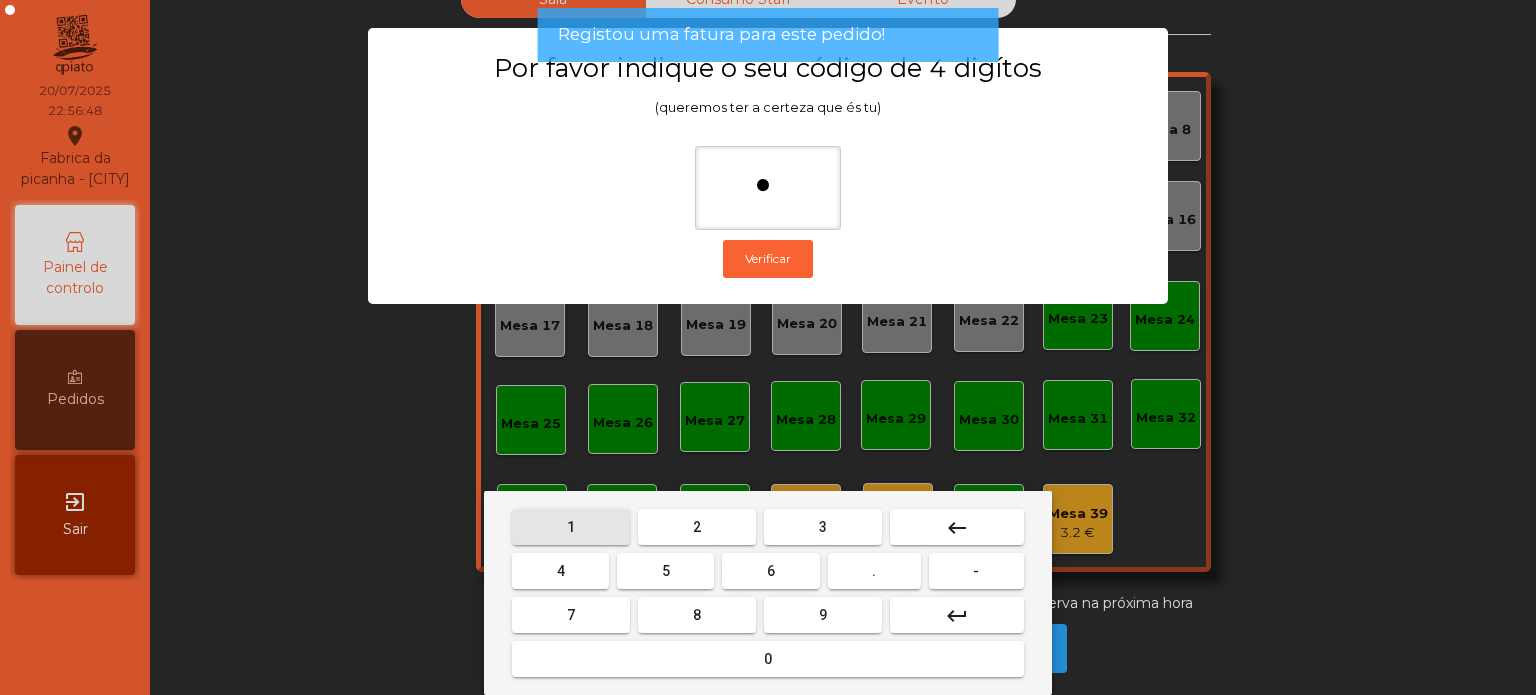 click on "3" at bounding box center [823, 527] 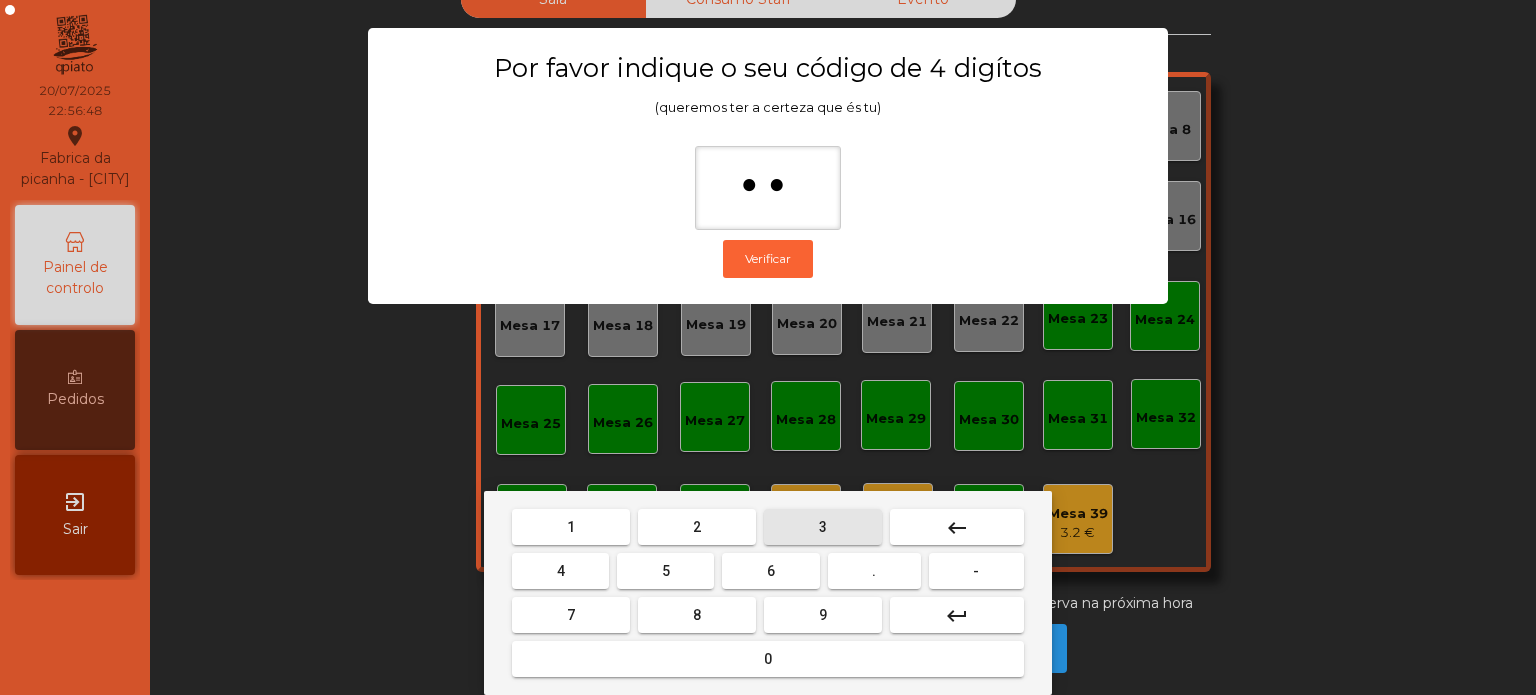 click on "5" at bounding box center (665, 571) 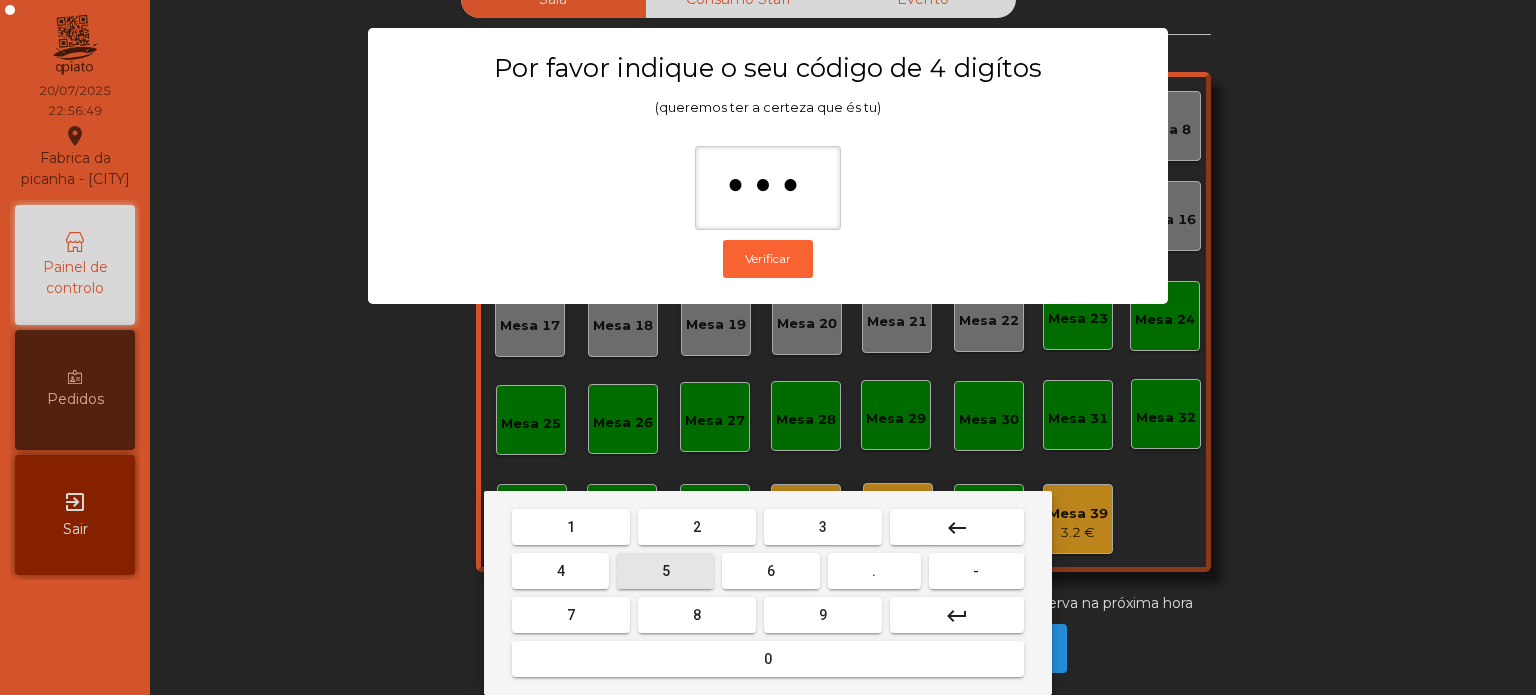 click on "0" at bounding box center [768, 659] 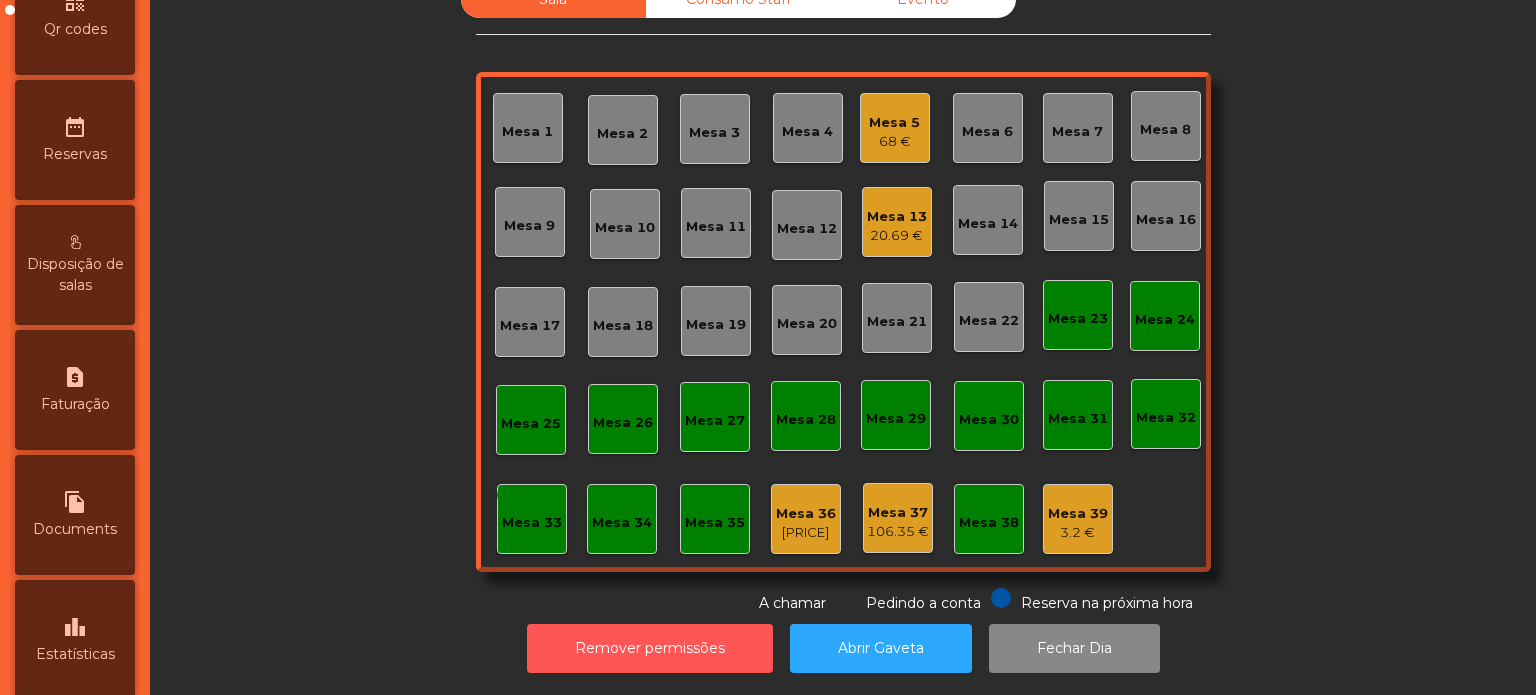 scroll, scrollTop: 791, scrollLeft: 0, axis: vertical 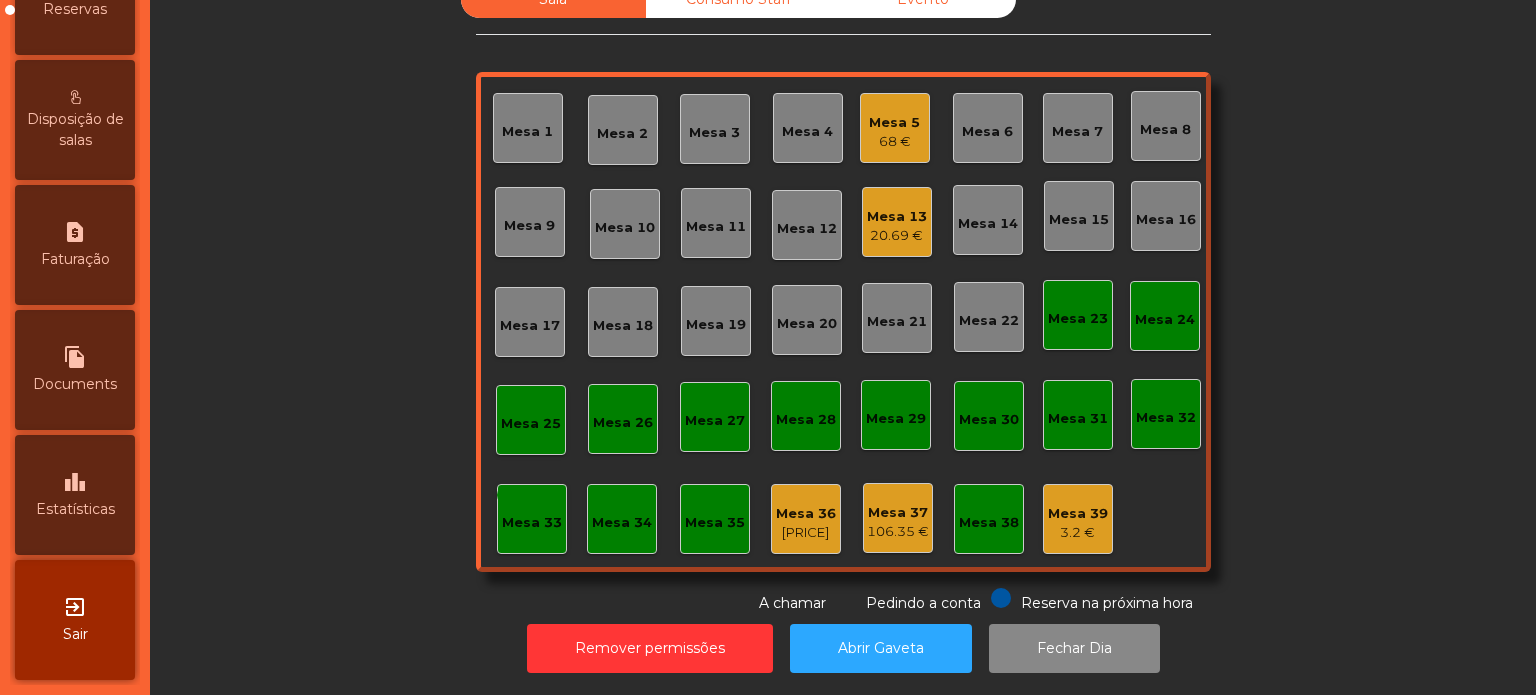 click on "Estatísticas" at bounding box center [75, 509] 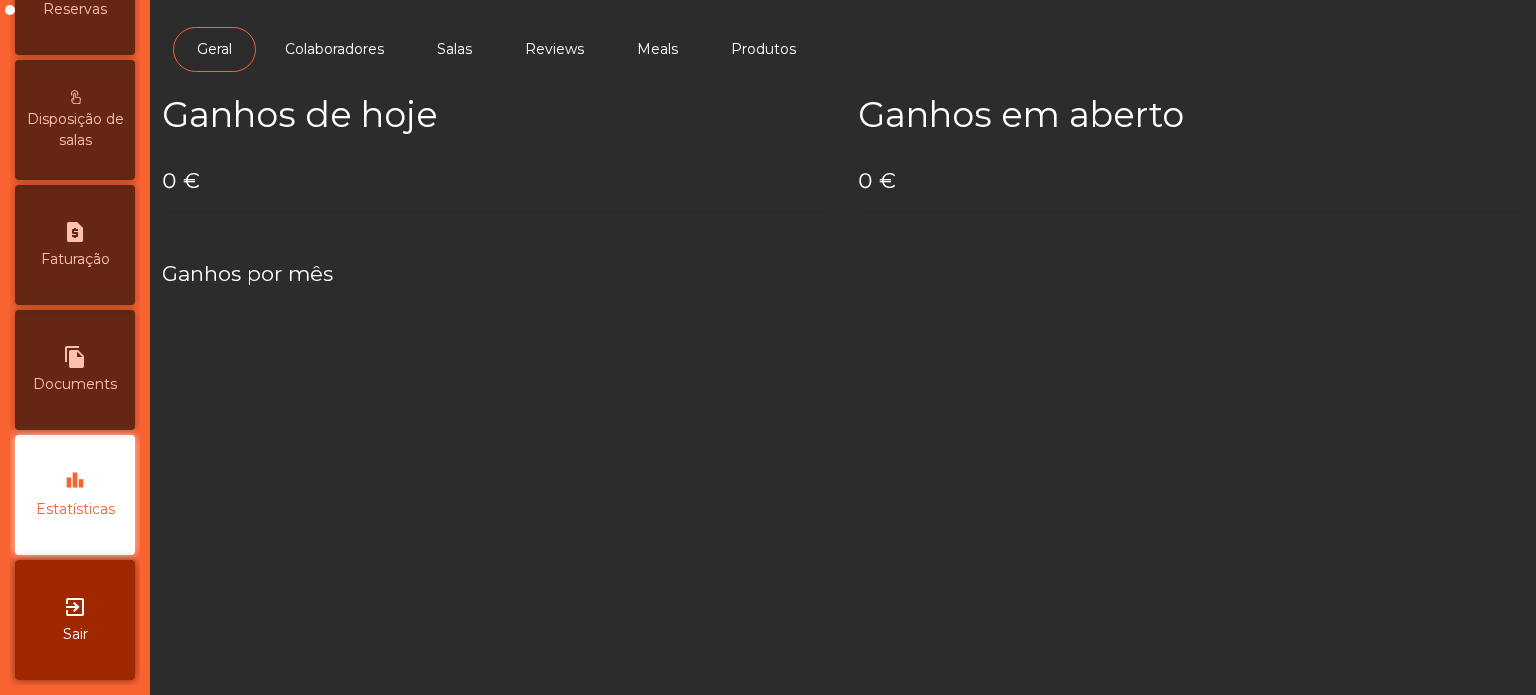 scroll, scrollTop: 0, scrollLeft: 0, axis: both 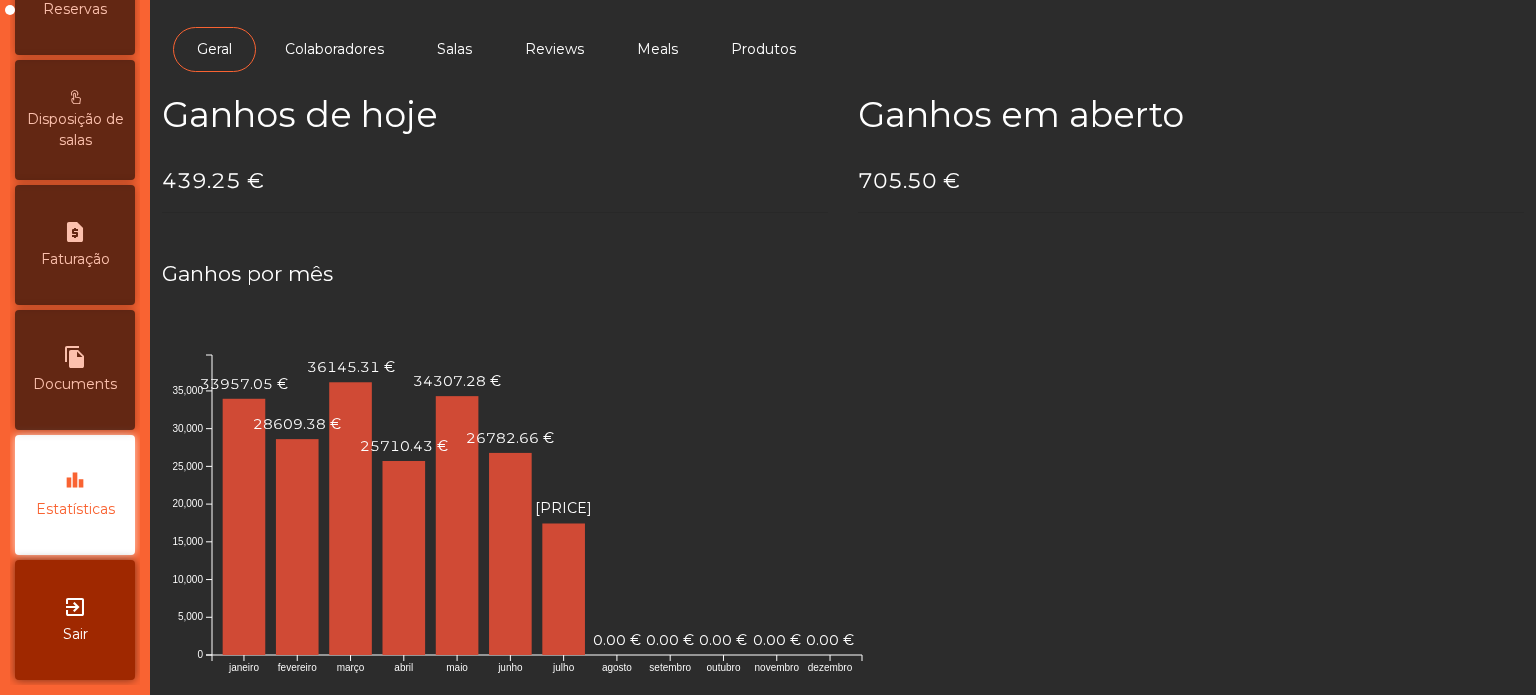 click on "file_copy  Documents" at bounding box center (75, 370) 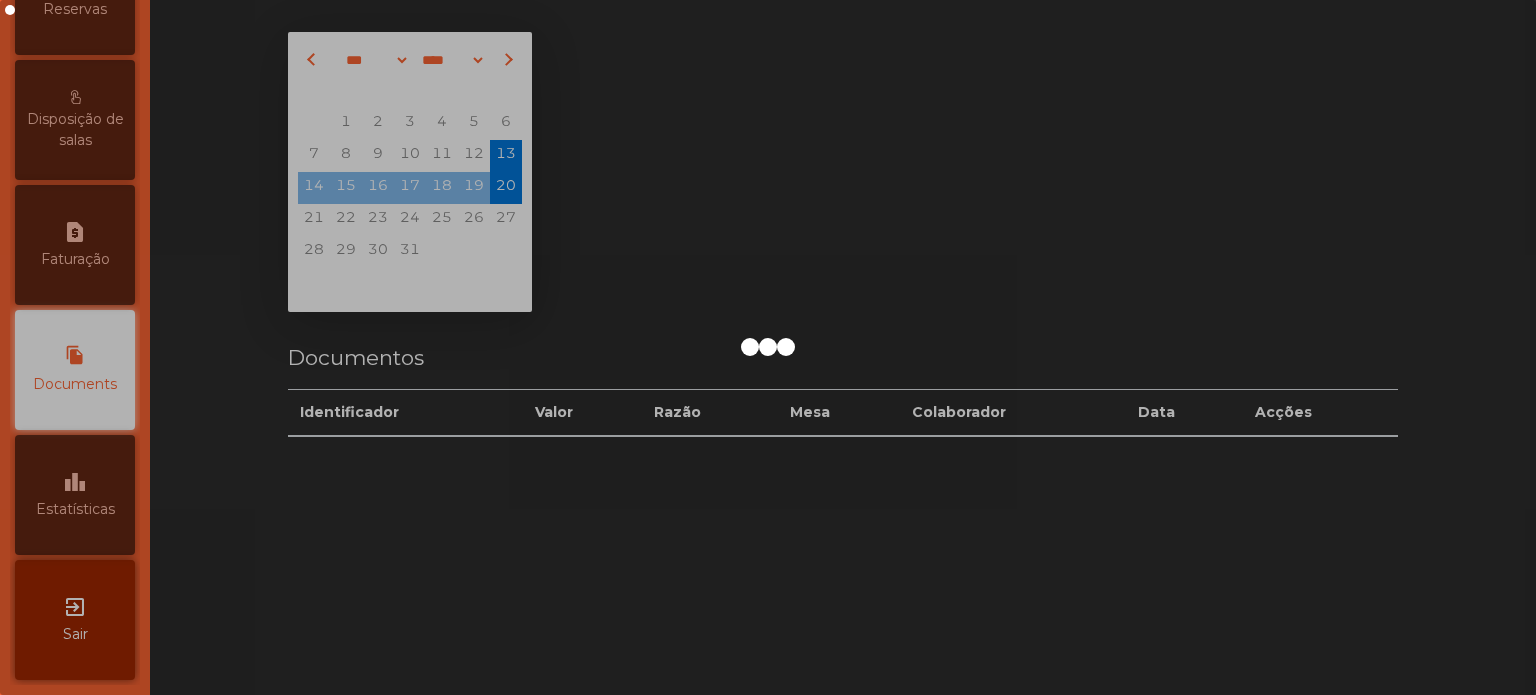 click on "request_page" at bounding box center [75, 232] 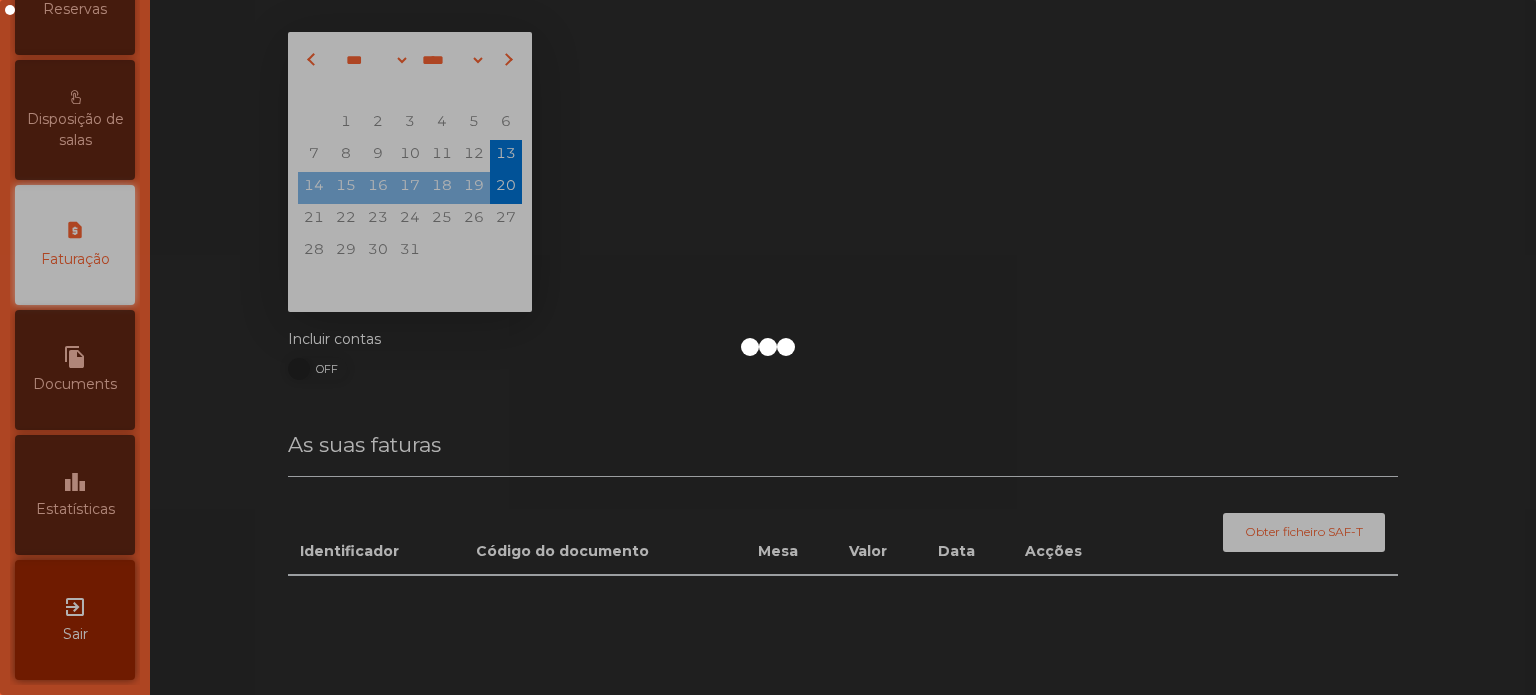 scroll, scrollTop: 688, scrollLeft: 0, axis: vertical 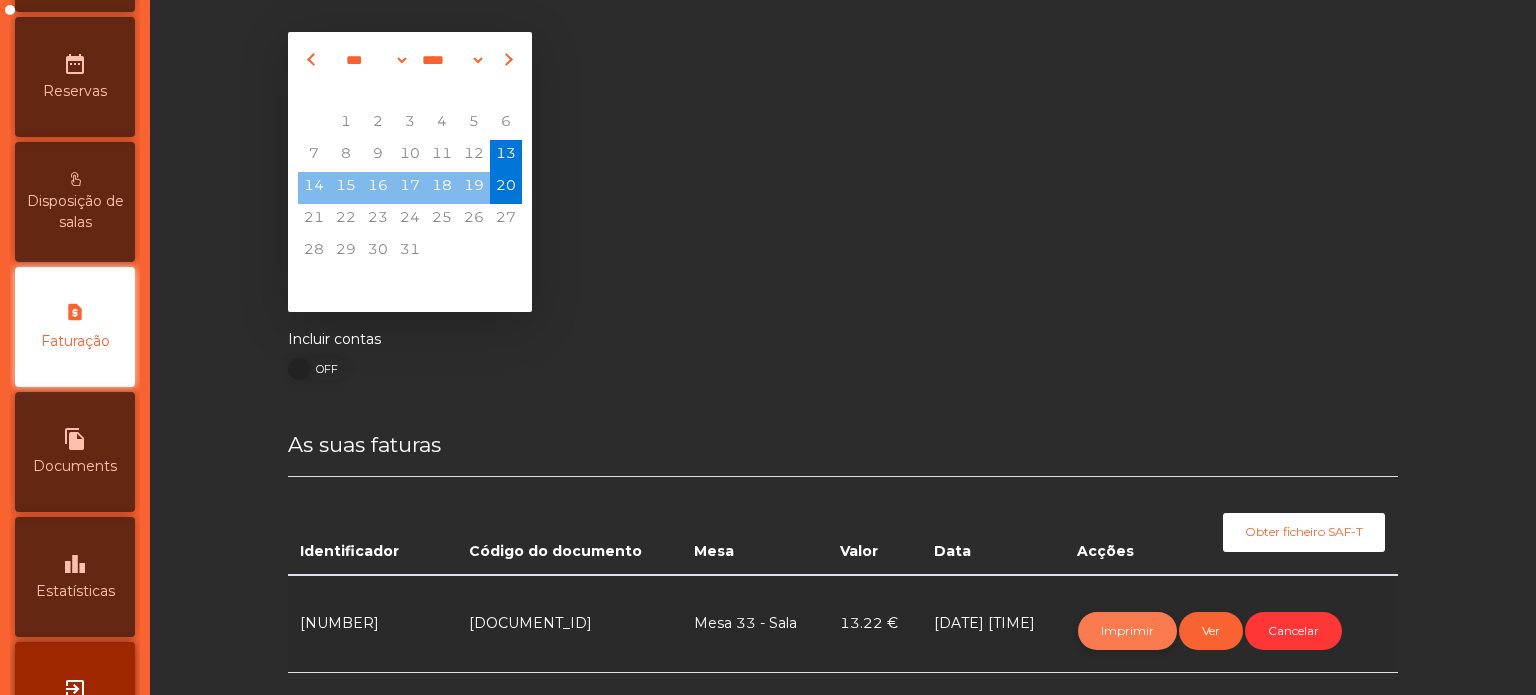 click on "Imprimir" 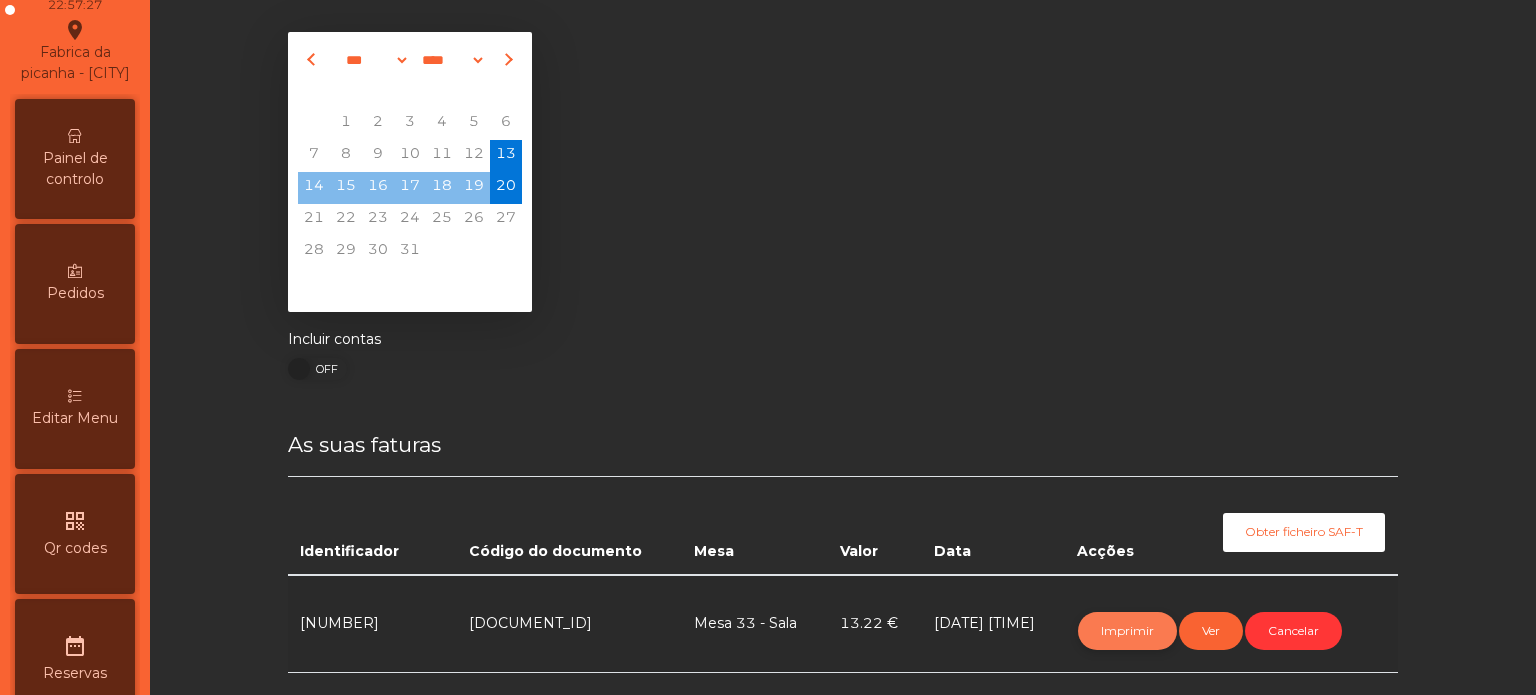 scroll, scrollTop: 0, scrollLeft: 0, axis: both 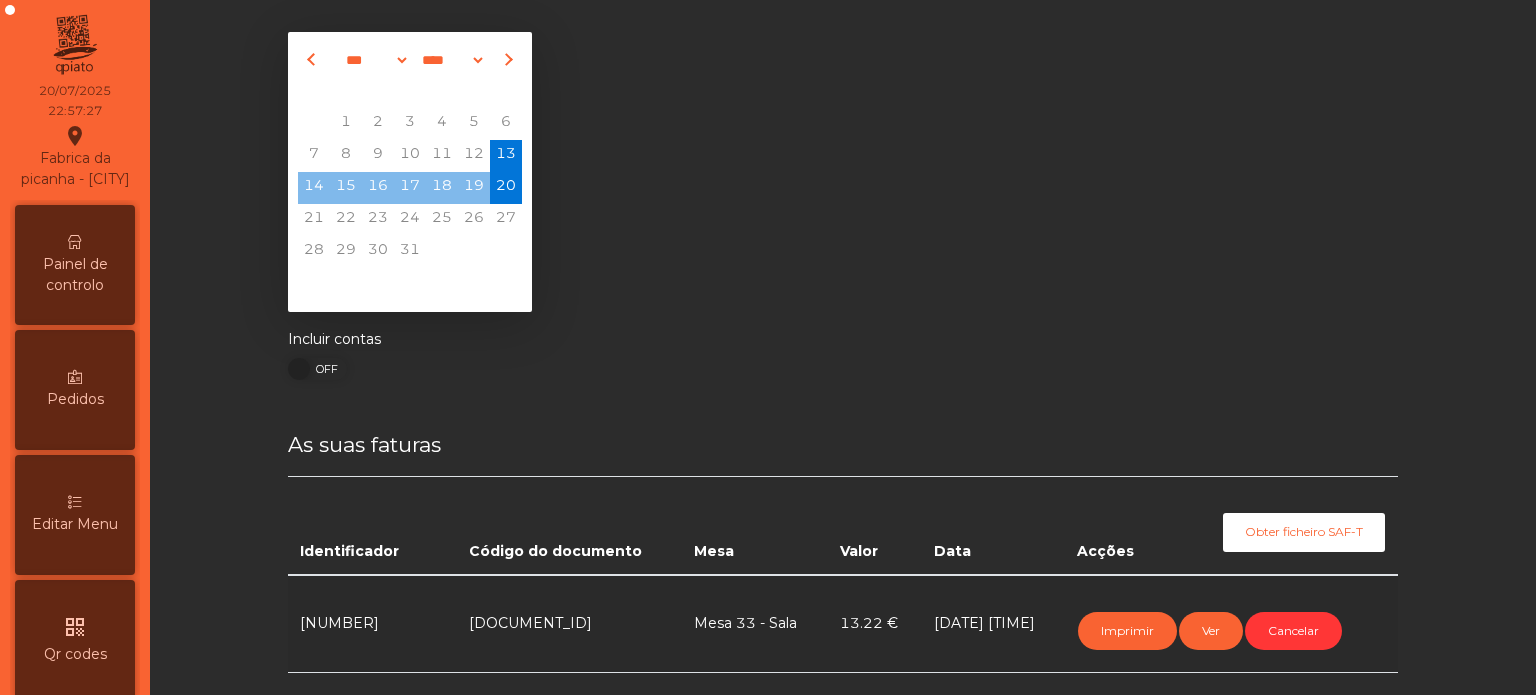 click on "Painel de controlo" at bounding box center [75, 265] 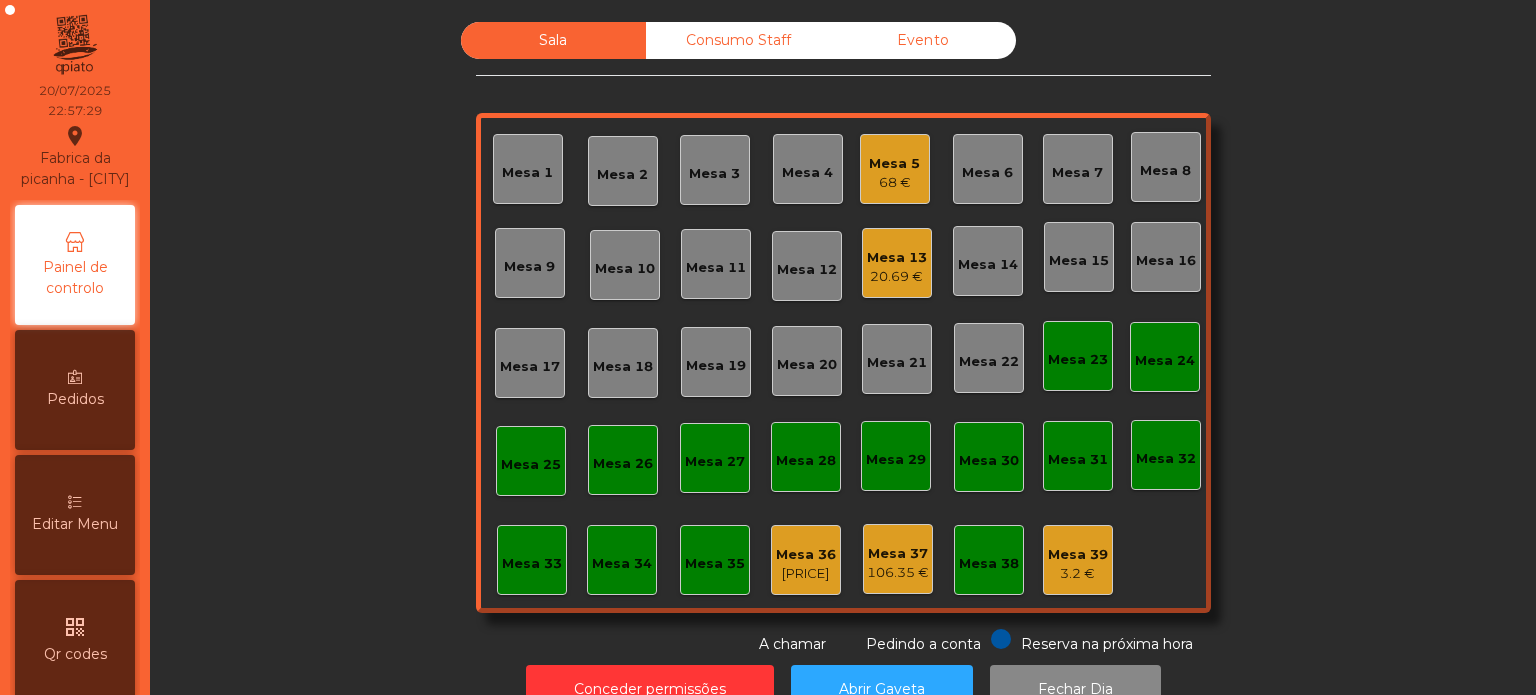 click on "20.69 €" 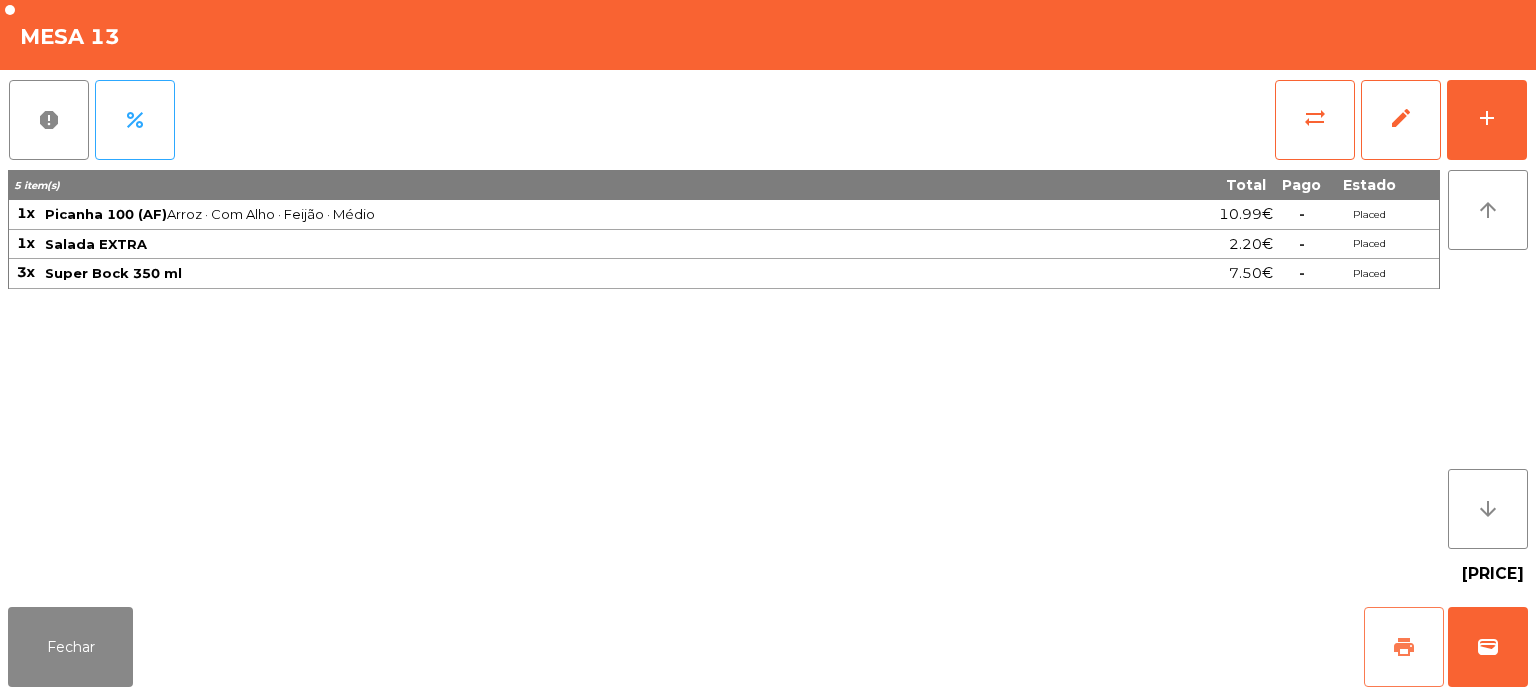 click on "print" 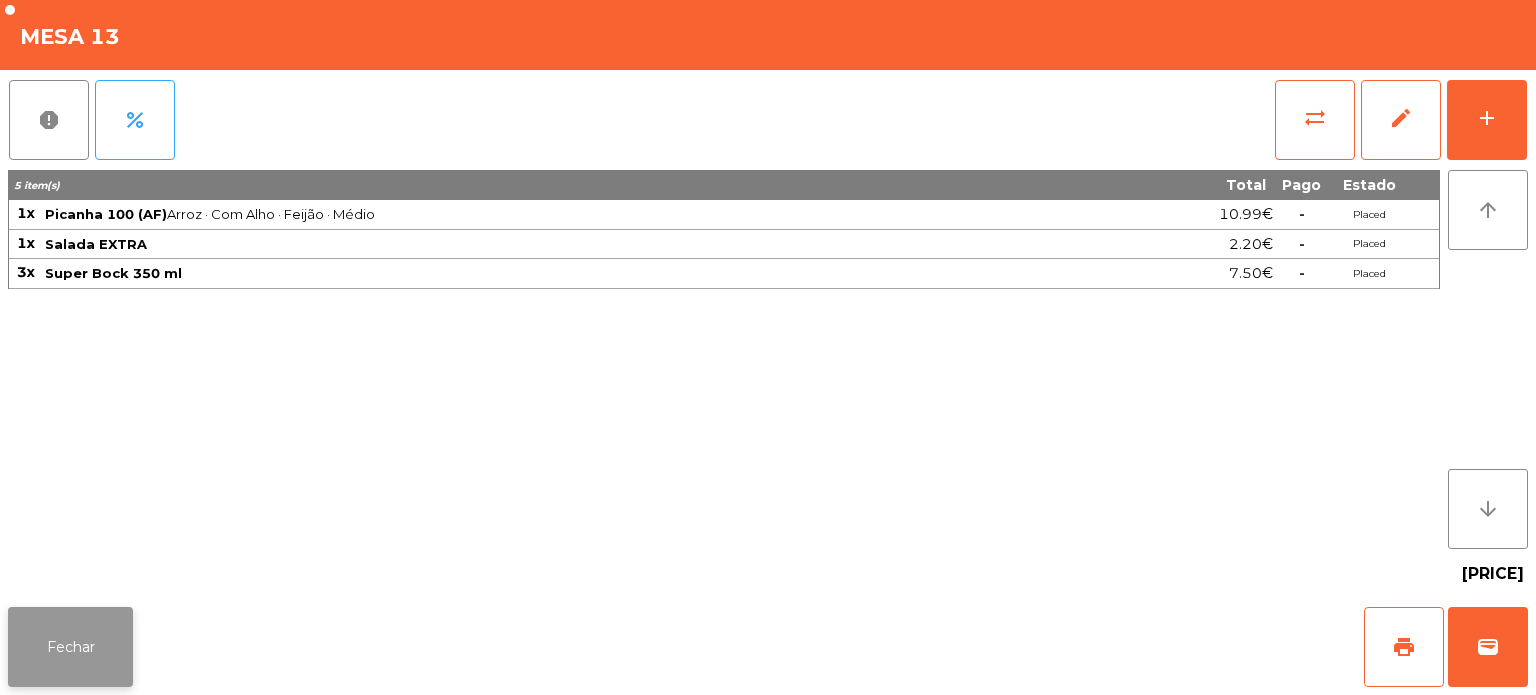 click on "Fechar" 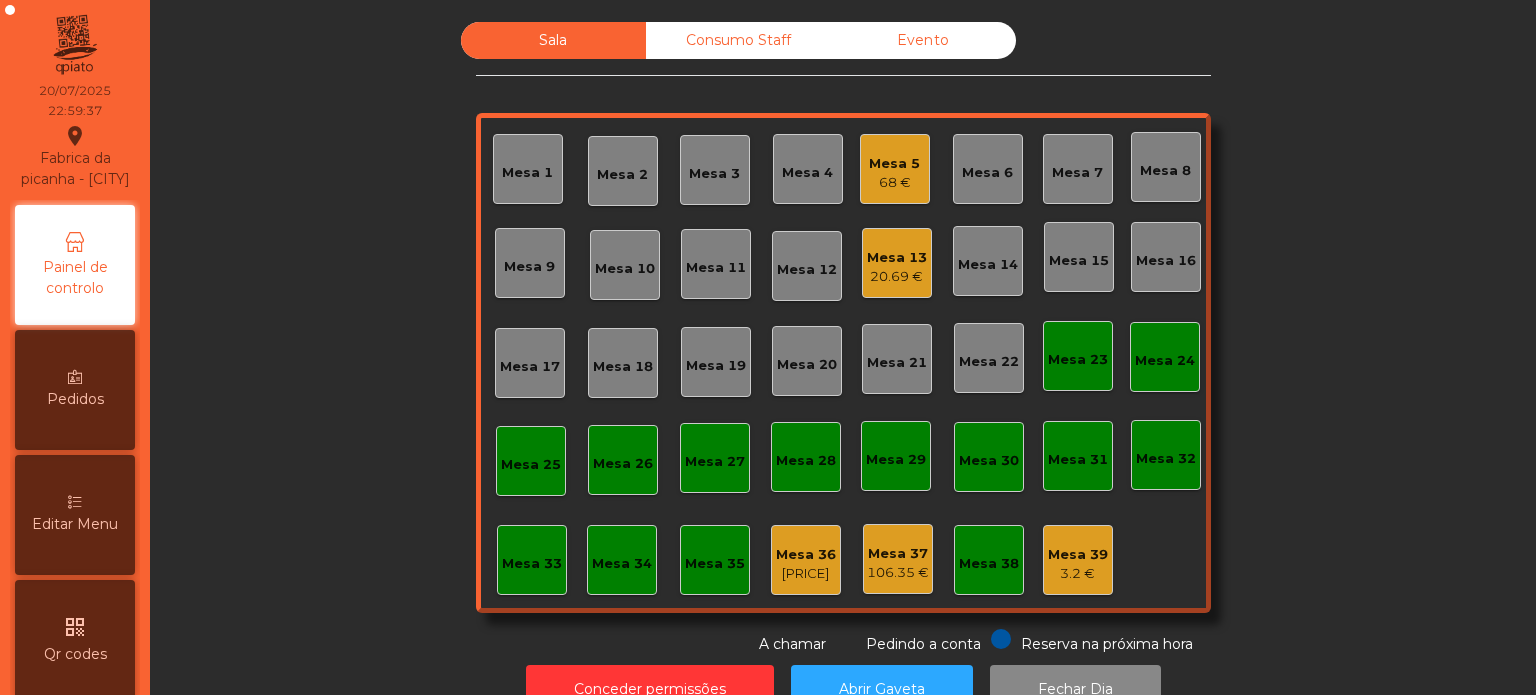 scroll, scrollTop: 55, scrollLeft: 0, axis: vertical 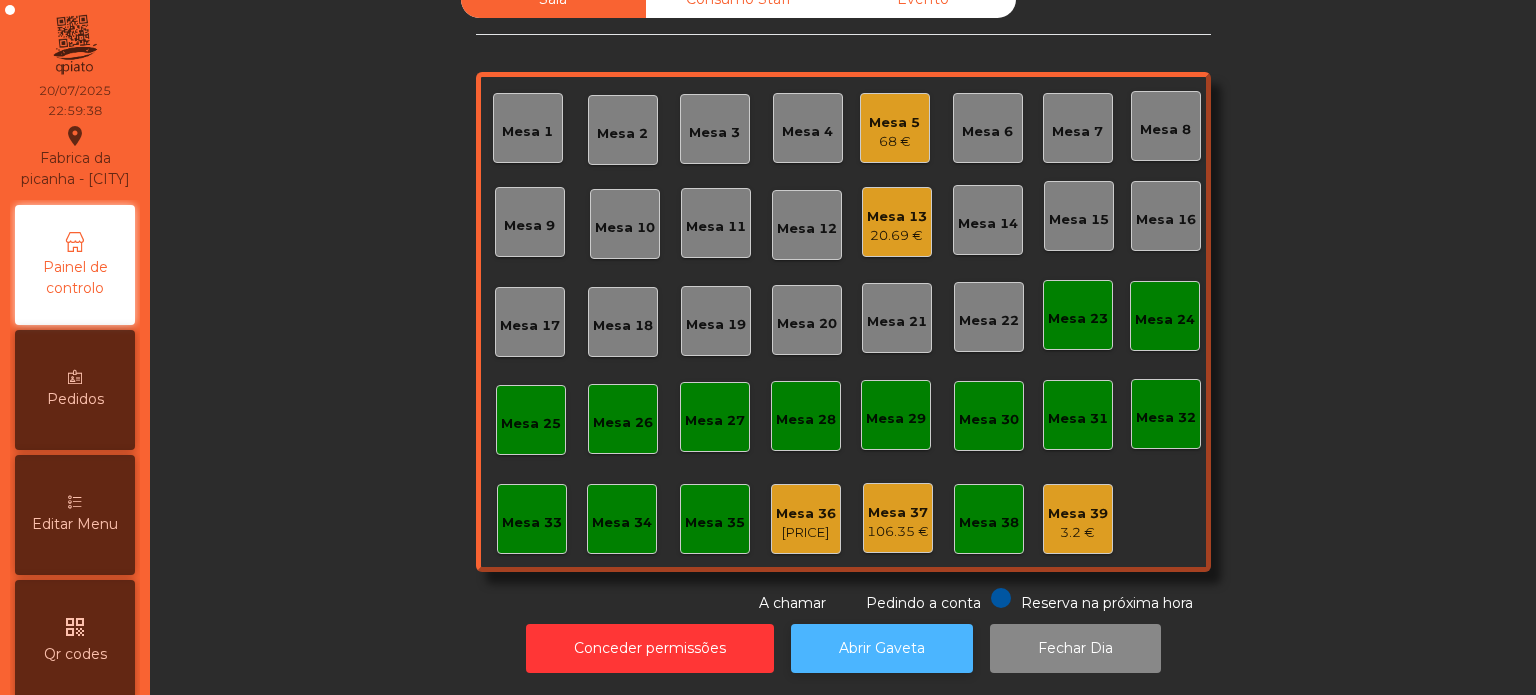 click on "Abrir Gaveta" 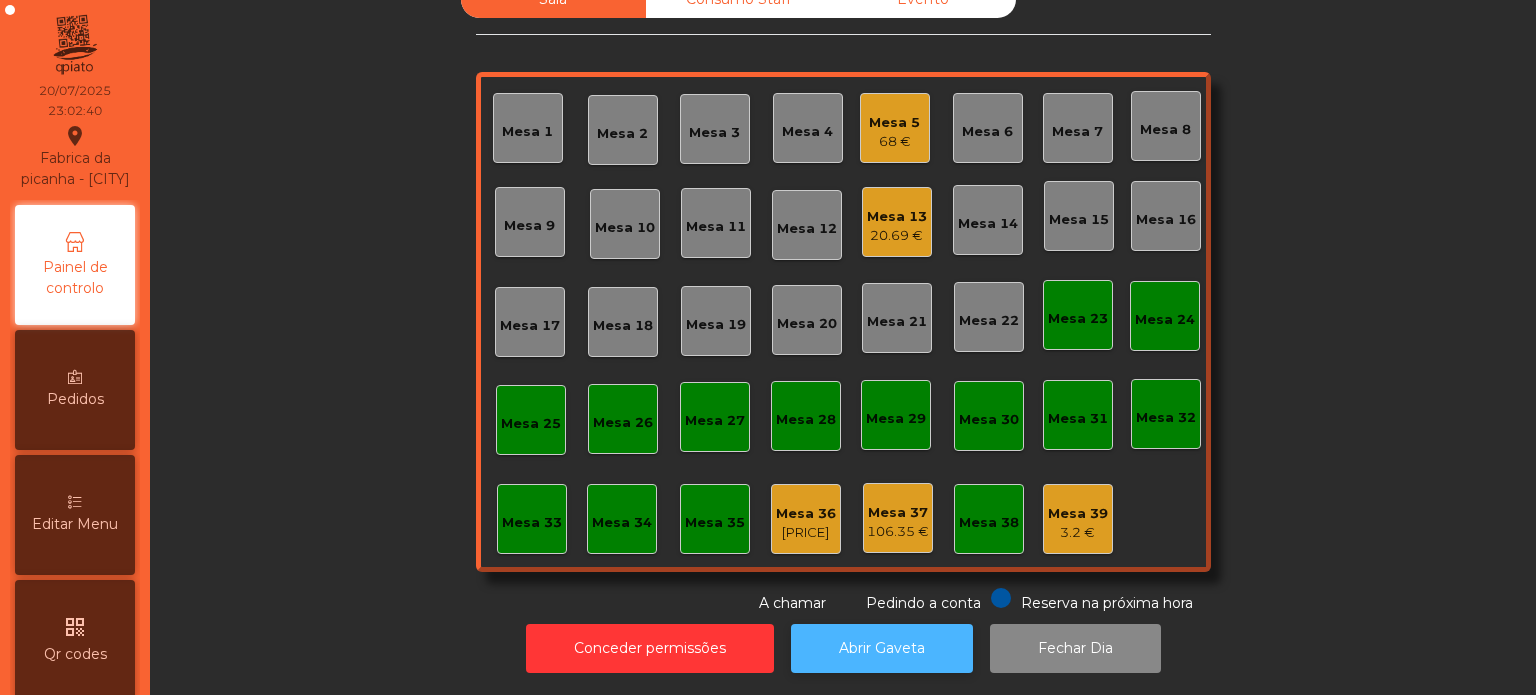 click on "Abrir Gaveta" 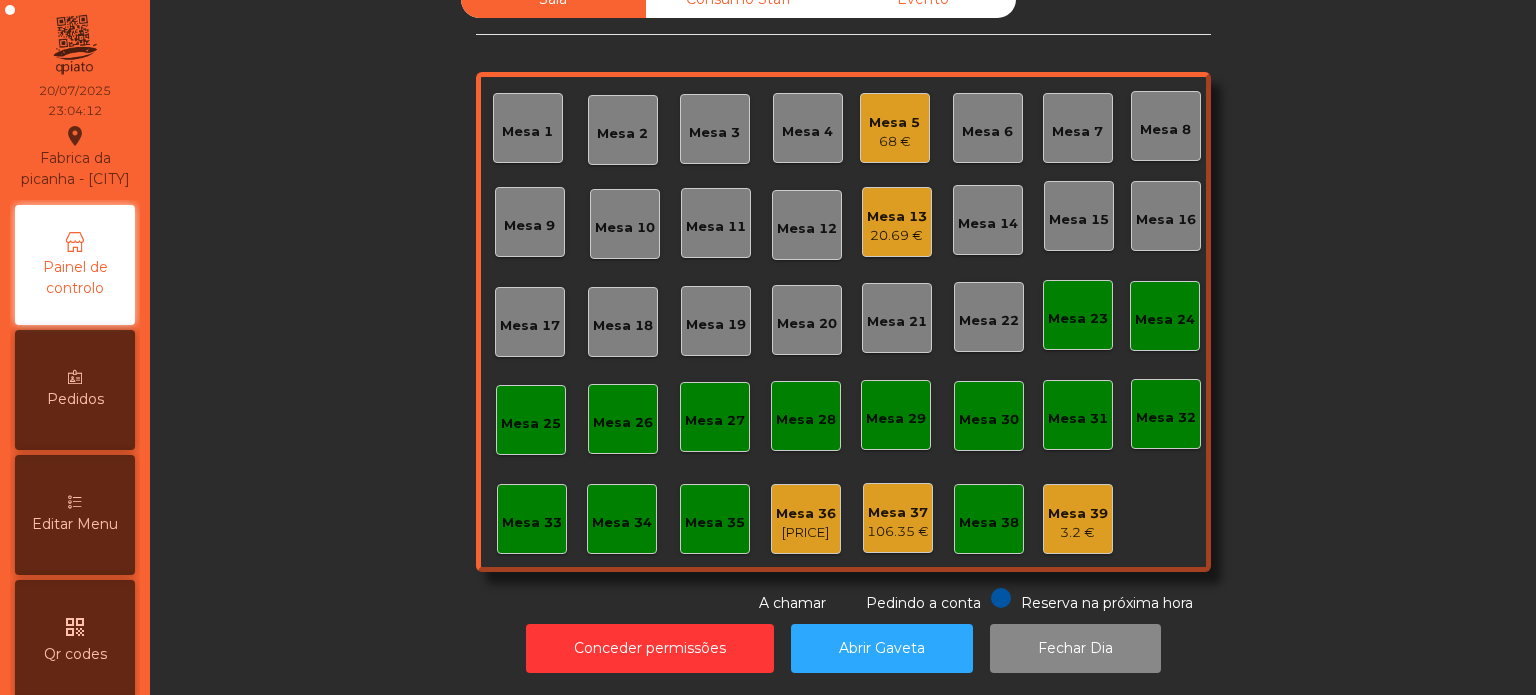 click on "Mesa 13" 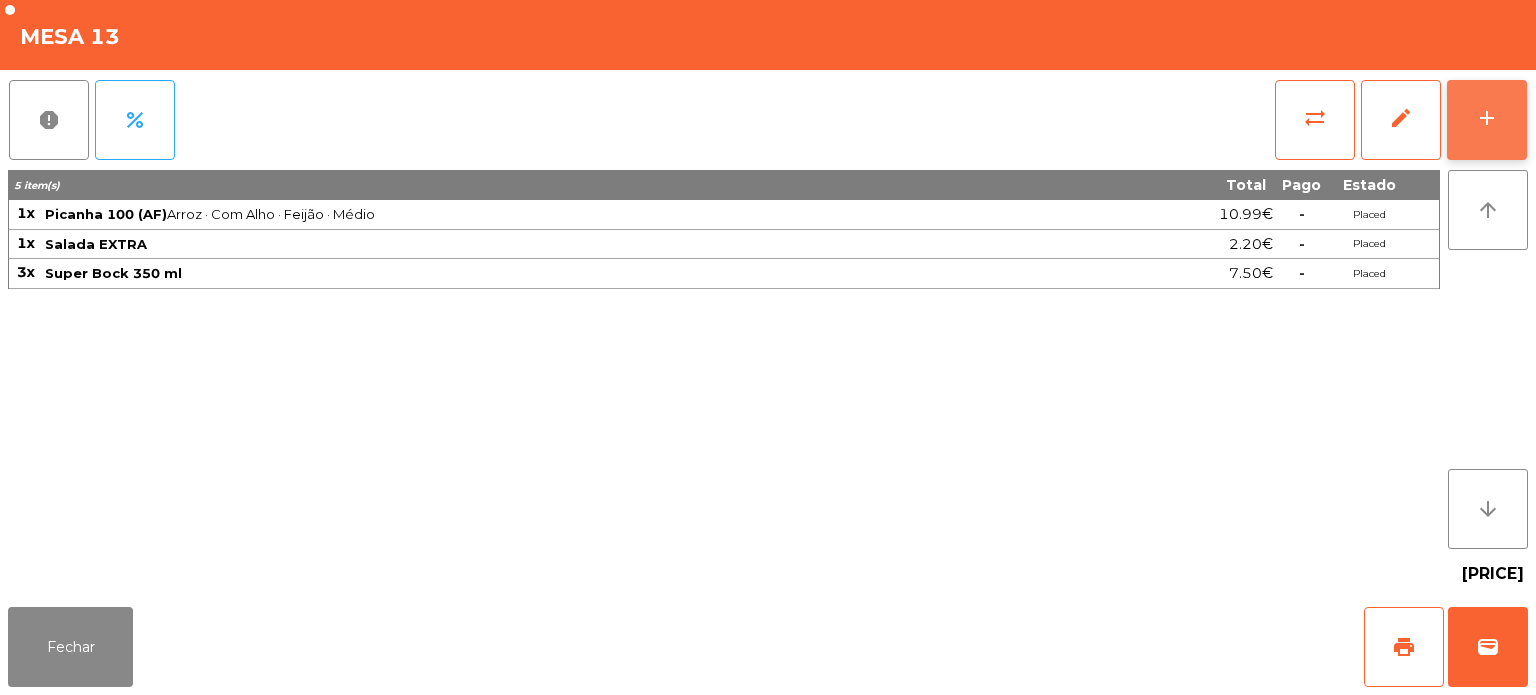 click on "add" 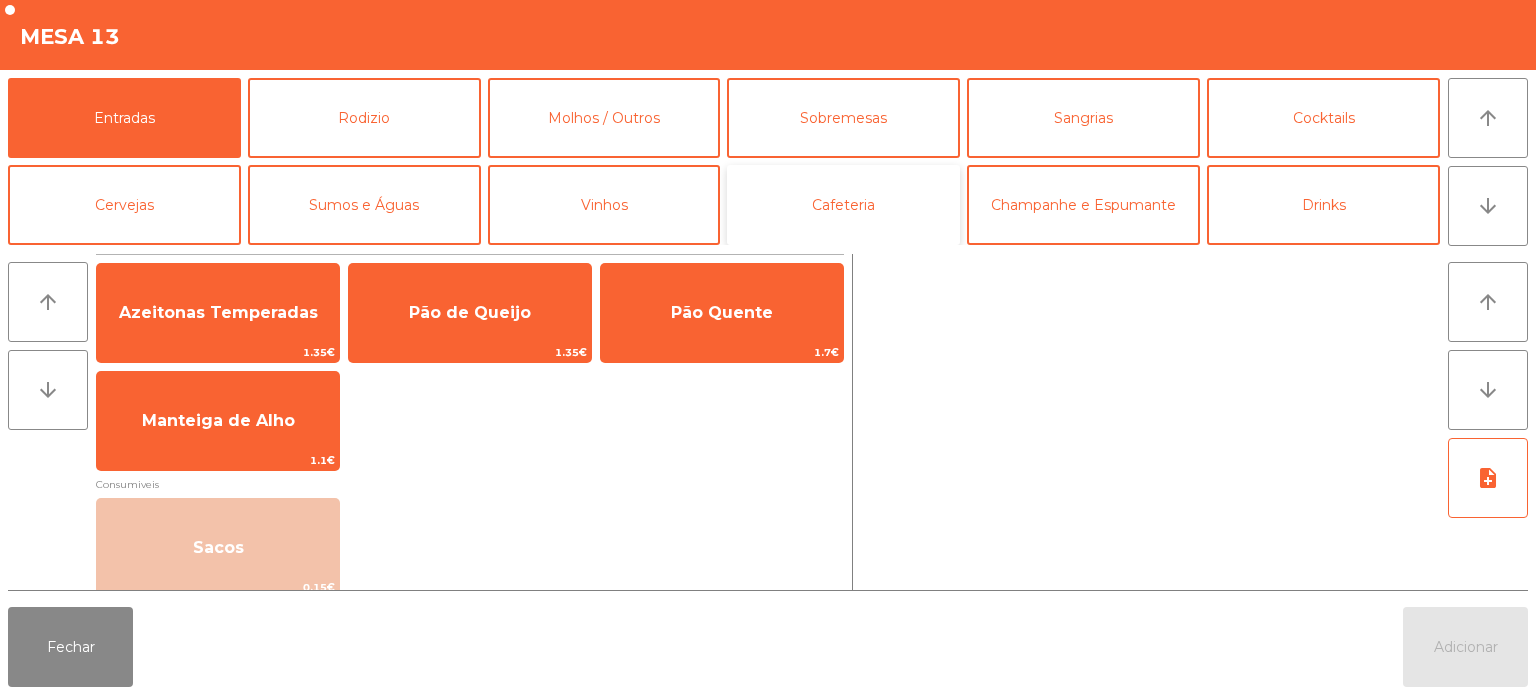 click on "Cafeteria" 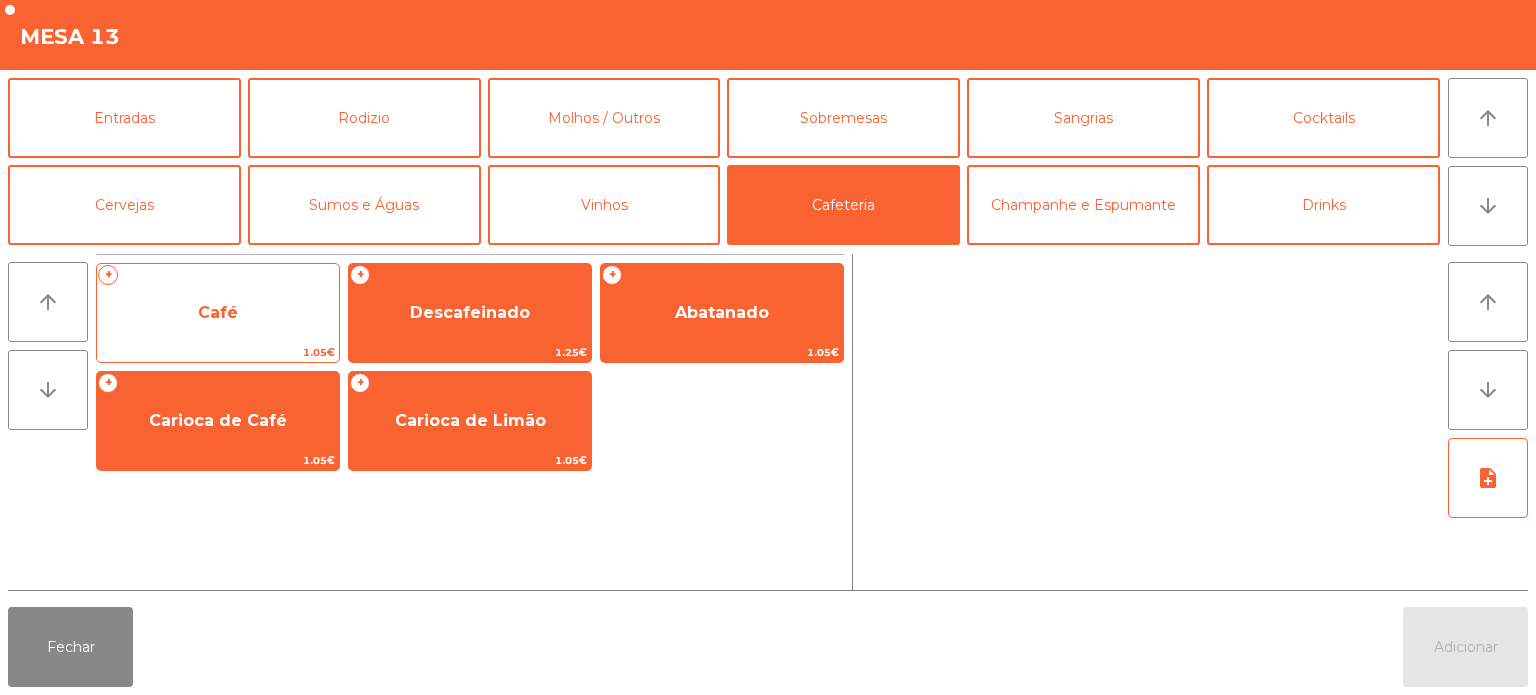click on "Café" 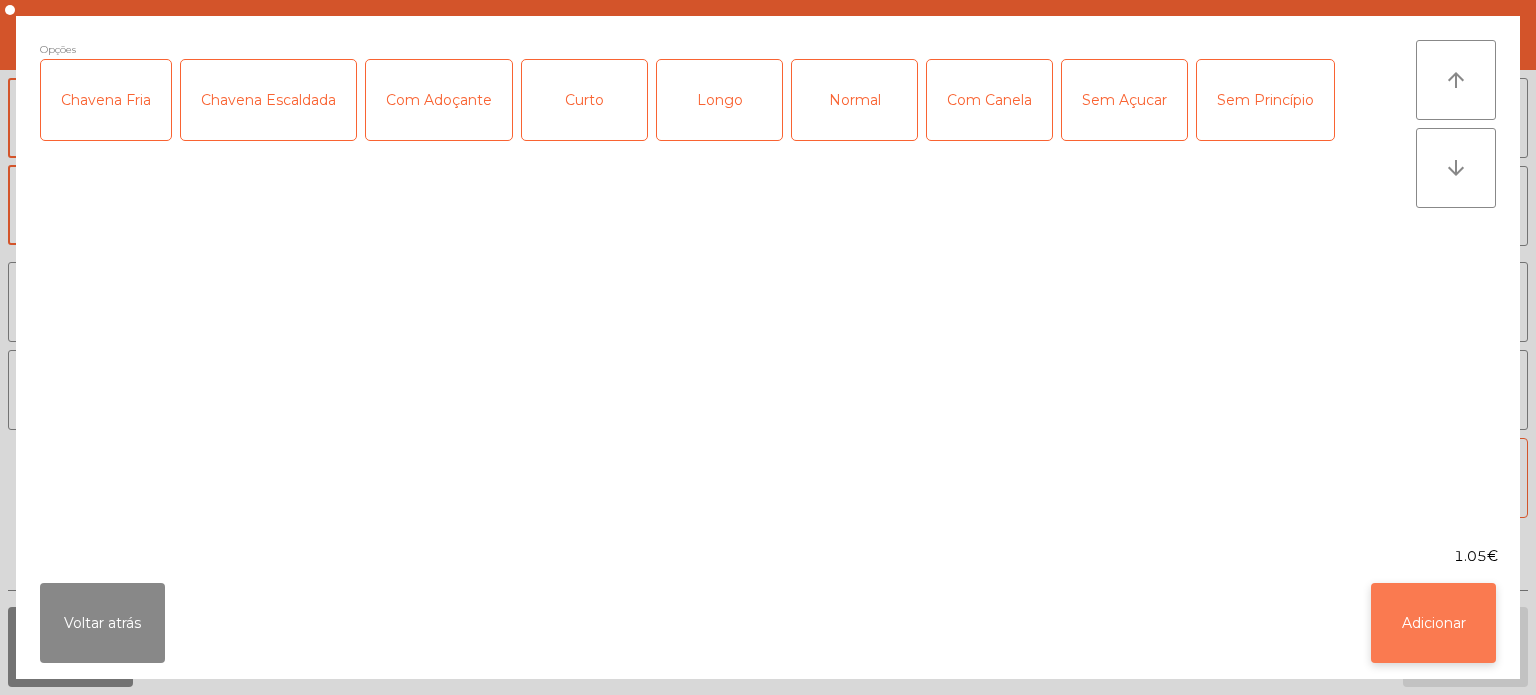 click on "Adicionar" 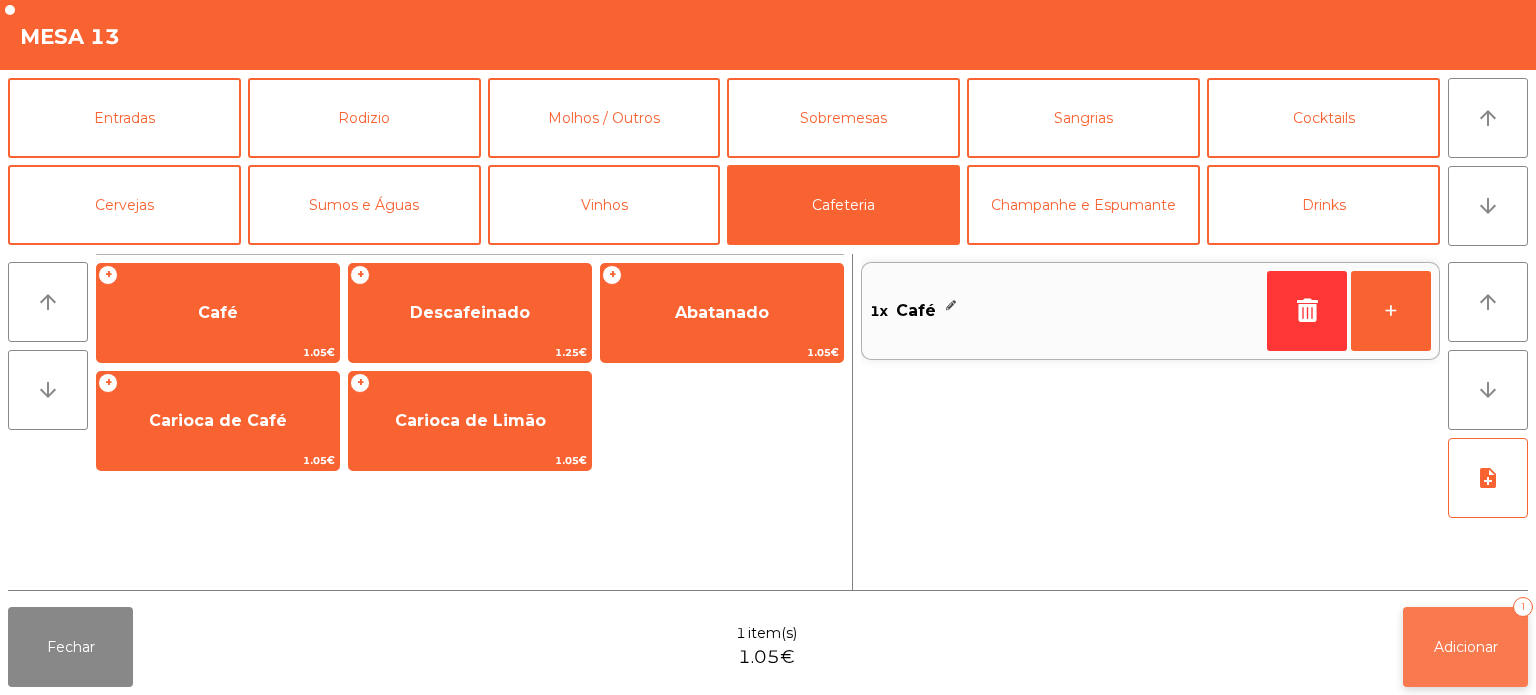 click on "Adicionar" 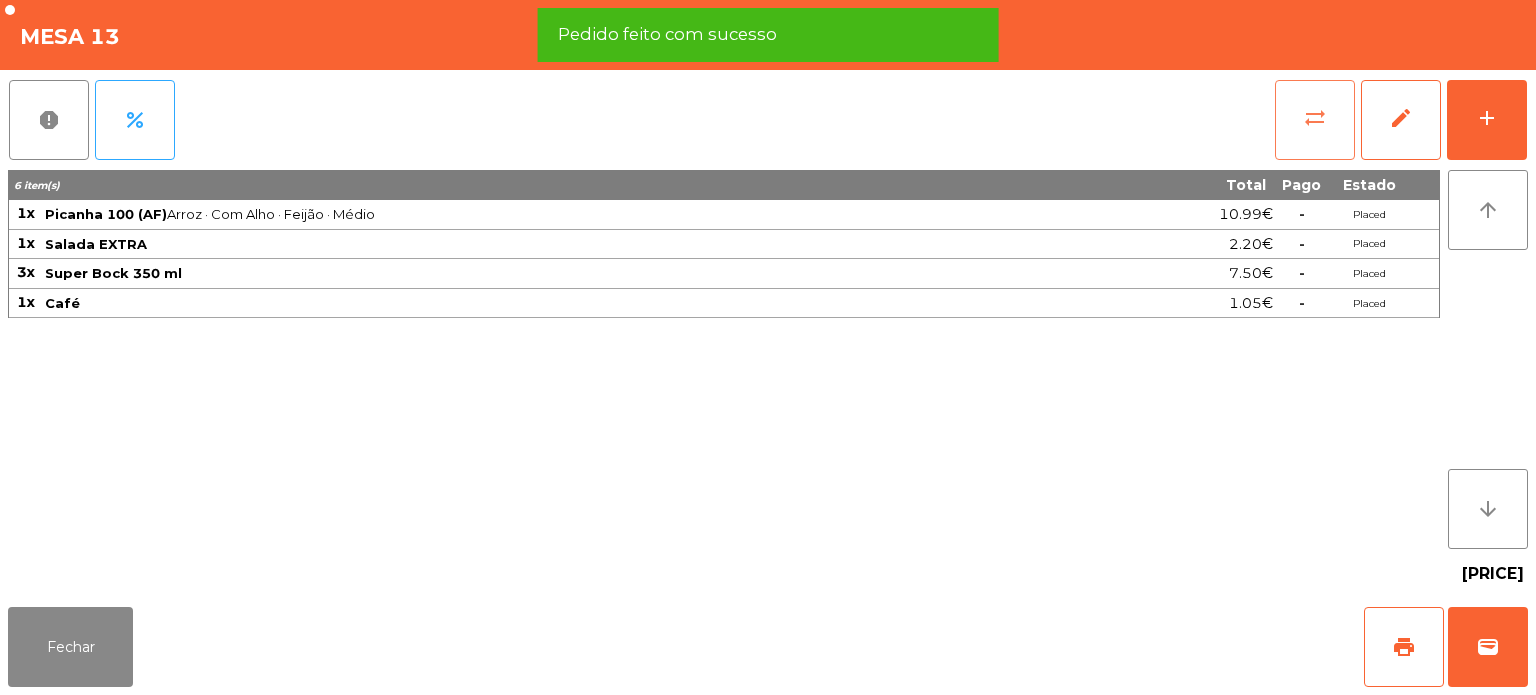 click on "sync_alt" 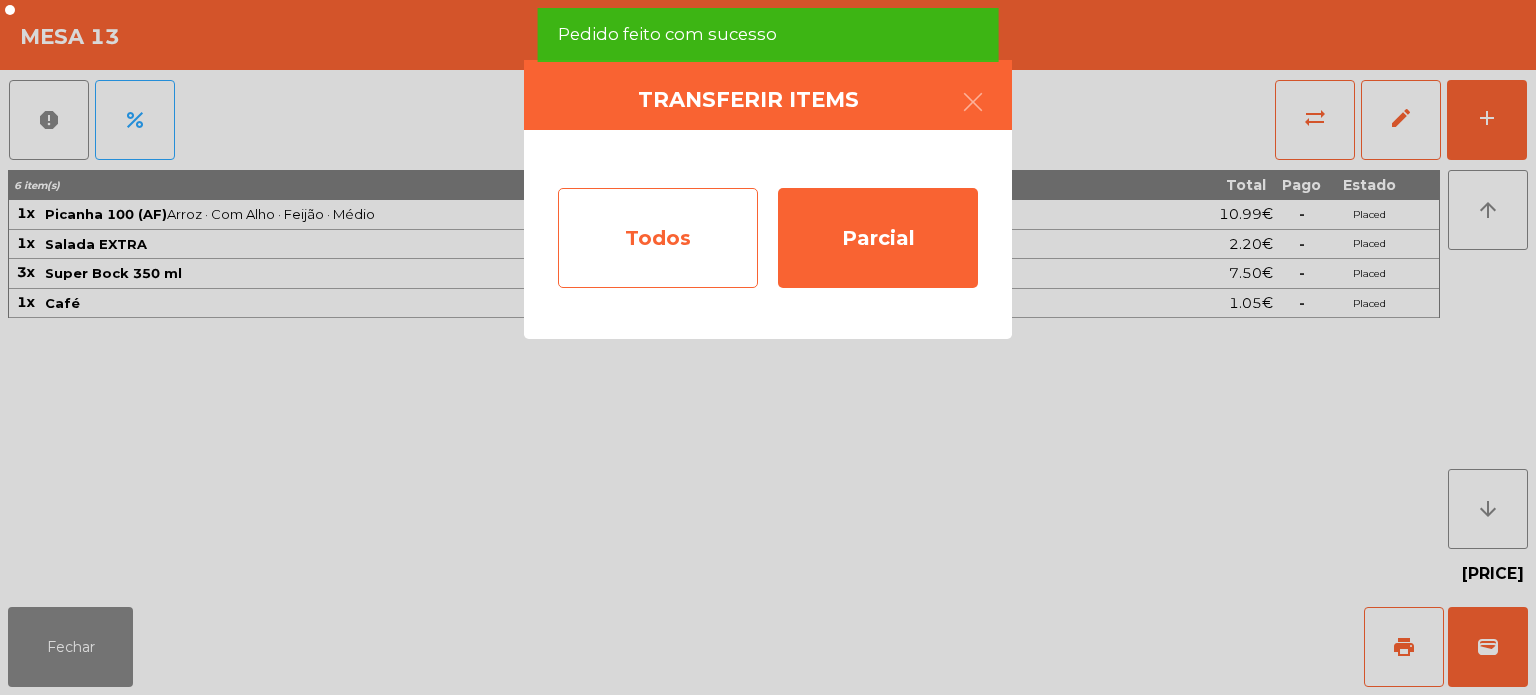 click on "Todos" 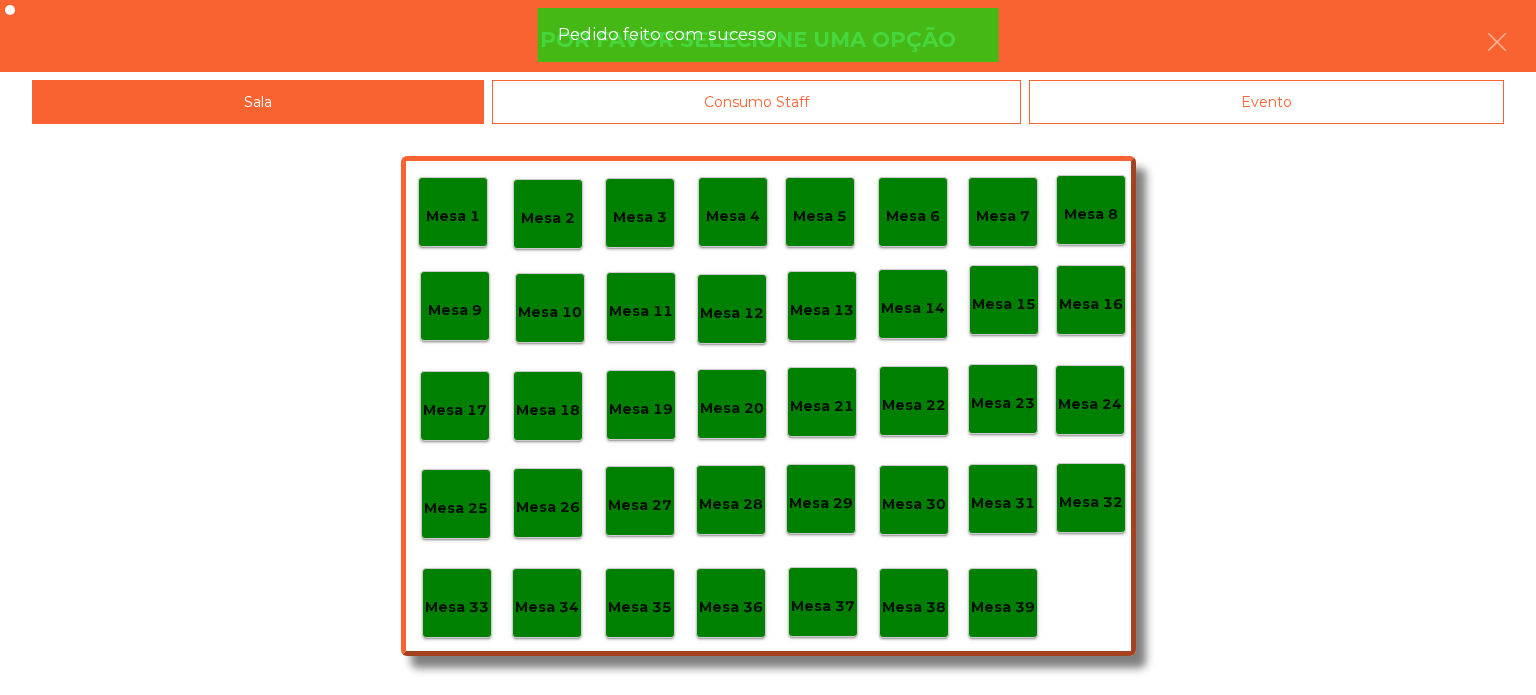 click on "Evento" 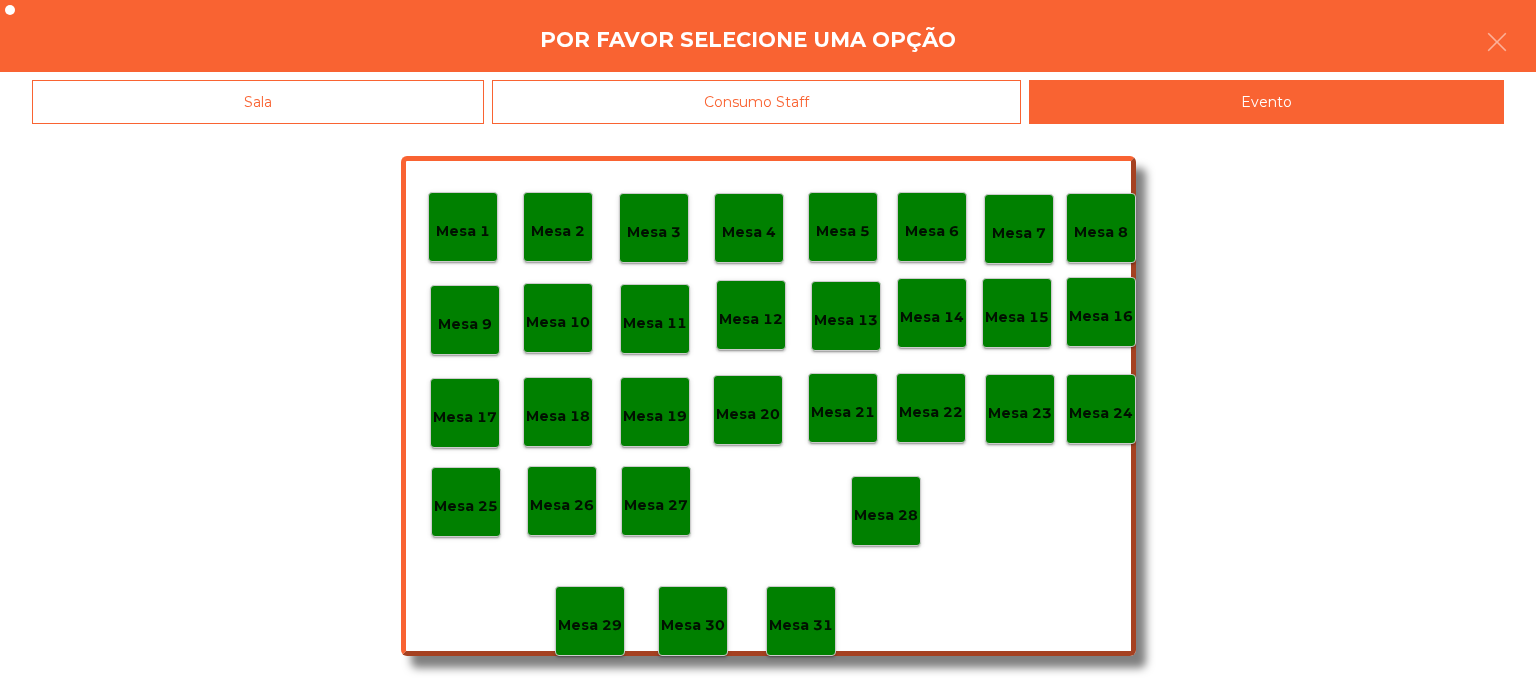 click on "Mesa 28" 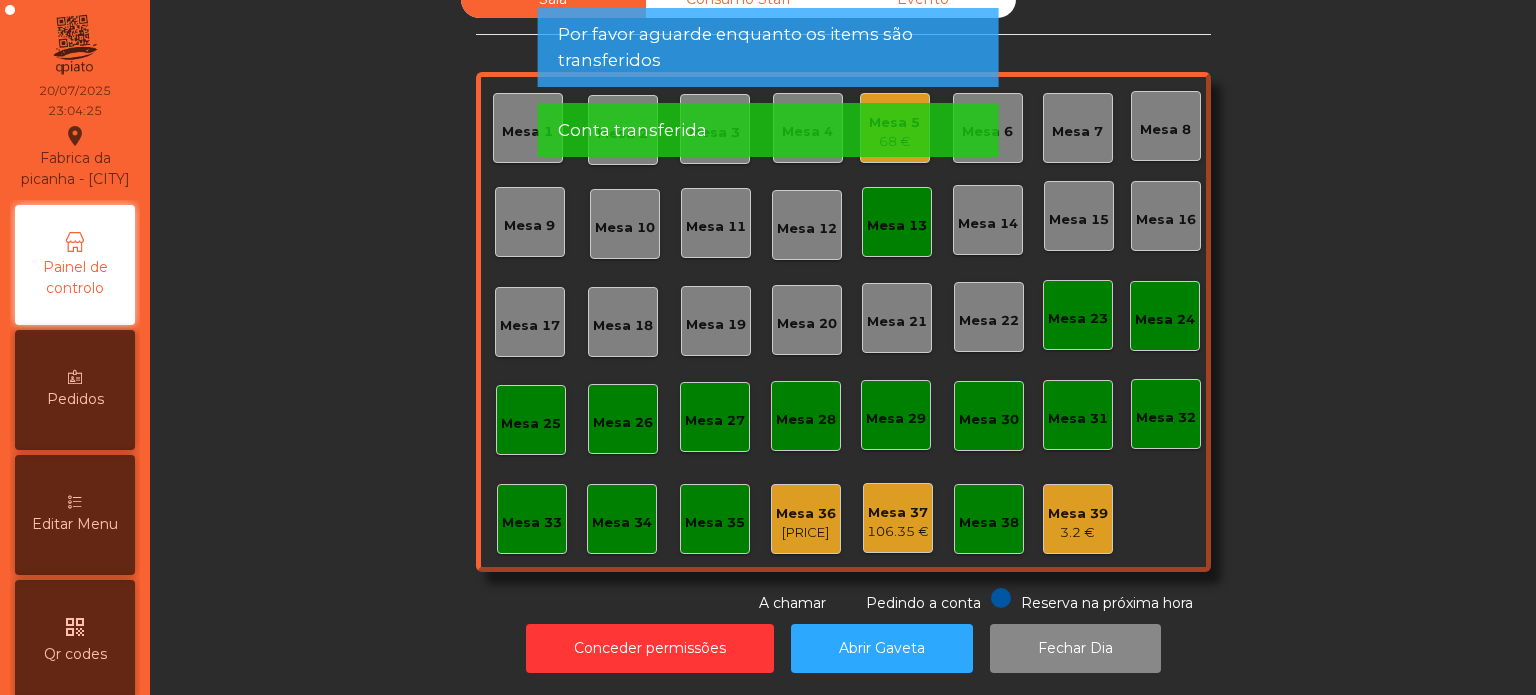 click on "Mesa 13" 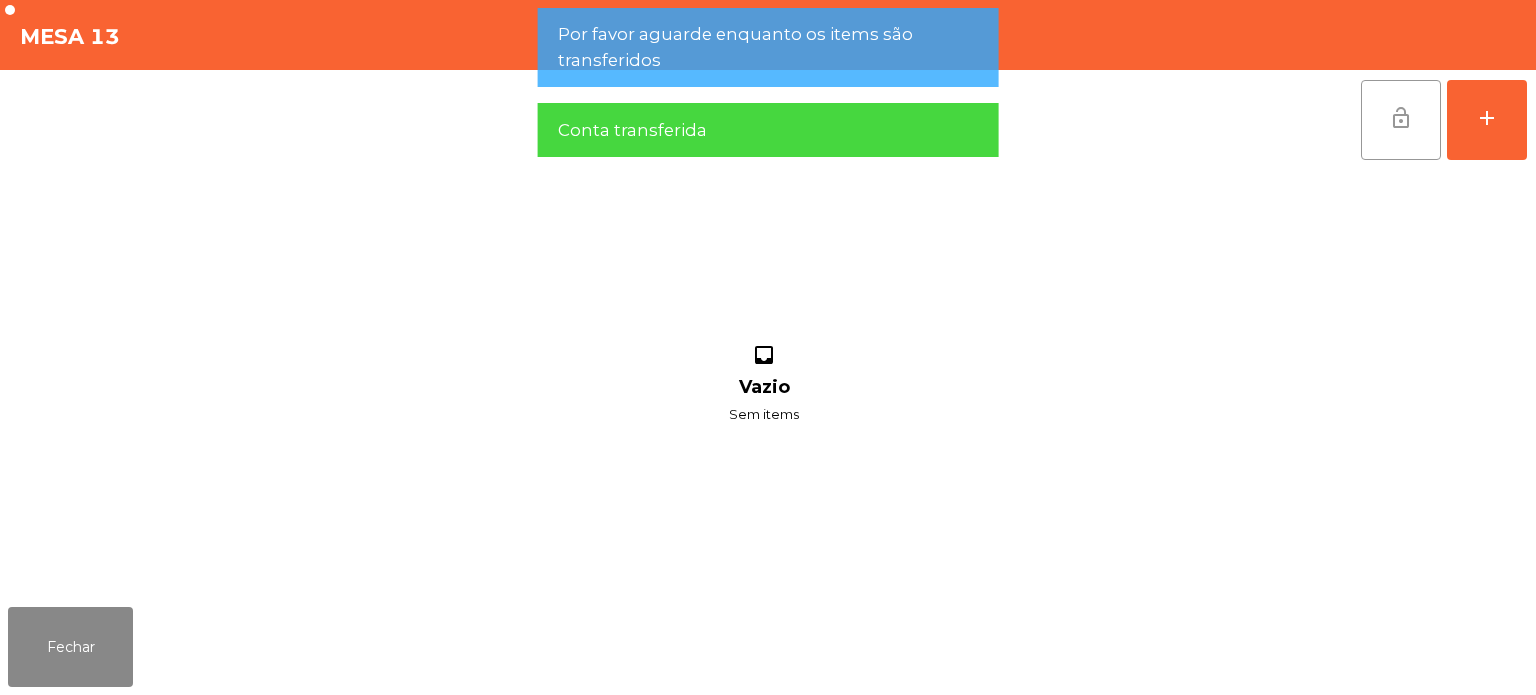 click on "lock_open" 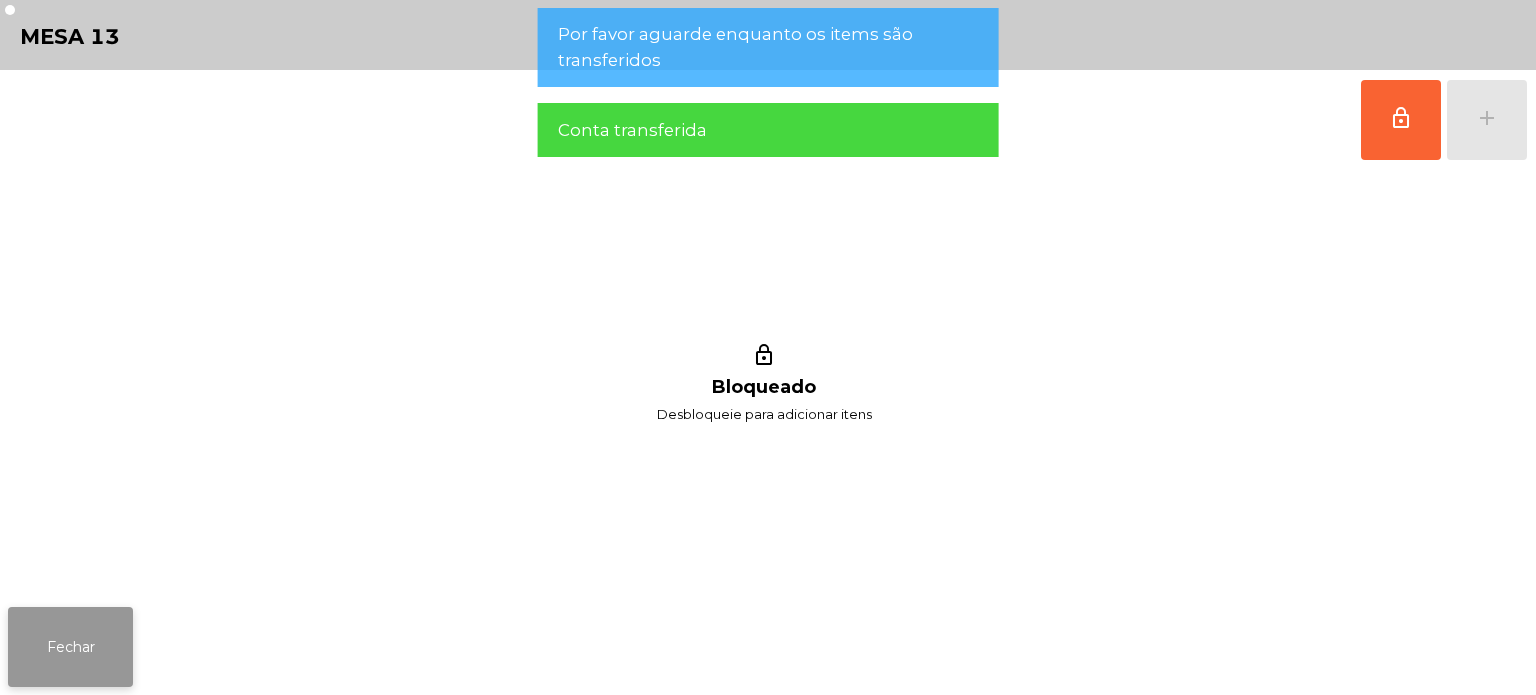 click on "Fechar" 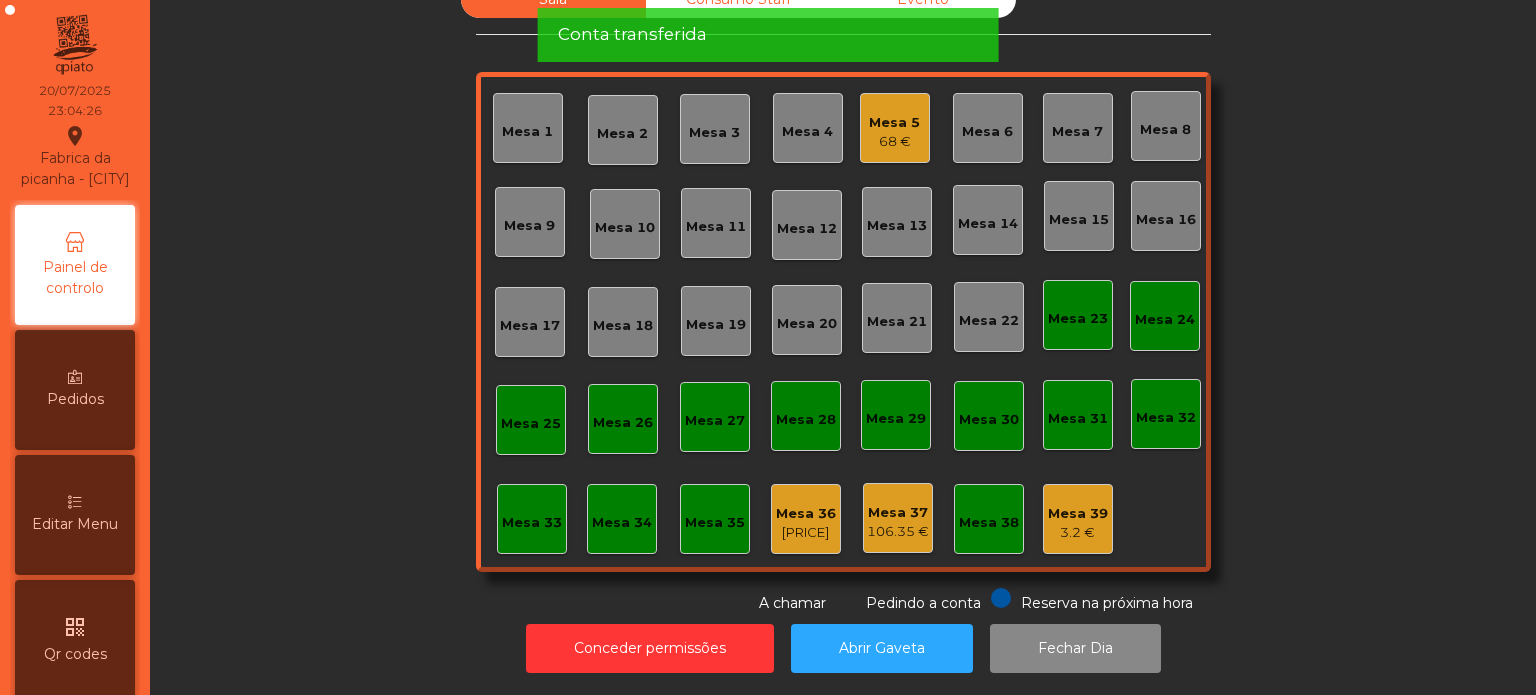 click on "68 €" 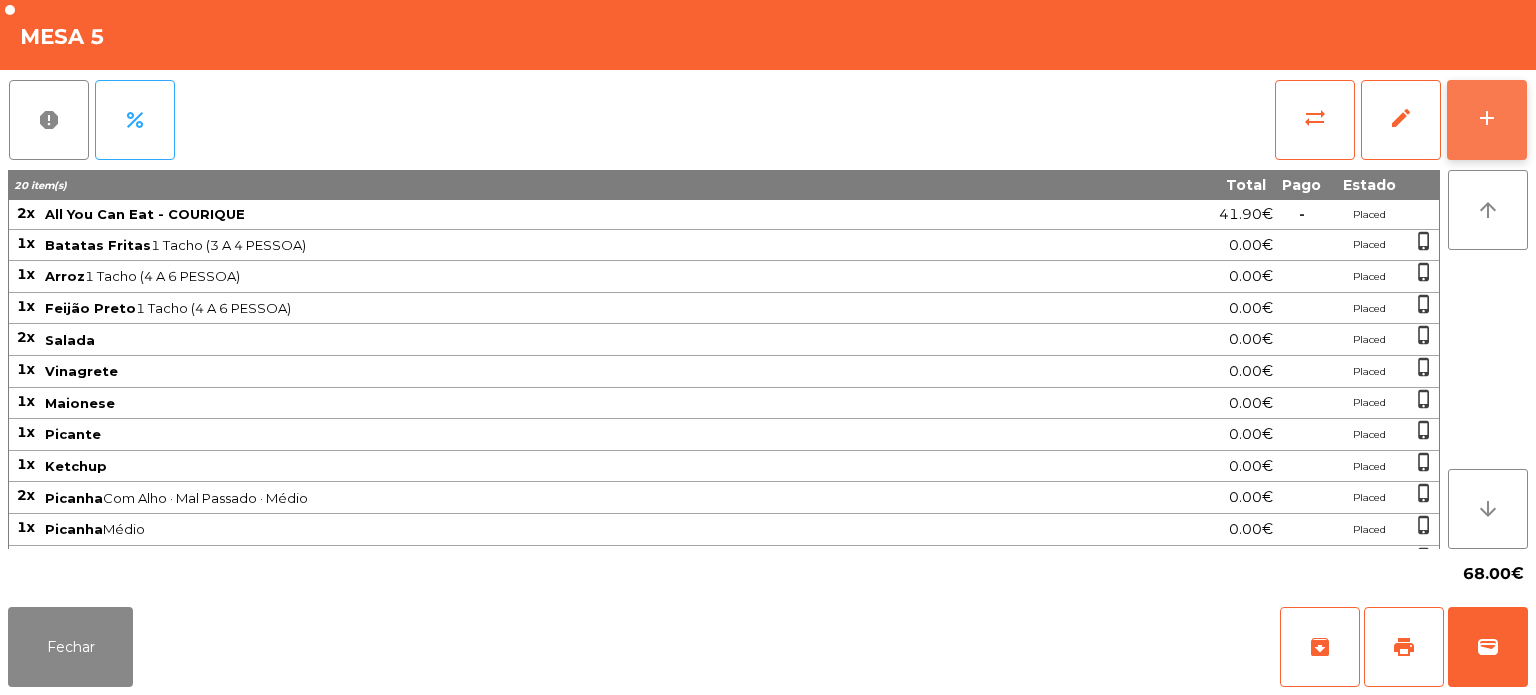 click on "add" 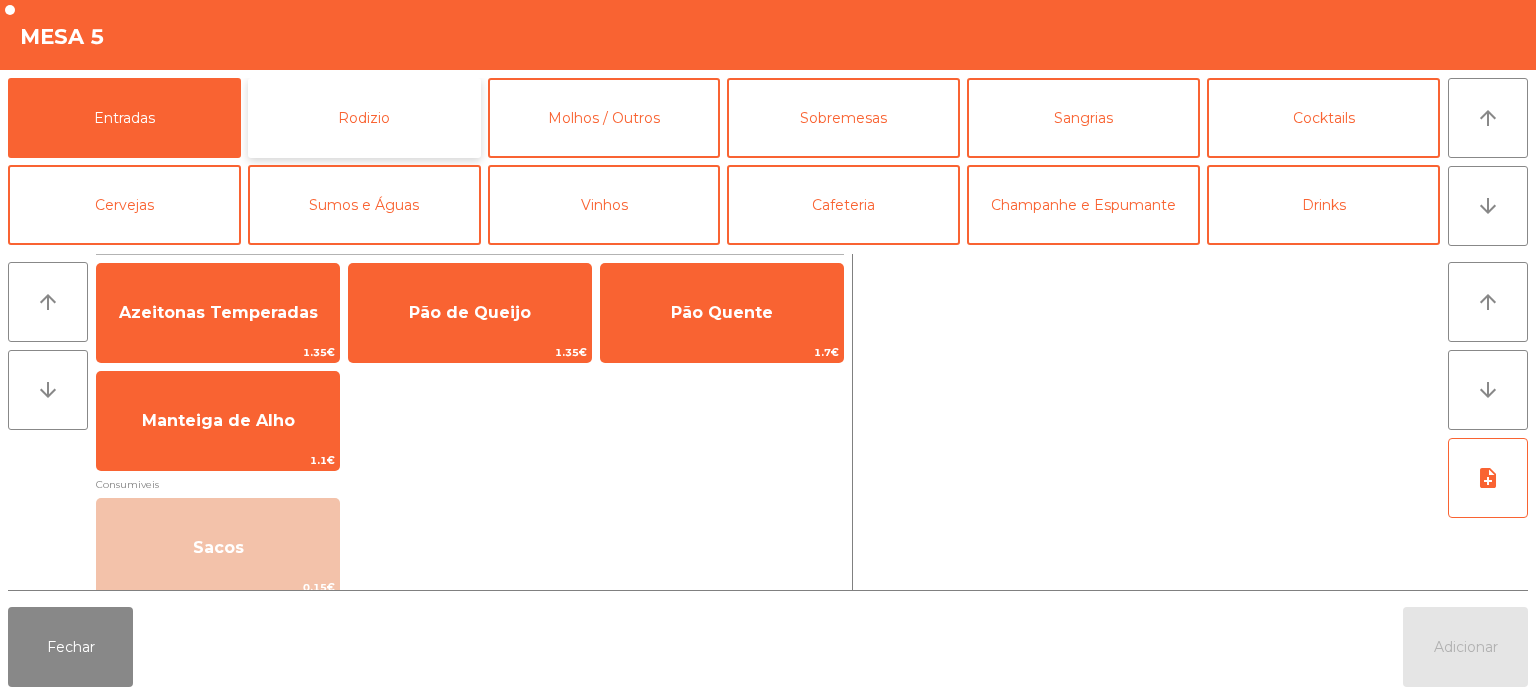 click on "Rodizio" 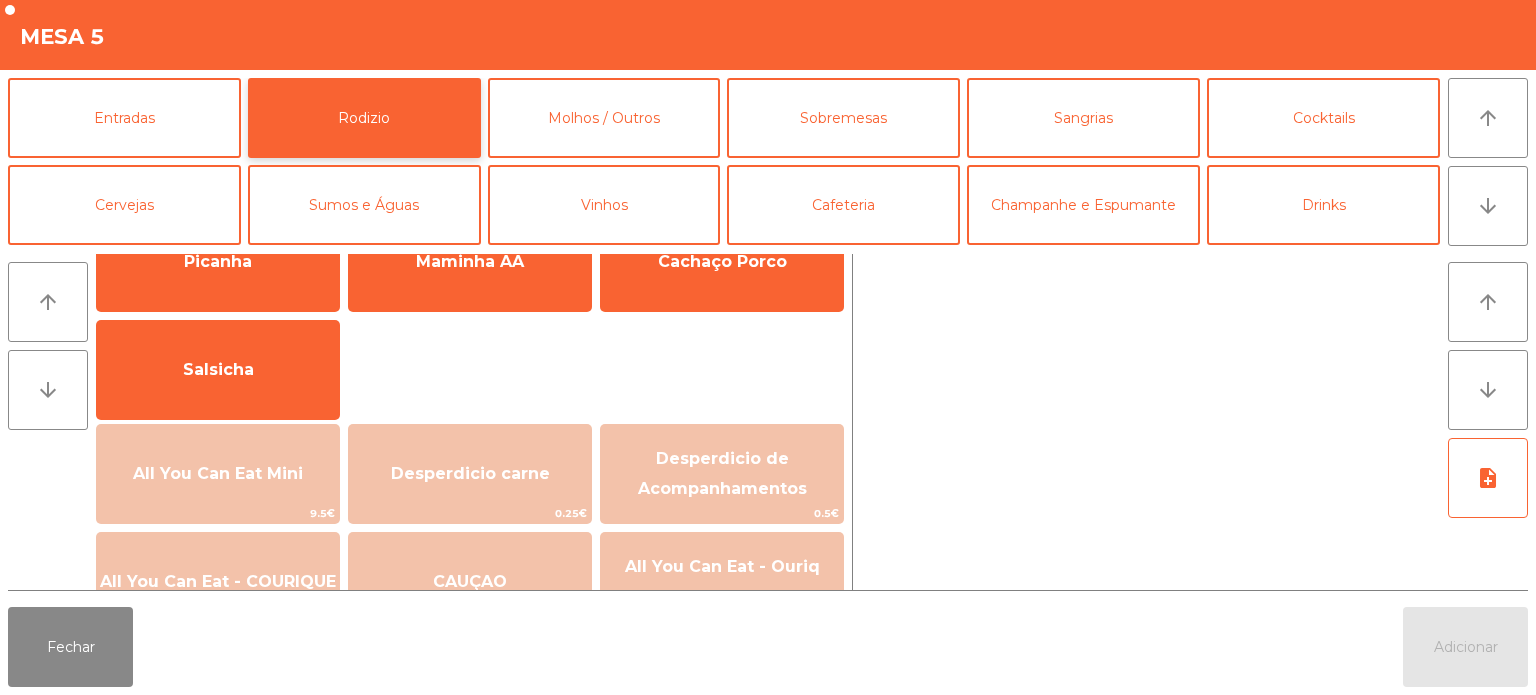 scroll, scrollTop: 80, scrollLeft: 0, axis: vertical 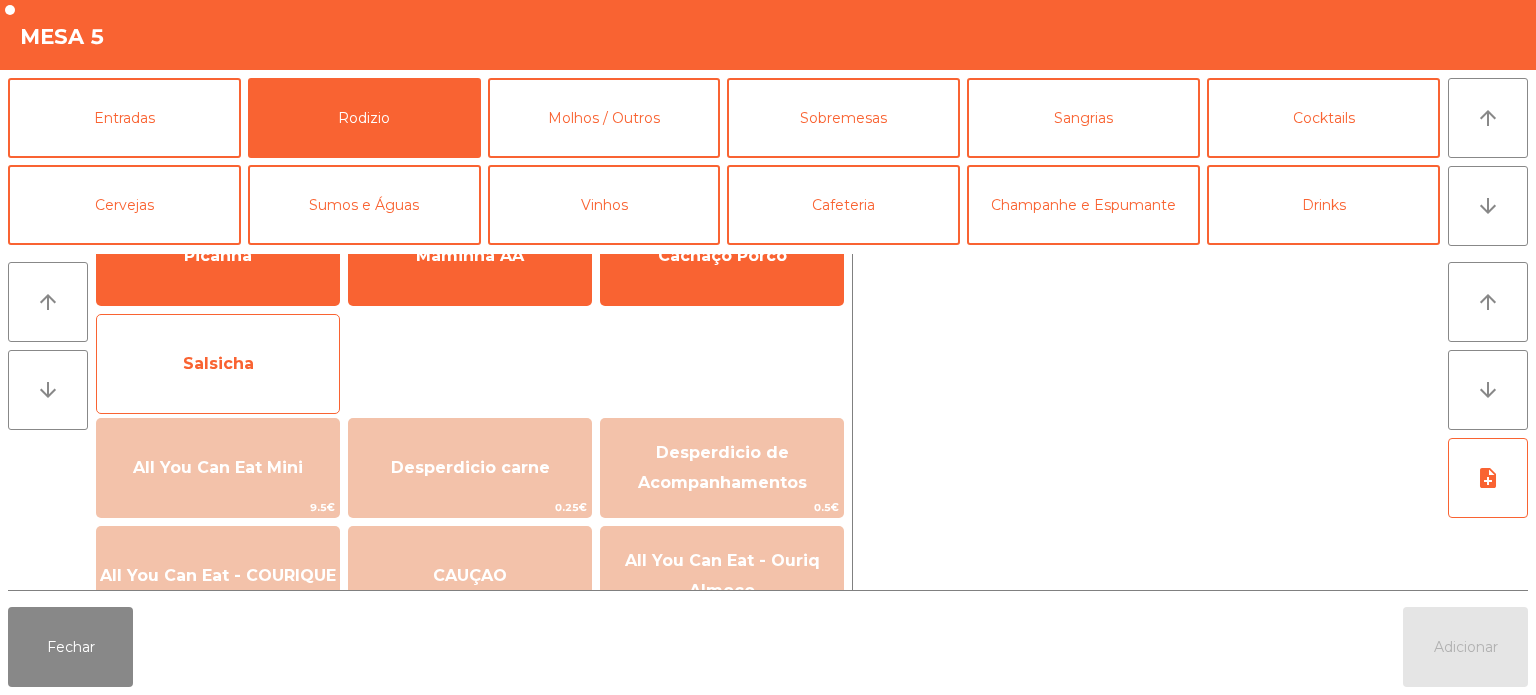 click on "Salsicha" 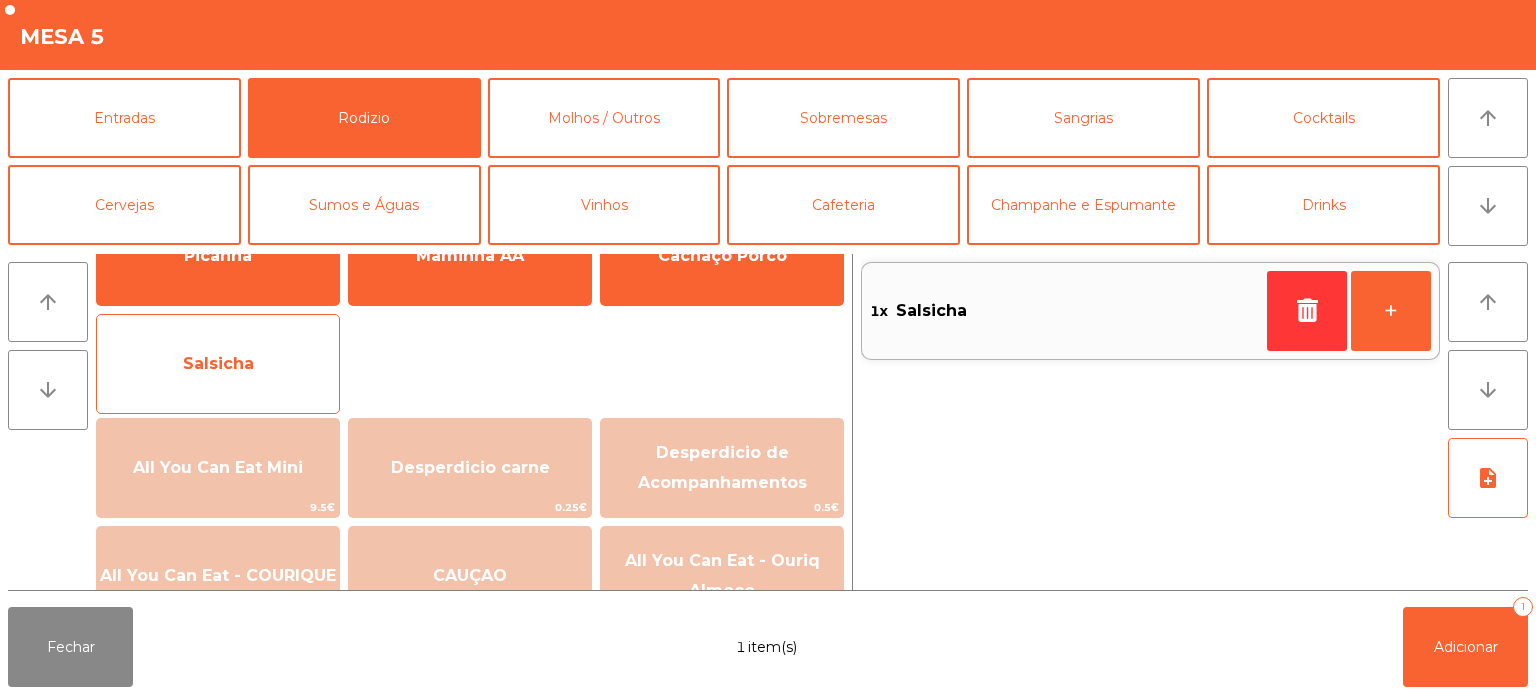 scroll, scrollTop: 0, scrollLeft: 0, axis: both 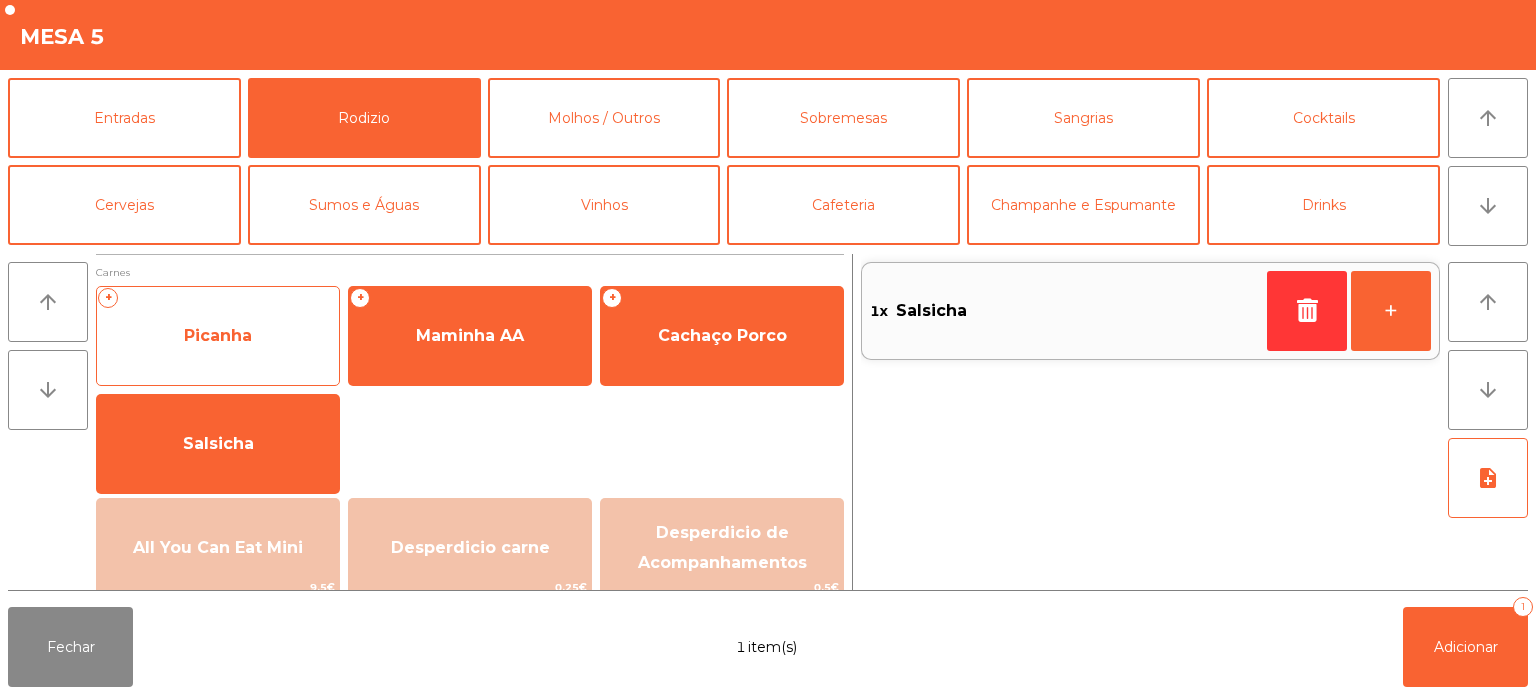 click on "Picanha" 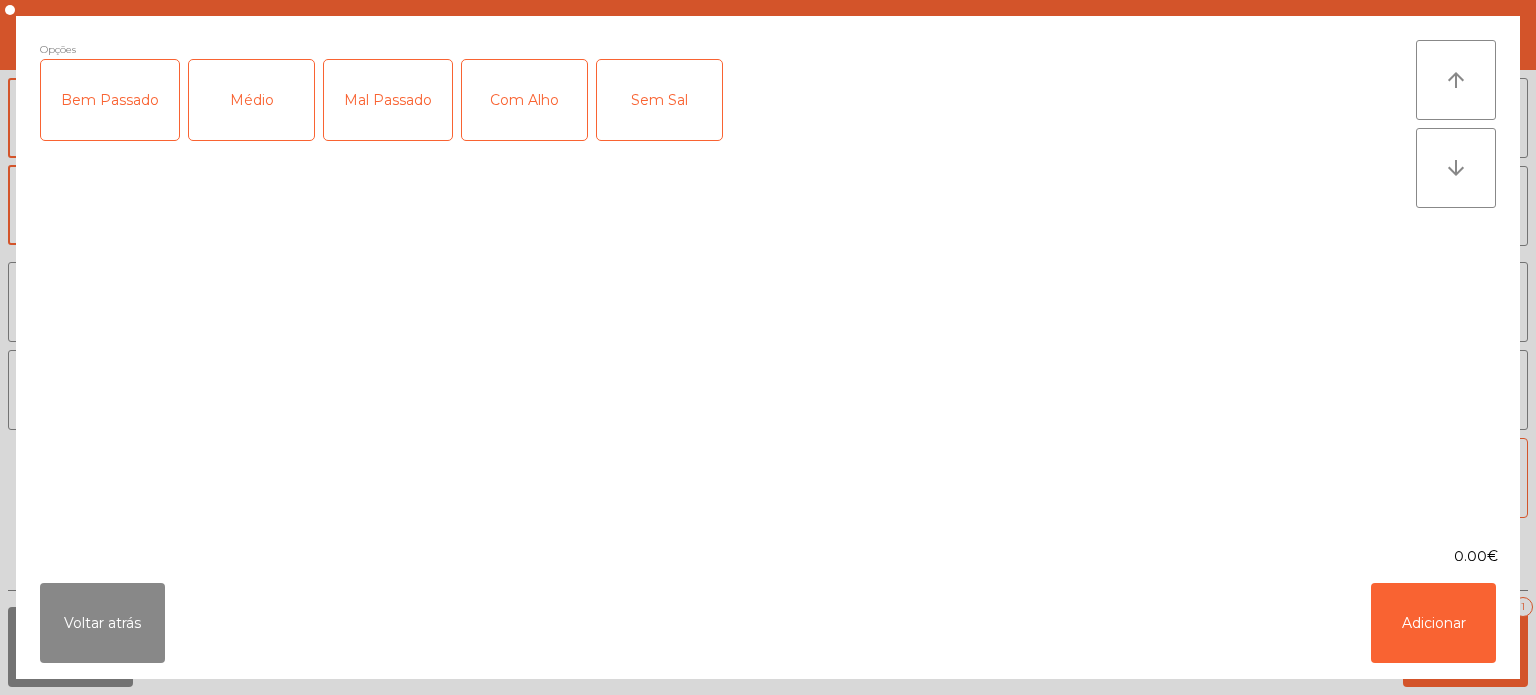 click on "Médio" 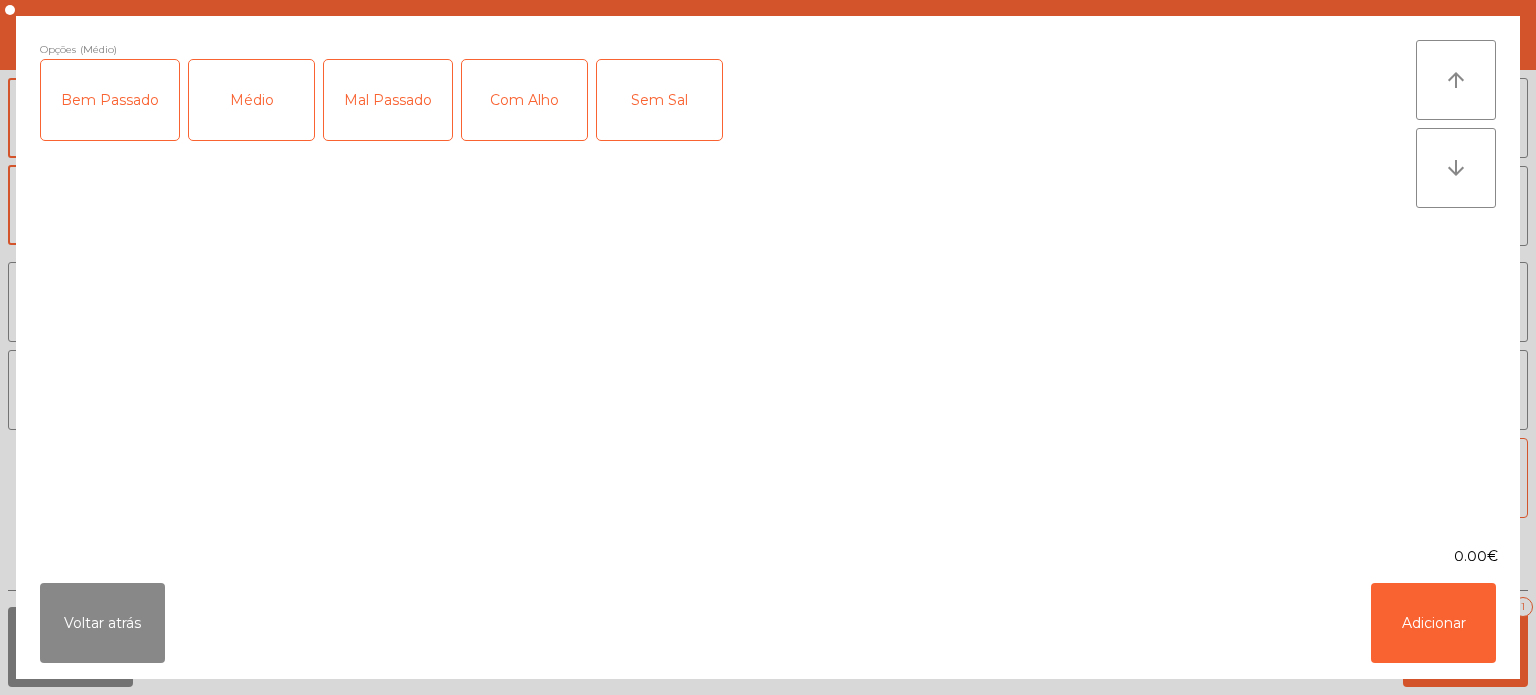 click on "Com Alho" 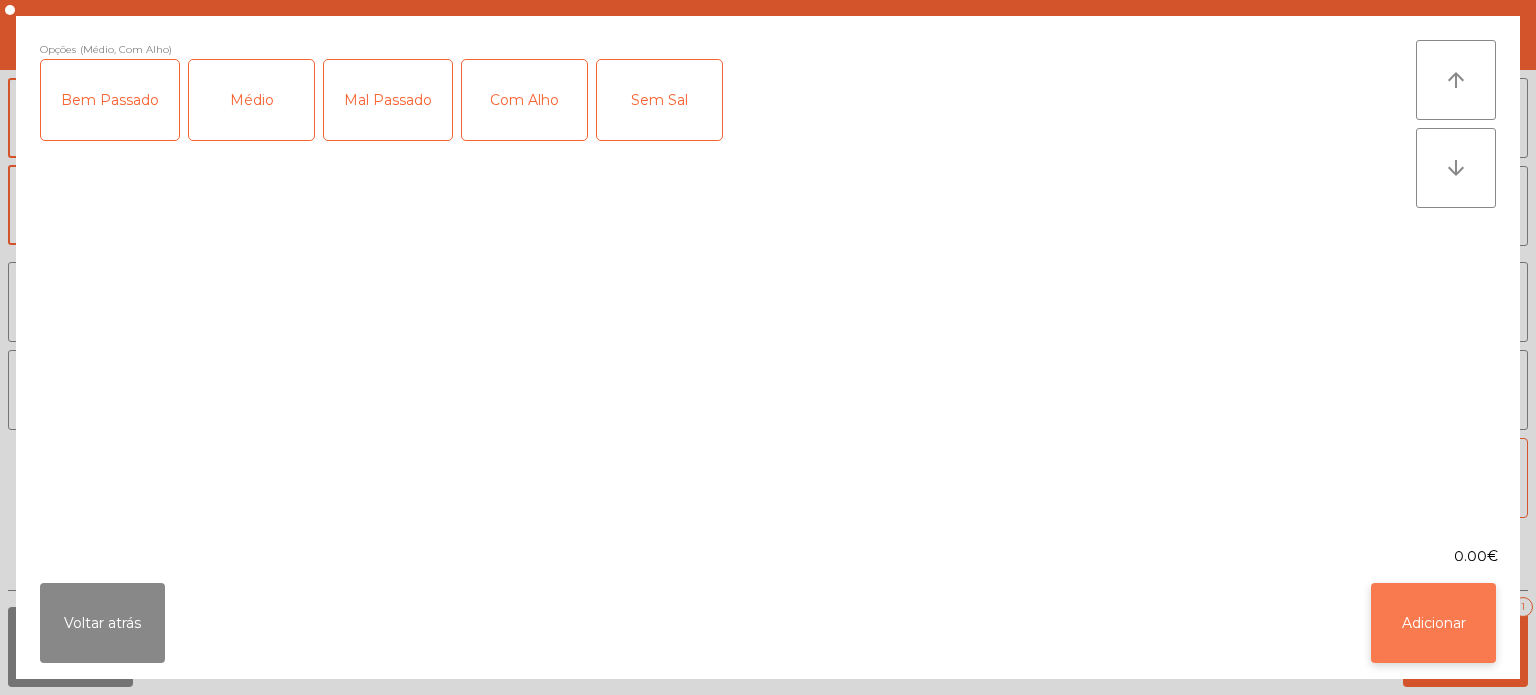 click on "Adicionar" 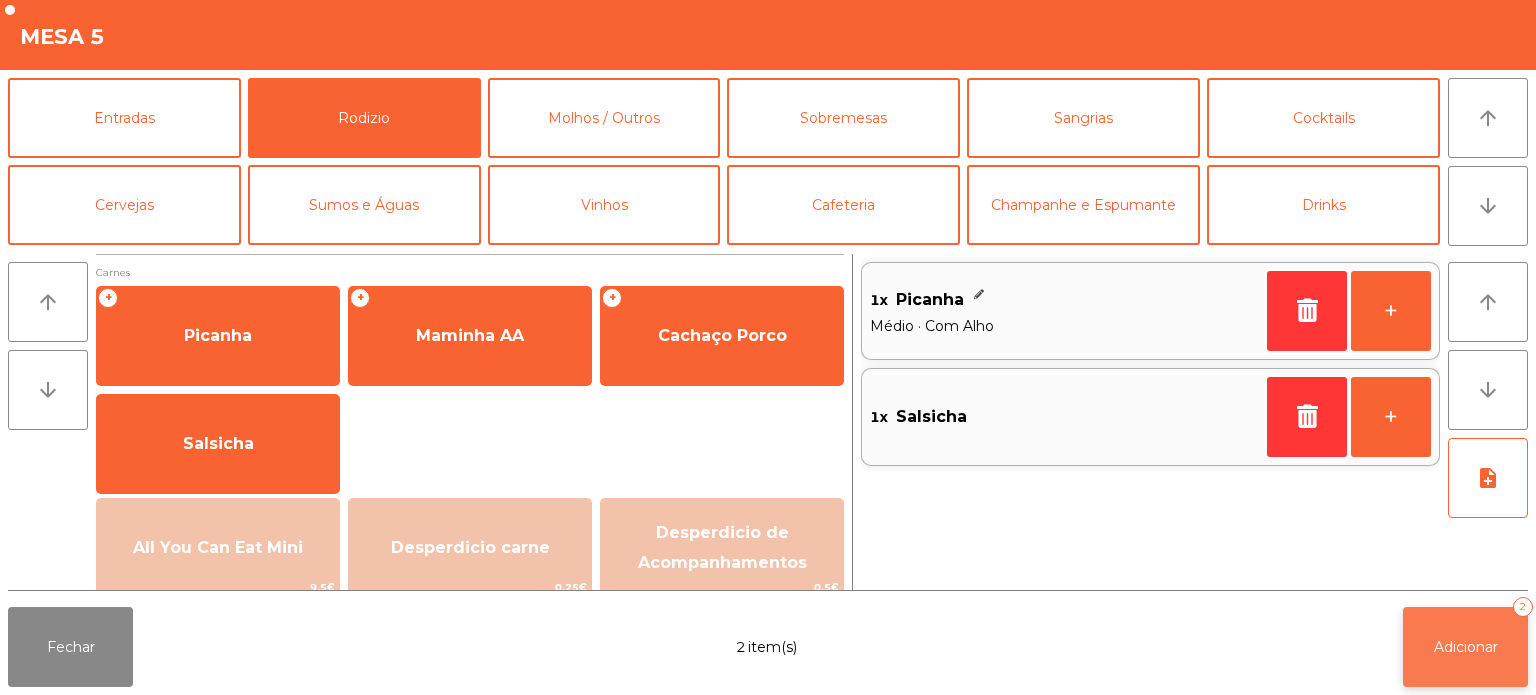 click on "Adicionar   2" 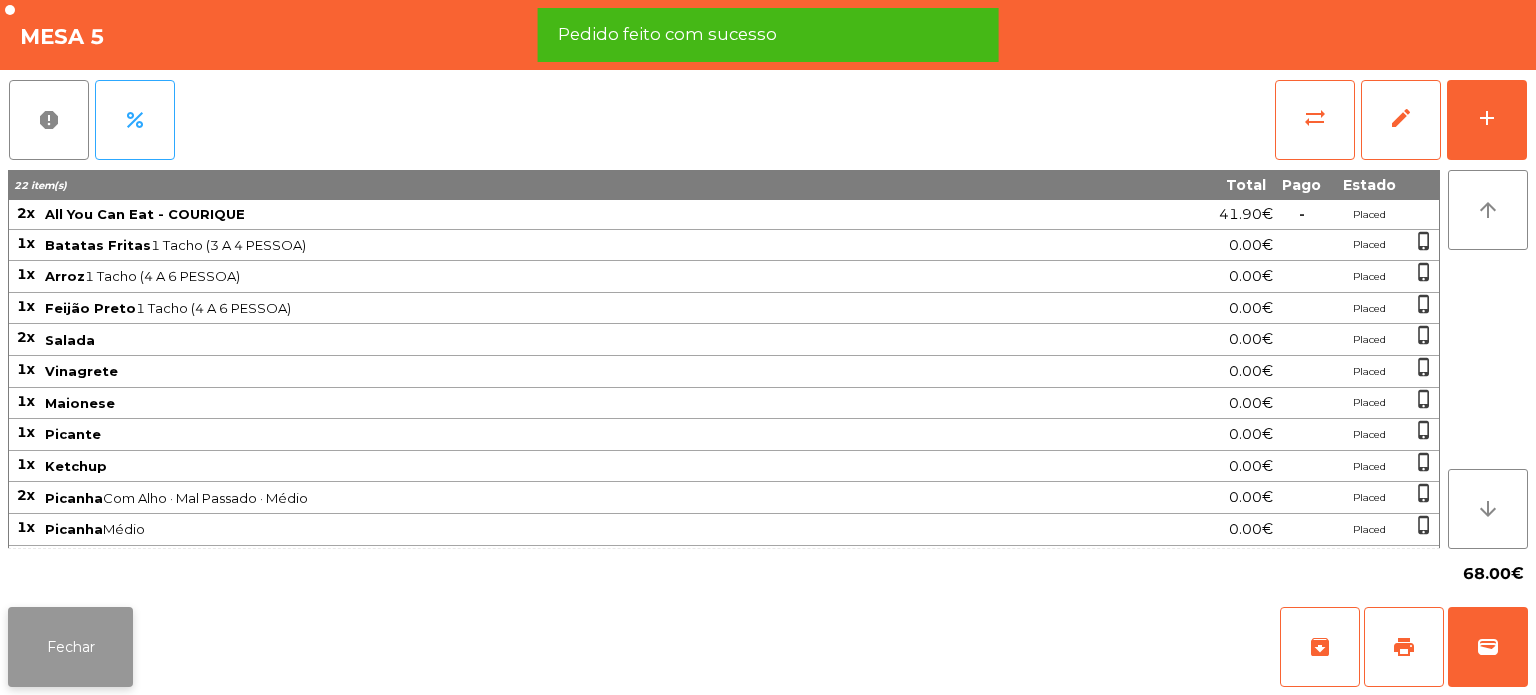 click on "Fechar" 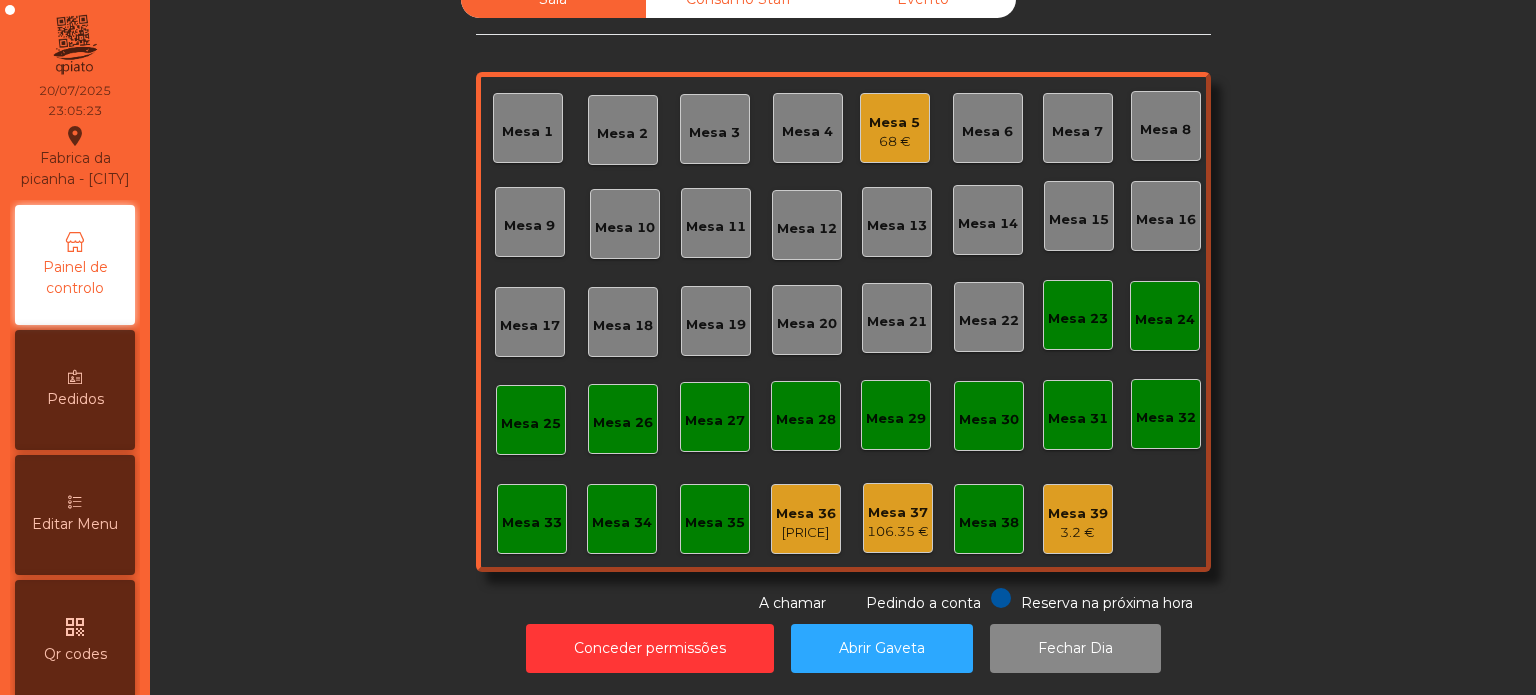 click on "Sala   Consumo Staff   Evento   Mesa 1   Mesa 2   Mesa 3   Mesa 4   Mesa 5   [PRICE]   Mesa 6   Mesa 7   Mesa 8   Mesa 9   Mesa 10   Mesa 11   Mesa 12   Mesa 13   Mesa 14   Mesa 15   Mesa 16   Mesa 17   Mesa 18   Mesa 19   Mesa 20   Mesa 21   Mesa 22   Mesa 23   Mesa 24   Mesa 25   Mesa 26   Mesa 27   Mesa 28   Mesa 29   Mesa 30   Mesa 31   Mesa 32   Mesa 33   Mesa 34   Mesa 35   Mesa 36   [PRICE]   Mesa 37   [PRICE]   Mesa 38   Mesa 39   [PRICE]  Reserva na próxima hora Pedindo a conta A chamar" 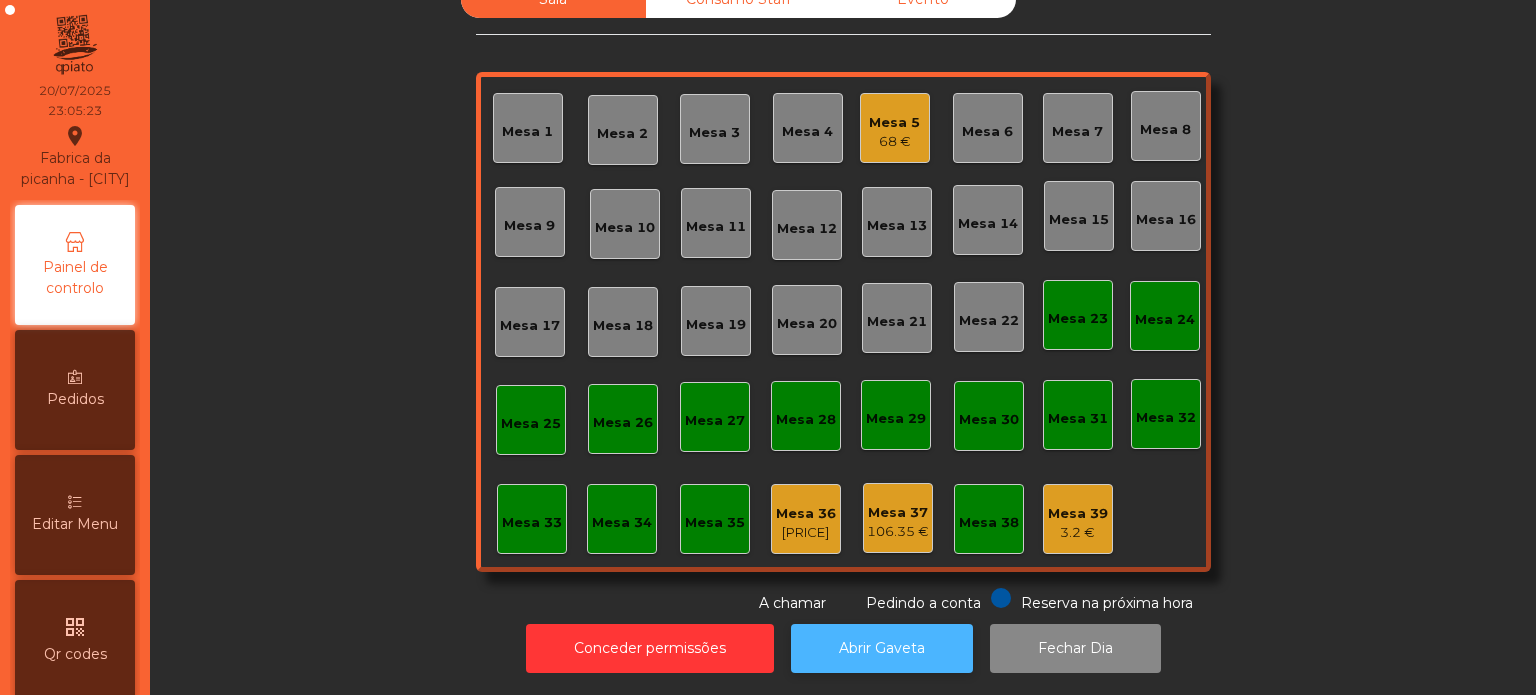 click on "Abrir Gaveta" 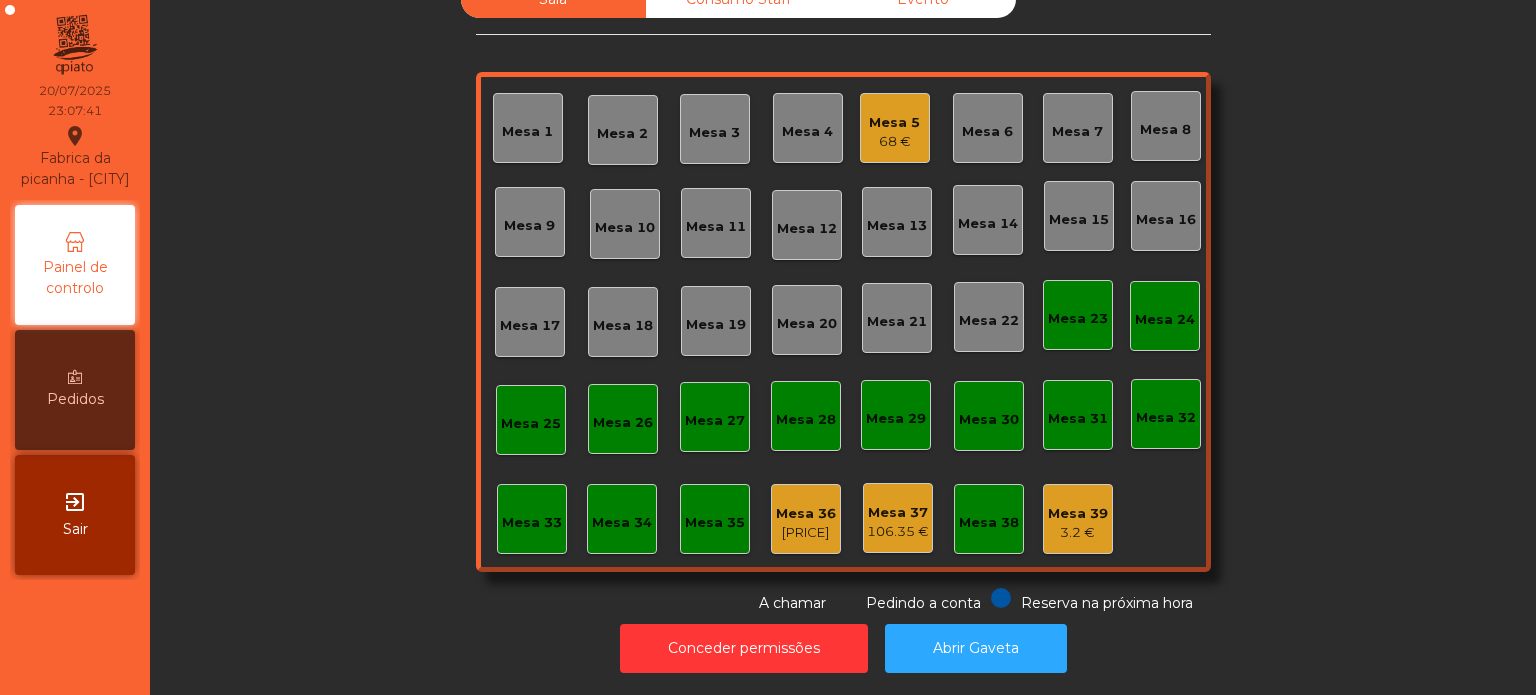 click on "Mesa 26" 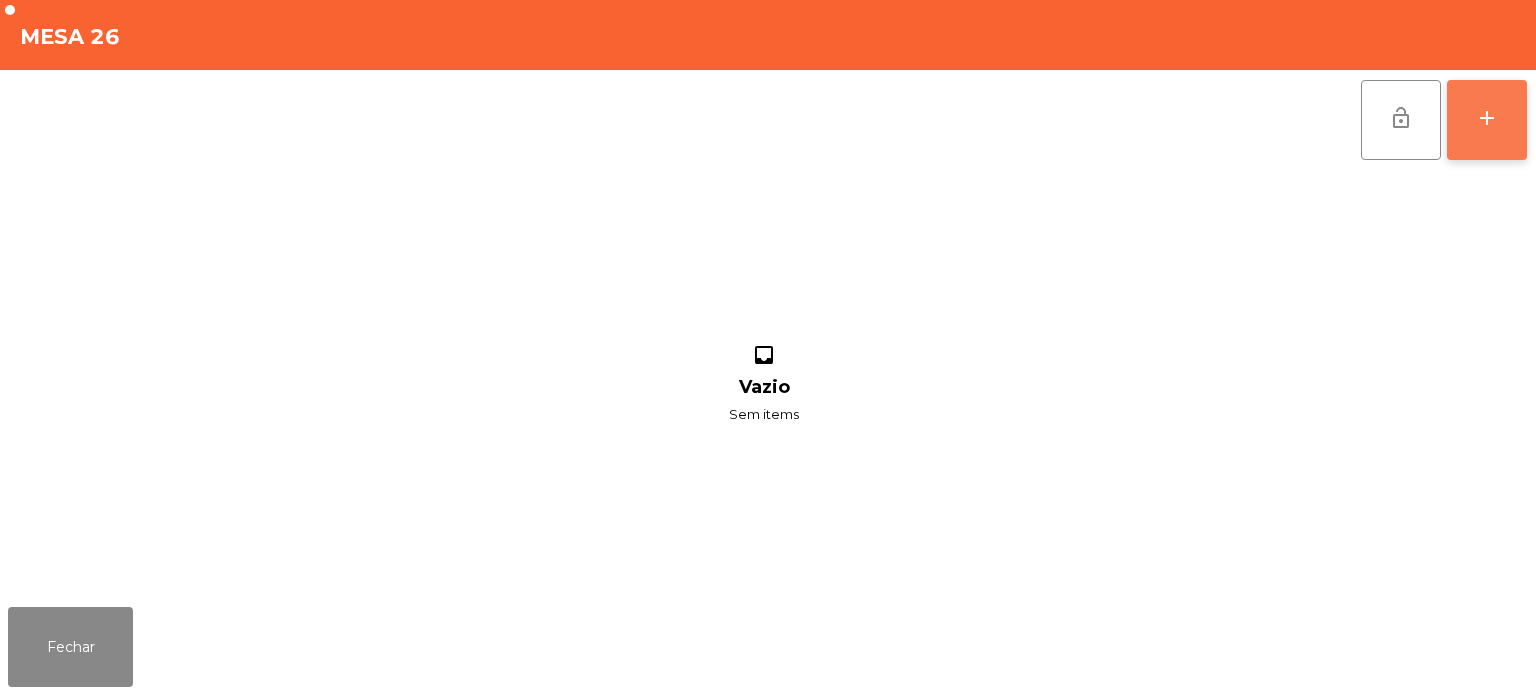 click on "add" 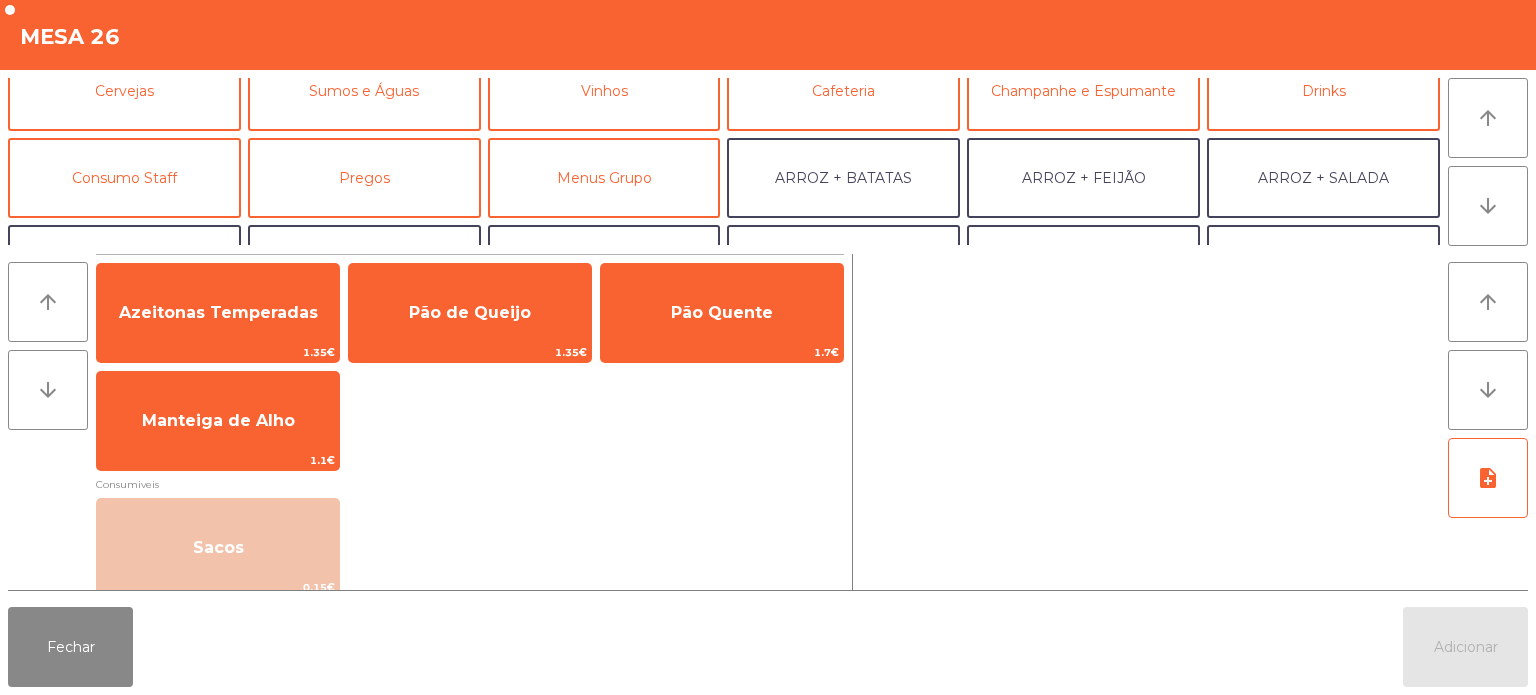 scroll, scrollTop: 132, scrollLeft: 0, axis: vertical 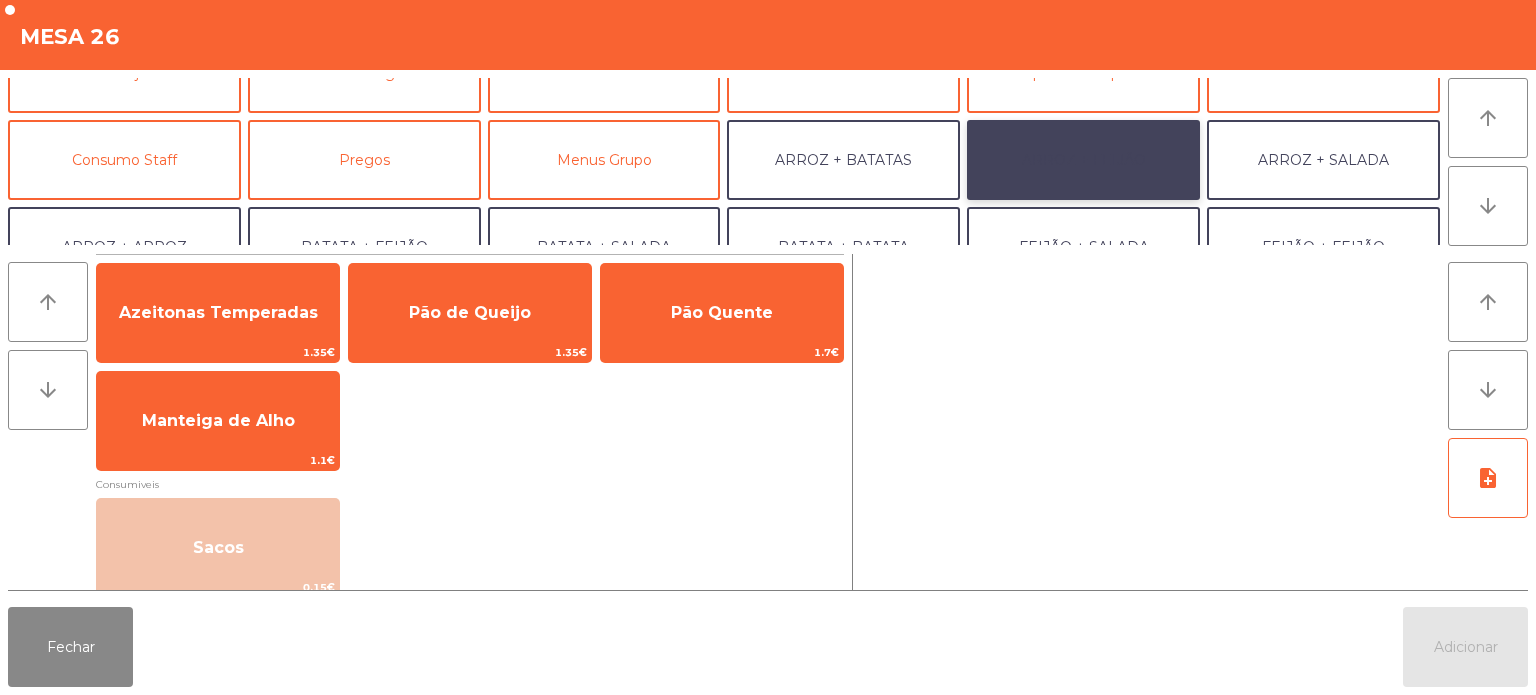 click on "ARROZ + FEIJÃO" 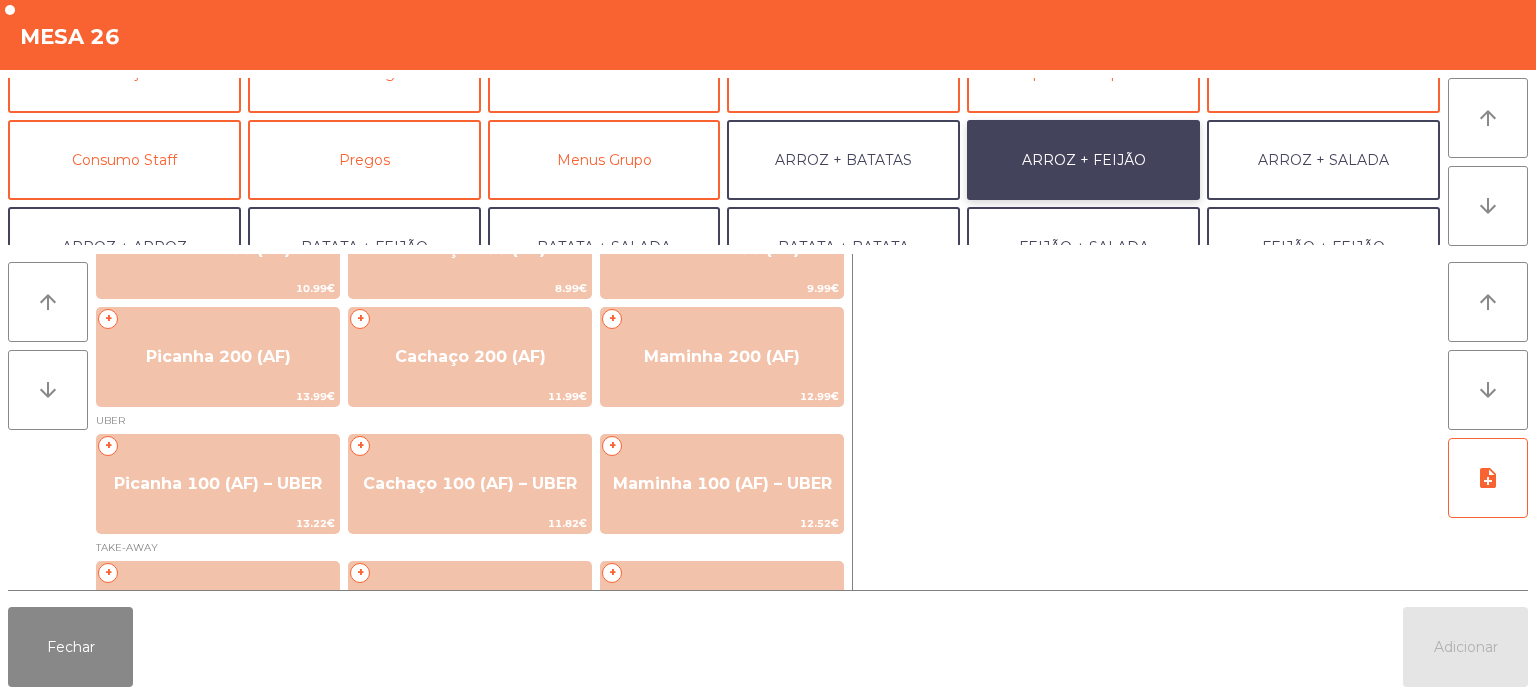 scroll, scrollTop: 67, scrollLeft: 0, axis: vertical 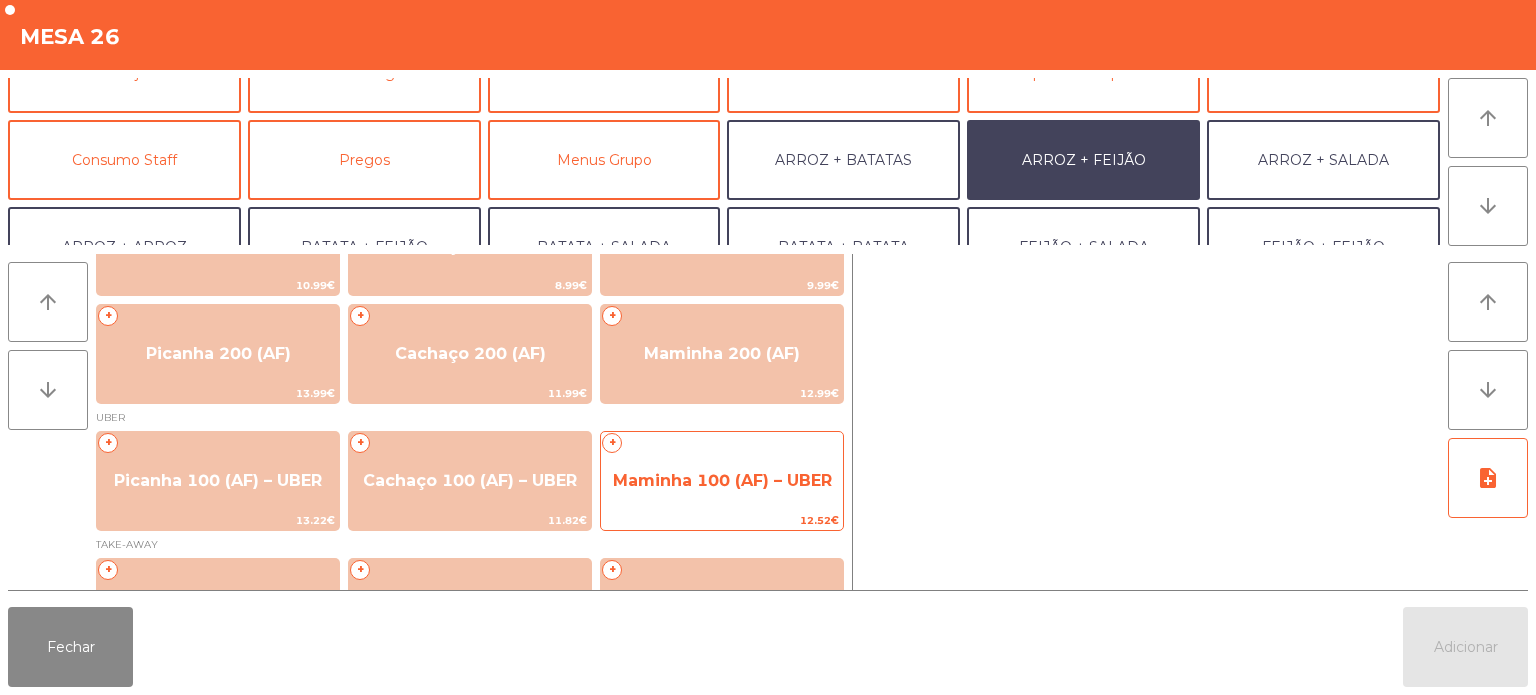 click on "Maminha 100 (AF) – UBER" 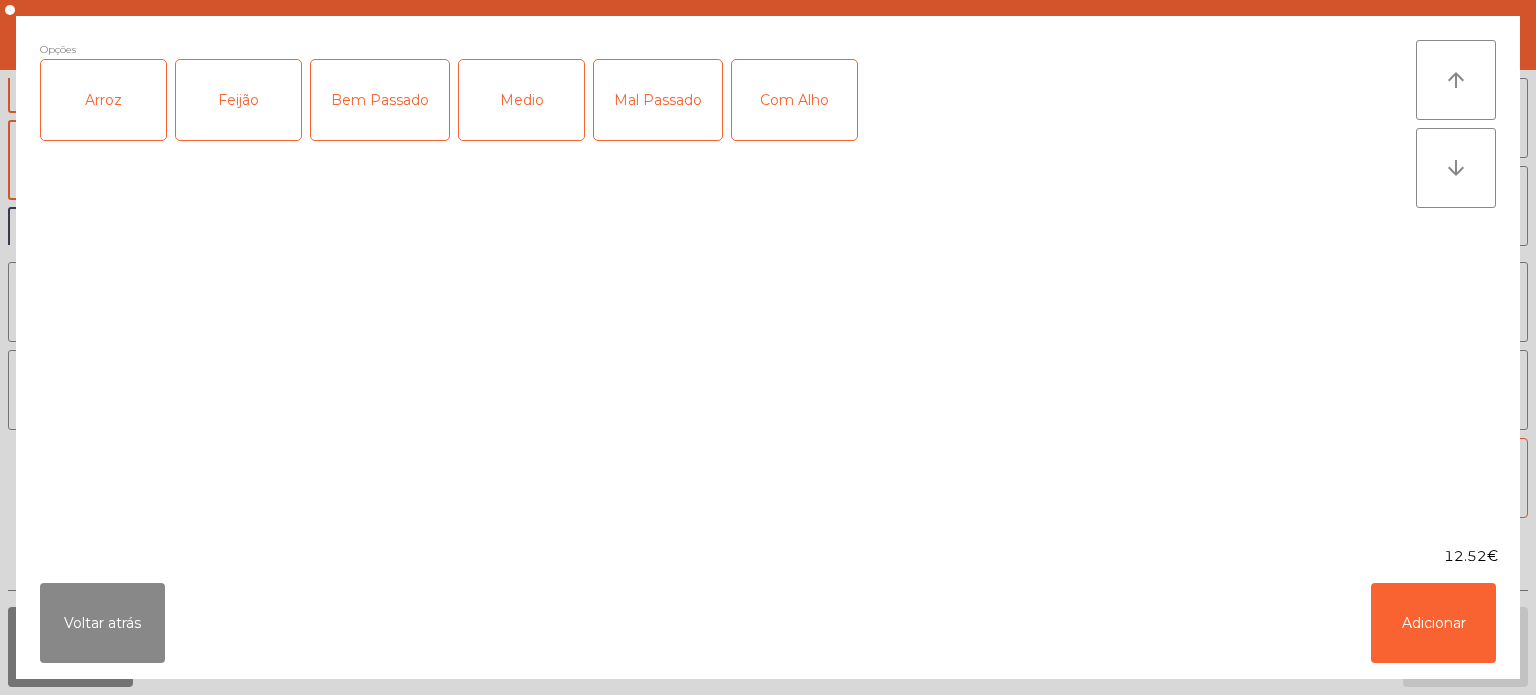 click on "Arroz" 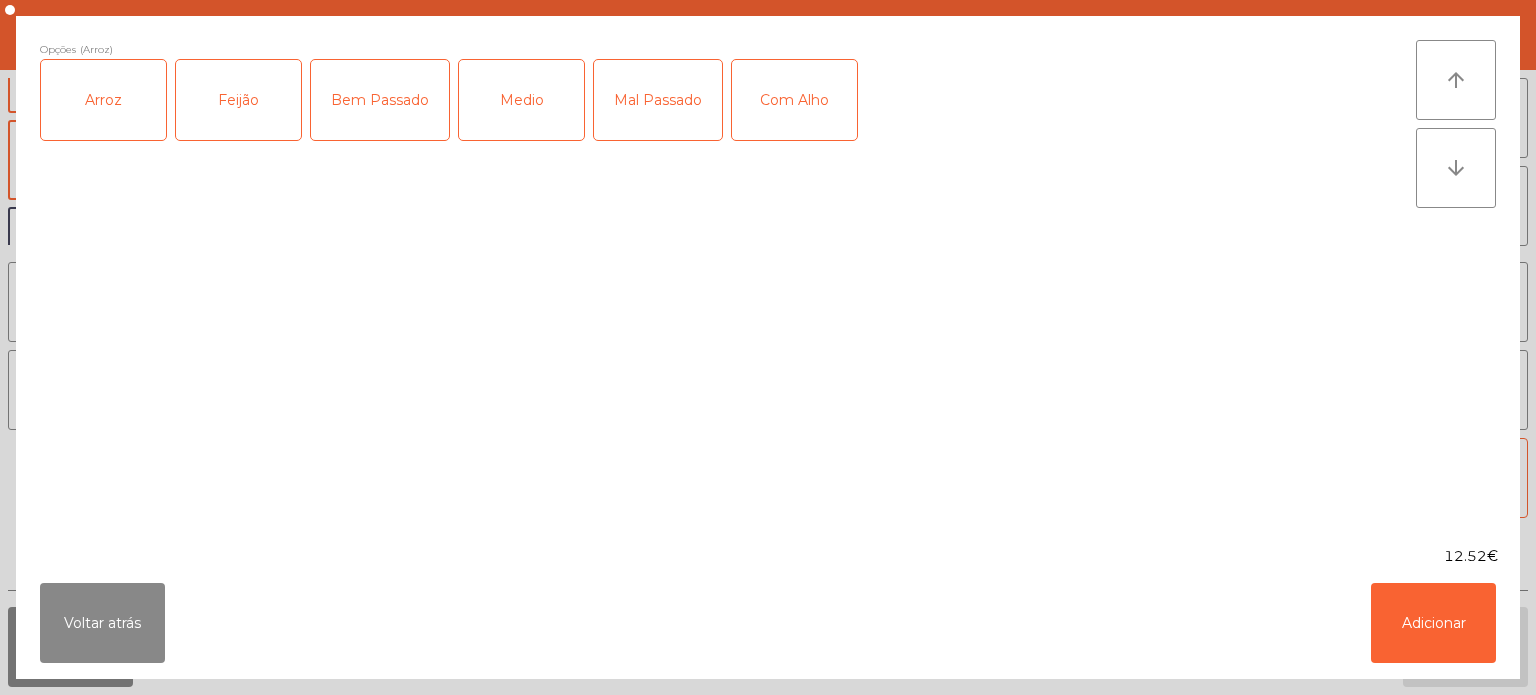 click on "Feijão" 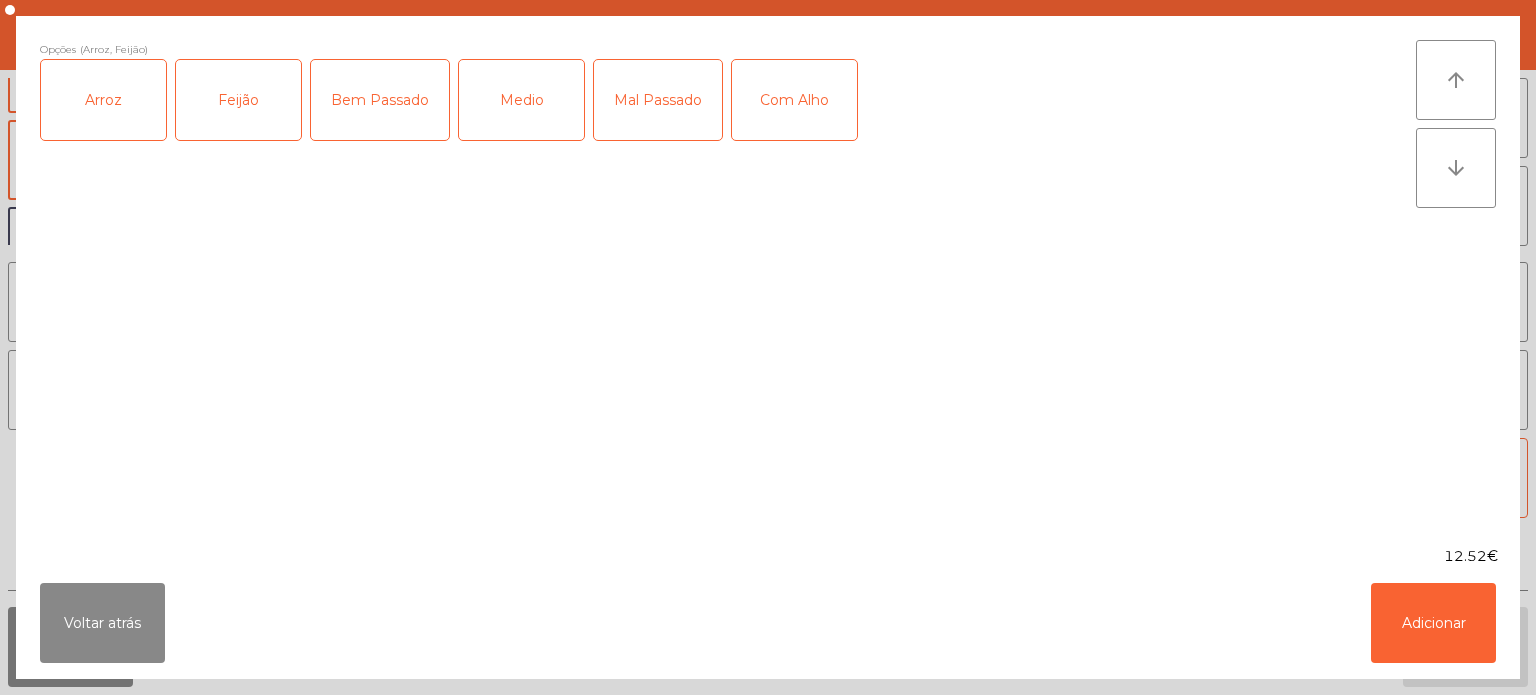 click on "Medio" 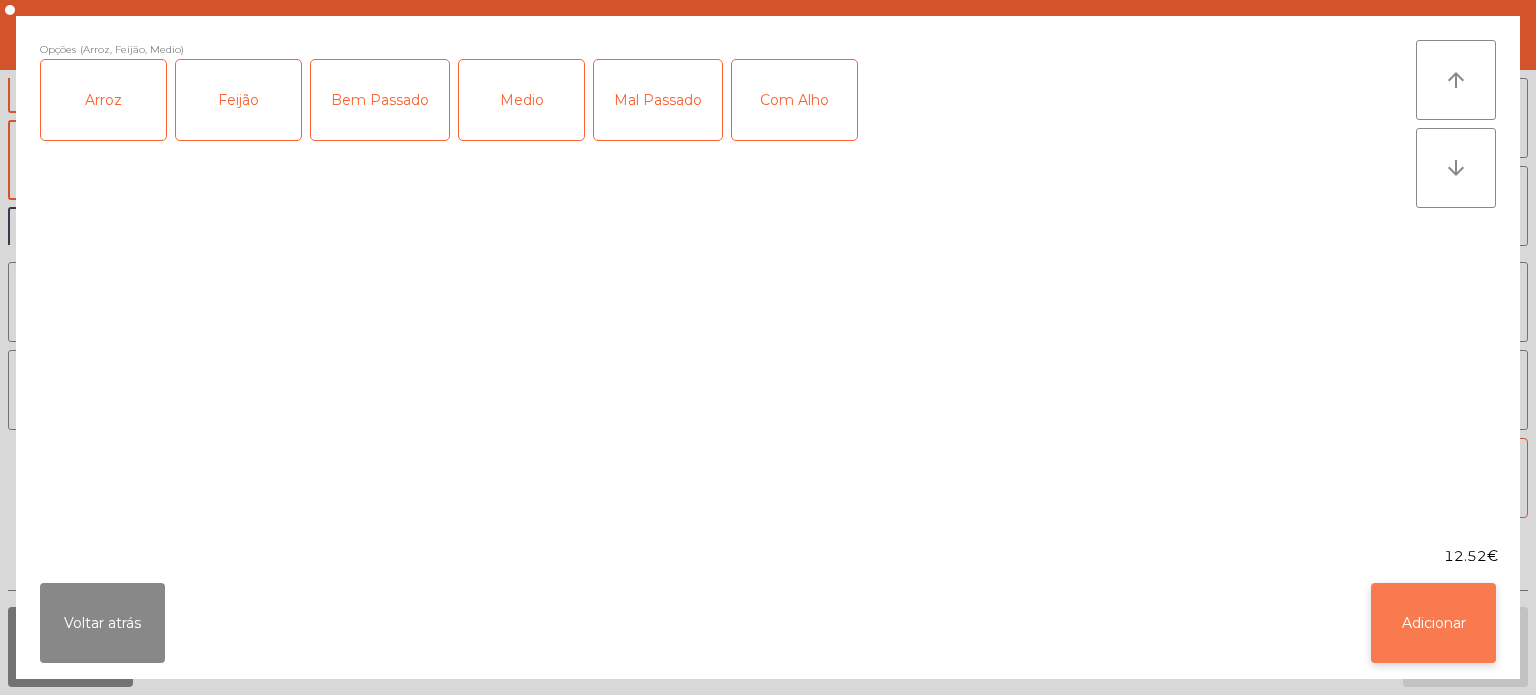 click on "Adicionar" 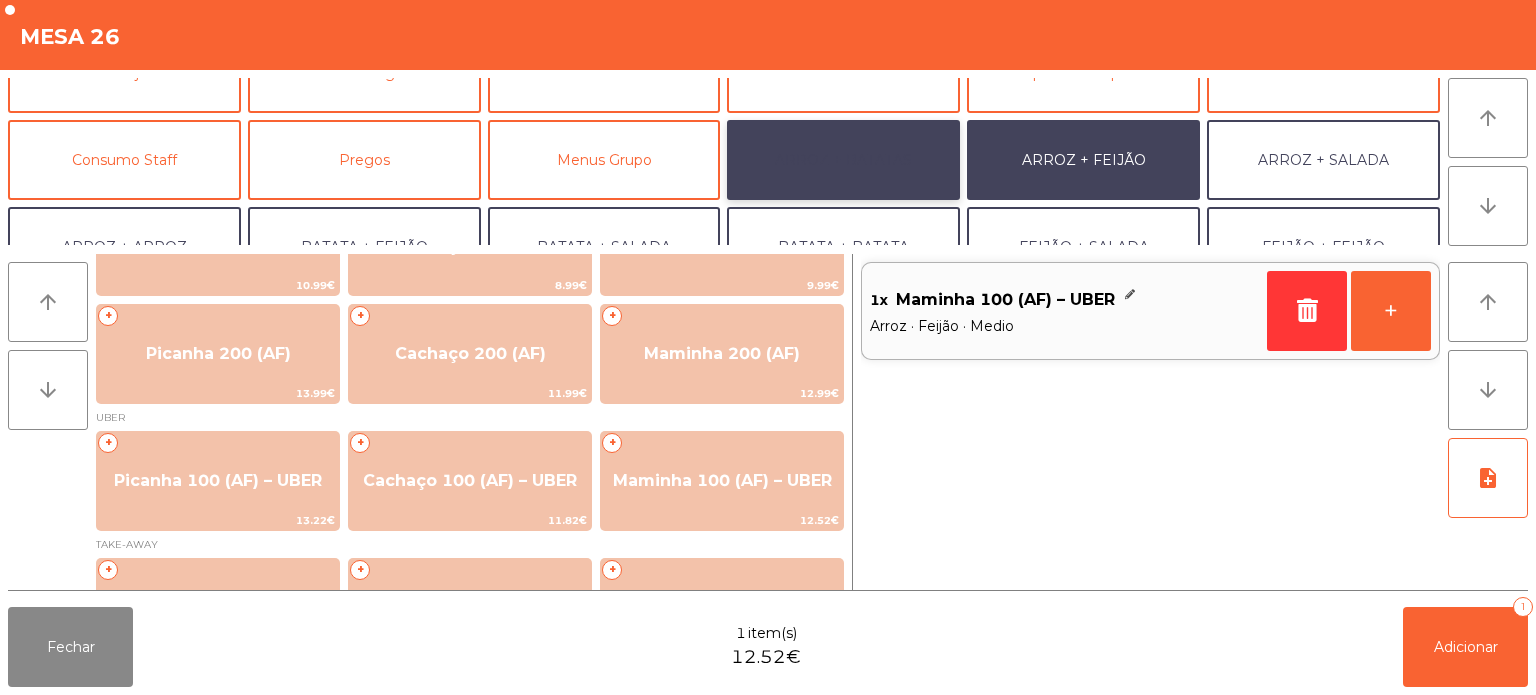 click on "ARROZ + BATATAS" 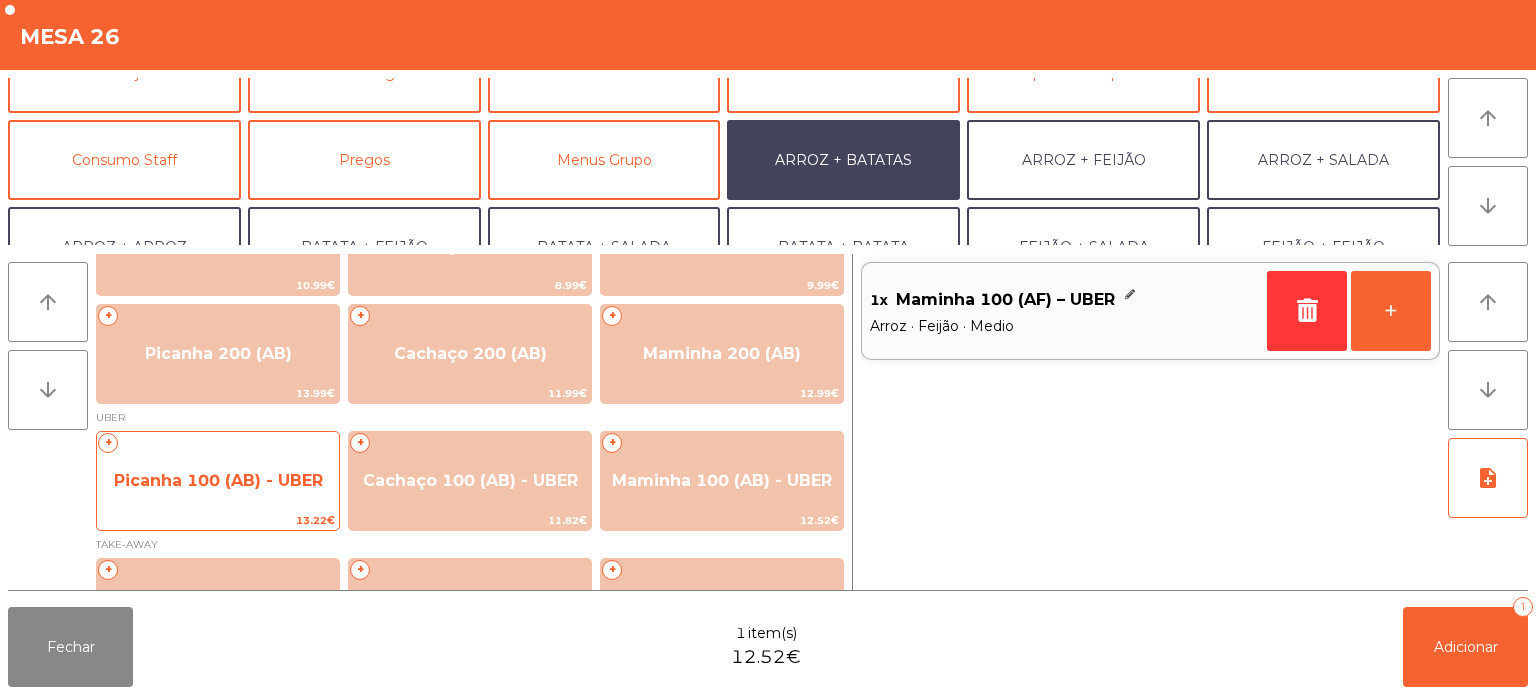 click on "Picanha 100 (AB) - UBER" 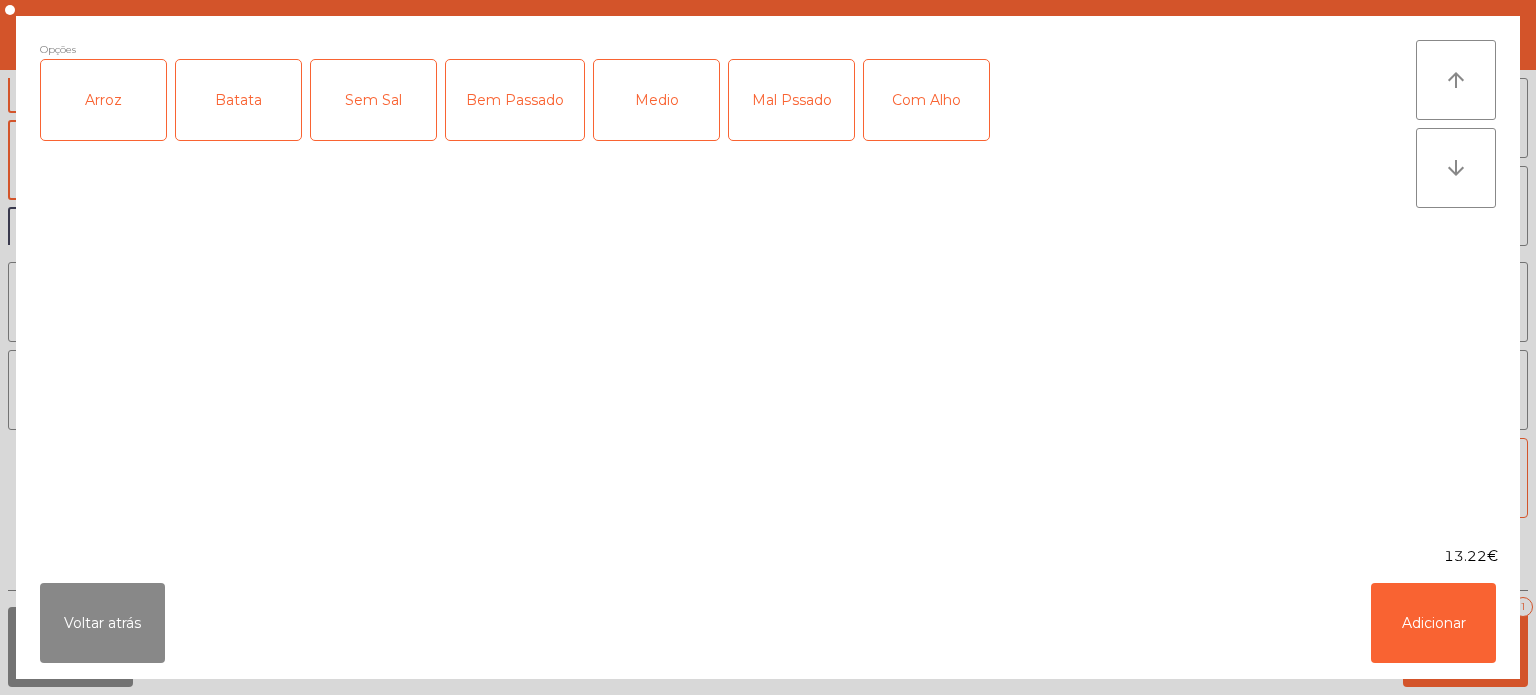 click on "Arroz" 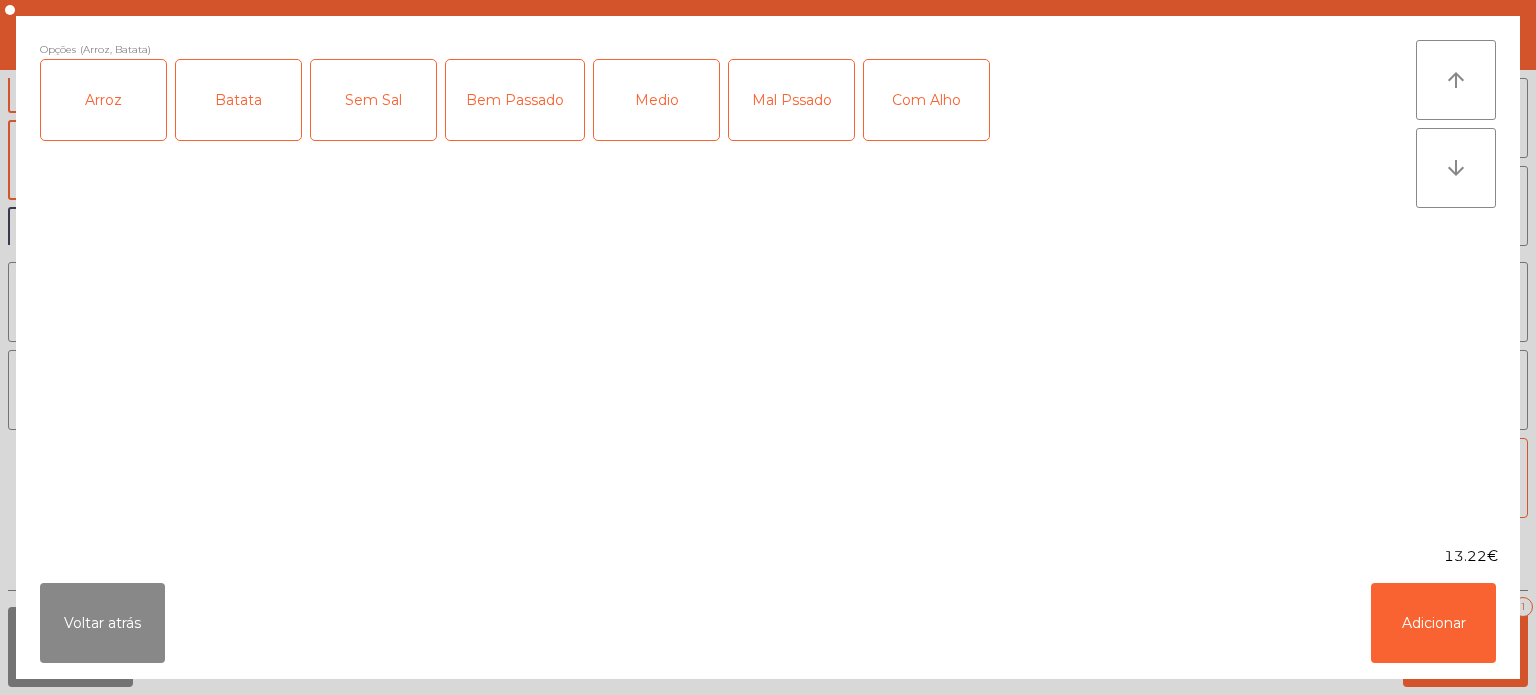 click on "Mal Pssado" 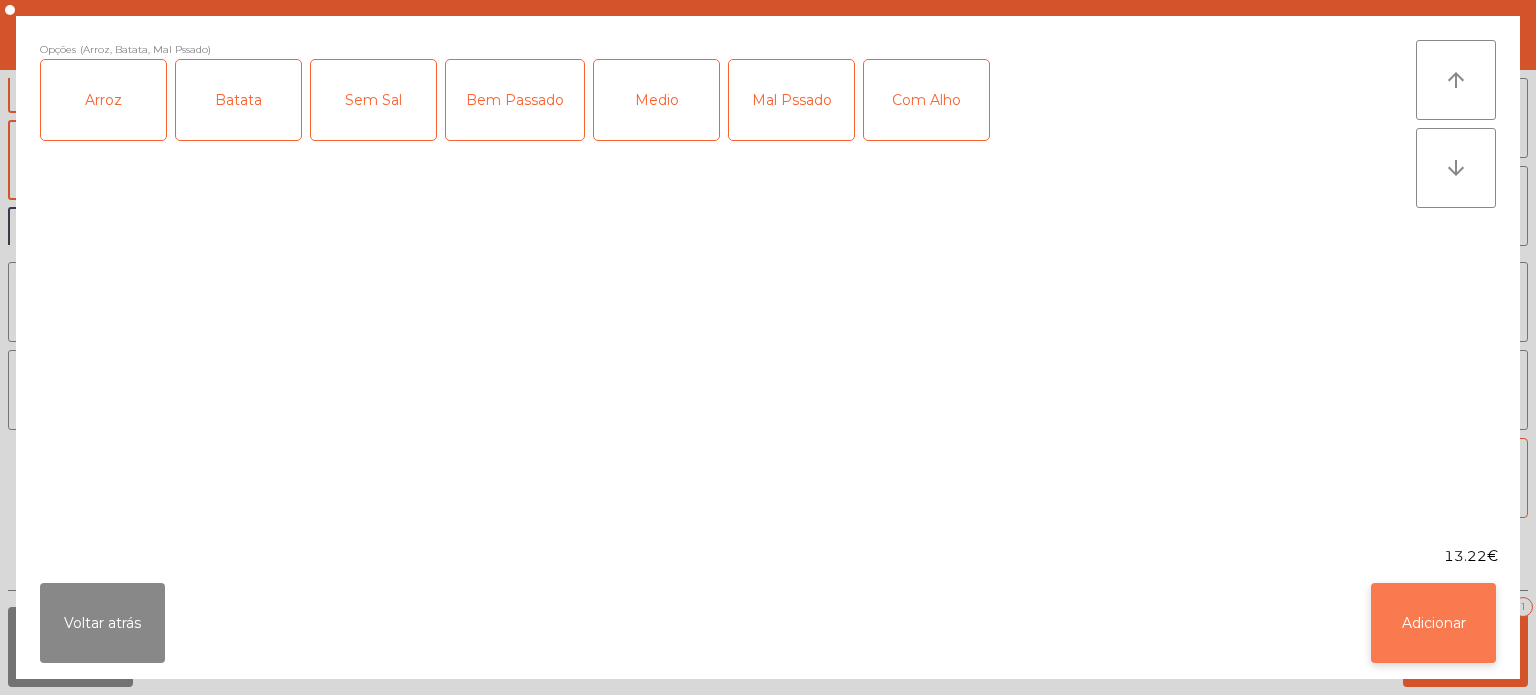 click on "Adicionar" 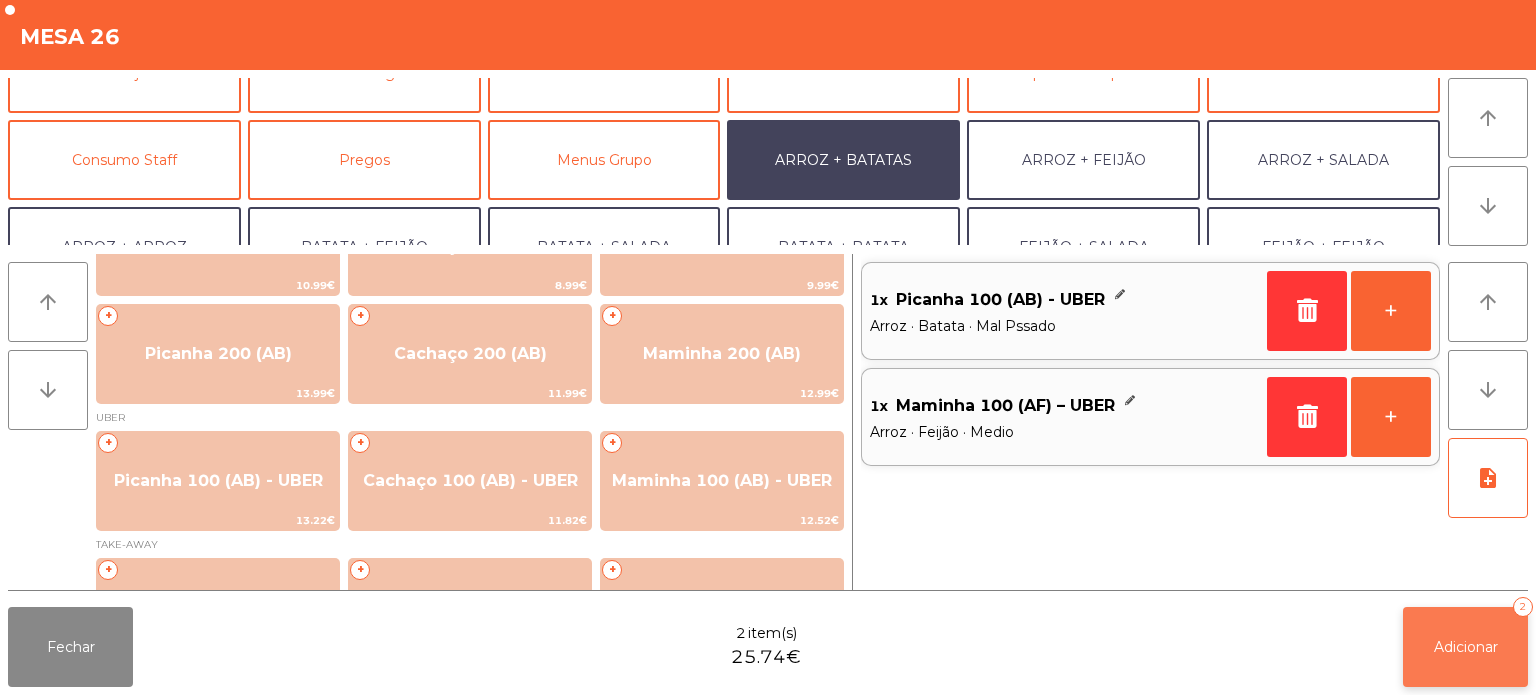 click on "Adicionar" 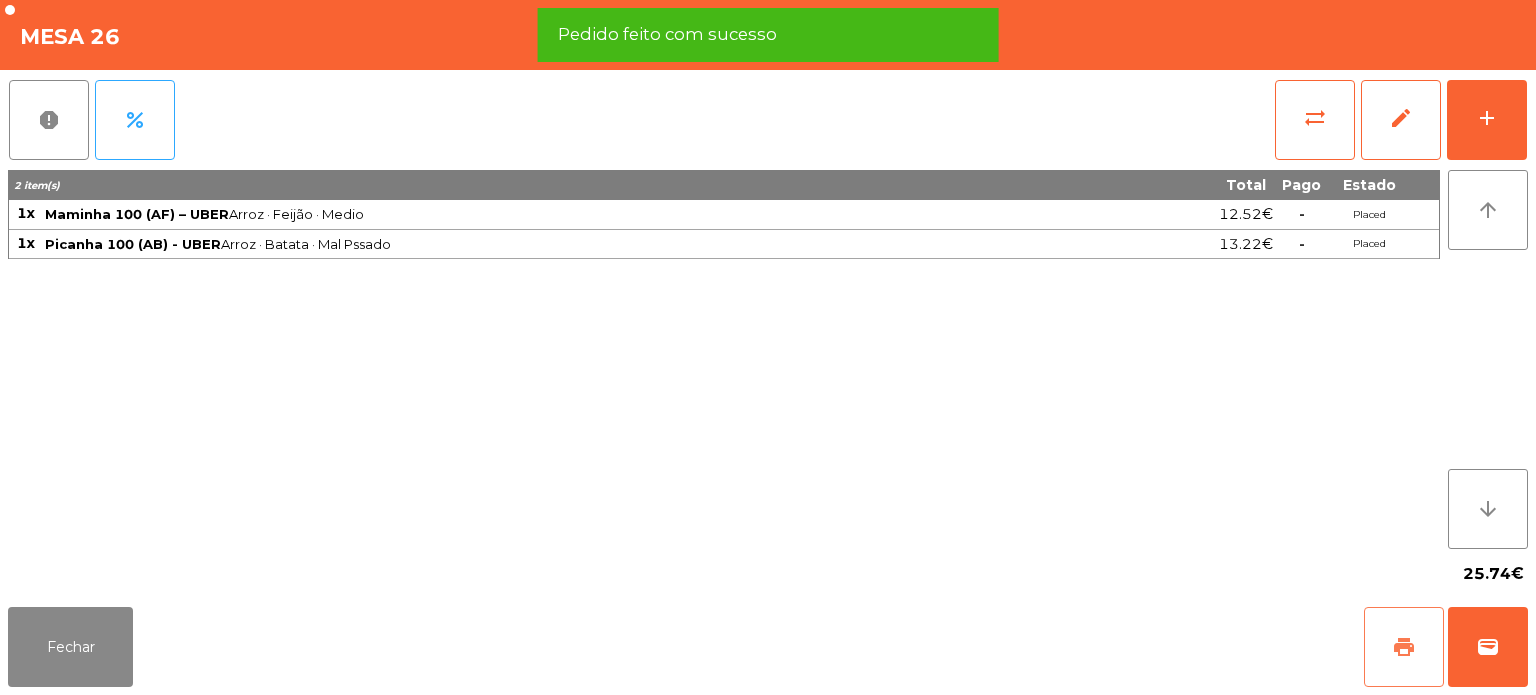 click on "print" 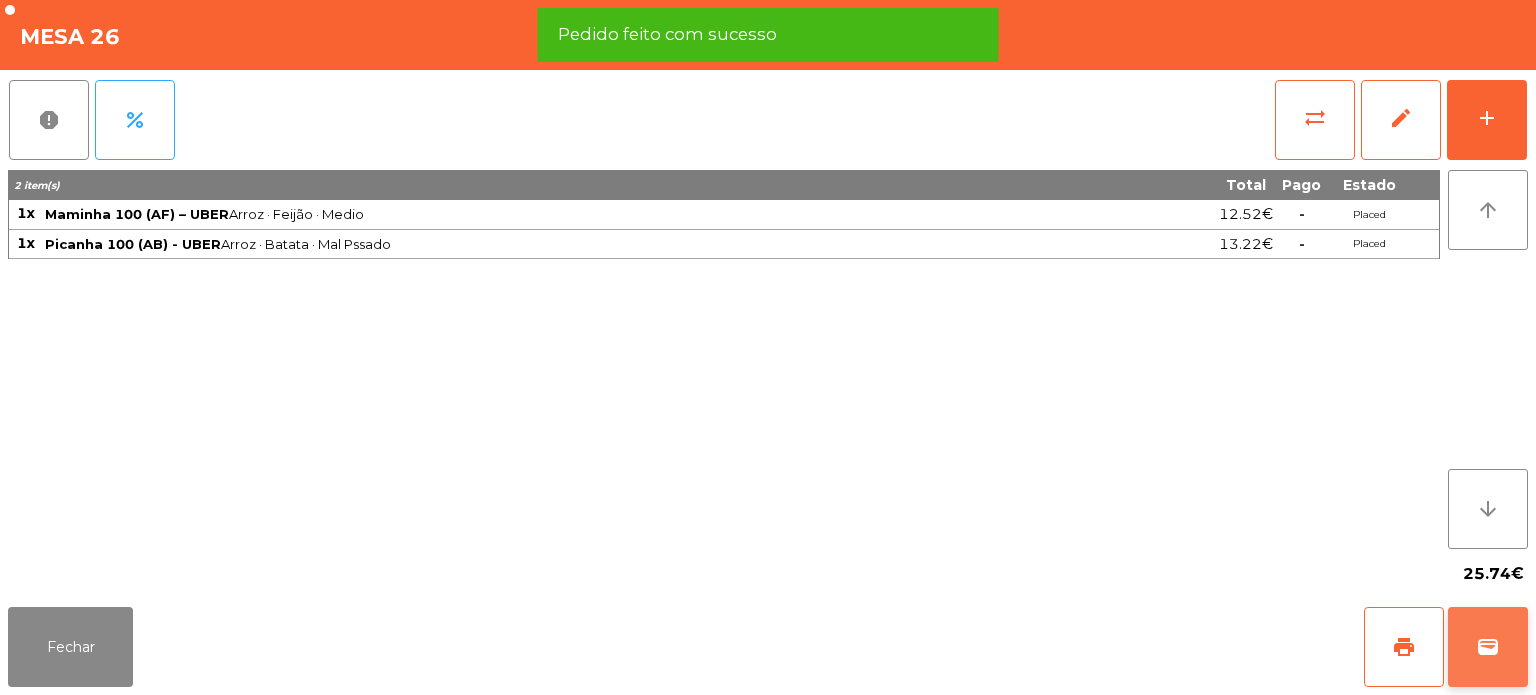 click on "wallet" 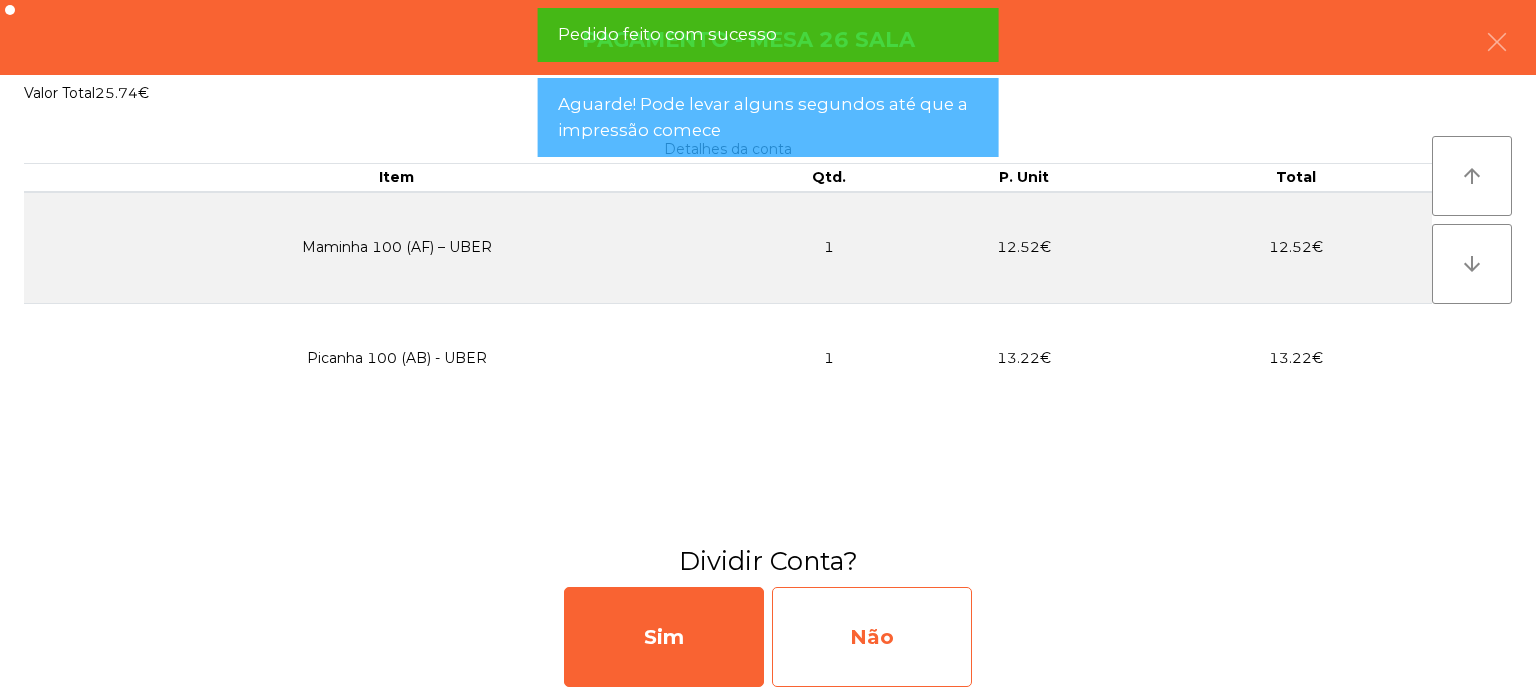click on "Não" 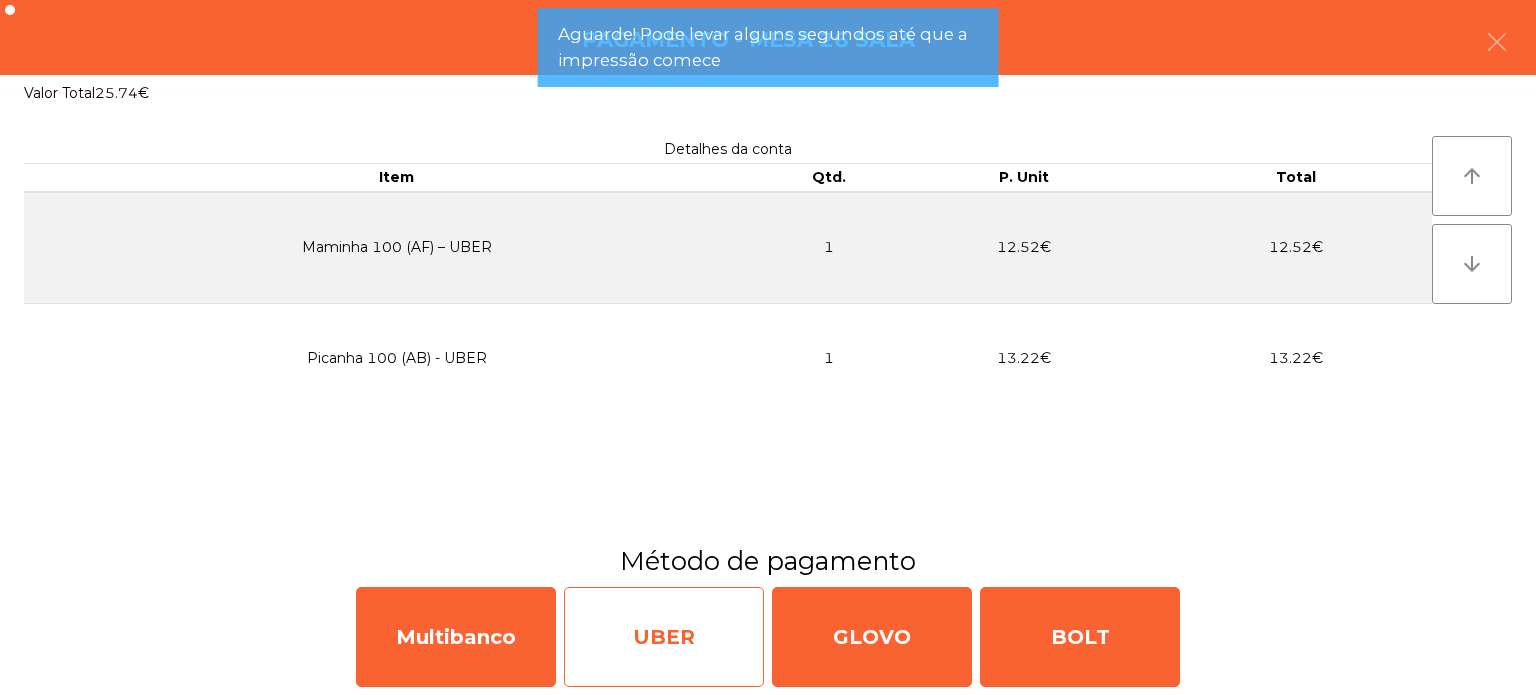 click on "UBER" 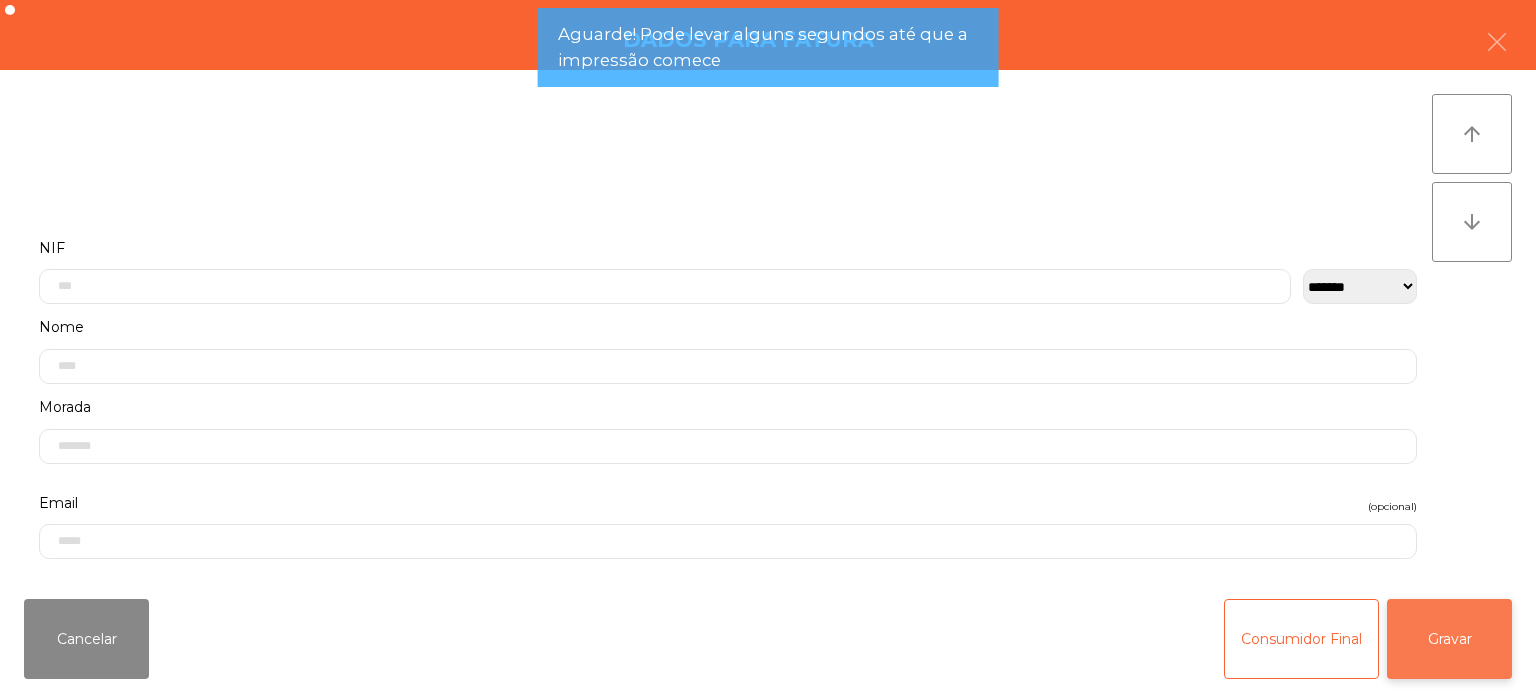 click on "Gravar" 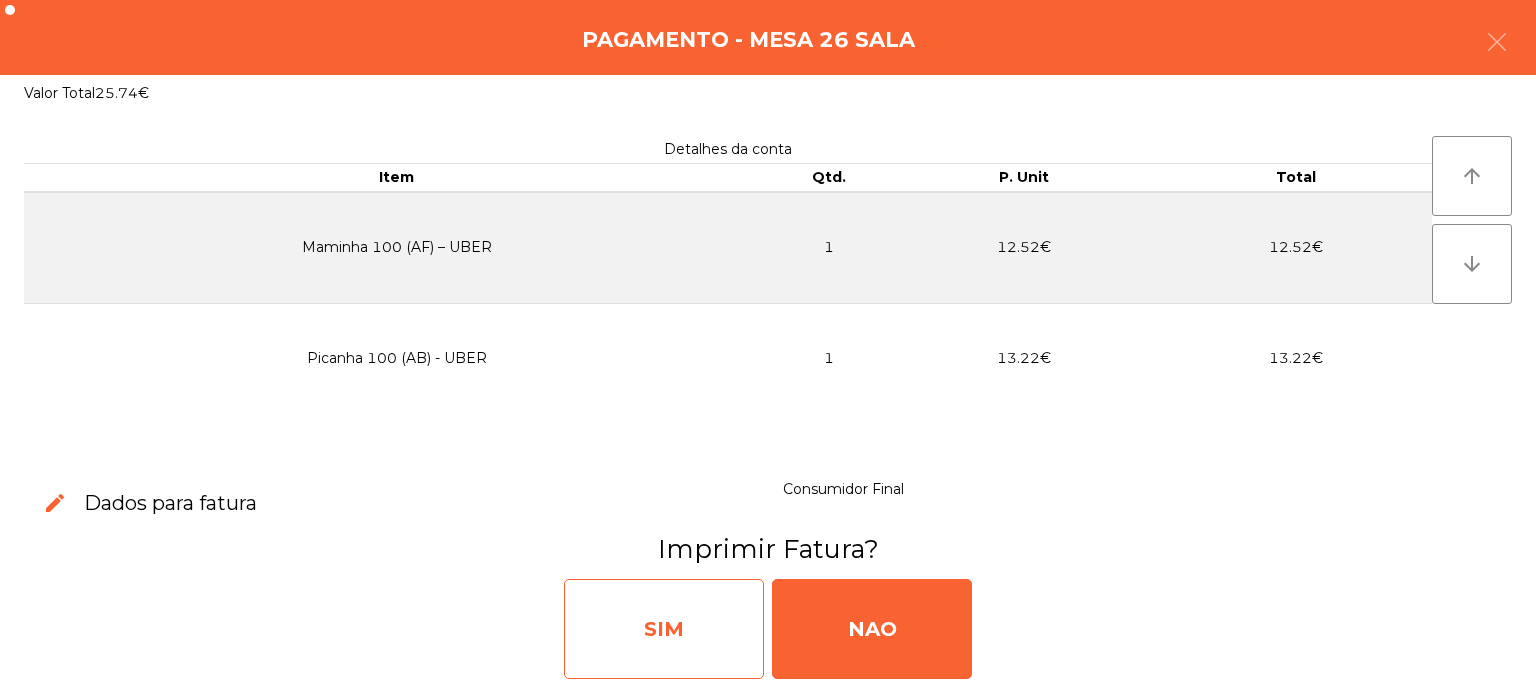 click on "SIM" 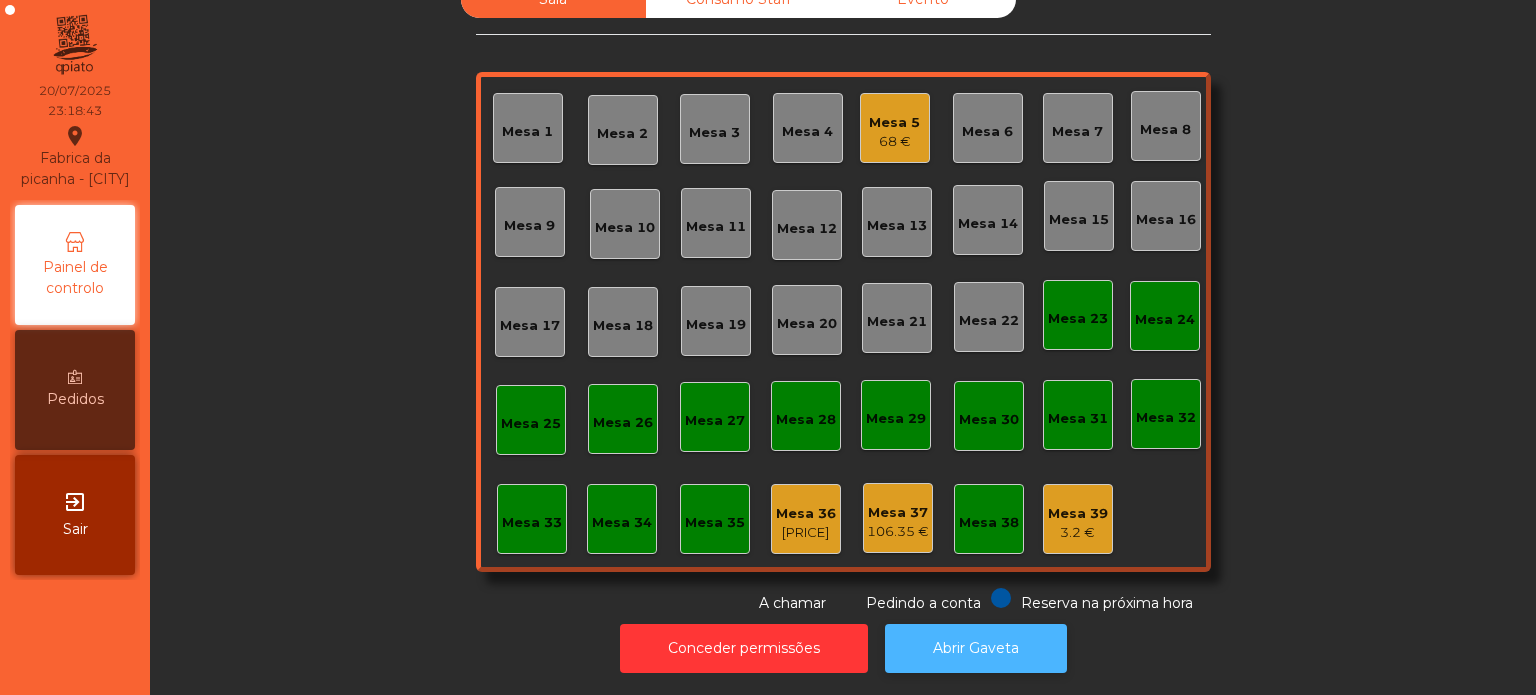click on "Abrir Gaveta" 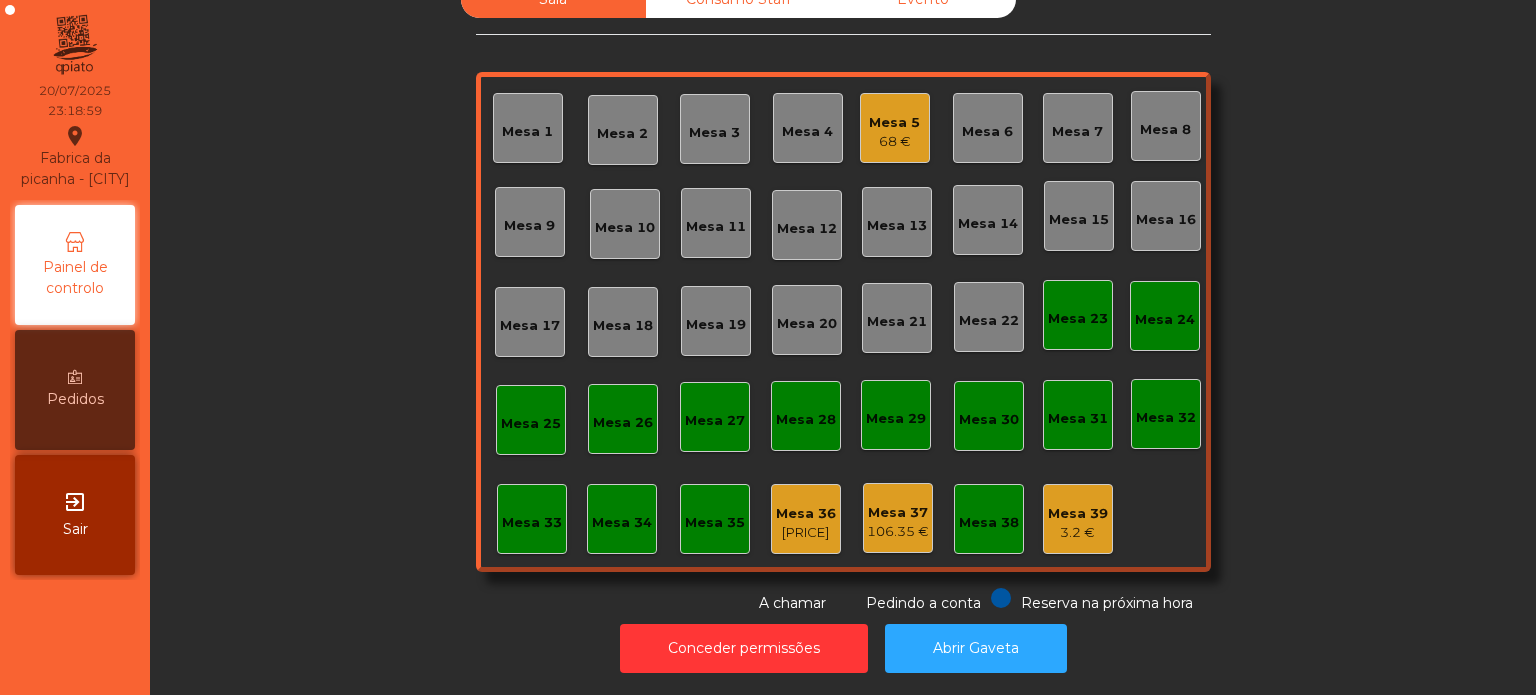 click on "68 €" 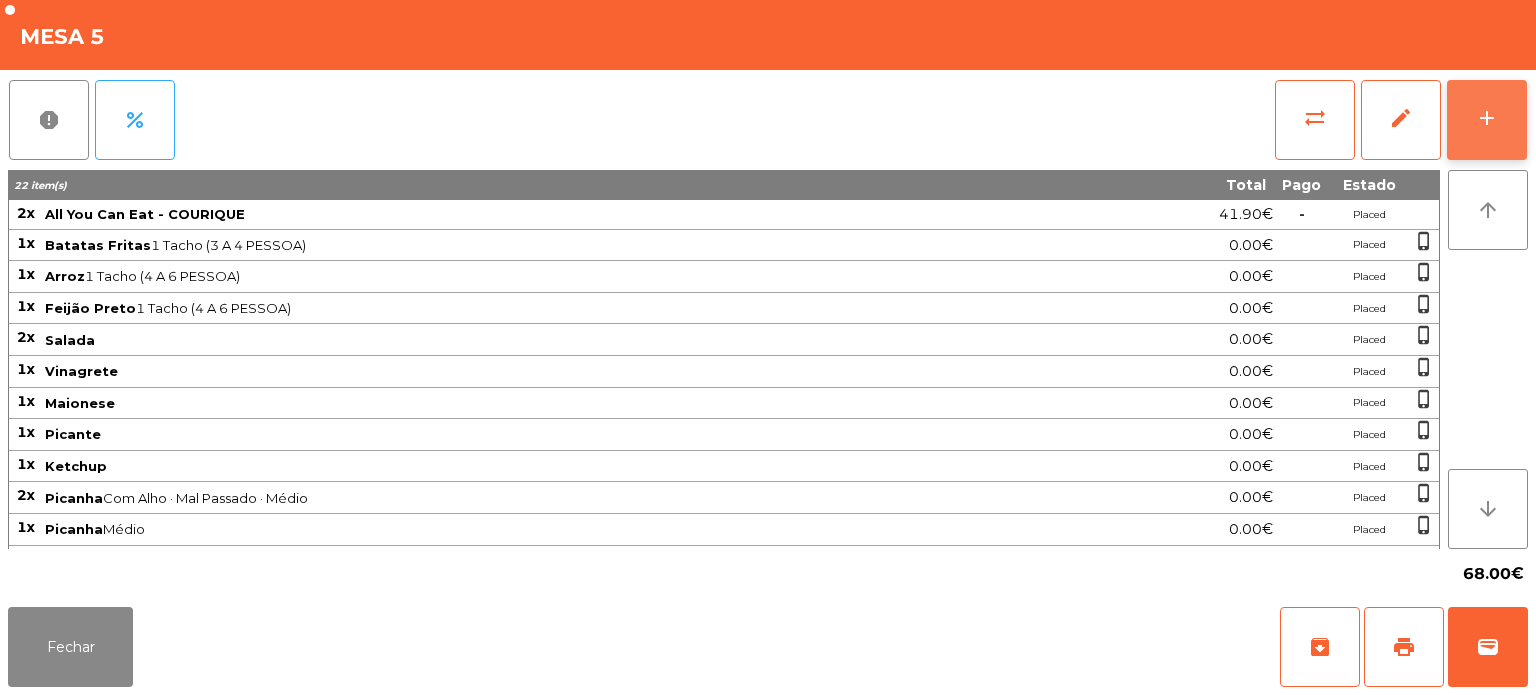 click on "add" 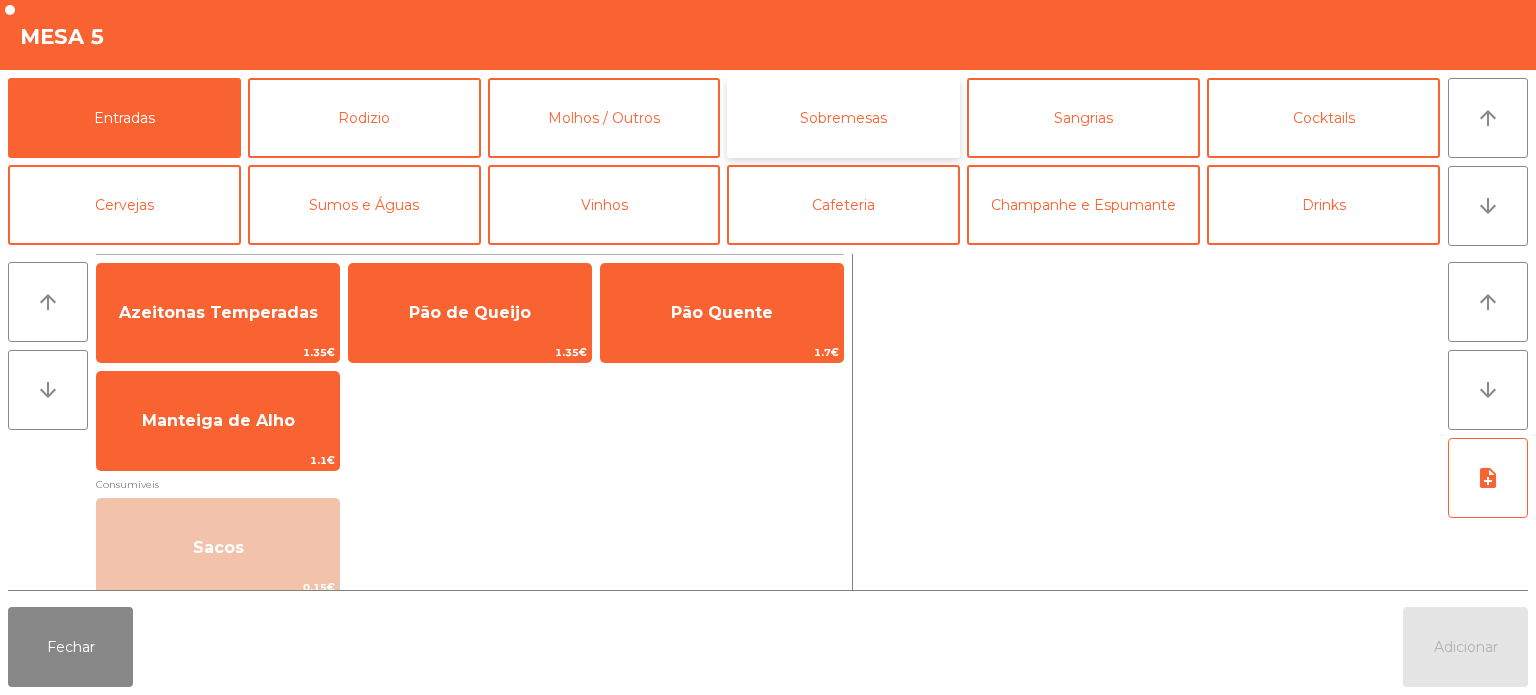 click on "Sobremesas" 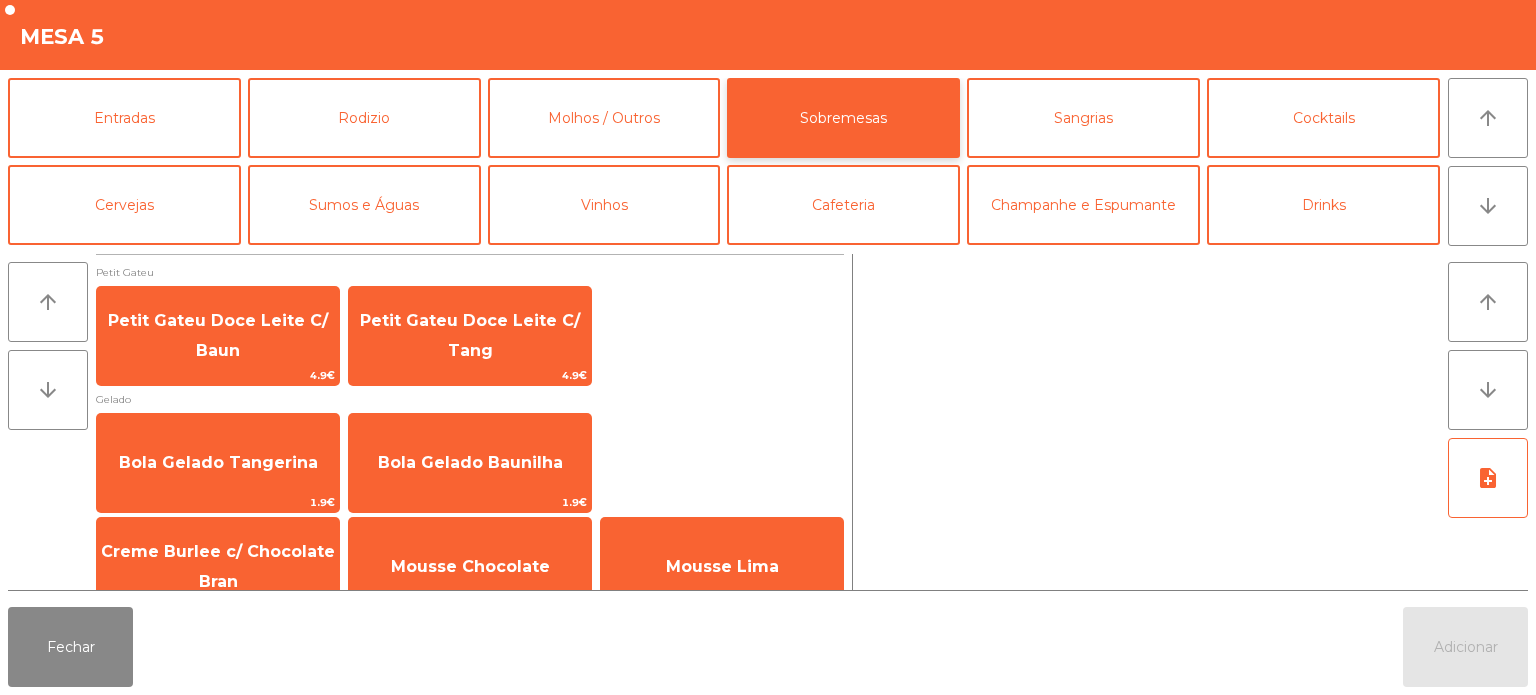 scroll, scrollTop: 34, scrollLeft: 0, axis: vertical 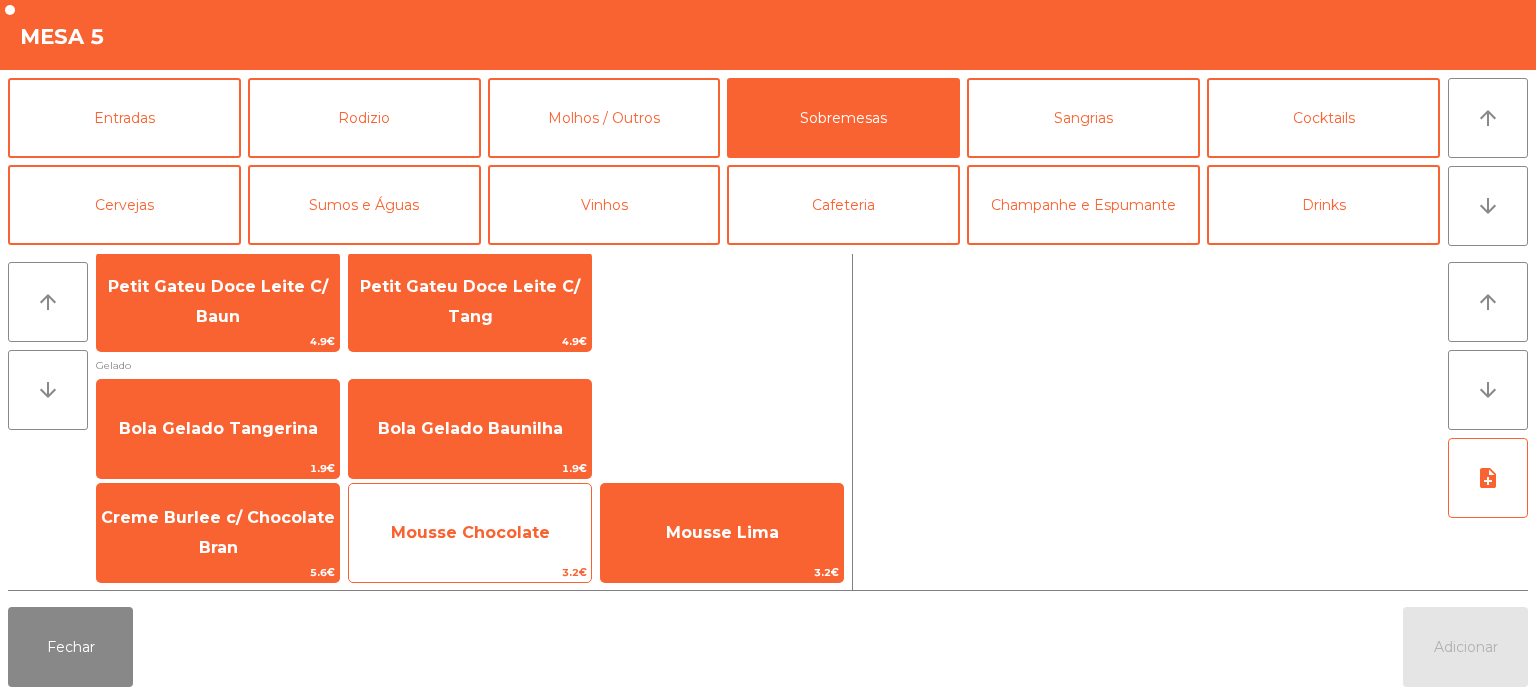 click on "Mousse Chocolate" 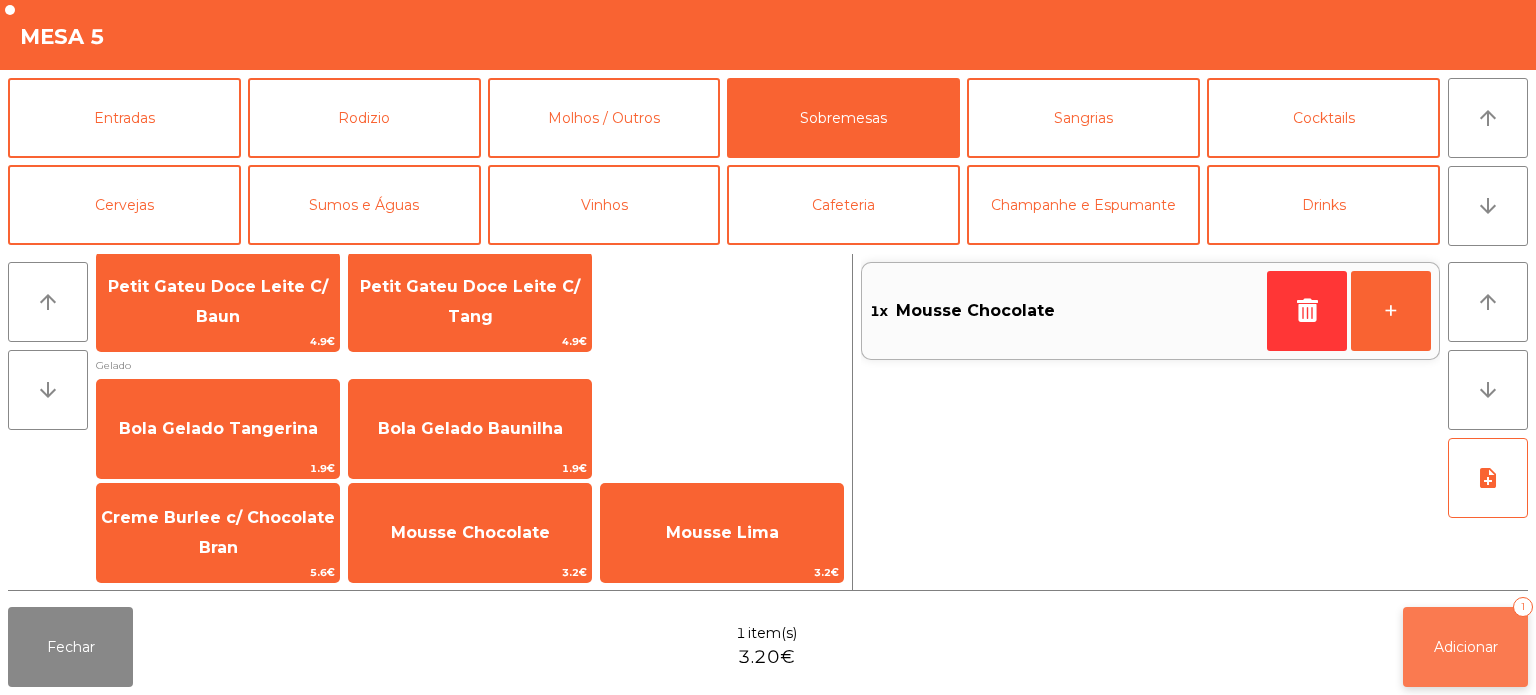 click on "Adicionar   1" 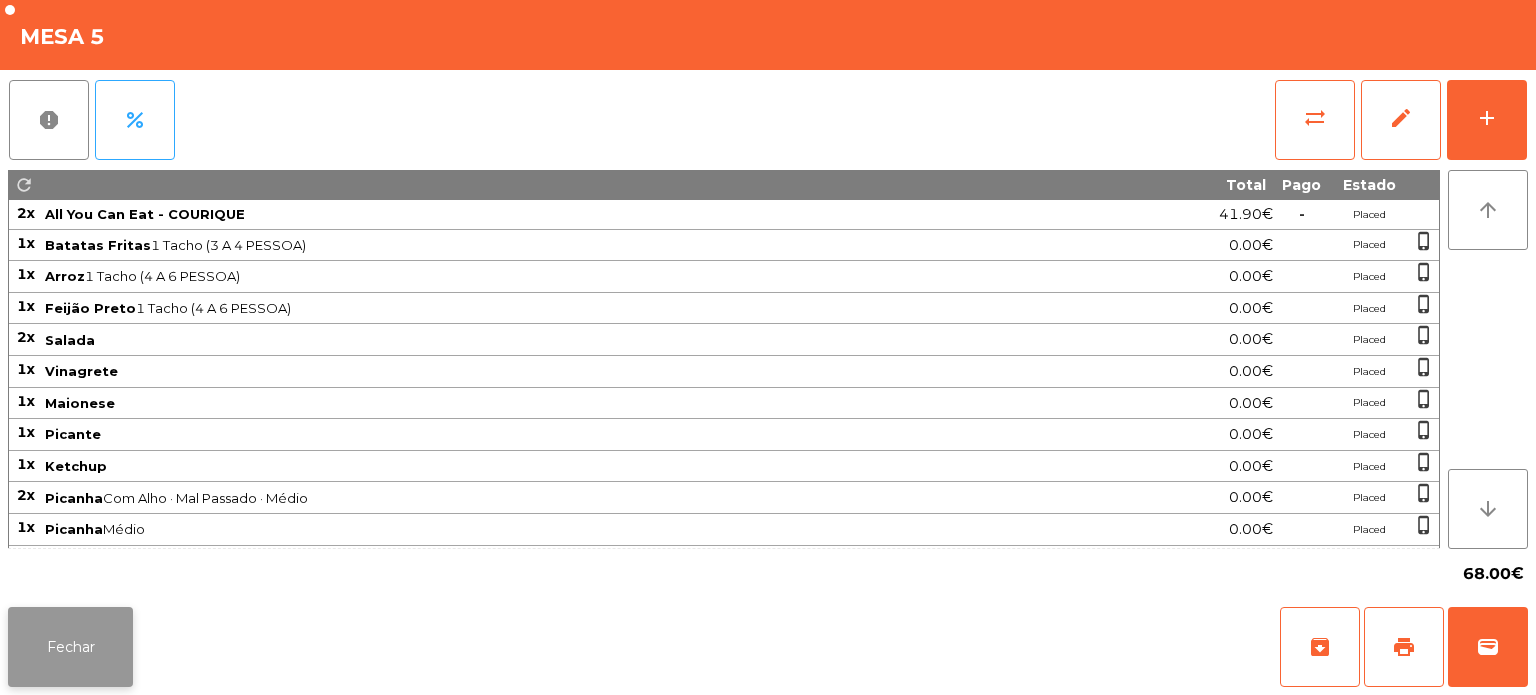 click on "Fechar" 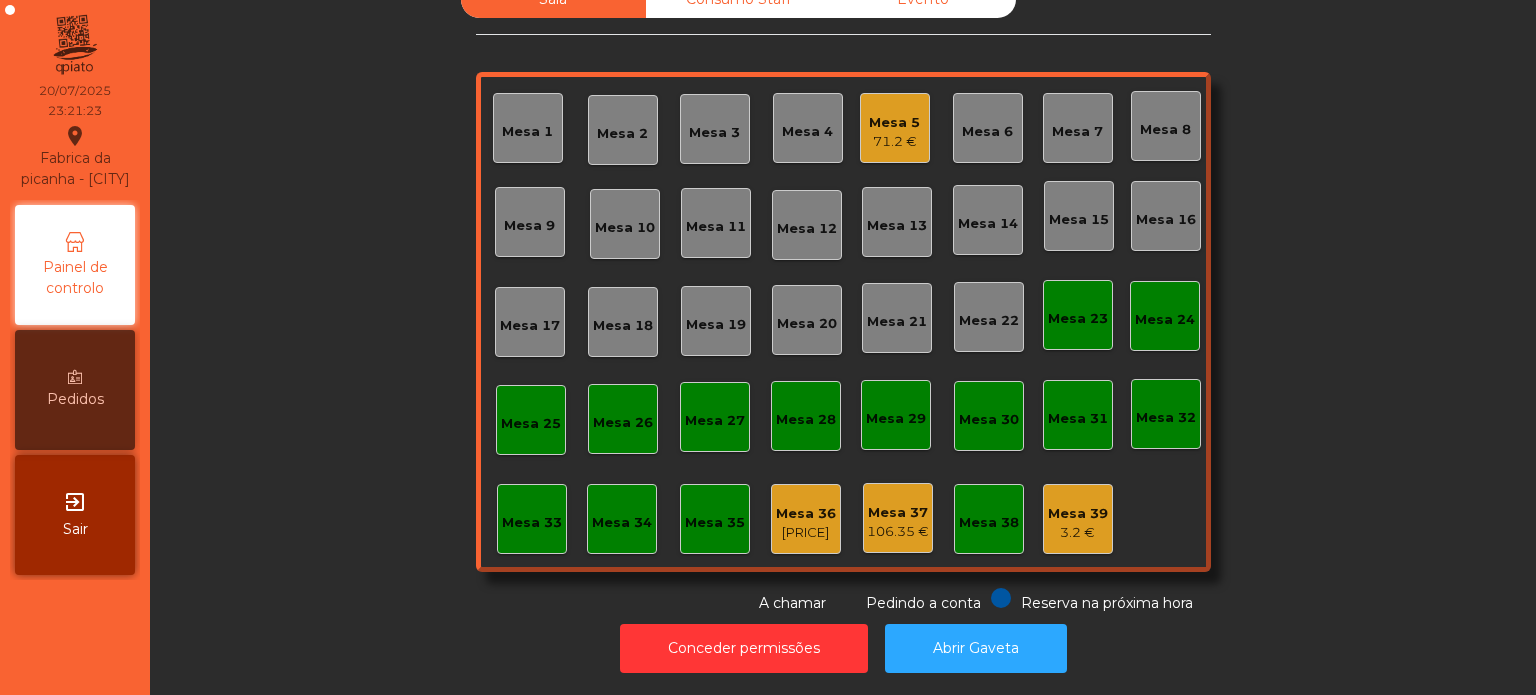 click on "71.2 €" 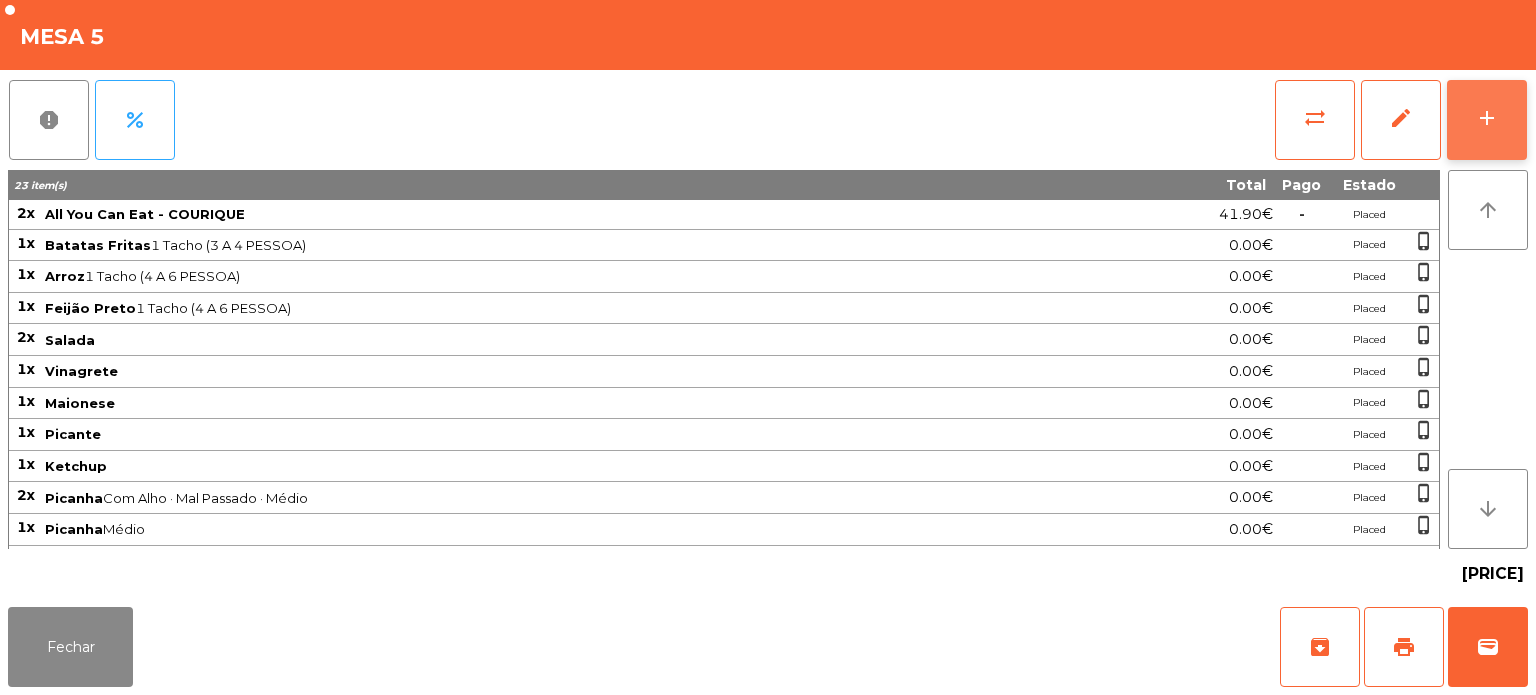 click on "add" 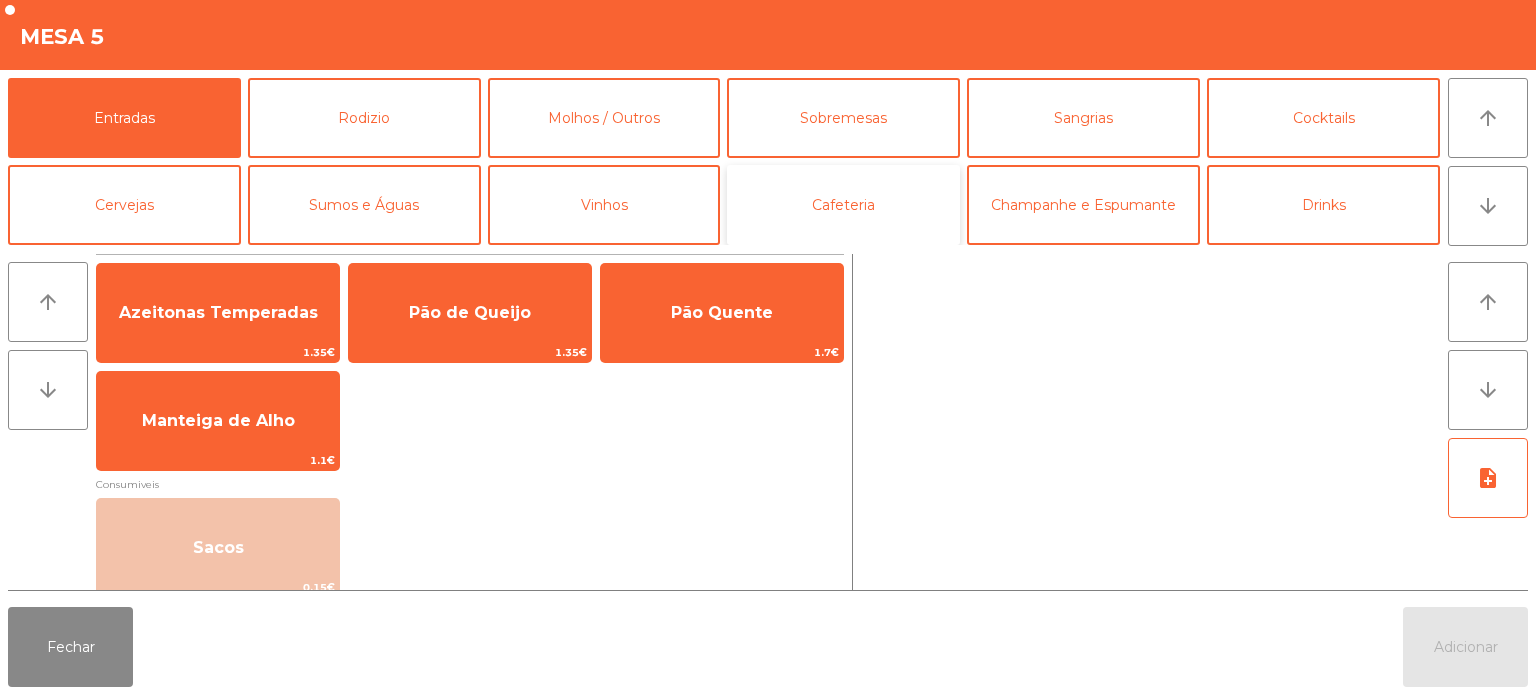 click on "Cafeteria" 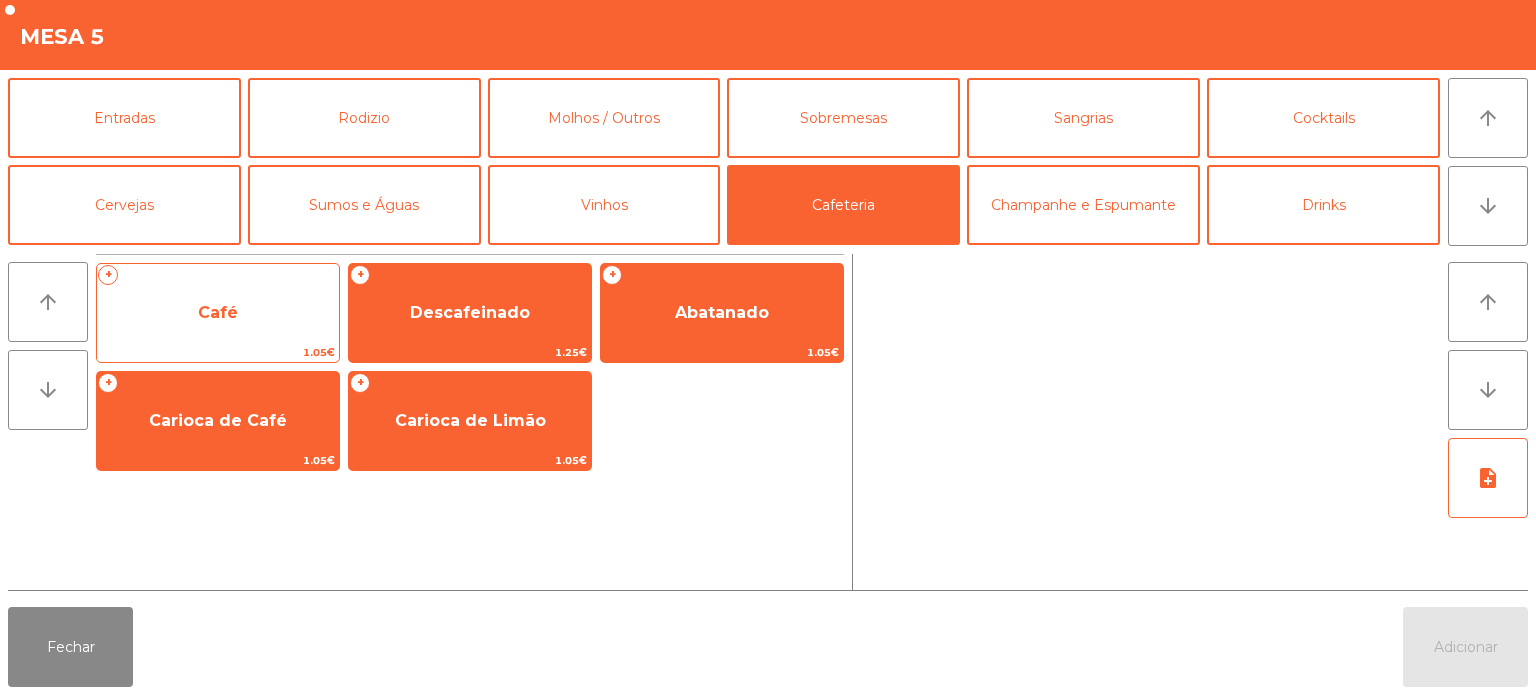 click on "Café" 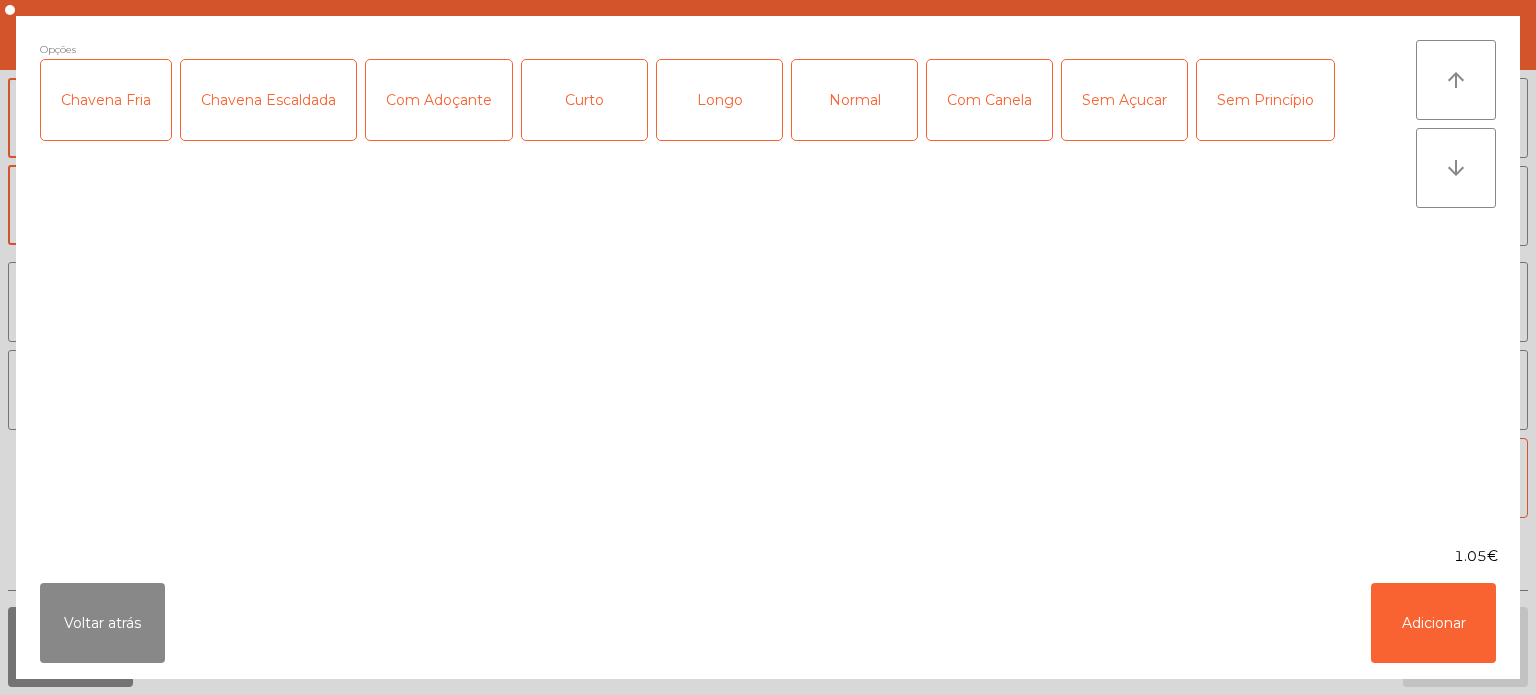 click on "Normal" 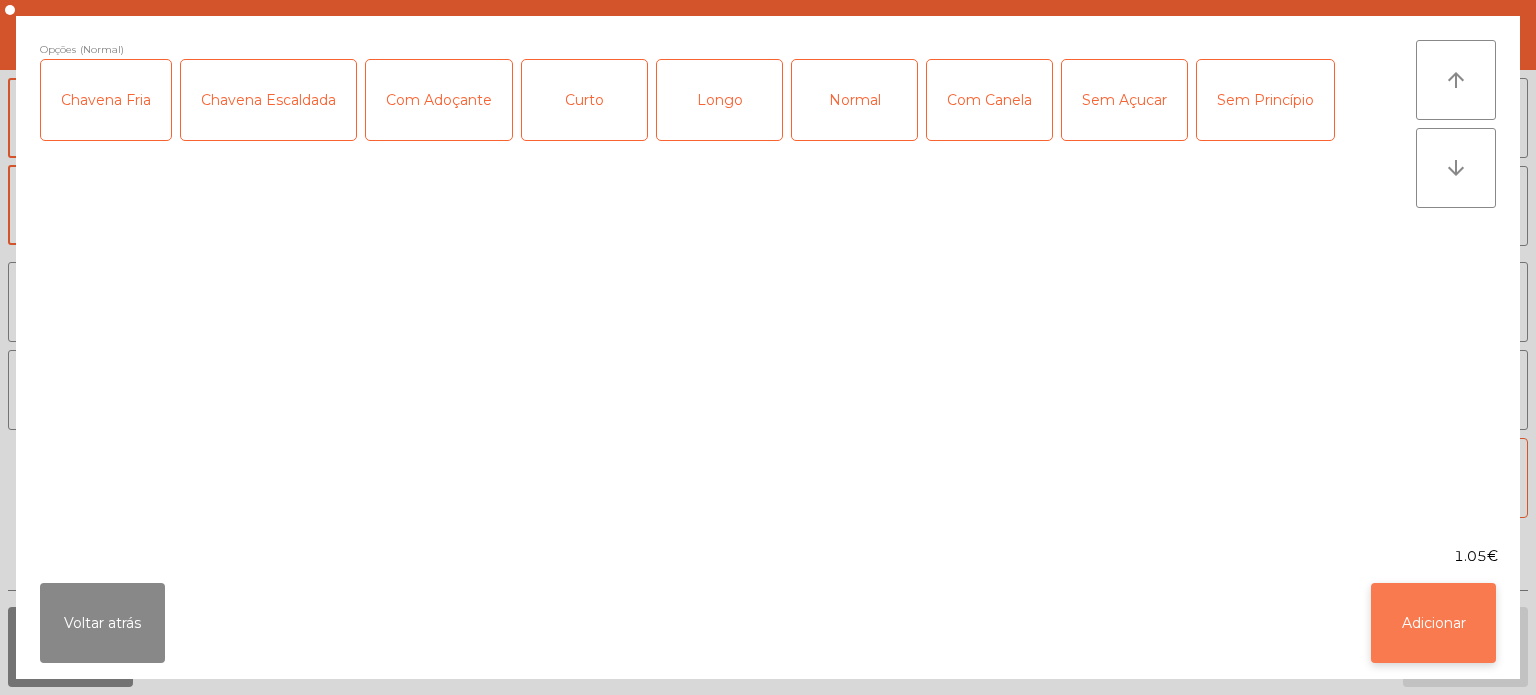 click on "Adicionar" 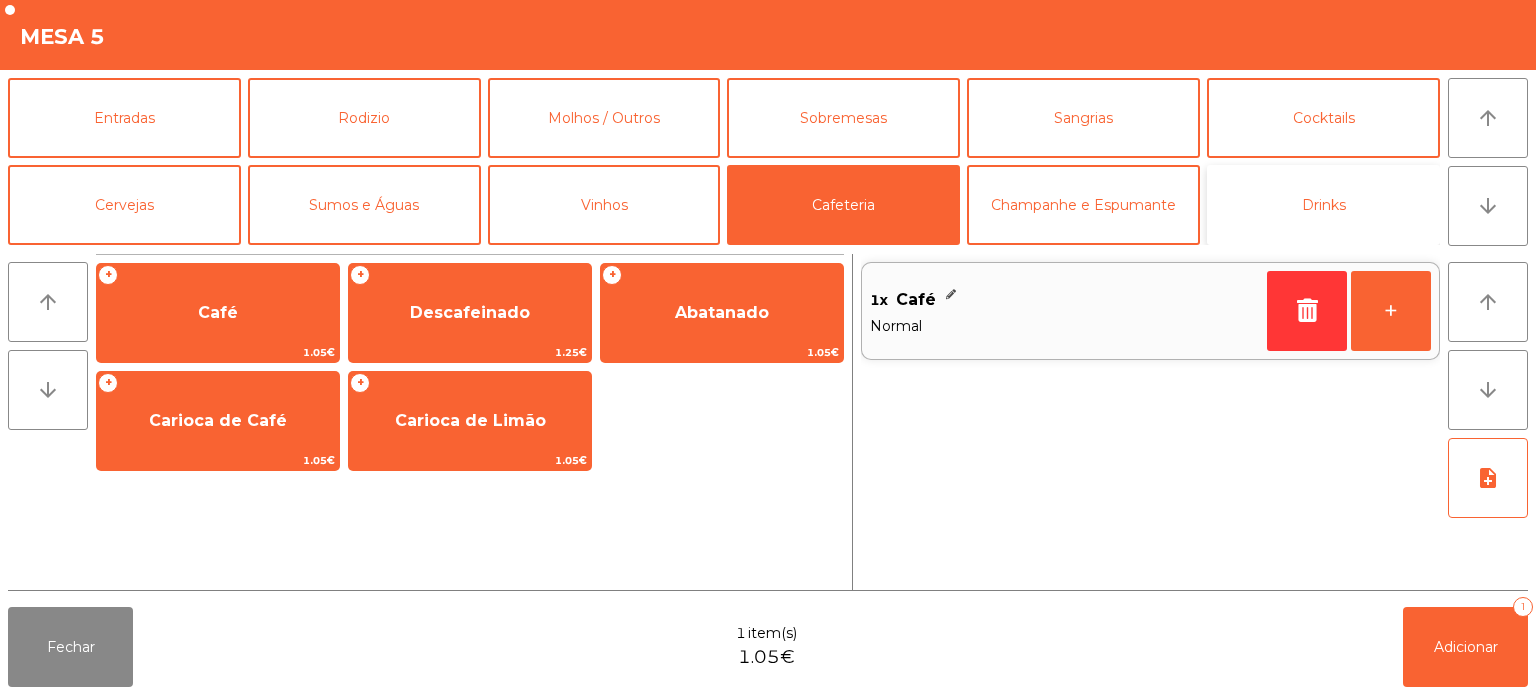 click on "Drinks" 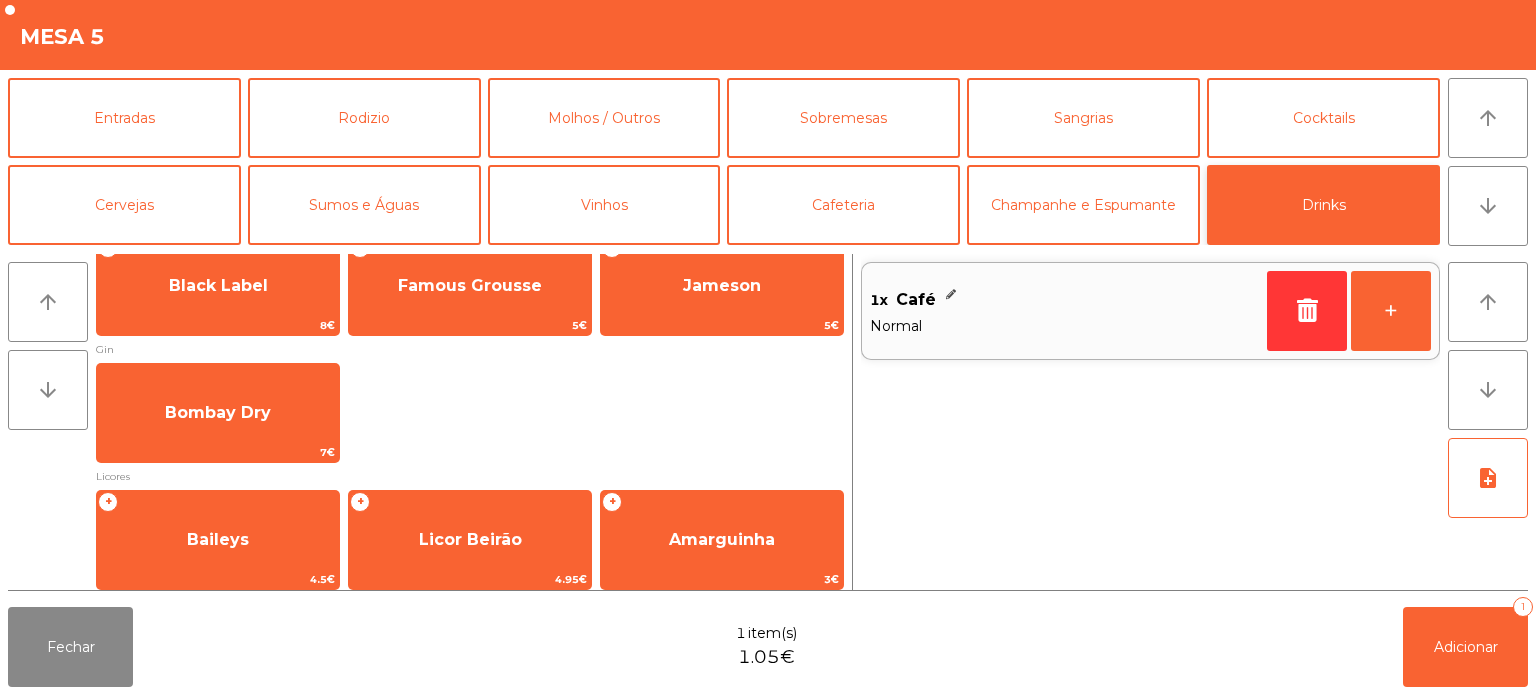 scroll, scrollTop: 59, scrollLeft: 0, axis: vertical 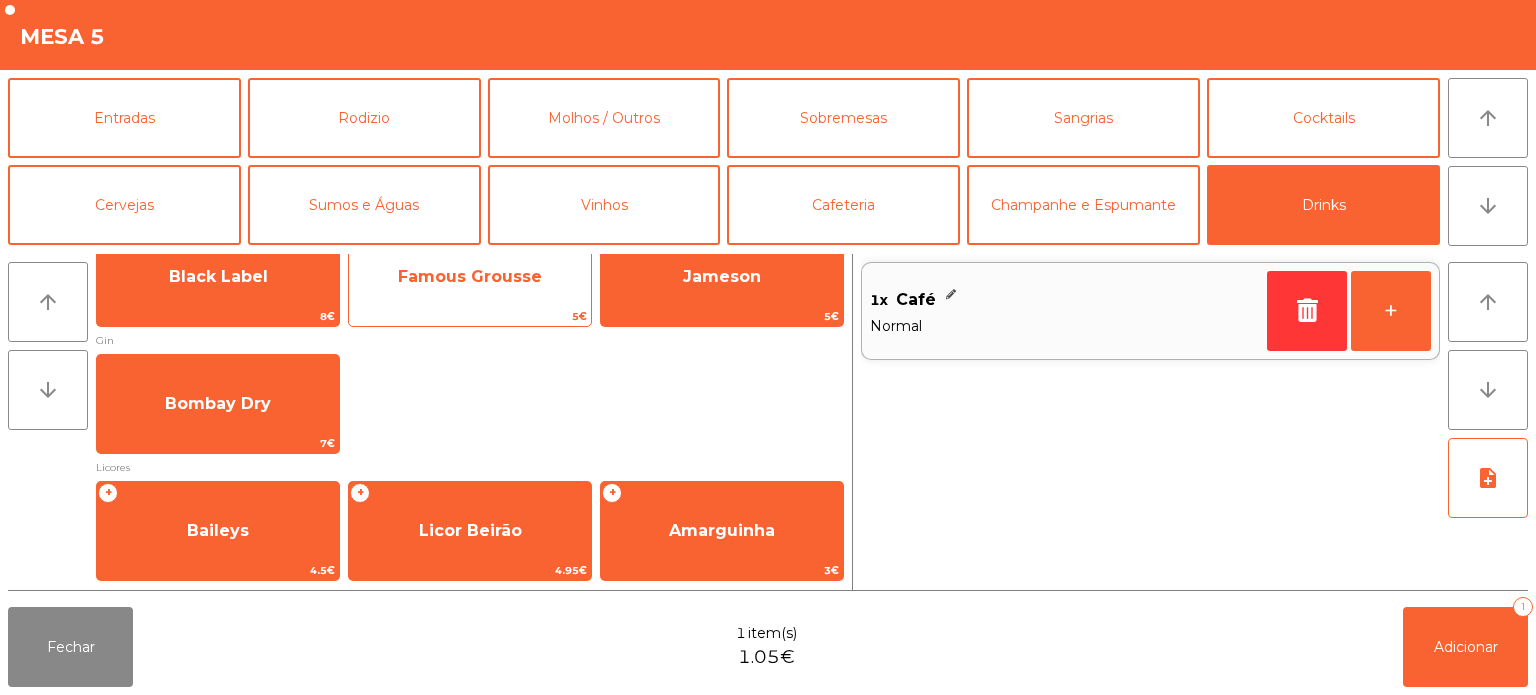 click on "+   Famous Grousse   5€" 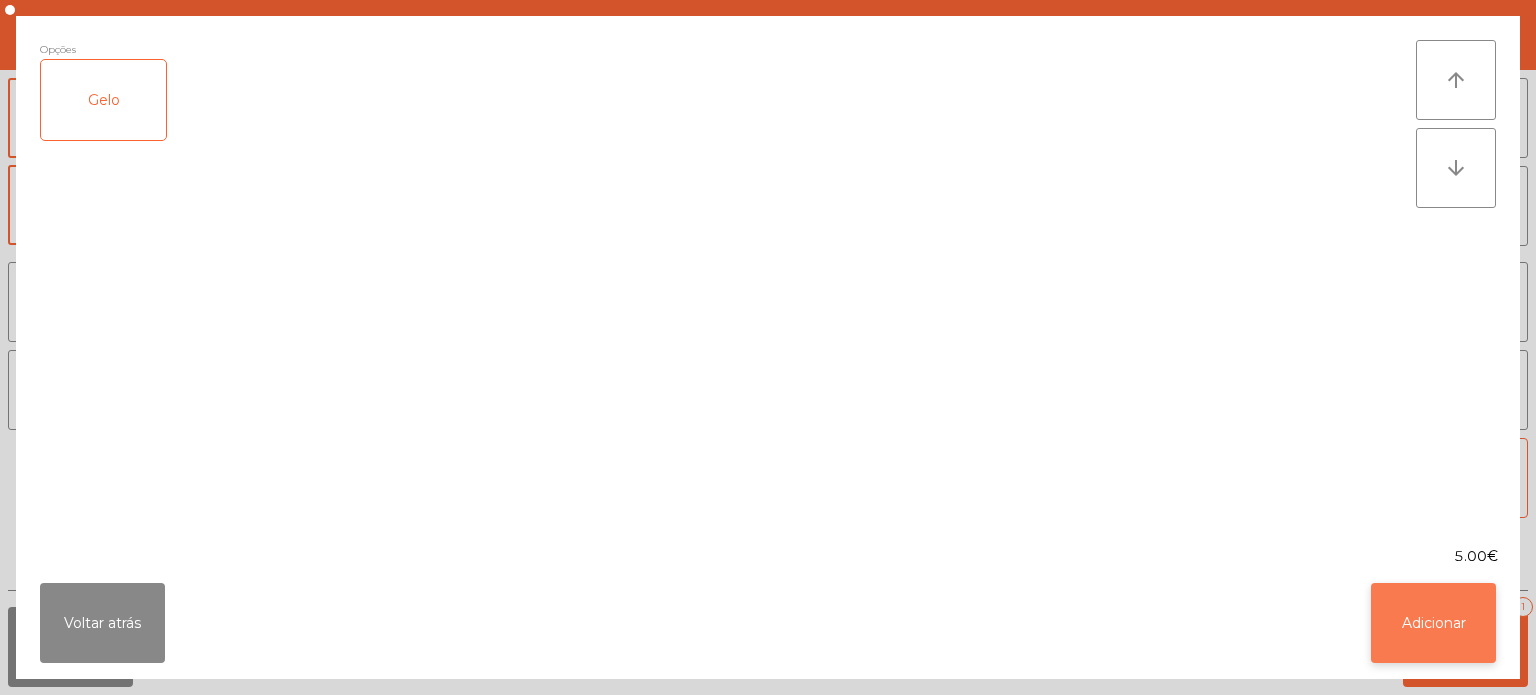 click on "Adicionar" 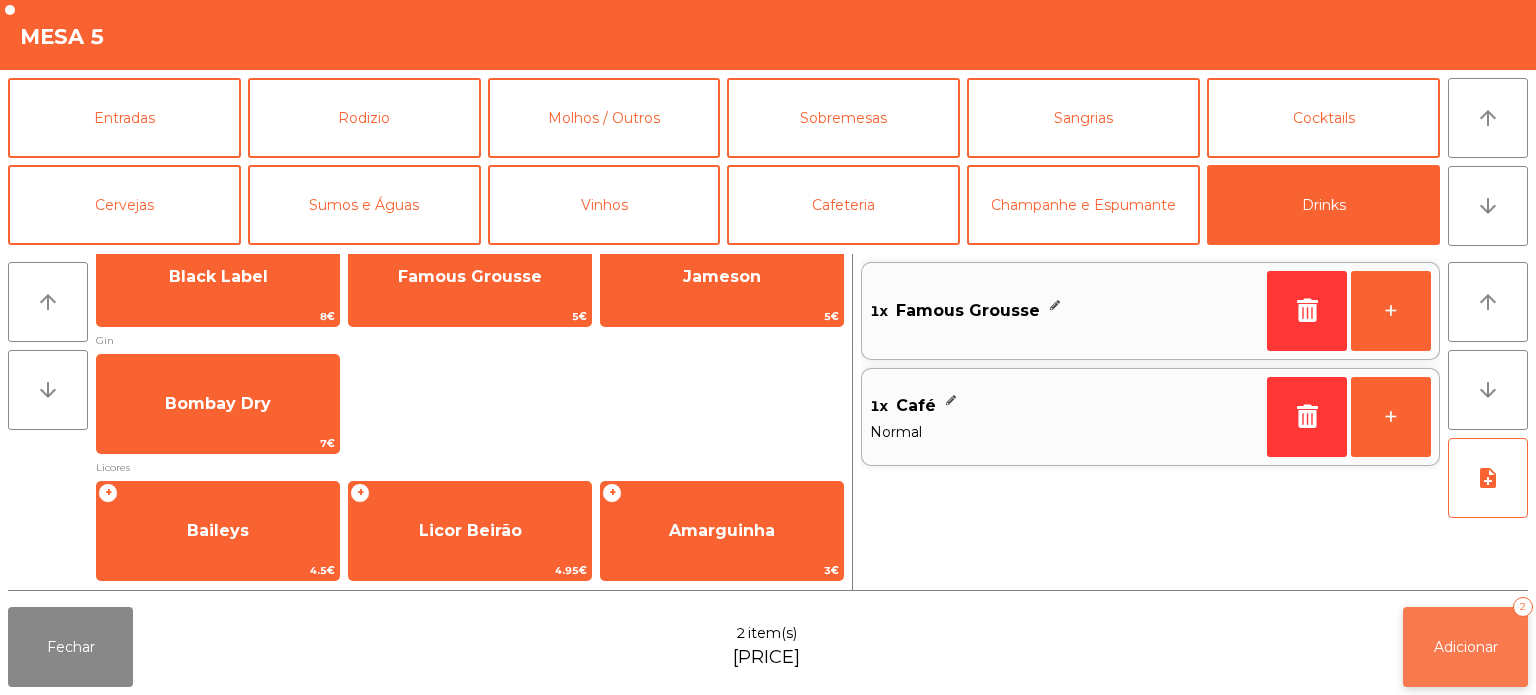 click on "Adicionar" 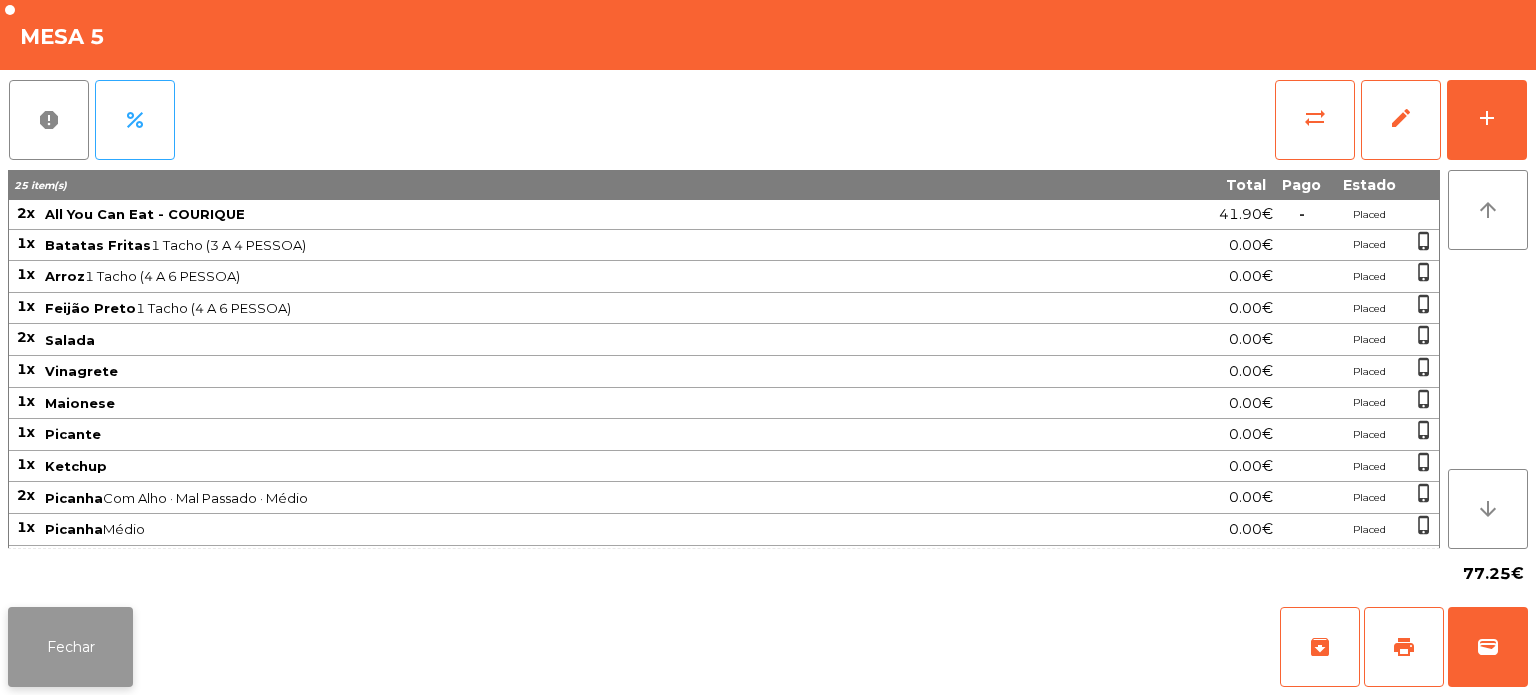 click on "Fechar" 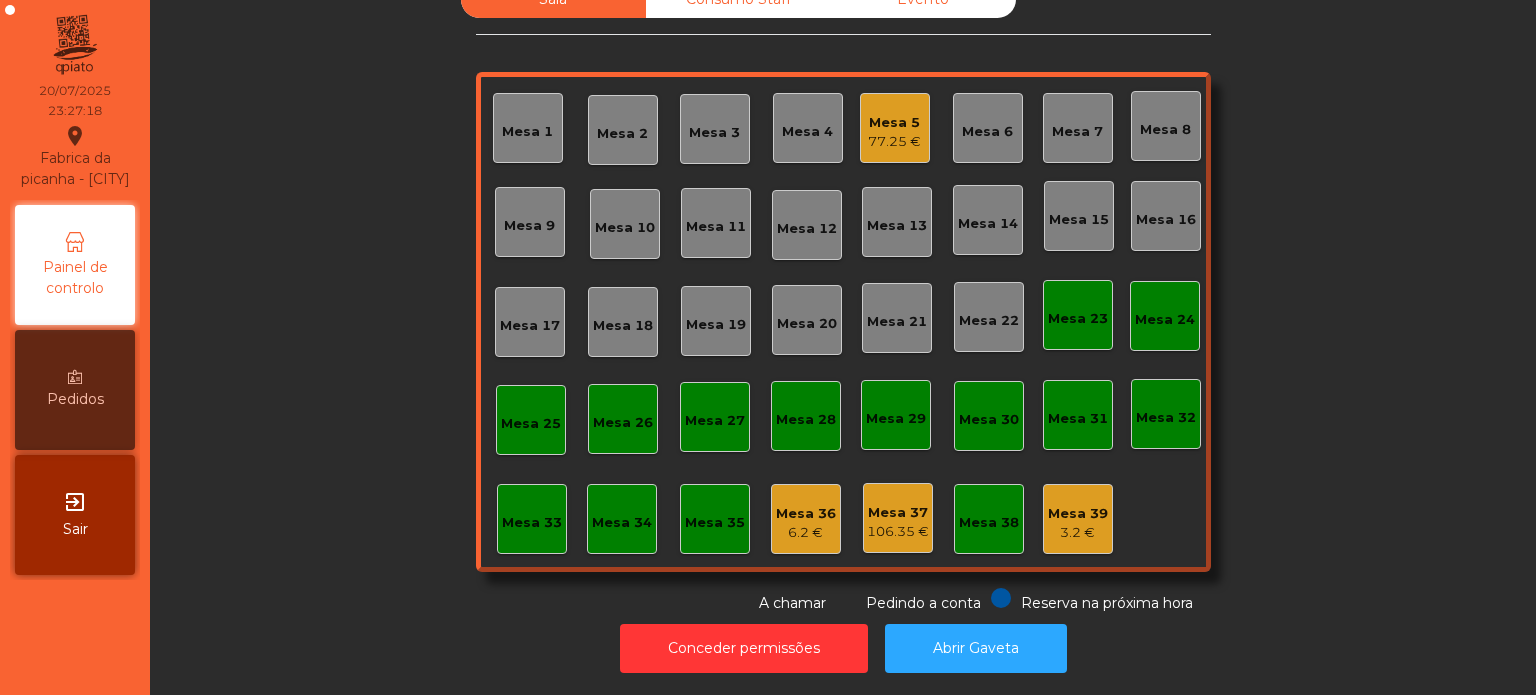 click on "Sala   Consumo Staff   Evento   Mesa 1   Mesa 2   Mesa 3   Mesa 4   Mesa 5   [PRICE]   Mesa 6   Mesa 7   Mesa 8   Mesa 9   Mesa 10   Mesa 11   Mesa 12   Mesa 13   Mesa 14   Mesa 15   Mesa 16   Mesa 17   Mesa 18   Mesa 19   Mesa 20   Mesa 21   Mesa 22   Mesa 23   Mesa 24   Mesa 25   Mesa 26   Mesa 27   Mesa 28   Mesa 29   Mesa 30   Mesa 31   Mesa 32   Mesa 33   Mesa 34   Mesa 35   Mesa 36   [PRICE]   Mesa 37   [PRICE]   Mesa 38   Mesa 39   [PRICE]  Reserva na próxima hora Pedindo a conta A chamar" 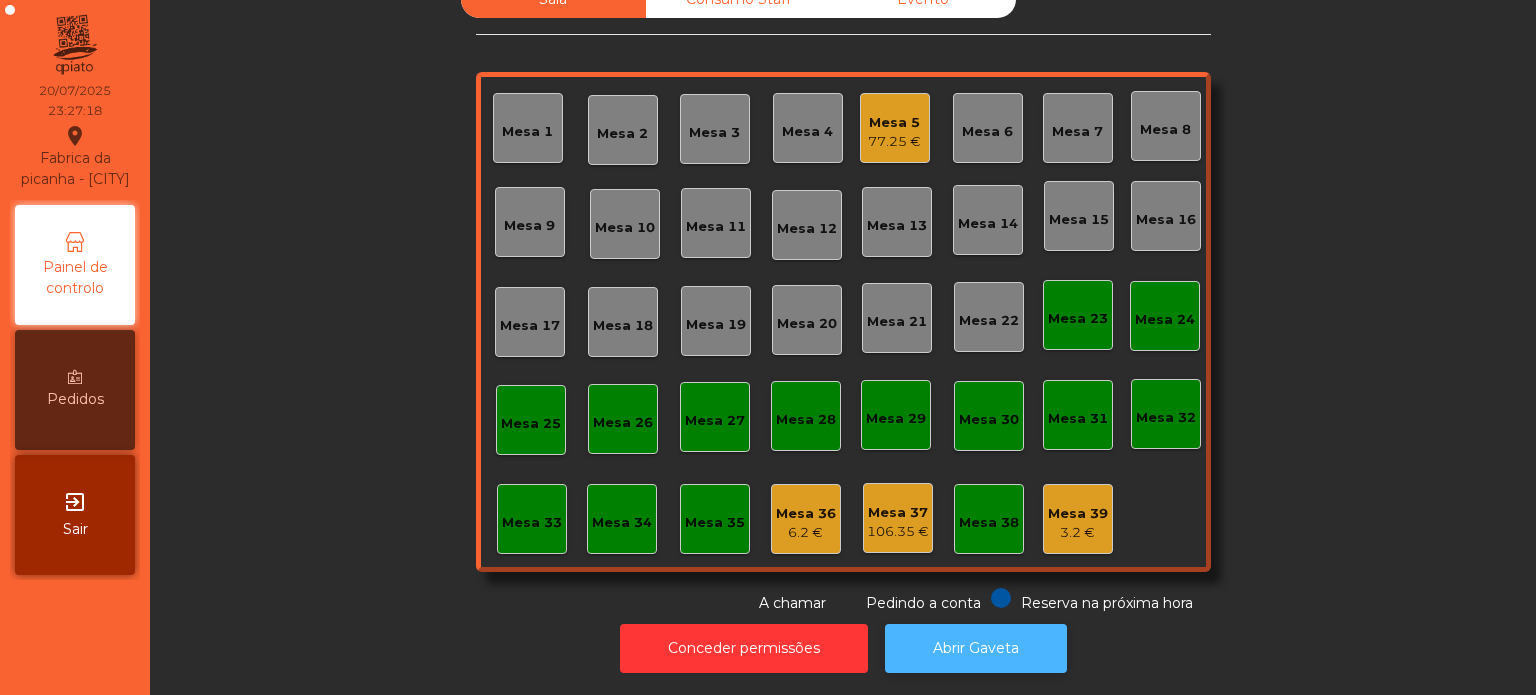click on "Abrir Gaveta" 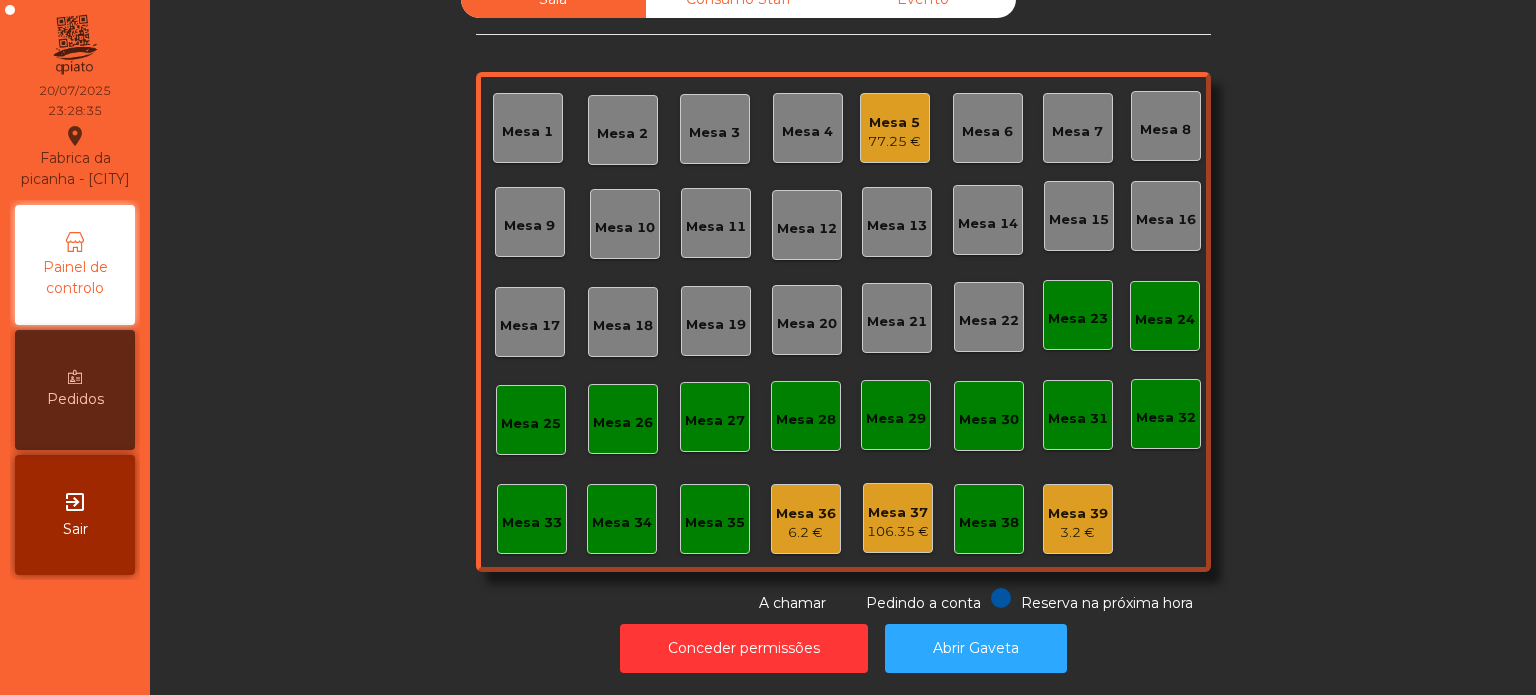 click on "77.25 €" 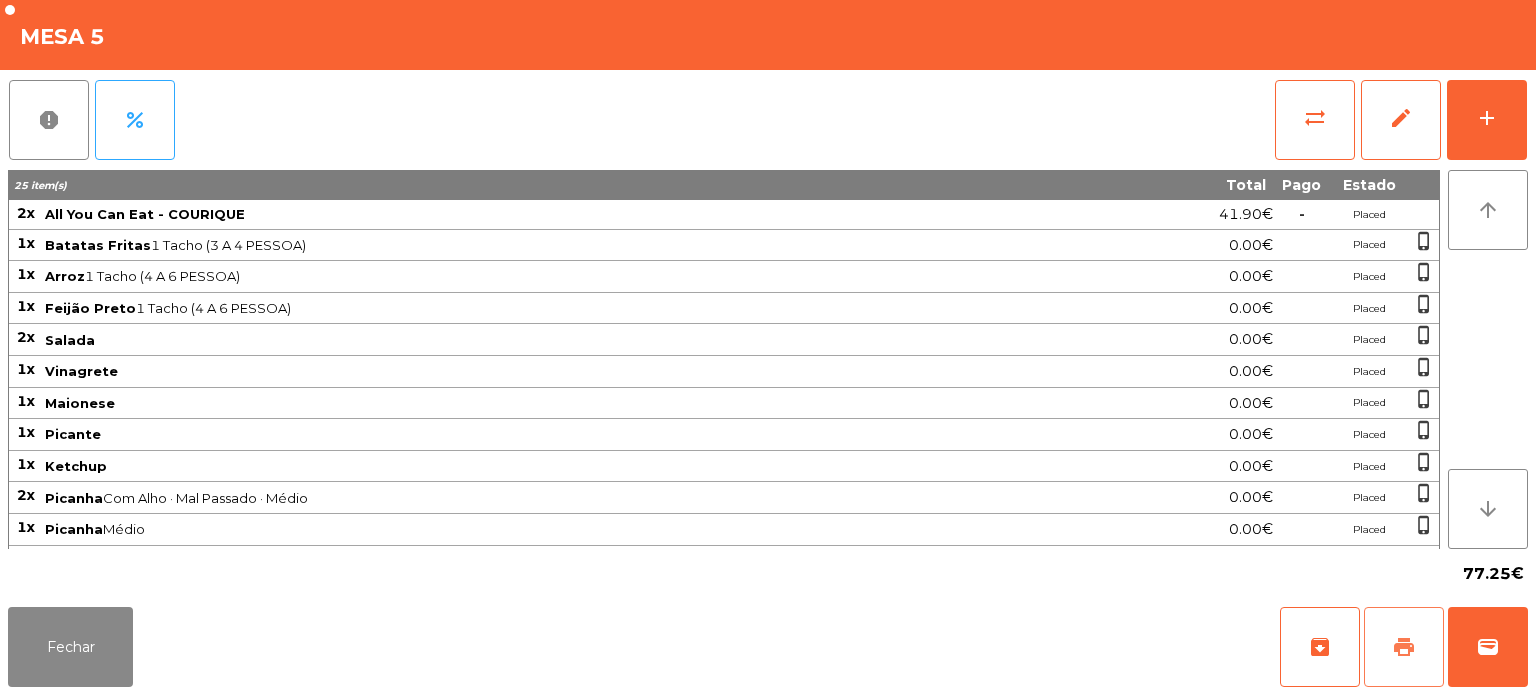 click on "print" 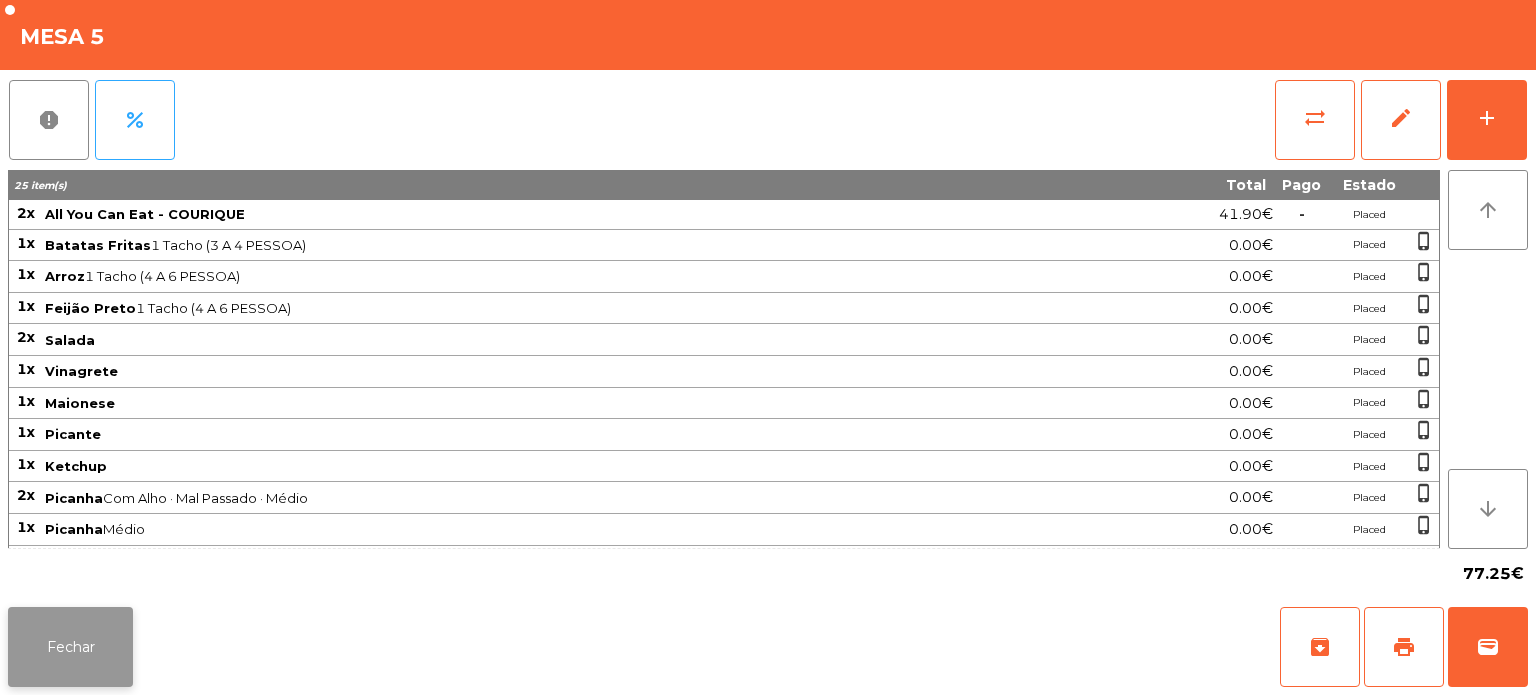 click on "Fechar" 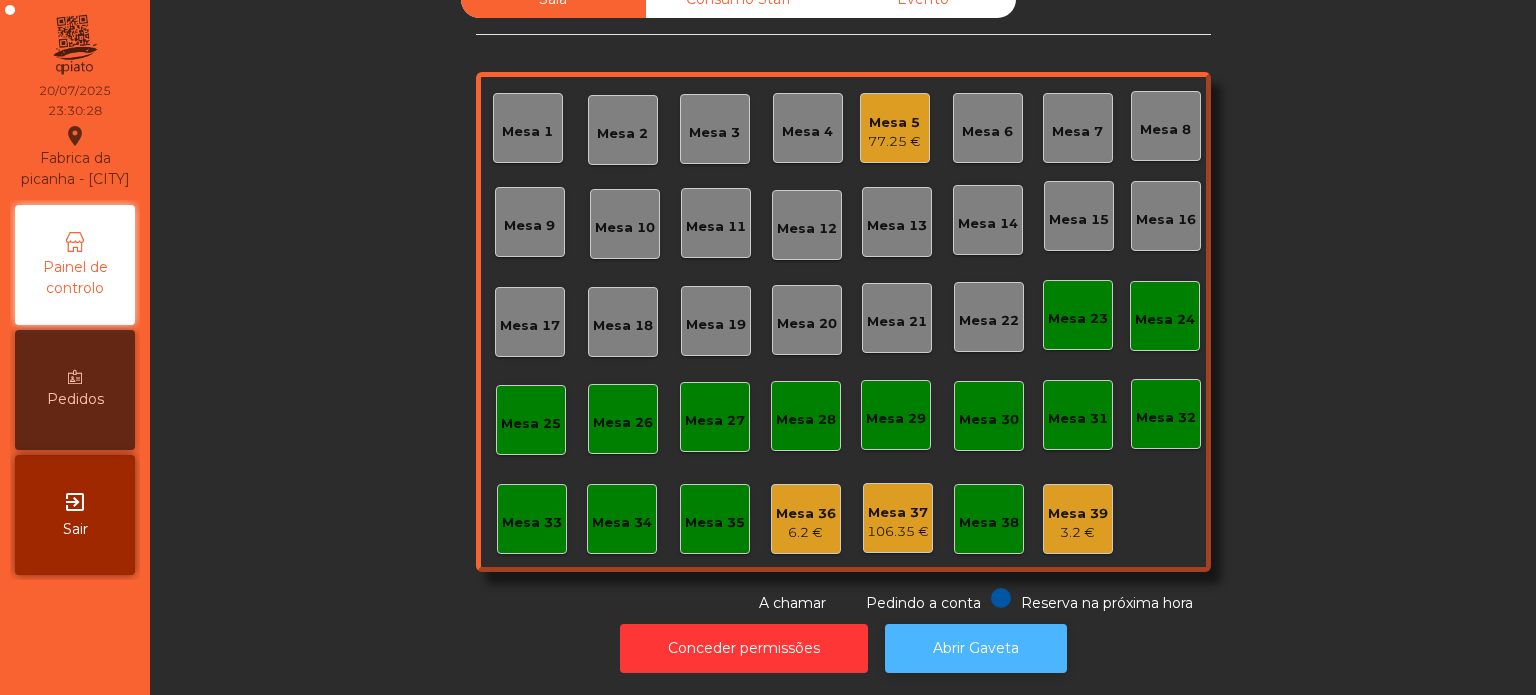 click on "Abrir Gaveta" 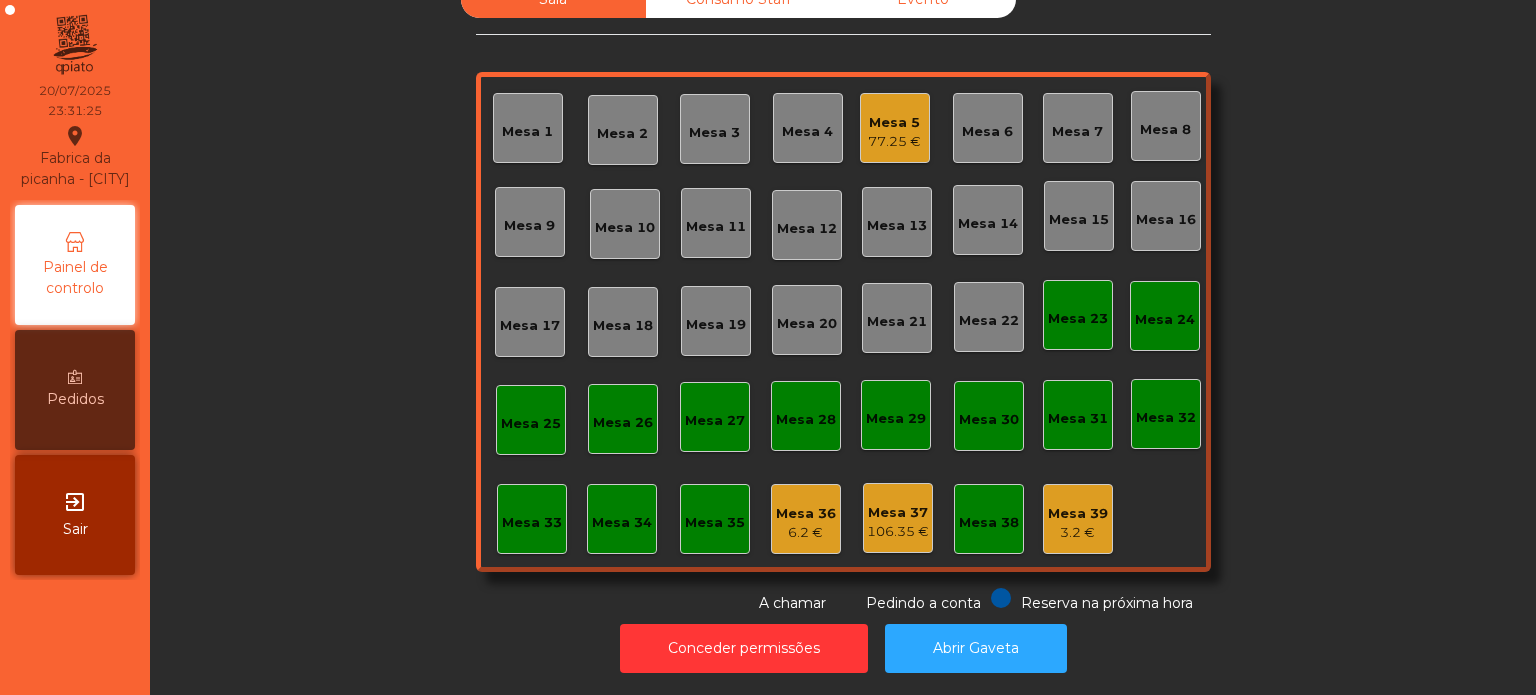 click on "Mesa 5" 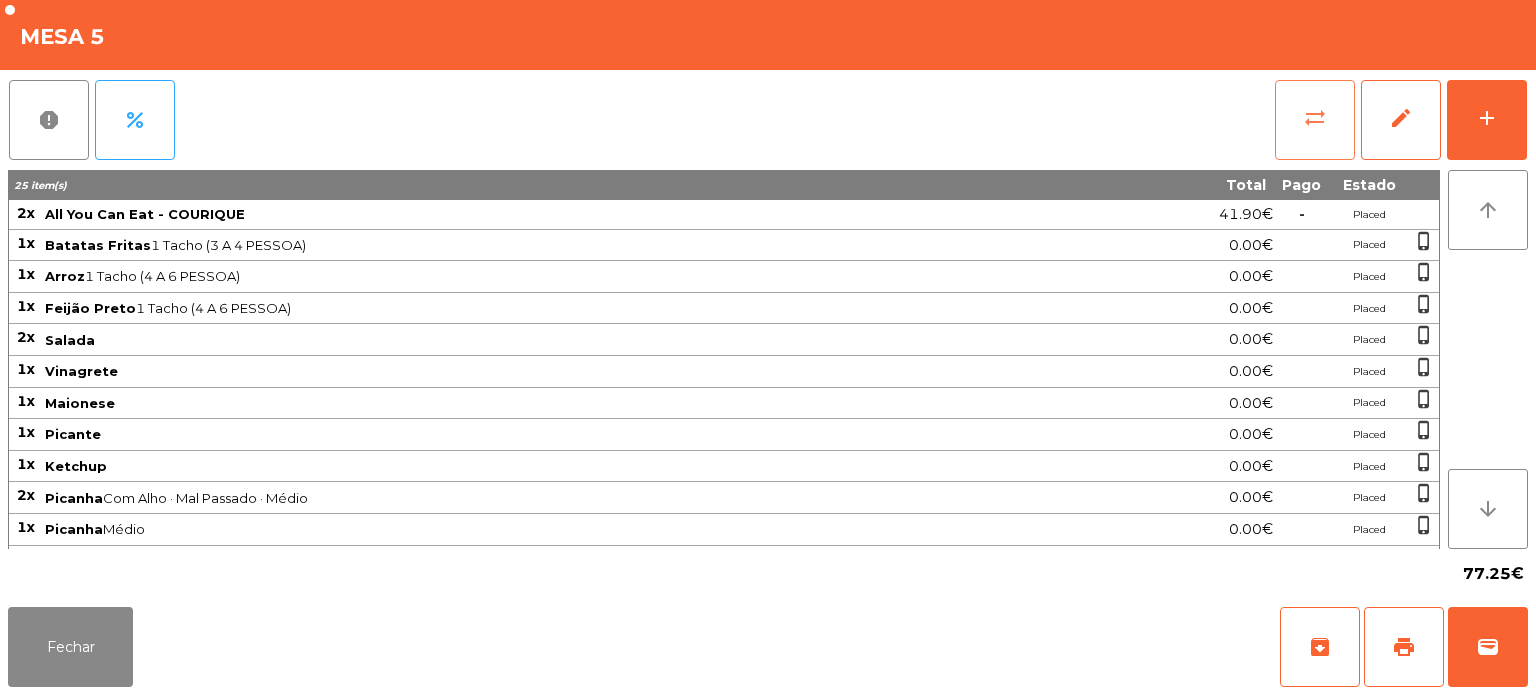 click on "sync_alt" 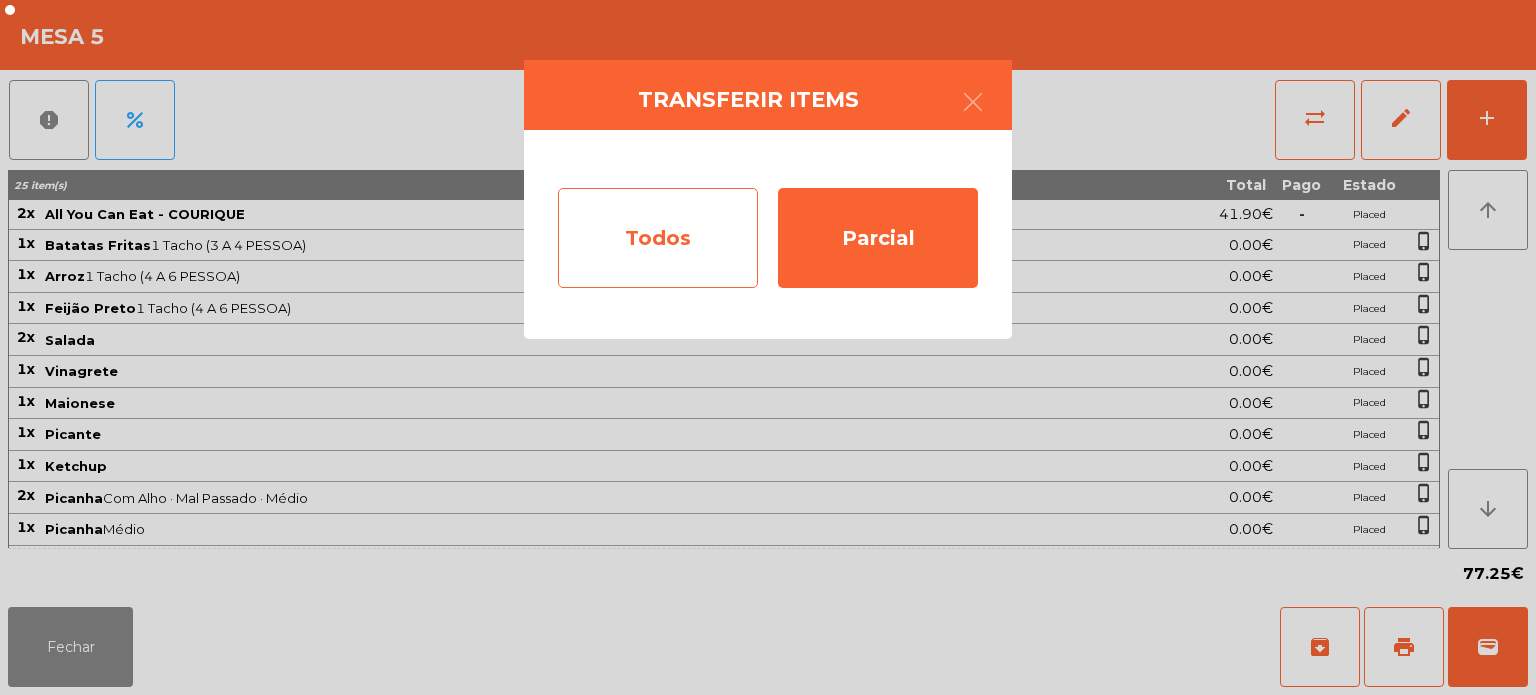 click on "Todos" 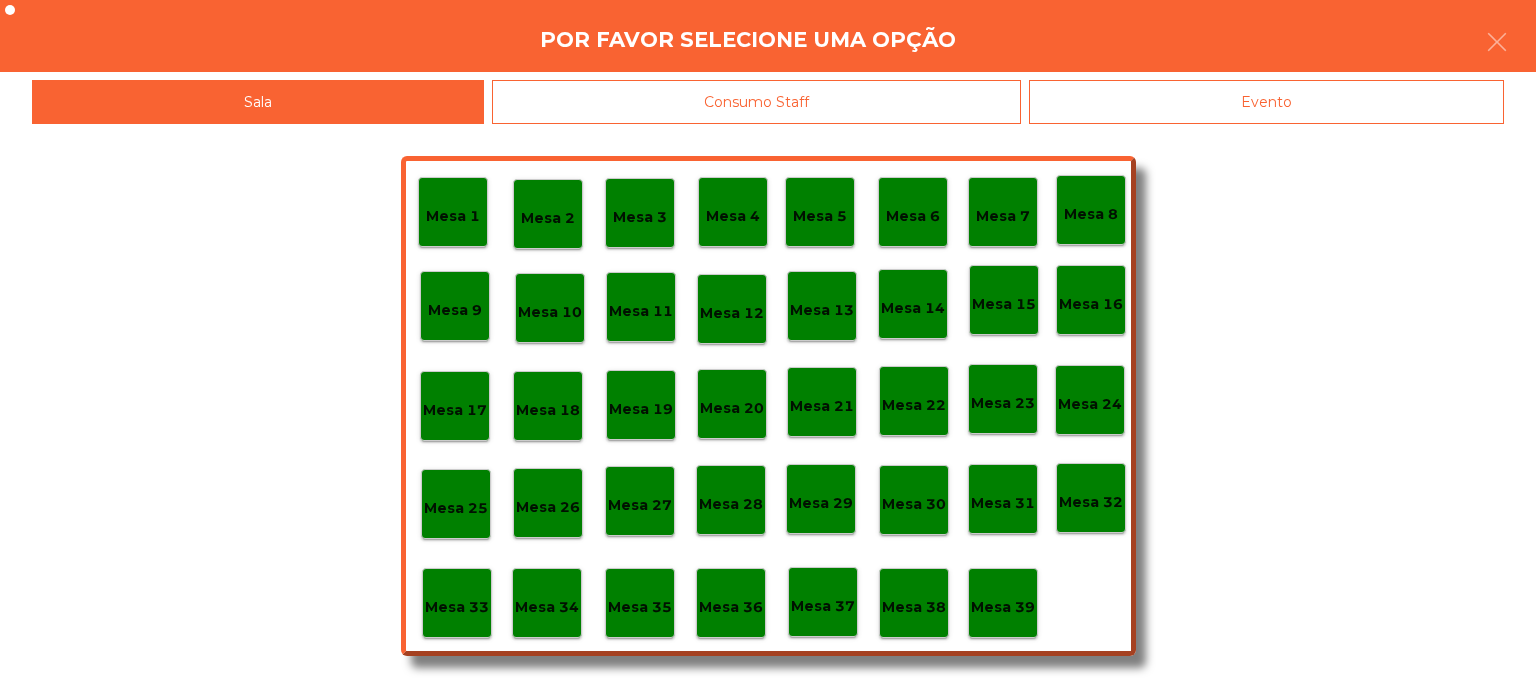 click on "Evento" 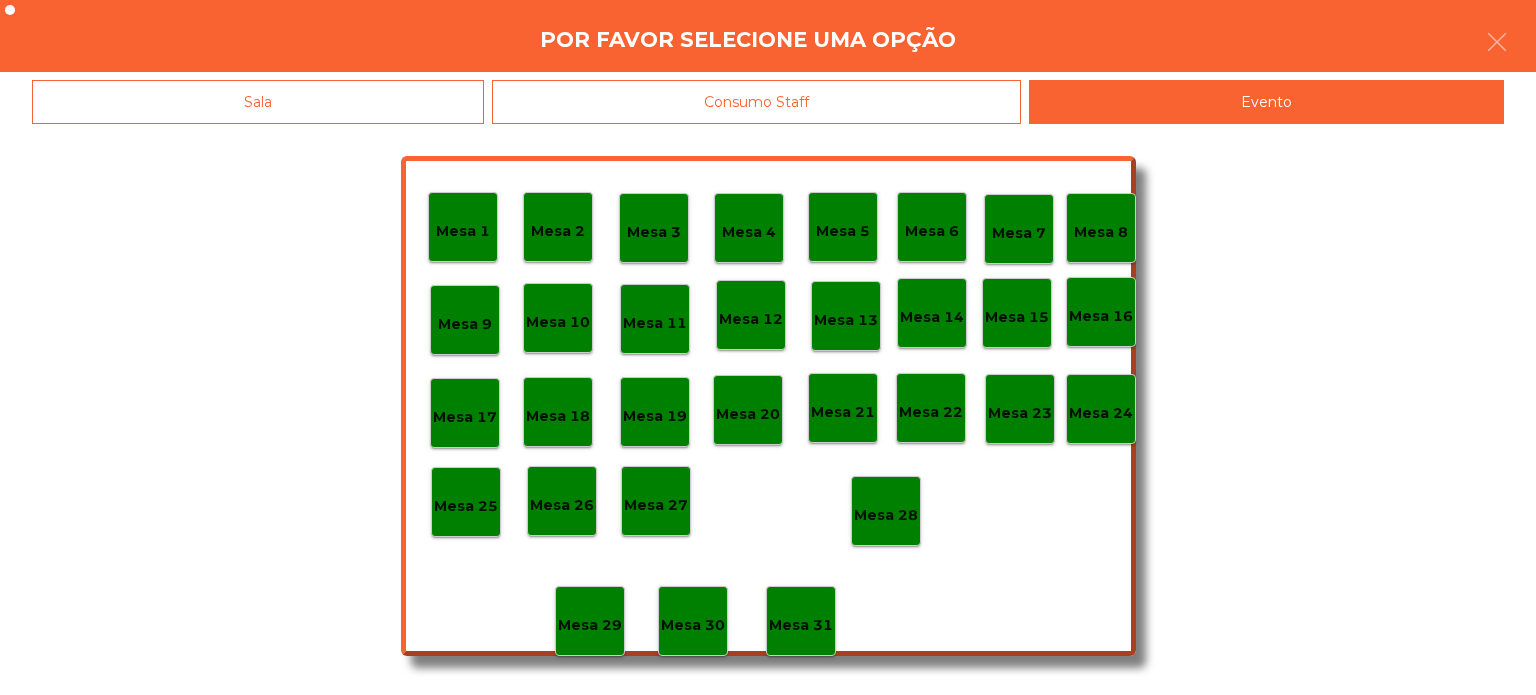 click on "Mesa 28" 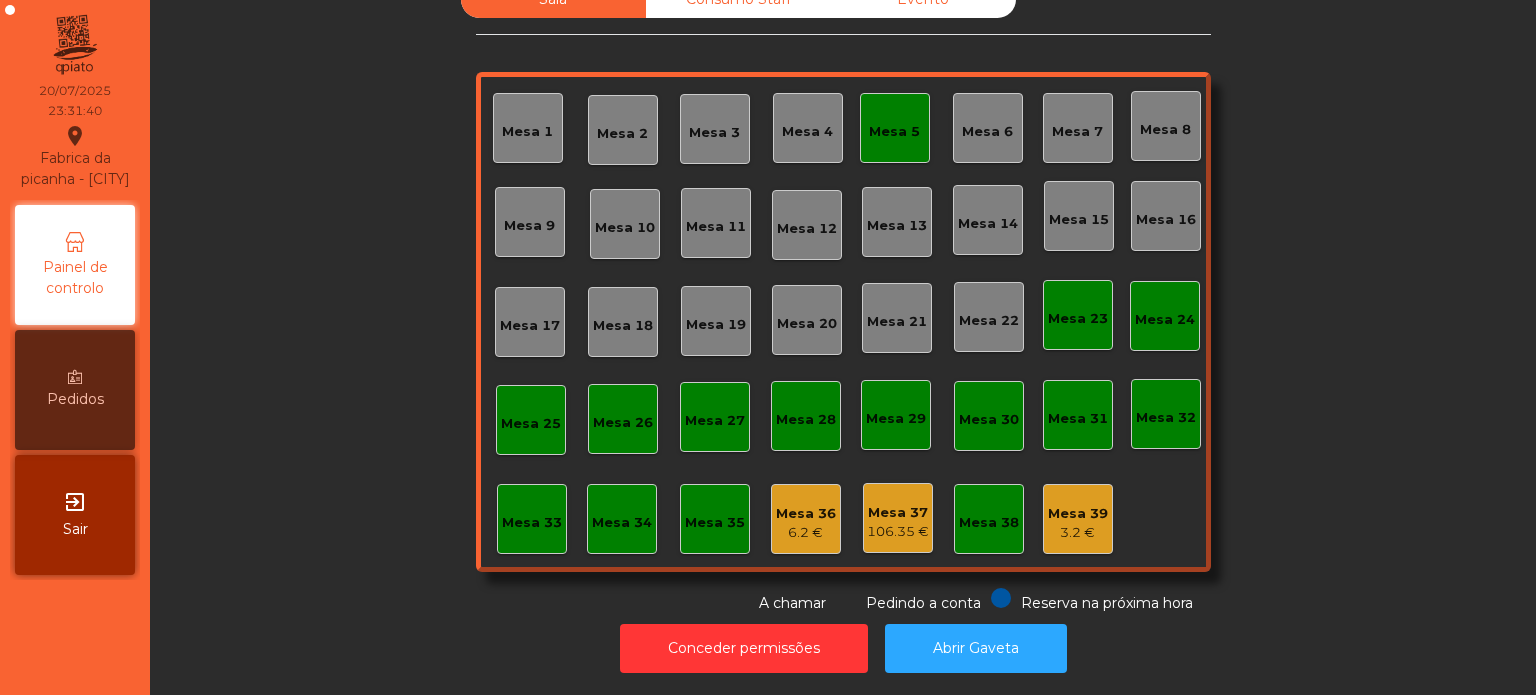 click on "Mesa 5" 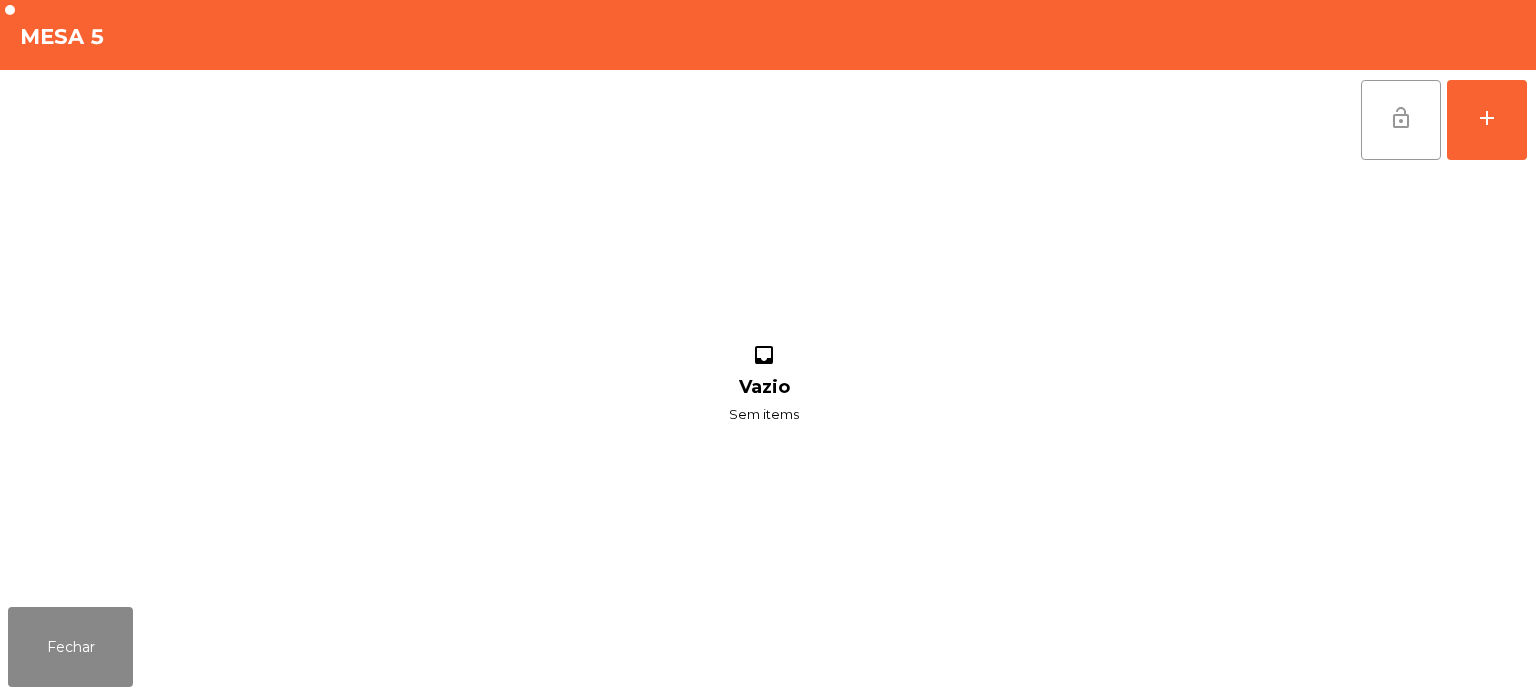 click on "lock_open" 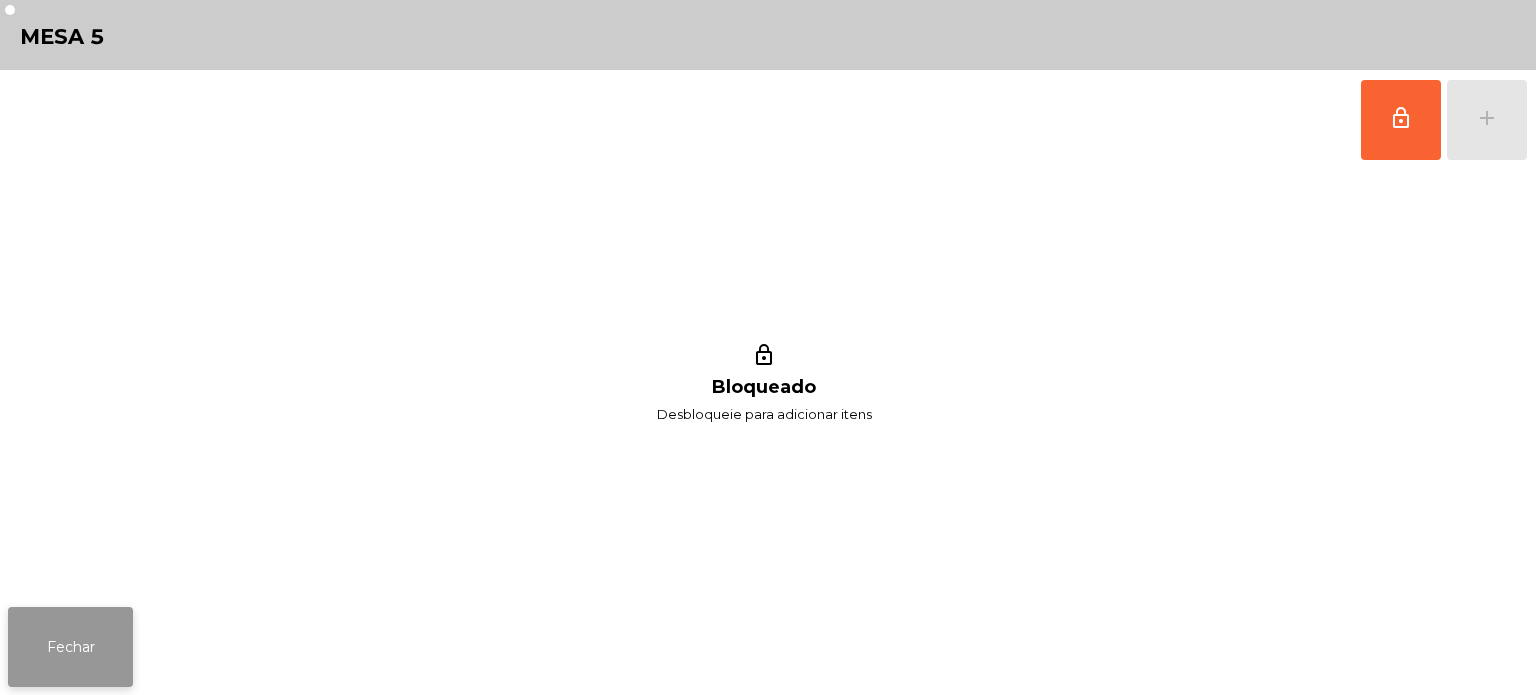 click on "Fechar" 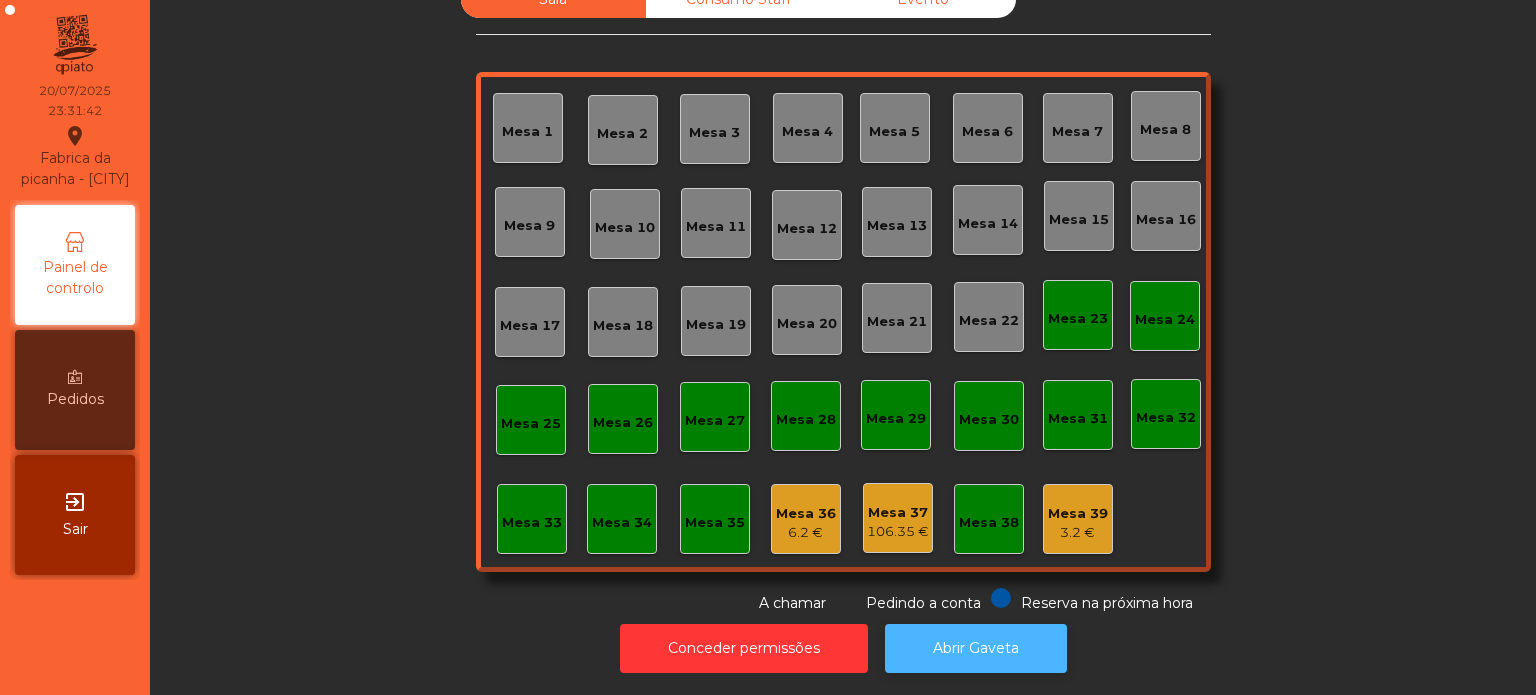 click on "Abrir Gaveta" 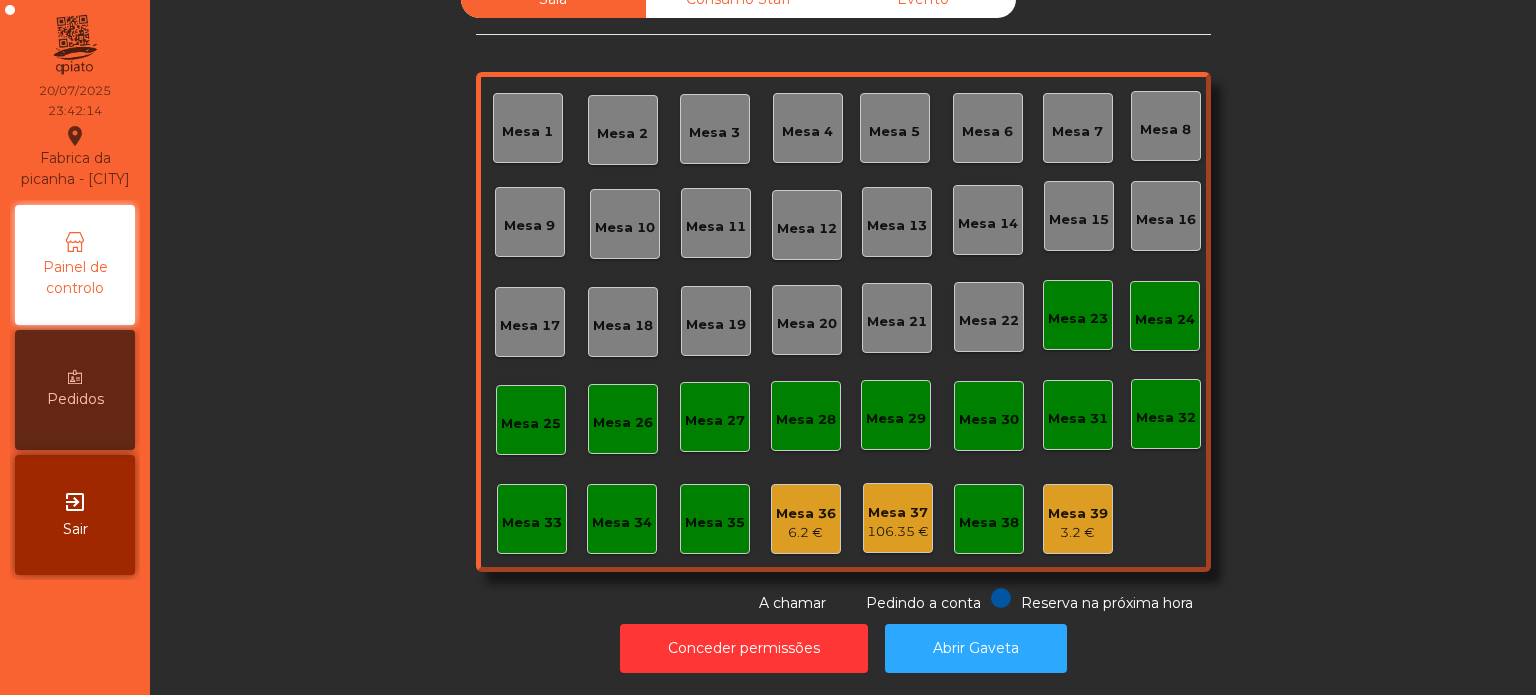 click on "Mesa 36" 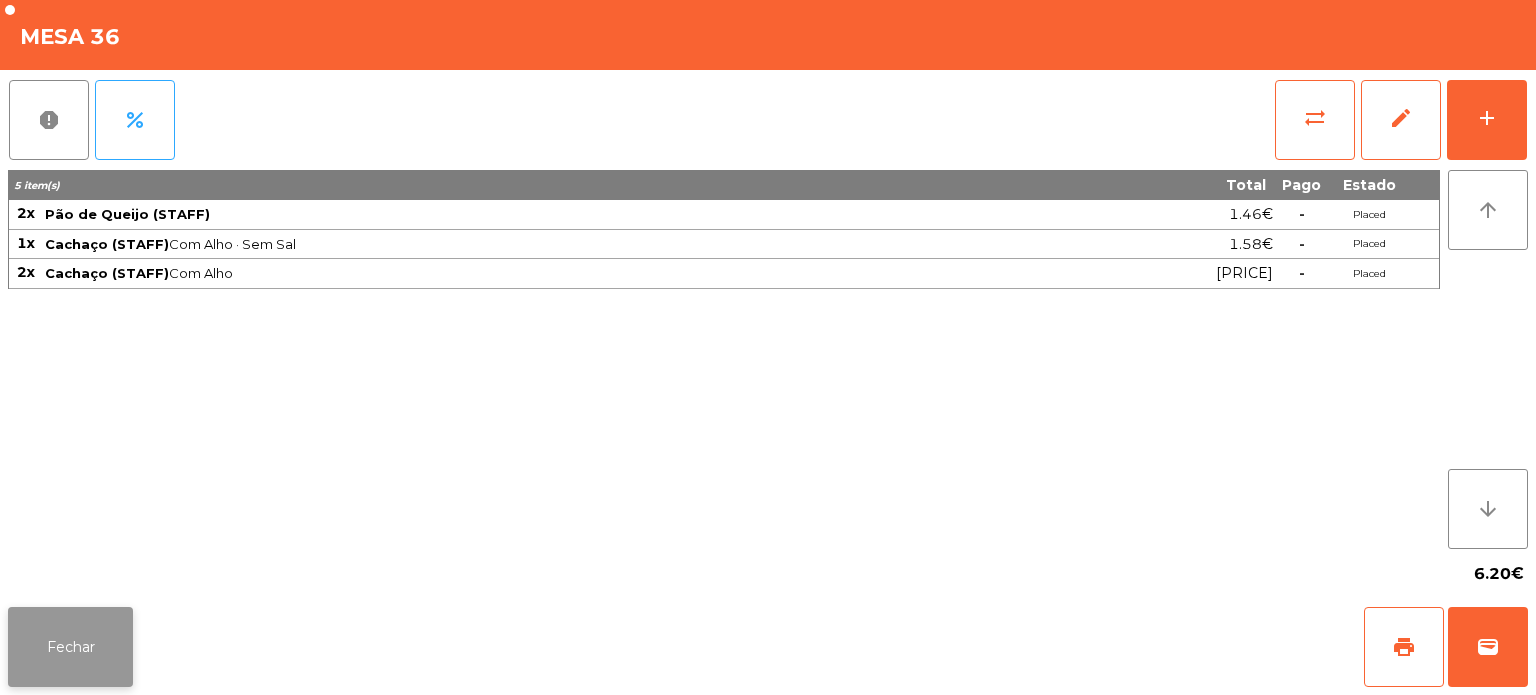 click on "Fechar" 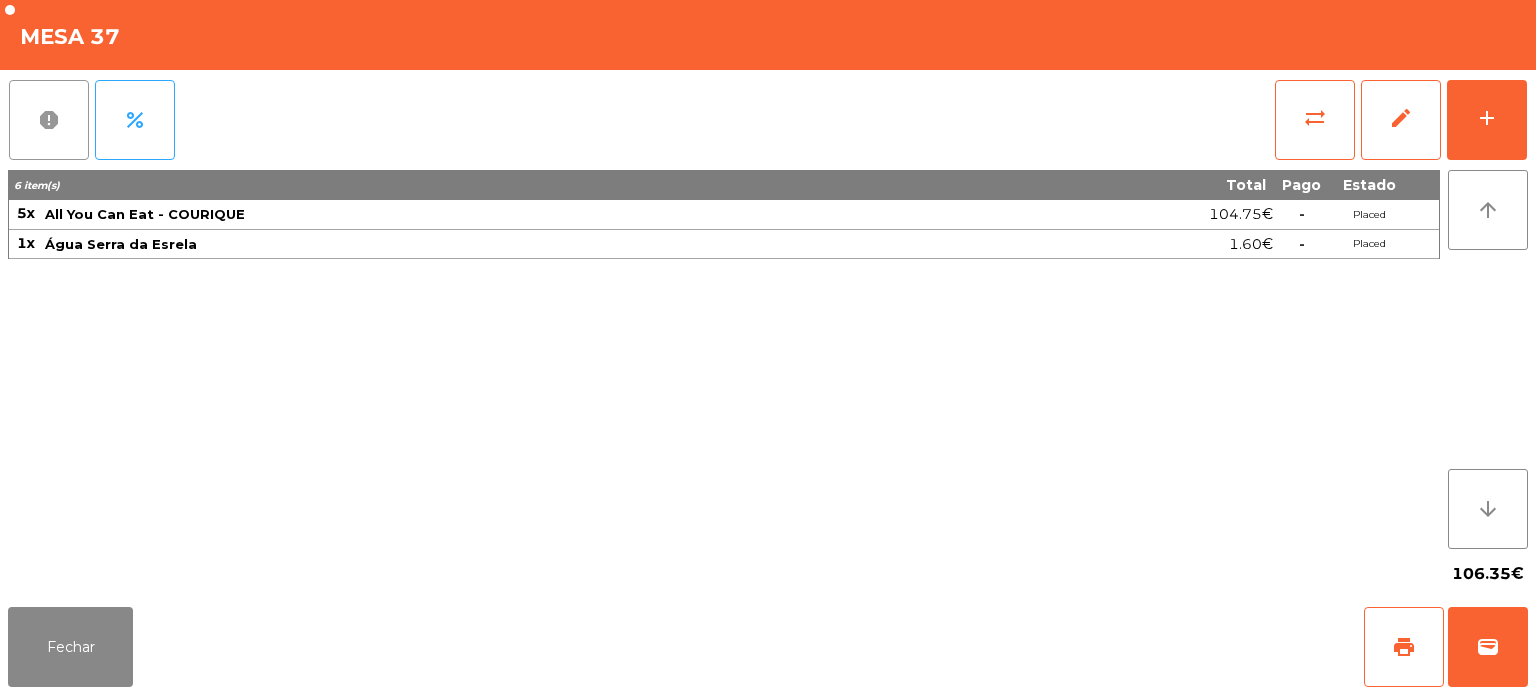 click on "report" 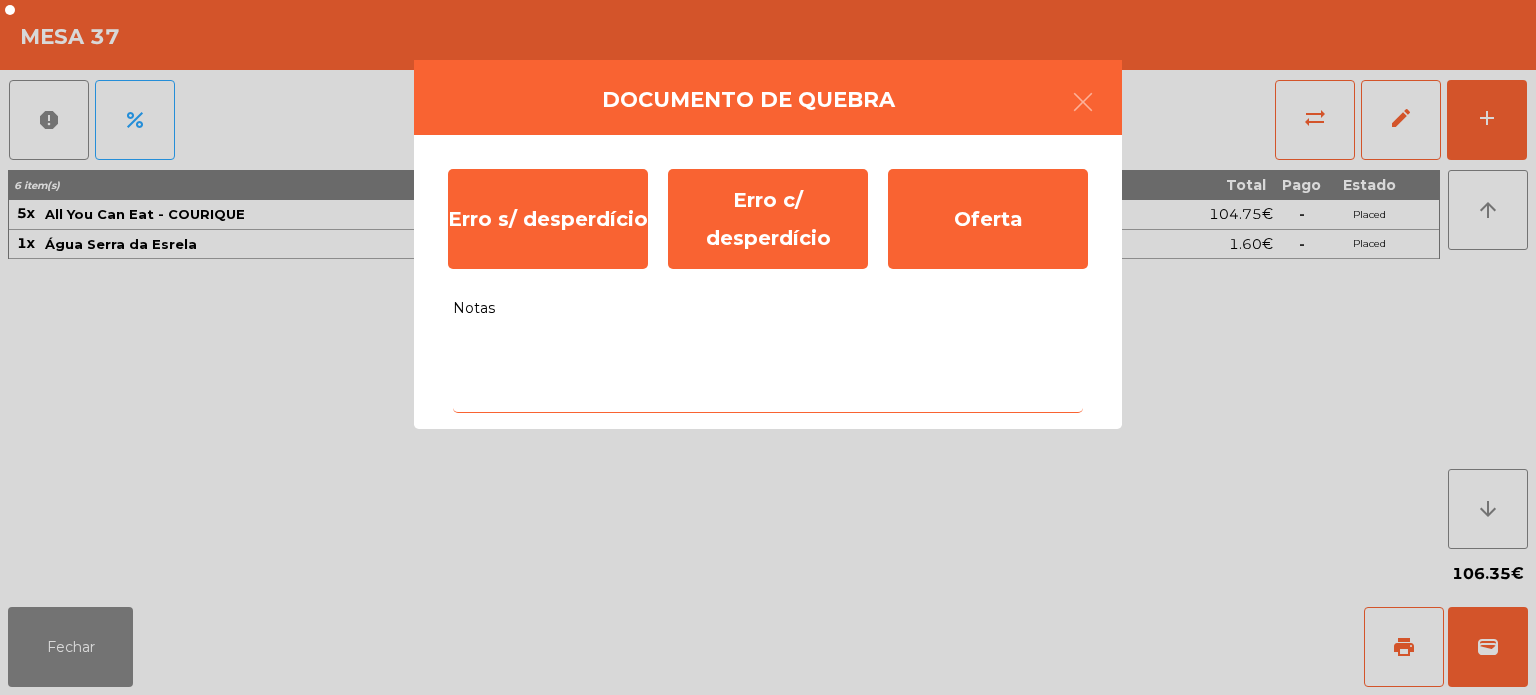 click on "Notas" at bounding box center (768, 371) 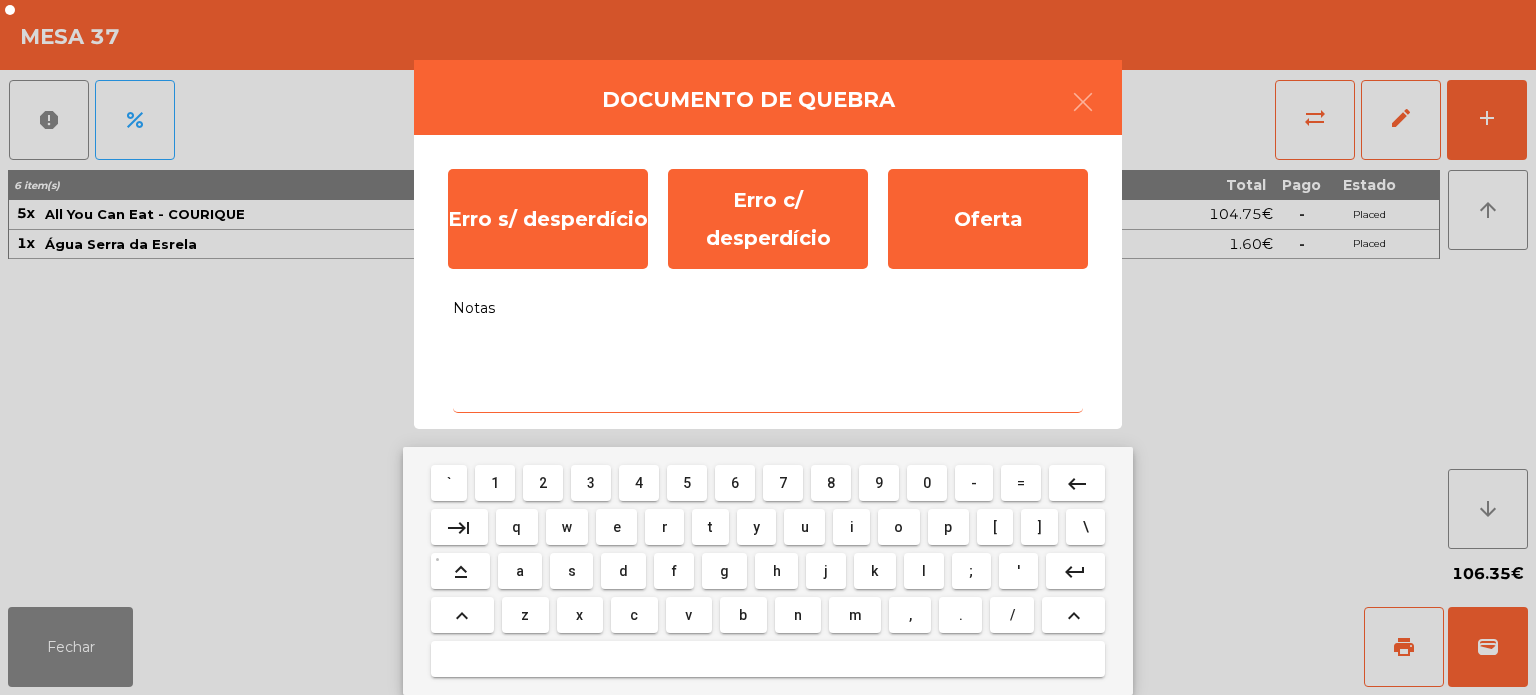 click on "s" at bounding box center [572, 571] 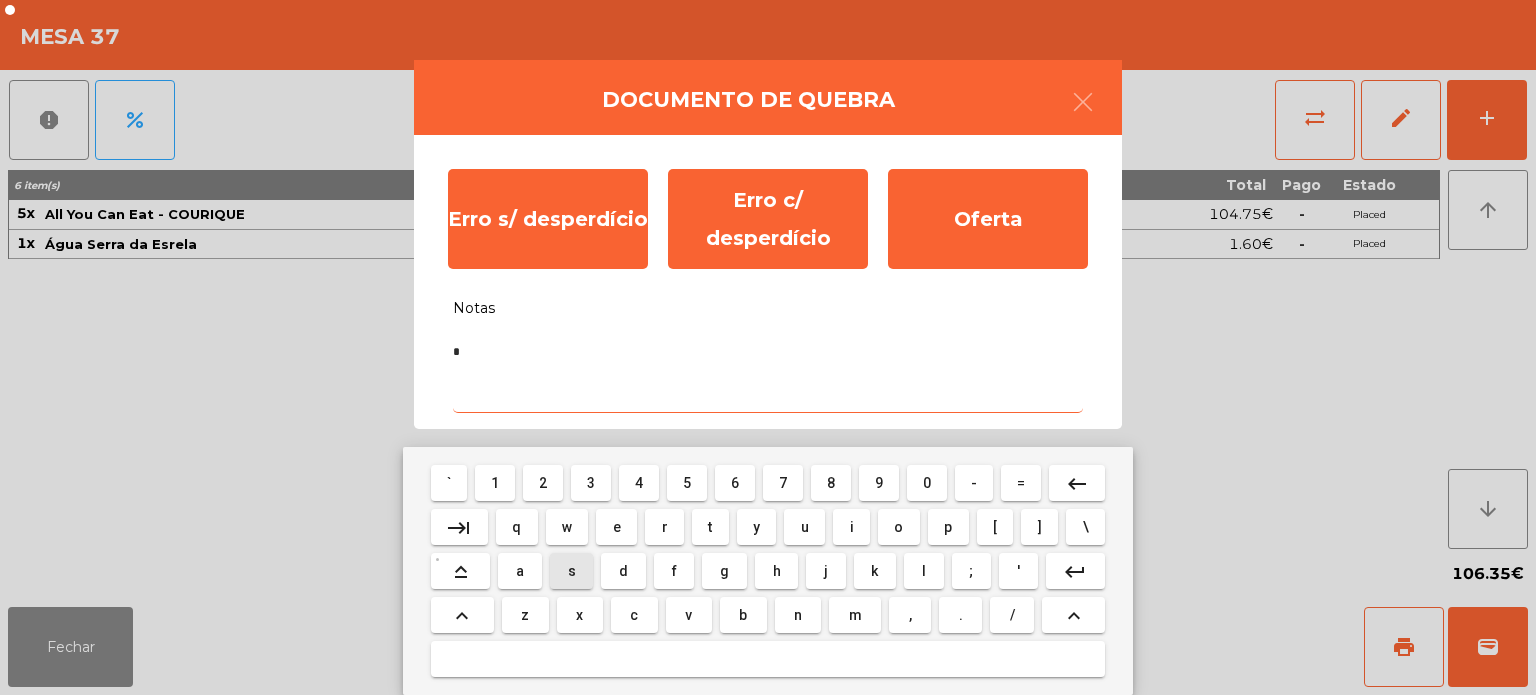 click on "e" at bounding box center (617, 527) 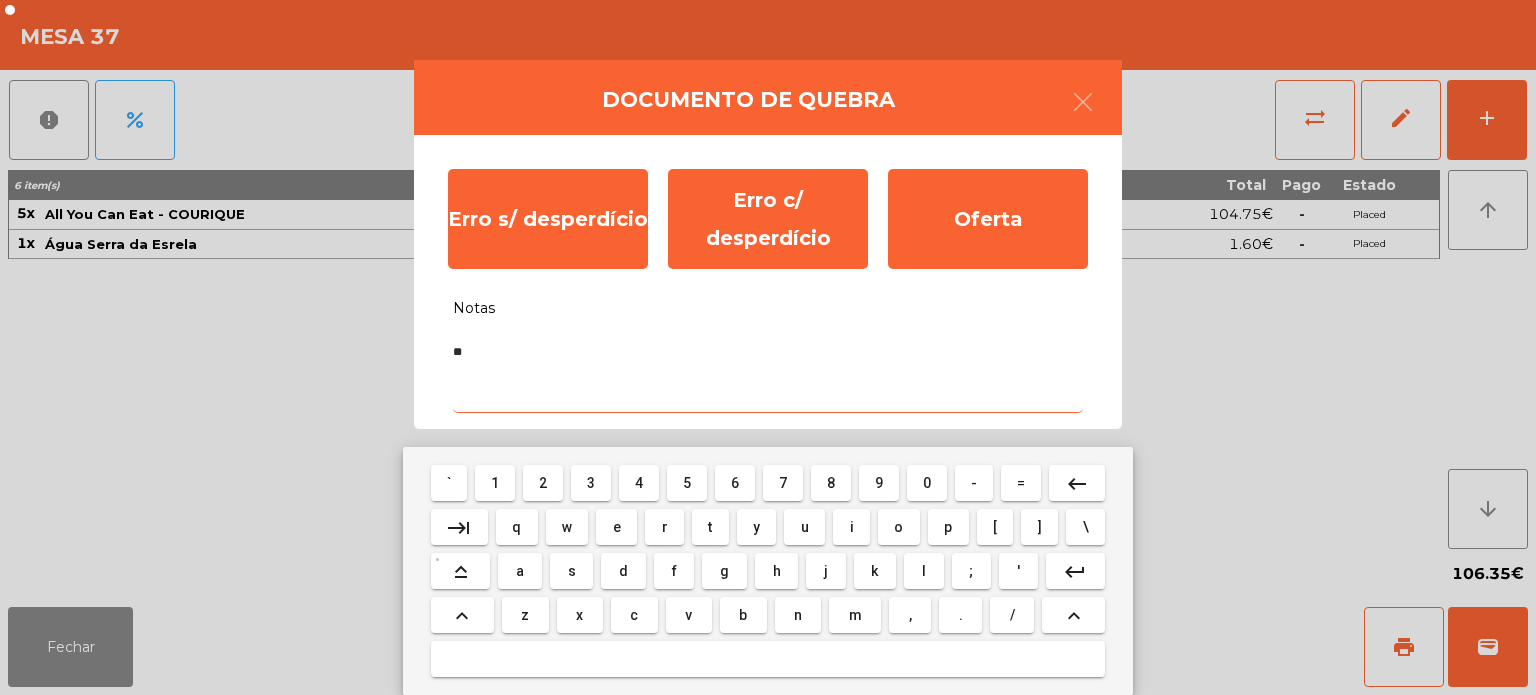 click on "m" at bounding box center [855, 615] 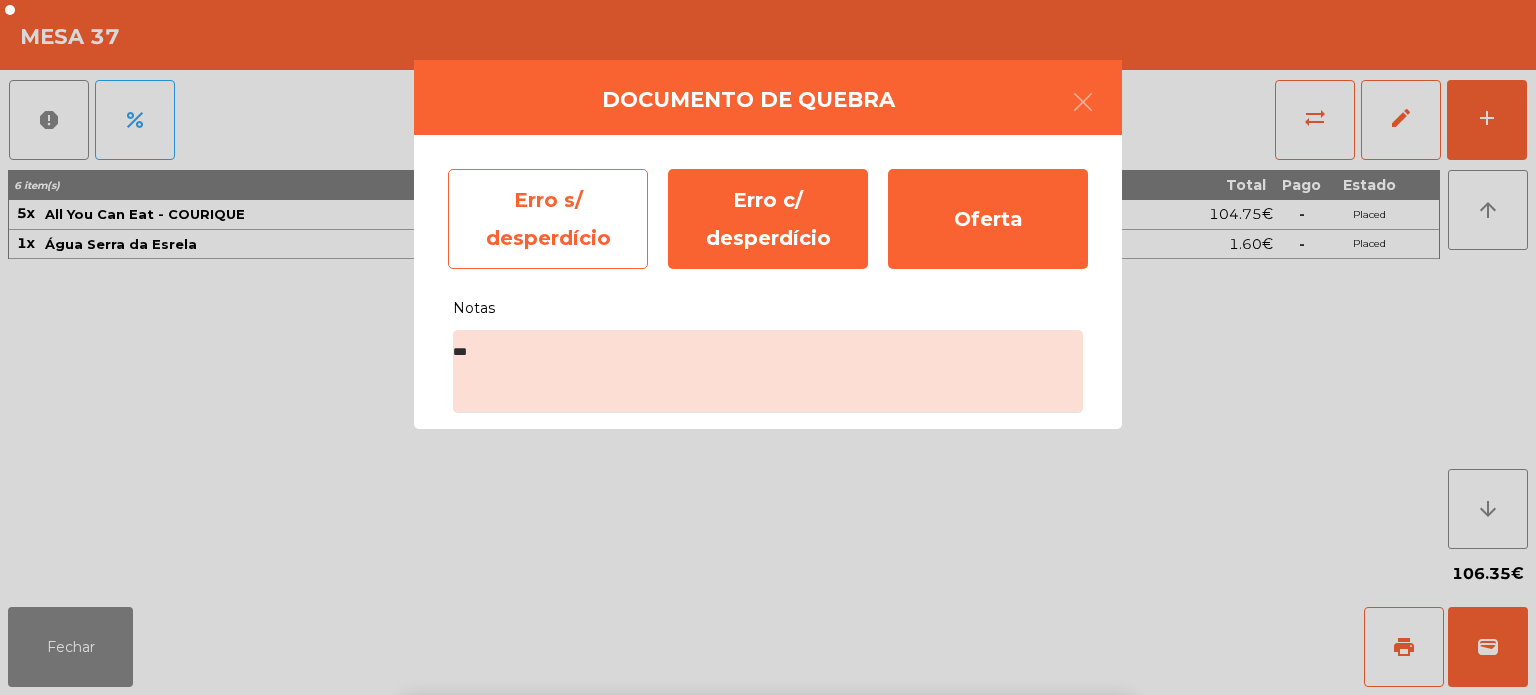 click on "Erro s/ desperdício" 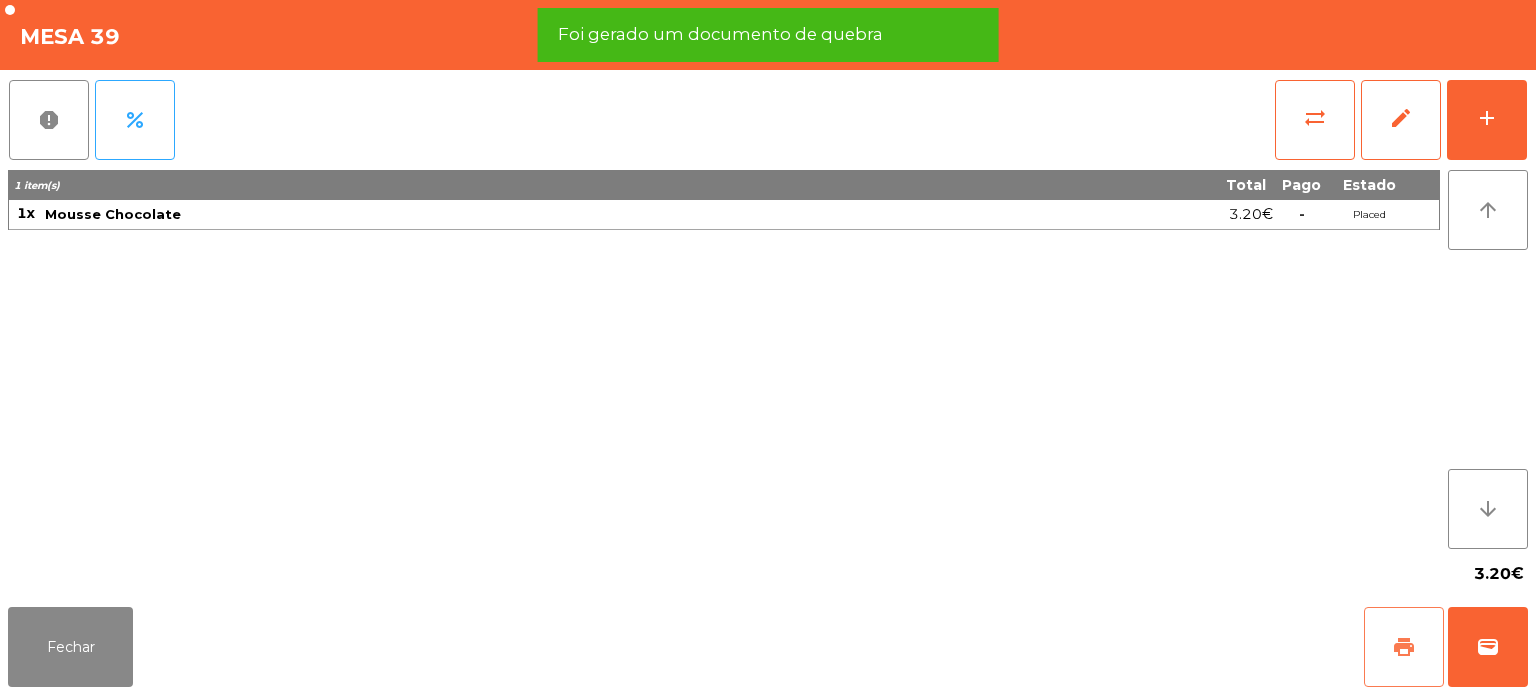 click on "print" 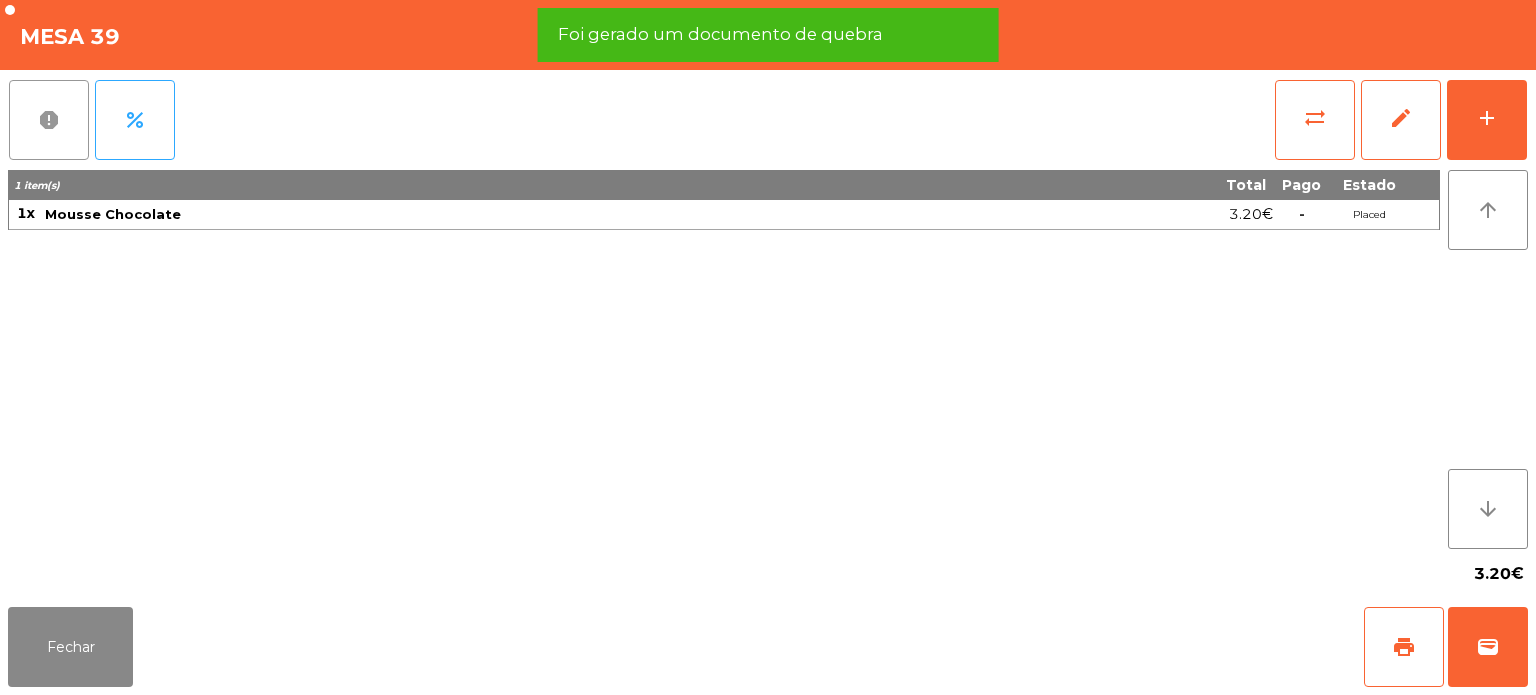 click on "report" 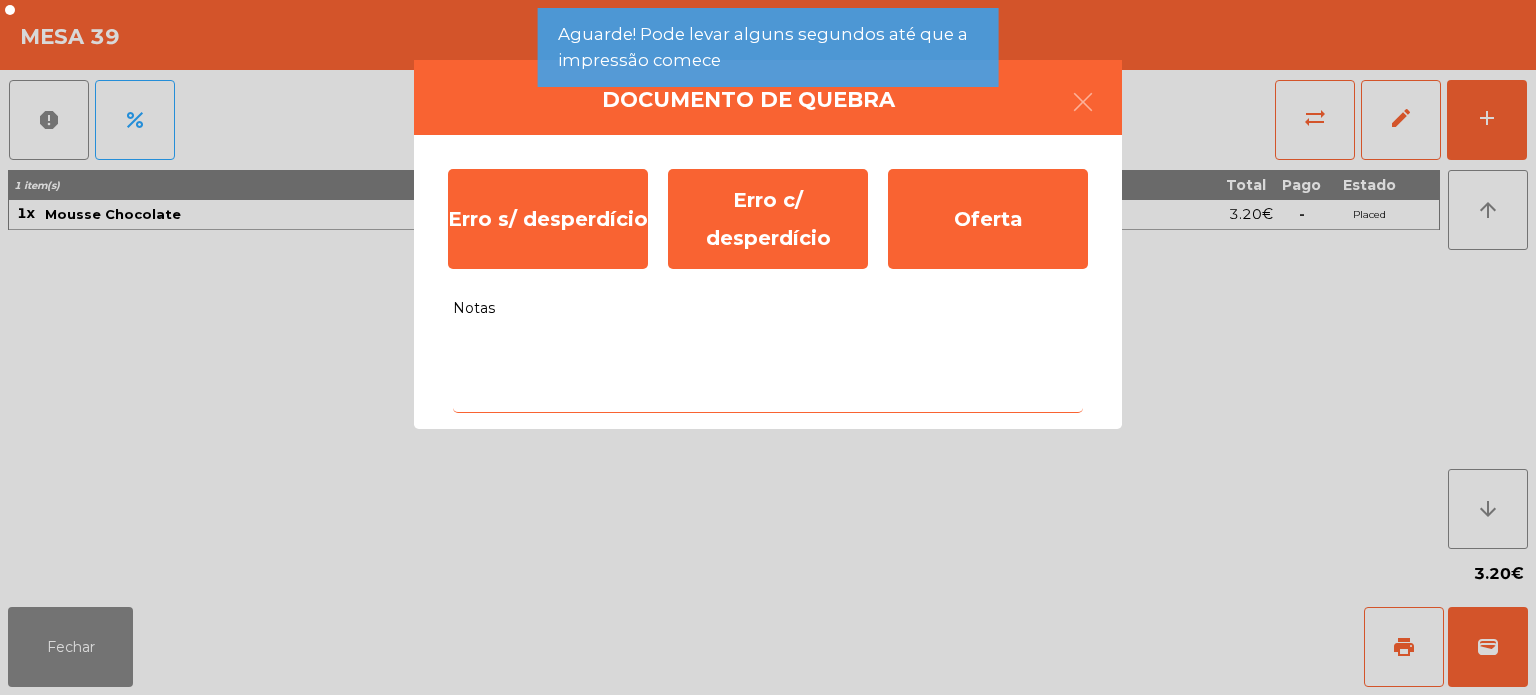 click on "Notas" at bounding box center [768, 371] 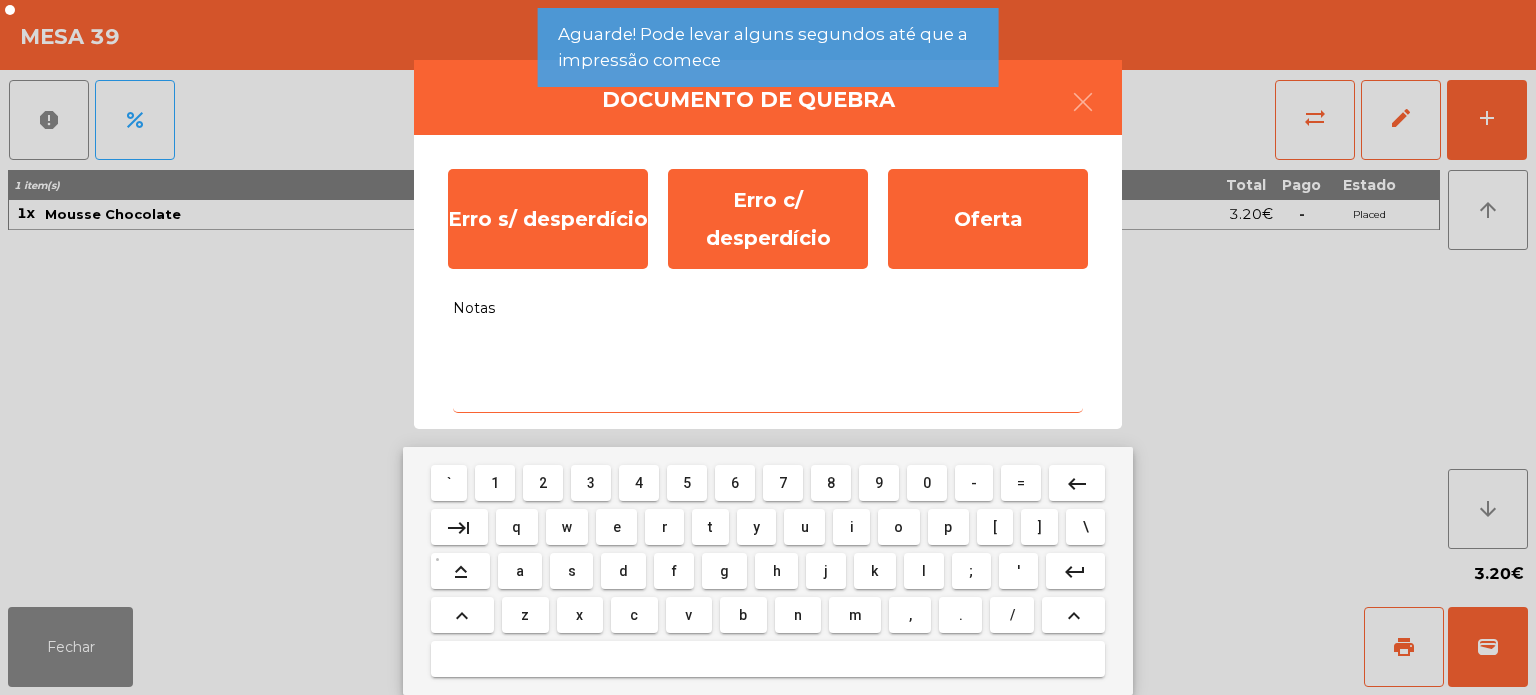 click on "0" at bounding box center (927, 483) 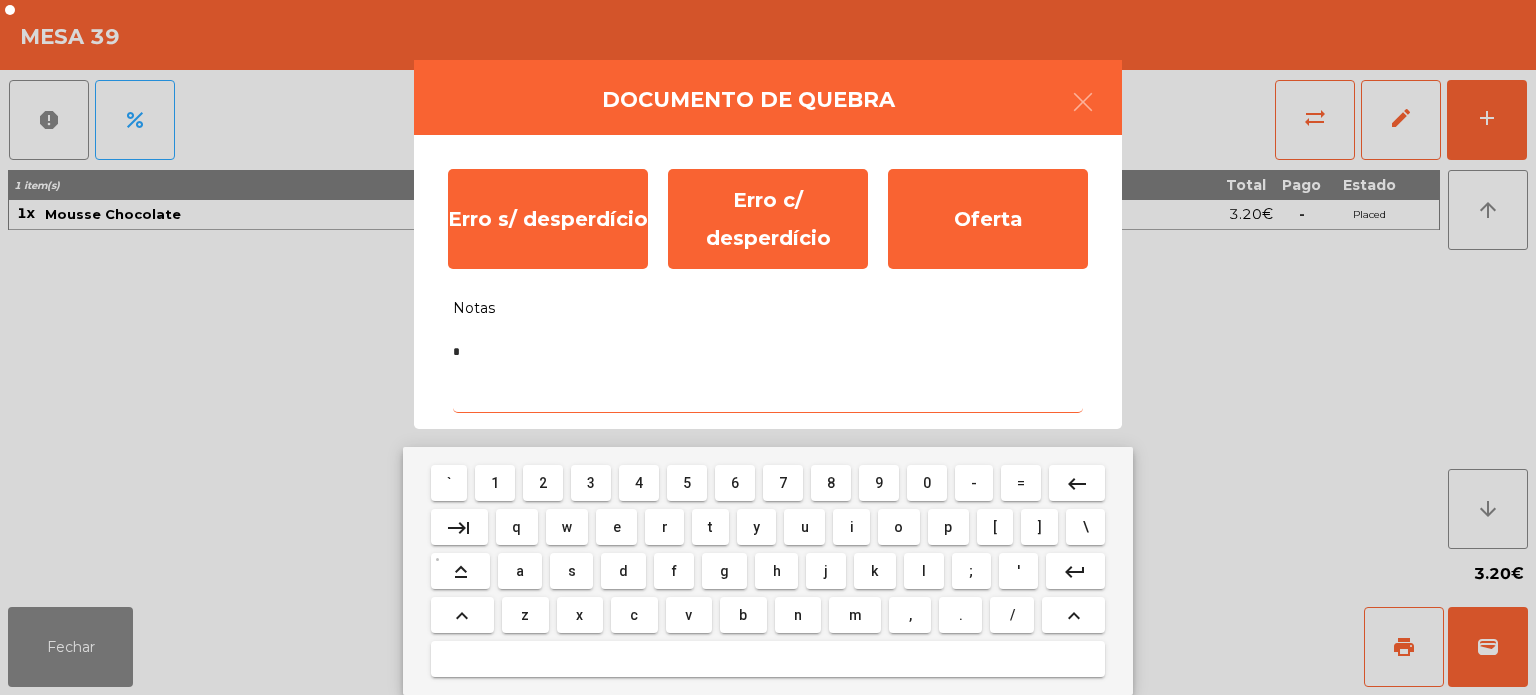 click on "f" at bounding box center [674, 571] 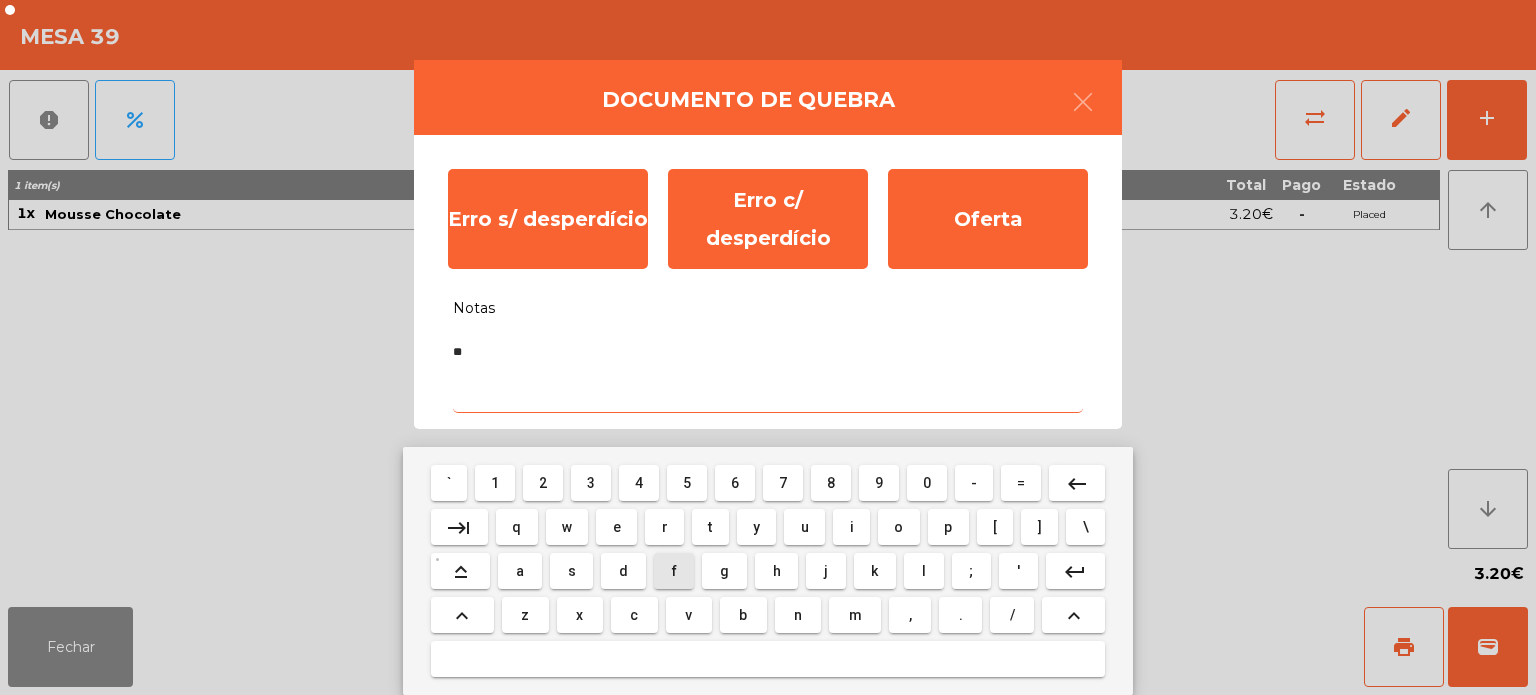 click on "e" at bounding box center [617, 527] 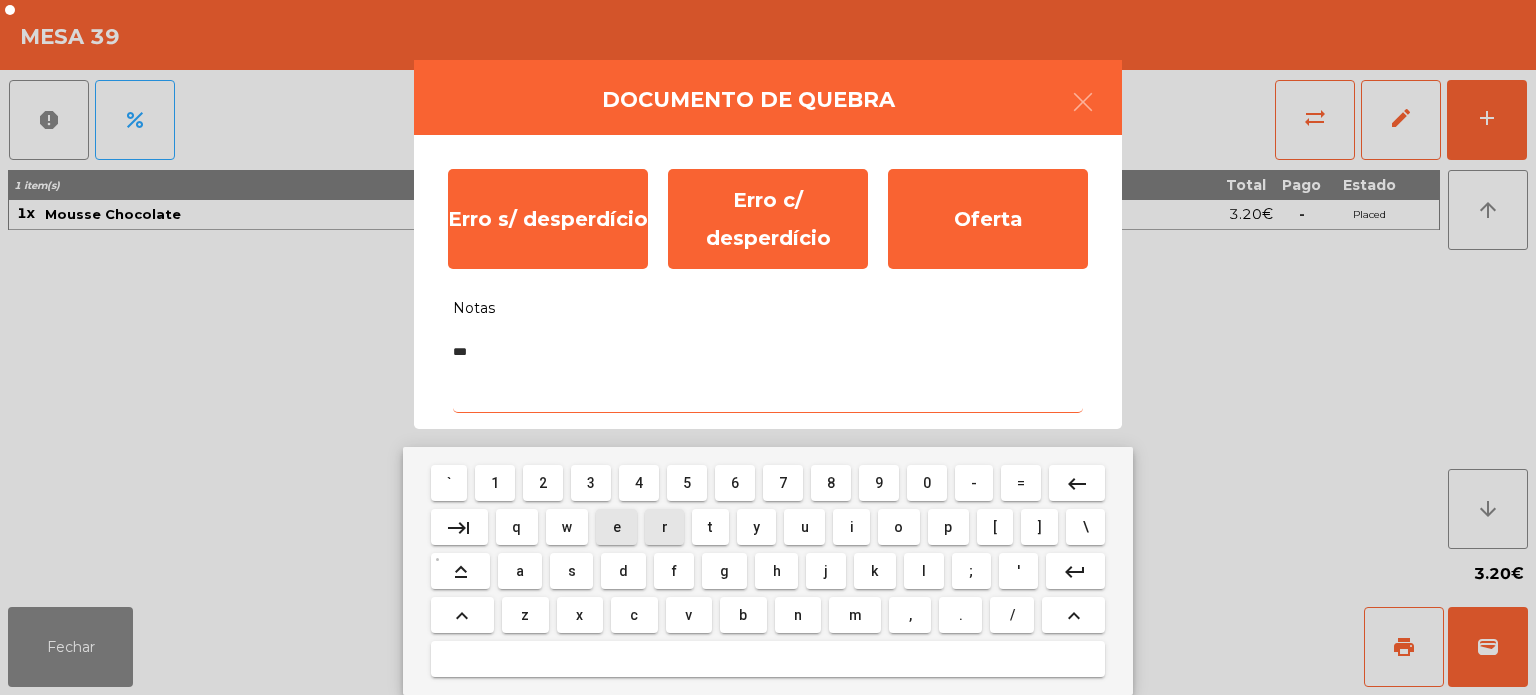 click on "r" at bounding box center (665, 527) 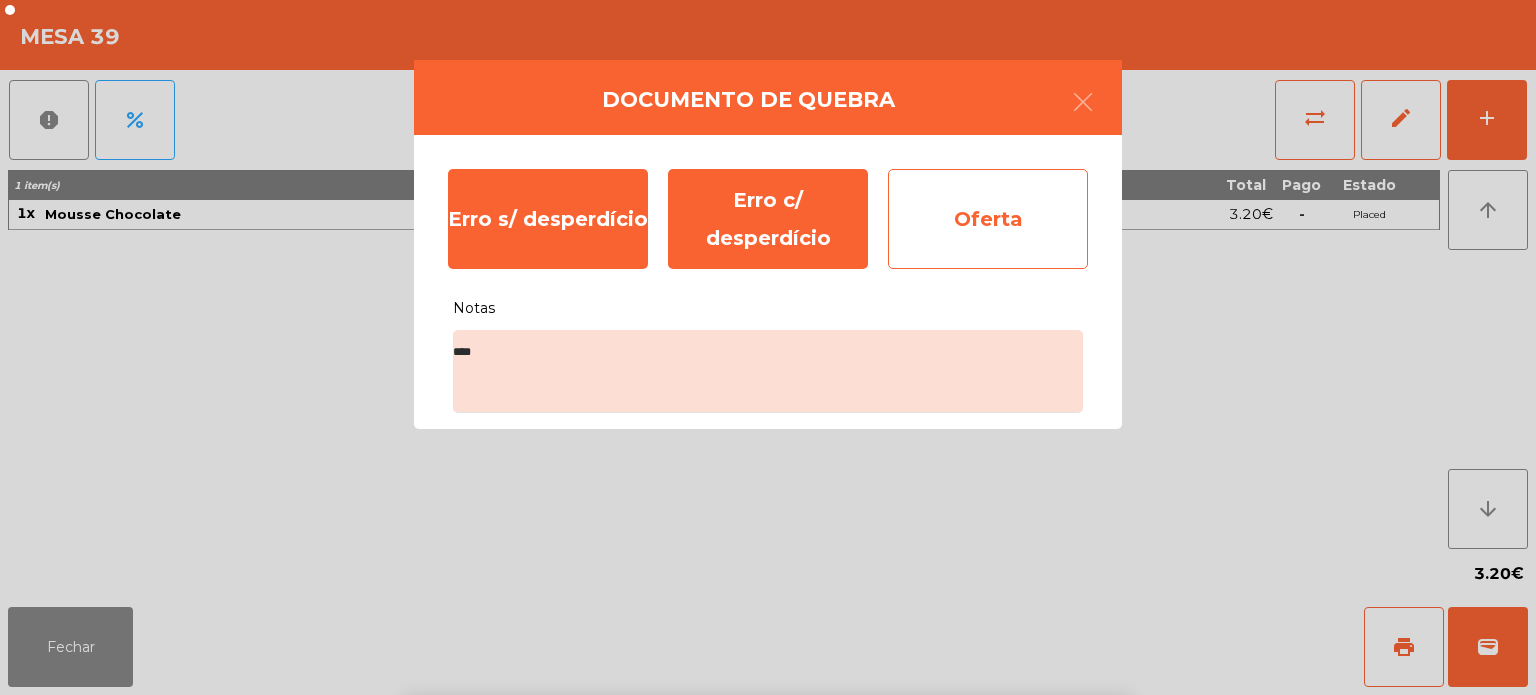 click on "Oferta" 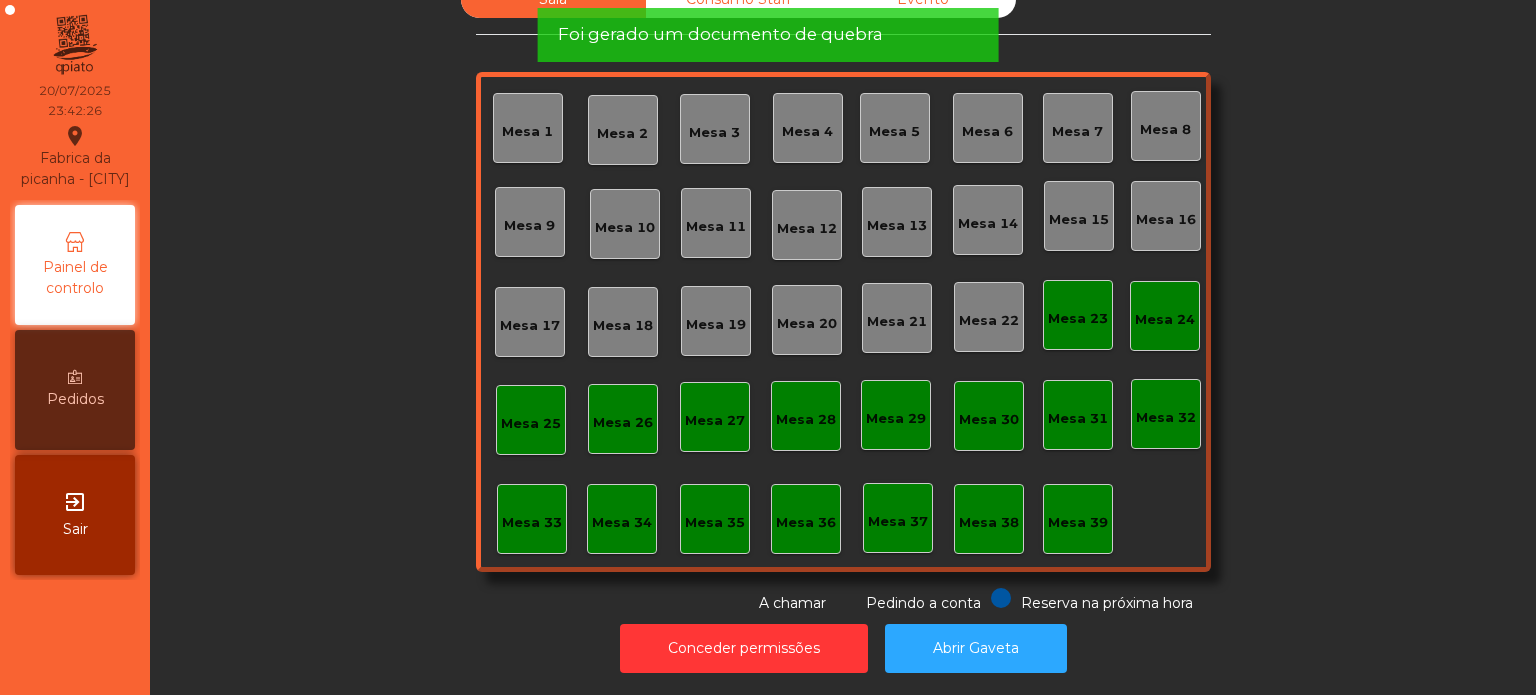 click on "Sala   Consumo Staff   Evento   Mesa 1   Mesa 2   Mesa 3   Mesa 4   Mesa 5   Mesa 6   Mesa 7   Mesa 8   Mesa 9   Mesa 10   Mesa 11   Mesa 12   Mesa 13   Mesa 14   Mesa 15   Mesa 16   Mesa 17   Mesa 18   Mesa 19   Mesa 20   Mesa 21   Mesa 22   Mesa 23   Mesa 24   Mesa 25   Mesa 26   Mesa 27   Mesa 28   Mesa 29   Mesa 30   Mesa 31   Mesa 32   Mesa 33   Mesa 34   Mesa 35   Mesa 36   Mesa 37   Mesa 38   Mesa 39  Reserva na próxima hora Pedindo a conta A chamar" 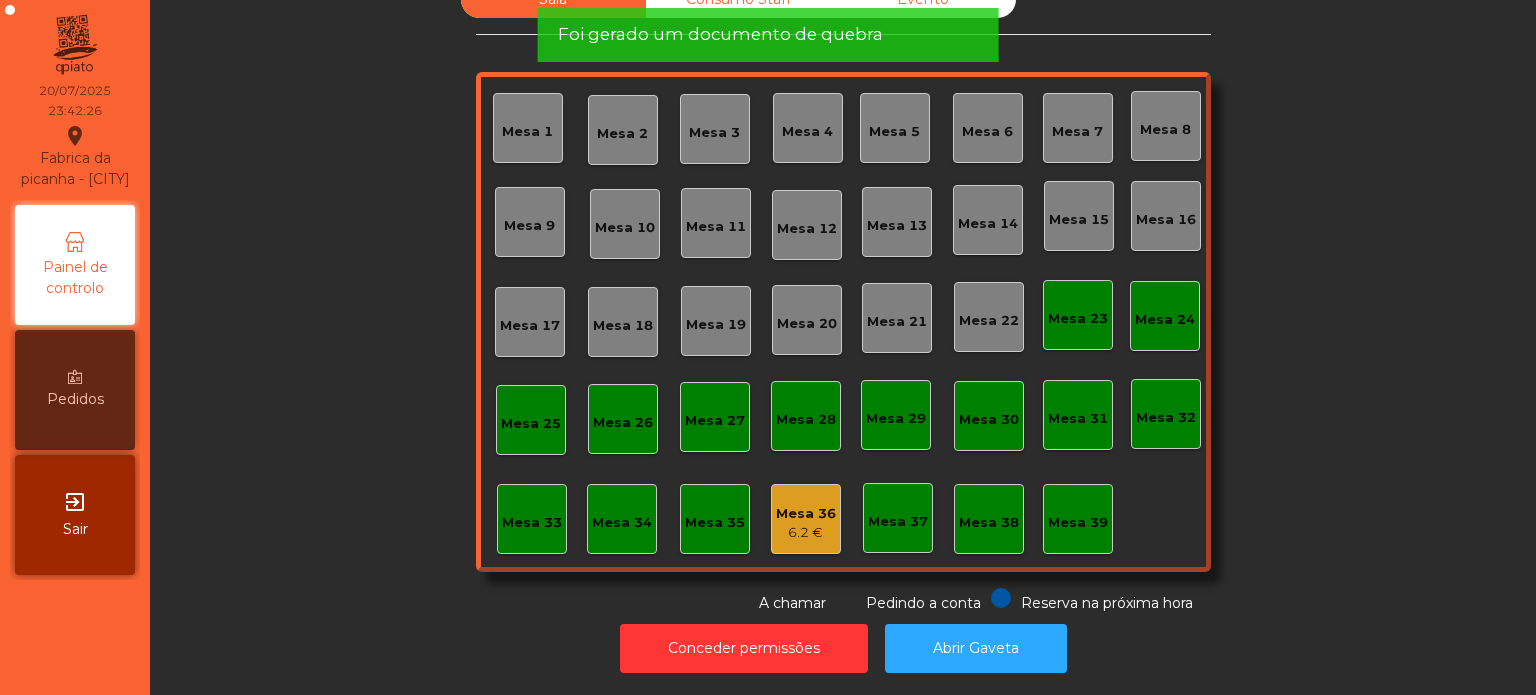 scroll, scrollTop: 0, scrollLeft: 0, axis: both 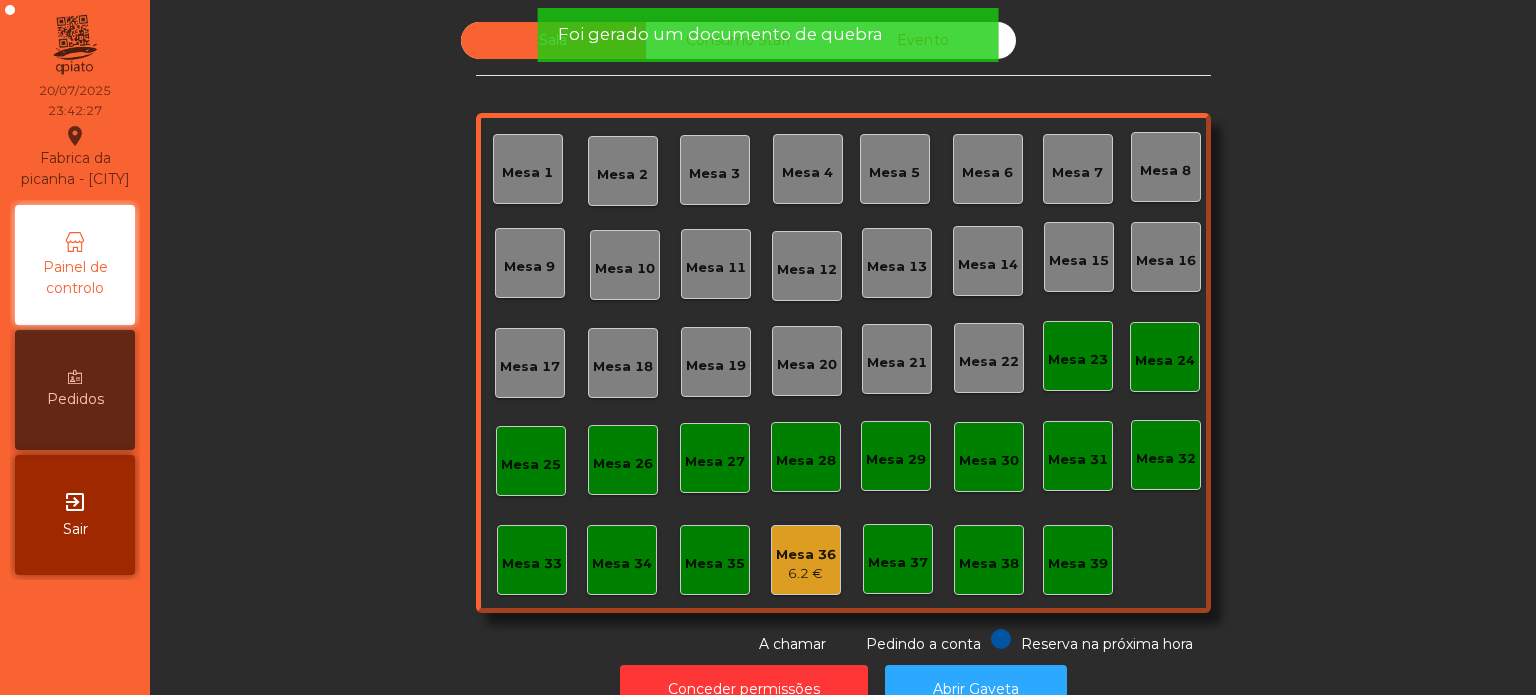 click on "Foi gerado um documento de quebra" 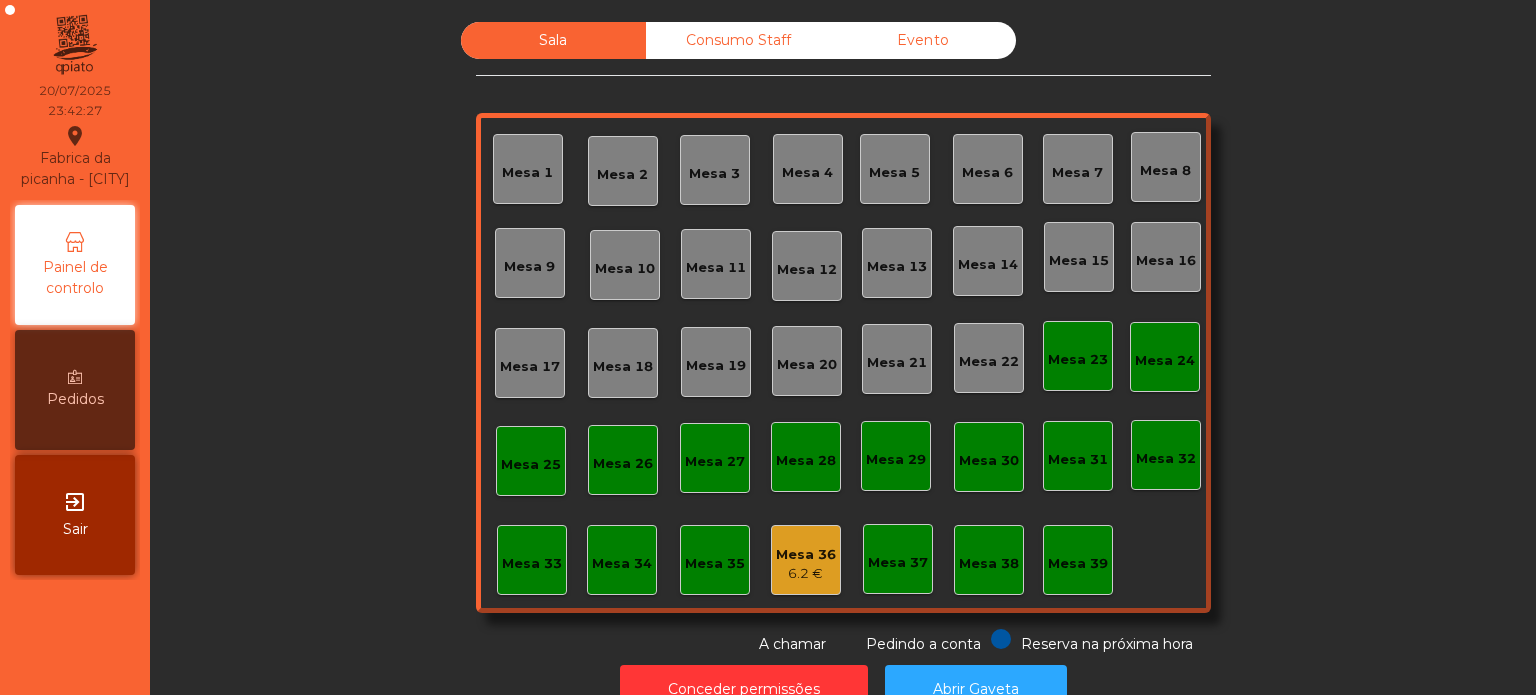 click on "Evento" 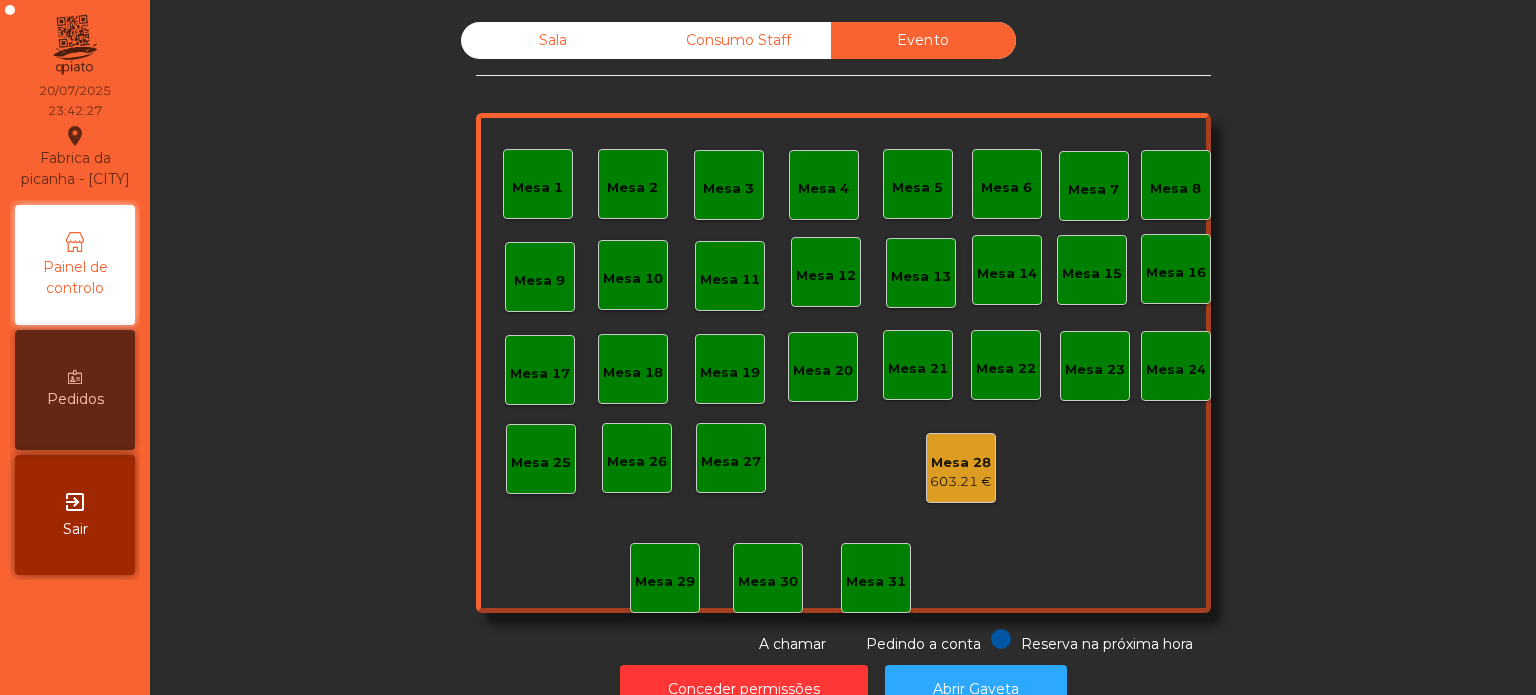 click on "Consumo Staff" 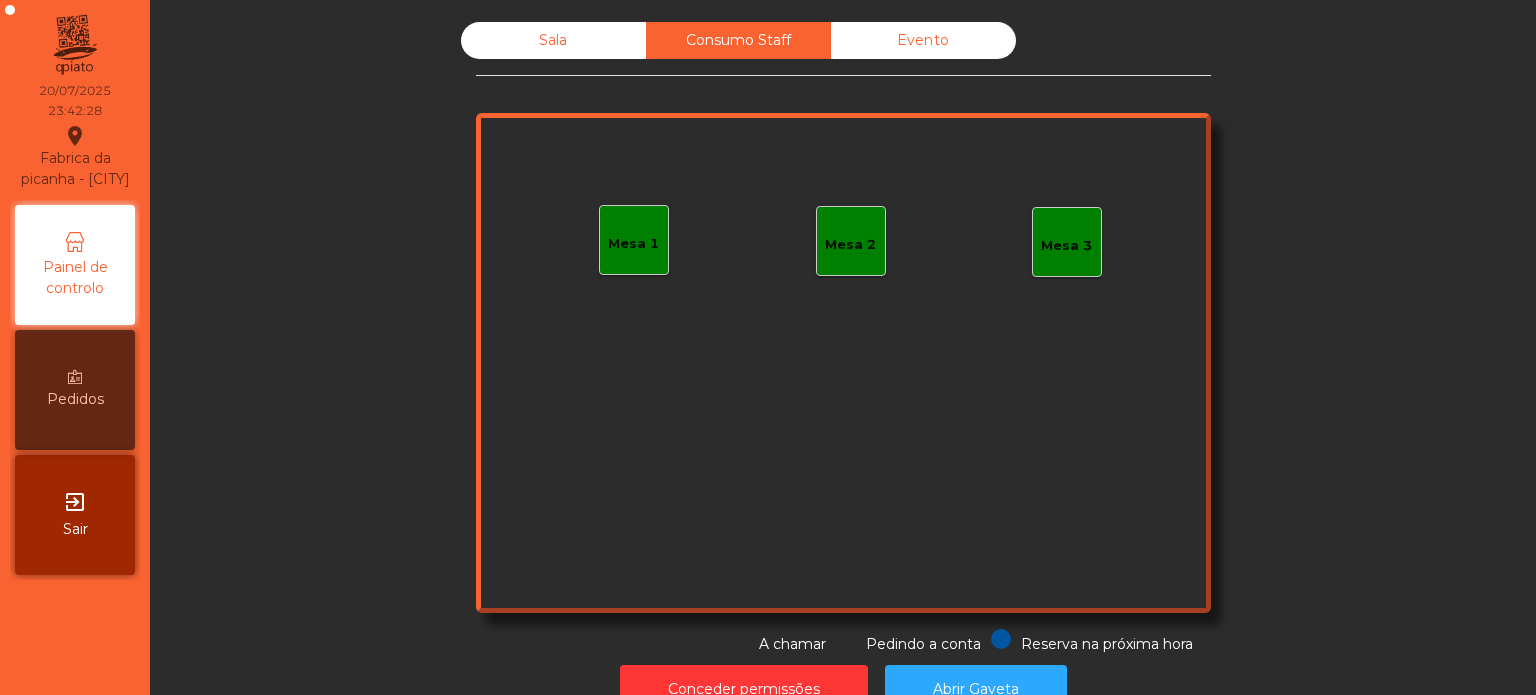 click on "Sala" 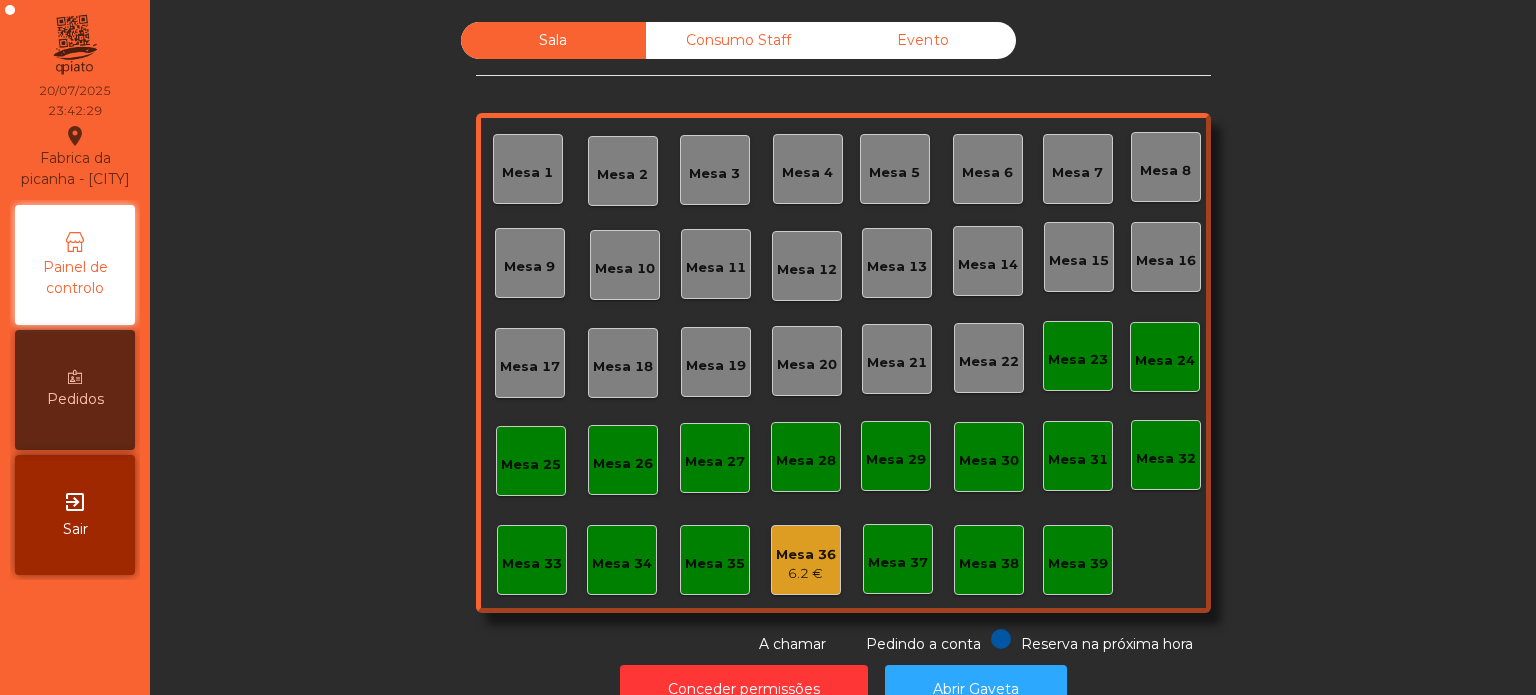click on "Mesa 36" 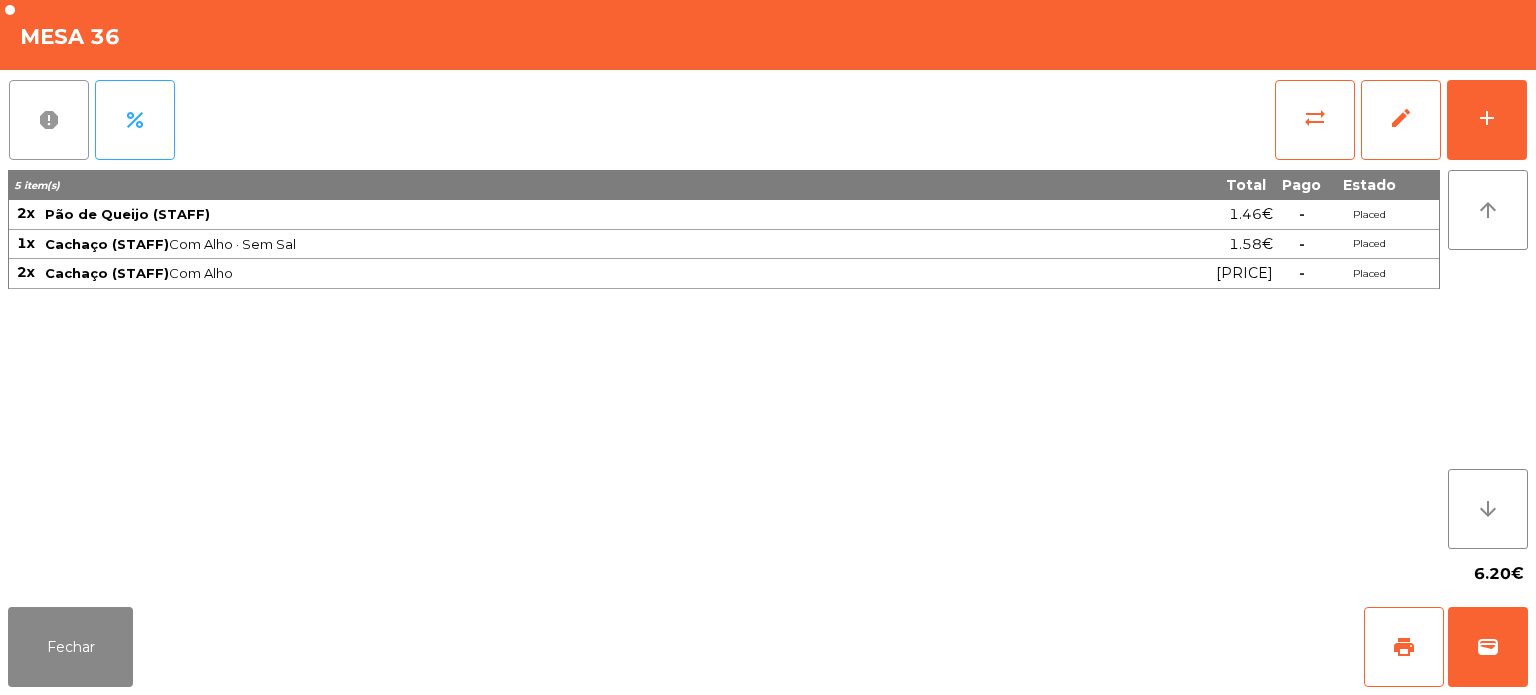 click on "report" 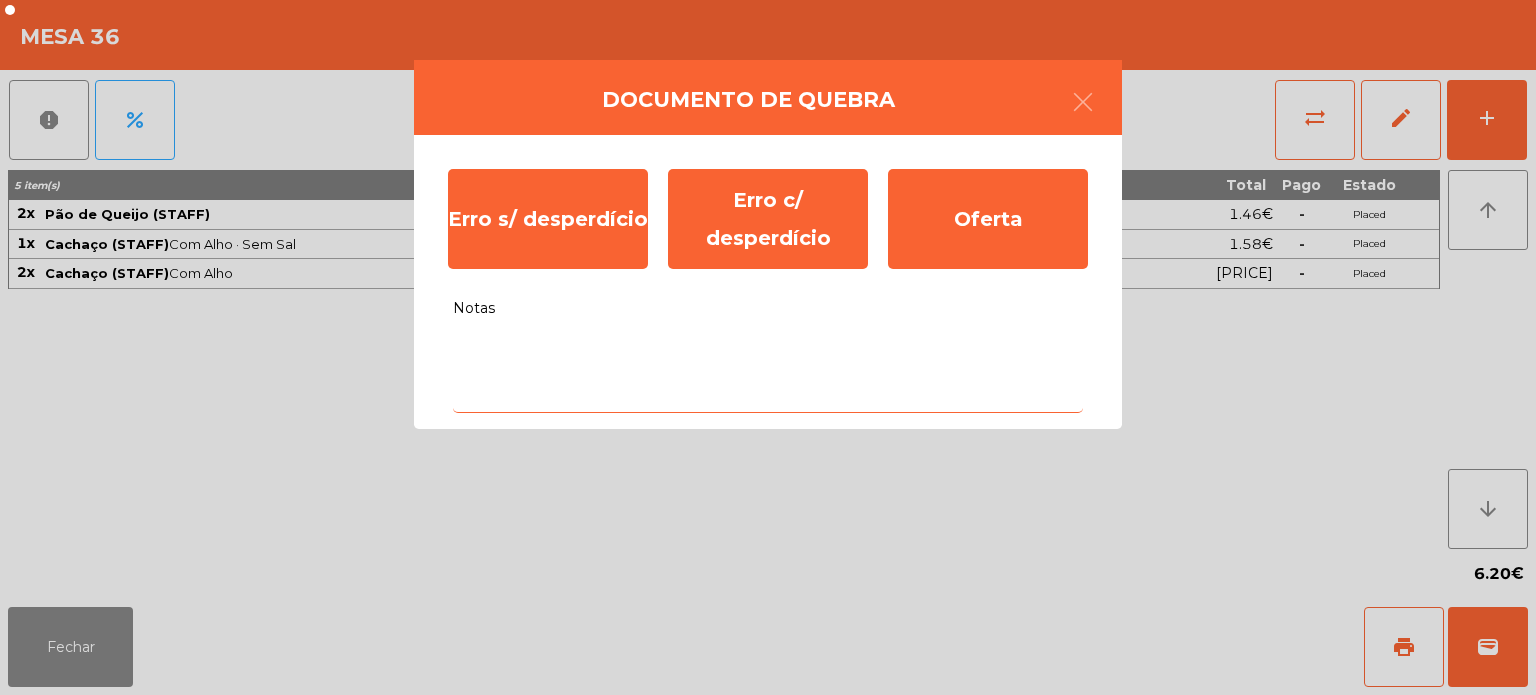click on "Notas" at bounding box center [768, 371] 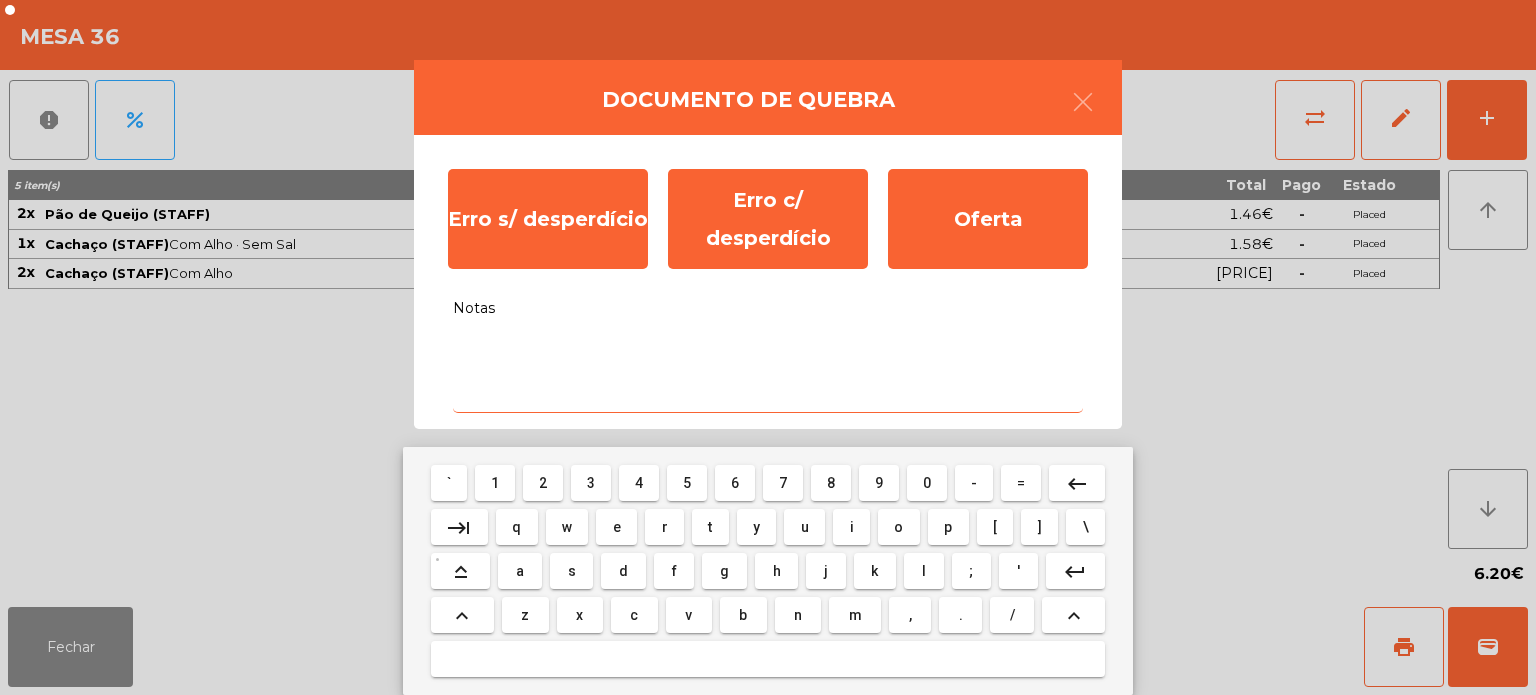 click on "a" at bounding box center [520, 571] 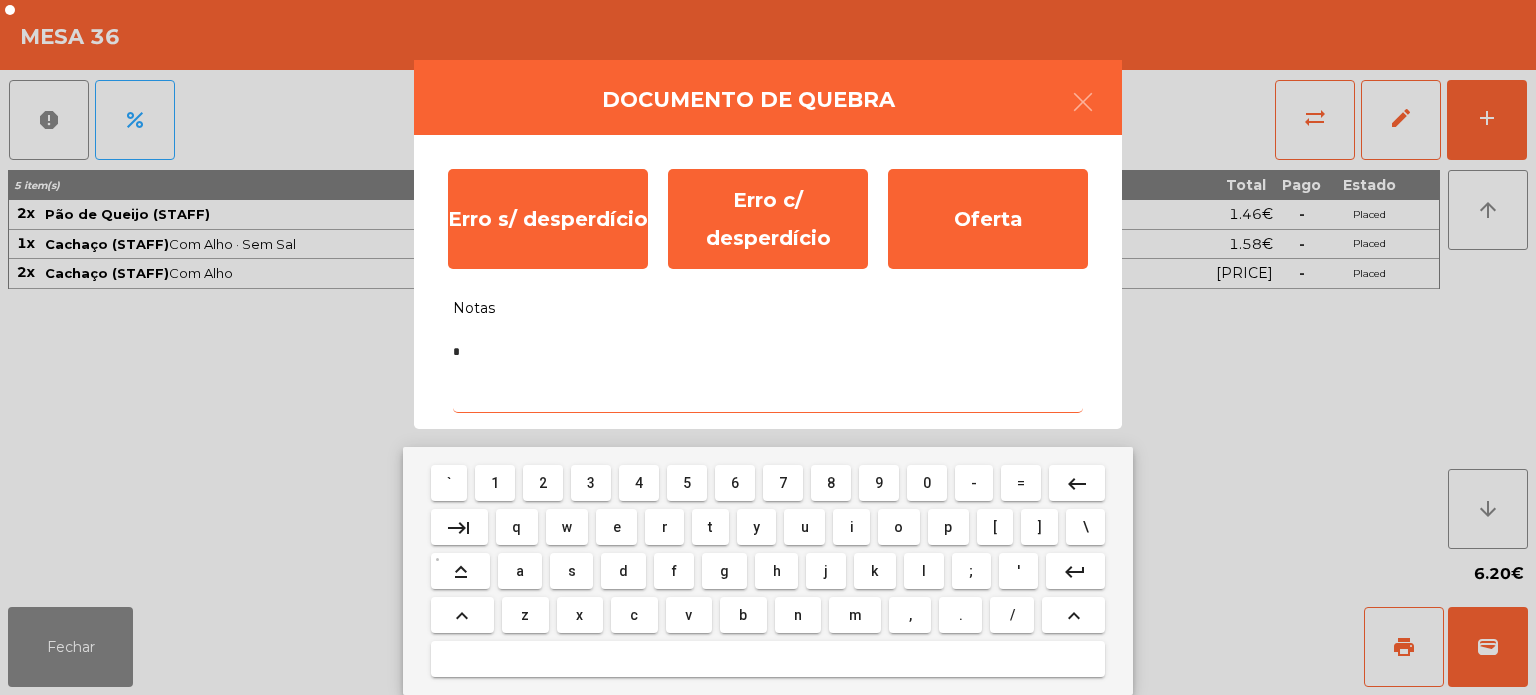 click on "l" at bounding box center (924, 571) 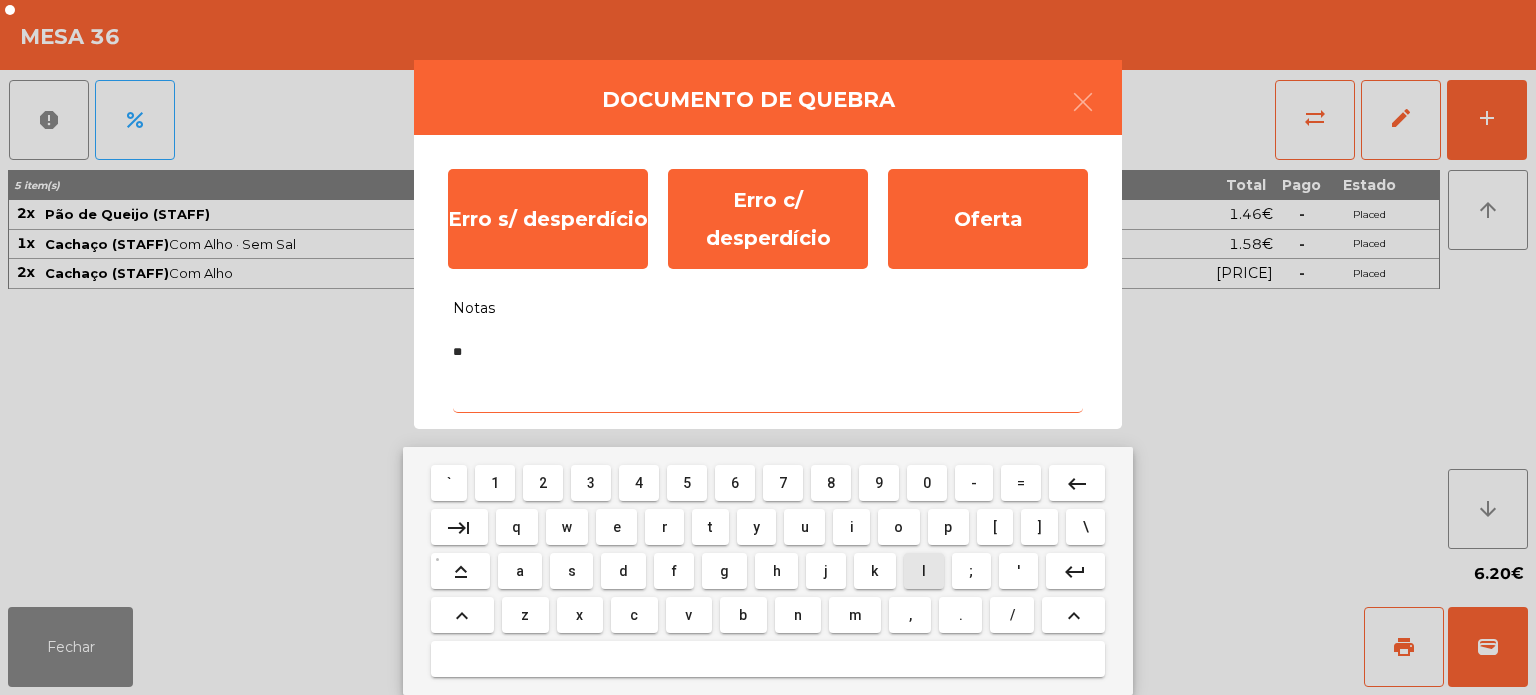 click on "i" at bounding box center [852, 527] 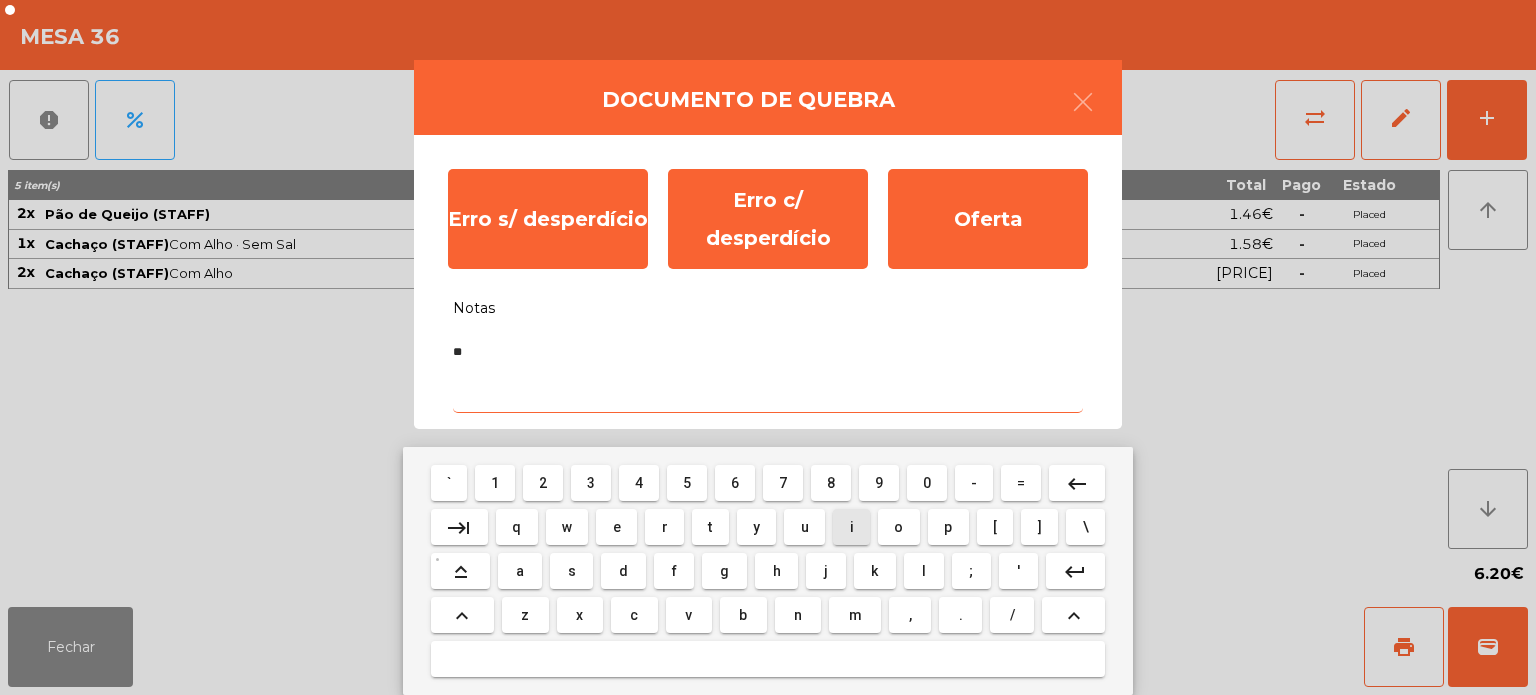 type on "***" 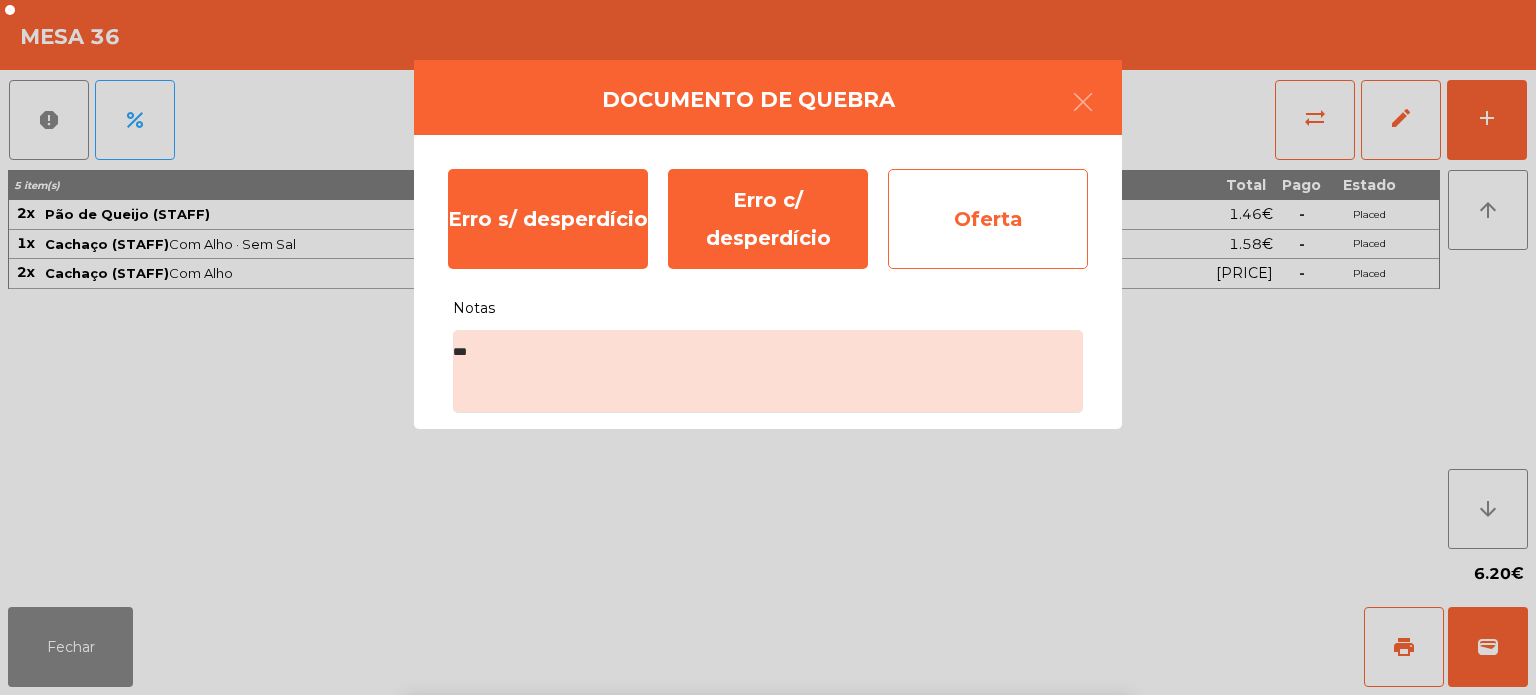 click on "Oferta" 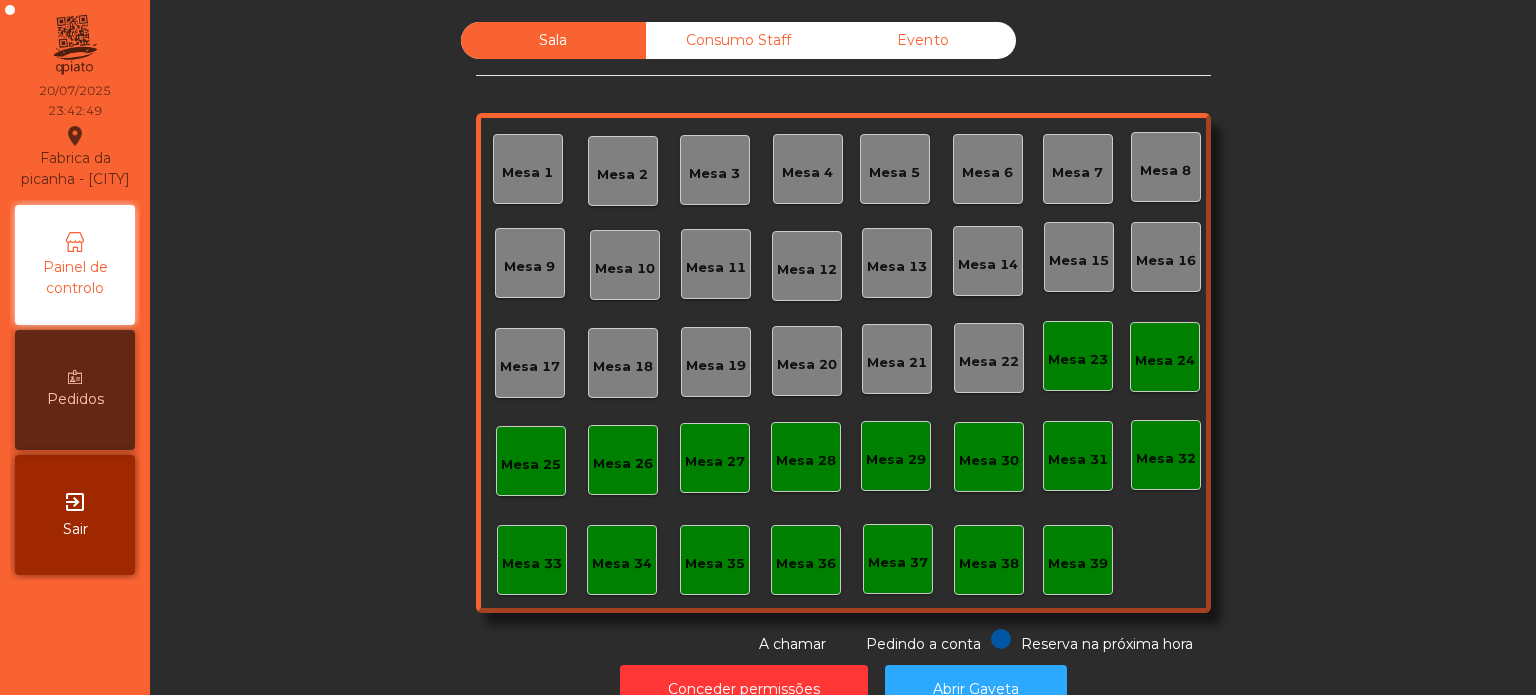 scroll, scrollTop: 55, scrollLeft: 0, axis: vertical 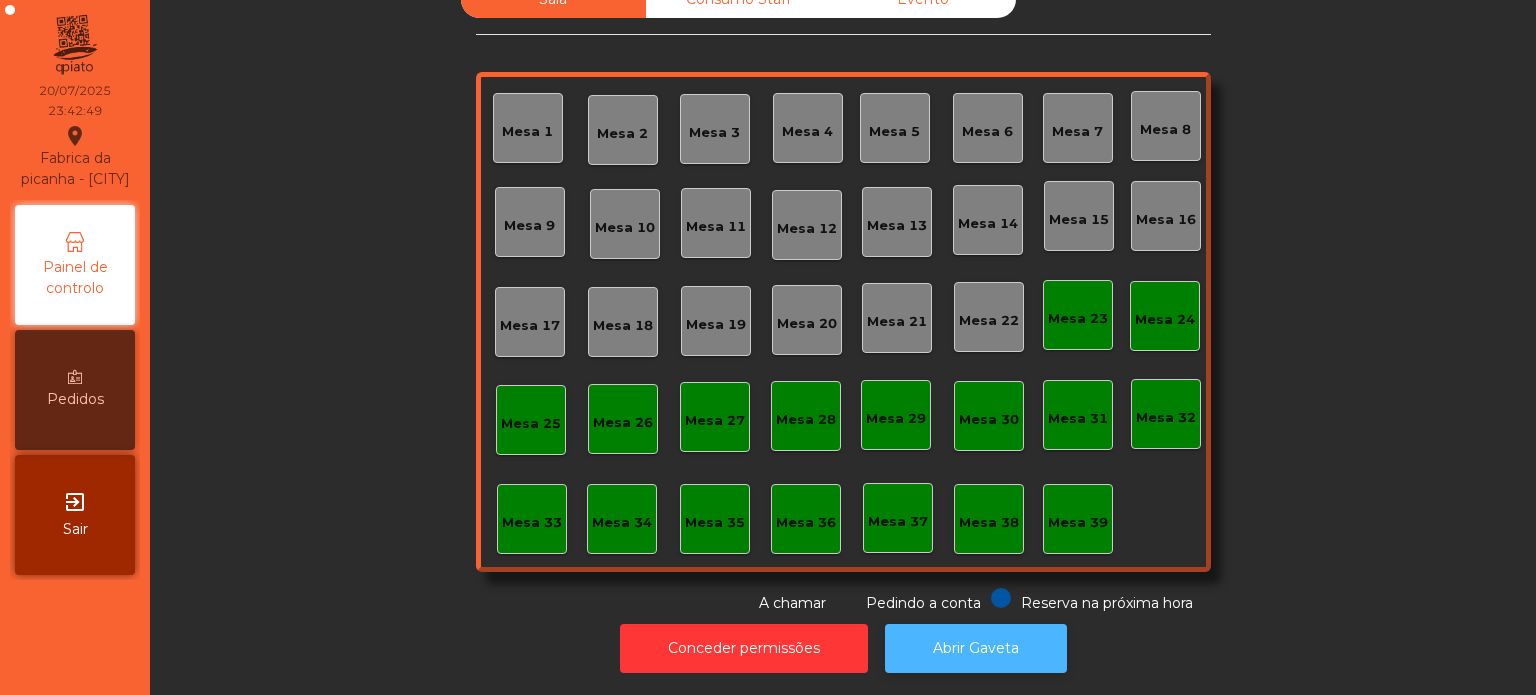 click on "Abrir Gaveta" 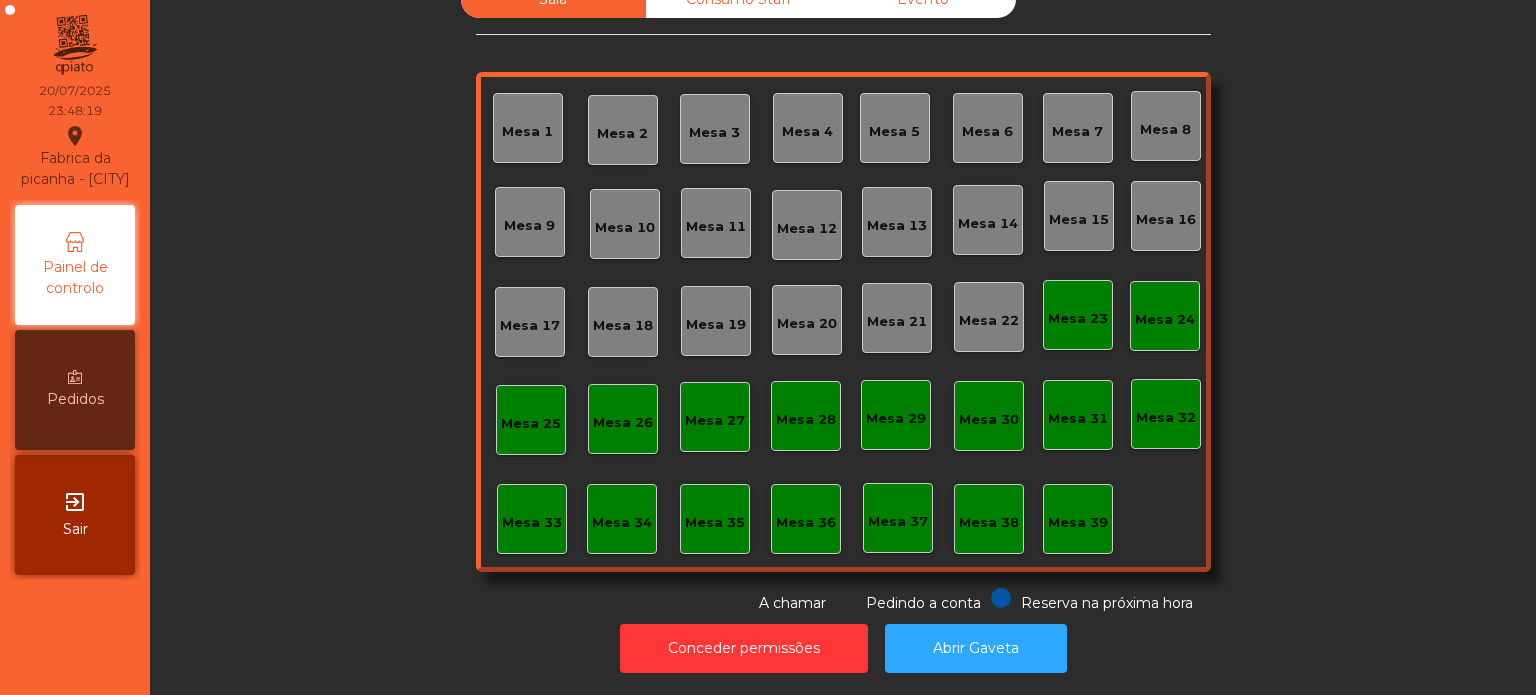 click on "Sala   Consumo Staff   Evento   Mesa 1   Mesa 2   Mesa 3   Mesa 4   Mesa 5   Mesa 6   Mesa 7   Mesa 8   Mesa 9   Mesa 10   Mesa 11   Mesa 12   Mesa 13   Mesa 14   Mesa 15   Mesa 16   Mesa 17   Mesa 18   Mesa 19   Mesa 20   Mesa 21   Mesa 22   Mesa 23   Mesa 24   Mesa 25   Mesa 26   Mesa 27   Mesa 28   Mesa 29   Mesa 30   Mesa 31   Mesa 32   Mesa 33   Mesa 34   Mesa 35   Mesa 36   Mesa 37   Mesa 38   Mesa 39  Reserva na próxima hora Pedindo a conta A chamar" 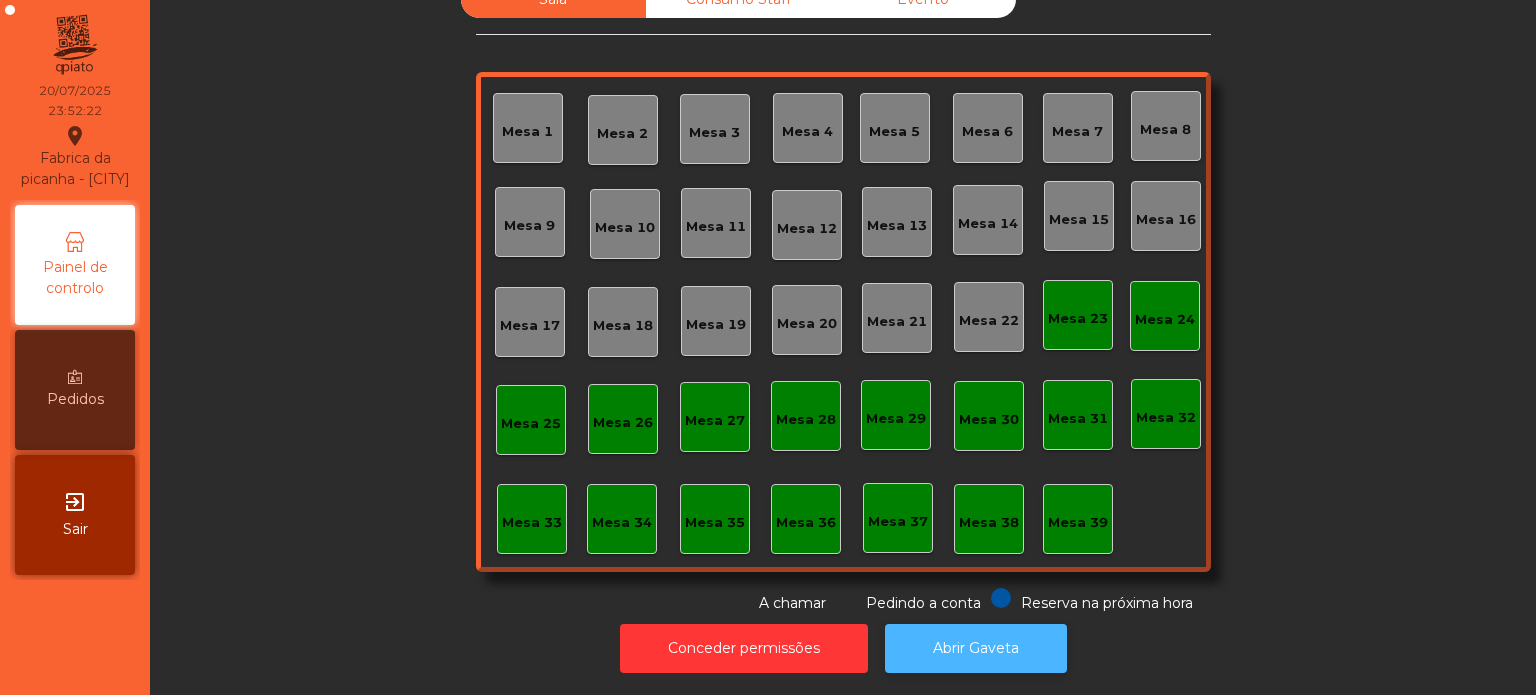 click on "Abrir Gaveta" 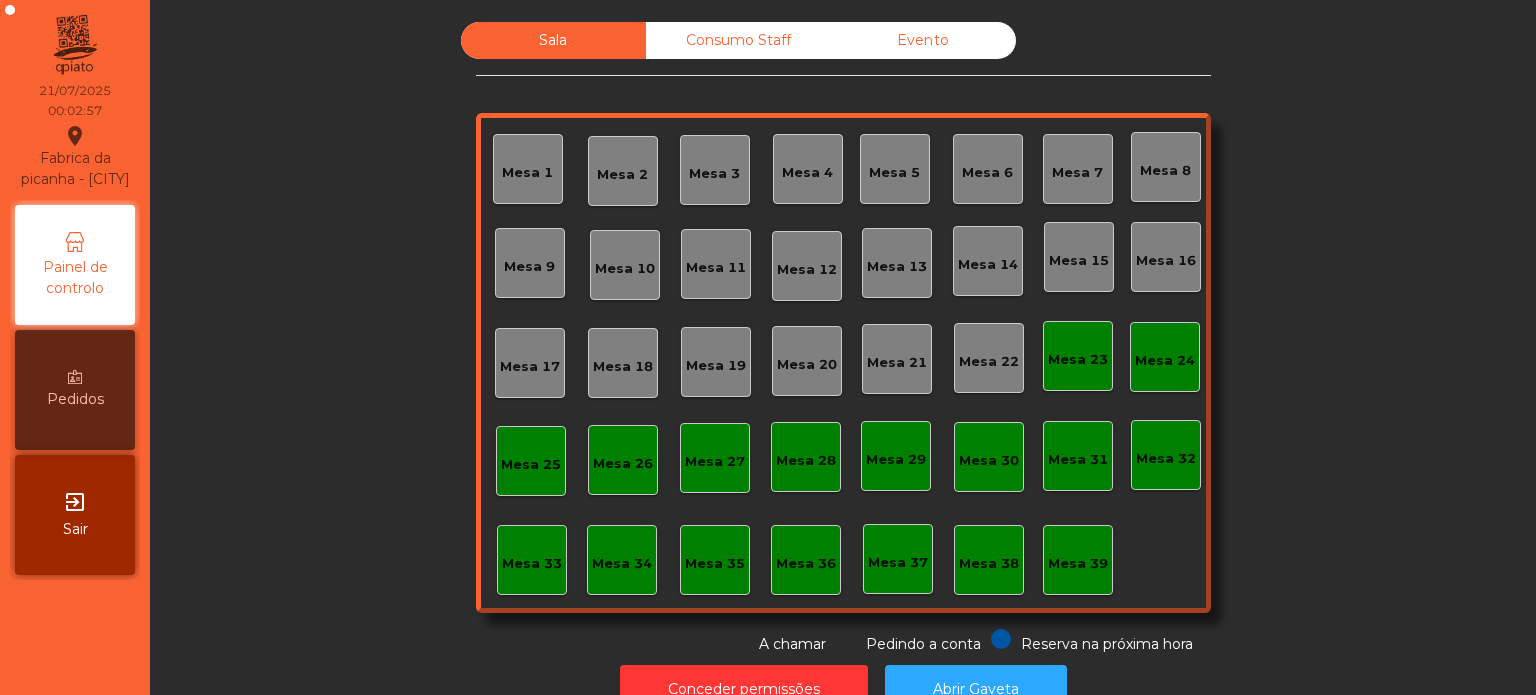scroll, scrollTop: 0, scrollLeft: 0, axis: both 